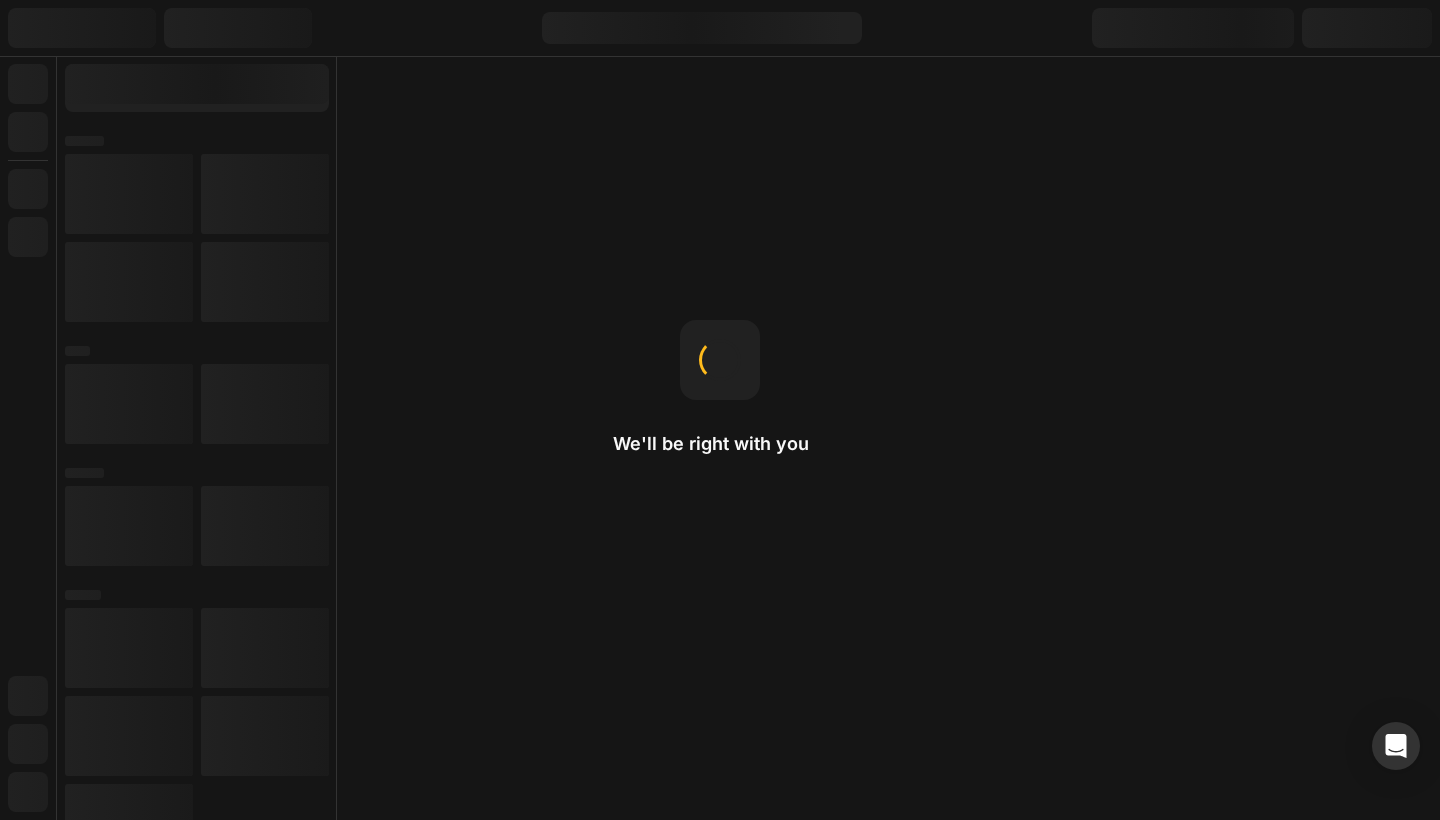 scroll, scrollTop: 0, scrollLeft: 0, axis: both 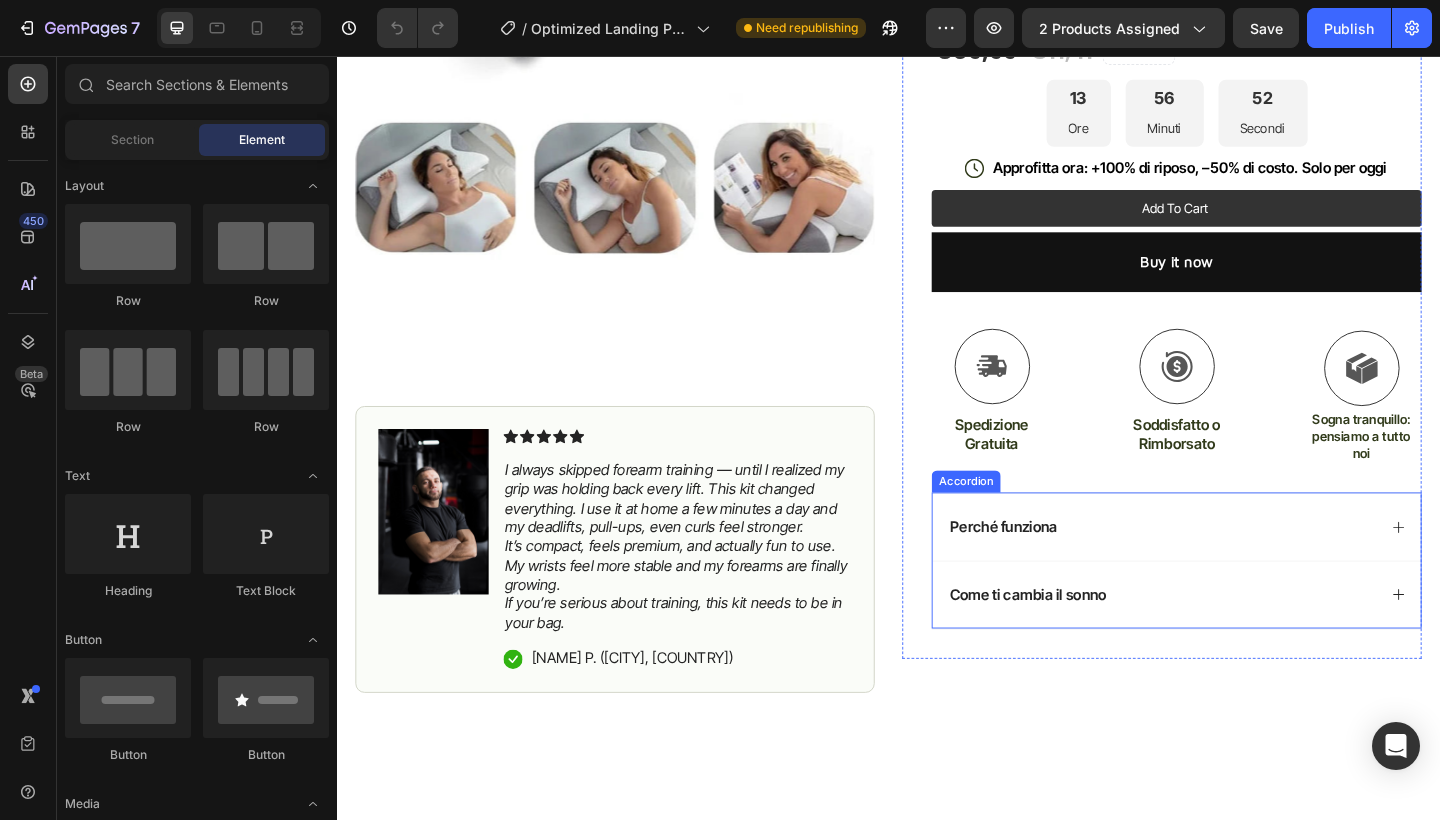 click 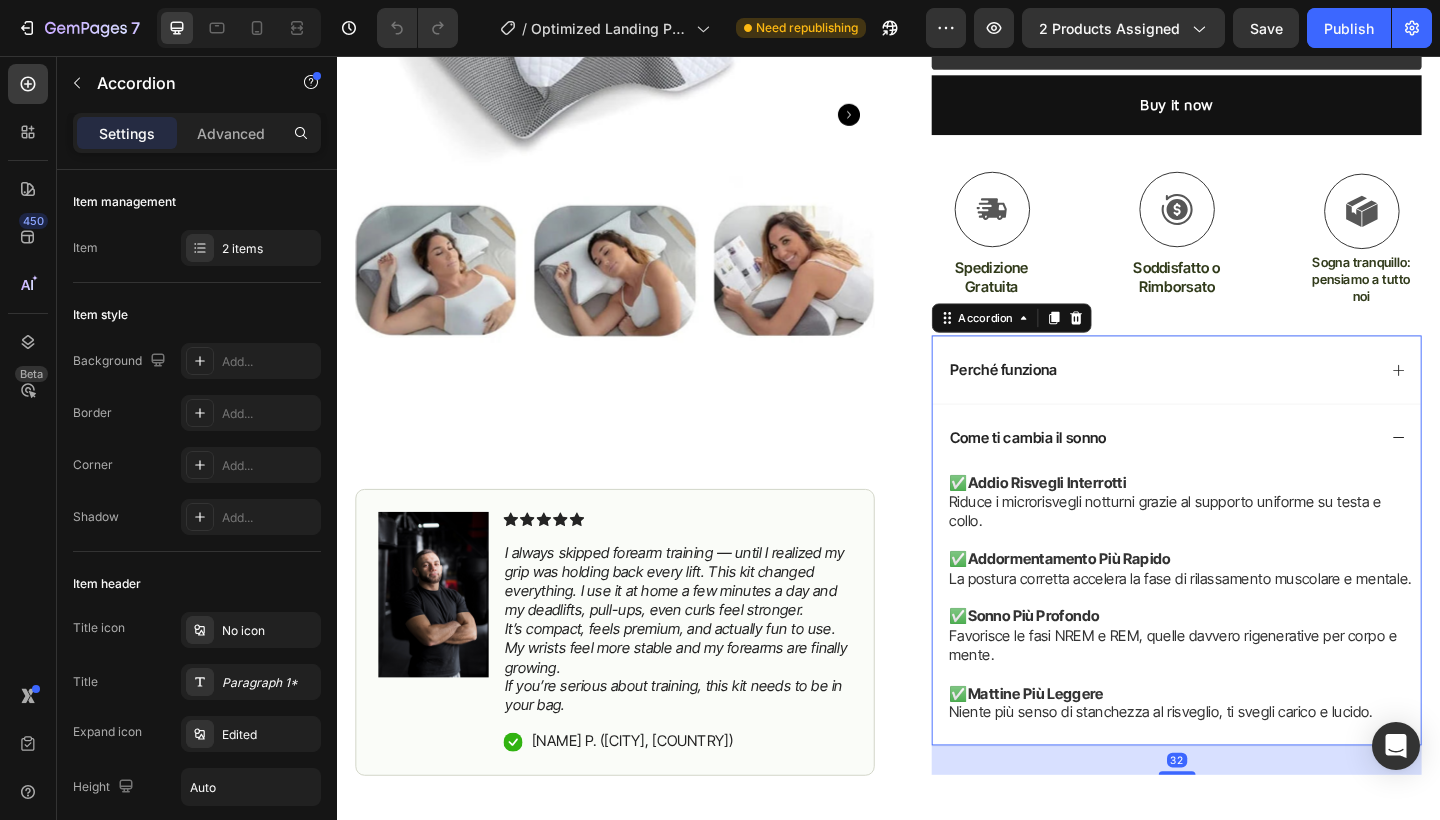scroll, scrollTop: 610, scrollLeft: 0, axis: vertical 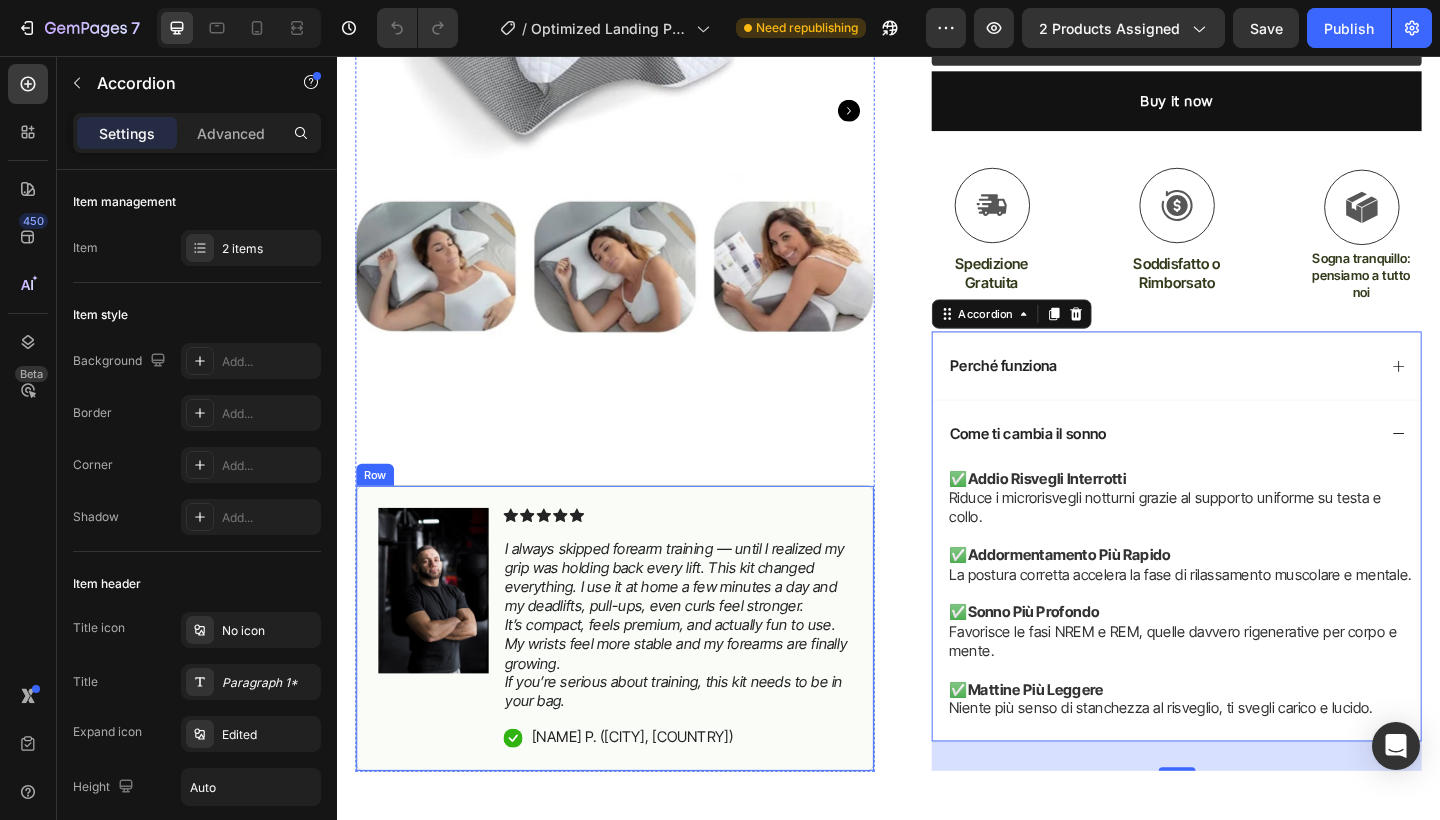 click on "Image Icon Icon Icon Icon Icon Icon List I always skipped forearm training — until I realized my grip was holding back every lift. This kit changed everything. I use it at home a few minutes a day and my deadlifts, pull-ups, even curls feel stronger. It’s compact, feels premium, and actually fun to use. My wrists feel more stable and my forearms are finally growing. If you’re serious about training, this kit needs to be in your bag. Text Block
Icon [FIRST] [LAST] ([CITY], [COUNTRY]) Text Block Row Row" at bounding box center [639, 679] 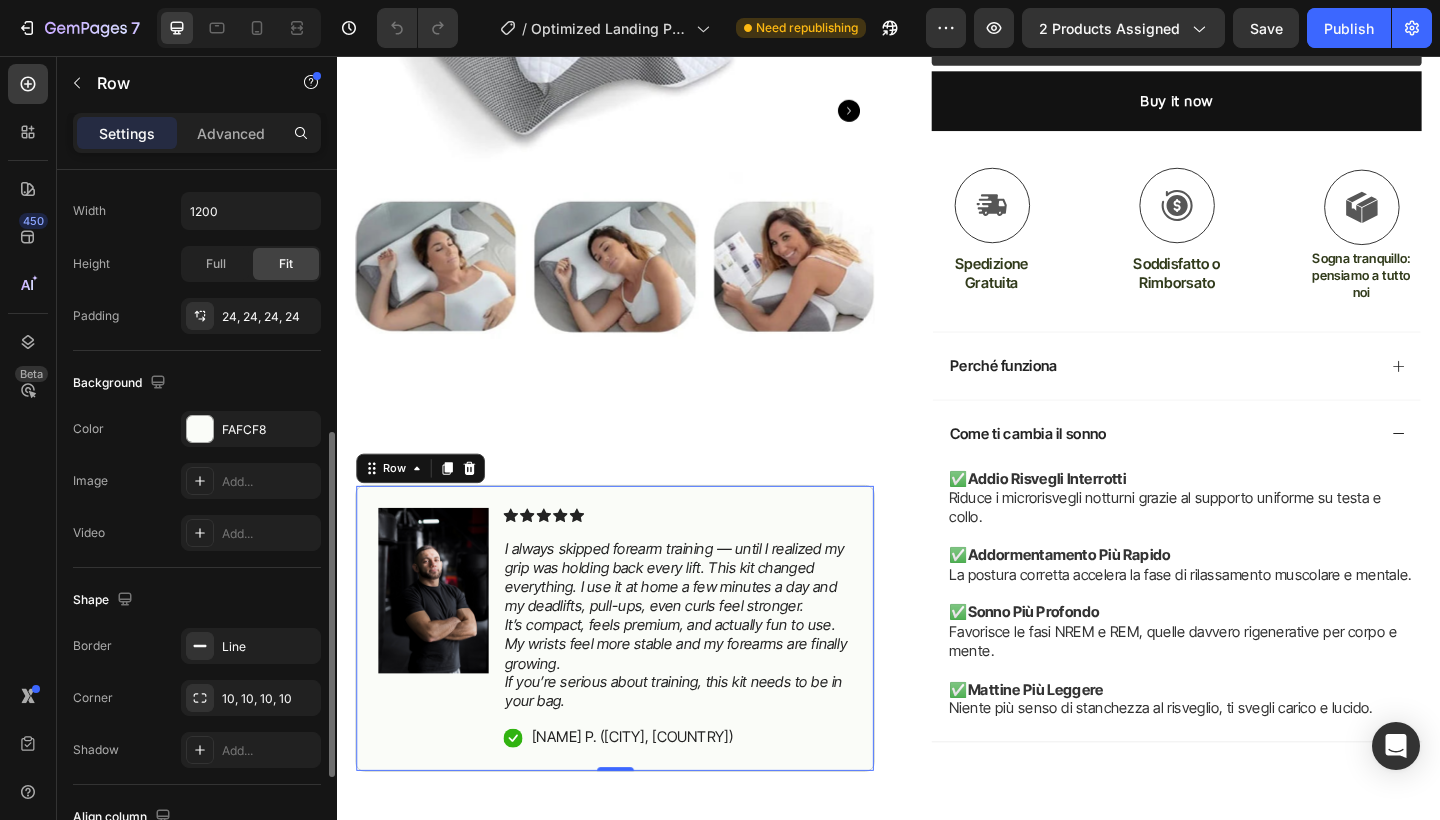 scroll, scrollTop: 535, scrollLeft: 0, axis: vertical 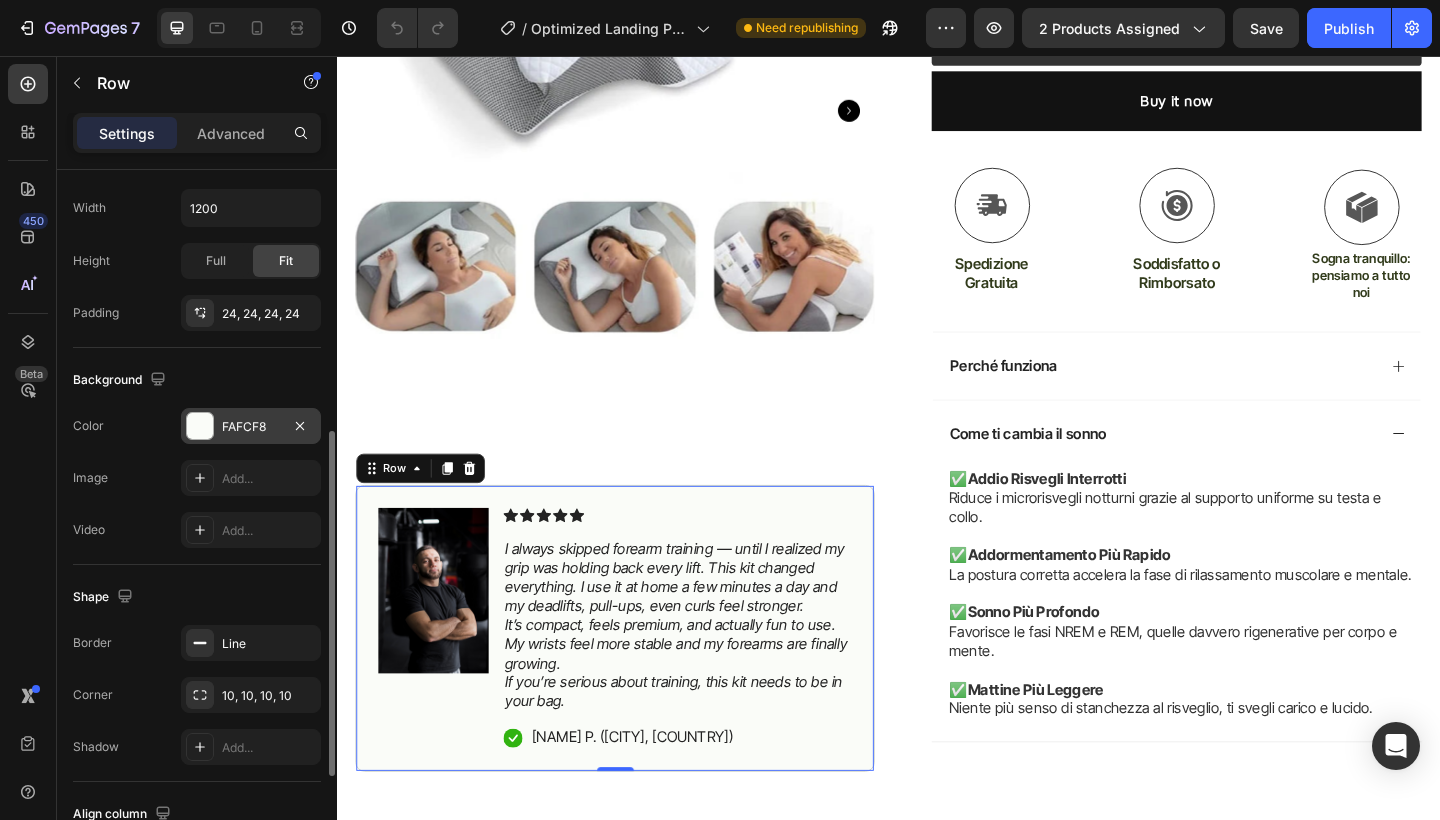 click at bounding box center (200, 426) 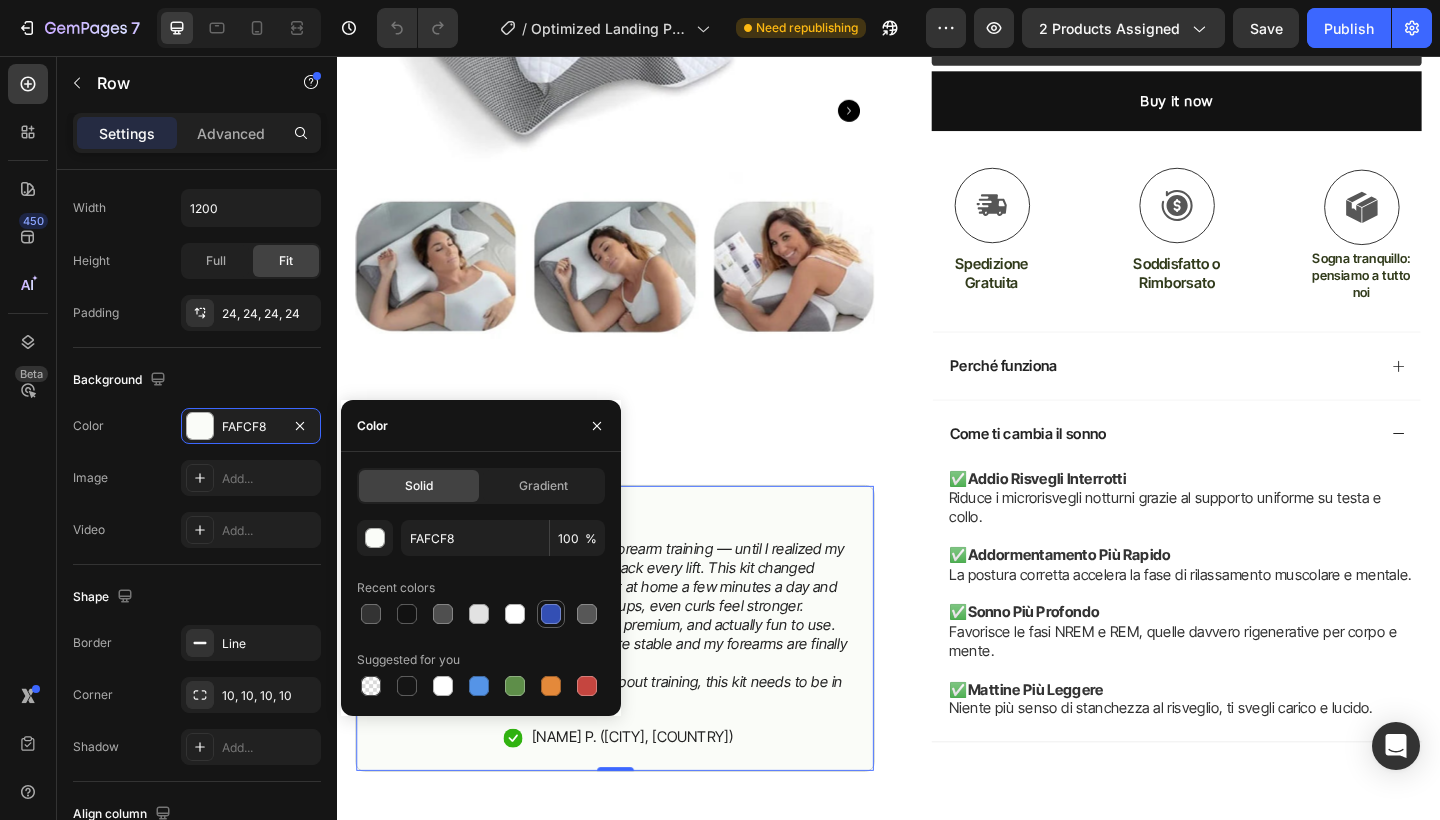 click at bounding box center [551, 614] 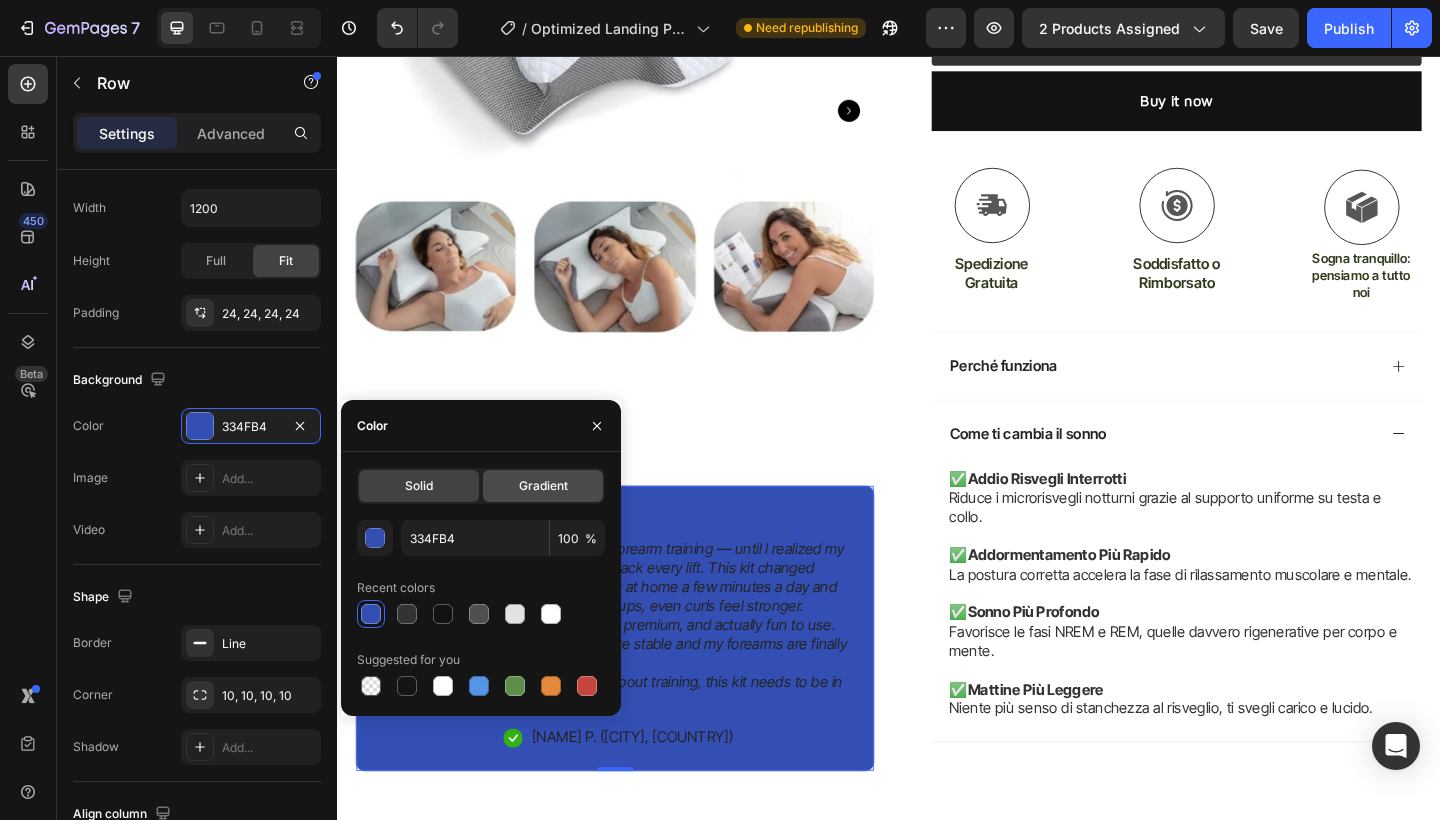 click on "Gradient" 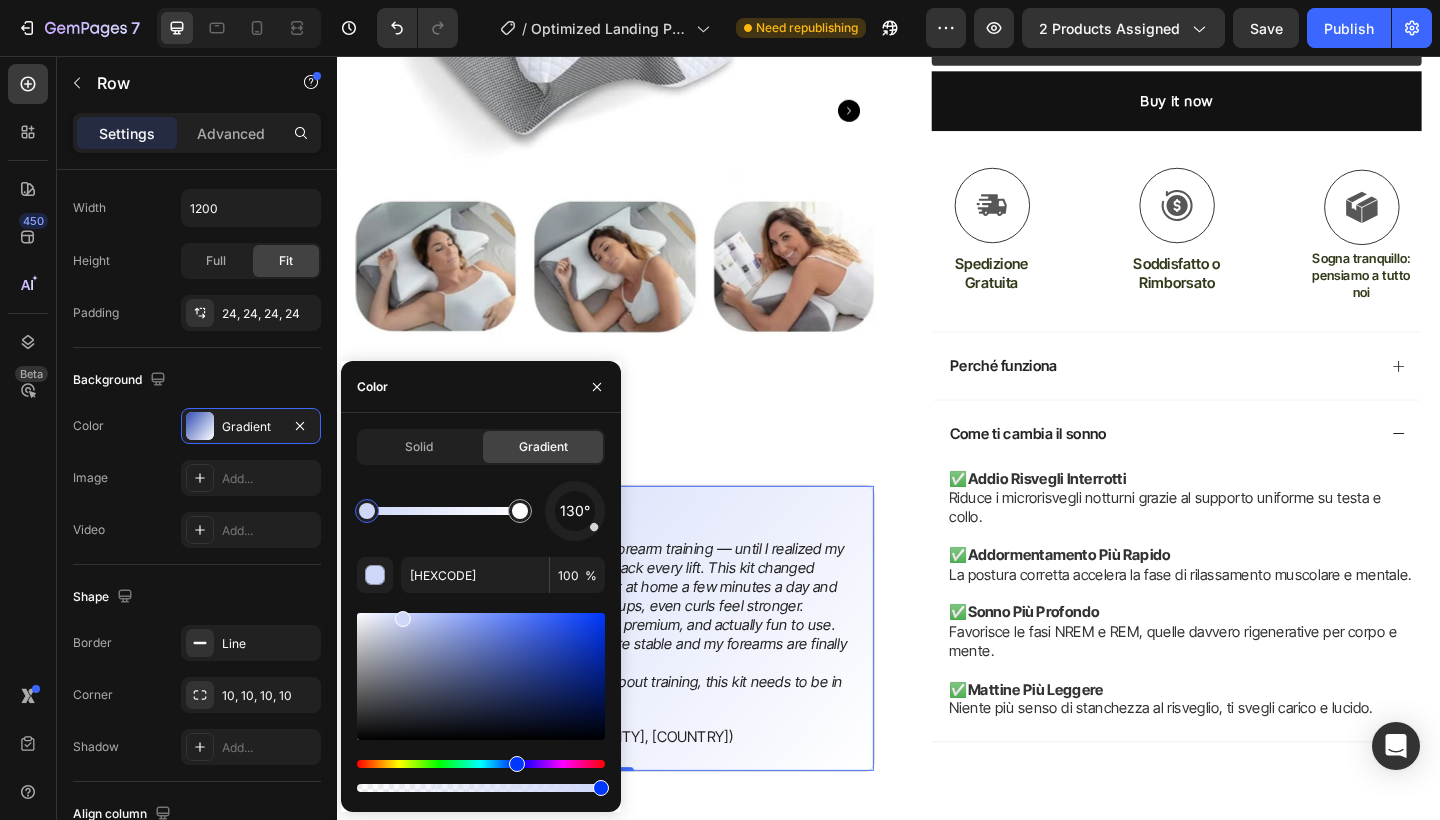 type on "CCD6F9" 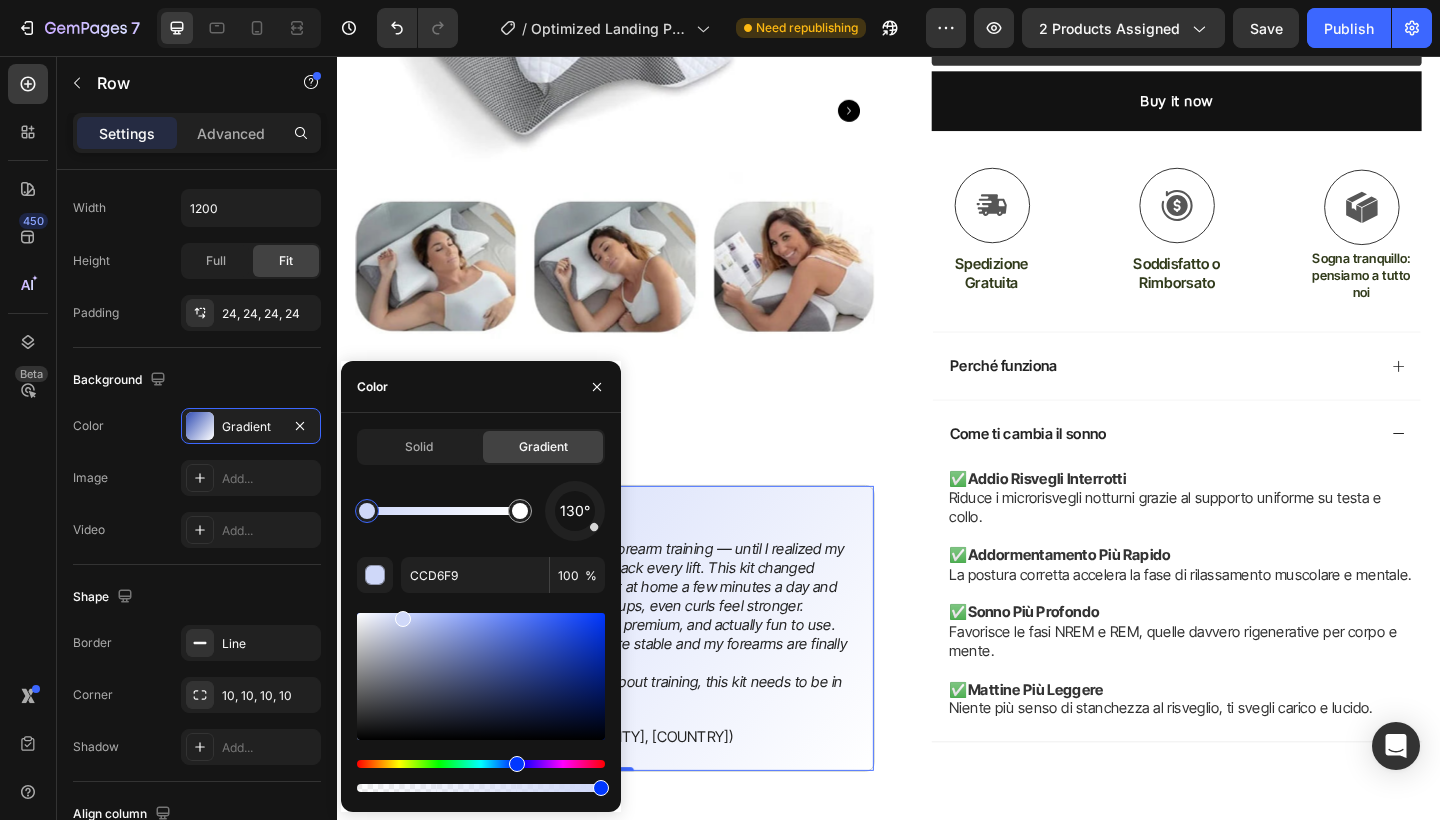 drag, startPoint x: 562, startPoint y: 638, endPoint x: 402, endPoint y: 615, distance: 161.64467 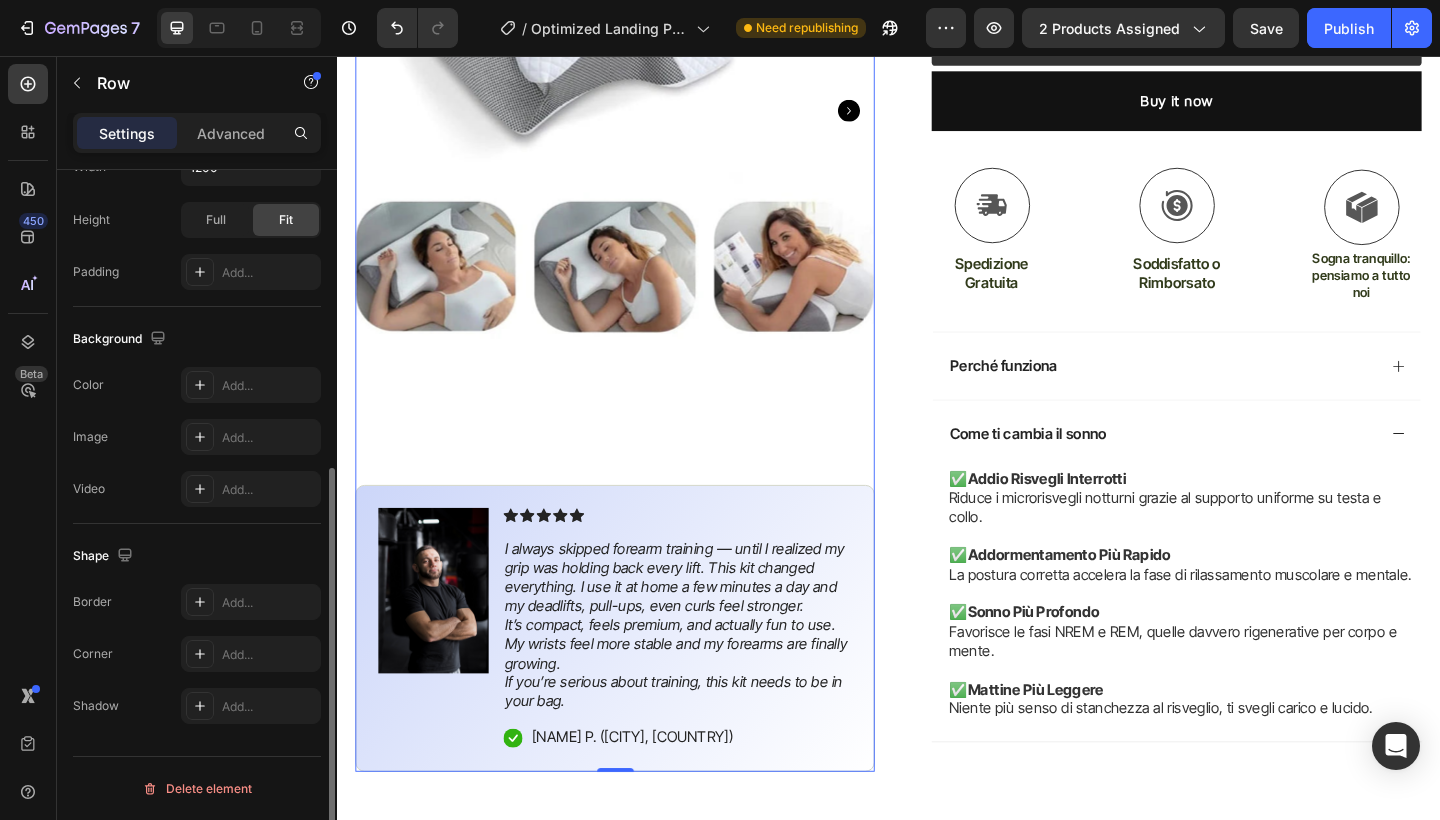 click on "Product Images #1 BESTSELLER IN GYM ACCESSORIES 2024 Text Block Image Icon Icon Icon Icon Icon Icon List I always skipped forearm training — until I realized my grip was holding back every lift. This kit changed everything. I use it at home a few minutes a day and my deadlifts, pull-ups, even curls feel stronger. It’s compact, feels premium, and actually fun to use. My wrists feel more stable and my forearms are finally growing. If you’re serious about training, this kit needs to be in your bag. Text Block
Icon [FIRST] [LAST]. ([CITY], [COUNTRY]) Text Block Row Row" at bounding box center [639, 334] 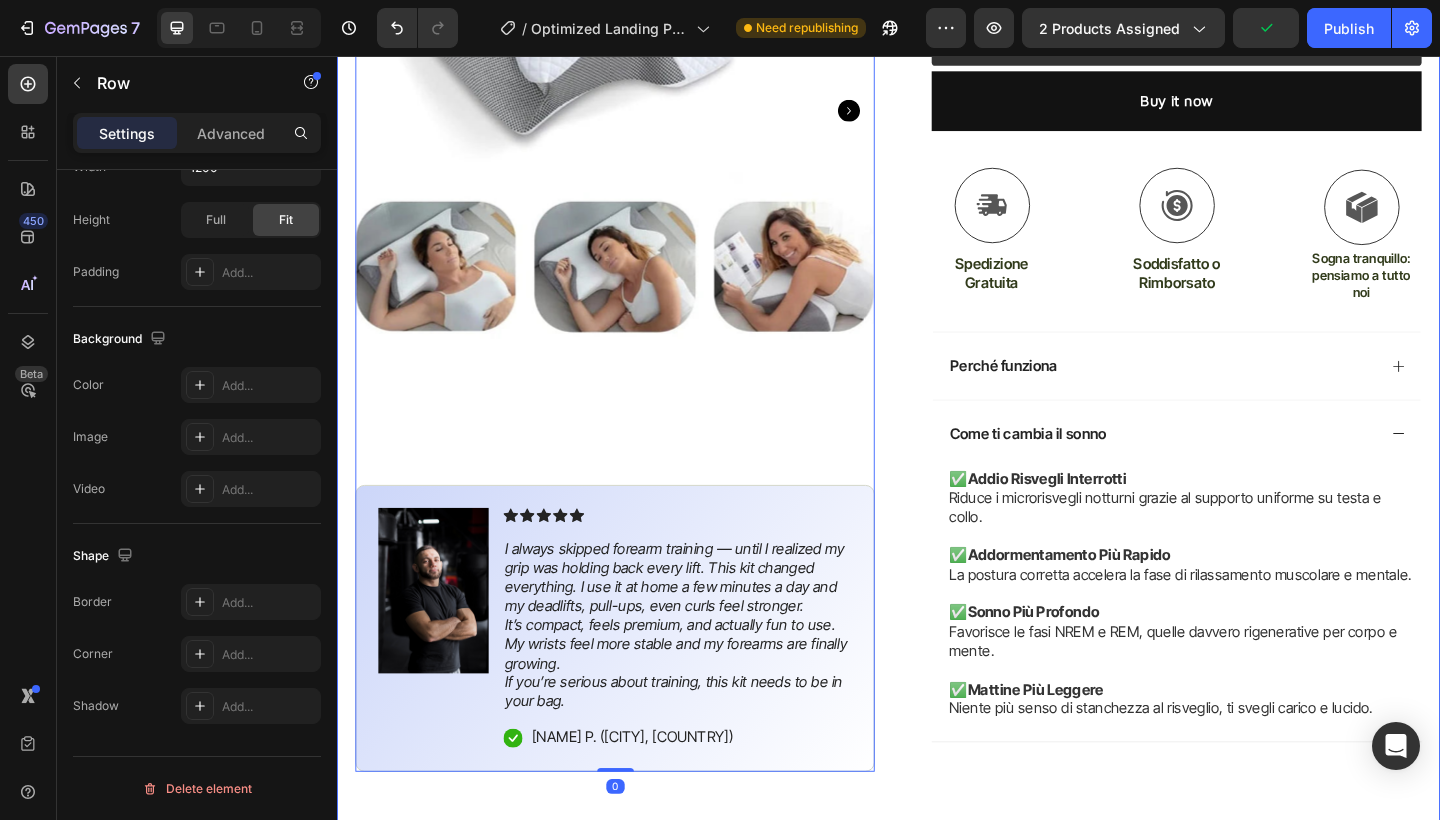 click on "Icon -50% fino a mezzanotte  Text Block Row
Icon 2200+ clienti che si sentono più energetici Text Block Row Carousel Row
Product Images #1 BESTSELLER IN GYM ACCESSORIES 2024 Text Block Image Icon Icon Icon Icon Icon Icon List I always skipped forearm training — until I realized my grip was holding back every lift. This kit changed everything. I use it at home a few minutes a day and my deadlifts, pull-ups, even curls feel stronger. It’s compact, feels premium, and actually fun to use. My wrists feel more stable and my forearms are finally growing. If you’re serious about training, this kit needs to be in your bag. Text Block
Icon [FIRST] [LAST] ([CITY], [COUNTRY]) Text Block Row Row Row   0 Icon Icon Icon Icon Icon Icon List 4.8 su 2200+ clienti Text Block Row Il cuscino studiato per chi si sveglia più stanco di come è andato a dormire Product Title
Ti alzi più riposato e con più energia, ogni mattina
€39,99" at bounding box center [937, 211] 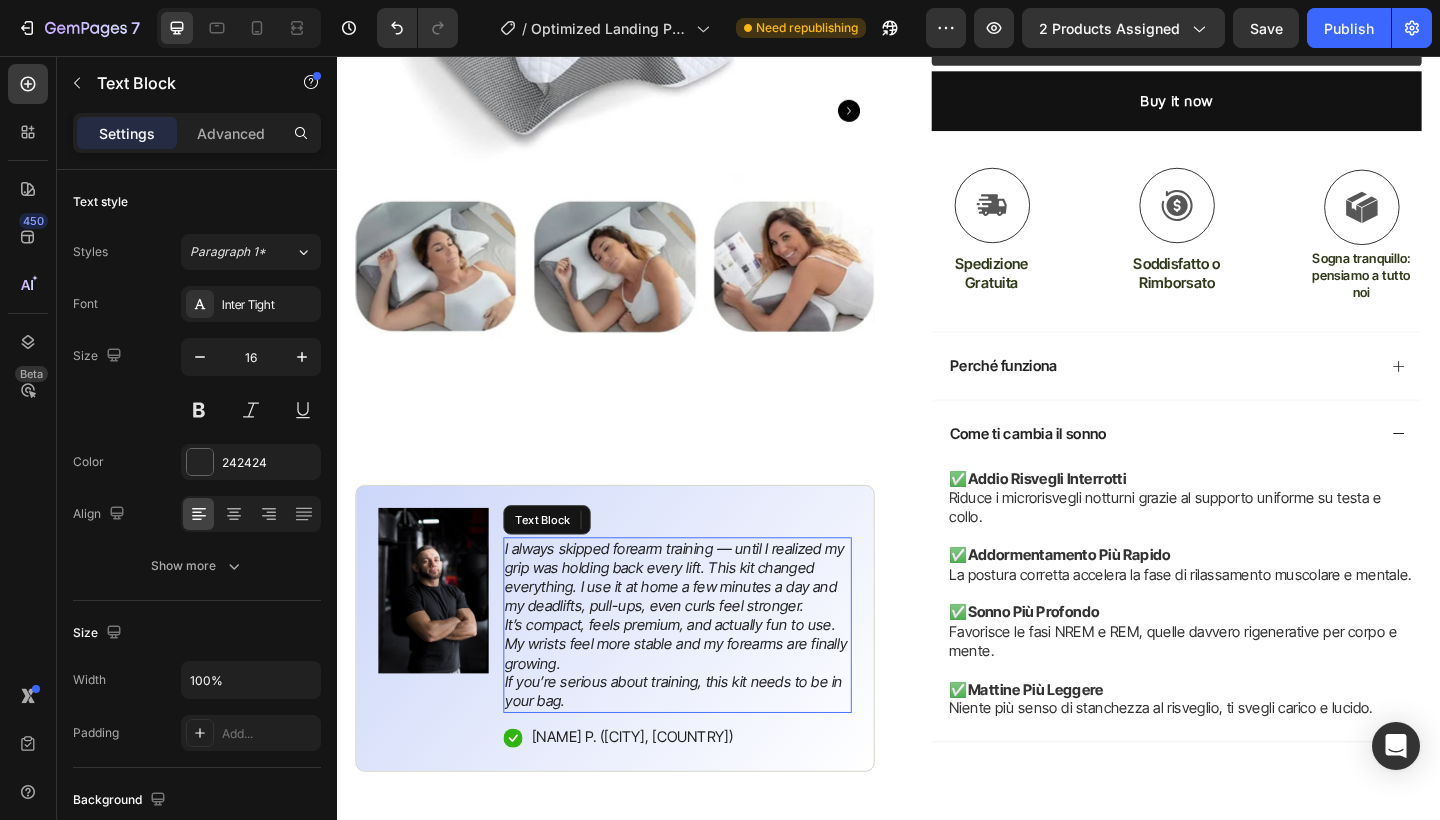 click on "I always skipped forearm training — until I realized my grip was holding back every lift. This kit changed everything. I use it at home a few minutes a day and my deadlifts, pull-ups, even curls feel stronger." at bounding box center (704, 623) 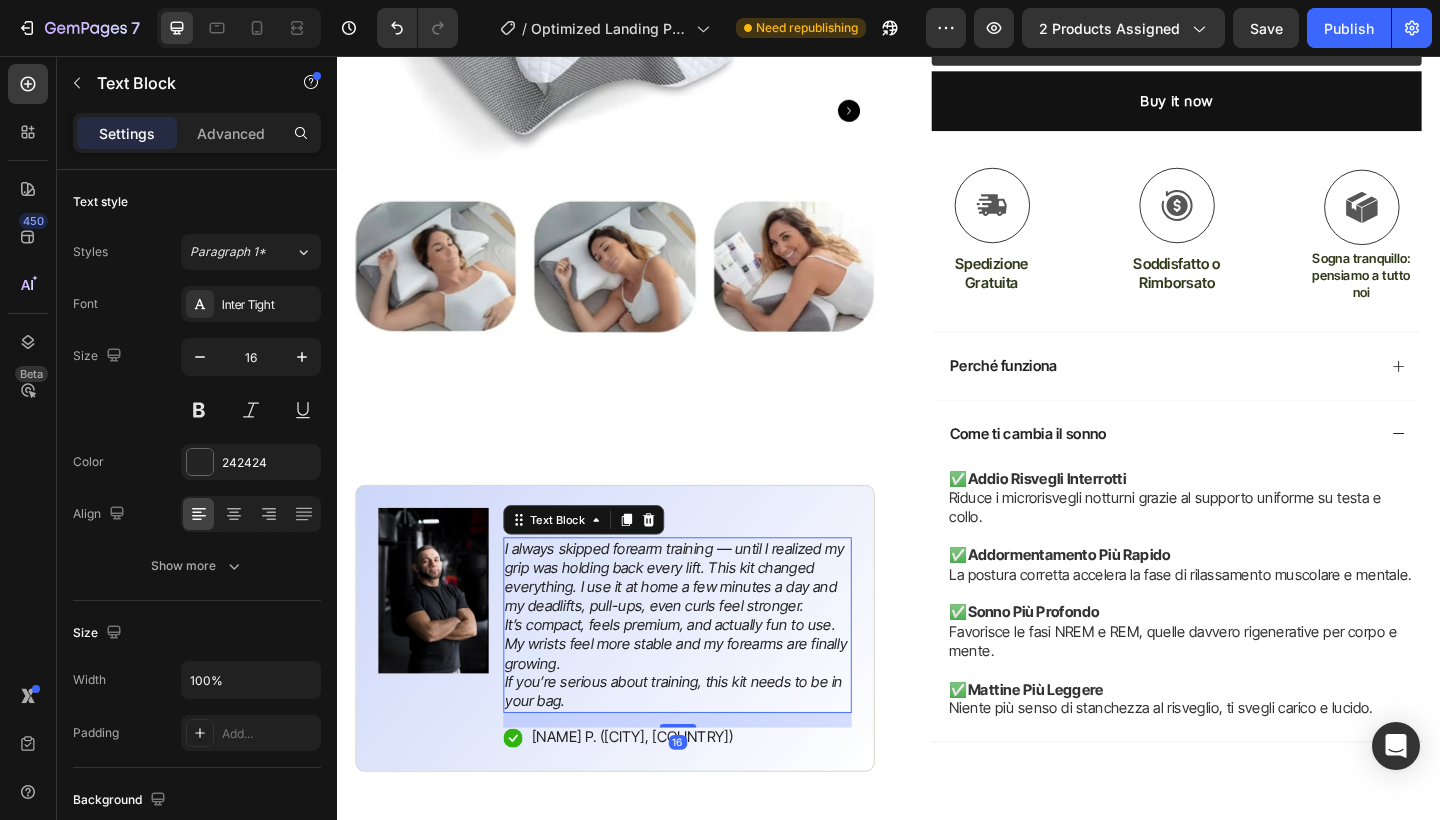click on "I always skipped forearm training — until I realized my grip was holding back every lift. This kit changed everything. I use it at home a few minutes a day and my deadlifts, pull-ups, even curls feel stronger. It’s compact, feels premium, and actually fun to use. My wrists feel more stable and my forearms are finally growing. If you’re serious about training, this kit needs to be in your bag." at bounding box center [707, 675] 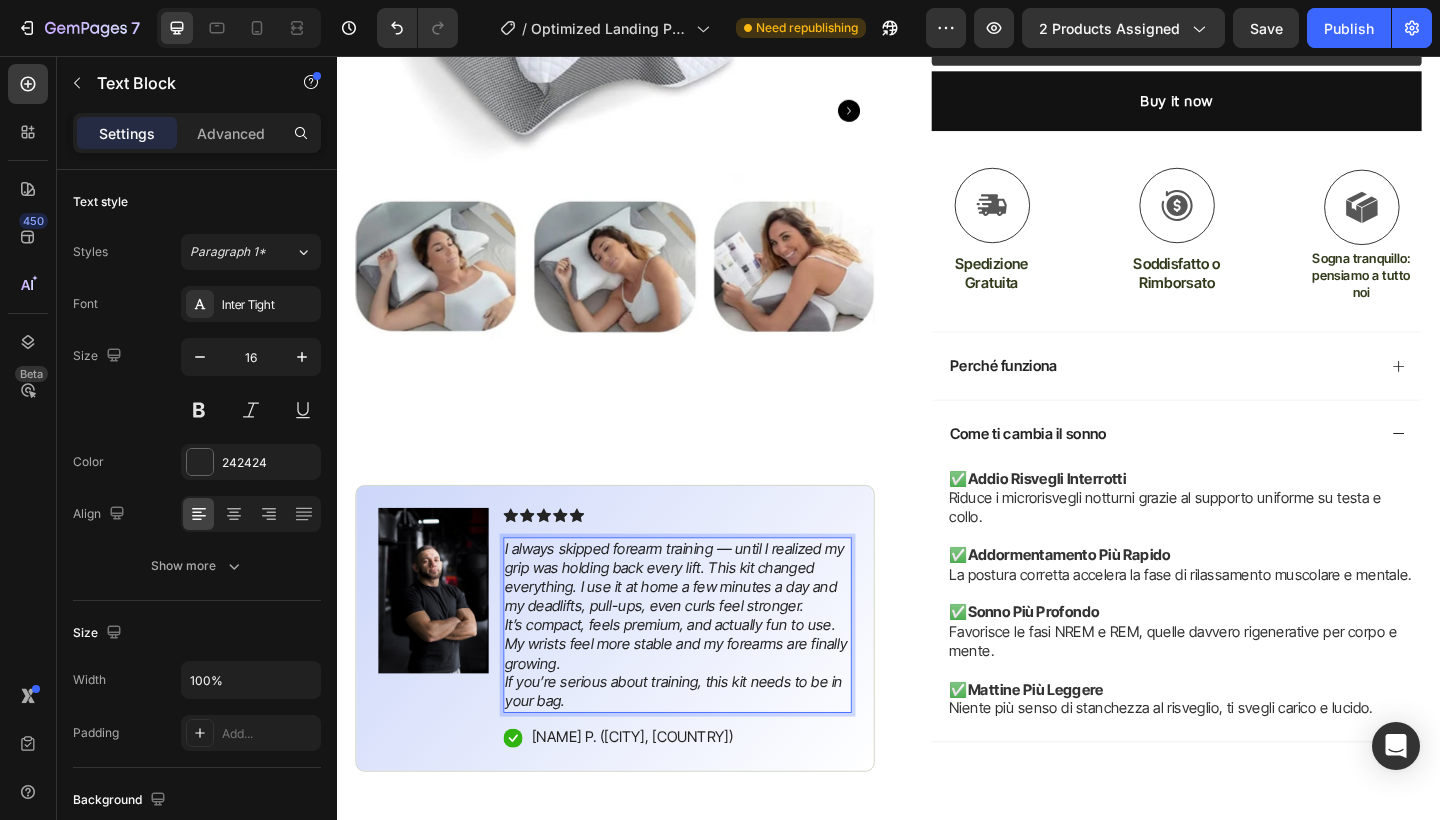 click on "I always skipped forearm training — until I realized my grip was holding back every lift. This kit changed everything. I use it at home a few minutes a day and my deadlifts, pull-ups, even curls feel stronger. It’s compact, feels premium, and actually fun to use. My wrists feel more stable and my forearms are finally growing. If you’re serious about training, this kit needs to be in your bag." at bounding box center [707, 675] 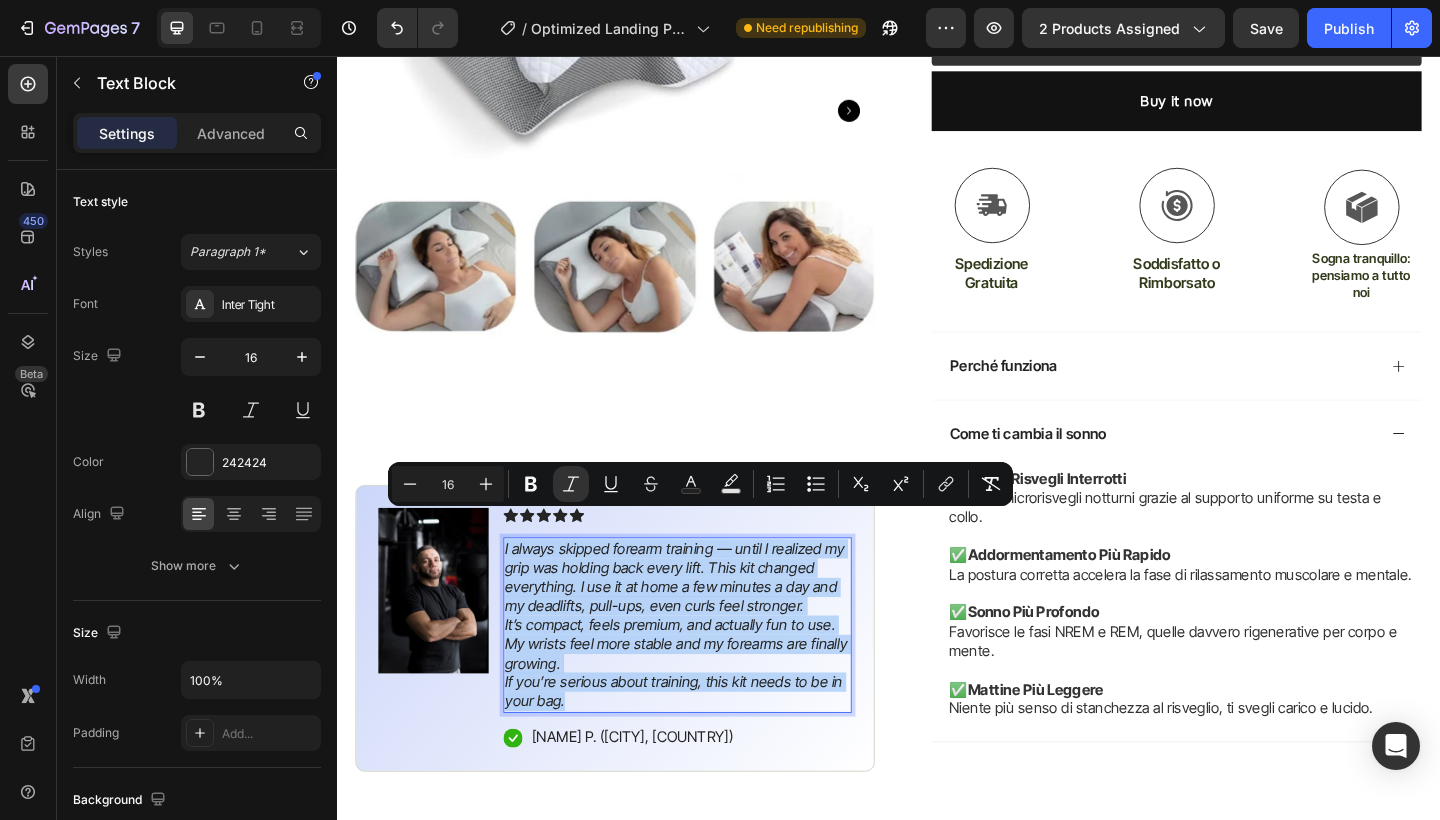 drag, startPoint x: 586, startPoint y: 725, endPoint x: 520, endPoint y: 565, distance: 173.07802 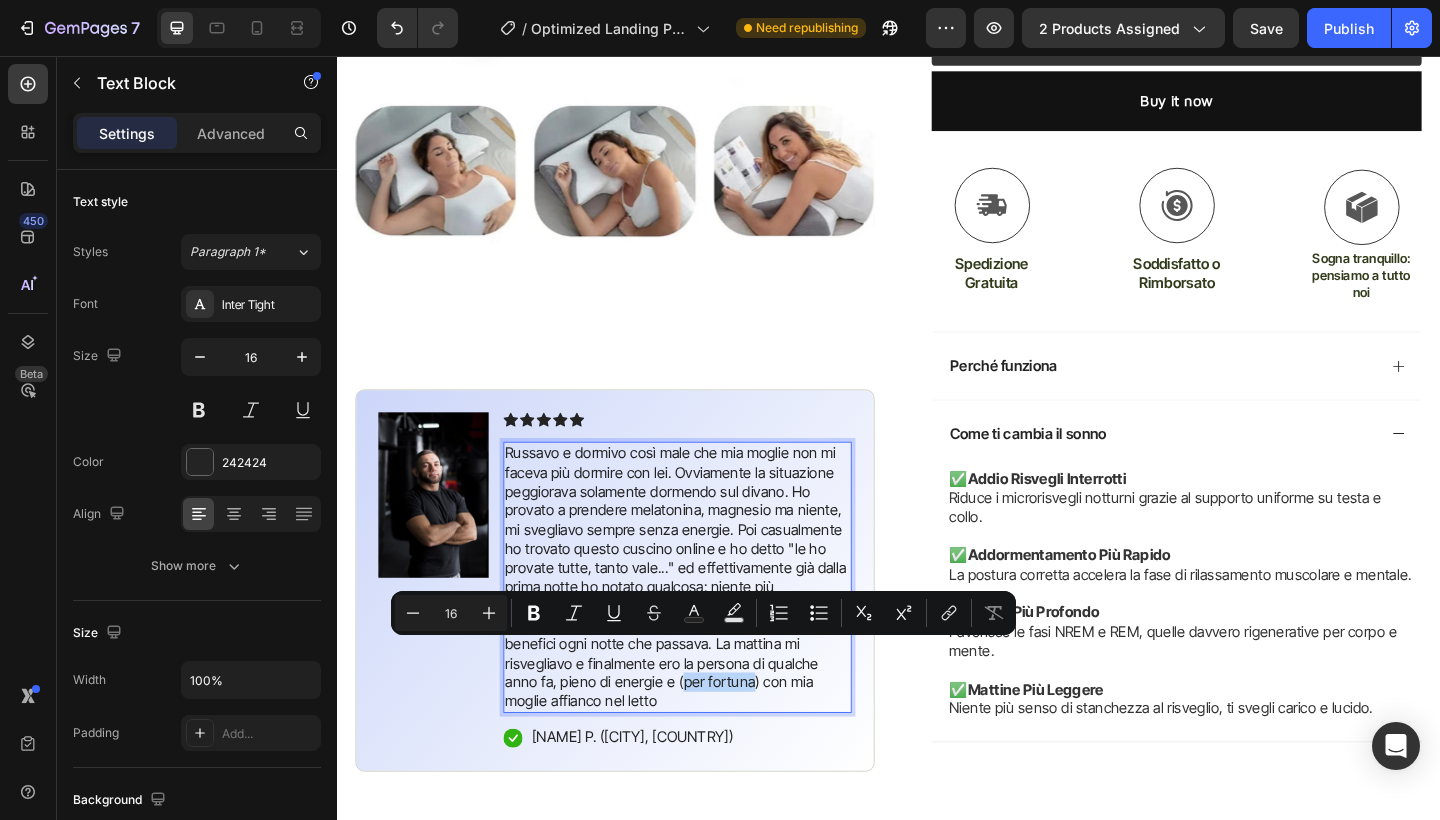 drag, startPoint x: 747, startPoint y: 702, endPoint x: 673, endPoint y: 707, distance: 74.168724 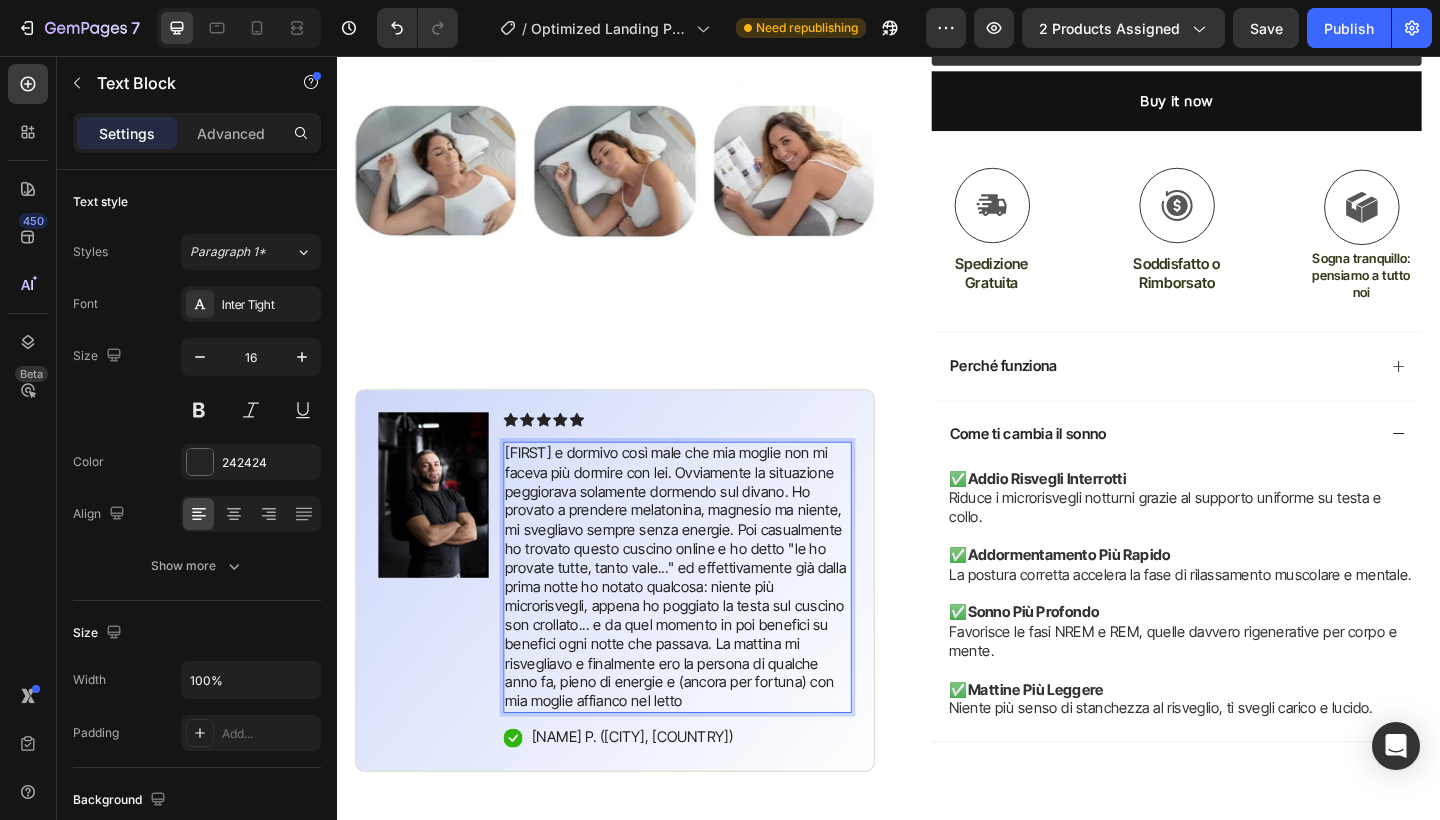 click on "[FIRST] e dormivo così male che mia moglie non mi faceva più dormire con lei. Ovviamente la situazione peggiorava solamente dormendo sul divano. Ho provato a prendere melatonina, magnesio ma niente, mi svegliavo sempre senza energie. Poi casualmente ho trovato questo cuscino online e ho detto "le ho provate tutte, tanto vale..." ed effettivamente già dalla prima notte ho notato qualcosa: niente più microrisvegli, appena ho poggiato la testa sul cuscino son crollato... e da quel momento in poi benefici su benefici ogni notte che passava. La mattina mi risvegliavo e finalmente ero la persona di qualche anno fa, pieno di energie e (ancora per fortuna) con mia moglie affianco nel letto" at bounding box center [707, 623] 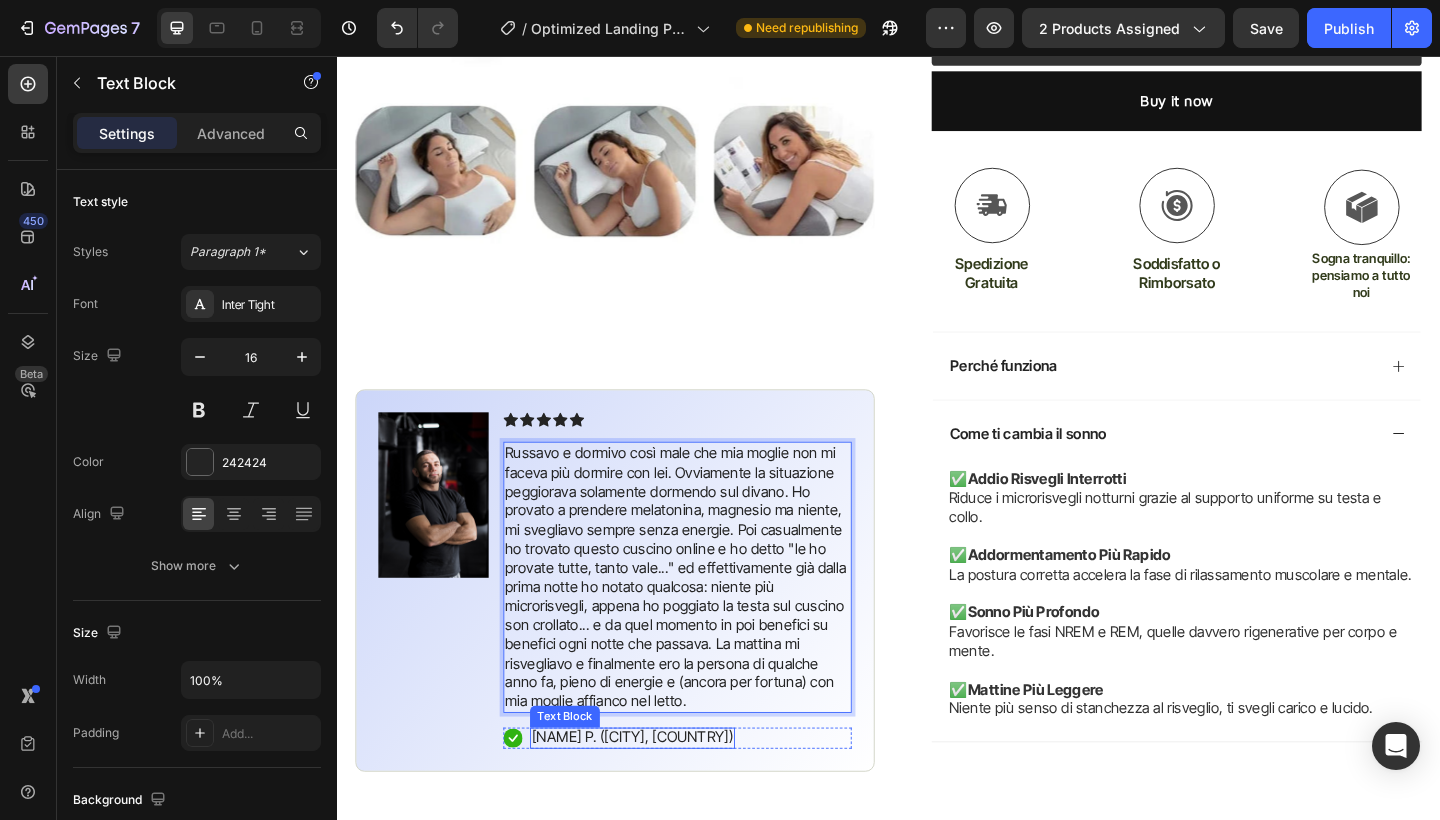 click on "[NAME] P. ([CITY], [COUNTRY])" at bounding box center (658, 797) 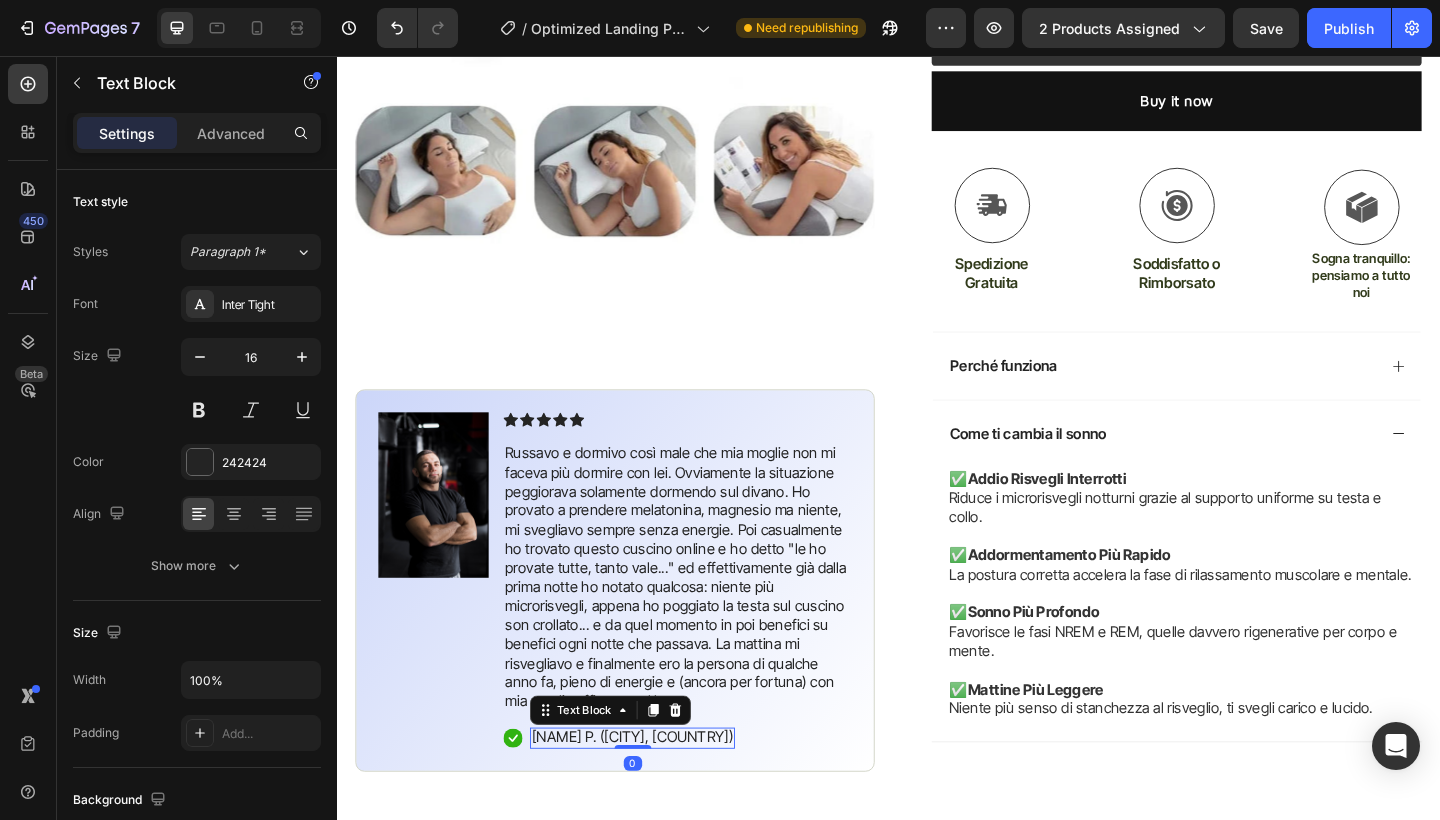 click on "[NAME] P. ([CITY], [COUNTRY])" at bounding box center [658, 797] 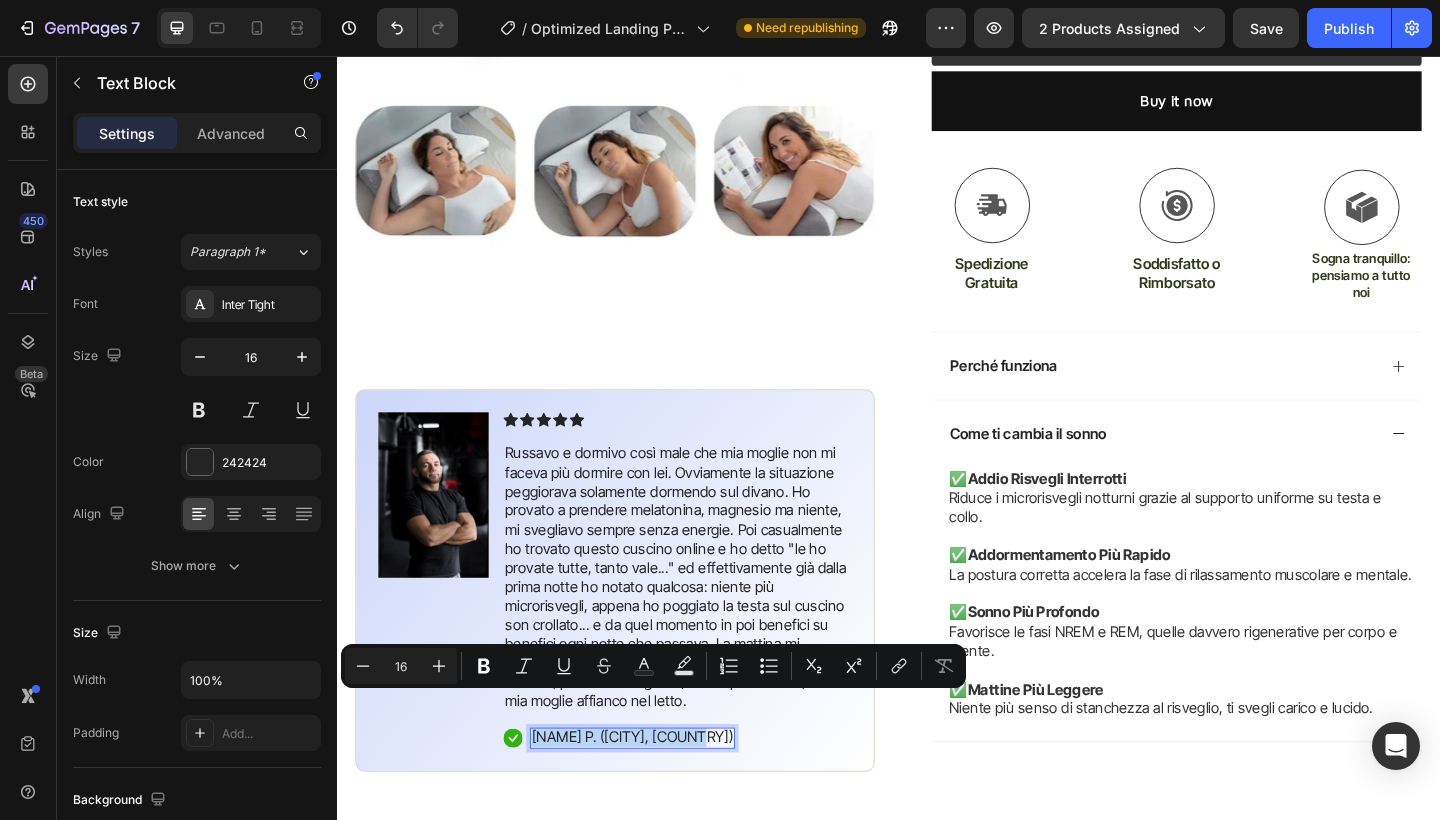 drag, startPoint x: 733, startPoint y: 765, endPoint x: 550, endPoint y: 764, distance: 183.00273 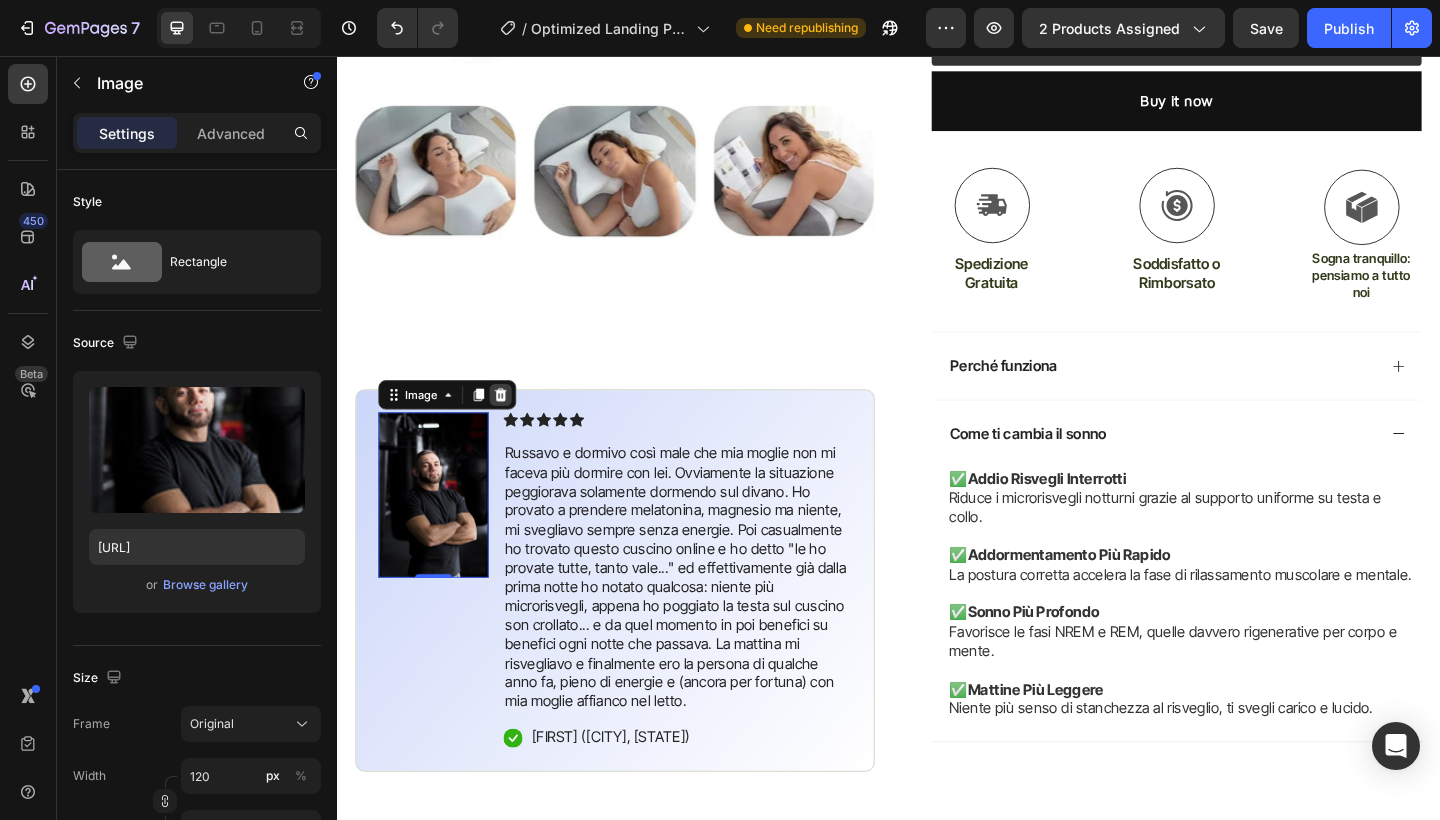 click 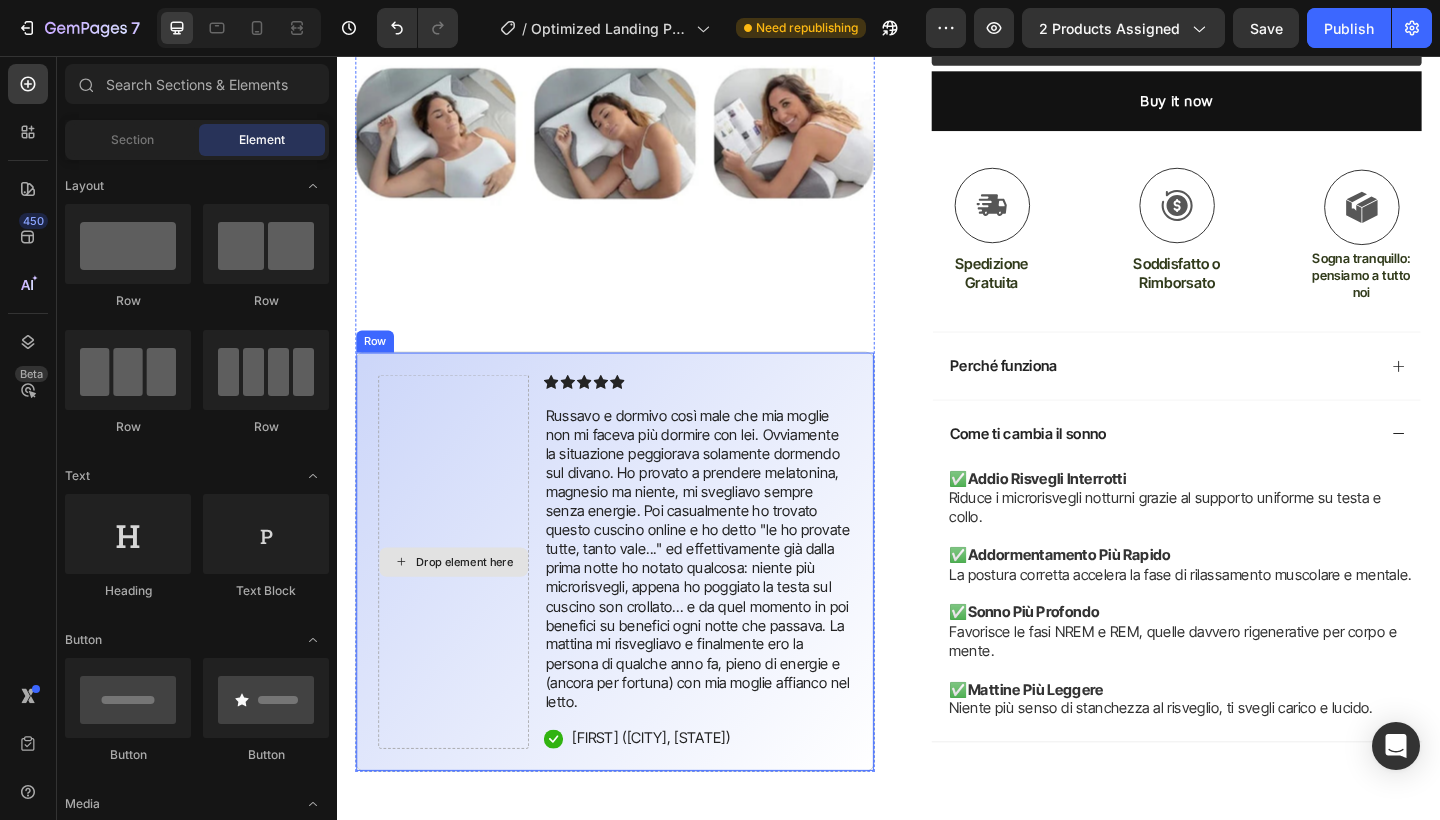 click on "Drop element here" at bounding box center [464, 607] 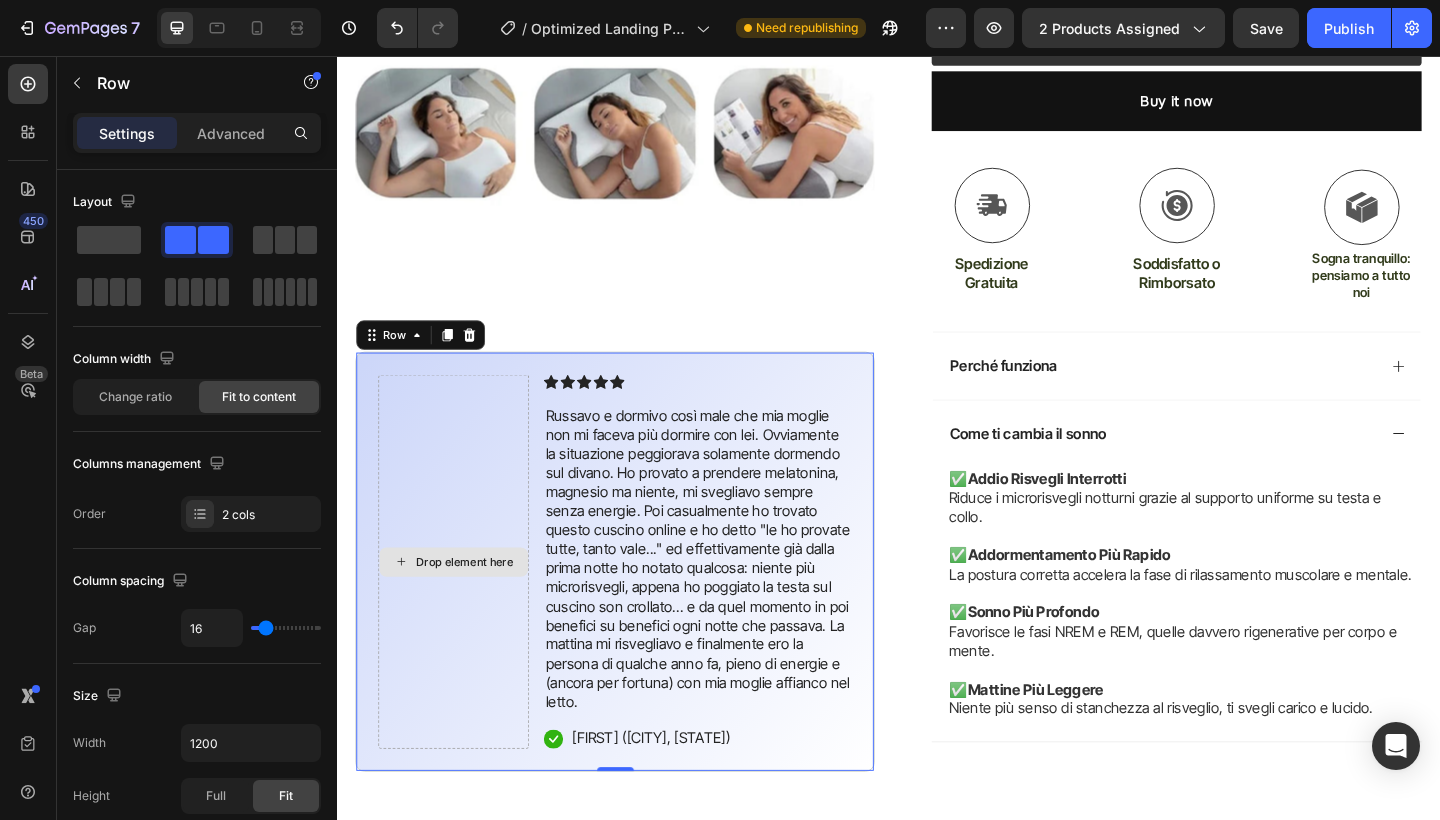 click on "Drop element here" at bounding box center [476, 606] 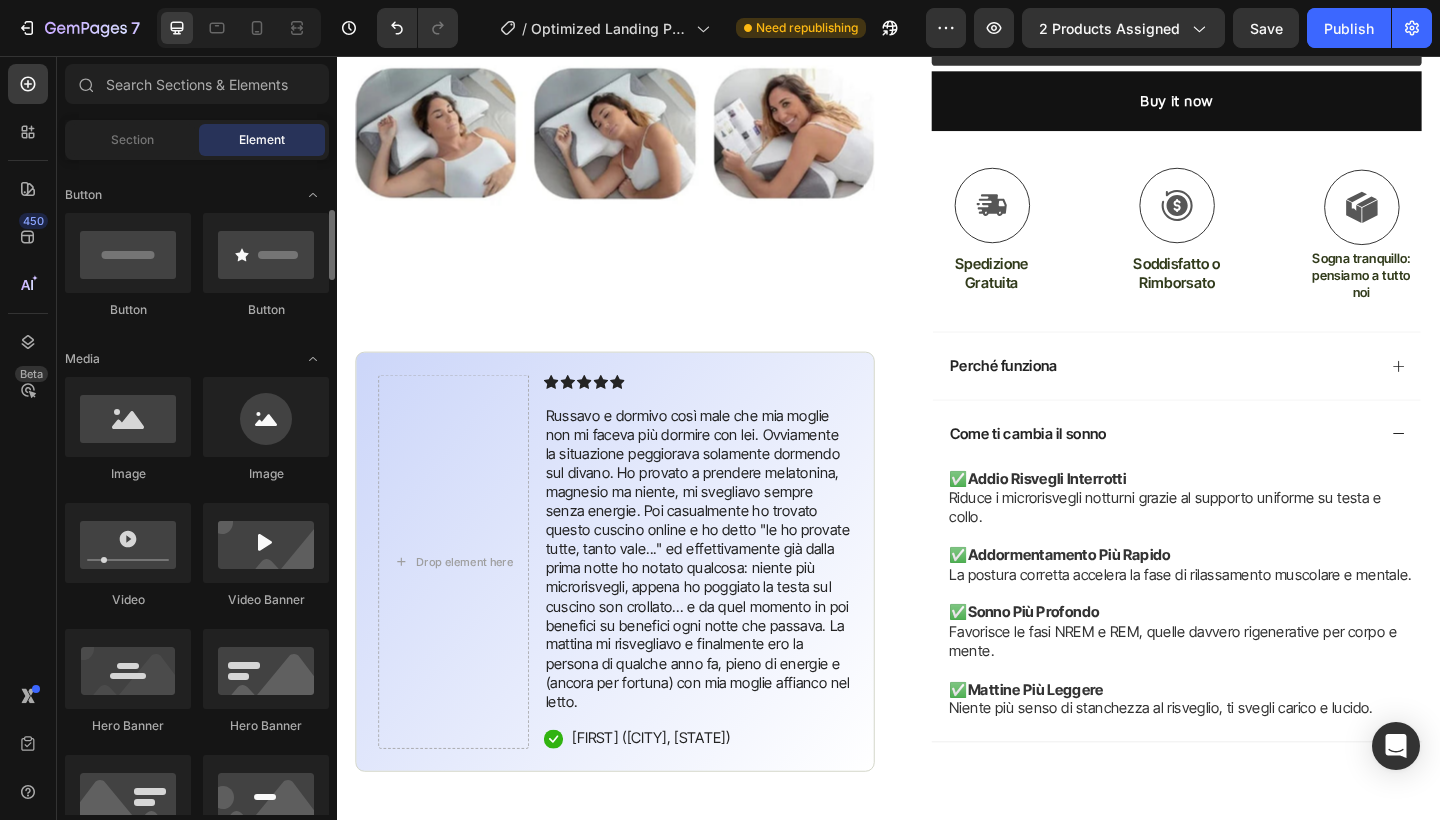 scroll, scrollTop: 461, scrollLeft: 0, axis: vertical 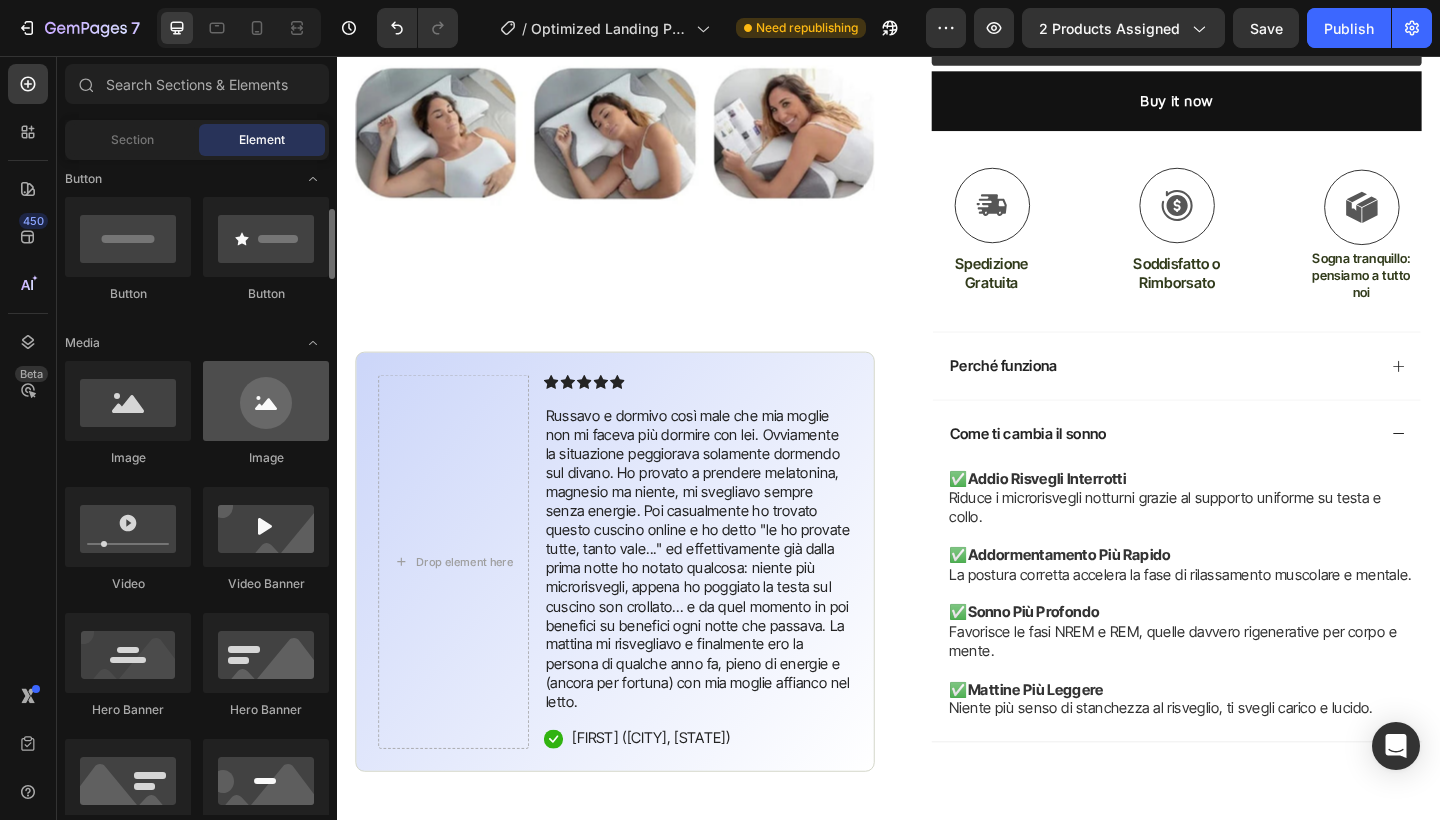 click at bounding box center (266, 401) 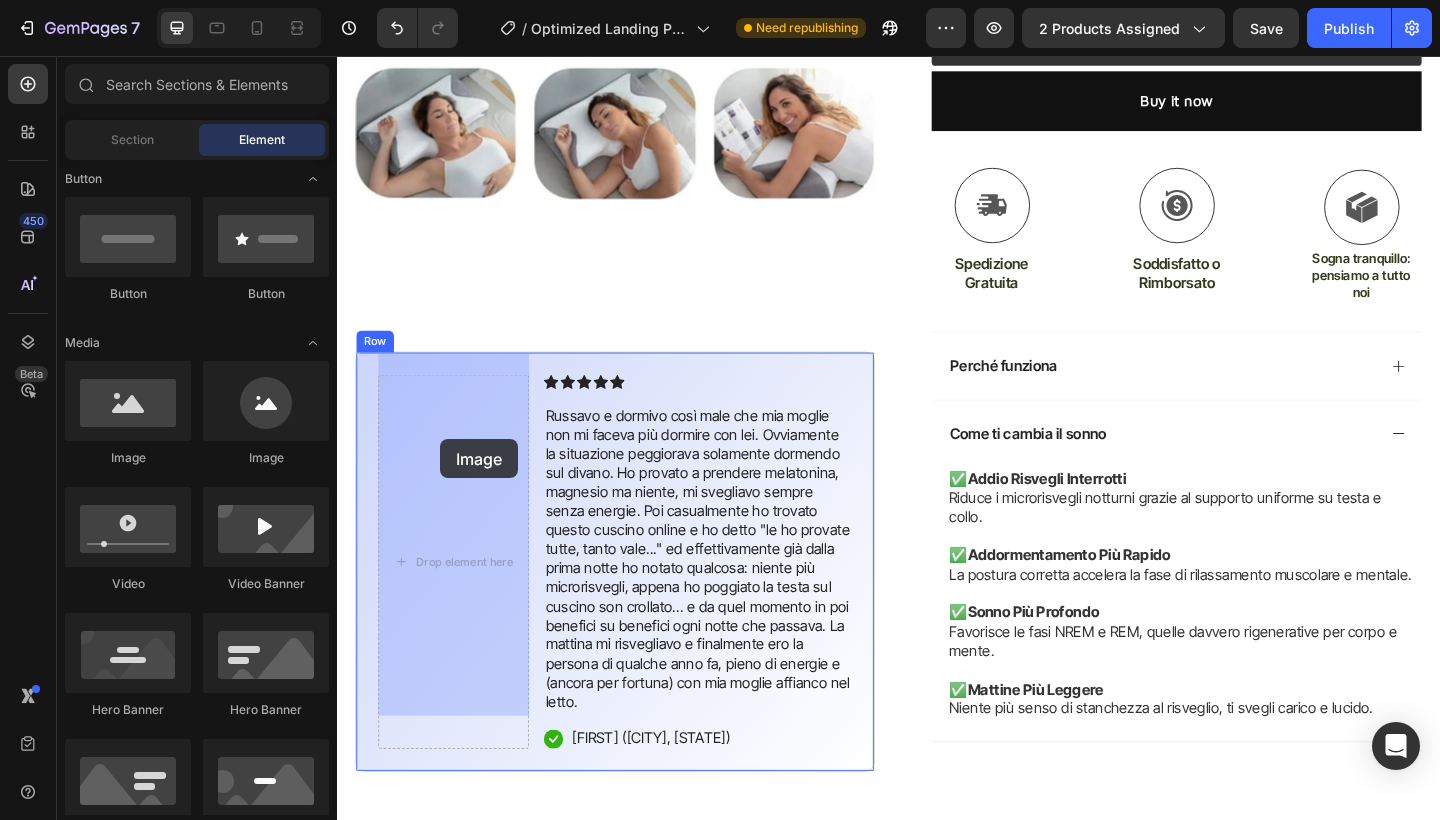 drag, startPoint x: 610, startPoint y: 472, endPoint x: 450, endPoint y: 473, distance: 160.00313 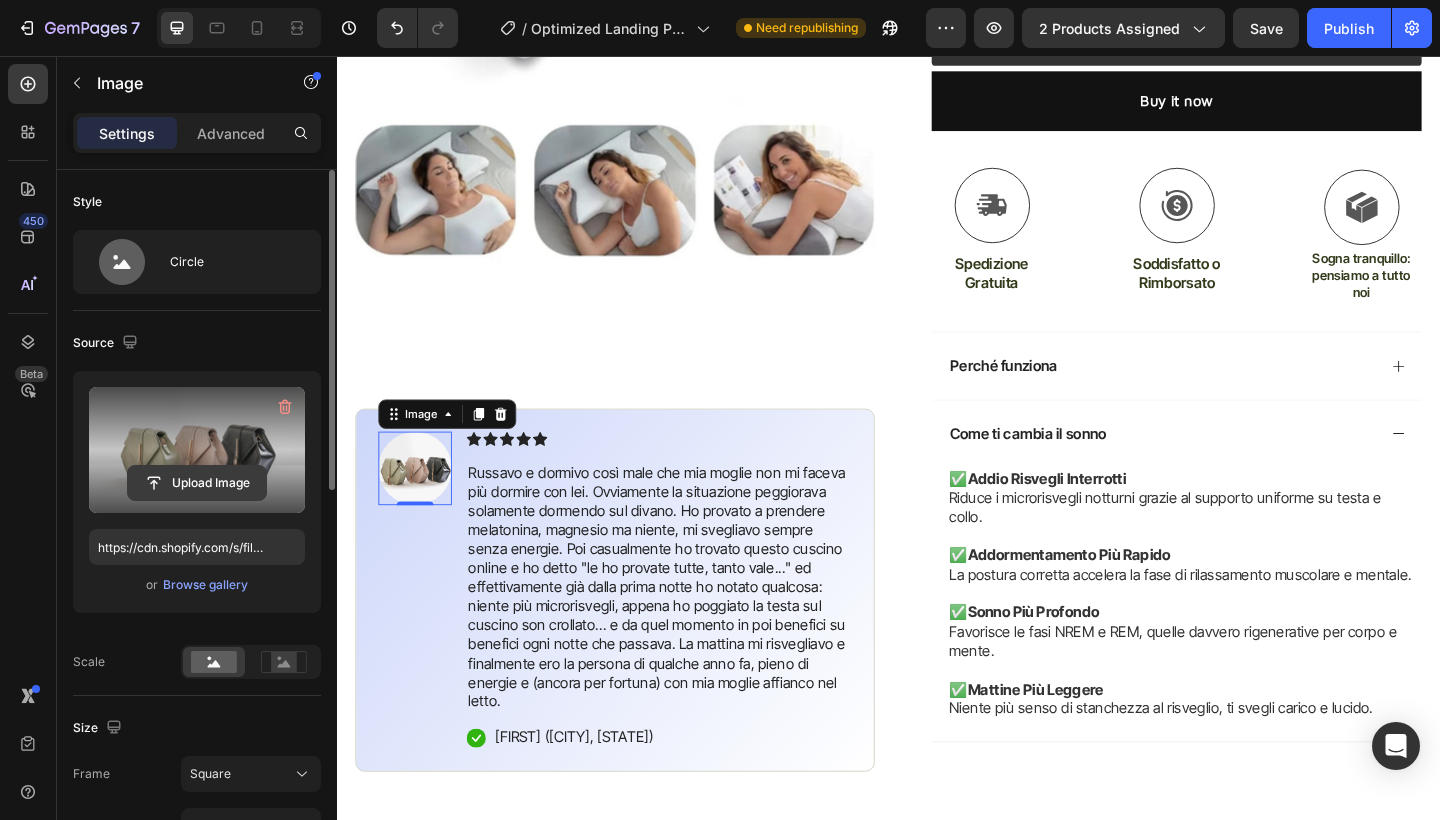click 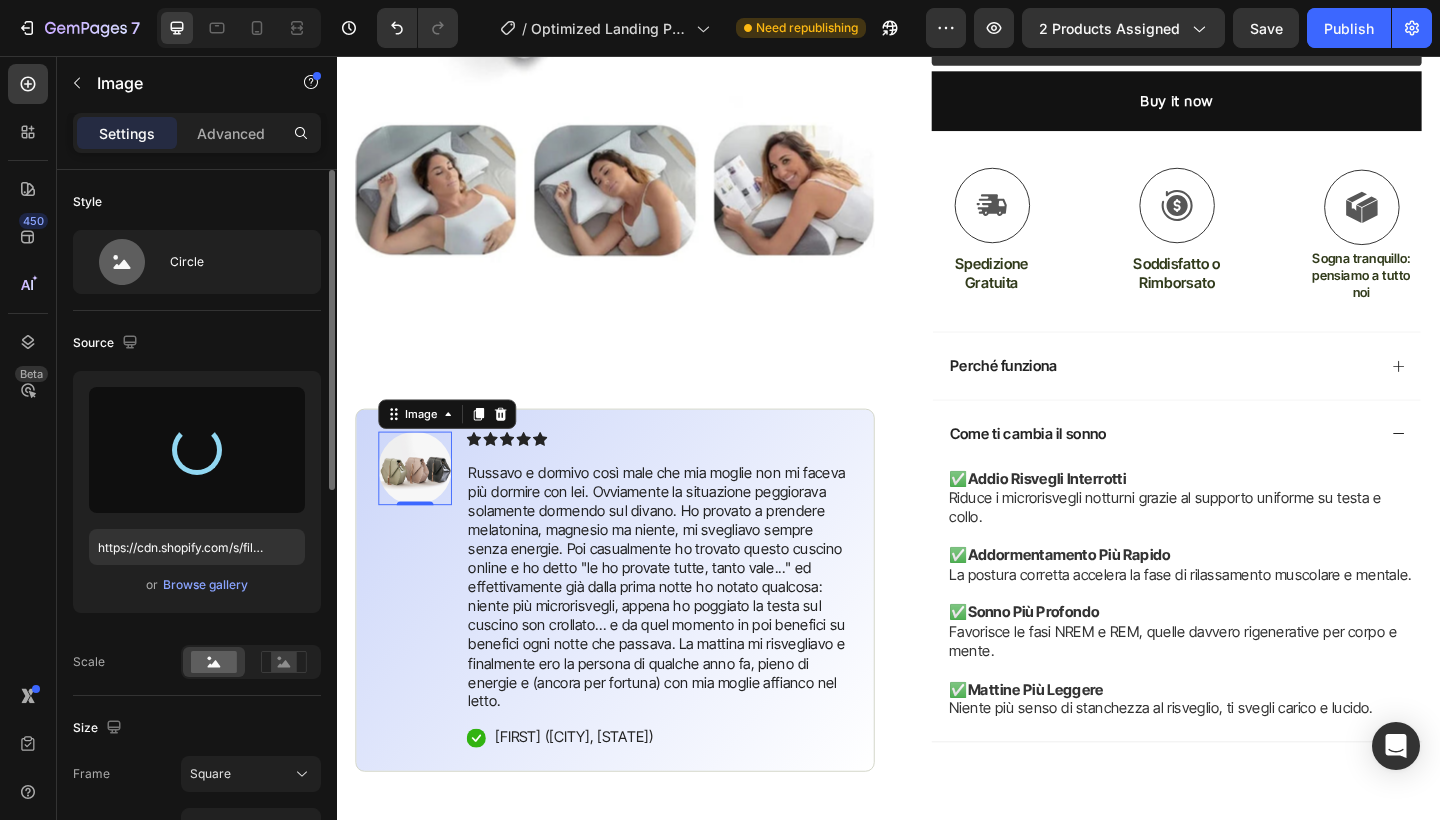 type on "https://cdn.shopify.com/s/files/1/0943/4359/4366/files/gempages_572205761120174919-b80b0885-f678-4c18-b3a7-cd01af12a206.png" 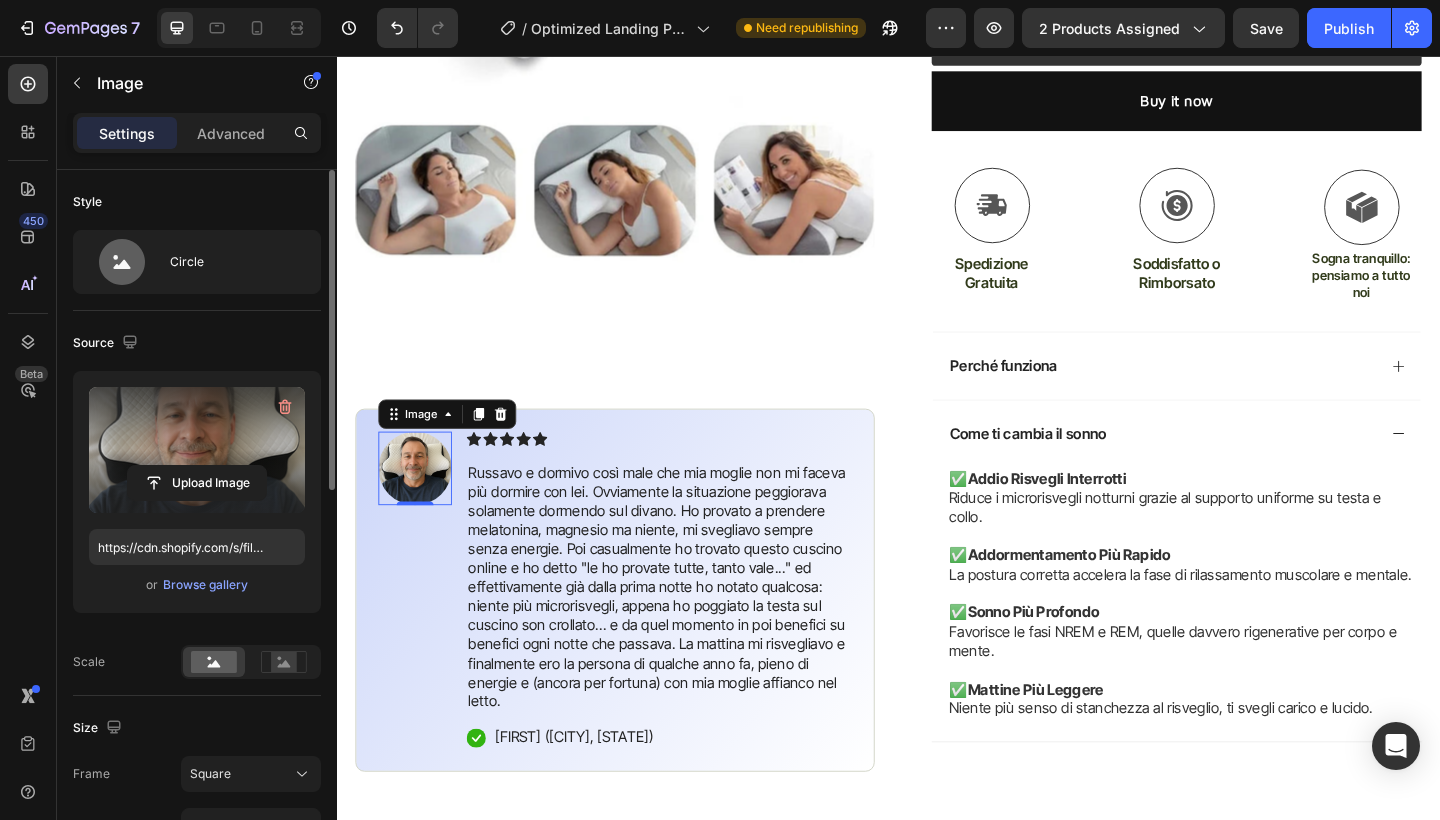 click on "Product Images #1 BESTSELLER IN GYM ACCESSORIES 2024 Text Block Image   0 Icon Icon Icon Icon Icon Icon List [FIRST] e dormivo così male che mia moglie non mi faceva più dormire con lei. Ovviamente la situazione peggiorava solamente dormendo sul divano. Ho provato a prendere melatonina, magnesio ma niente, mi svegliavo sempre senza energie. Poi casualmente ho trovato questo cuscino online e ho detto "le ho provate tutte, tanto vale..." ed effettivamente già dalla prima notte ho notato qualcosa: niente più microrisvegli, appena ho poggiato la testa sul cuscino son crollato... e da quel momento in poi benefici su benefici ogni notte che passava. La mattina mi risvegliavo e finalmente ero la persona di qualche anno fa, pieno di energie e (ancora per fortuna) con mia moglie affianco nel letto. Text Block
Icon [FIRST] ([CITY], [STATE]) Text Block Row Row" at bounding box center (639, 292) 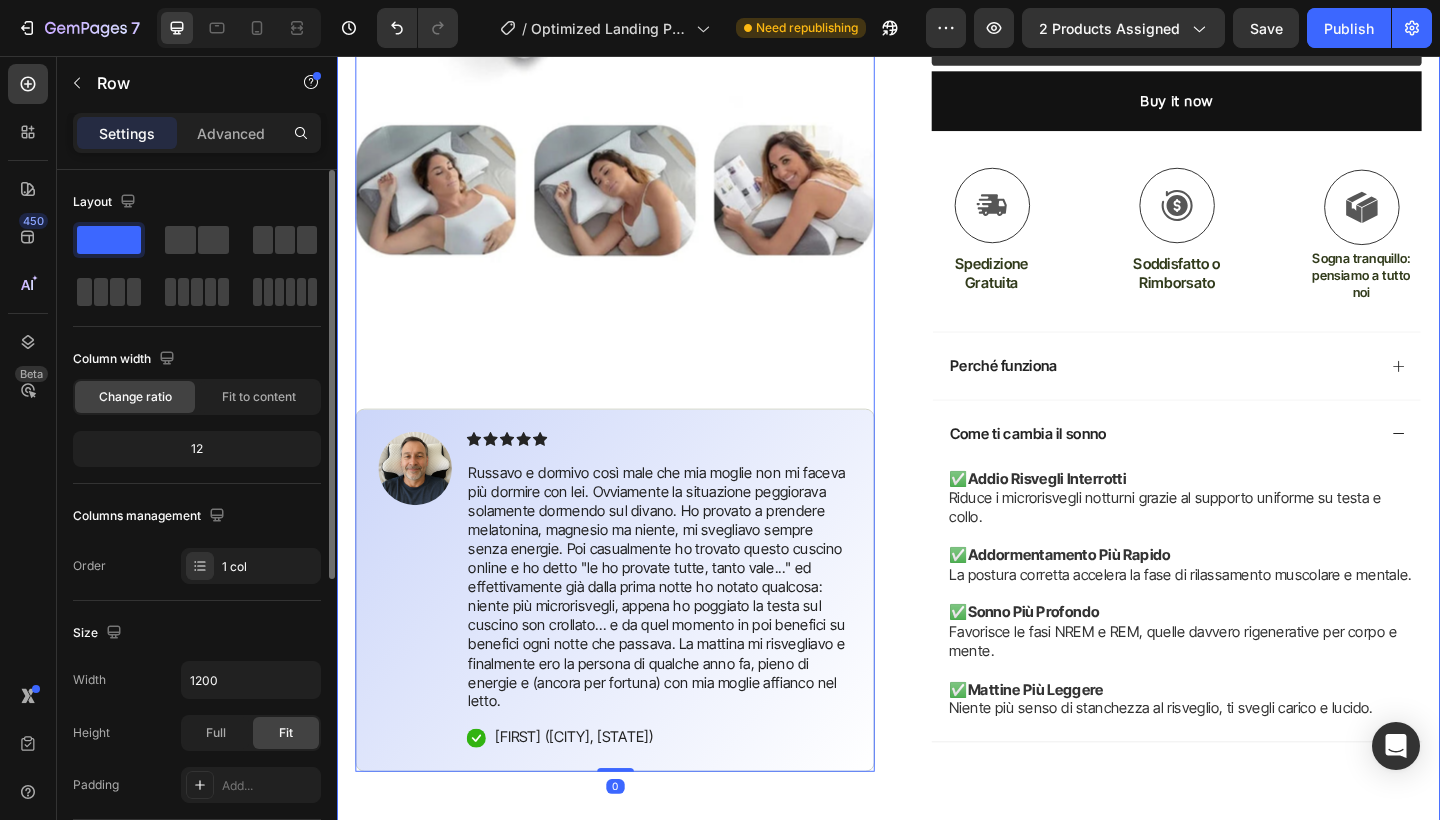 click on "Icon -50% fino a mezzanotte  Text Block Row
Icon 2200+ clienti che si sentono più energetici Text Block Row Carousel Row
Product Images #1 BESTSELLER IN GYM ACCESSORIES 2024 Text Block Image Icon Icon Icon Icon Icon Icon List [FIRST] e dormivo così male che mia moglie non mi faceva più dormire con lei. Ovviamente la situazione peggiorava solamente dormendo sul divano. Ho provato a prendere melatonina, magnesio ma niente, mi svegliavo sempre senza energie. Poi casualmente ho trovato questo cuscino online e ho detto "le ho provate tutte, tanto vale..." ed effettivamente già dalla prima notte ho notato qualcosa: niente più microrisvegli, appena ho poggiato la testa sul cuscino son crollato... e da quel momento in poi benefici su benefici ogni notte che passava. La mattina mi risvegliavo e finalmente ero la persona di qualche anno fa, pieno di energie e (ancora per fortuna) con mia moglie affianco nel letto. Text Block
Icon [FIRST] ([CITY], [STATE]) Text Block Row" at bounding box center [937, 211] 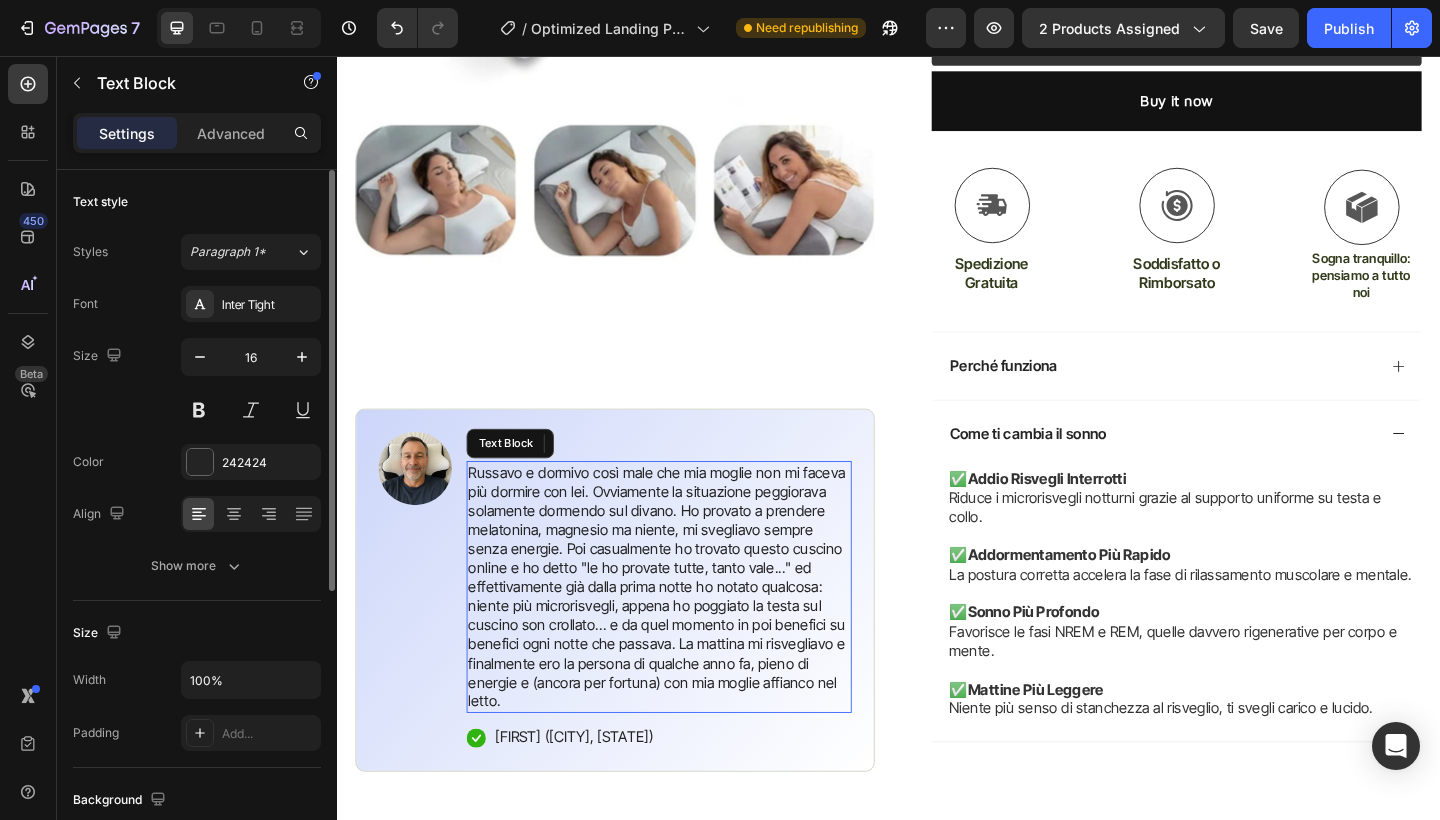 click on "Russavo e dormivo così male che mia moglie non mi faceva più dormire con lei. Ovviamente la situazione peggiorava solamente dormendo sul divano. Ho provato a prendere melatonina, magnesio ma niente, mi svegliavo sempre senza energie. Poi casualmente ho trovato questo cuscino online e ho detto "le ho provate tutte, tanto vale..." ed effettivamente già dalla prima notte ho notato qualcosa: niente più microrisvegli, appena ho poggiato la testa sul cuscino son crollato... e da quel momento in poi benefici su benefici ogni notte che passava. La mattina mi risvegliavo e finalmente ero la persona di qualche anno fa, pieno di energie e (ancora per fortuna) con mia moglie affianco nel letto." at bounding box center (687, 634) 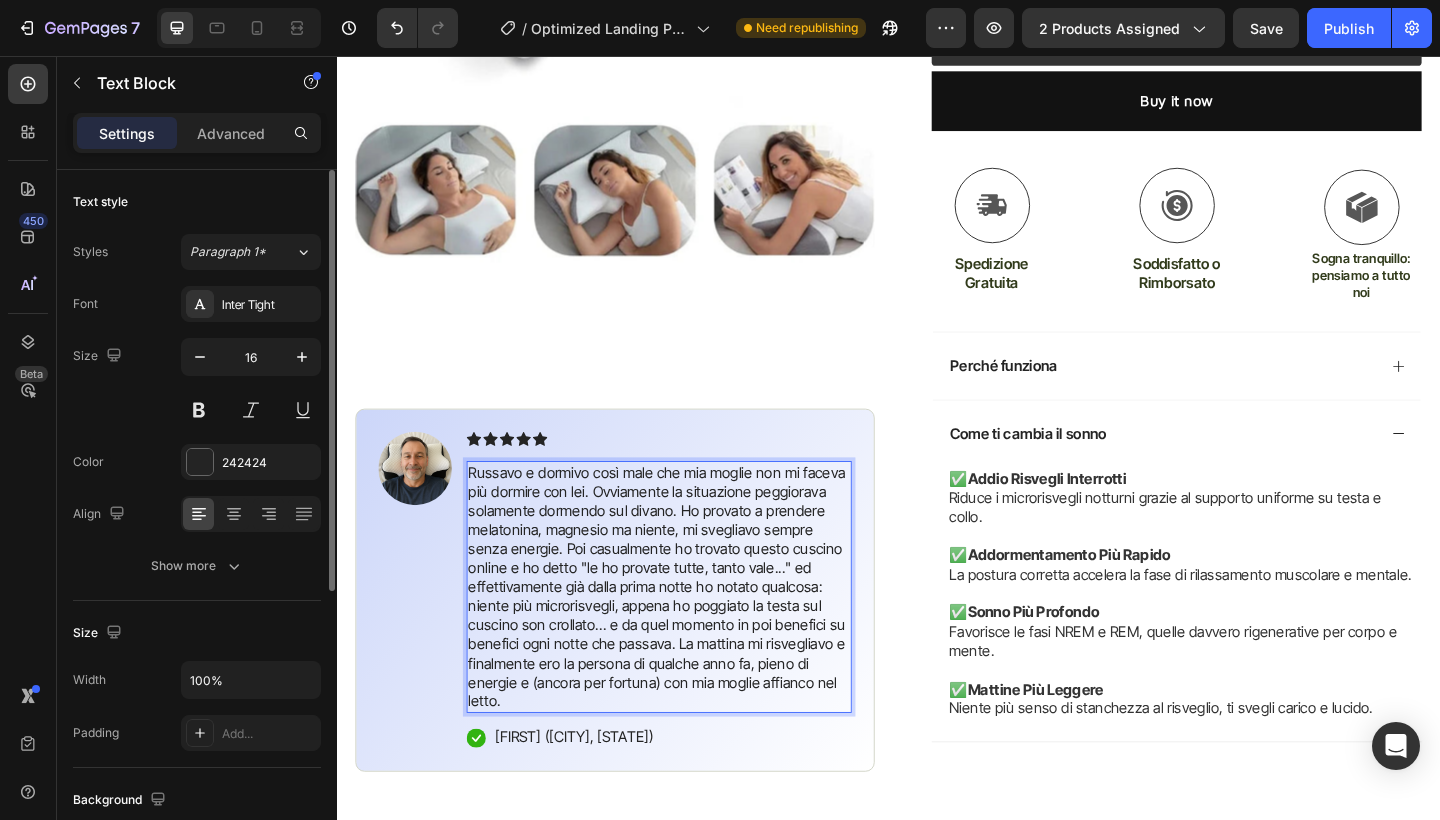 click on "Russavo e dormivo così male che mia moglie non mi faceva più dormire con lei. Ovviamente la situazione peggiorava solamente dormendo sul divano. Ho provato a prendere melatonina, magnesio ma niente, mi svegliavo sempre senza energie. Poi casualmente ho trovato questo cuscino online e ho detto "le ho provate tutte, tanto vale..." ed effettivamente già dalla prima notte ho notato qualcosa: niente più microrisvegli, appena ho poggiato la testa sul cuscino son crollato... e da quel momento in poi benefici su benefici ogni notte che passava. La mattina mi risvegliavo e finalmente ero la persona di qualche anno fa, pieno di energie e (ancora per fortuna) con mia moglie affianco nel letto." at bounding box center [687, 634] 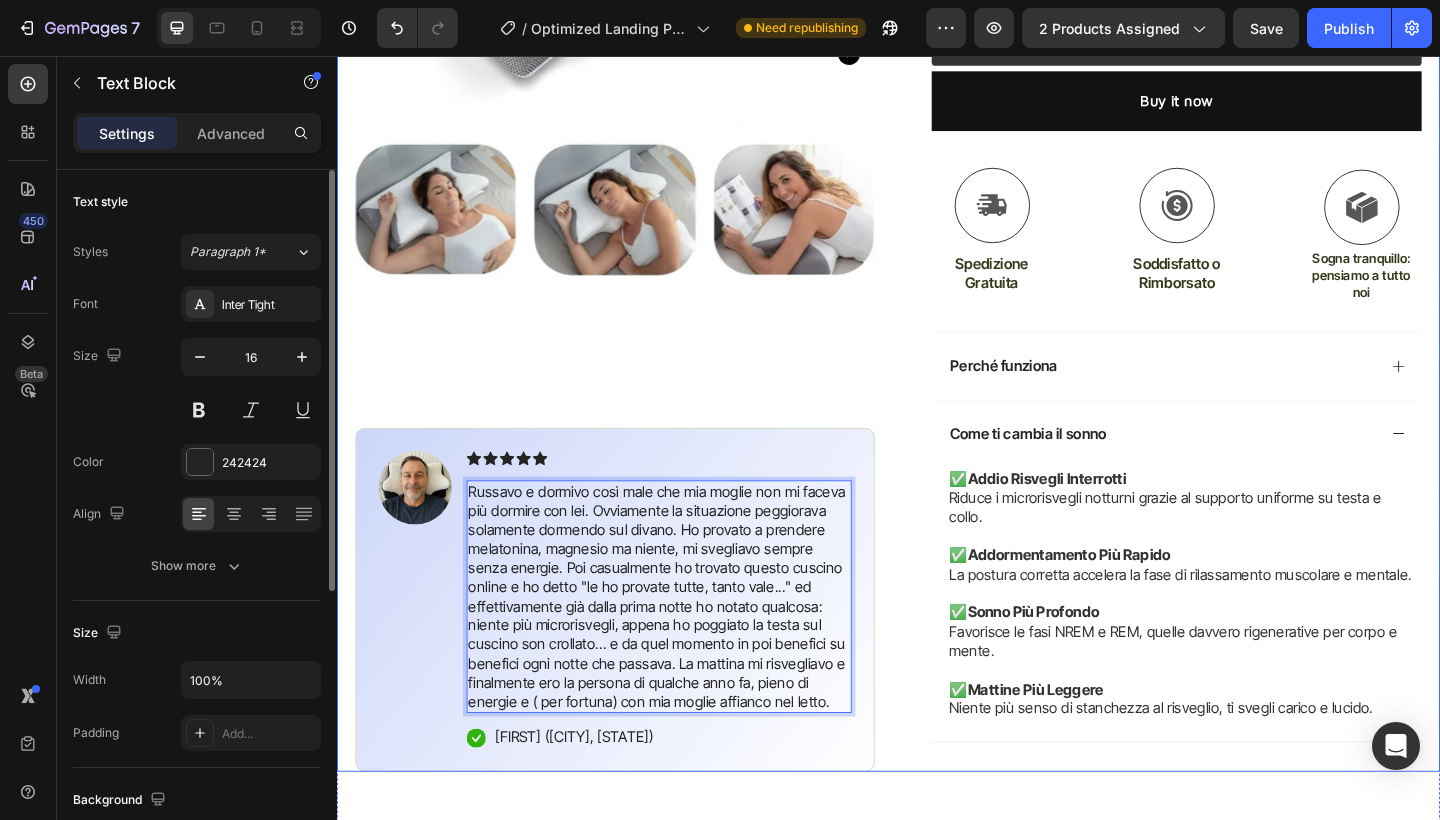 click on "Product Images #1 BESTSELLER IN GYM ACCESSORIES 2024 Text Block Image Icon Icon Icon Icon Icon Icon List Russavo e dormivo così male che mia moglie non mi faceva più dormire con lei. Ovviamente la situazione peggiorava solamente dormendo sul divano. Ho provato a prendere melatonina, magnesio ma niente, mi svegliavo sempre senza energie. Poi casualmente ho trovato questo cuscino online e ho detto "le ho provate tutte, tanto vale..." ed effettivamente già dalla prima notte ho notato qualcosa: niente più microrisvegli, appena ho poggiato la testa sul cuscino son crollato... e da quel momento in poi benefici su benefici ogni notte che passava. La mattina mi risvegliavo e finalmente ero la persona di qualche anno fa, pieno di energie e ( per fortuna) con mia moglie affianco nel letto. Text Block   16
Icon [NAME] ([CITY], [STATE]) Text Block Row Row Row Icon Icon Icon Icon Icon Icon List 4.8 su 2200+ clienti Text Block Row Product Title
Row" at bounding box center (937, 179) 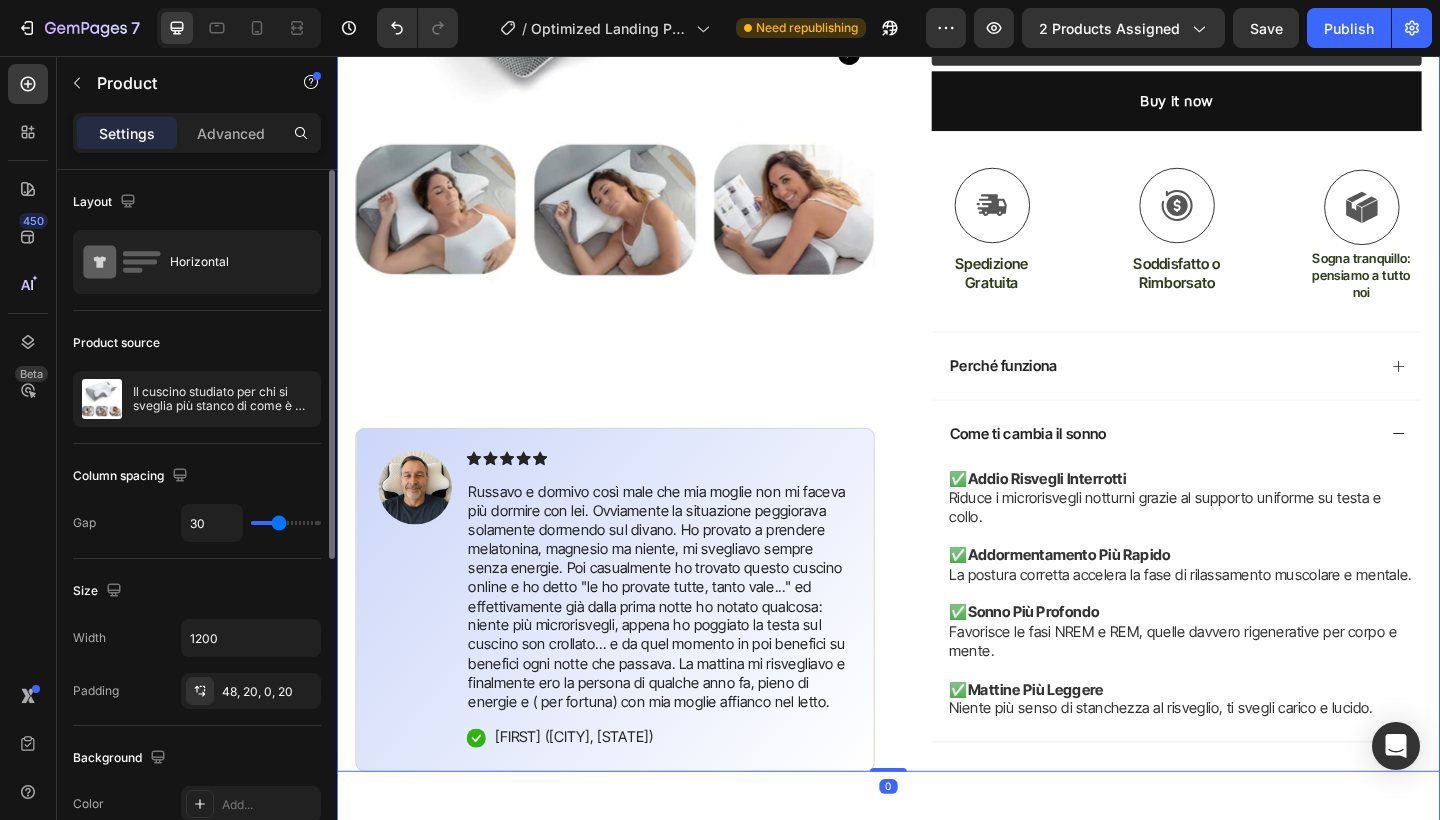 click on "Icon -50% fino a mezzanotte  Text Block Row
Icon 2200+ clienti che si sentono più energetici Text Block Row Carousel Row
Product Images #1 BESTSELLER IN GYM ACCESSORIES 2024 Text Block Image Icon Icon Icon Icon Icon Icon List [FIRST] e dormivo così male che mia moglie non mi faceva più dormire con lei. Ovviamente la situazione peggiorava solamente dormendo sul divano. Ho provato a prendere melatonina, magnesio ma niente, mi svegliavo sempre senza energie. Poi casualmente ho trovato questo cuscino online e ho detto "le ho provate tutte, tanto vale..." ed effettivamente già dalla prima notte ho notato qualcosa: niente più microrisvegli, appena ho poggiato la testa sul cuscino son crollato... e da quel momento in poi benefici su benefici ogni notte che passava. La mattina mi risvegliavo e finalmente ero la persona di qualche anno fa, pieno di energie e ( per fortuna) con mia moglie affianco nel letto. Text Block
Icon [FIRST] ([CITY], [STATE]) Text Block Row Row Row" at bounding box center [937, 211] 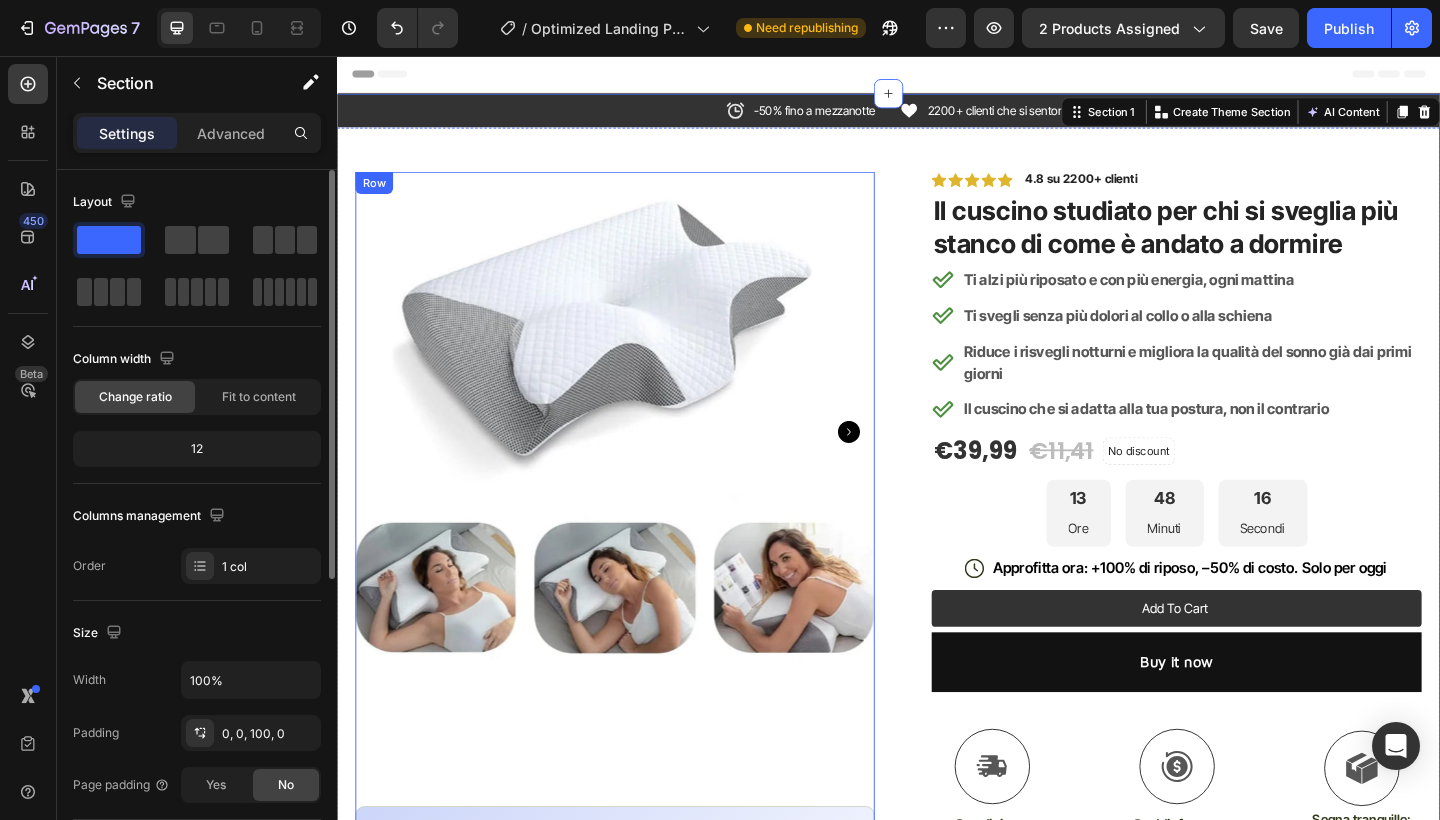 scroll, scrollTop: 0, scrollLeft: 0, axis: both 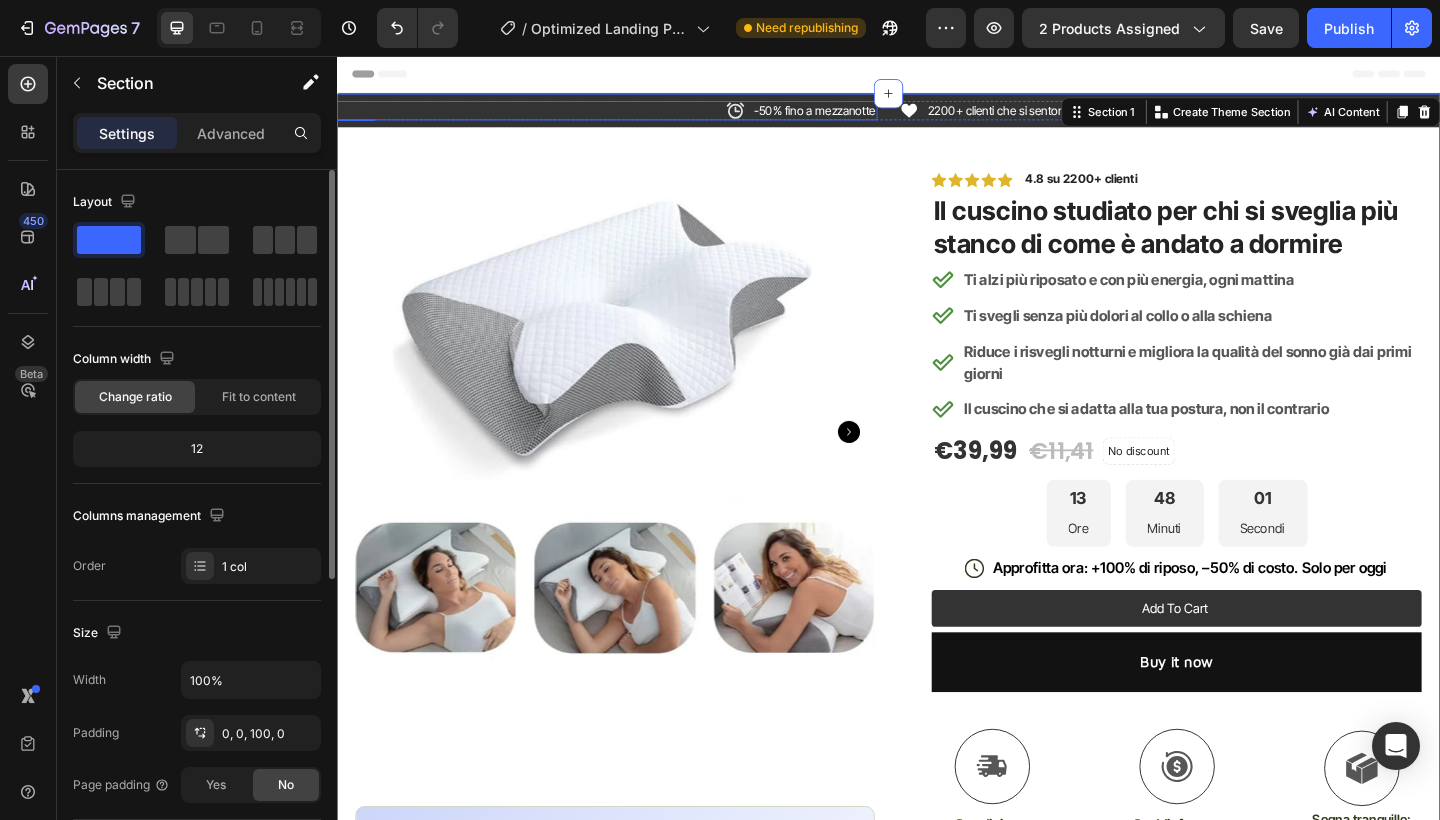 click on "Icon -50% fino a mezzanotte  Text Block Row" at bounding box center [631, 115] 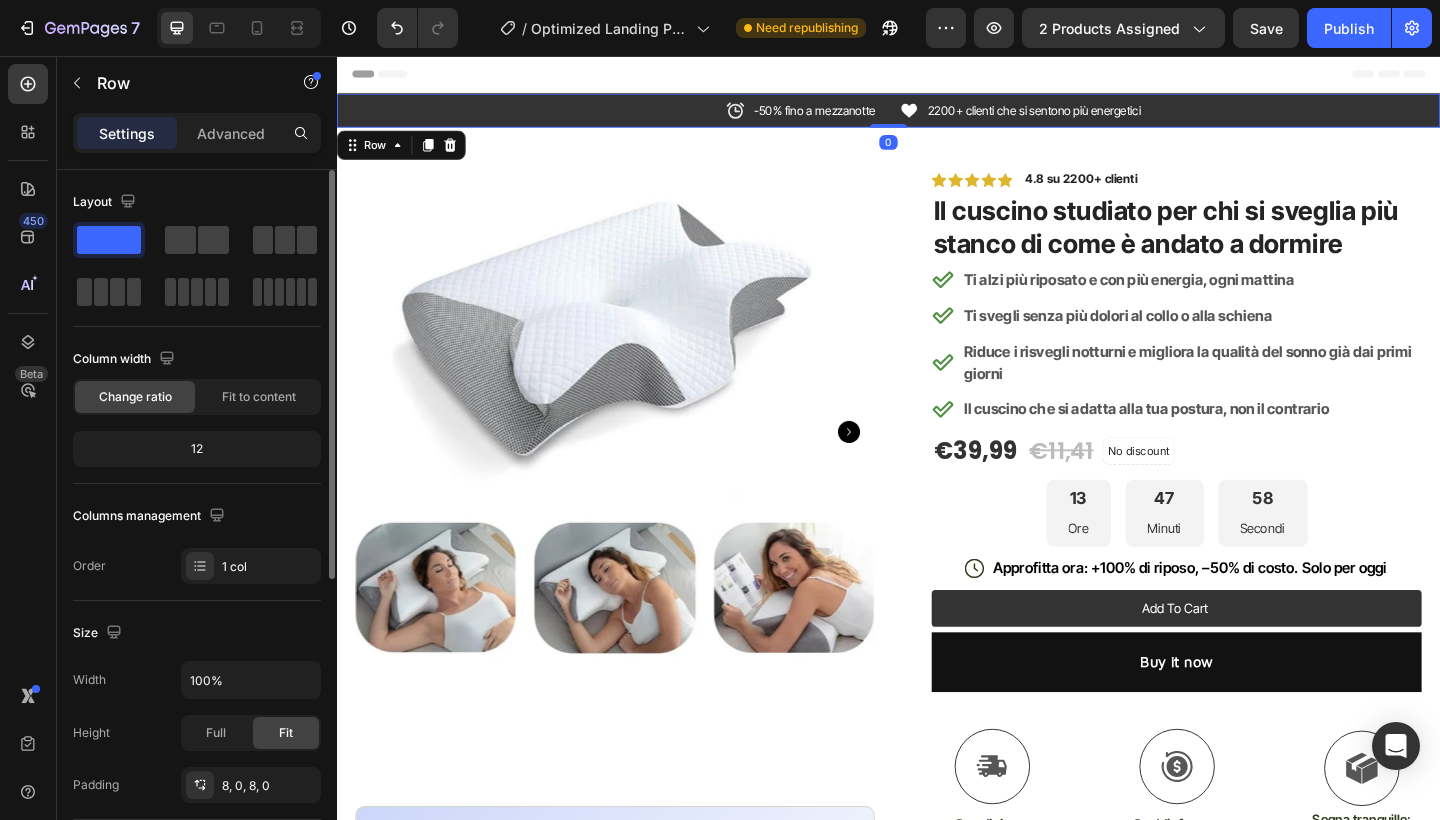 click on "Icon -50% fino a mezzanotte  Text Block Row
Icon 2200+ clienti che si sentono più energetici Text Block Row Carousel Row   0" at bounding box center [937, 115] 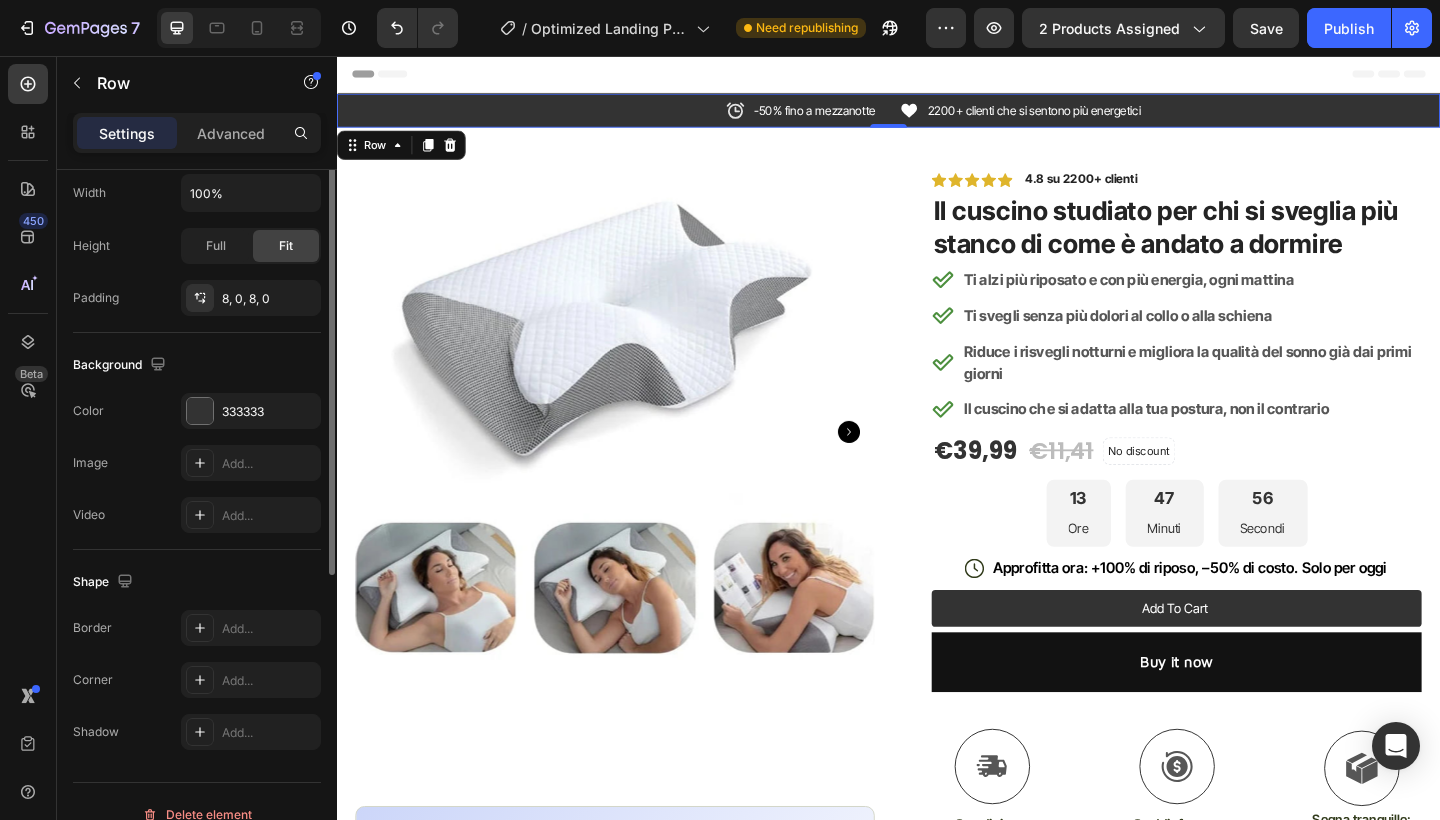 scroll, scrollTop: 513, scrollLeft: 0, axis: vertical 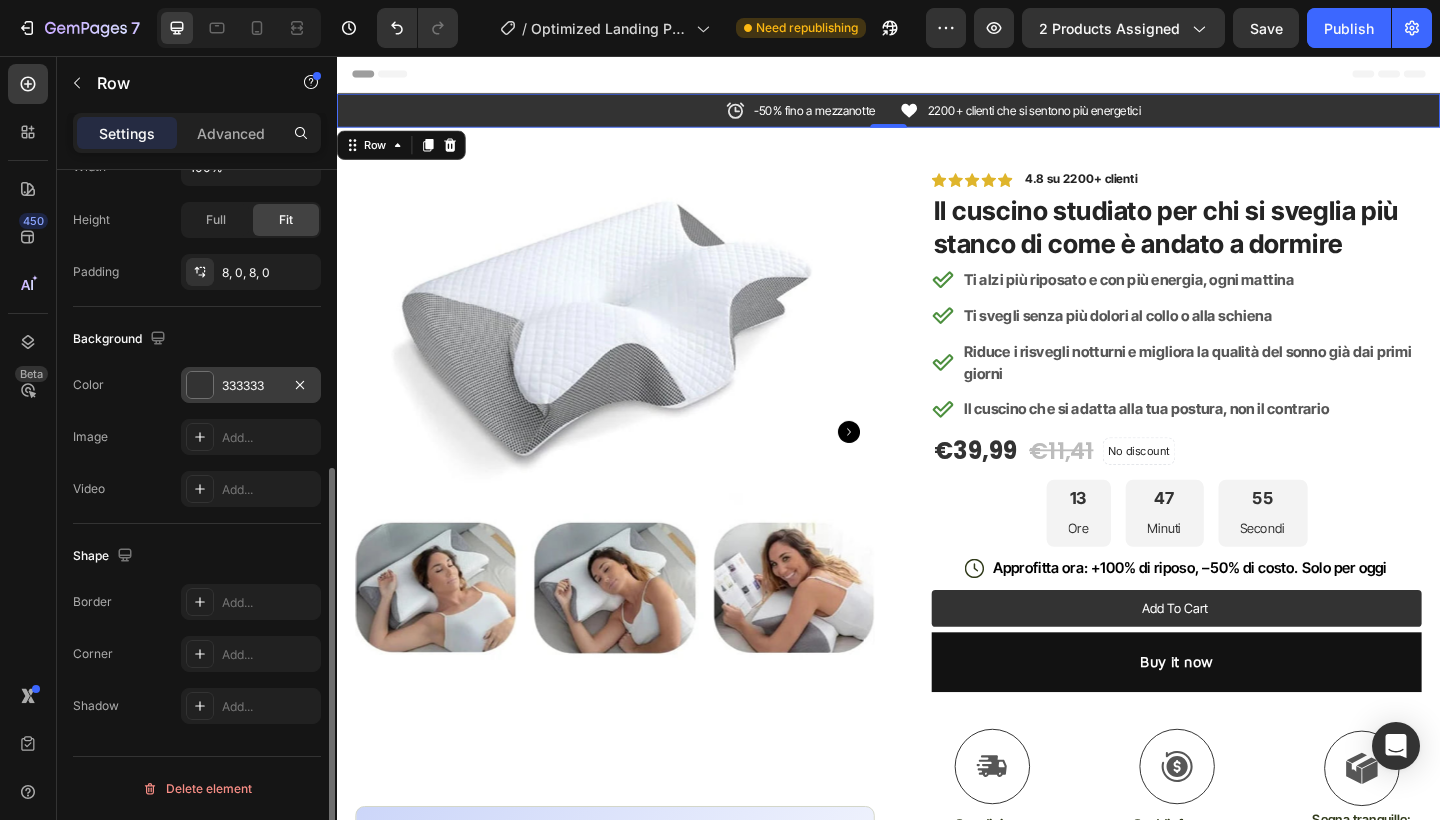 click at bounding box center (200, 385) 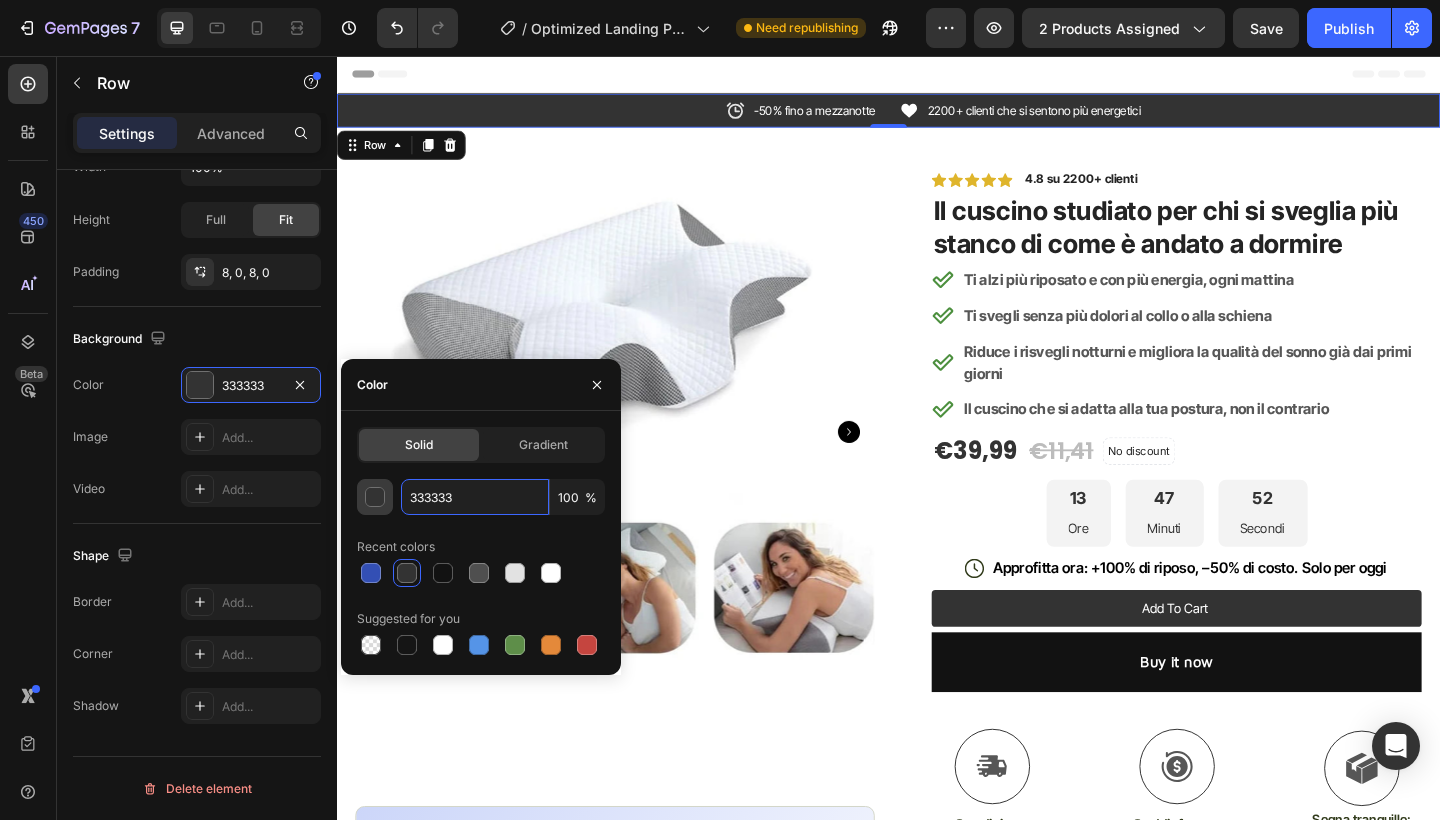 drag, startPoint x: 479, startPoint y: 491, endPoint x: 375, endPoint y: 502, distance: 104.58012 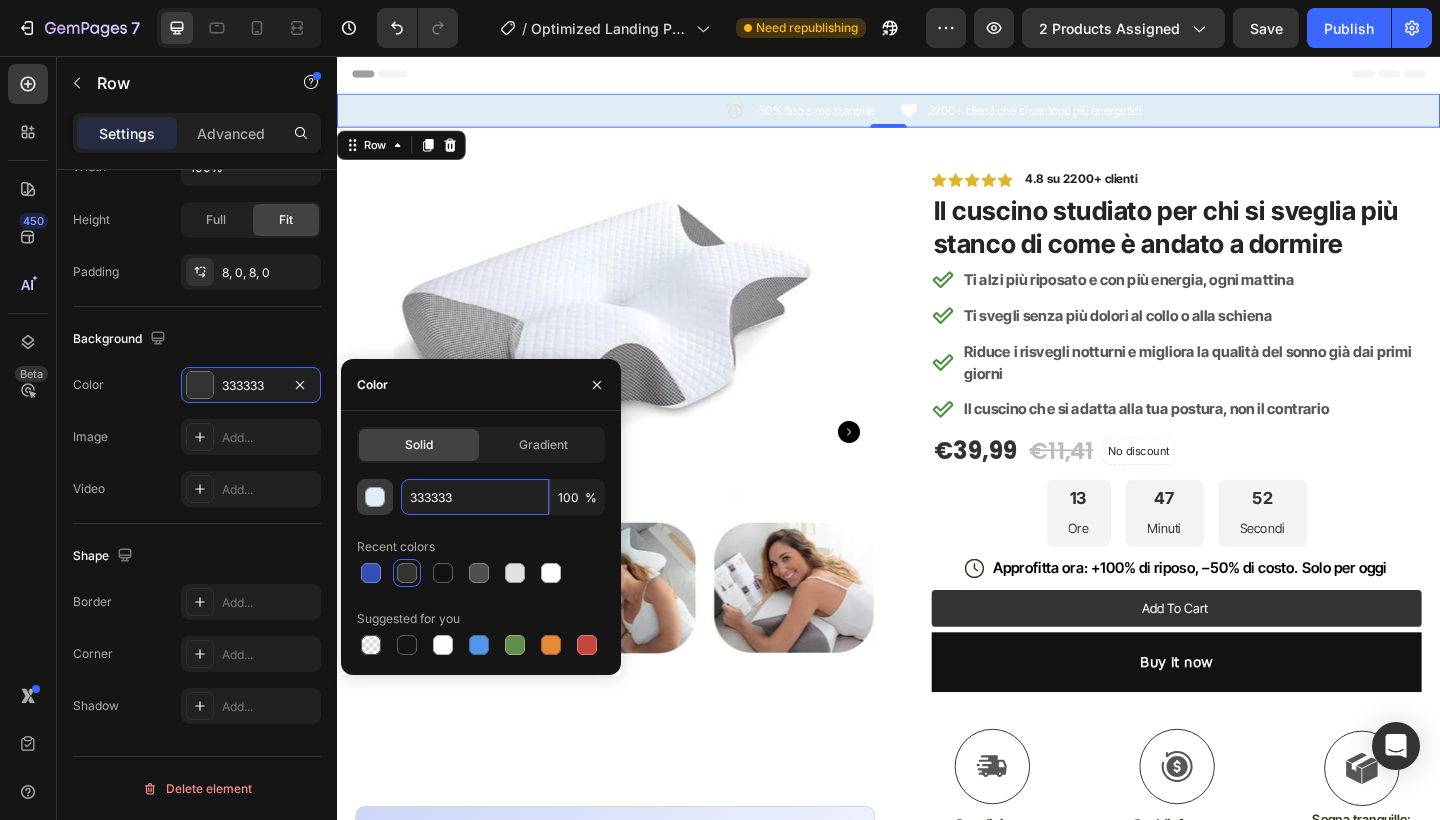 type on "E1EDF5" 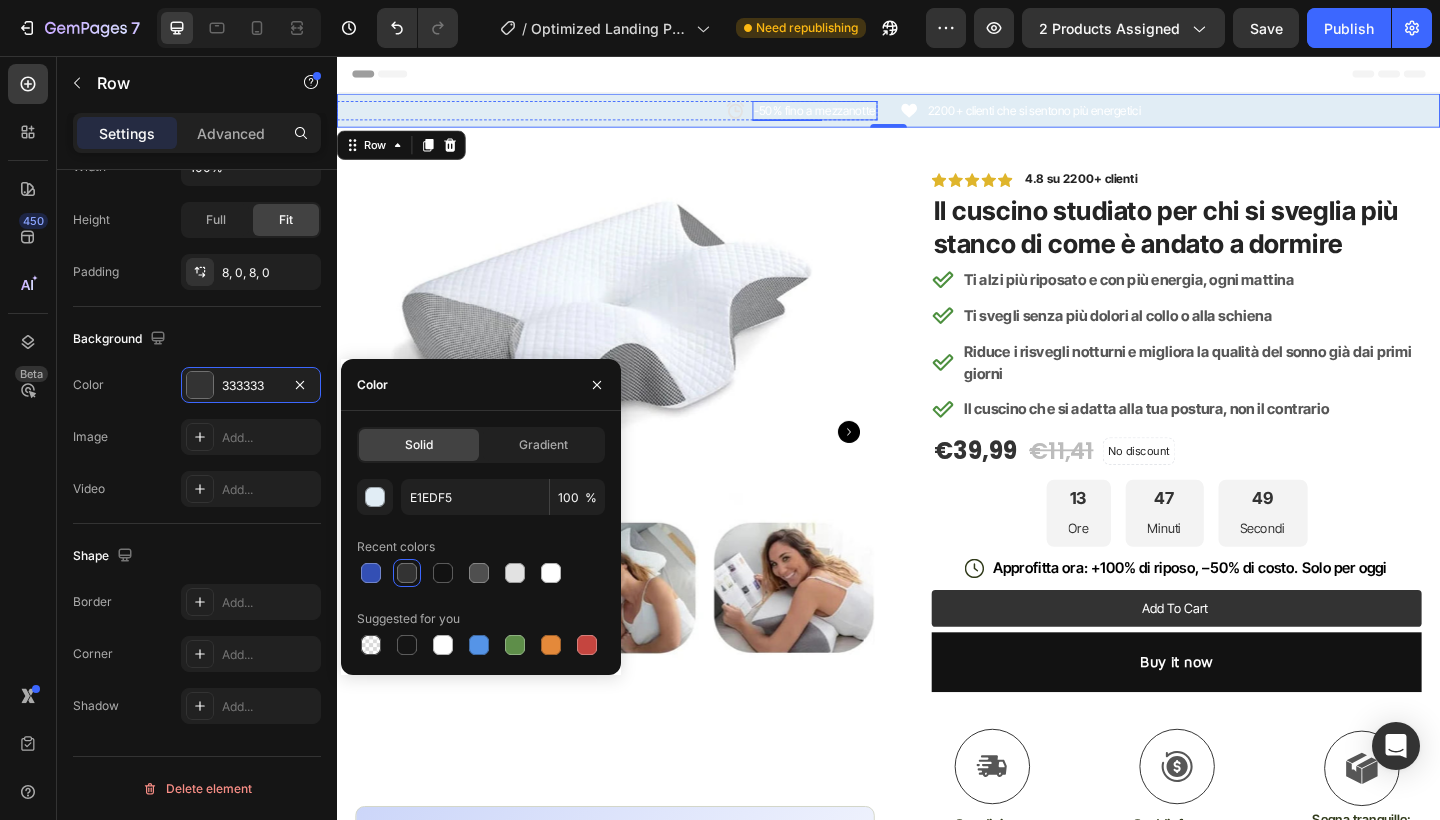 click on "-50% fino a mezzanotte" at bounding box center (857, 115) 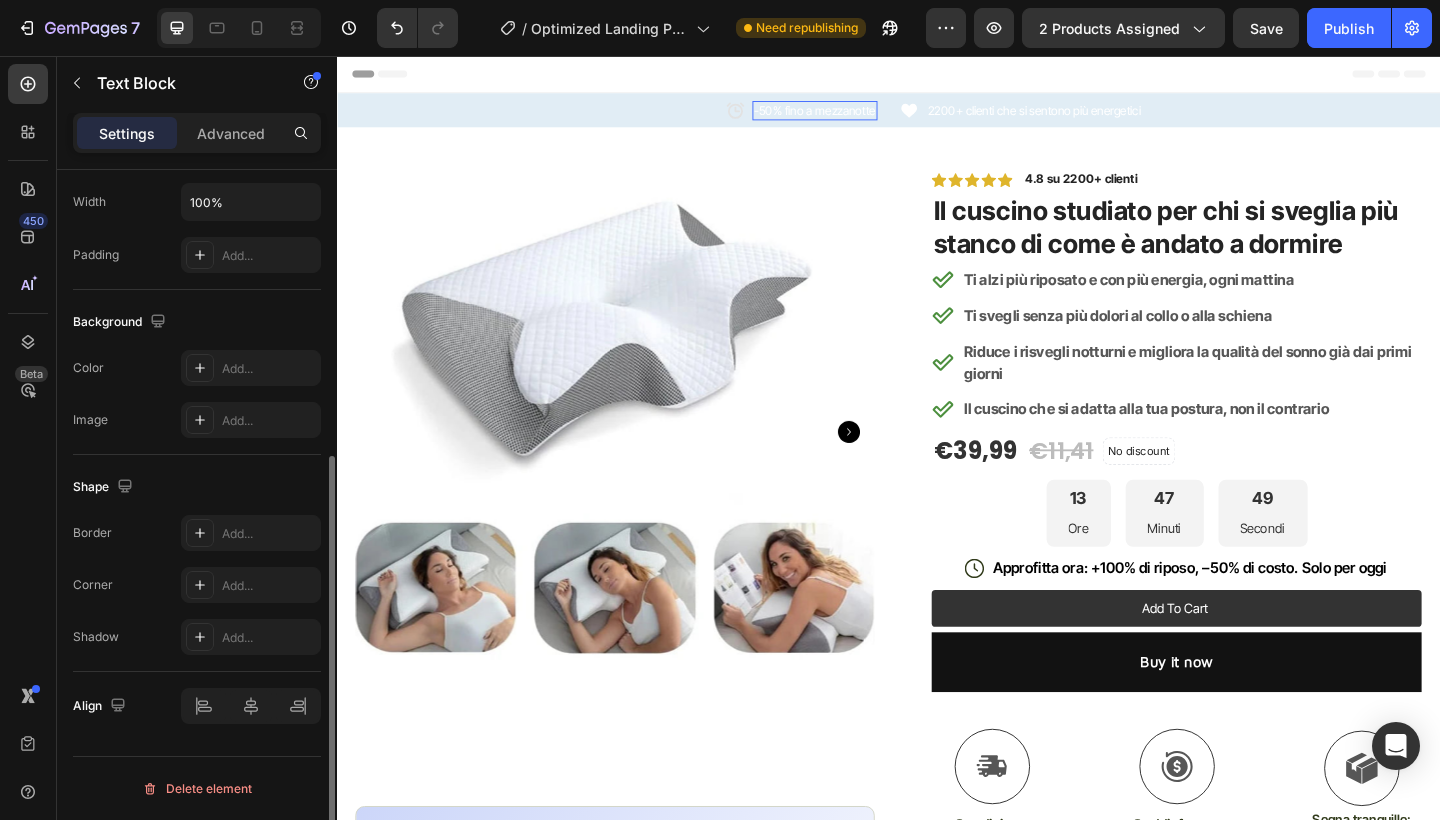 scroll, scrollTop: 0, scrollLeft: 0, axis: both 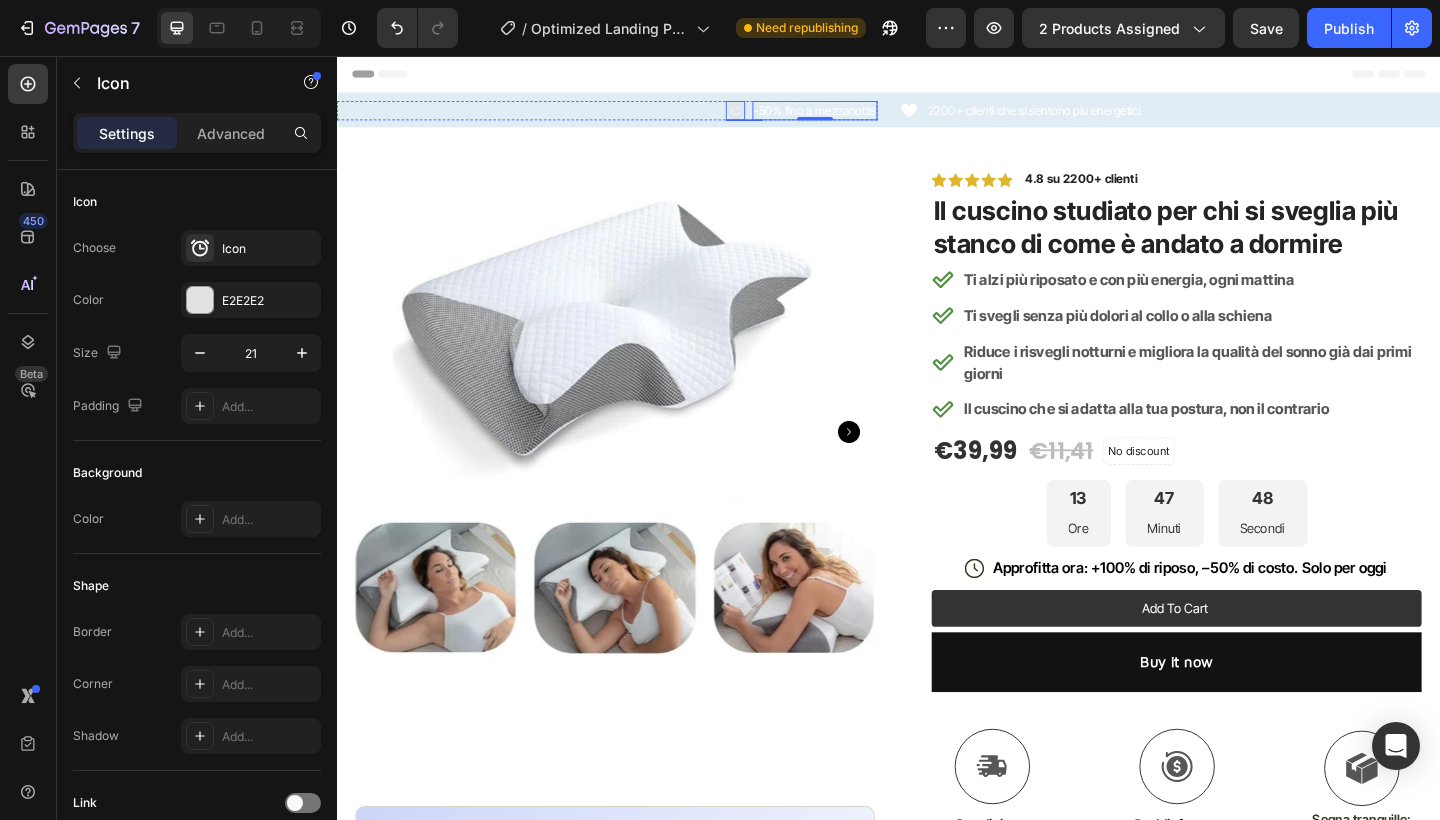 click 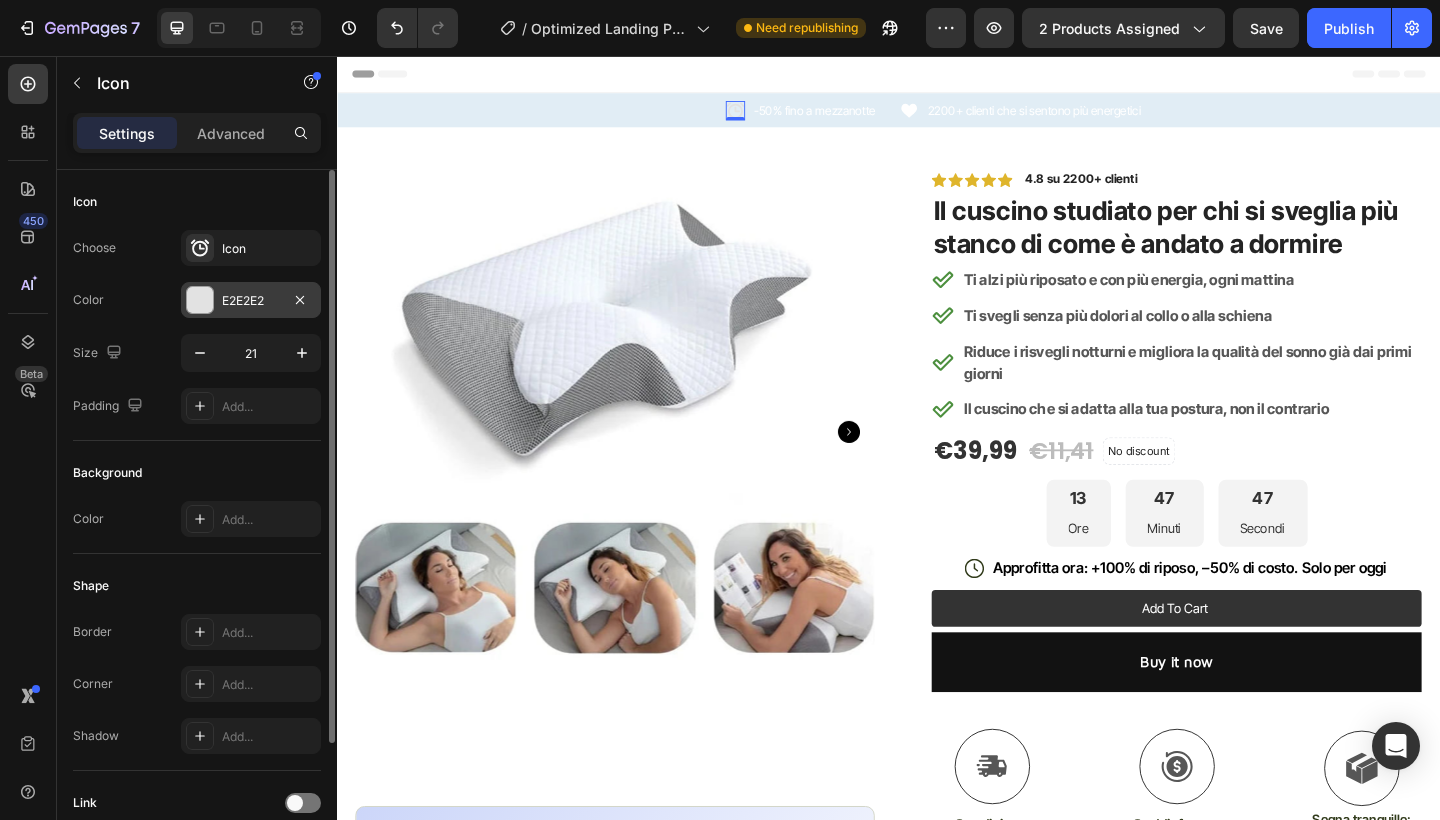 click at bounding box center (200, 300) 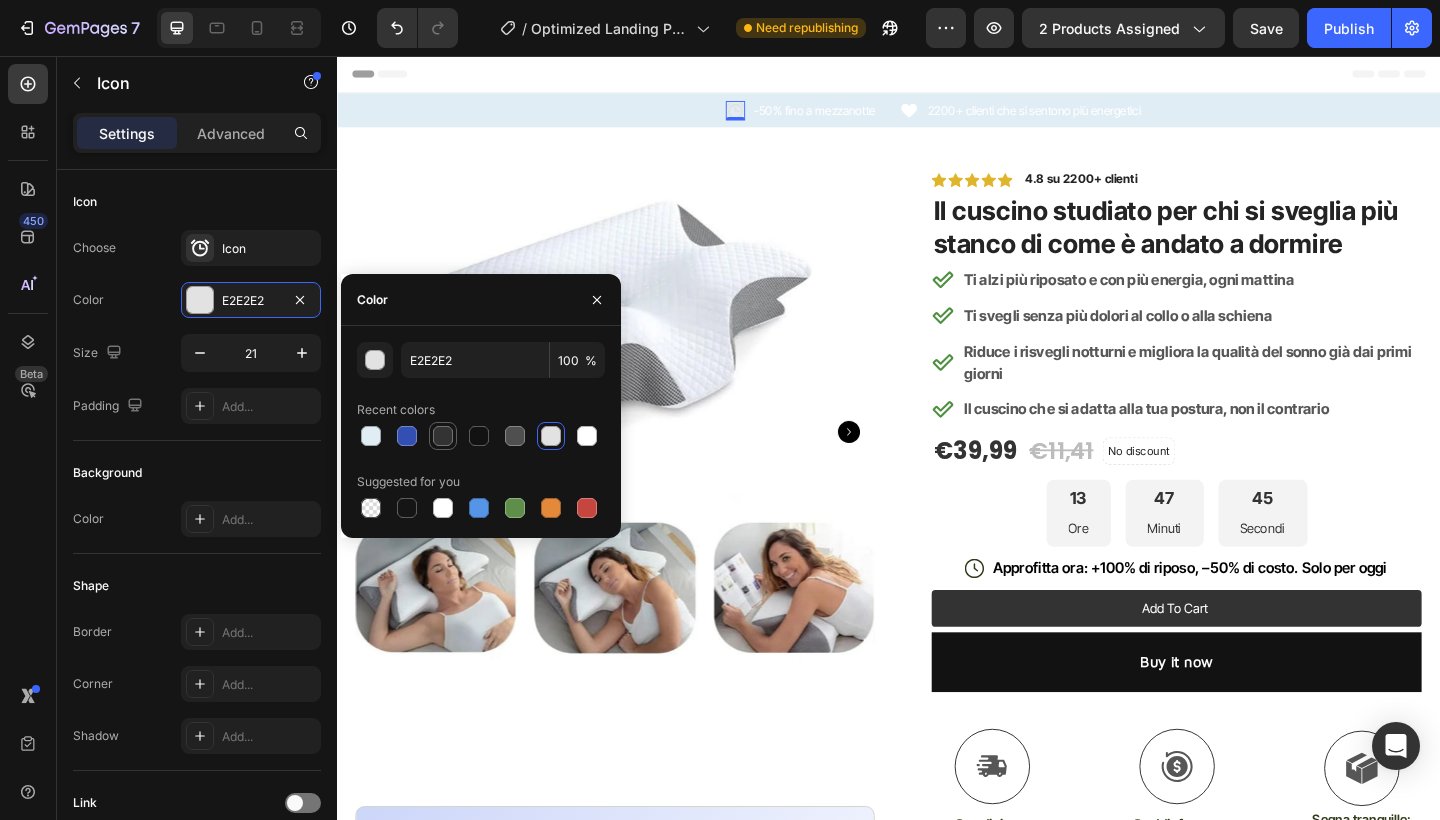 click at bounding box center (443, 436) 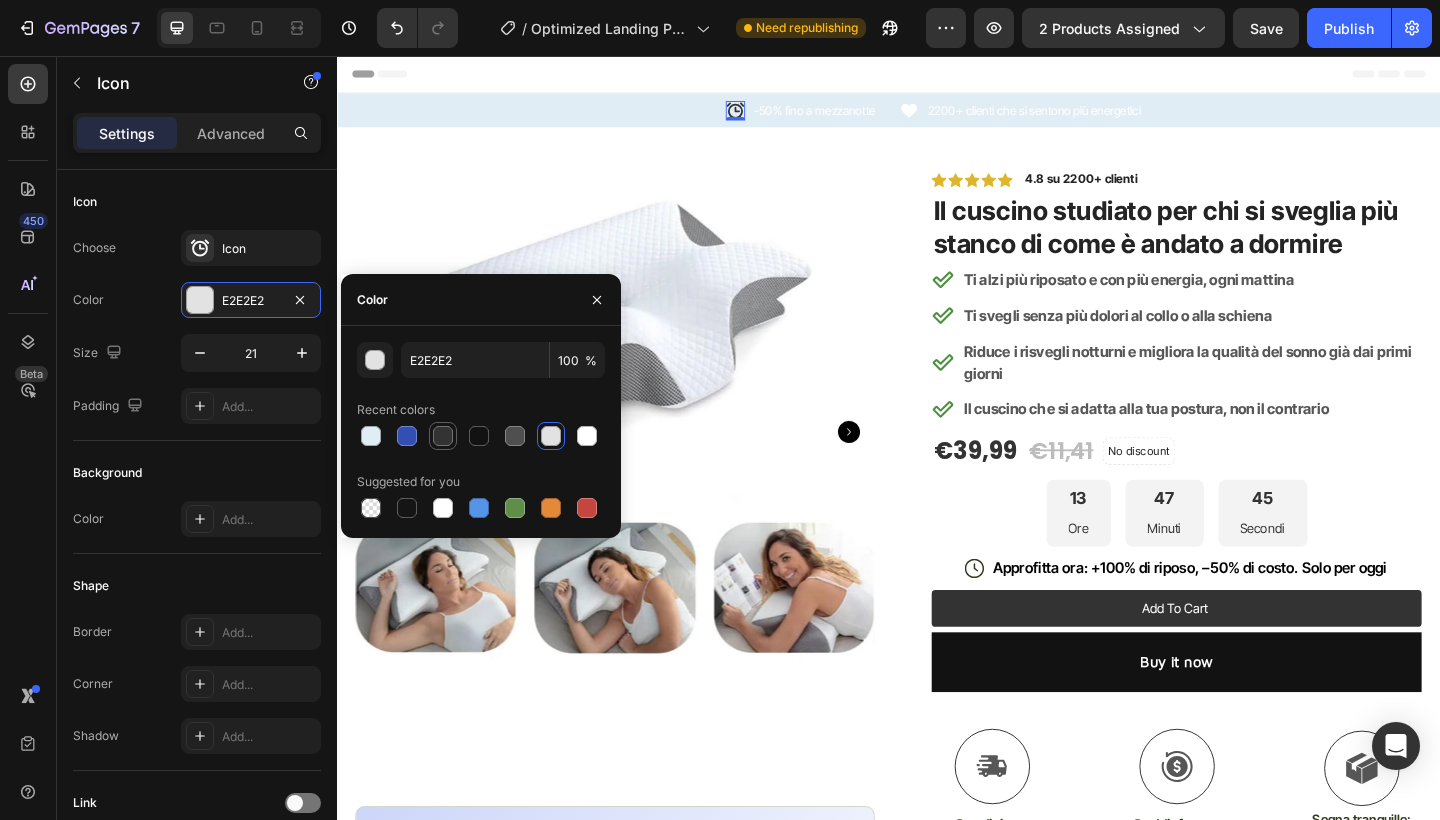 type on "333333" 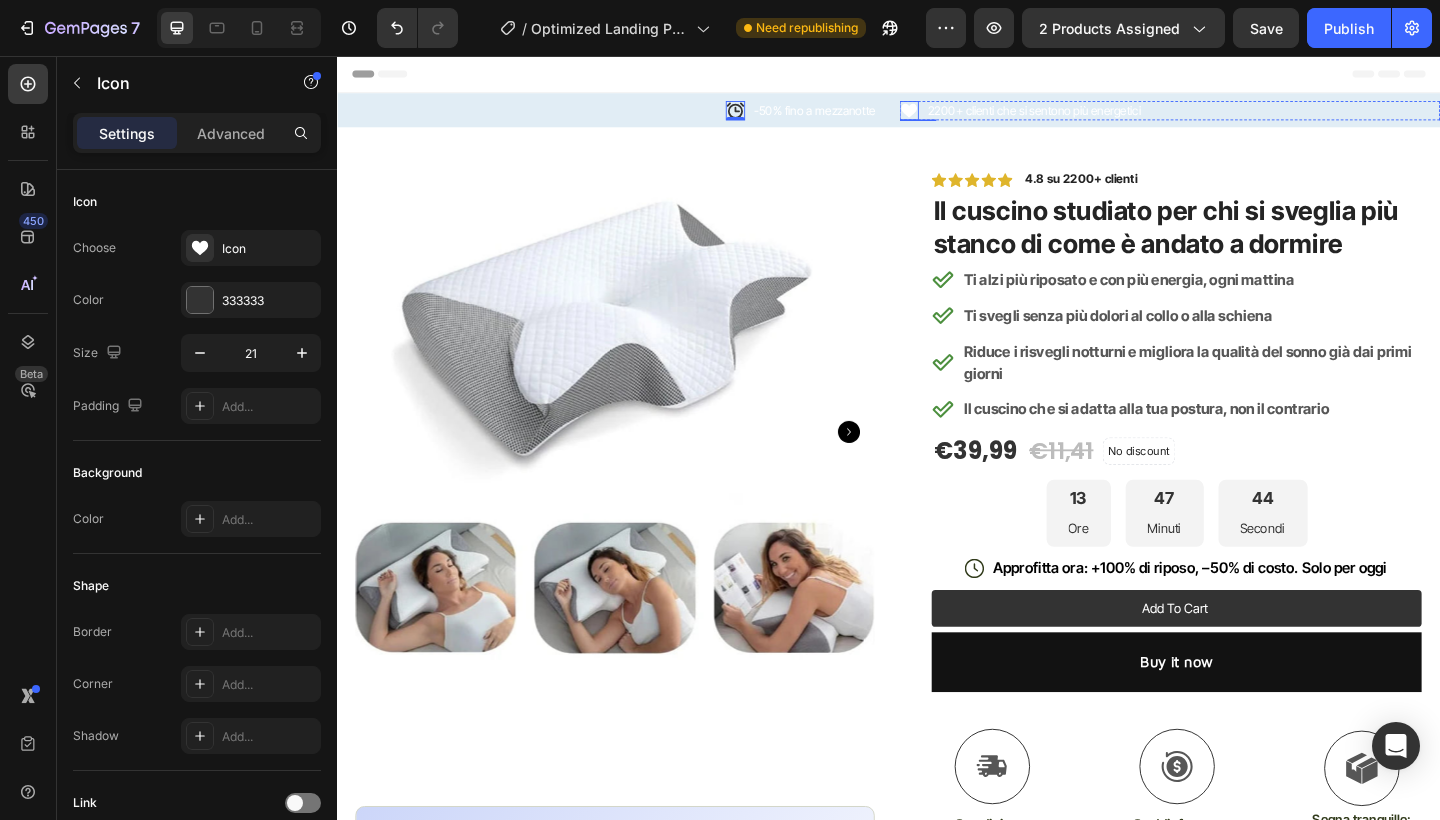 click 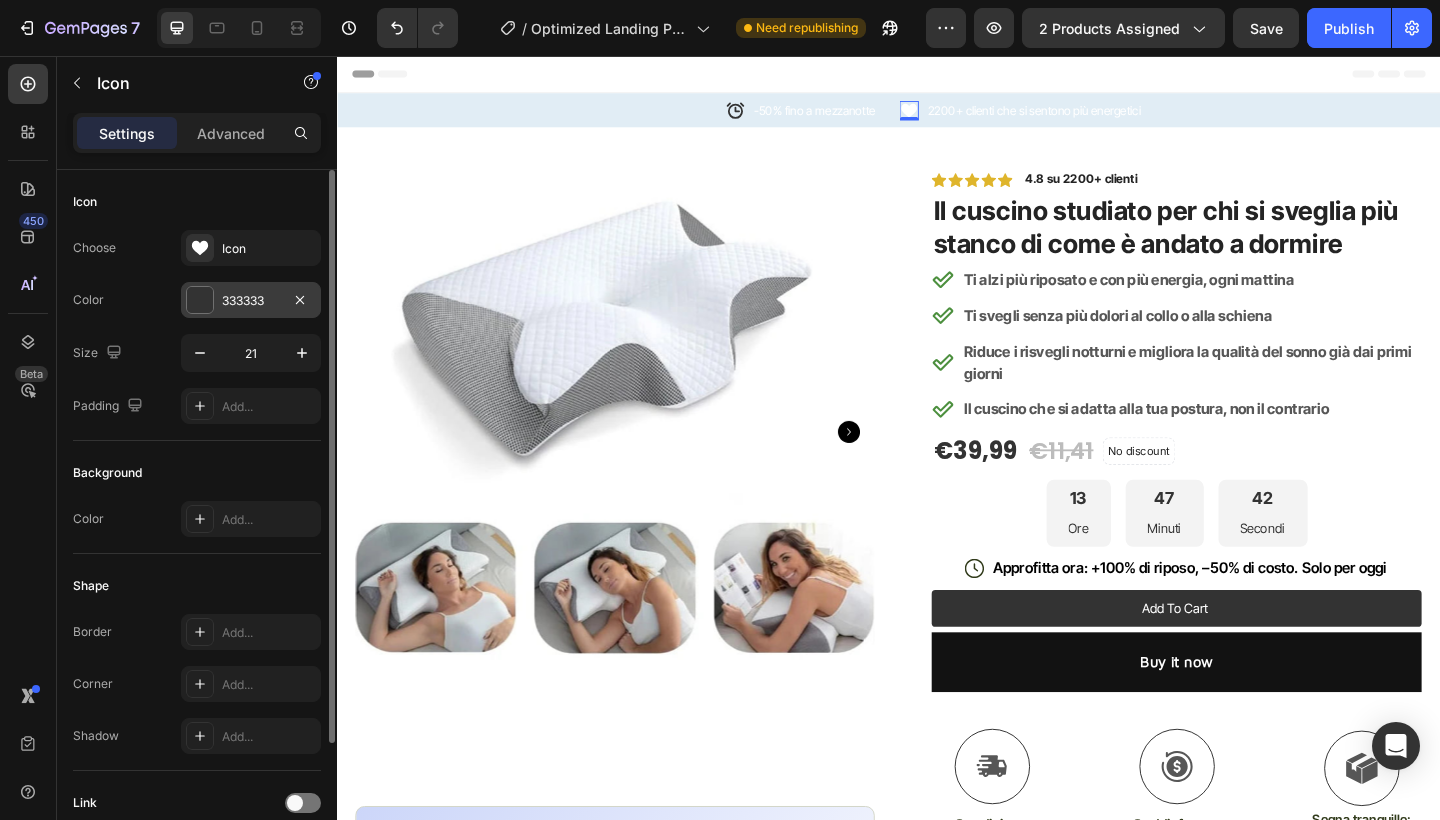 click at bounding box center (200, 300) 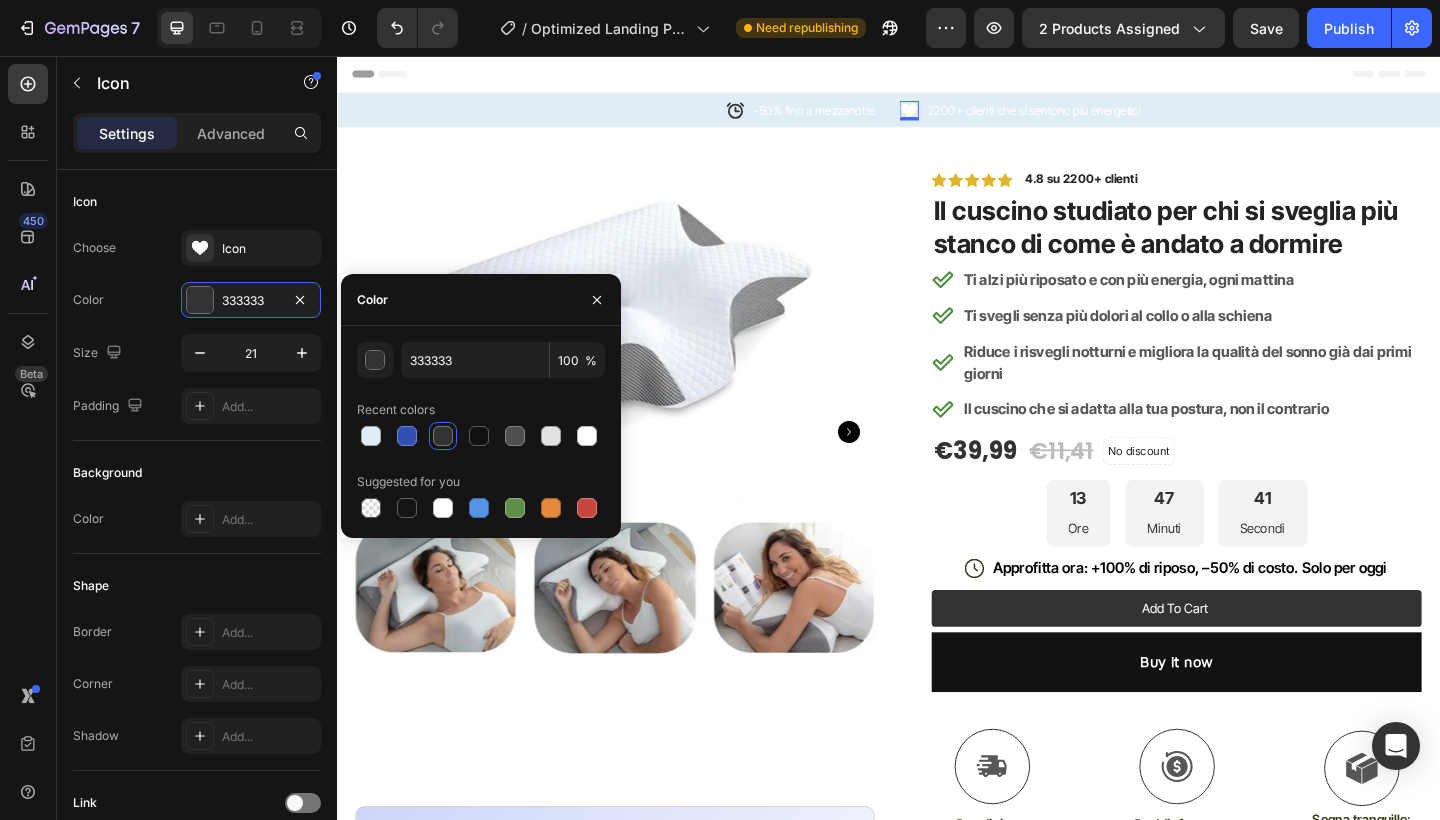 click at bounding box center [443, 436] 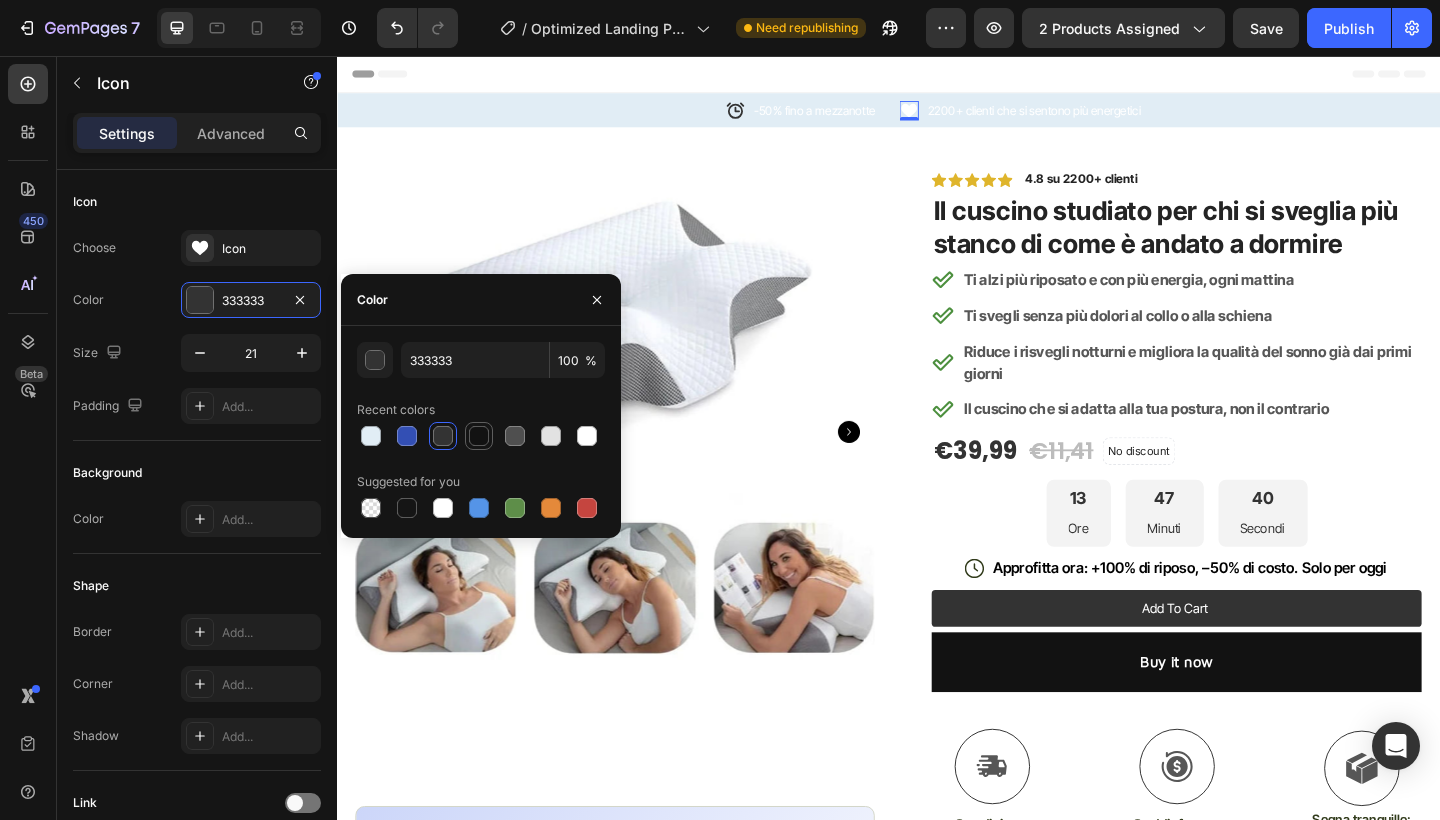 click at bounding box center (479, 436) 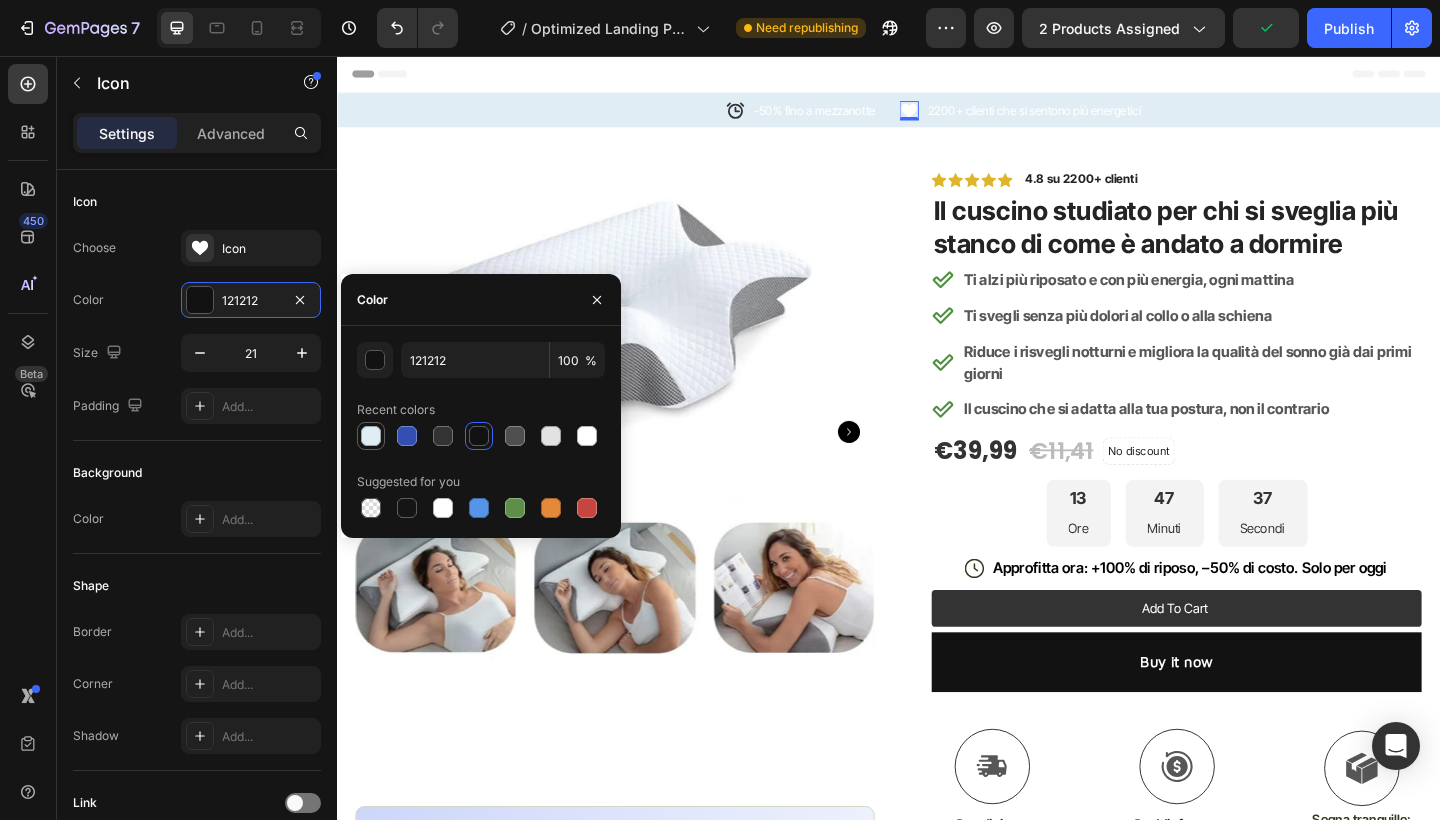 click at bounding box center [371, 436] 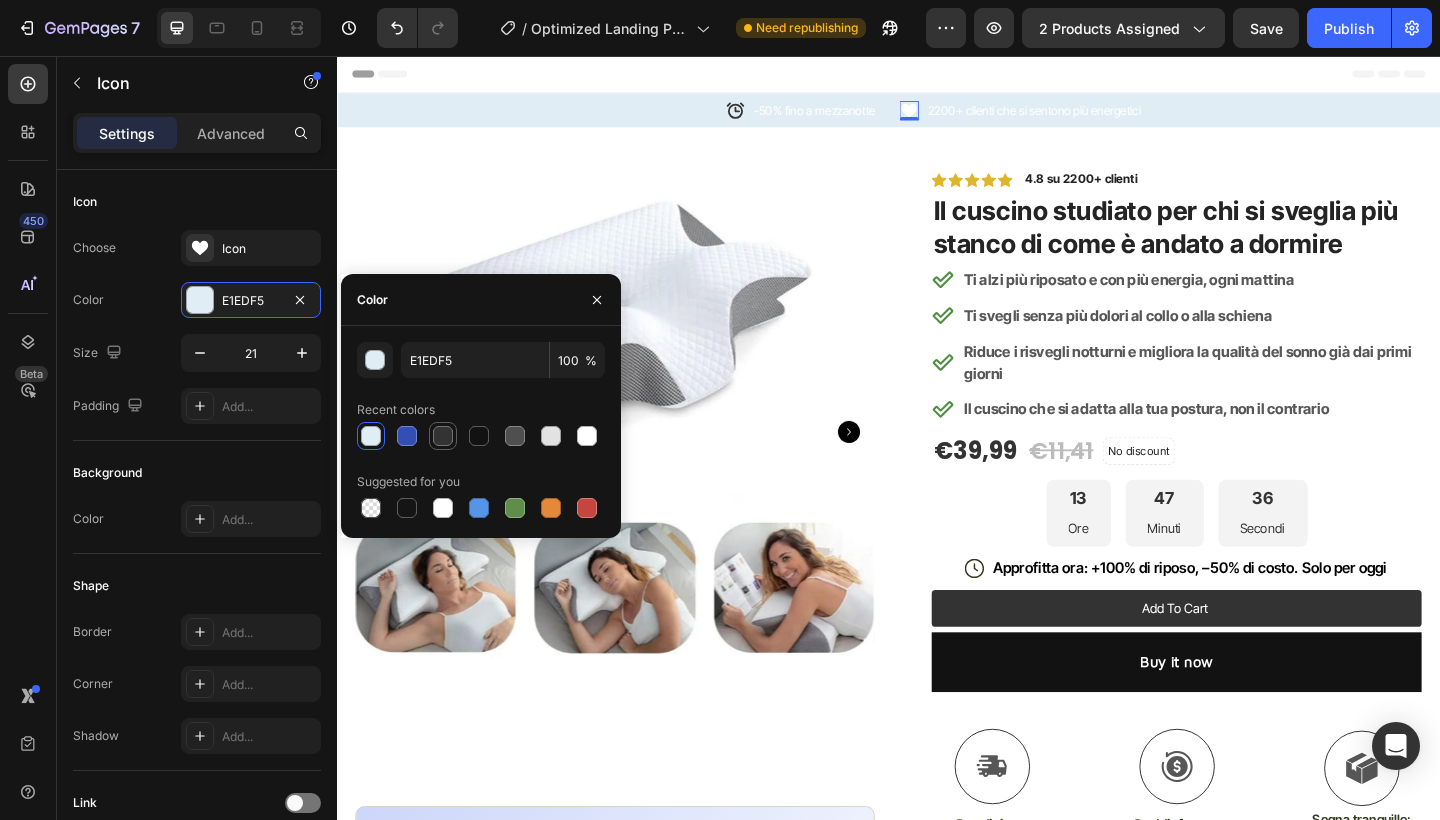 click at bounding box center (443, 436) 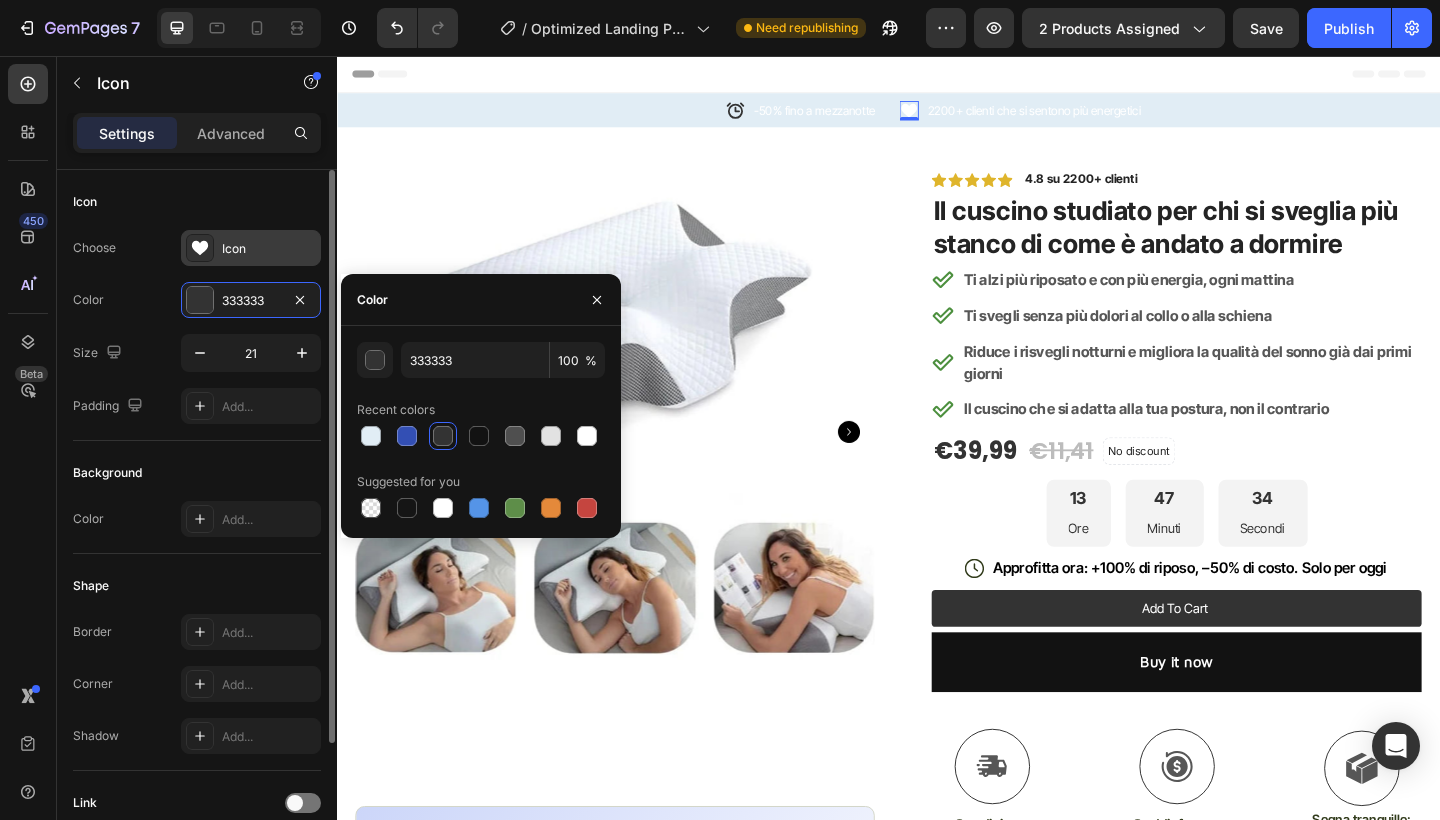 click on "Icon" at bounding box center [251, 248] 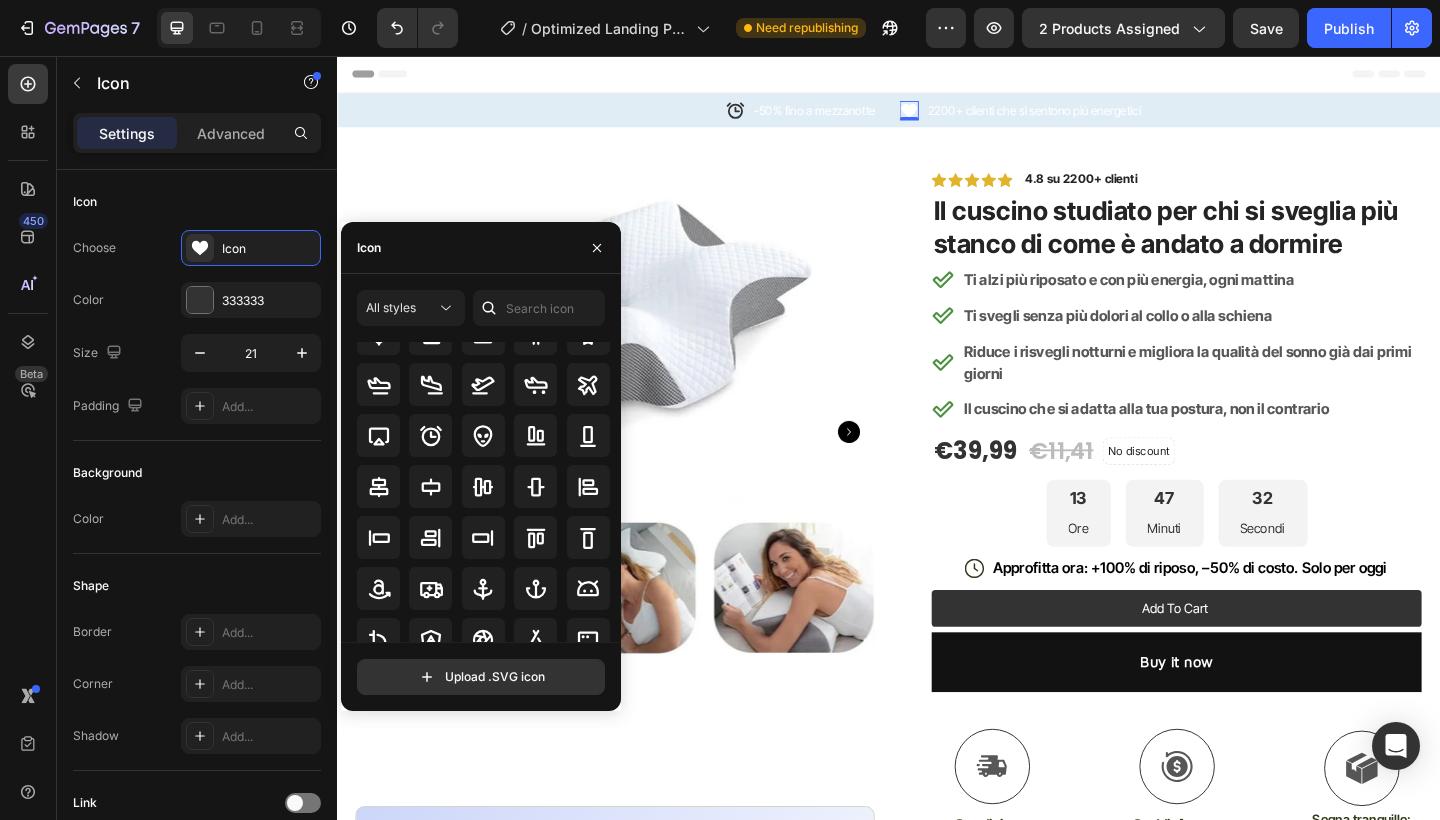 scroll, scrollTop: 81, scrollLeft: 0, axis: vertical 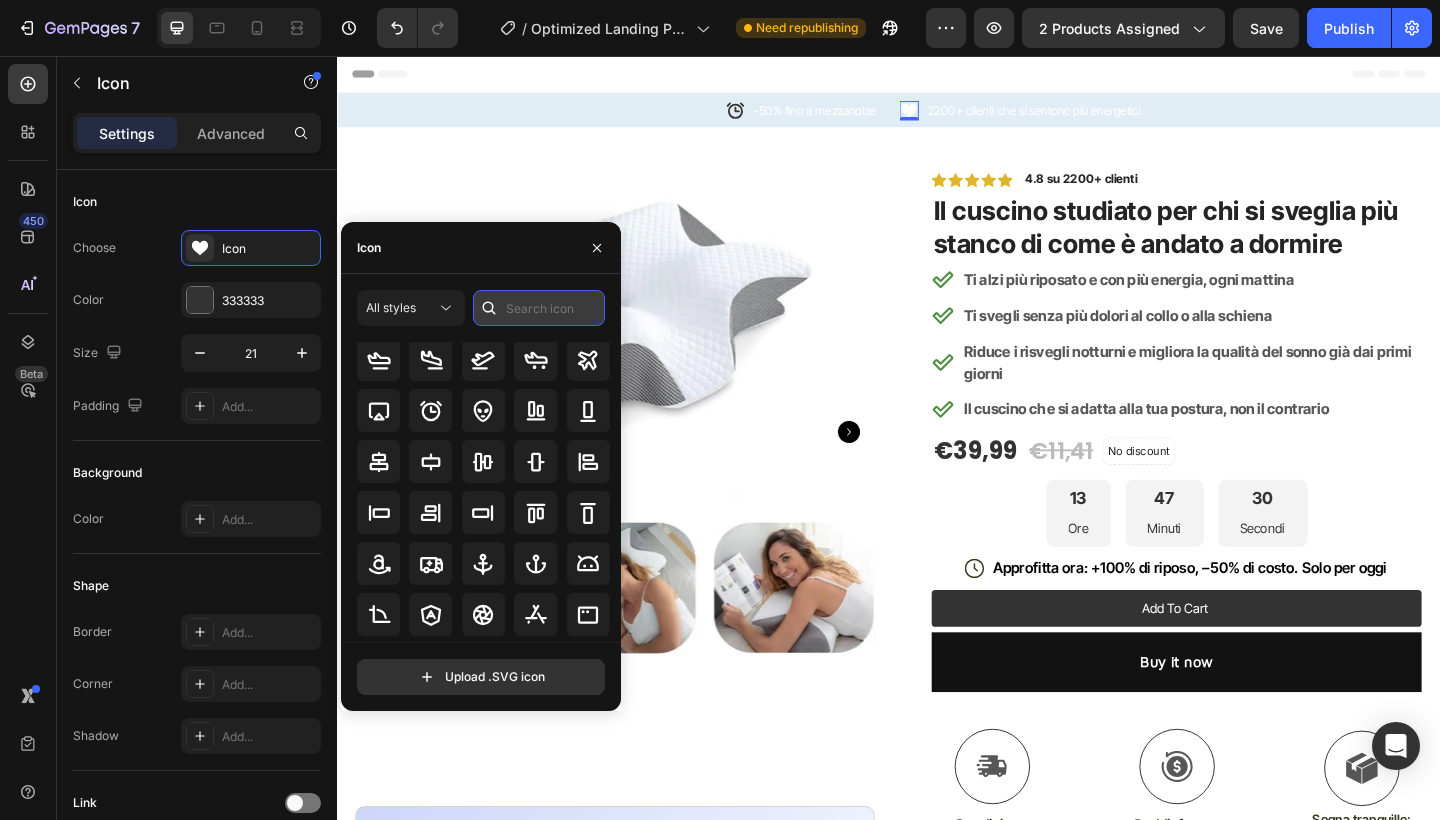 click at bounding box center [539, 308] 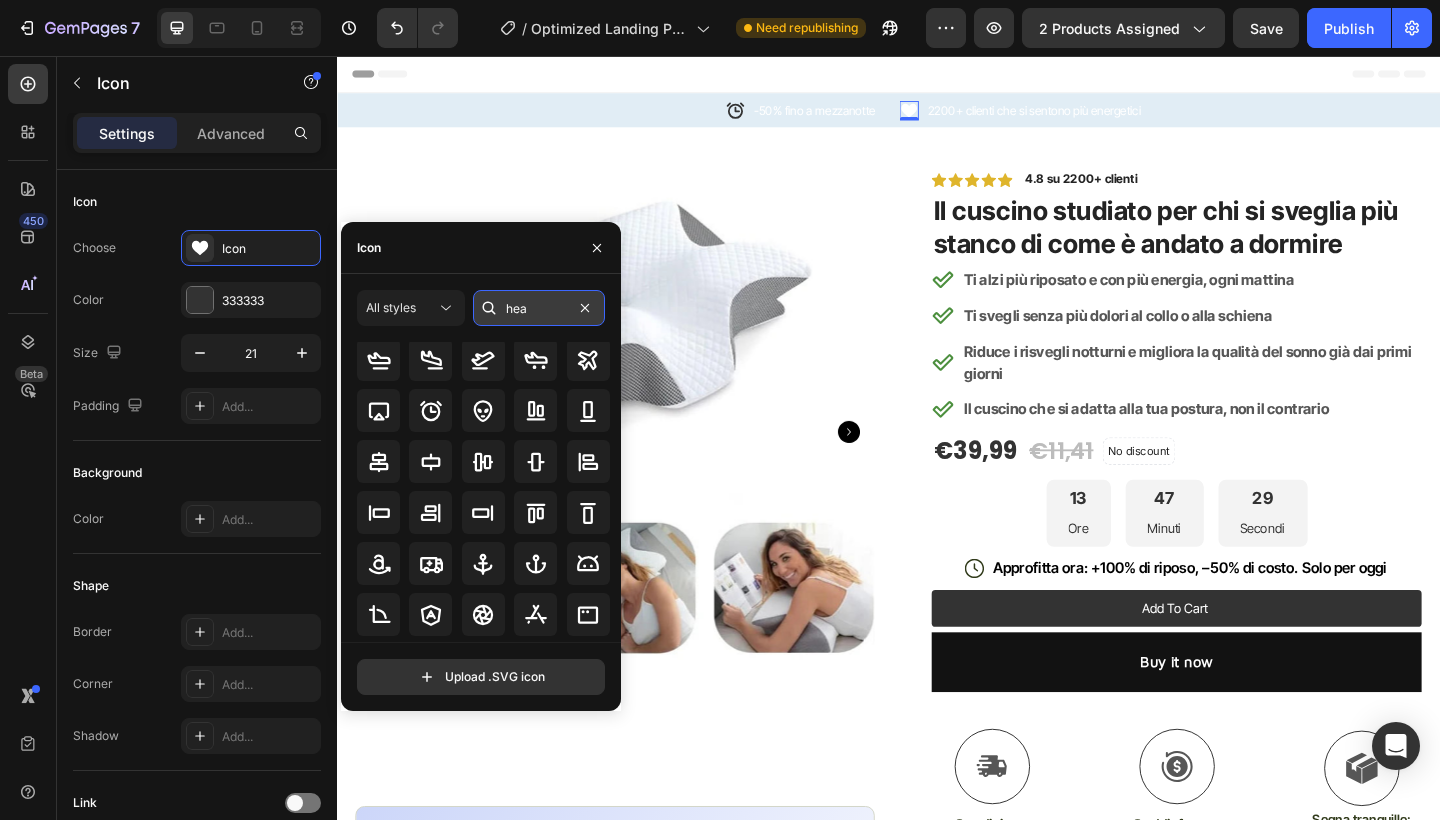scroll, scrollTop: 0, scrollLeft: 0, axis: both 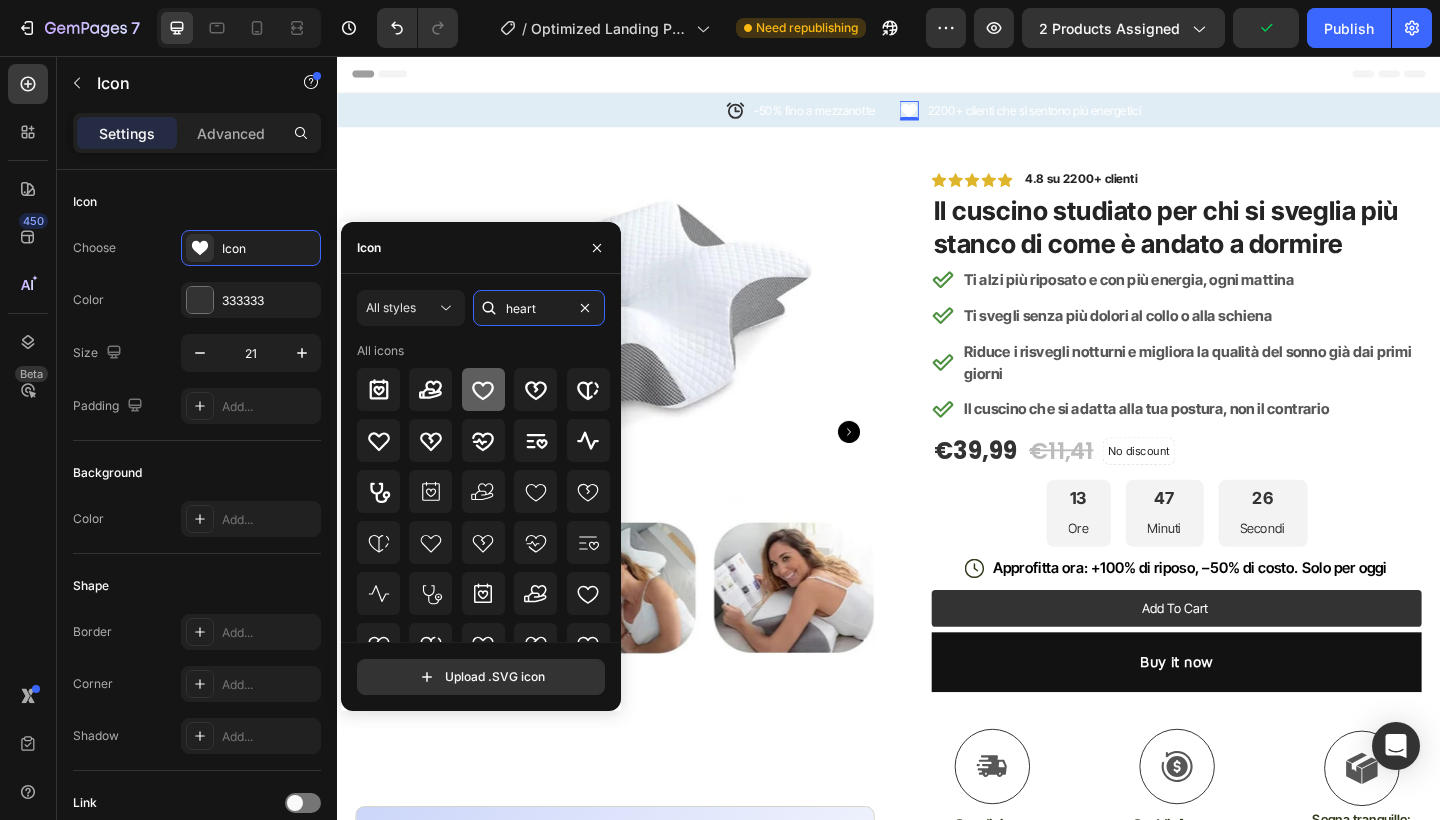 type on "heart" 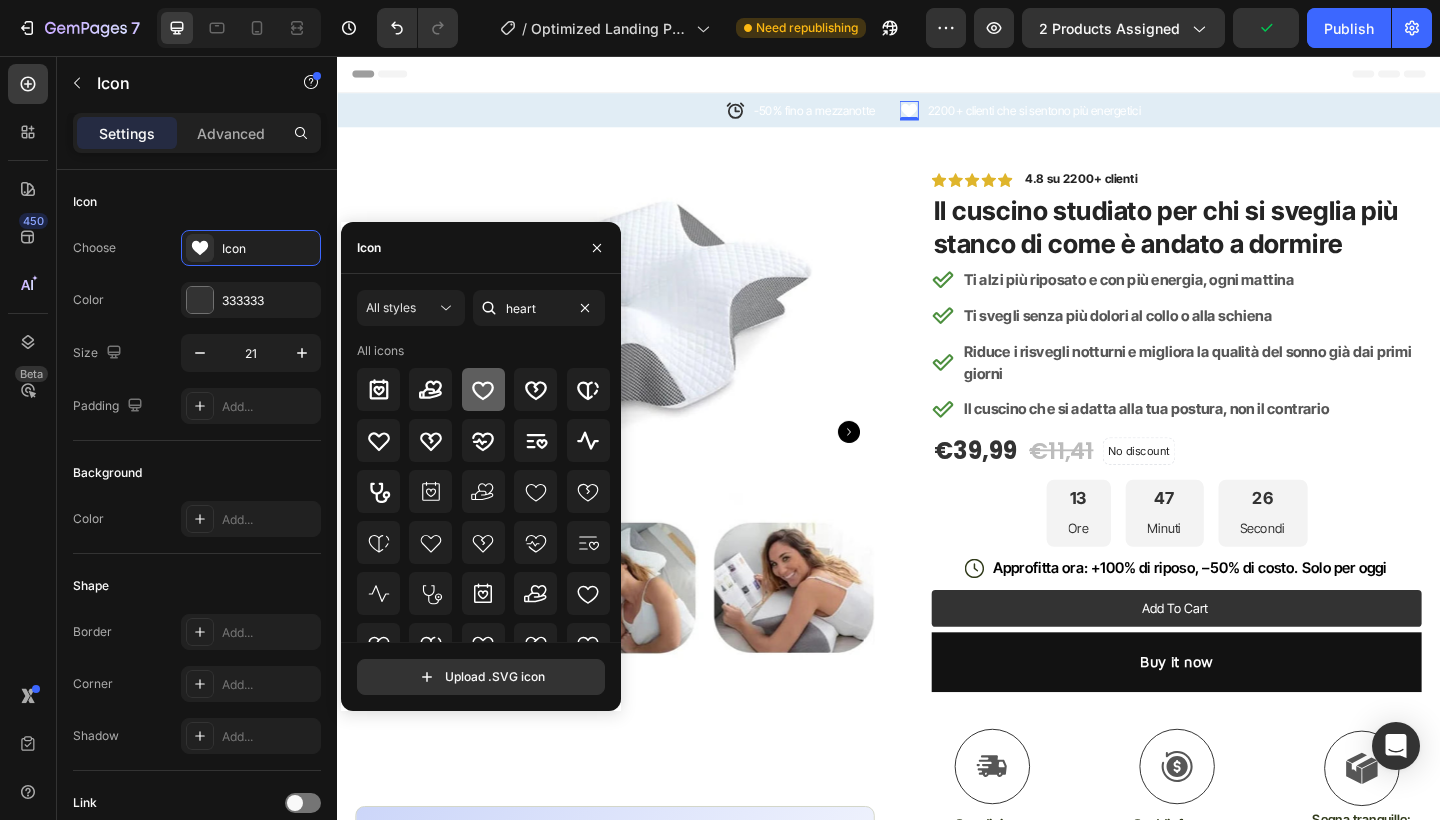 click 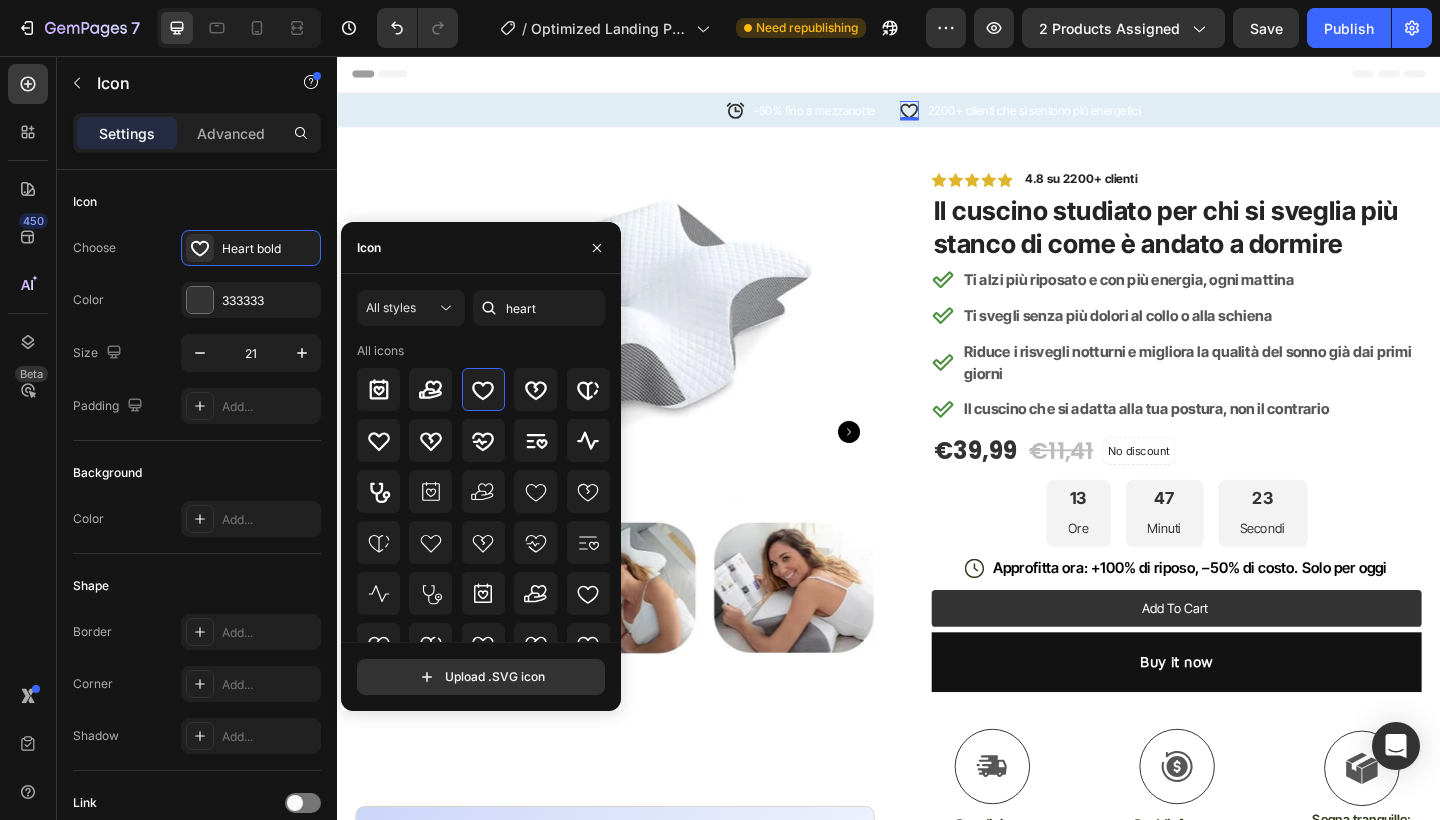 click on "-50% fino a mezzanotte" at bounding box center (857, 115) 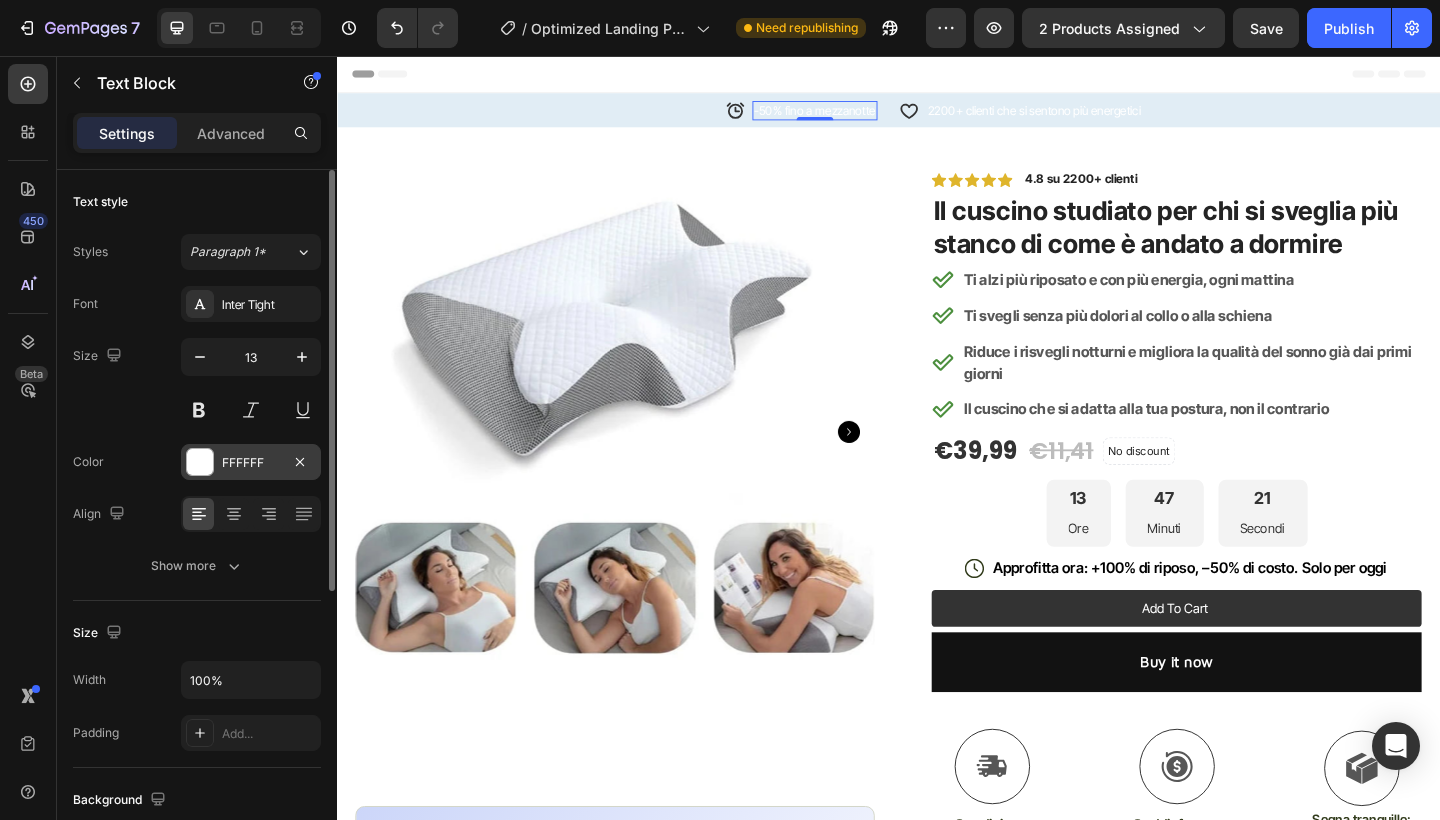 click on "FFFFFF" at bounding box center [251, 462] 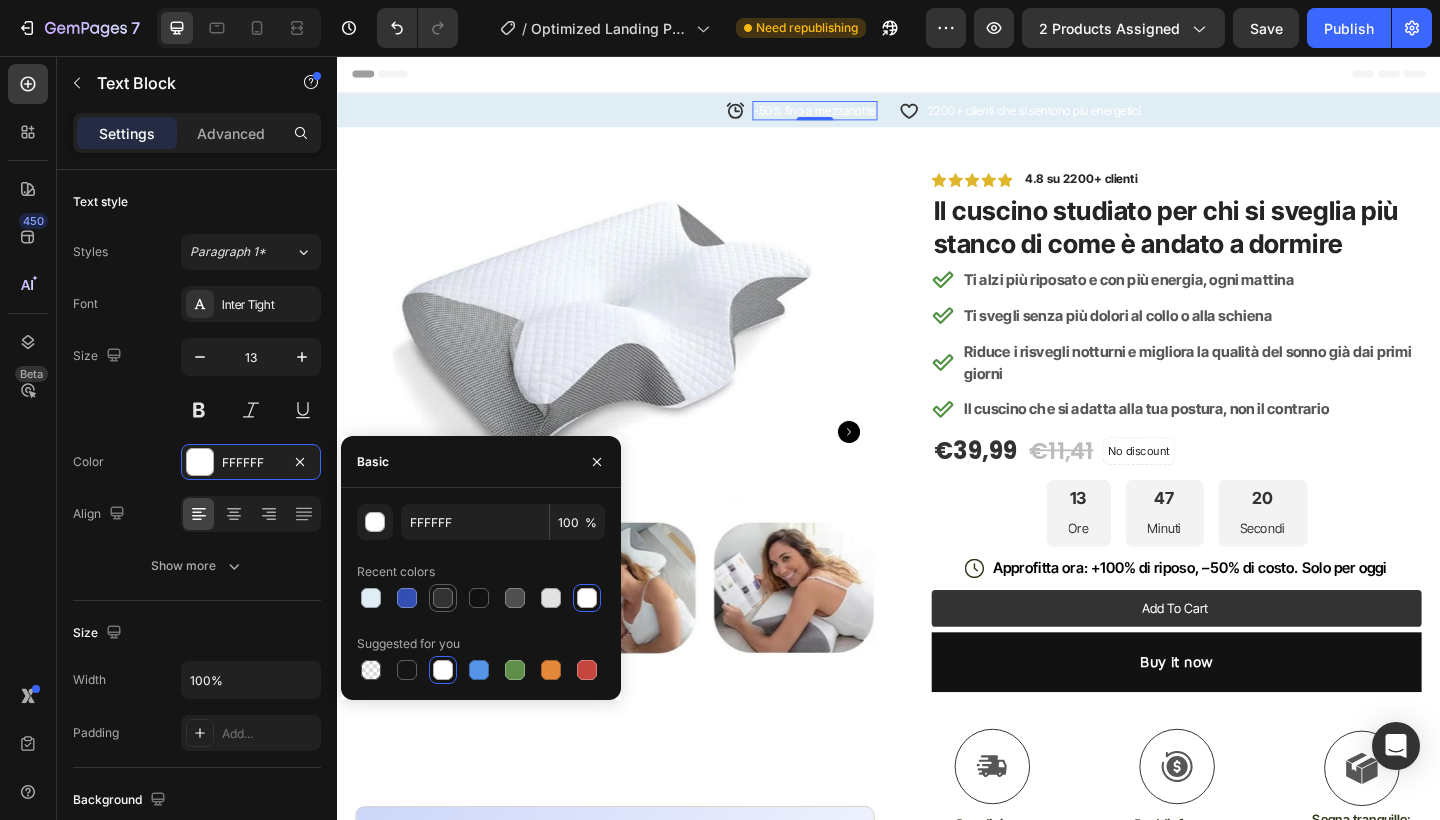 click at bounding box center [443, 598] 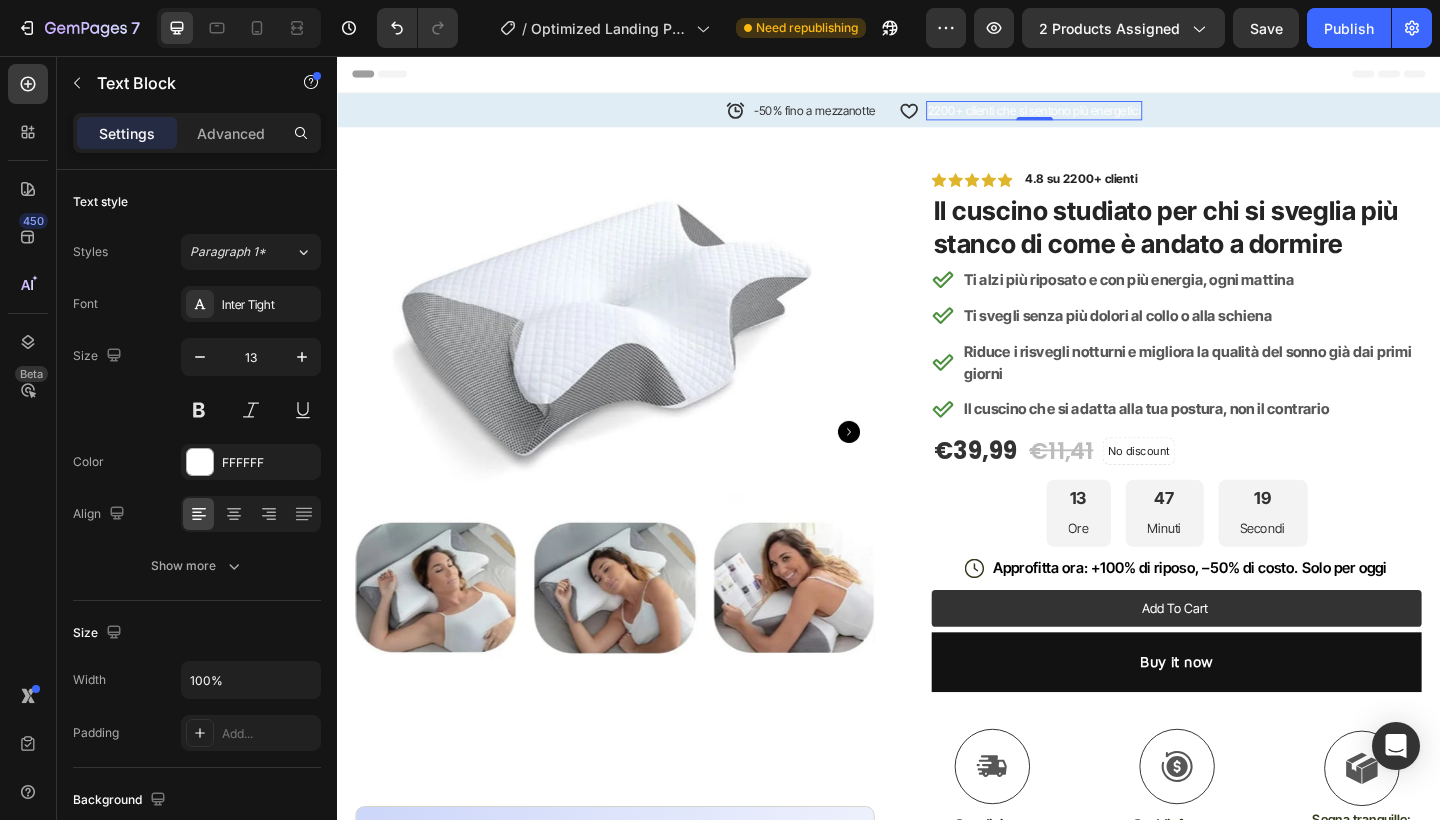 drag, startPoint x: 1347, startPoint y: 159, endPoint x: 1069, endPoint y: 107, distance: 282.8215 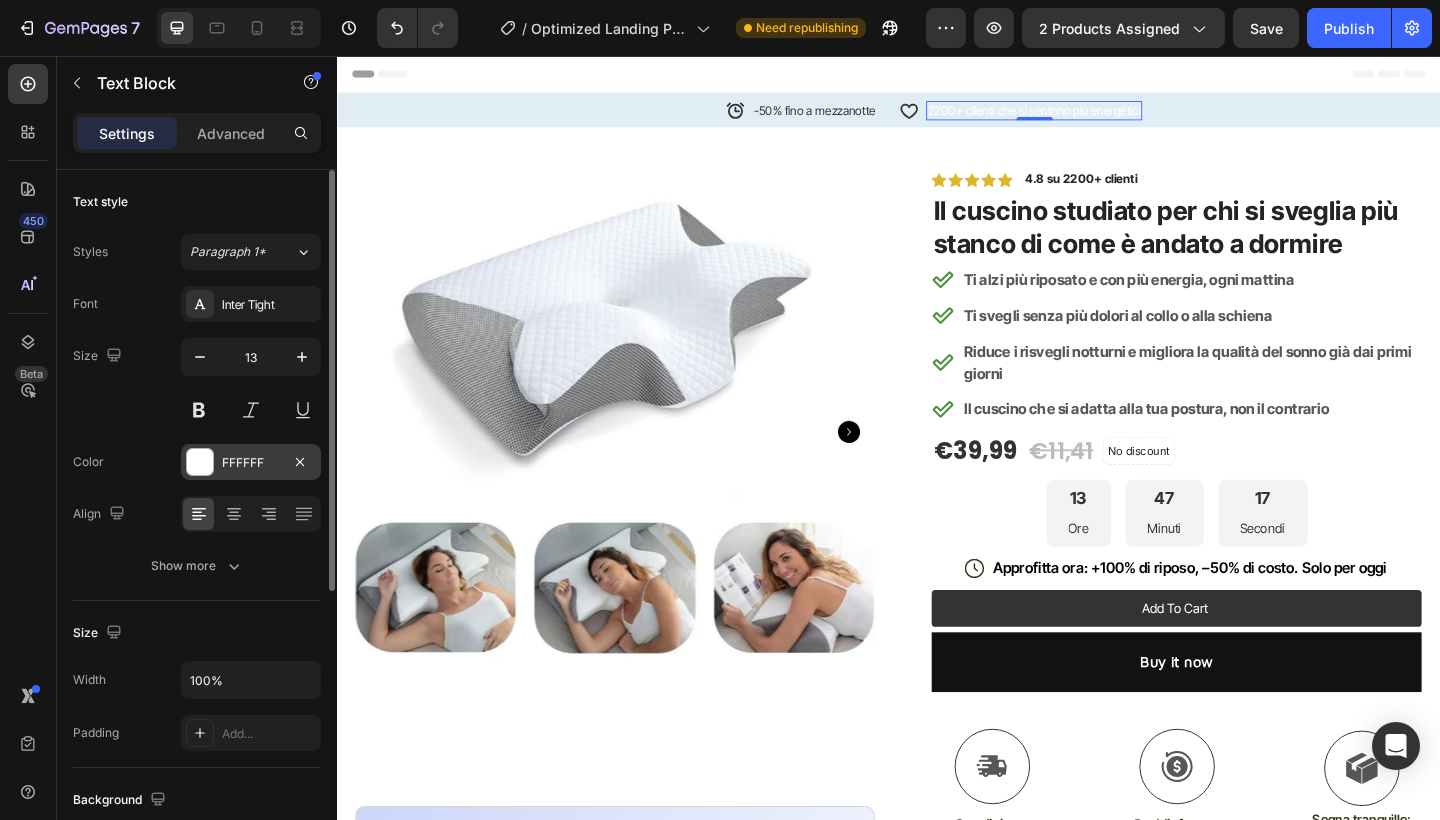 click on "FFFFFF" at bounding box center [251, 463] 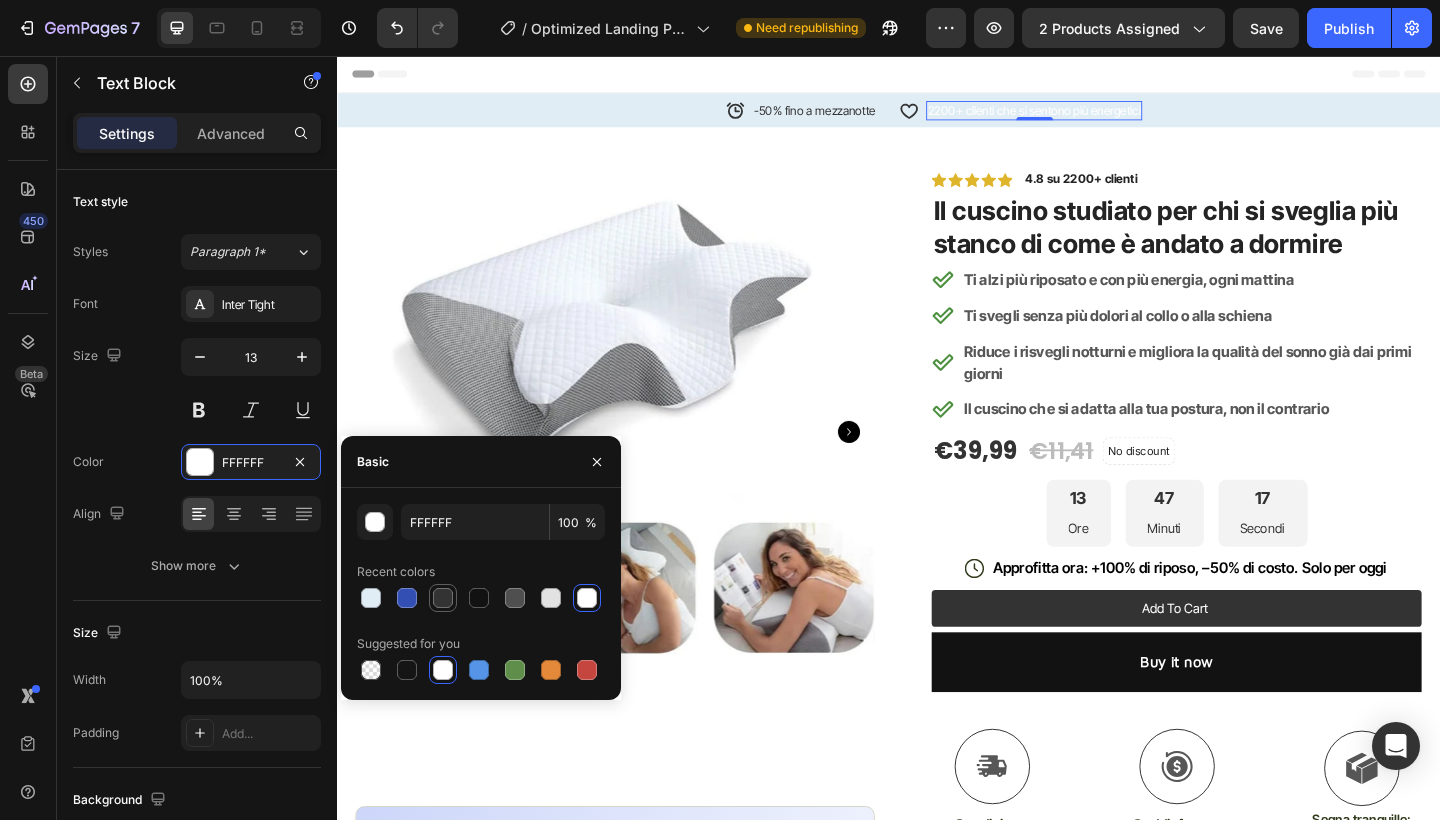 click at bounding box center [443, 598] 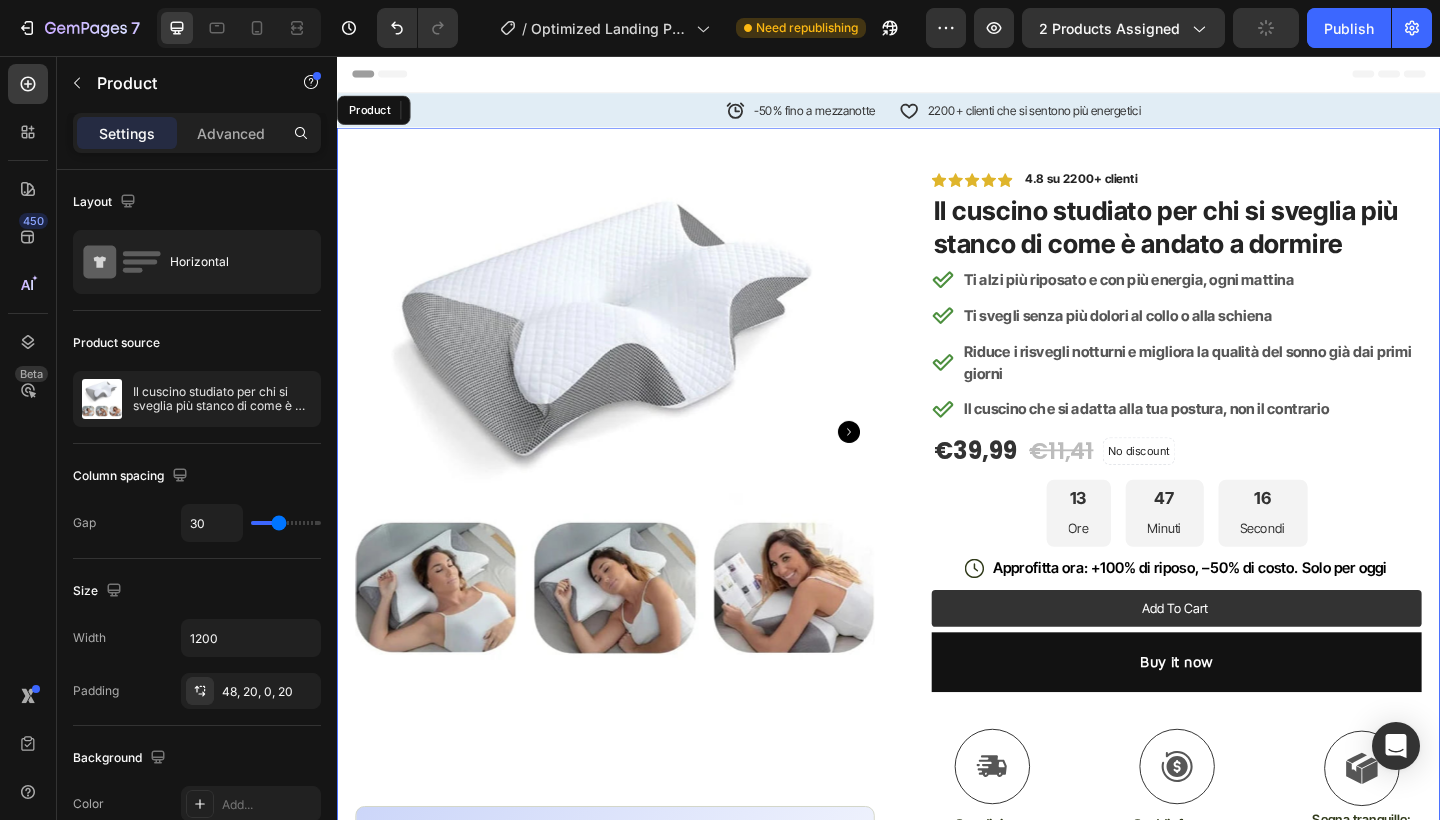click on "Product Images #1 BESTSELLER IN GYM ACCESSORIES 2024 Text Block Image Icon Icon Icon Icon Icon Icon List [FIRST] e dormivo così male che mia moglie non mi faceva più dormire con lei. Ovviamente la situazione peggiorava solamente dormendo sul divano. Ho provato a prendere melatonina, magnesio ma niente, mi svegliavo sempre senza energie. Poi casualmente ho trovato questo cuscino online e ho detto "le ho provate tutte, tanto vale..." ed effettivamente già dalla prima notte ho notato qualcosa: niente più microrisvegli, appena ho poggiato la testa sul cuscino son crollato... e da quel momento in poi benefici su benefici ogni notte che passava. La mattina mi risvegliavo e finalmente ero la persona di qualche anno fa, pieno di energie e (per fortuna) con mia moglie affianco nel letto. Text Block
Icon [FIRST] ([CITY], [STATE]) Text Block Row Row Row Icon Icon Icon Icon Icon Icon List 4.8 su 2200+ clienti Text Block Row Product Title
Item List" at bounding box center [937, 789] 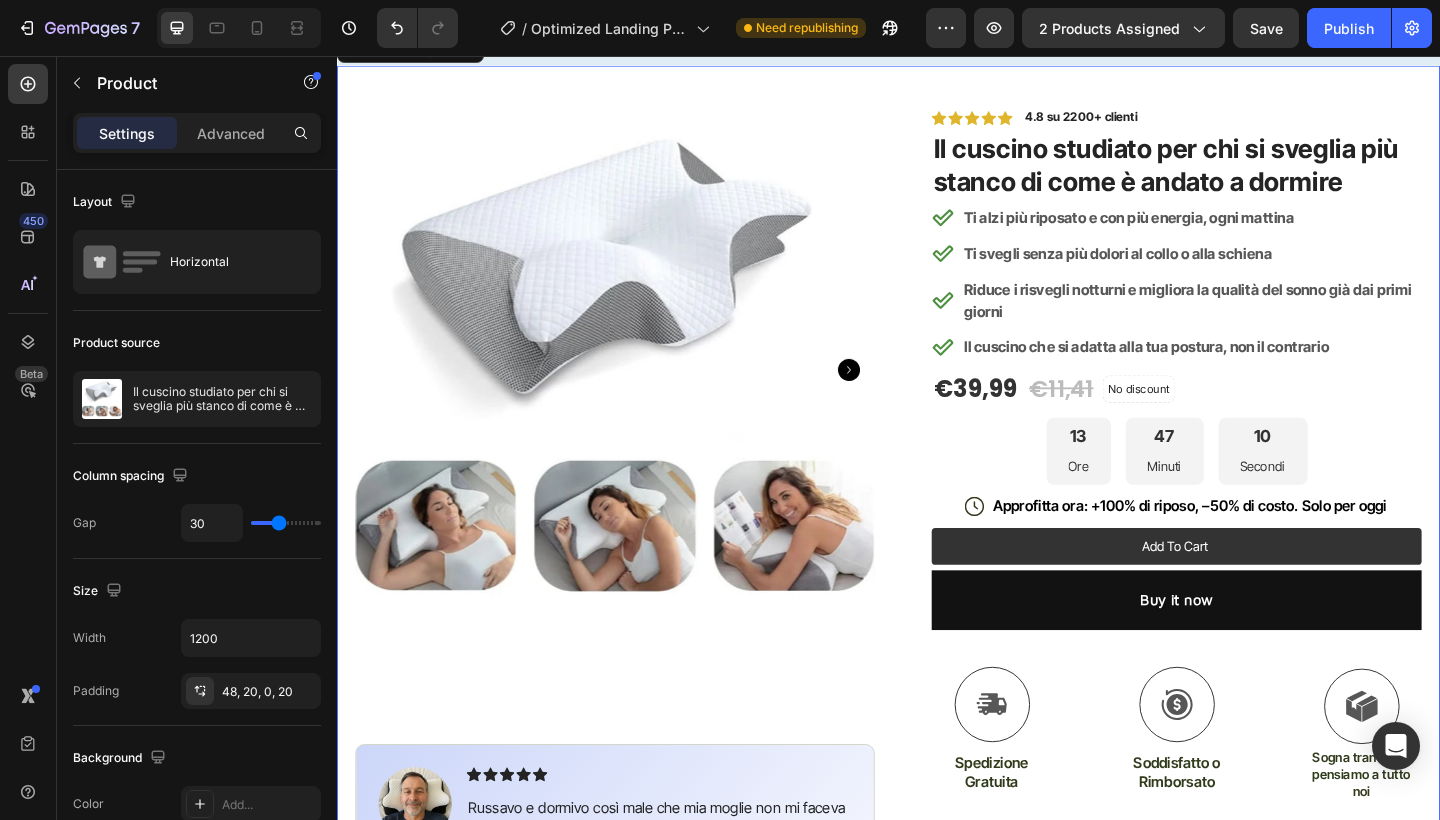 scroll, scrollTop: 105, scrollLeft: 0, axis: vertical 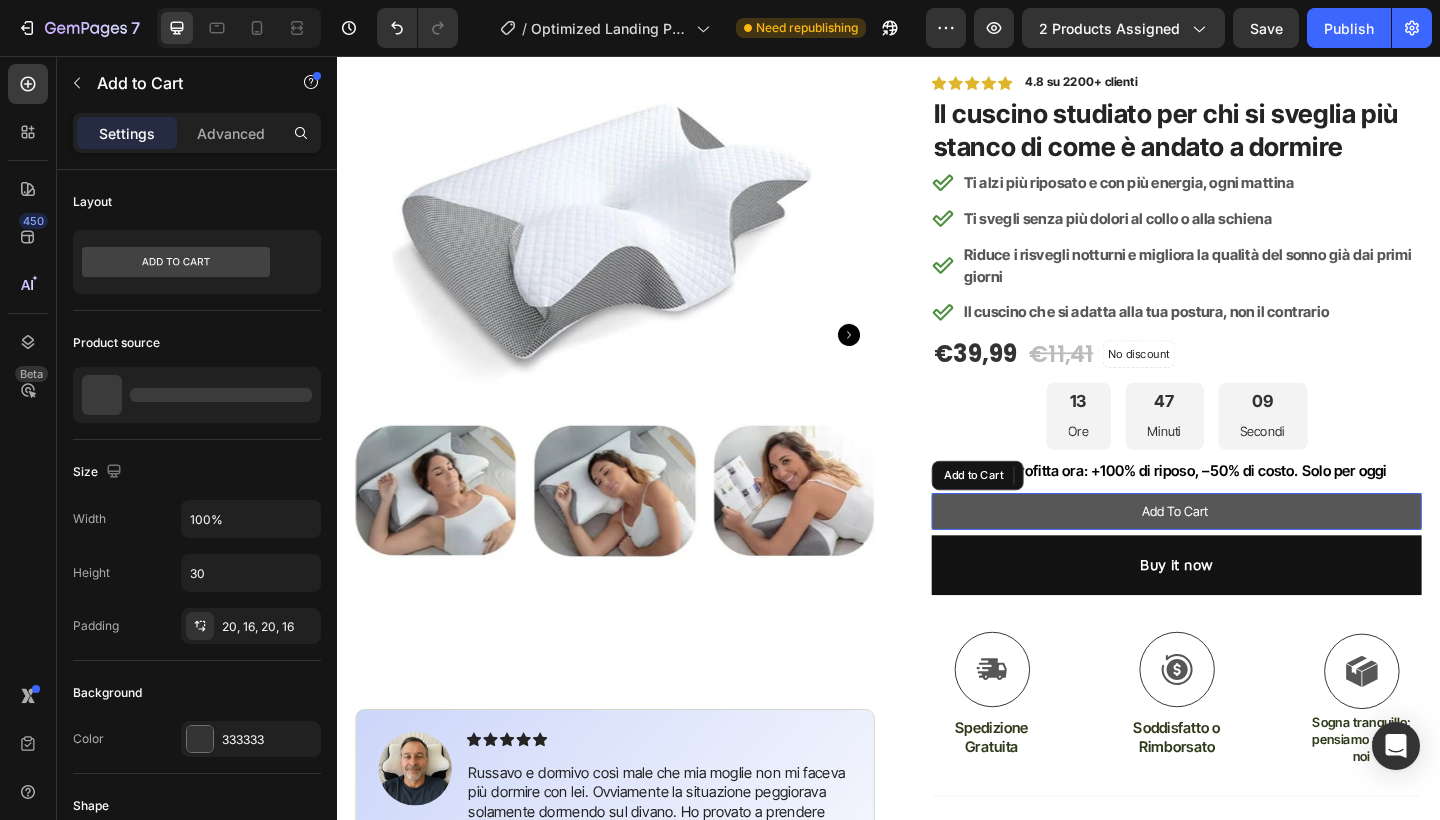 click on "Add to cart" at bounding box center (1250, 552) 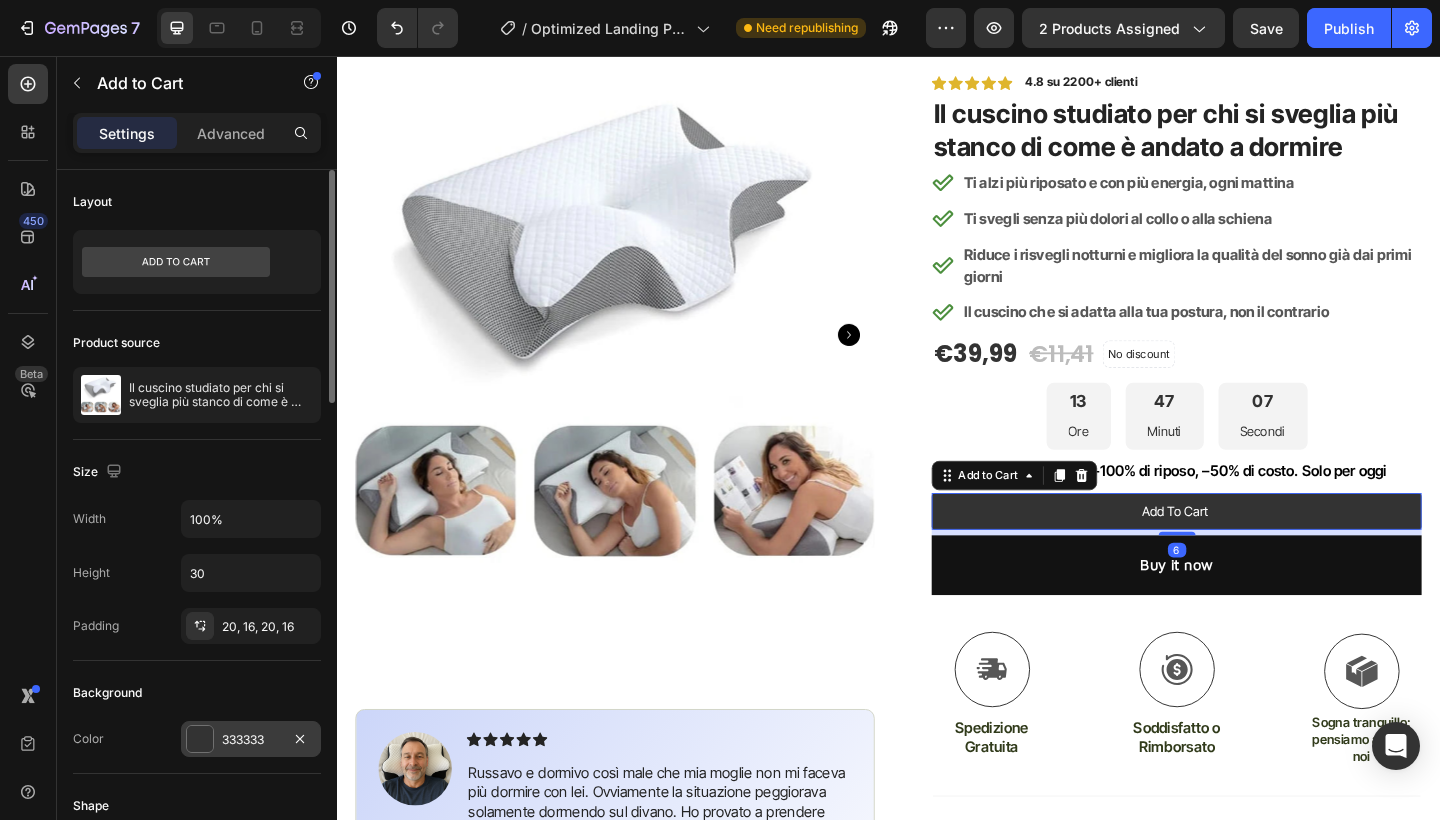 click at bounding box center [200, 739] 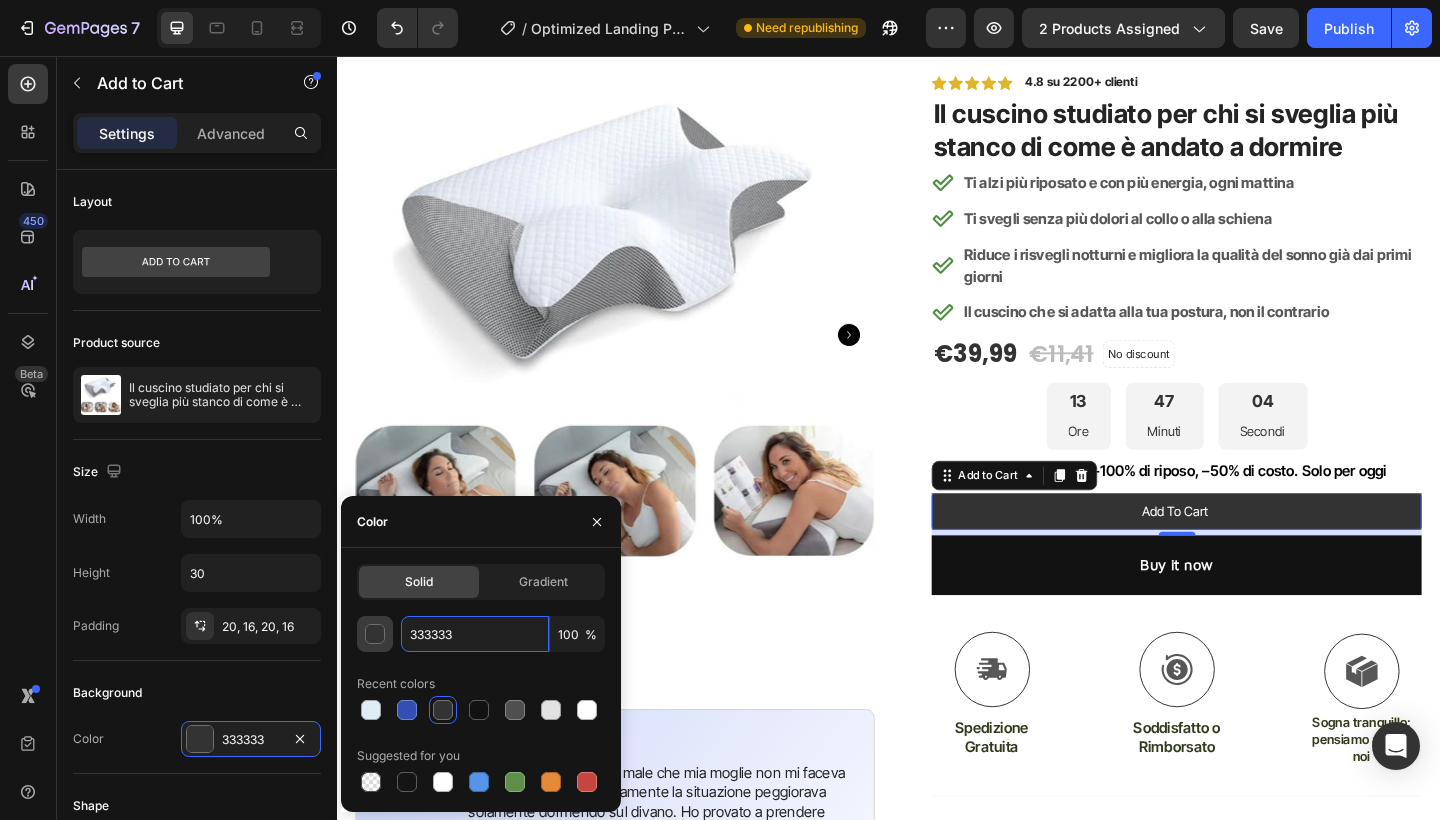 drag, startPoint x: 465, startPoint y: 630, endPoint x: 390, endPoint y: 633, distance: 75.059975 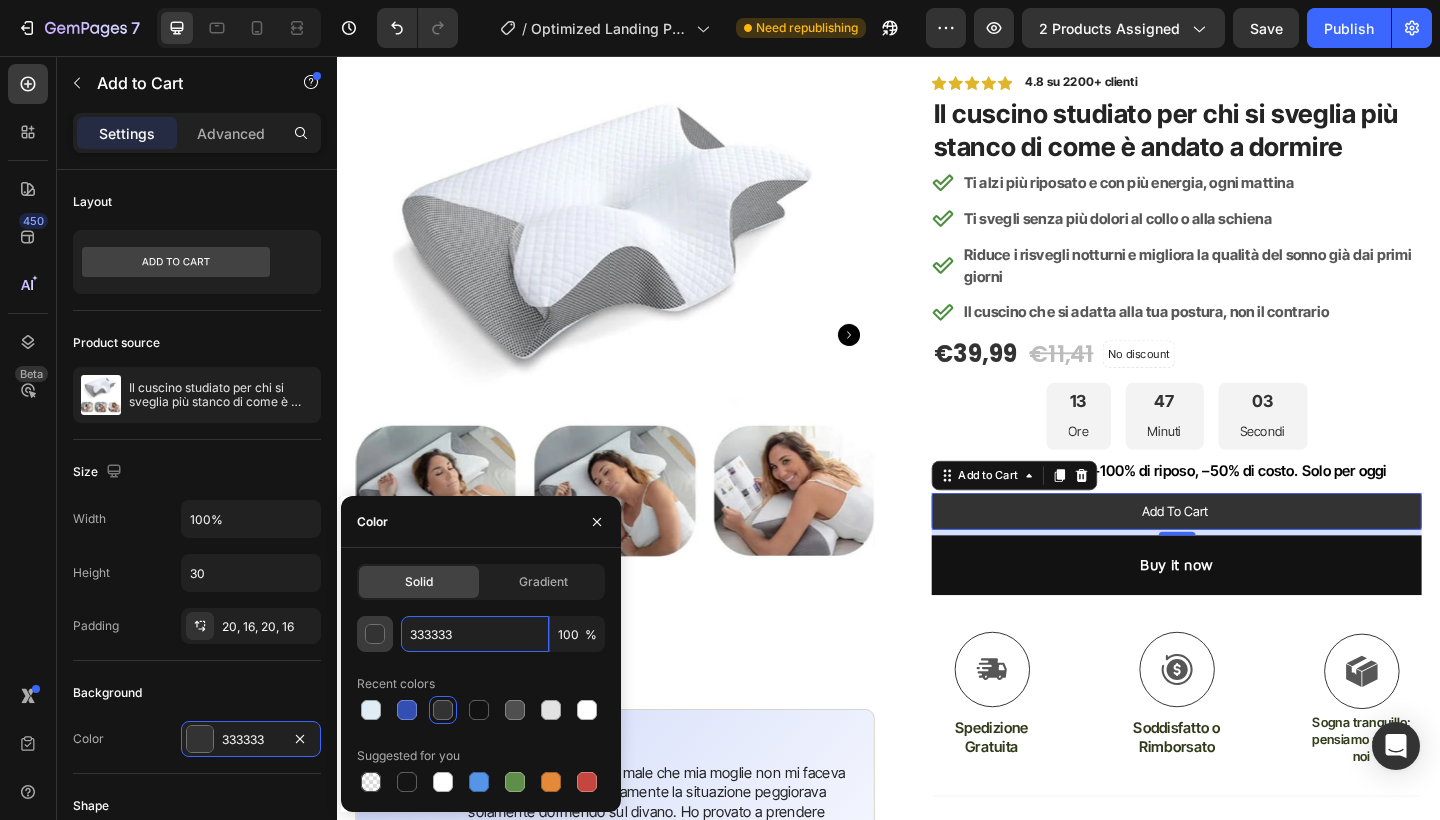 paste on "E1EDF5" 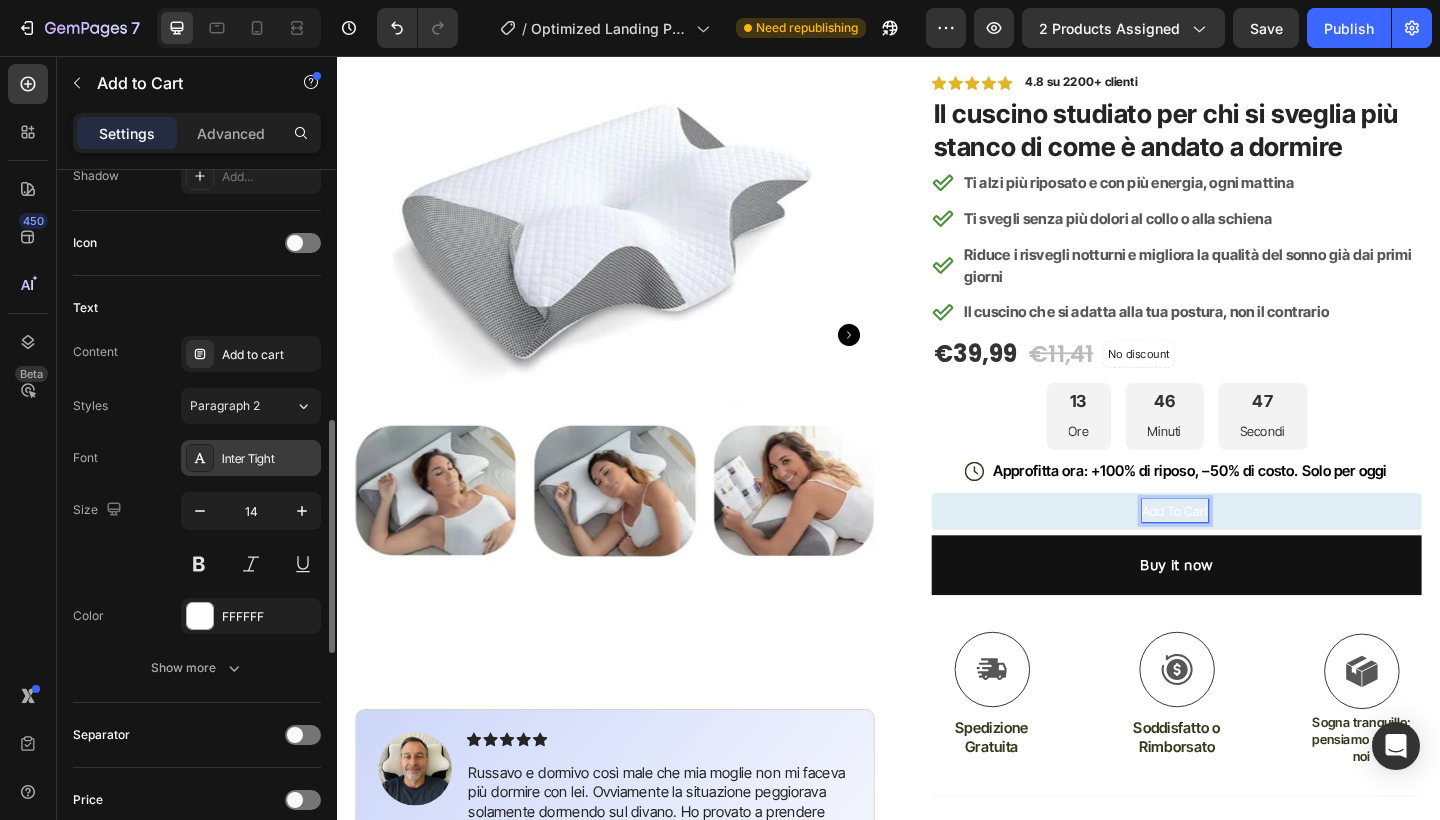 scroll, scrollTop: 780, scrollLeft: 0, axis: vertical 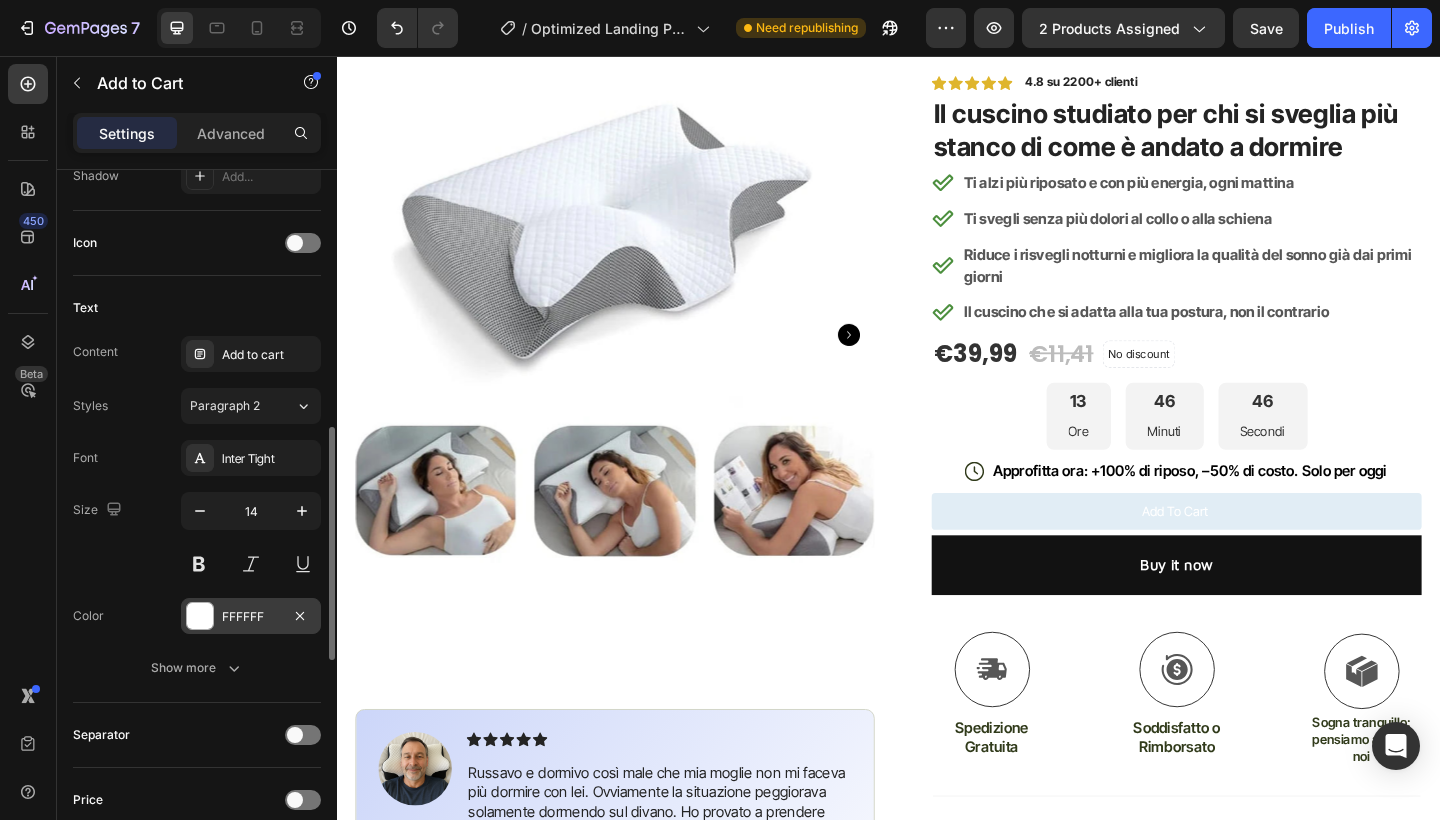 click on "FFFFFF" at bounding box center [251, 616] 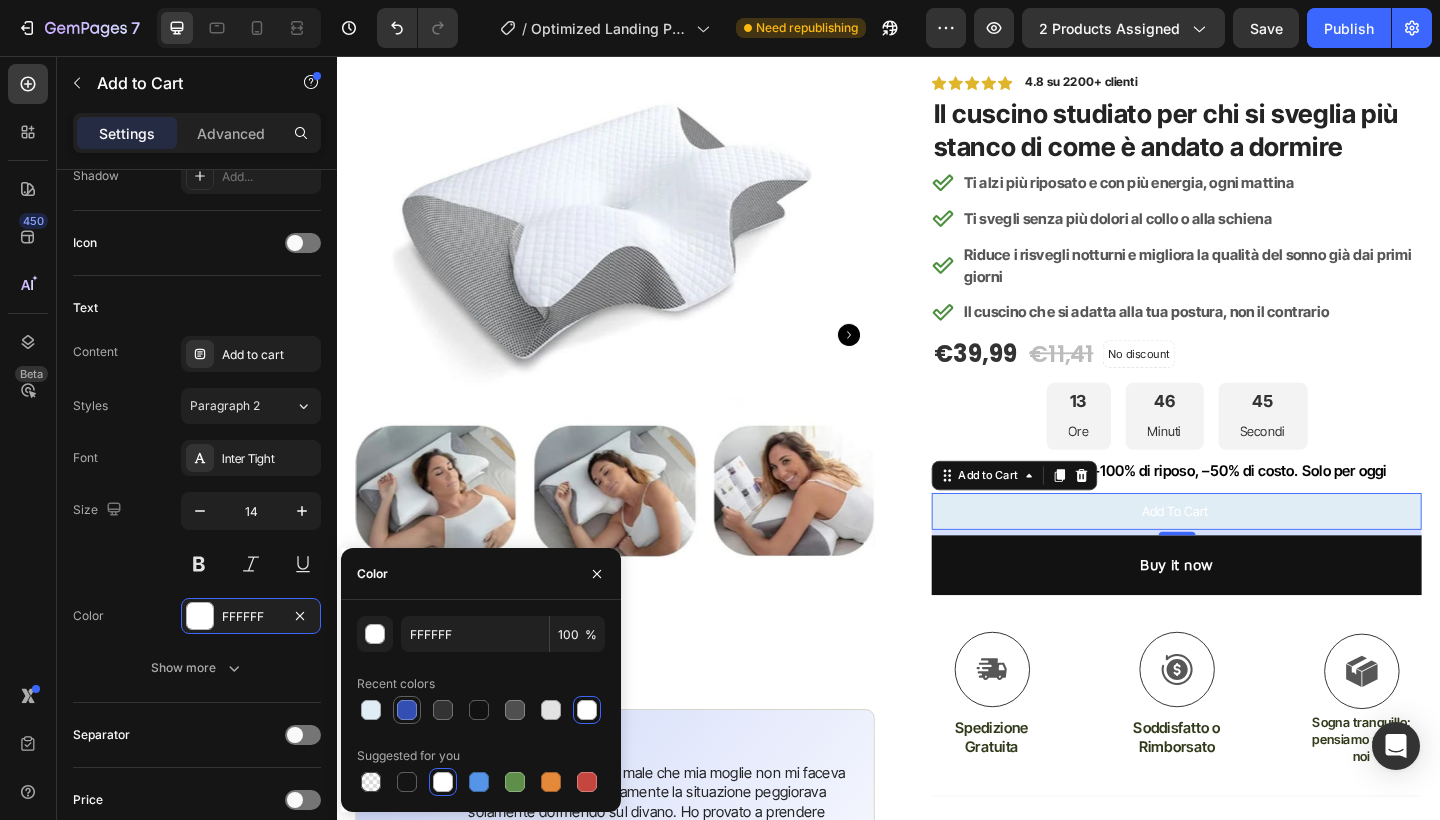 click at bounding box center (407, 710) 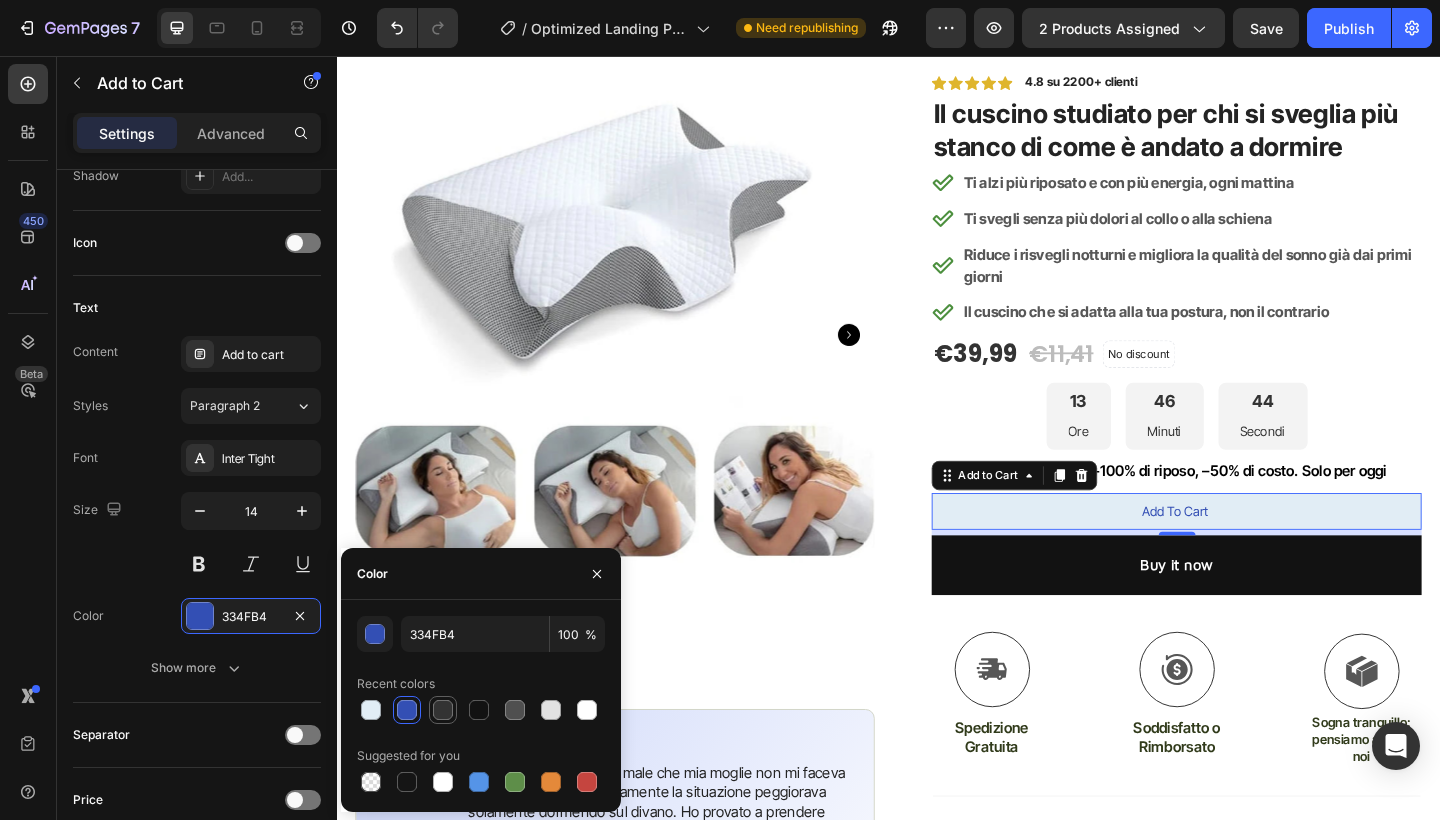 click at bounding box center (443, 710) 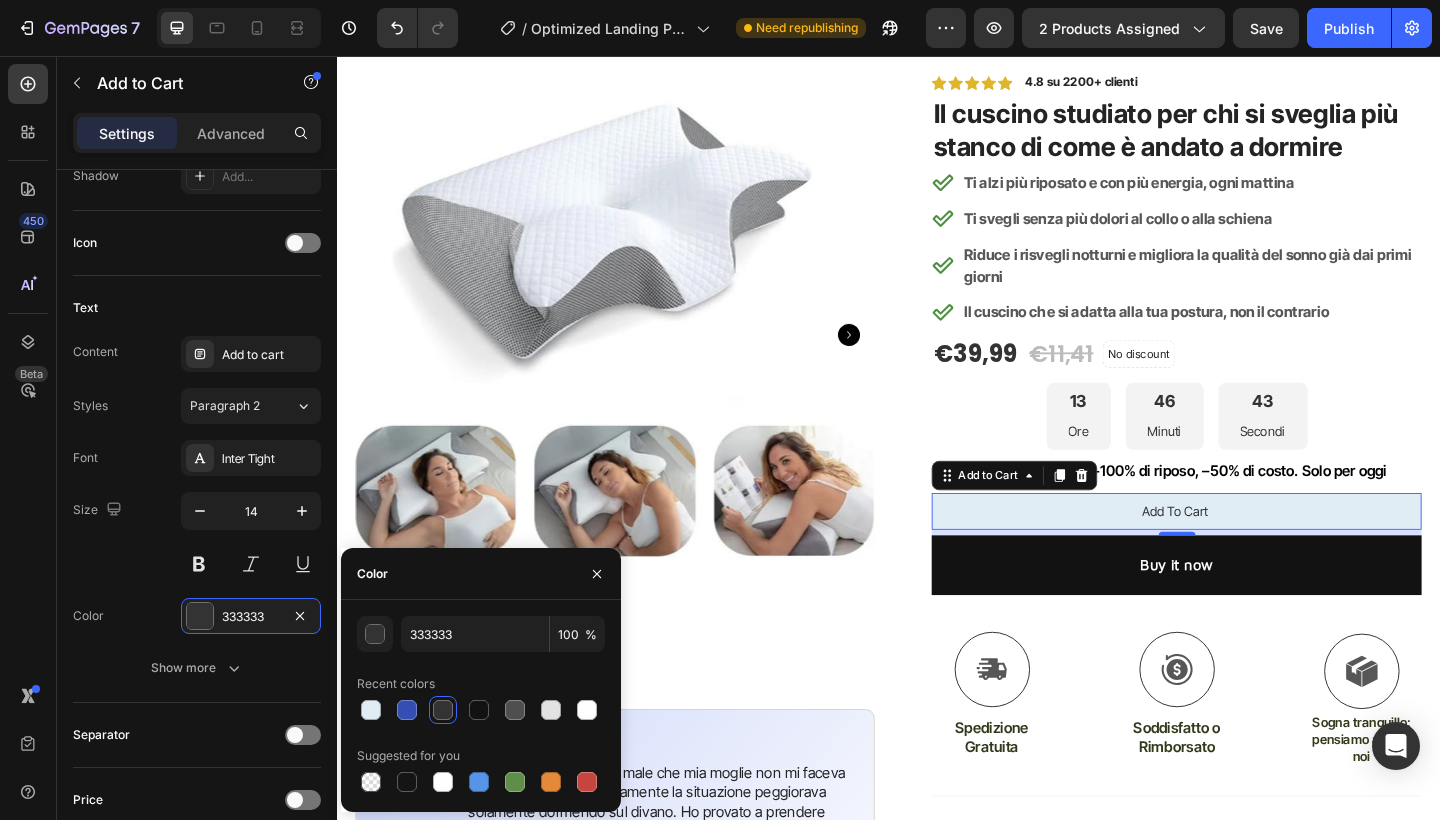 click on "Product Images #1 BESTSELLER IN GYM ACCESSORIES 2024 Text Block Image Icon Icon Icon Icon Icon Icon List [FIRST] e dormivo così male che mia moglie non mi faceva più dormire con lei. Ovviamente la situazione peggiorava solamente dormendo sul divano. Ho provato a prendere melatonina, magnesio ma niente, mi svegliavo sempre senza energie. Poi casualmente ho trovato questo cuscino online e ho detto "le ho provate tutte, tanto vale..." ed effettivamente già dalla prima notte ho notato qualcosa: niente più microrisvegli, appena ho poggiato la testa sul cuscino son crollato... e da quel momento in poi benefici su benefici ogni notte che passava. La mattina mi risvegliavo e finalmente ero la persona di qualche anno fa, pieno di energie e ( per fortuna) con mia moglie affianco nel letto. Text Block
Icon [FIRST] ([CITY], [STATE]) Text Block Row Row" at bounding box center (639, 609) 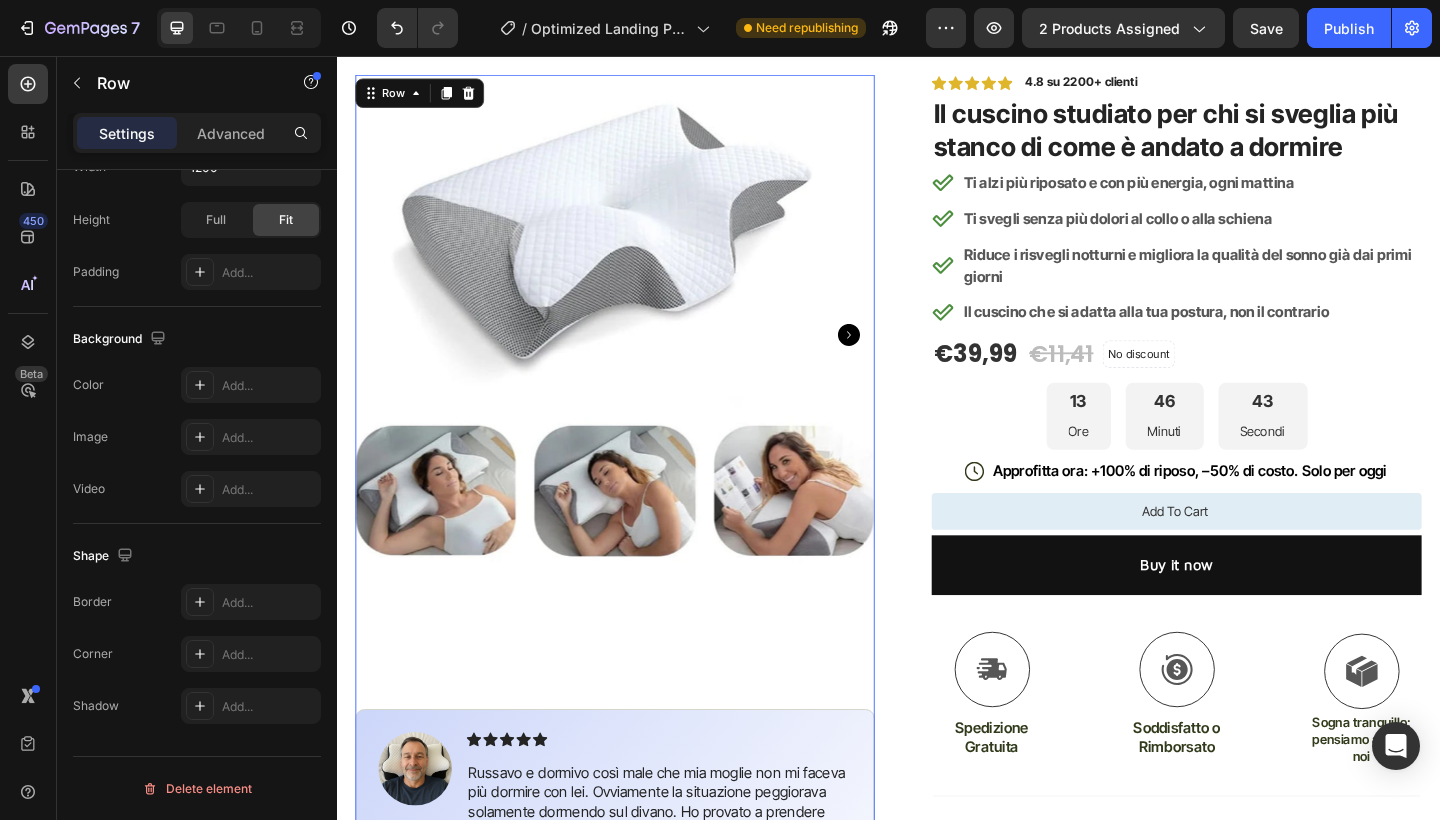 scroll, scrollTop: 0, scrollLeft: 0, axis: both 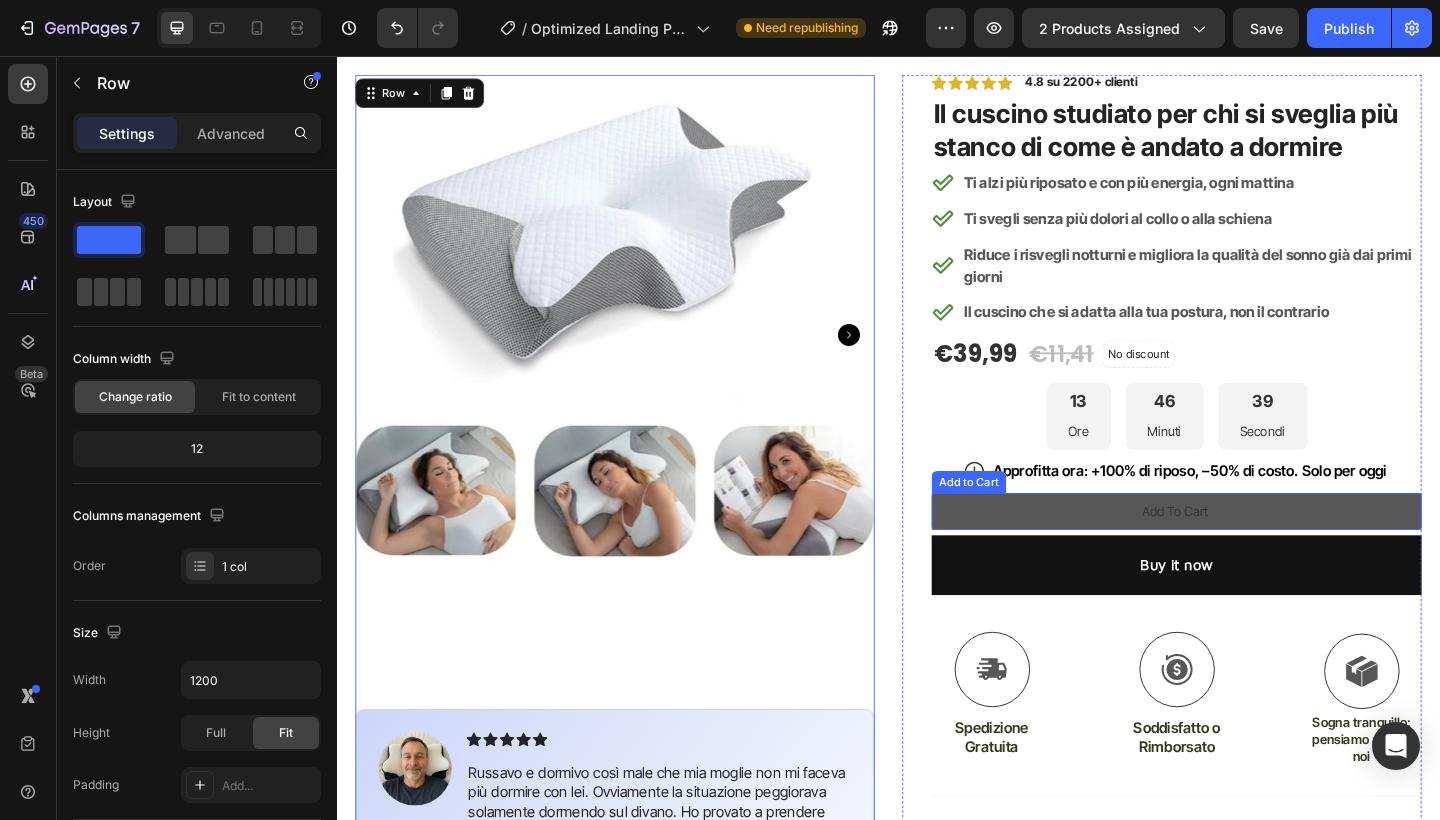 click on "Add to cart" at bounding box center [1250, 552] 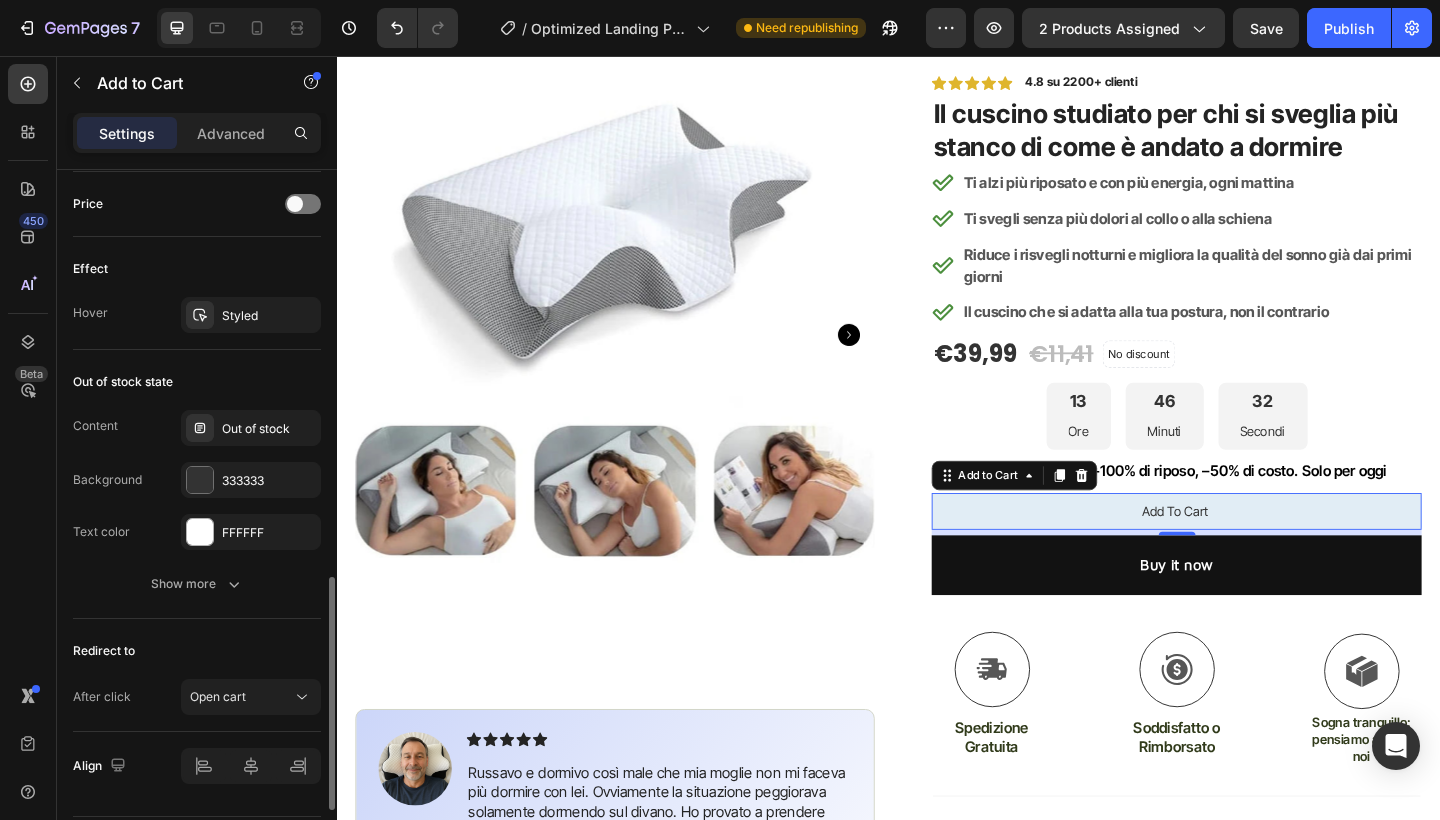 scroll, scrollTop: 1436, scrollLeft: 0, axis: vertical 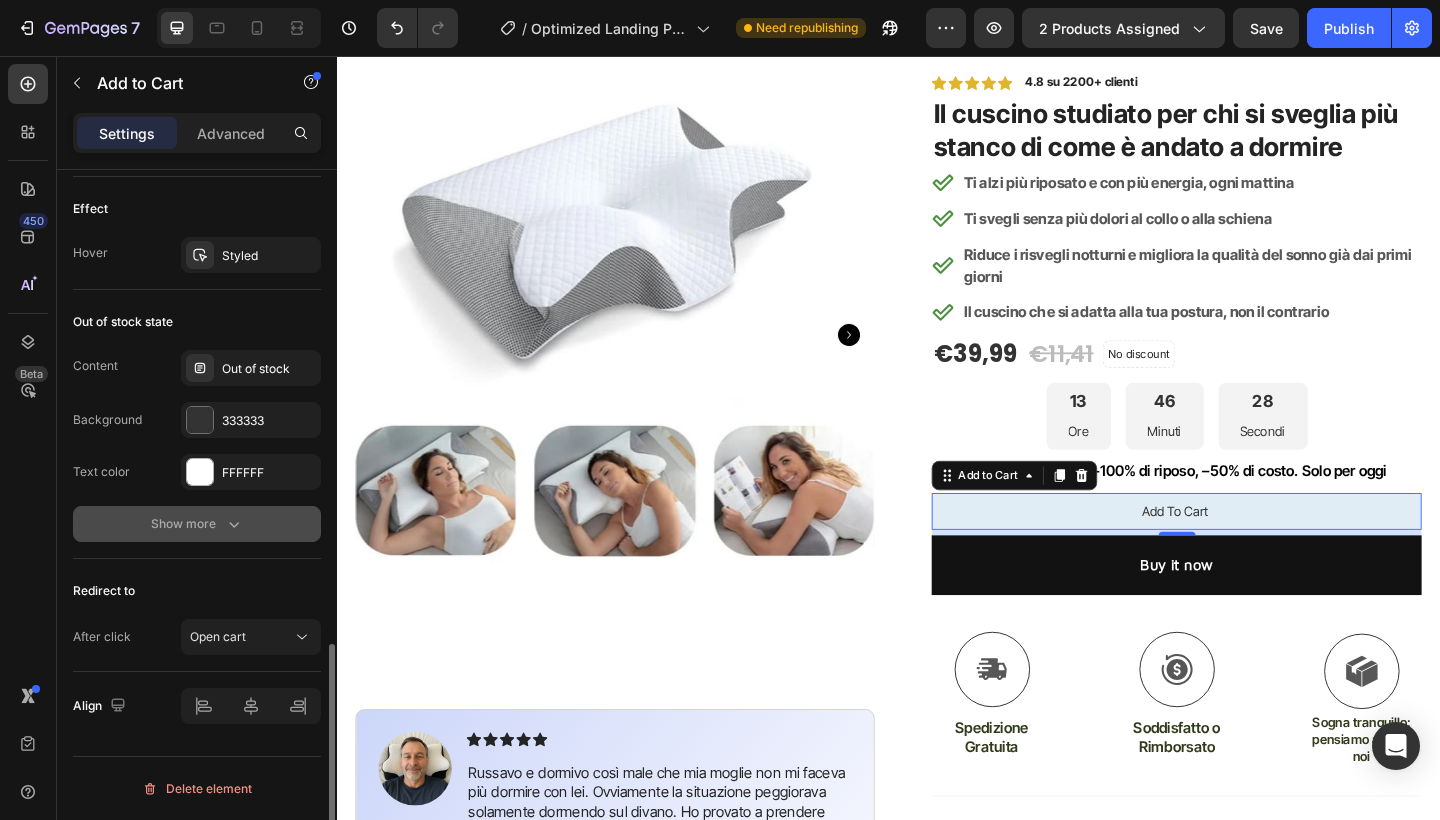 click on "Show more" at bounding box center [197, 524] 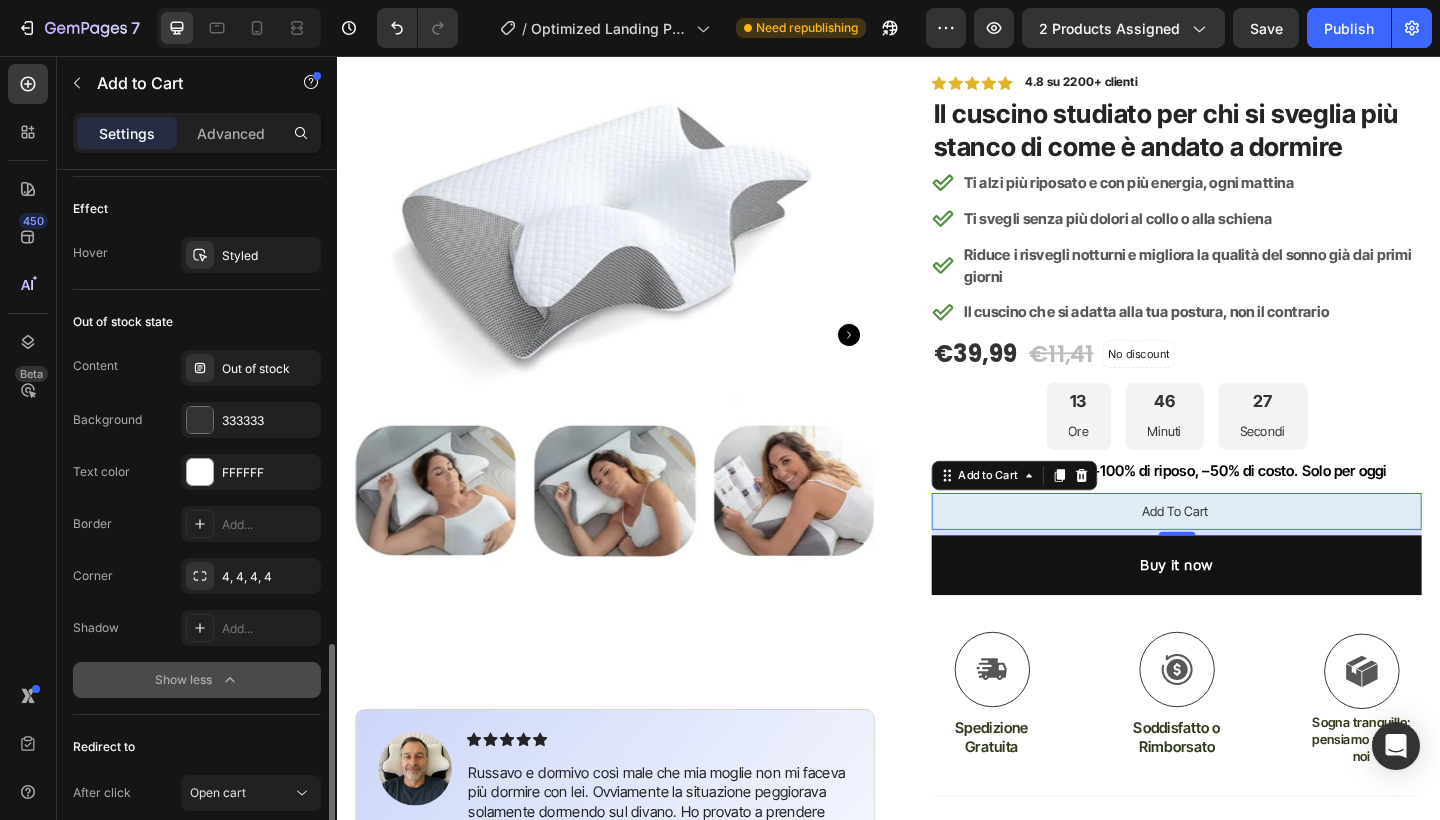 click 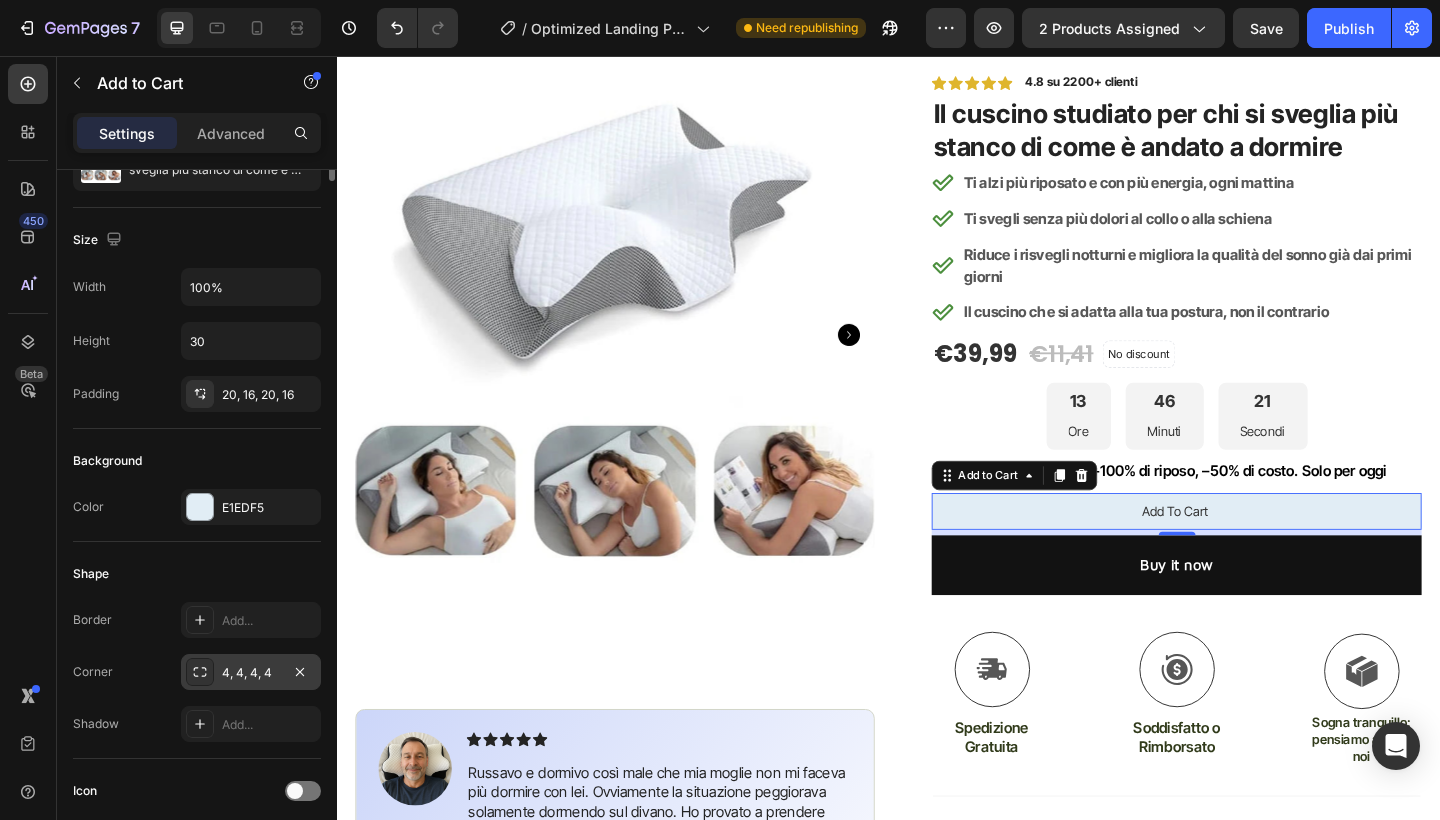 scroll, scrollTop: 0, scrollLeft: 0, axis: both 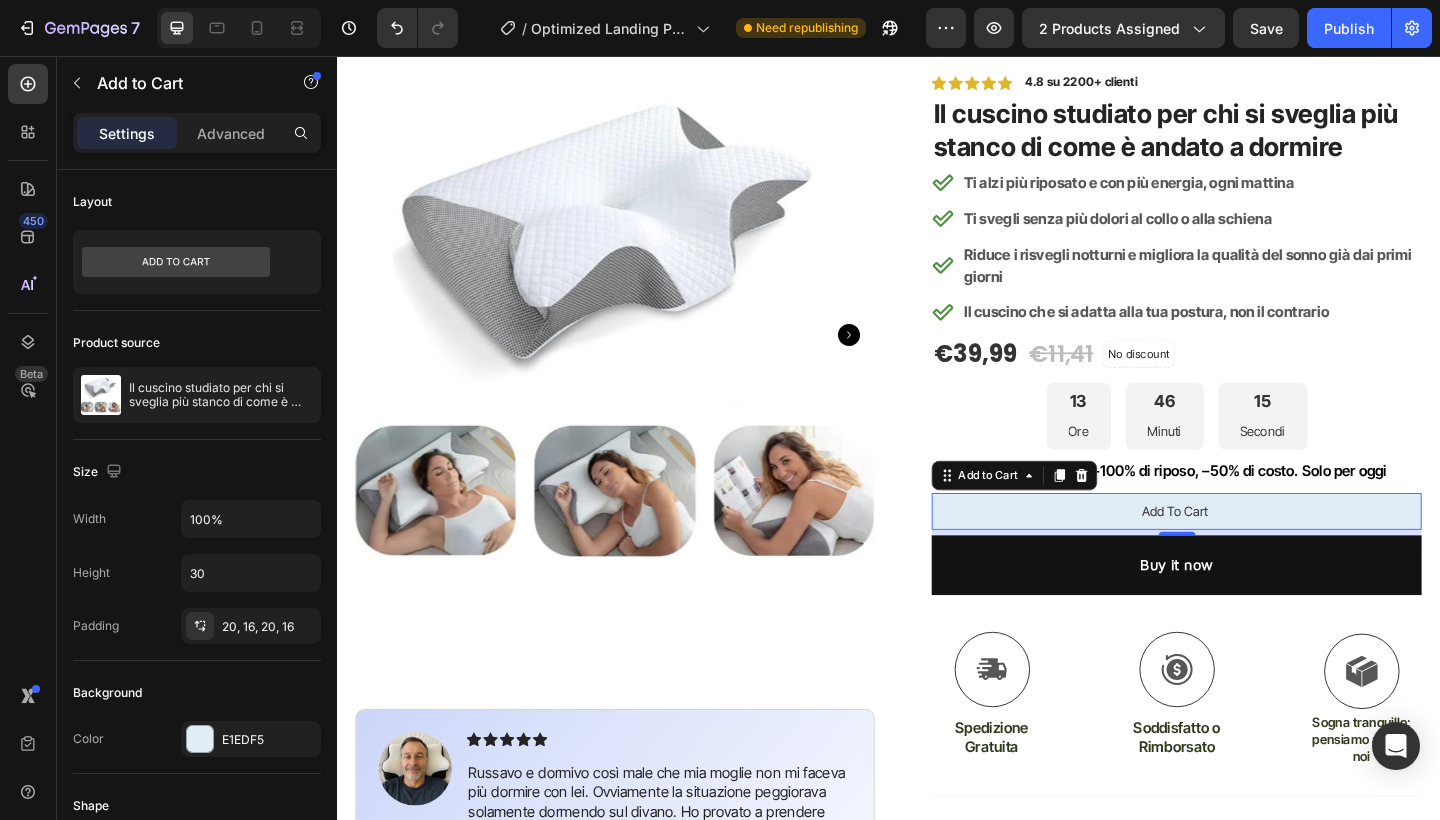 click at bounding box center [639, 359] 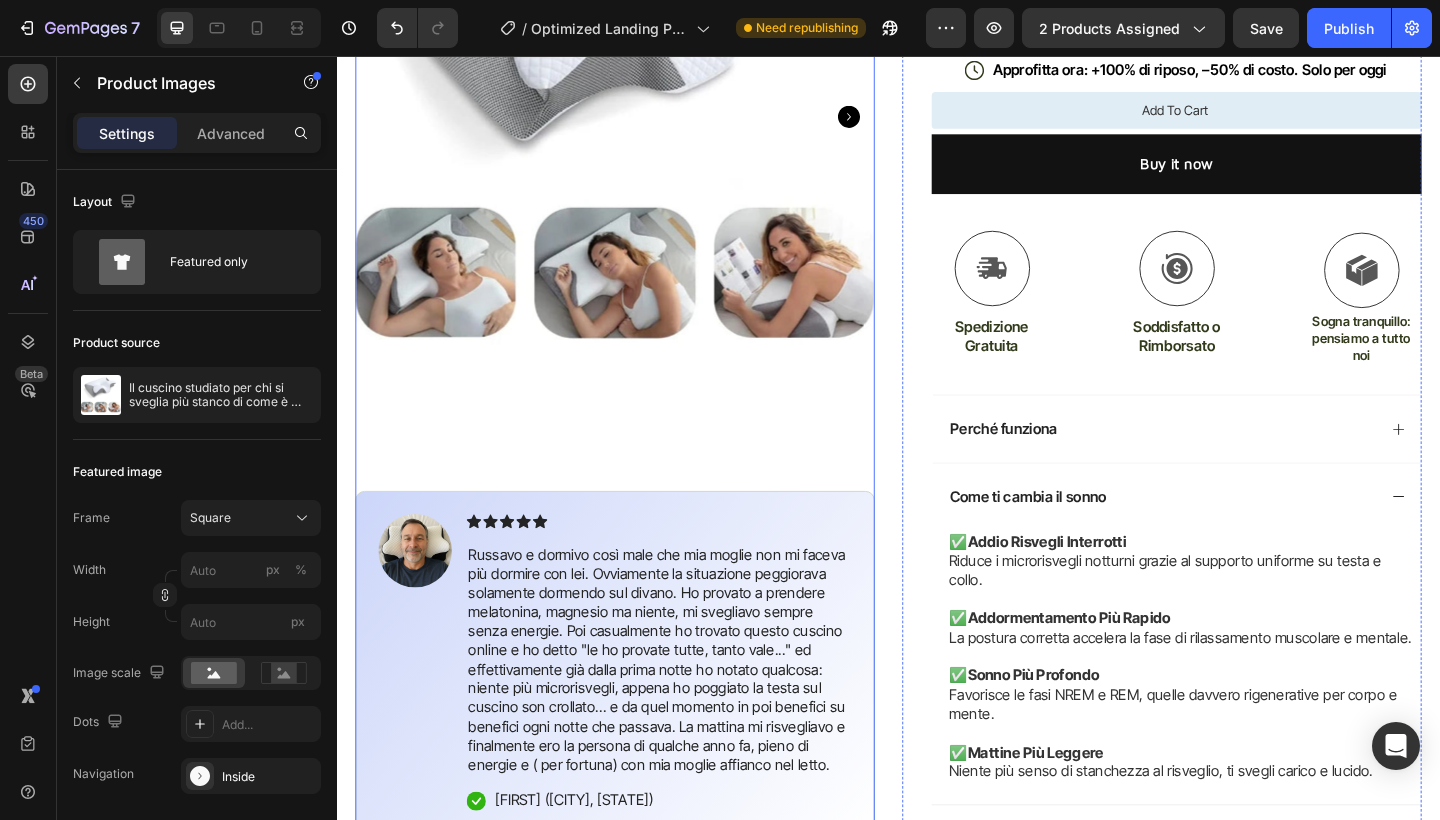 scroll, scrollTop: 543, scrollLeft: 0, axis: vertical 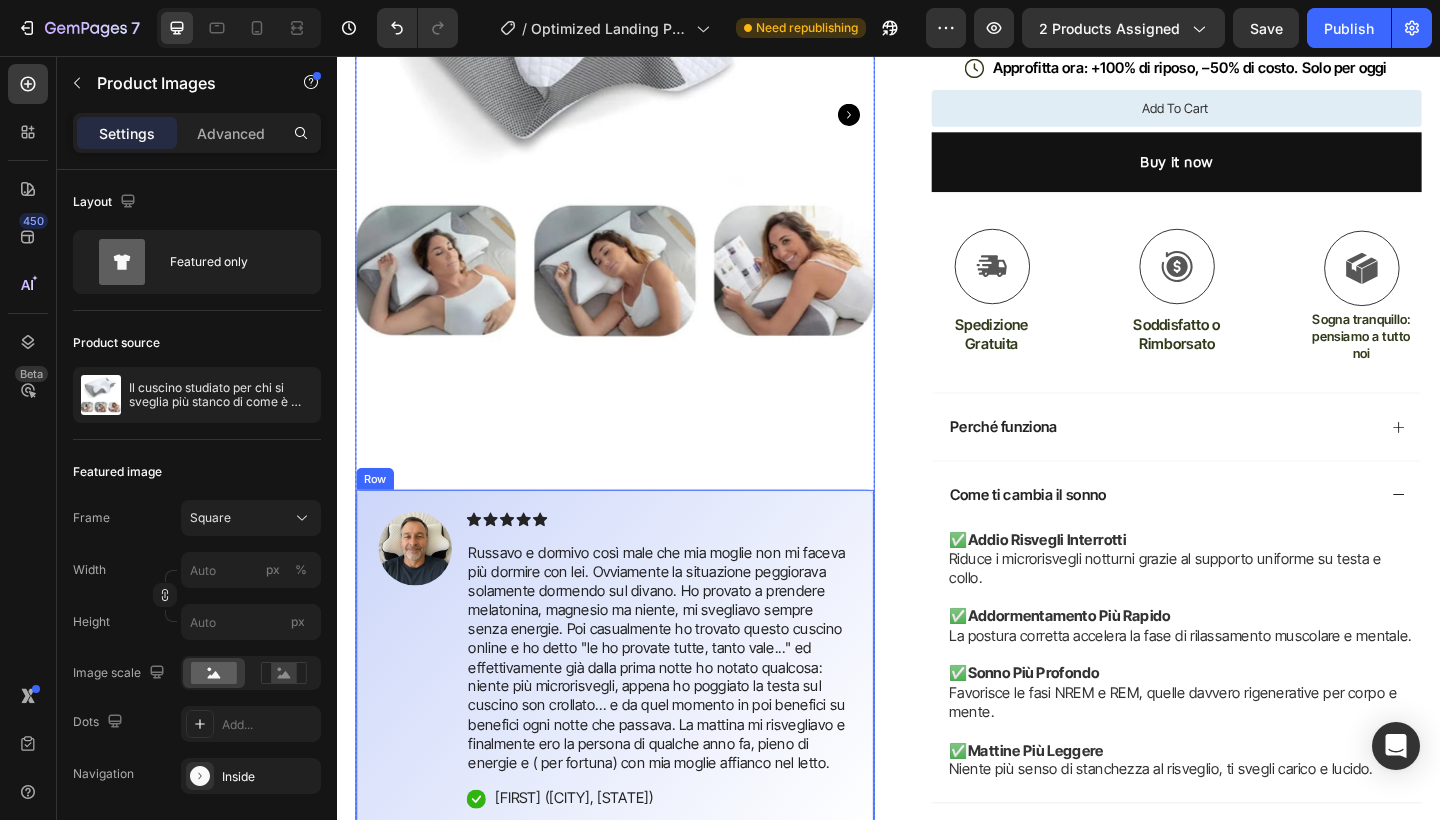 click on "Image Icon Icon Icon Icon Icon Icon List [FIRST] e dormivo così male che mia moglie non mi faceva più dormire con lei. Ovviamente la situazione peggiorava solamente dormendo sul divano. Ho provato a prendere melatonina, magnesio ma niente, mi svegliavo sempre senza energie. Poi casualmente ho trovato questo cuscino online e ho detto "le ho provate tutte, tanto vale..." ed effettivamente già dalla prima notte ho notato qualcosa: niente più microrisvegli, appena ho poggiato la testa sul cuscino son crollato... e da quel momento in poi benefici su benefici ogni notte che passava. La mattina mi risvegliavo e finalmente ero la persona di qualche anno fa, pieno di energie e ( per fortuna) con mia moglie affianco nel letto. Text Block
Icon [FIRST] ([CITY], [STATE]) Text Block Row Row" at bounding box center (639, 715) 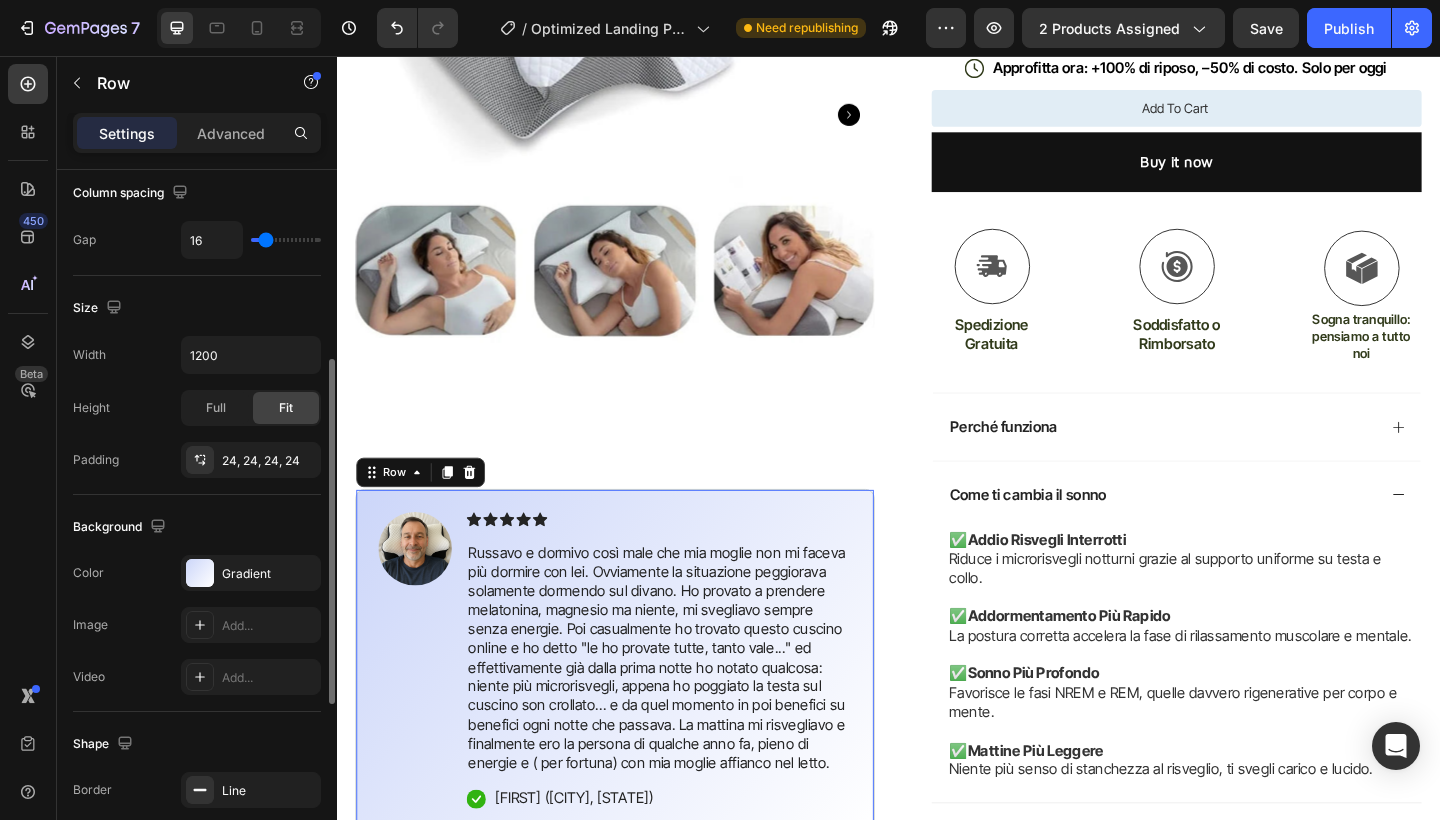 scroll, scrollTop: 391, scrollLeft: 0, axis: vertical 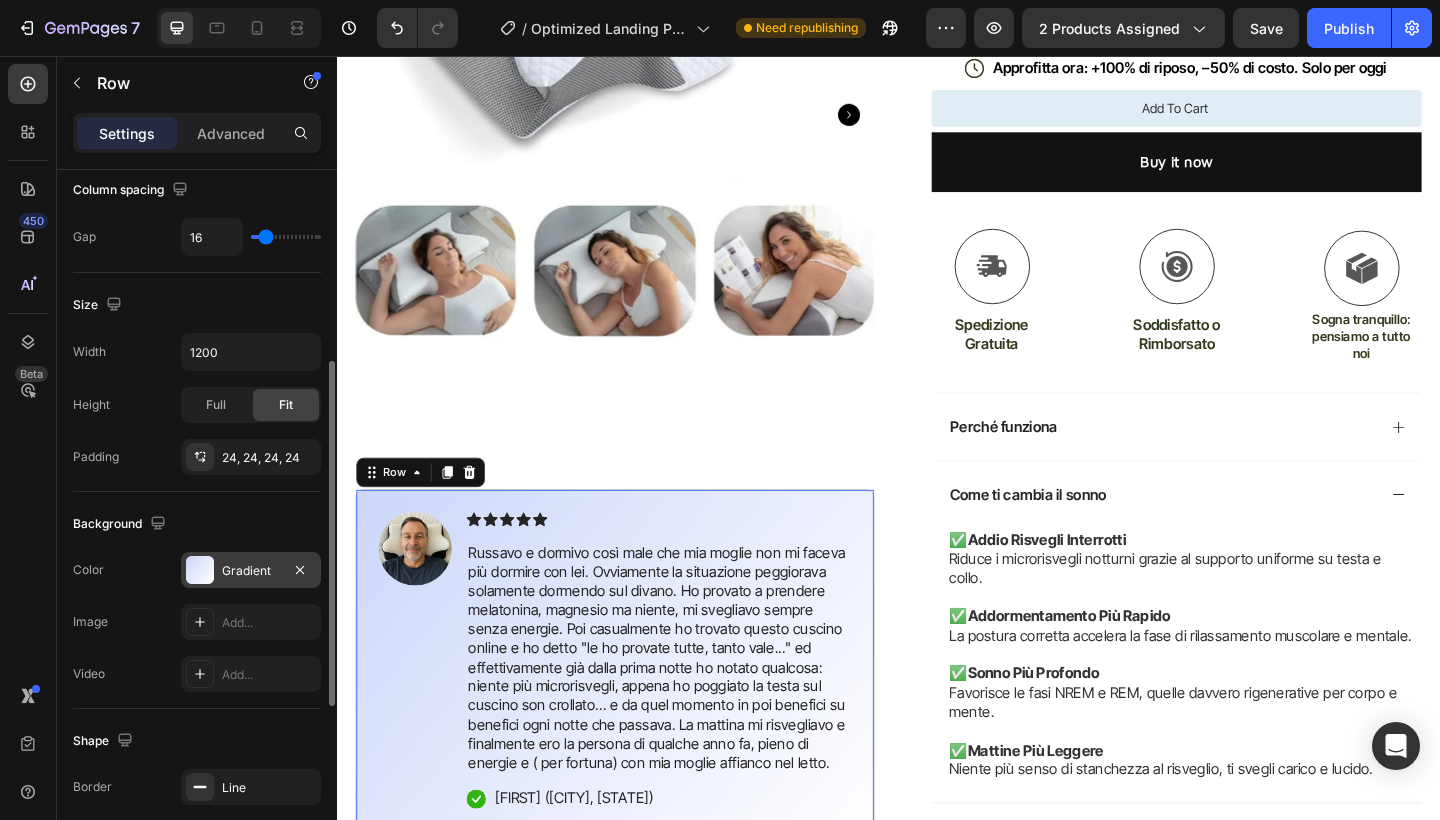 click on "Gradient" at bounding box center [251, 571] 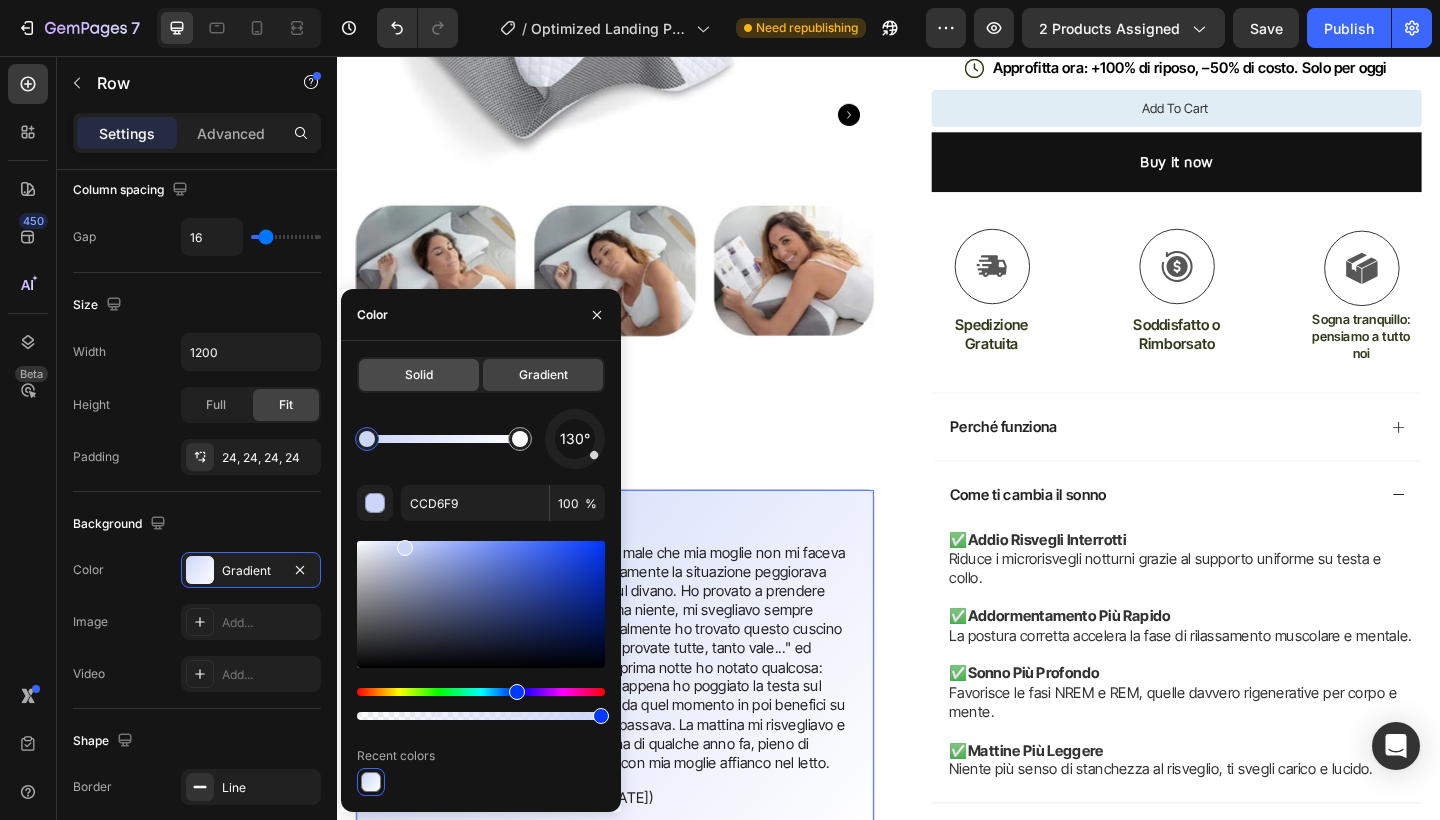 click on "Solid" 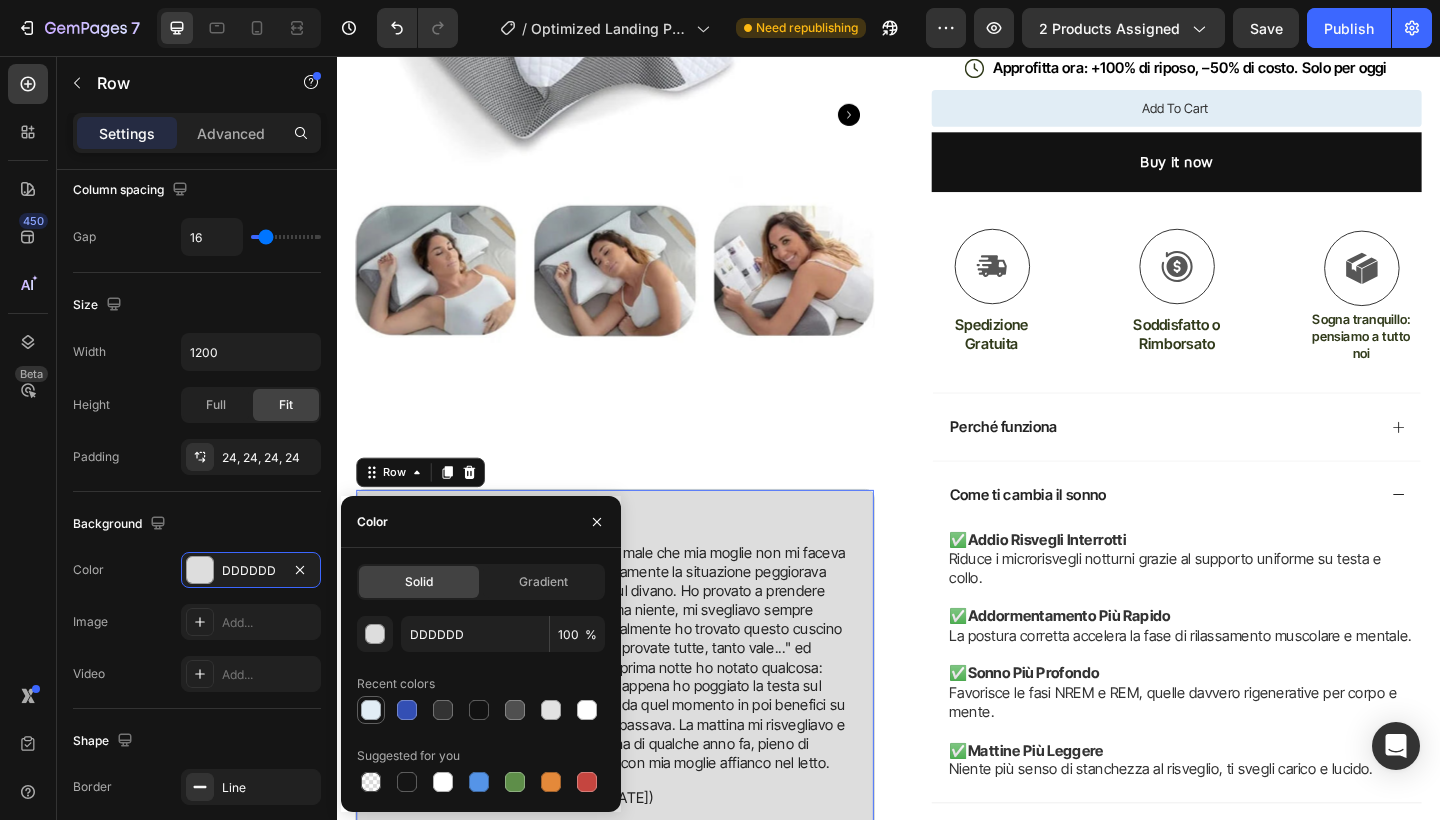 click at bounding box center [371, 710] 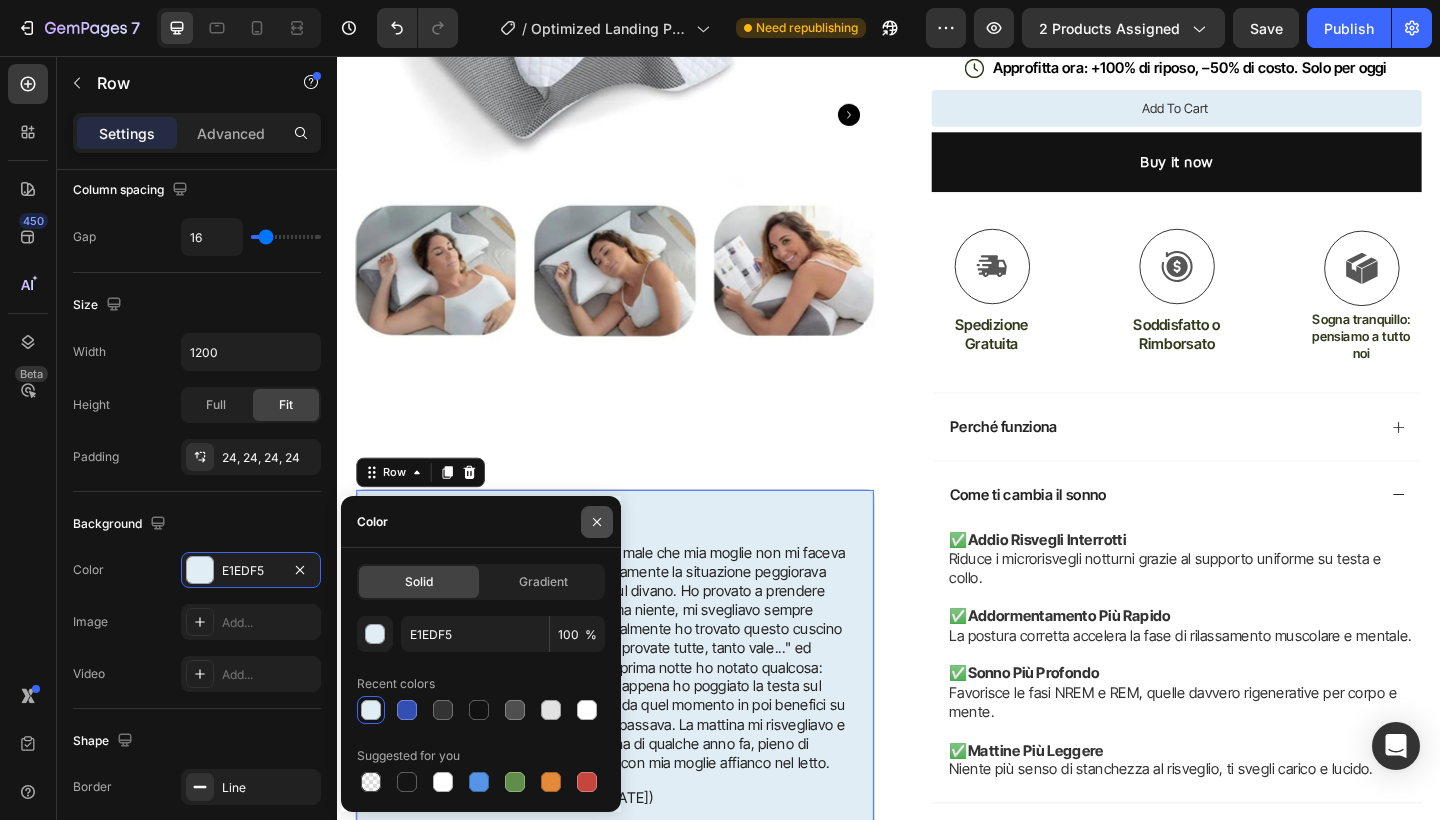 click 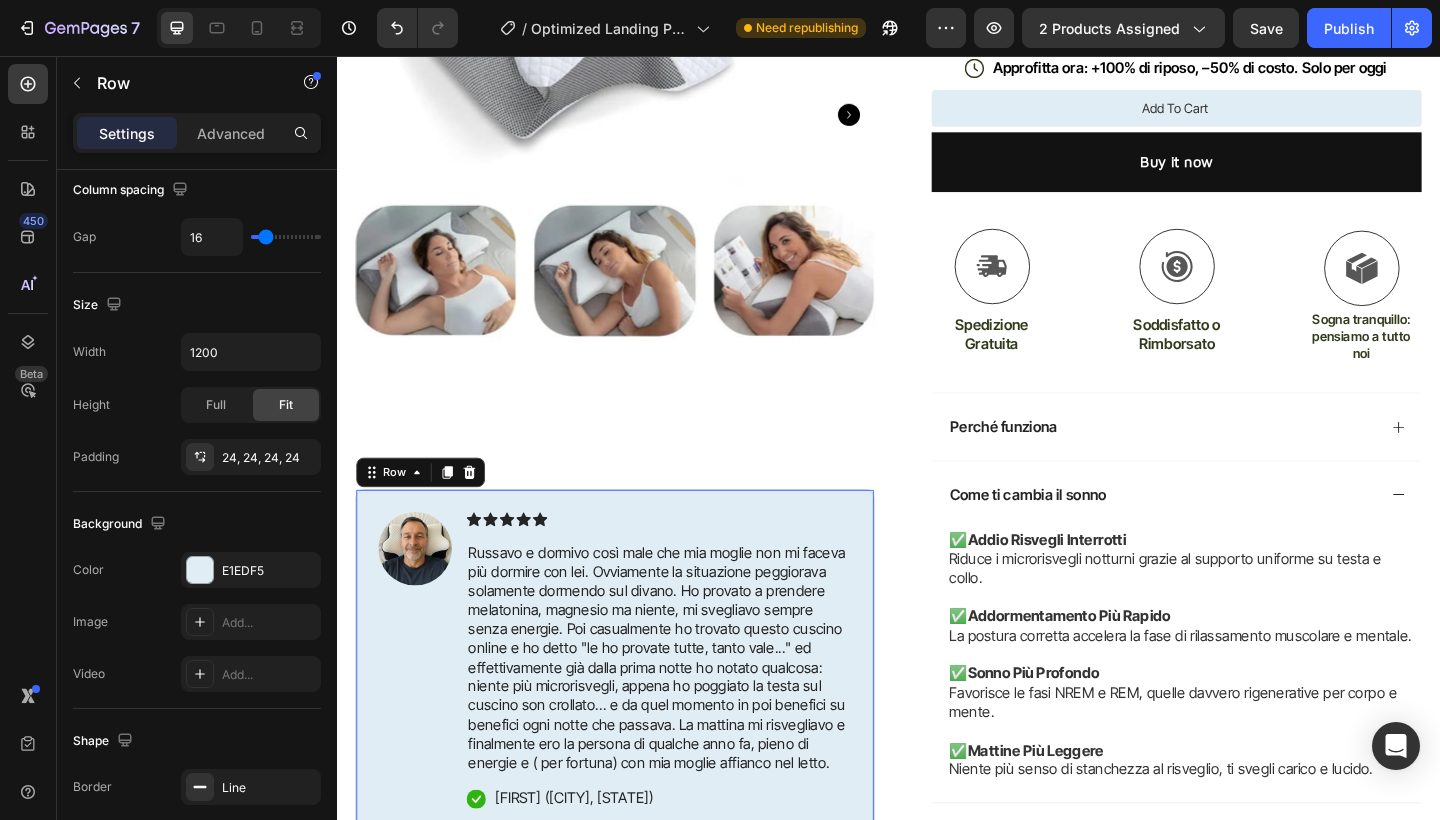 click on "#1 BESTSELLER IN GYM ACCESSORIES 2024" at bounding box center (639, 493) 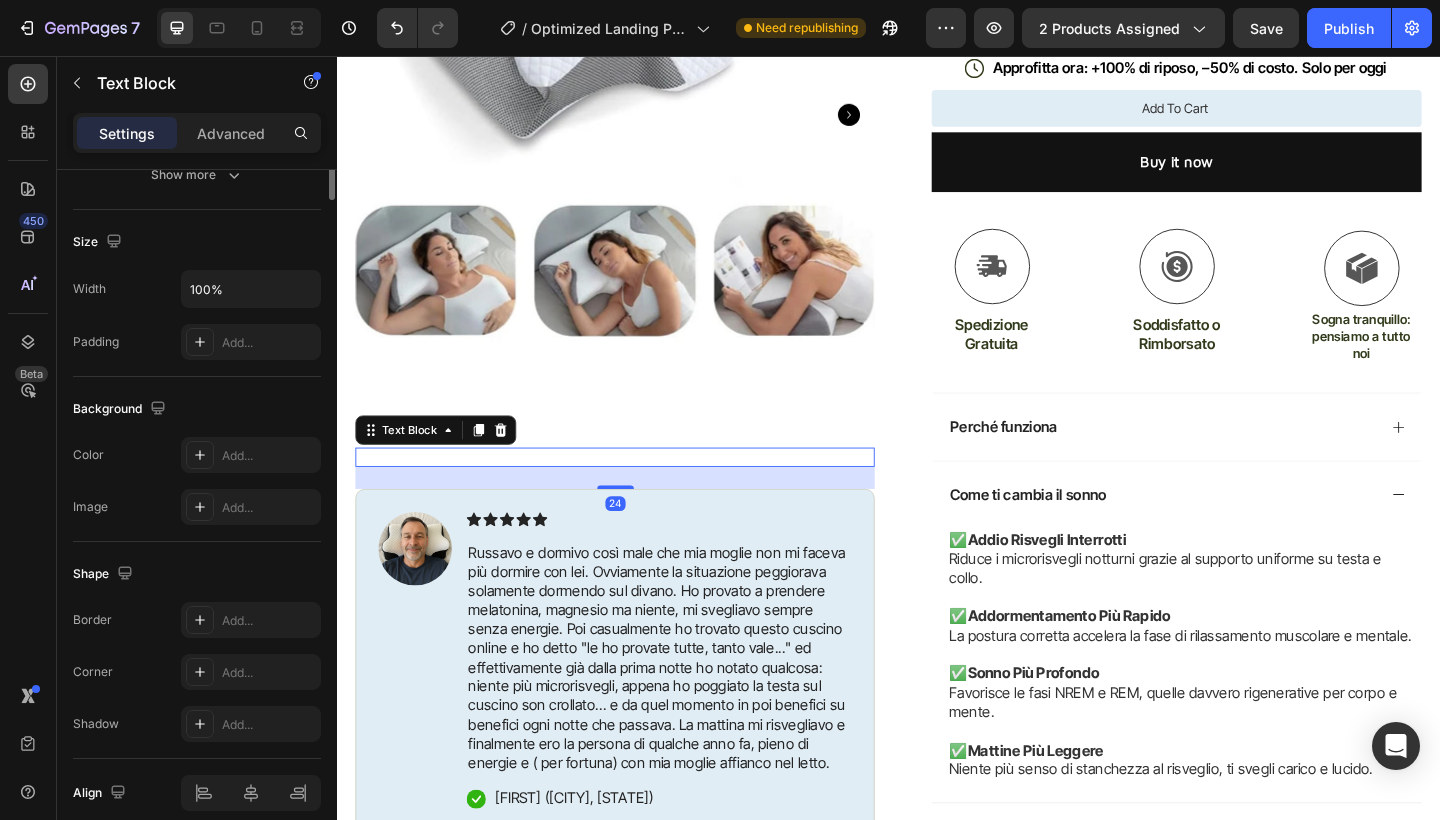 scroll, scrollTop: 0, scrollLeft: 0, axis: both 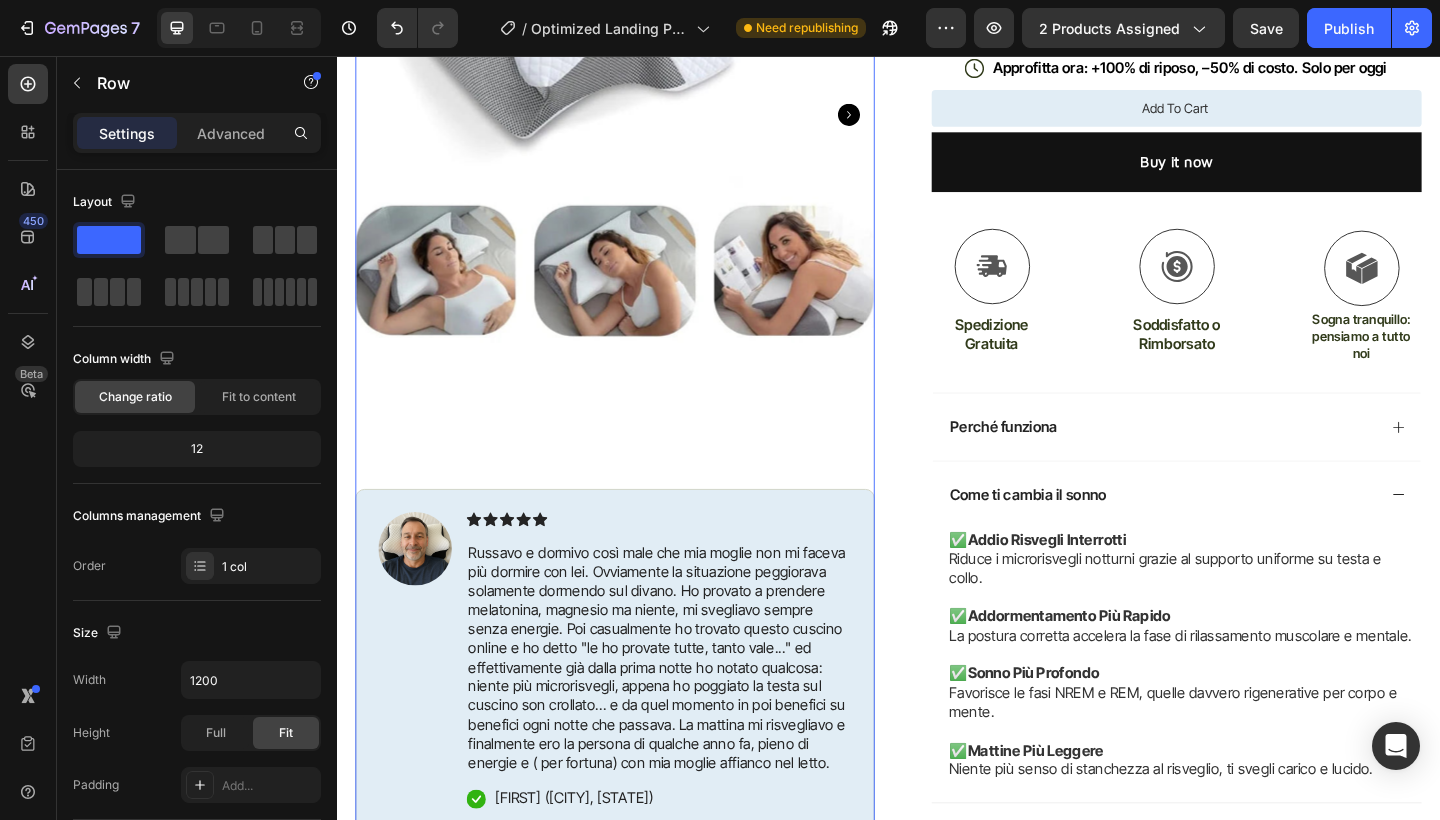 click on "Product Images #1 BESTSELLER IN GYM ACCESSORIES 2024 Text Block Image Icon Icon Icon Icon Icon Icon List [FIRST] e dormivo così male che mia moglie non mi faceva più dormire con lei. Ovviamente la situazione peggiorava solamente dormendo sul divano. Ho provato a prendere melatonina, magnesio ma niente, mi svegliavo sempre senza energie. Poi casualmente ho trovato questo cuscino online e ho detto "le ho provate tutte, tanto vale..." ed effettivamente già dalla prima notte ho notato qualcosa: niente più microrisvegli, appena ho poggiato la testa sul cuscino son crollato... e da quel momento in poi benefici su benefici ogni notte che passava. La mattina mi risvegliavo e finalmente ero la persona di qualche anno fa, pieno di energie e ( per fortuna) con mia moglie affianco nel letto. Text Block
Icon [FIRST] ([CITY], [STATE]) Text Block Row Row" at bounding box center [639, 370] 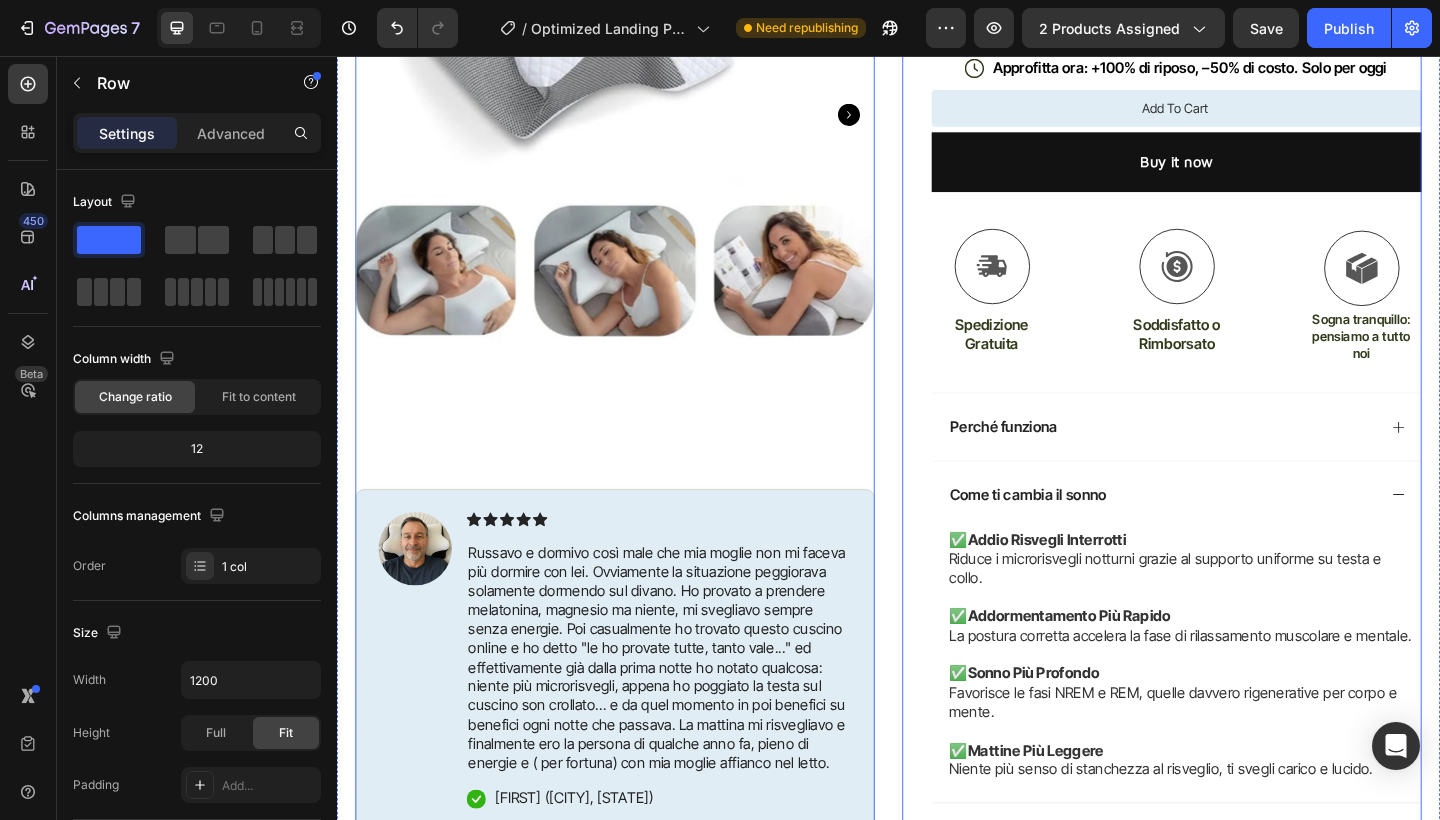 click on "Icon Icon Icon Icon Icon Icon List 4.8 su 2200+ clienti Text Block Row Il cuscino studiato per chi si sveglia più stanco di come è andato a dormire Product Title
Ti alzi più riposato e con più energia, ogni mattina
Ti svegli senza più dolori al collo o alla schiena
Riduce i risvegli notturni e migliora la qualità del sonno già dai primi giorni
Il cuscino che si adatta alla tua postura, non il contrario Item List $[PRICE] Product Price Product Price $[PRICE] Product Price Product Price No discount   Not be displayed when published Discount Tag Row 13 Ore 45 Minuti 51 Secondi Countdown Timer
Icon Approfitta ora: +100% di riposo, –50% di costo. Solo per oggi Text Block Row Add to cart Add to Cart Buy it now Dynamic Checkout
Icon Spedizione Gratuita Text Block
Icon Soddisfatto o Rimborsato Text Block
Icon Sogna tranquillo: pensiamo a tutto noi Text Block Row Image Icon Icon" at bounding box center [1234, 270] 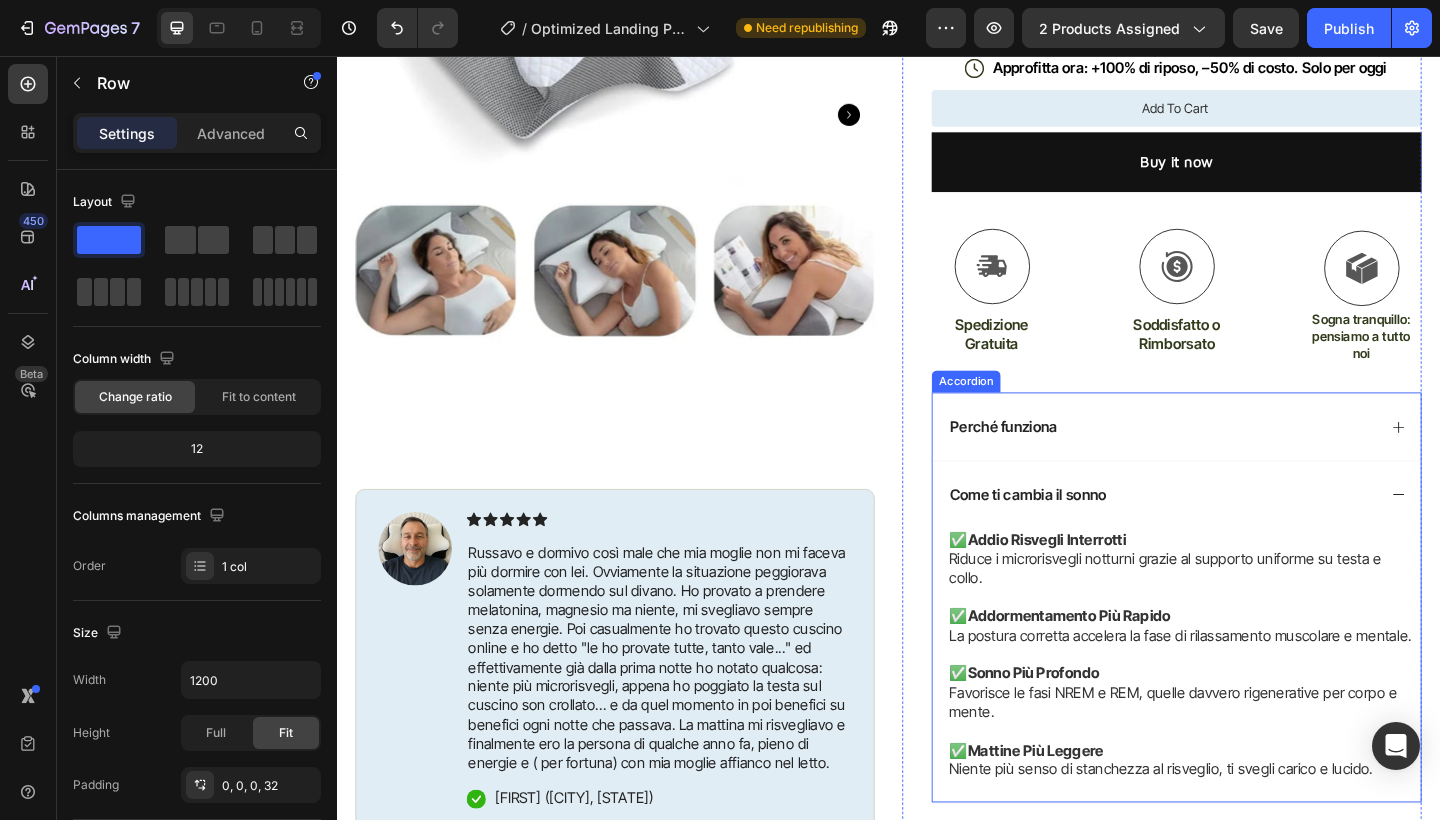 click on "Come ti cambia il sonno" at bounding box center [1250, 534] 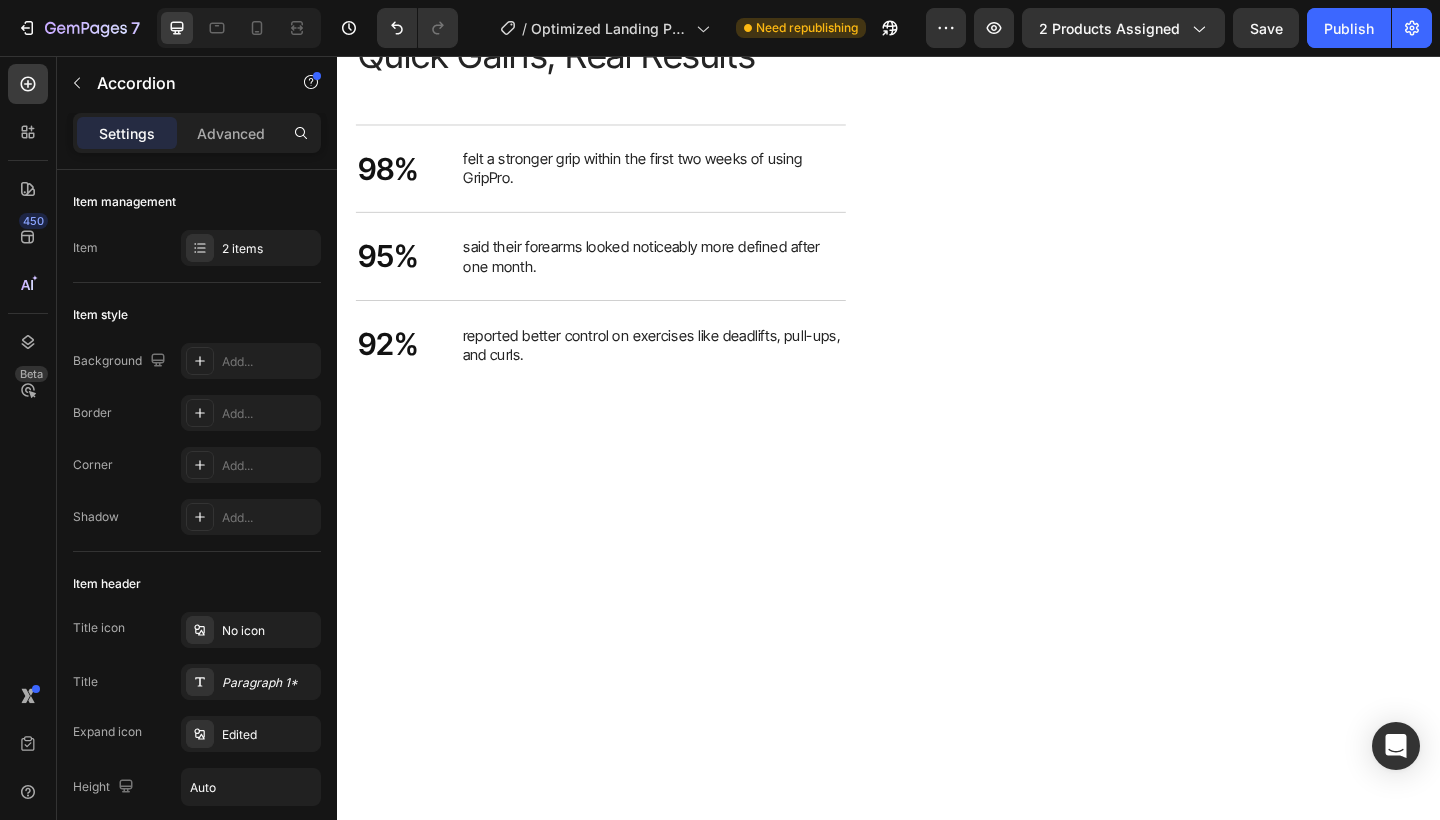 scroll, scrollTop: 2316, scrollLeft: 0, axis: vertical 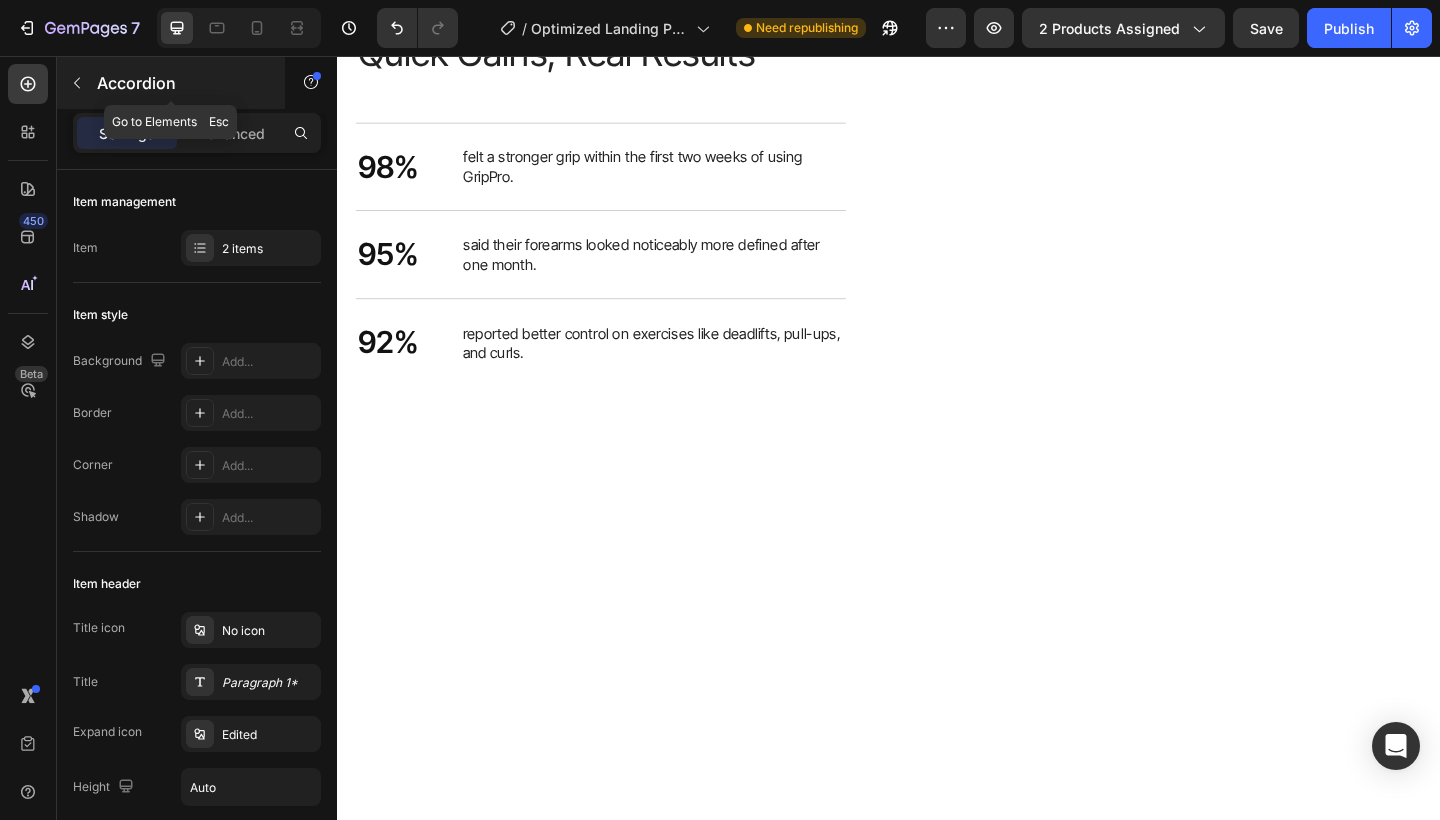 click 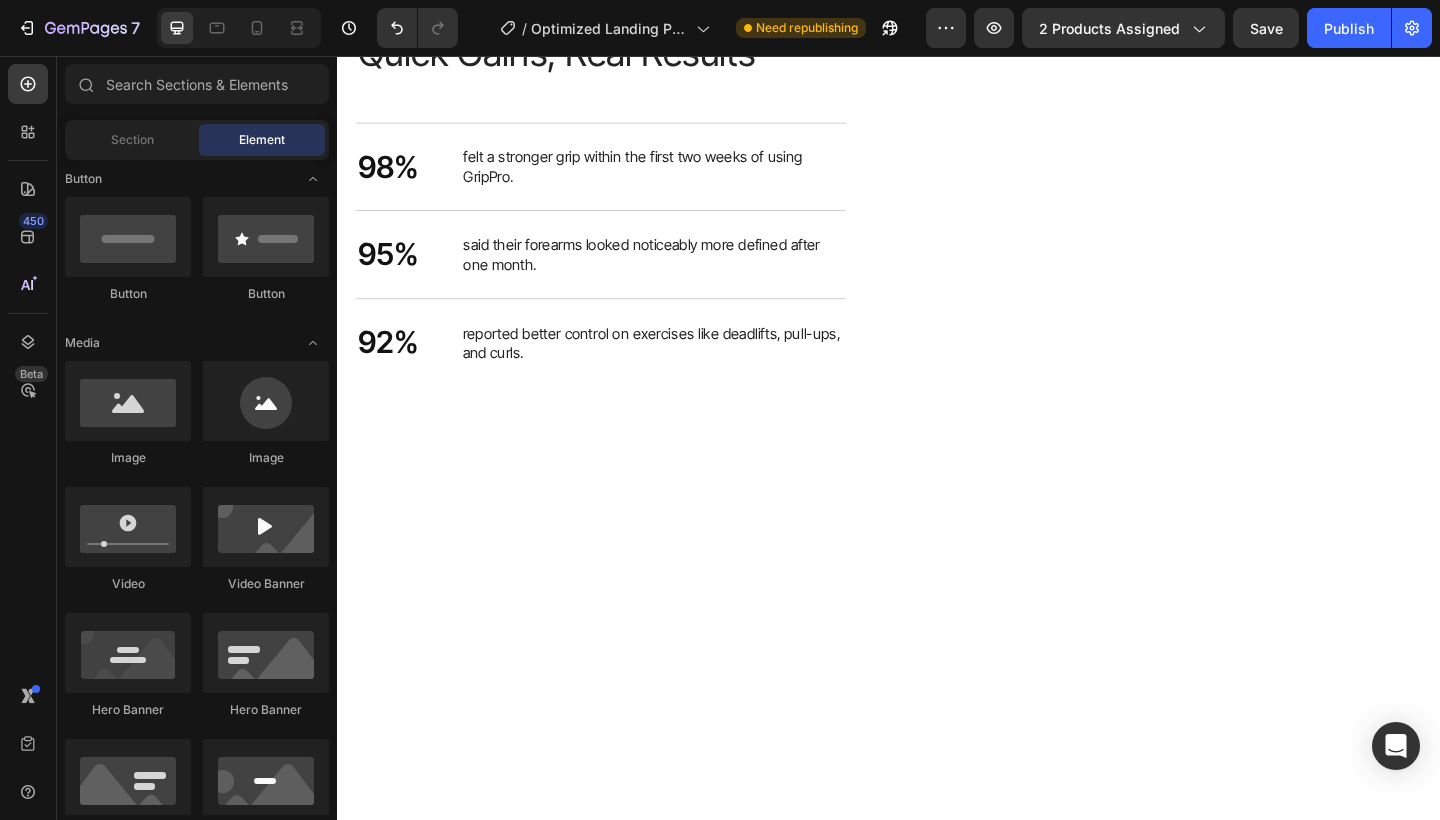 click on "98%" at bounding box center (392, 177) 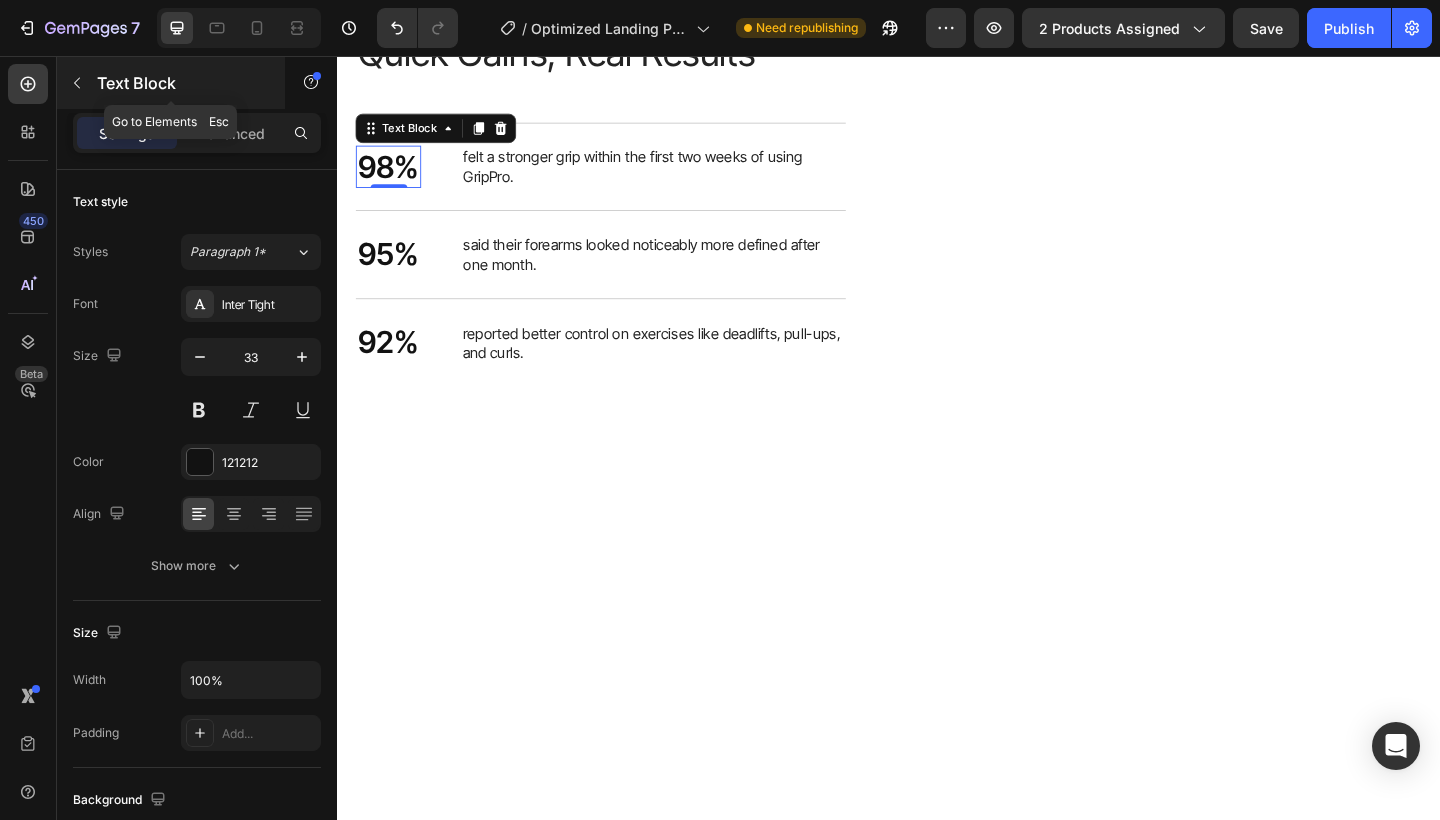 click 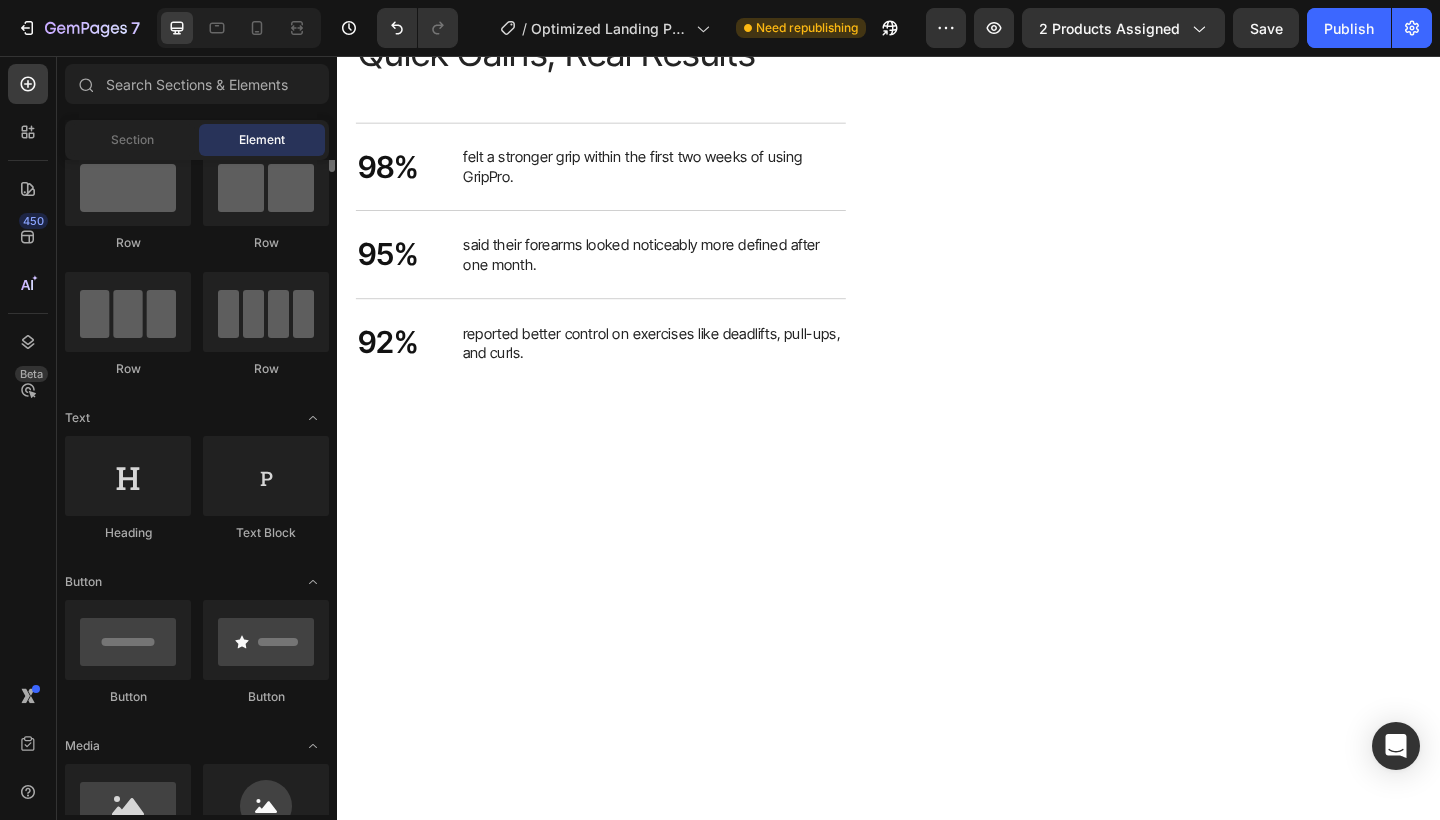 scroll, scrollTop: 0, scrollLeft: 0, axis: both 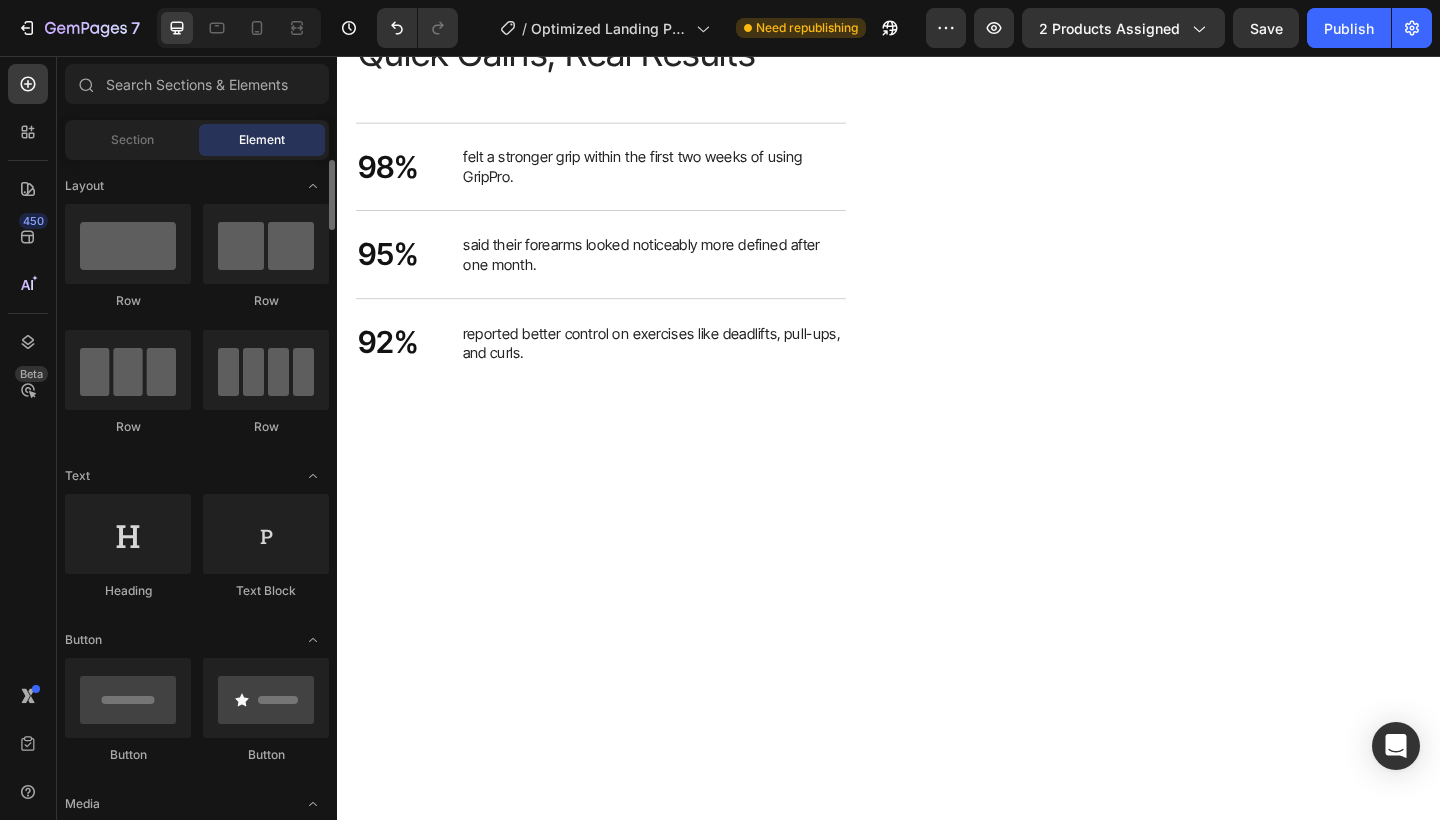 click on "Layout
Row
Row
Row
Row Text
Heading
Text Block Button
Button
Button Media
Image
Image
Video
Video Banner
Hero Banner" at bounding box center (197, 3189) 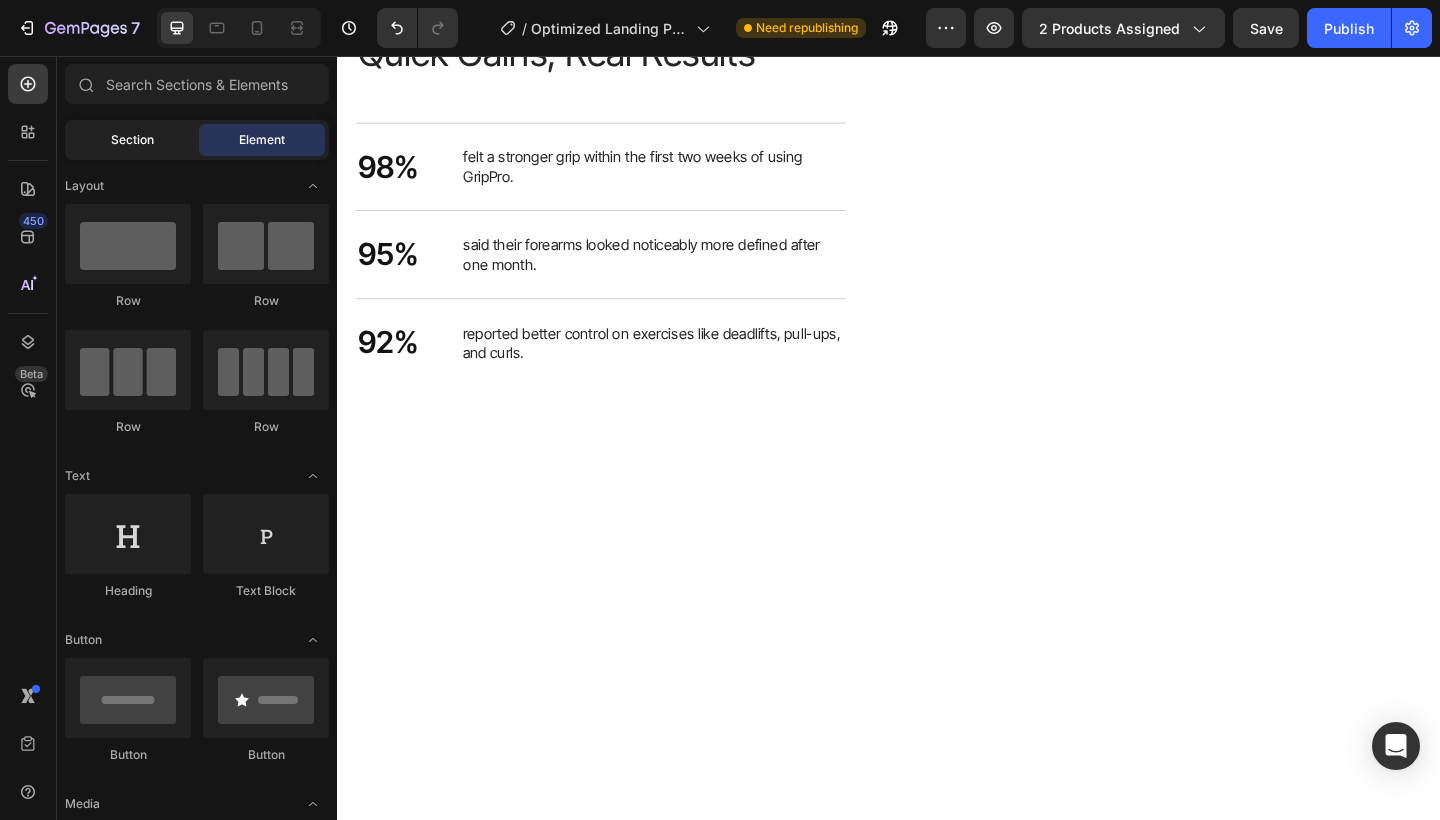 click on "Section" 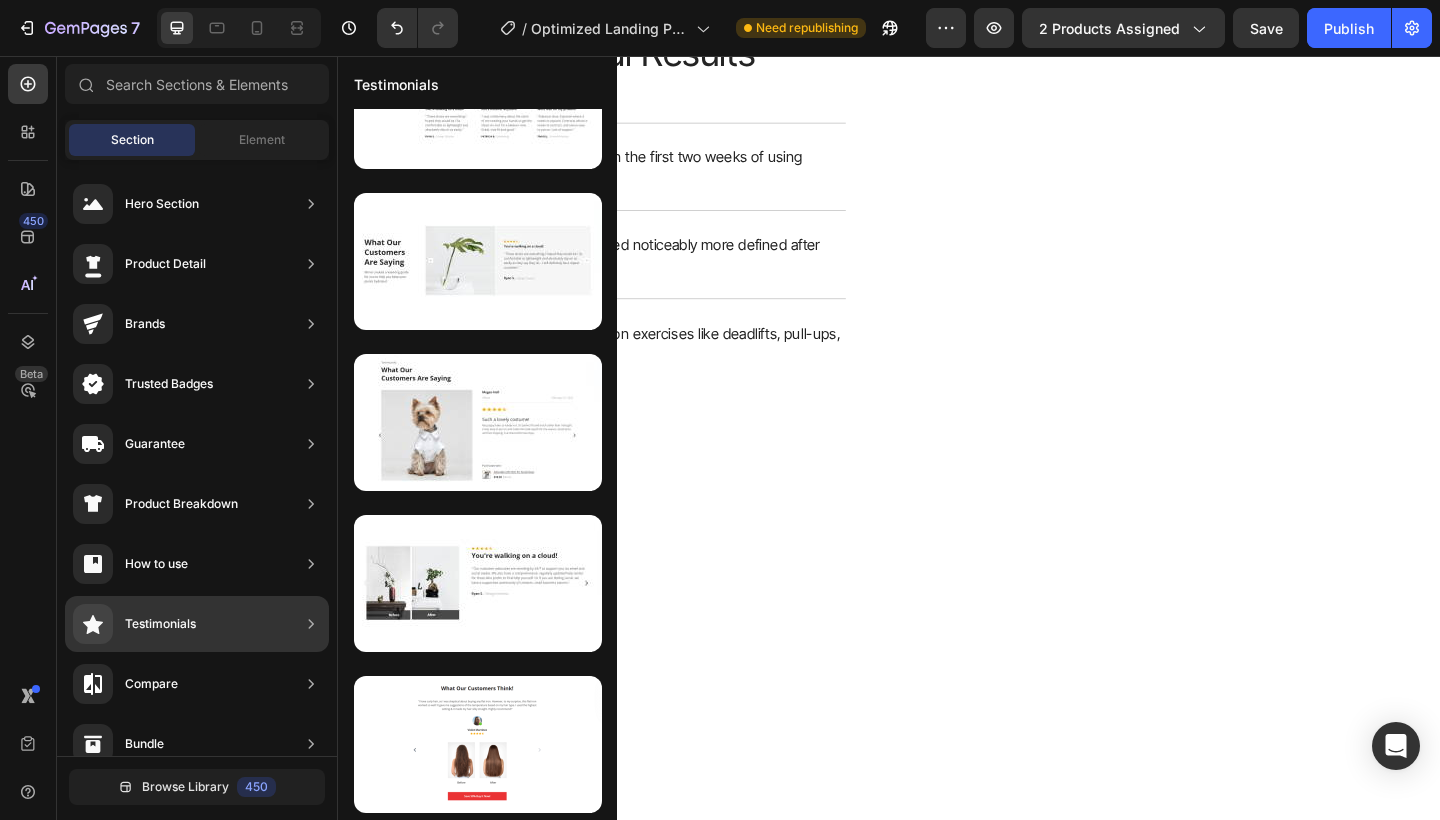 scroll, scrollTop: 83, scrollLeft: 0, axis: vertical 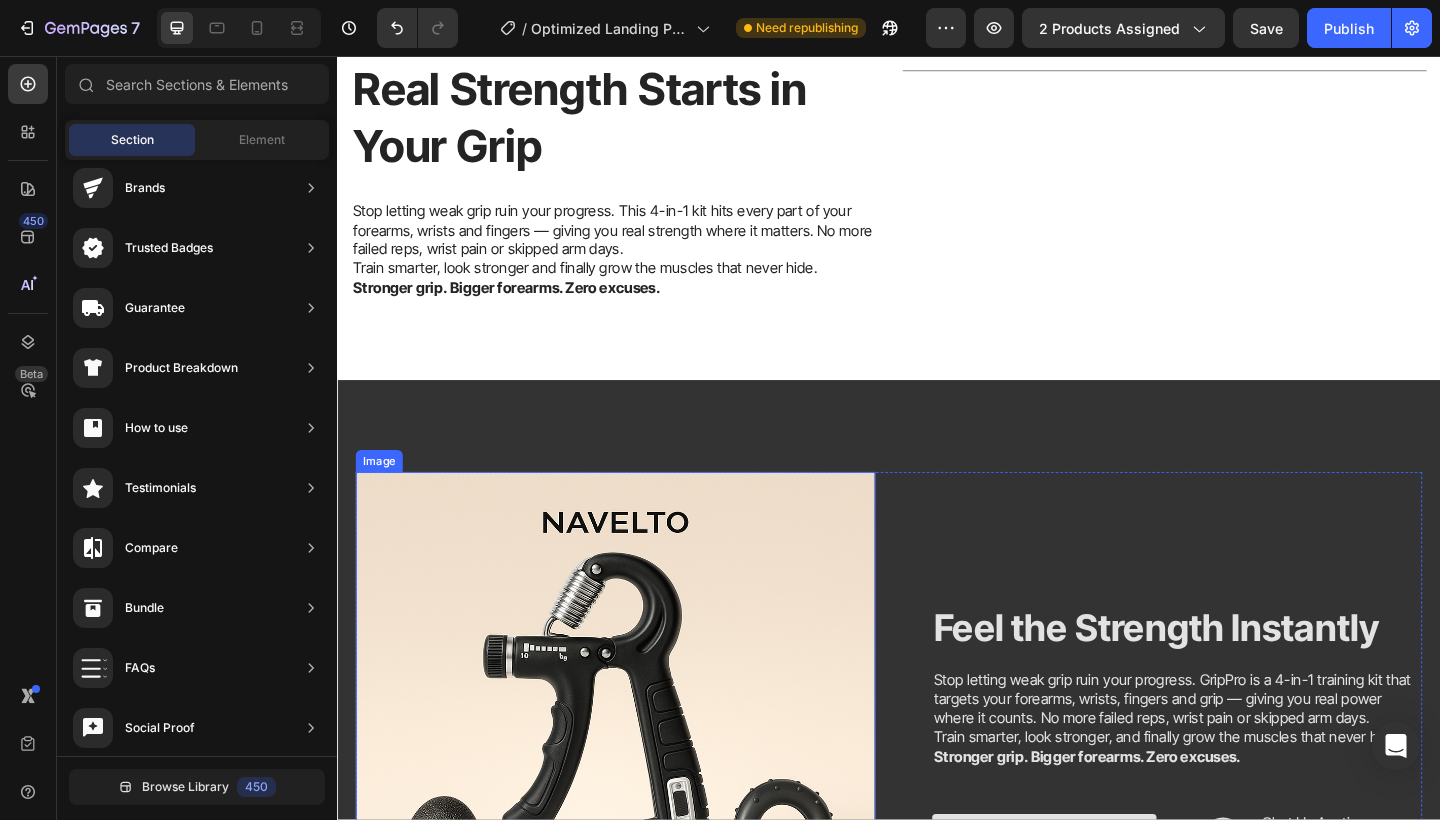 click at bounding box center [639, 791] 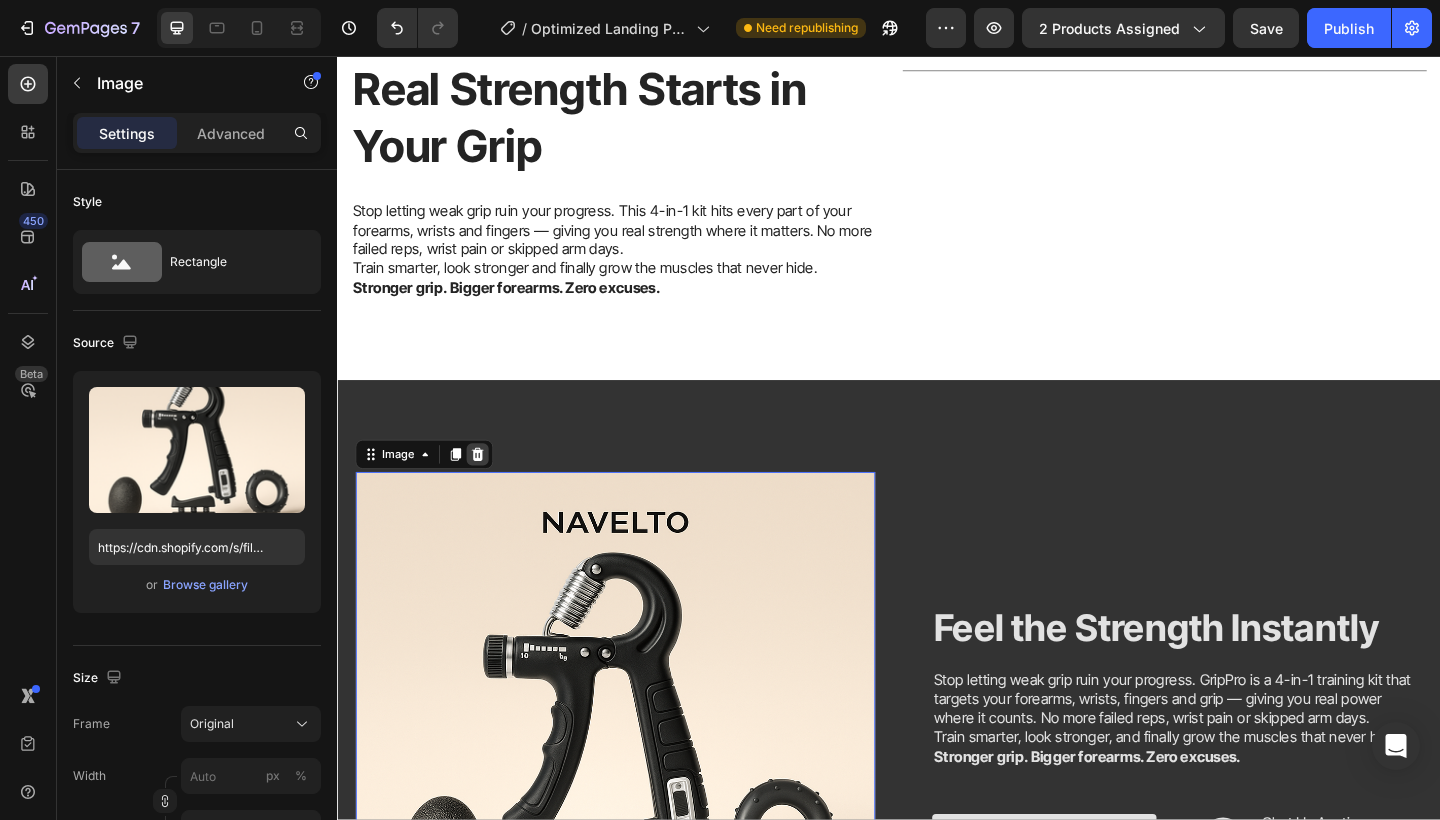 click at bounding box center [490, 490] 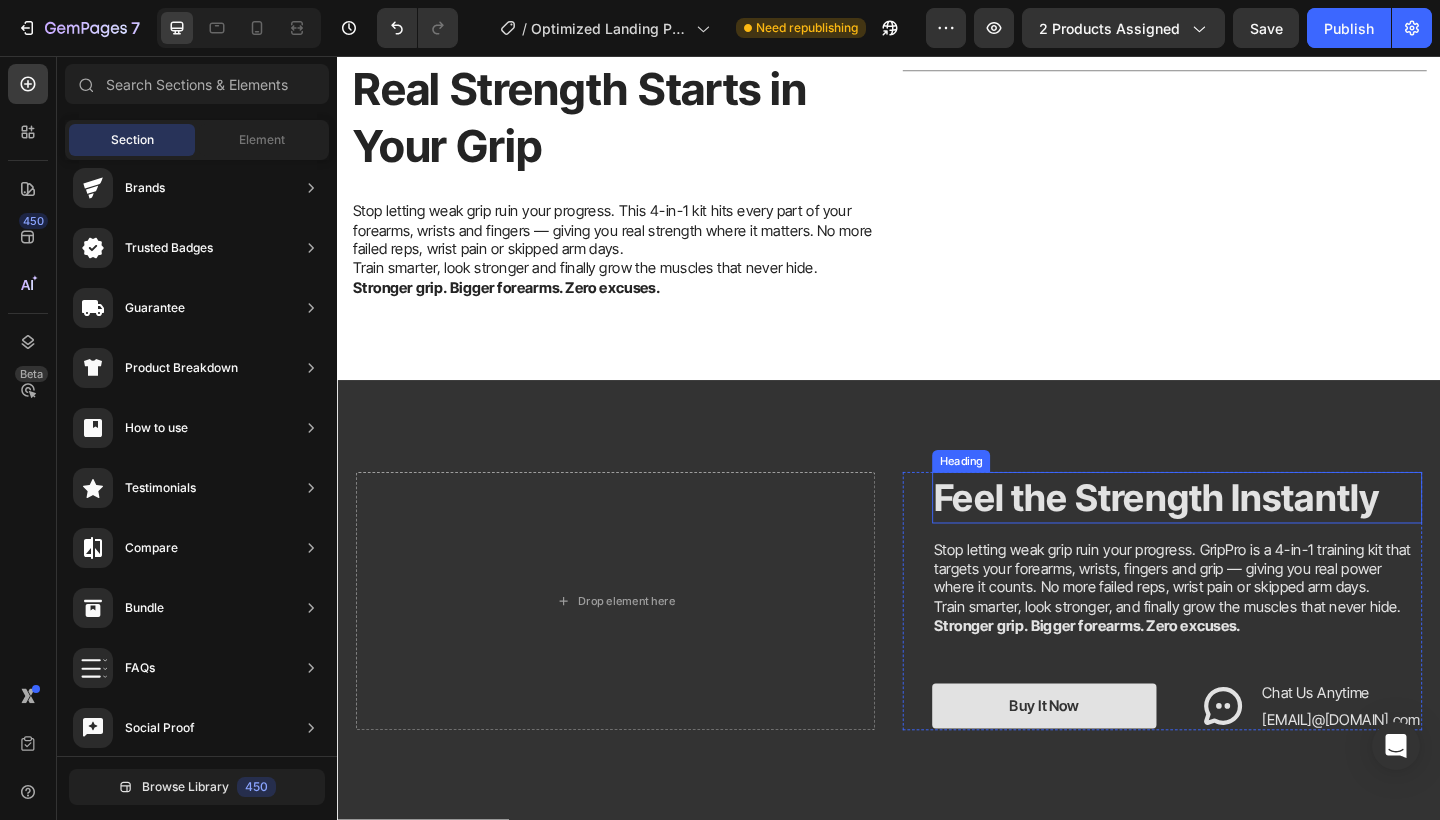 click on "Feel the Strength Instantly" at bounding box center [1228, 536] 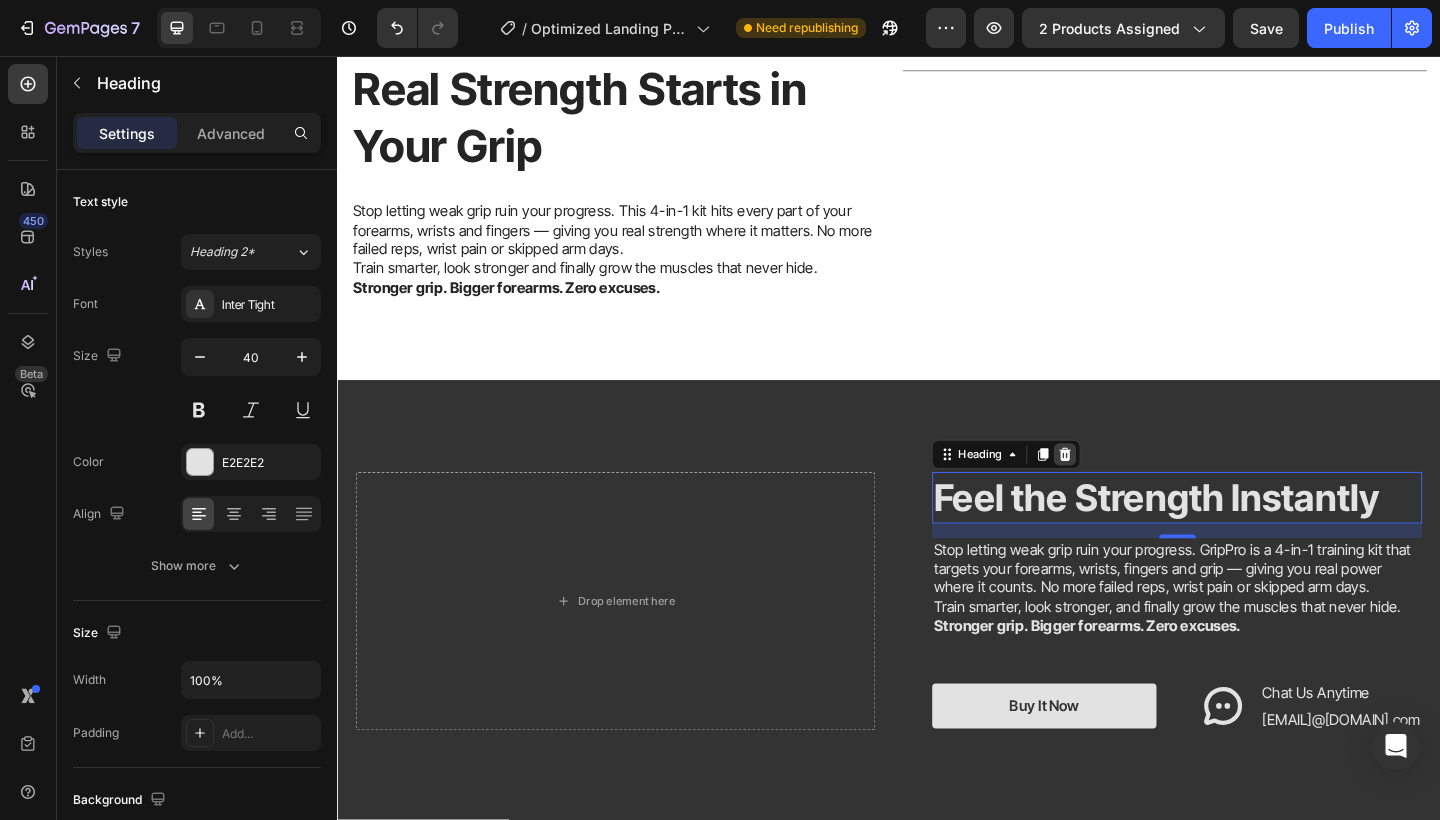 click 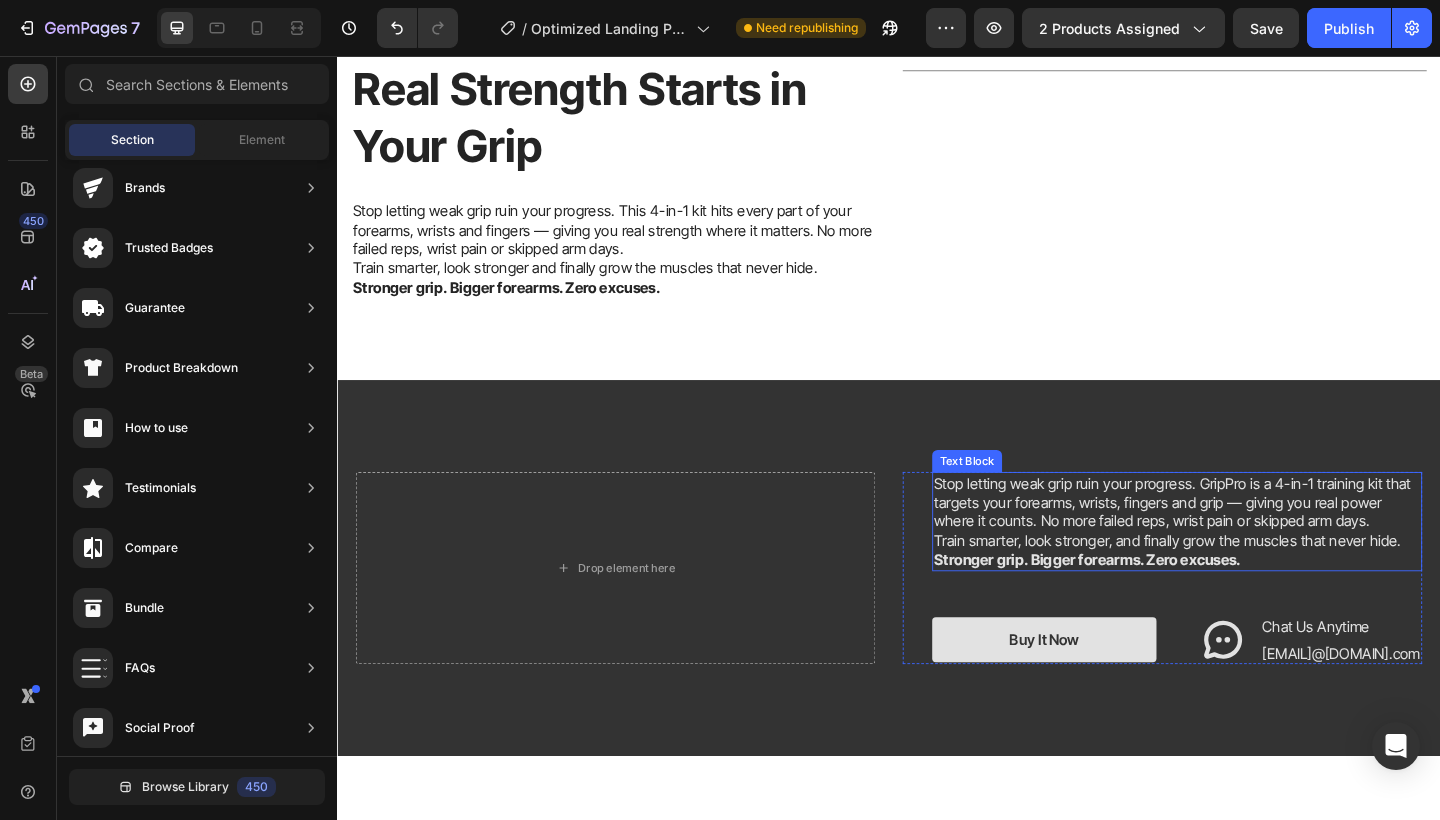 click on "Stronger grip. Bigger forearms. Zero excuses." at bounding box center (1153, 604) 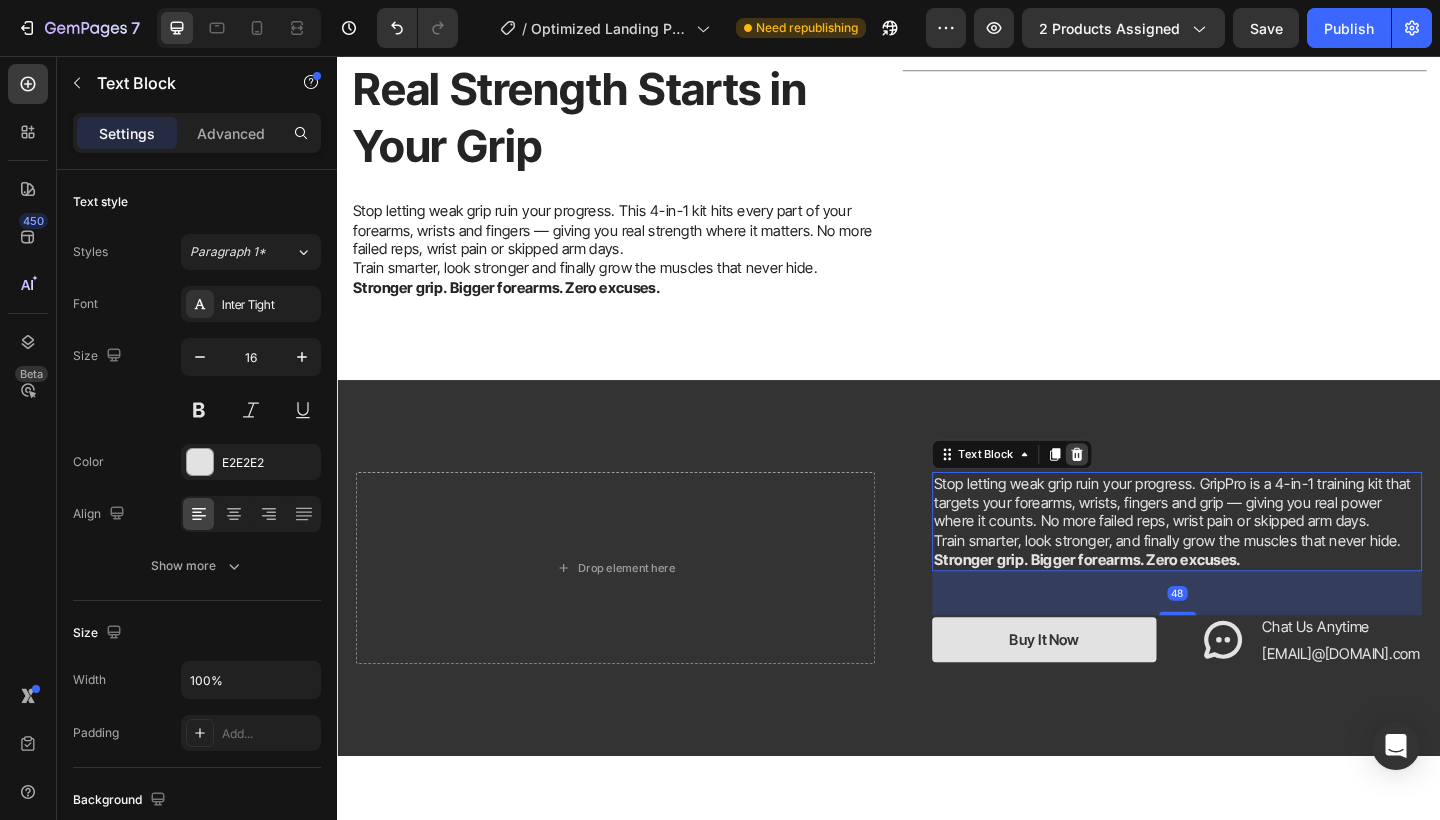 click 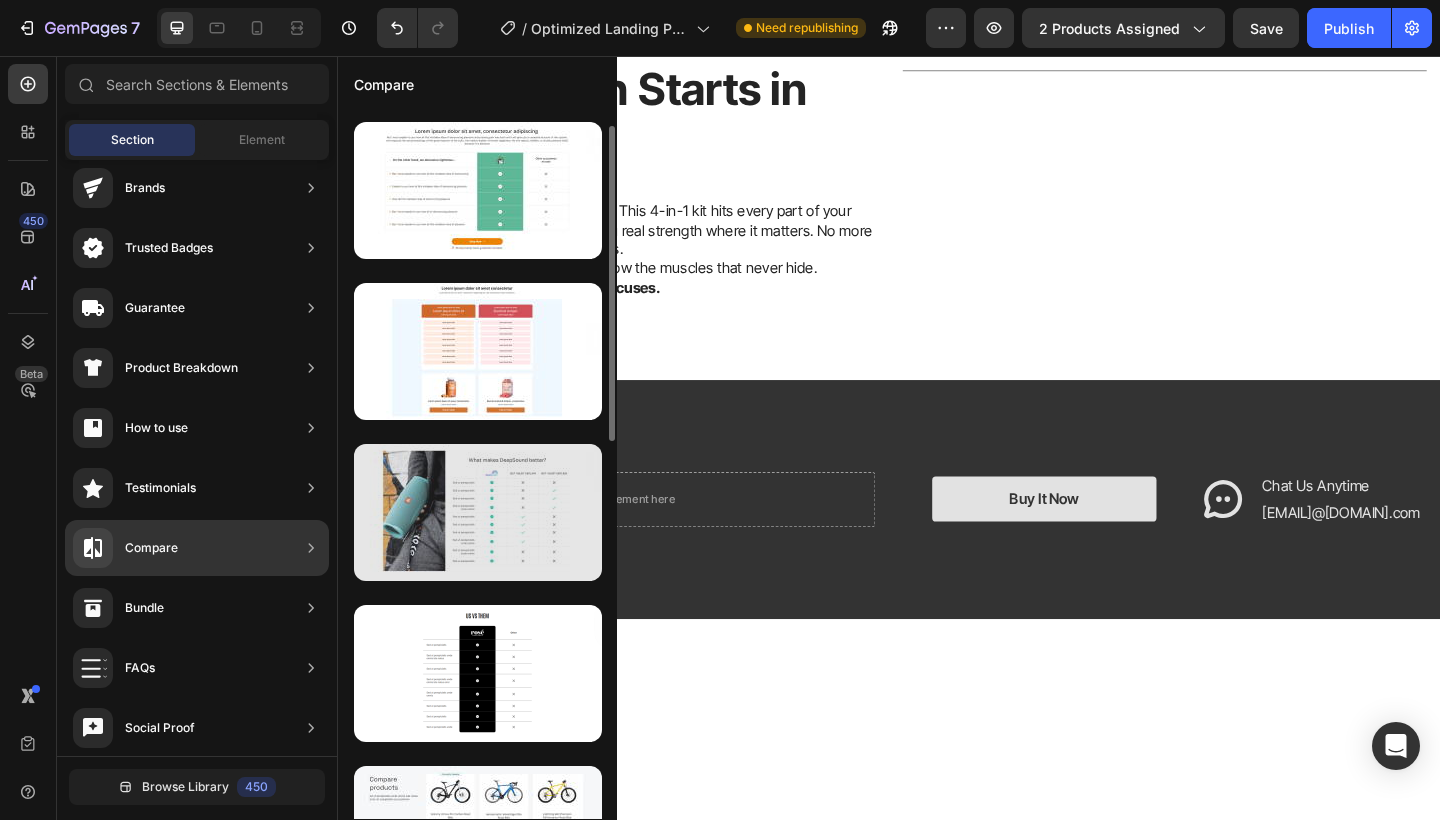 scroll, scrollTop: 0, scrollLeft: 0, axis: both 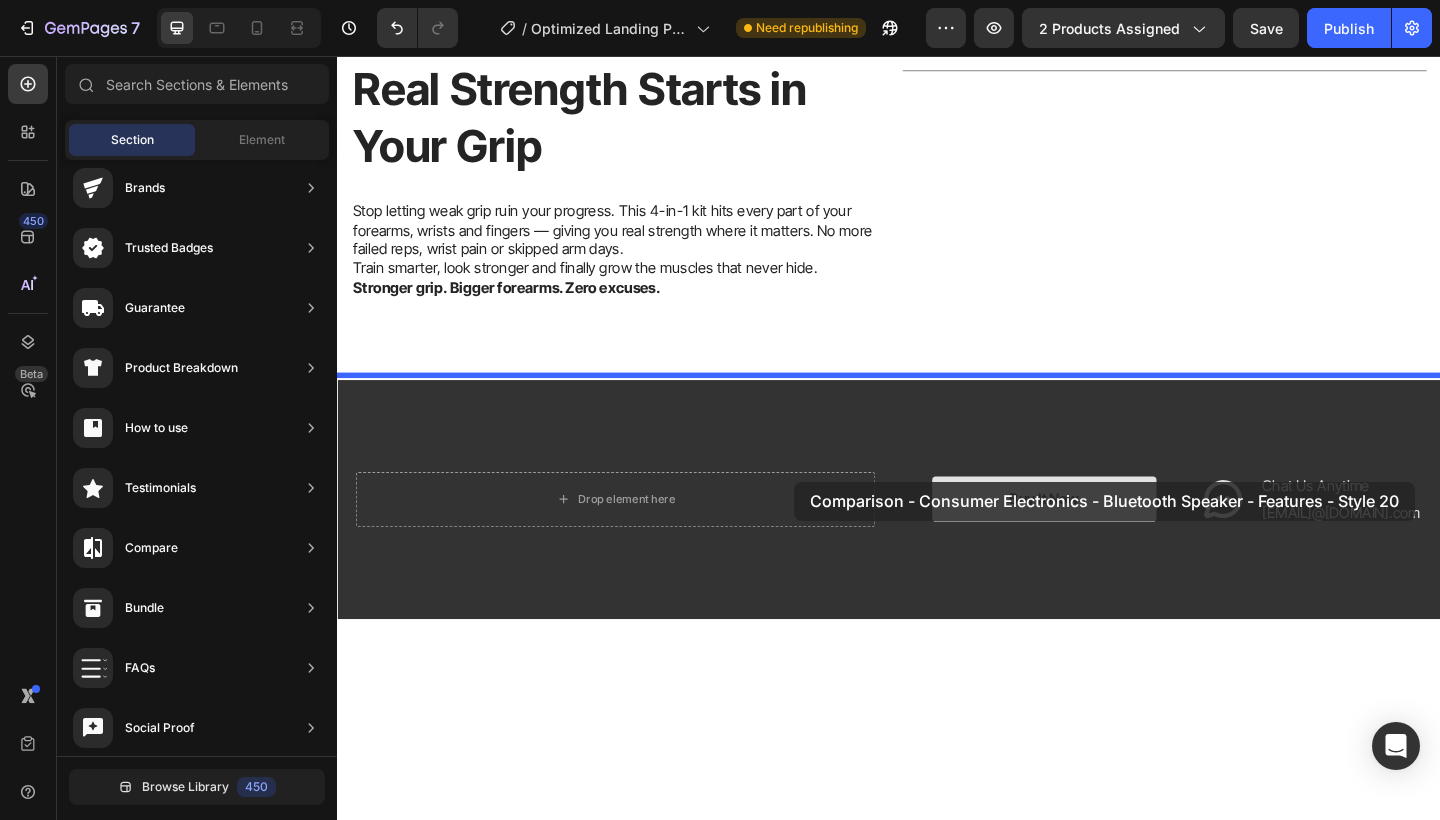 drag, startPoint x: 818, startPoint y: 767, endPoint x: 834, endPoint y: 519, distance: 248.5156 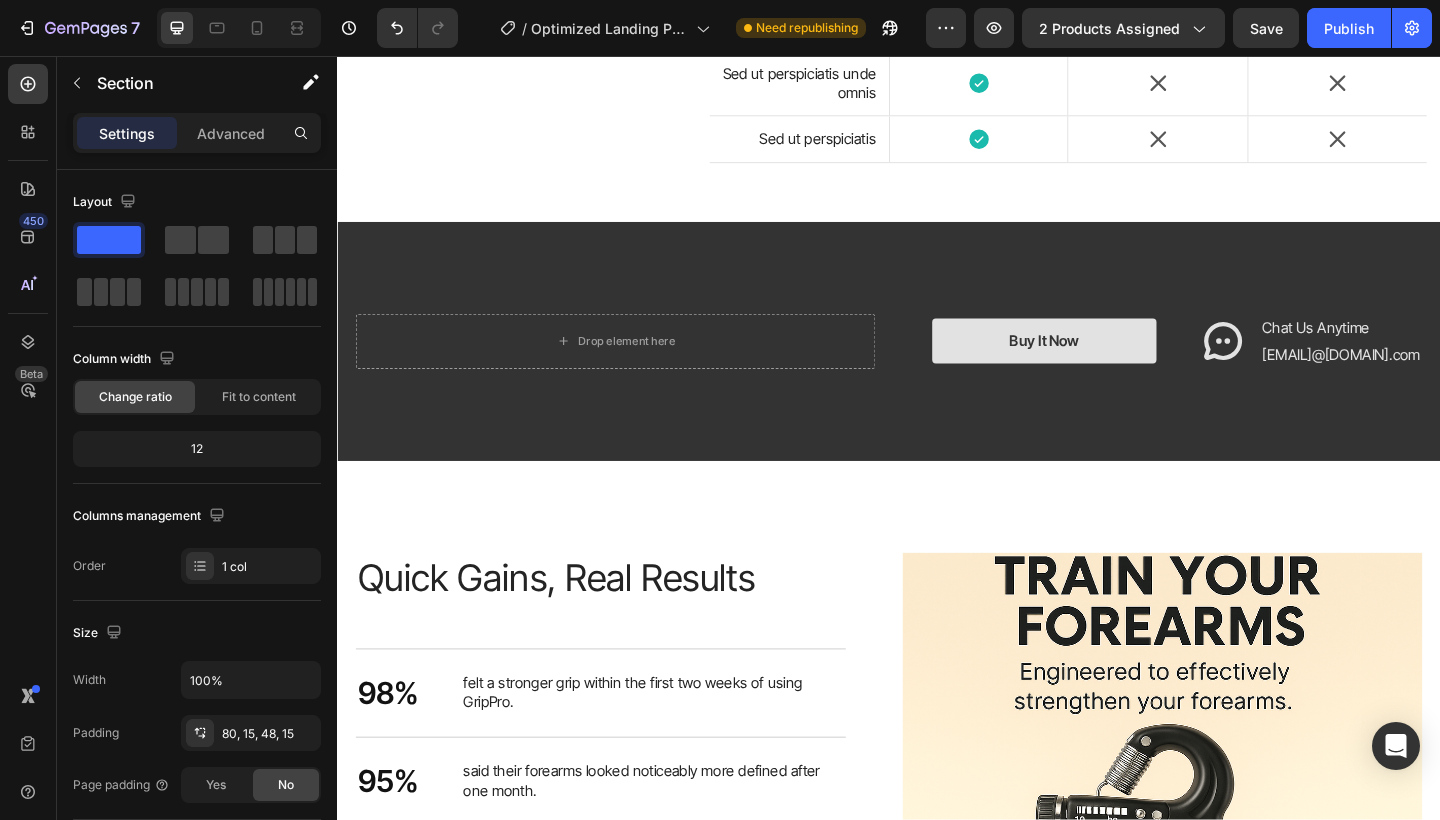 scroll, scrollTop: 2387, scrollLeft: 0, axis: vertical 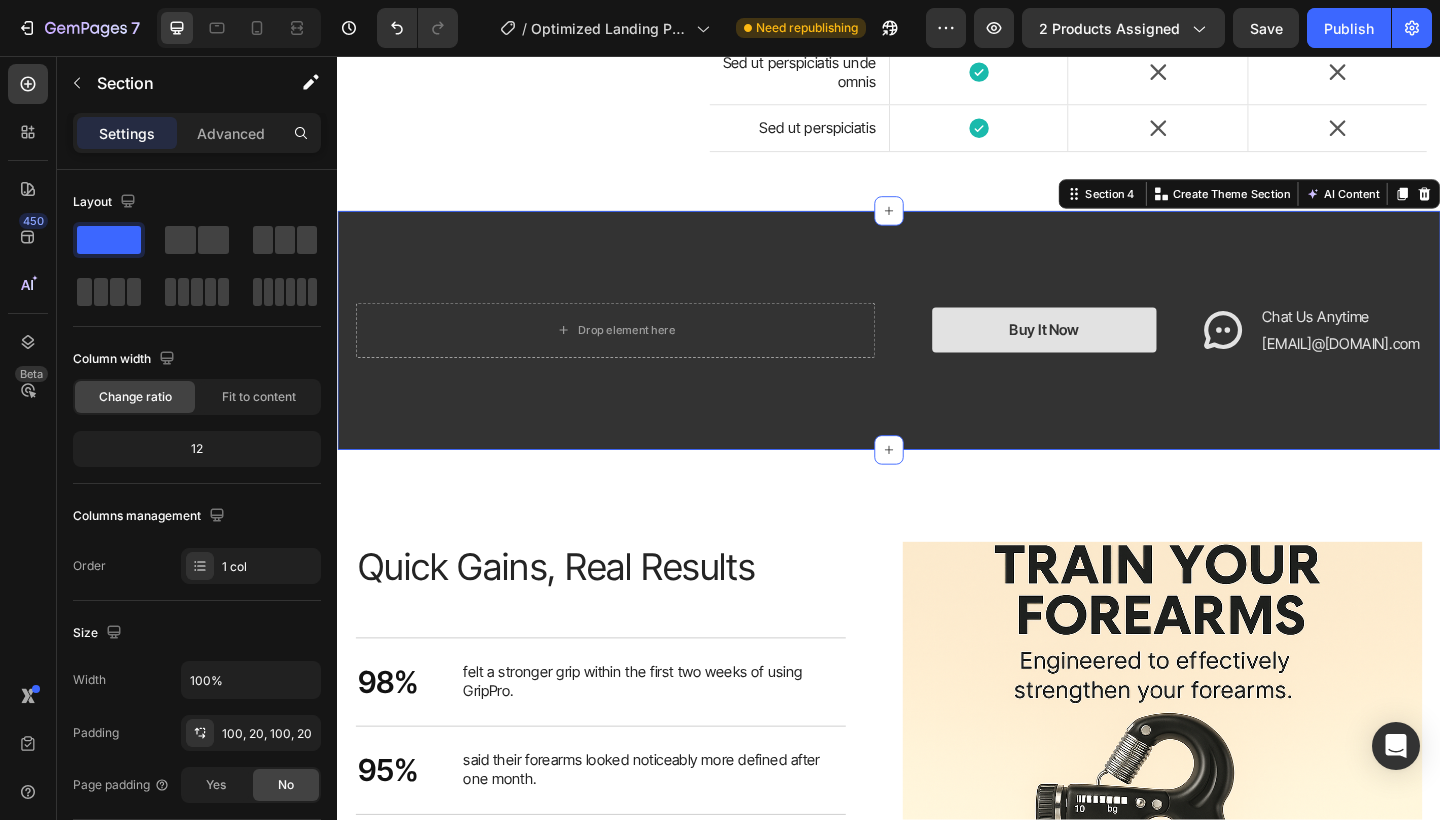 click on "Drop element here Buy It Now Button
Icon Chat Us Anytime Text Block infonavelto@gmail.com Text Block Row Row Row Row Section 4   You can create reusable sections Create Theme Section AI Content Write with GemAI What would you like to describe here? Tone and Voice Persuasive Product Show more Generate" at bounding box center (937, 355) 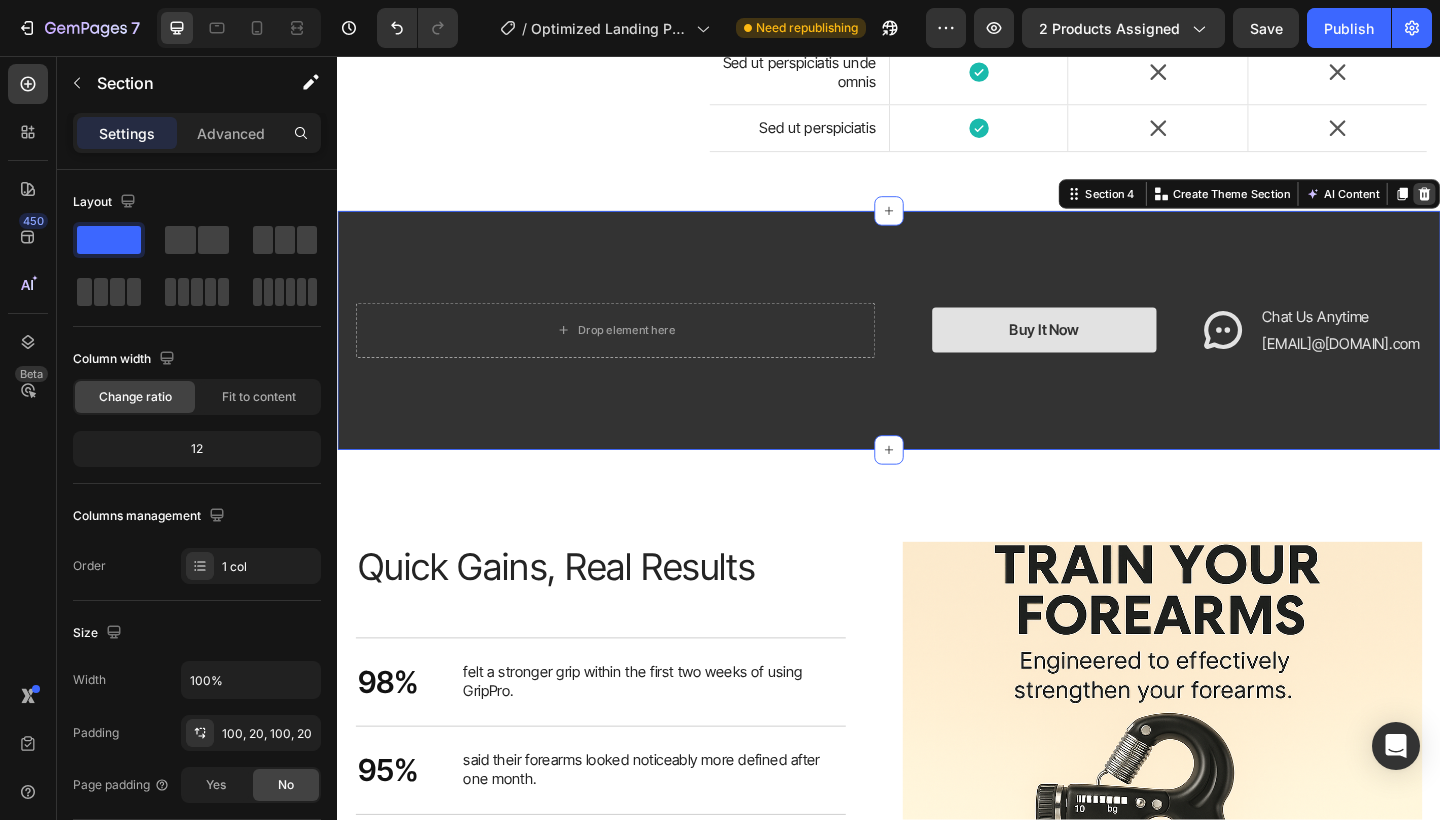 click 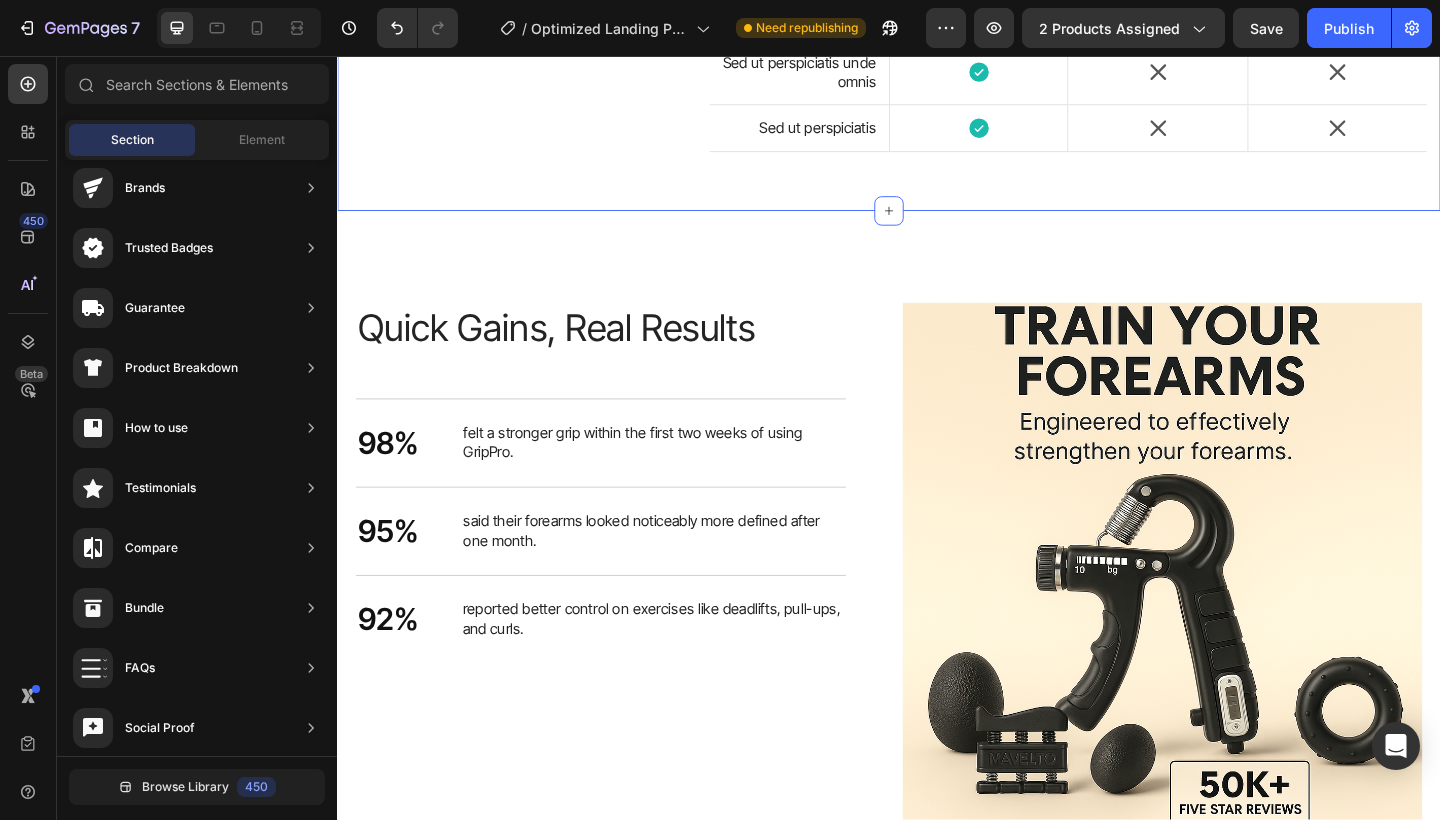 click on "Image What makes DeepSound better? Heading
Drop element here Image Hero Banner But I must explain Text Block But I must explain Text Block Hero Banner Row Sed ut perspiciatis Text Block
Icon Hero Banner
Icon
Icon Hero Banner Row Sed ut perspiciatis Text Block
Icon Hero Banner
Icon
Icon Hero Banner Row Sed ut perspiciatis Text Block
Icon Hero Banner
Icon
Icon Hero Banner Row Sed ut perspiciatis unde omnis Text Block
Icon Hero Banner
Icon
Icon Hero Banner Row Sed ut perspiciatis Text Block
Icon Hero Banner
Icon
Icon Hero Banner Row Sed ut perspiciatis Text Block
Icon Hero Banner
Icon
Icon Hero Banner Row Sed ut perspiciatis Text Block
Icon Hero Banner
Icon
Icon" at bounding box center [937, -202] 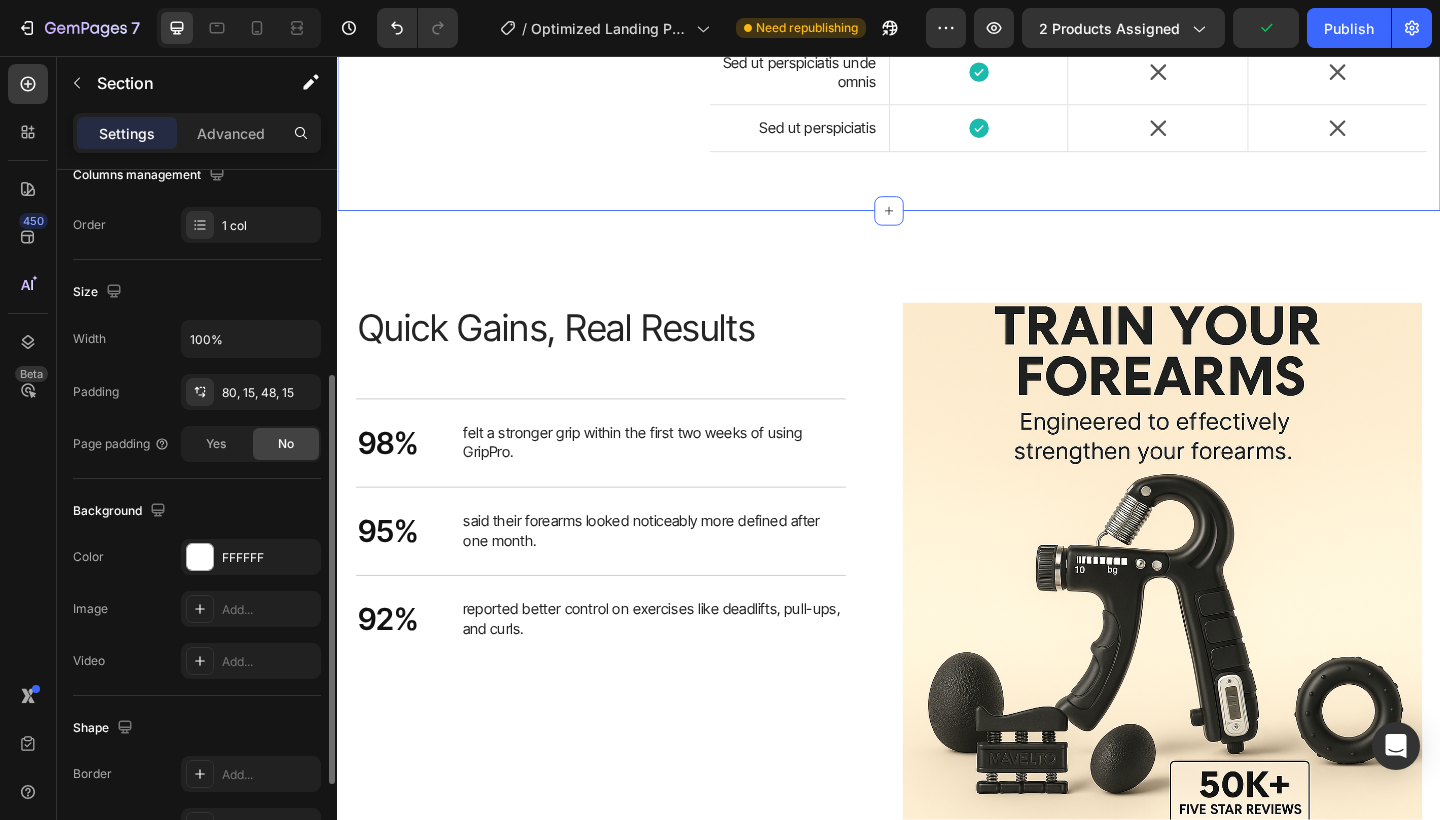 scroll, scrollTop: 355, scrollLeft: 0, axis: vertical 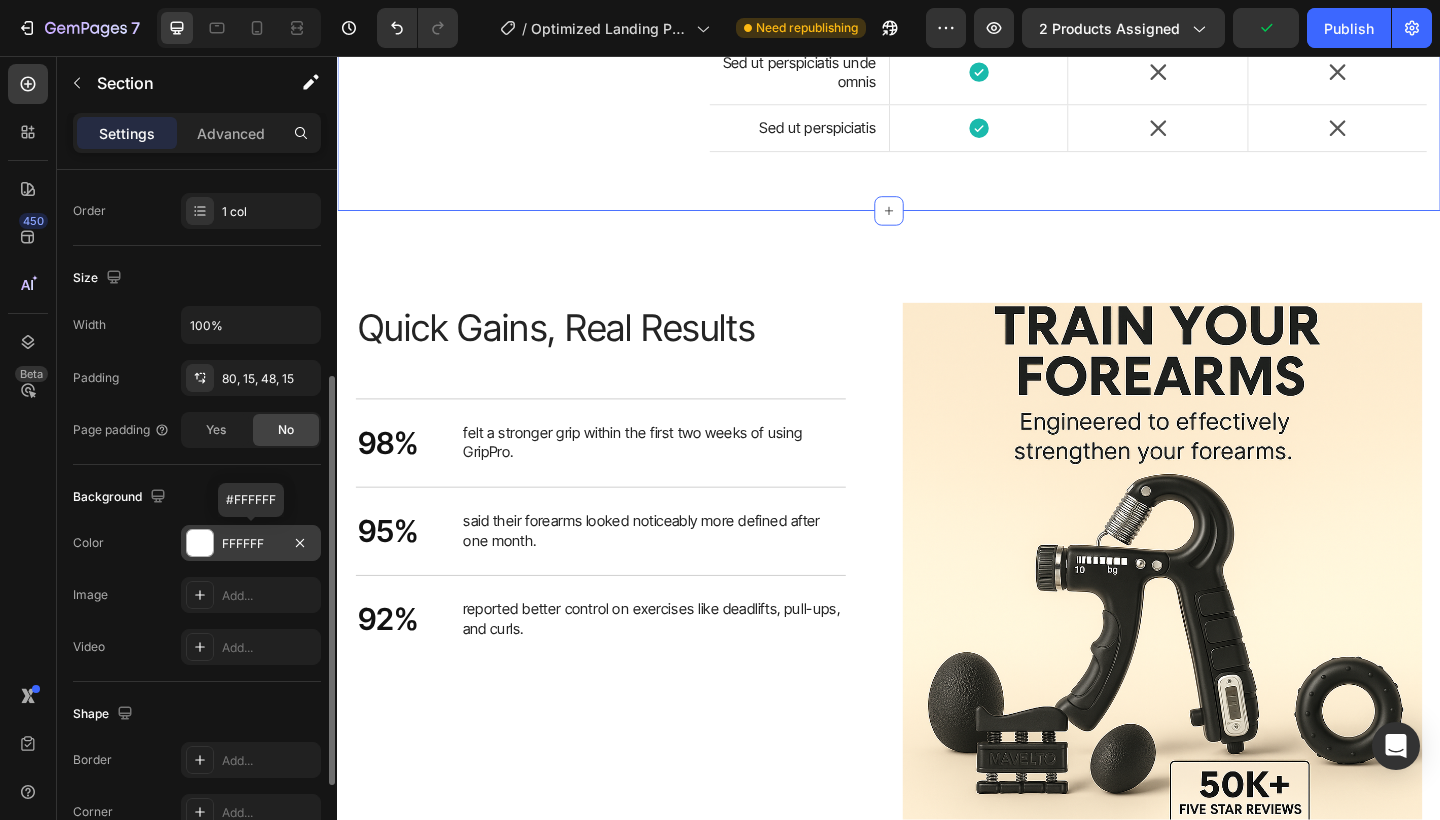 click at bounding box center [200, 543] 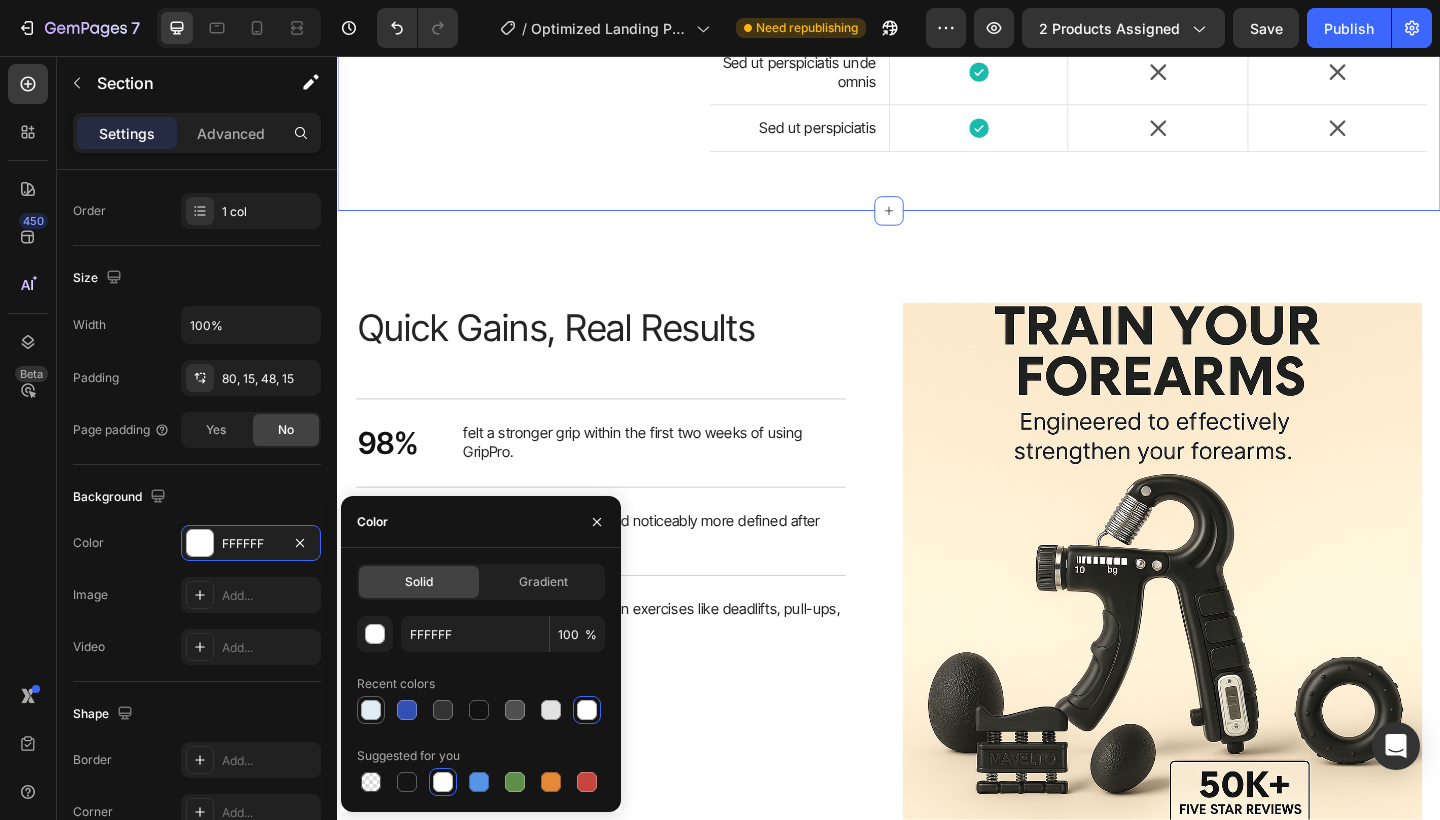 click at bounding box center (371, 710) 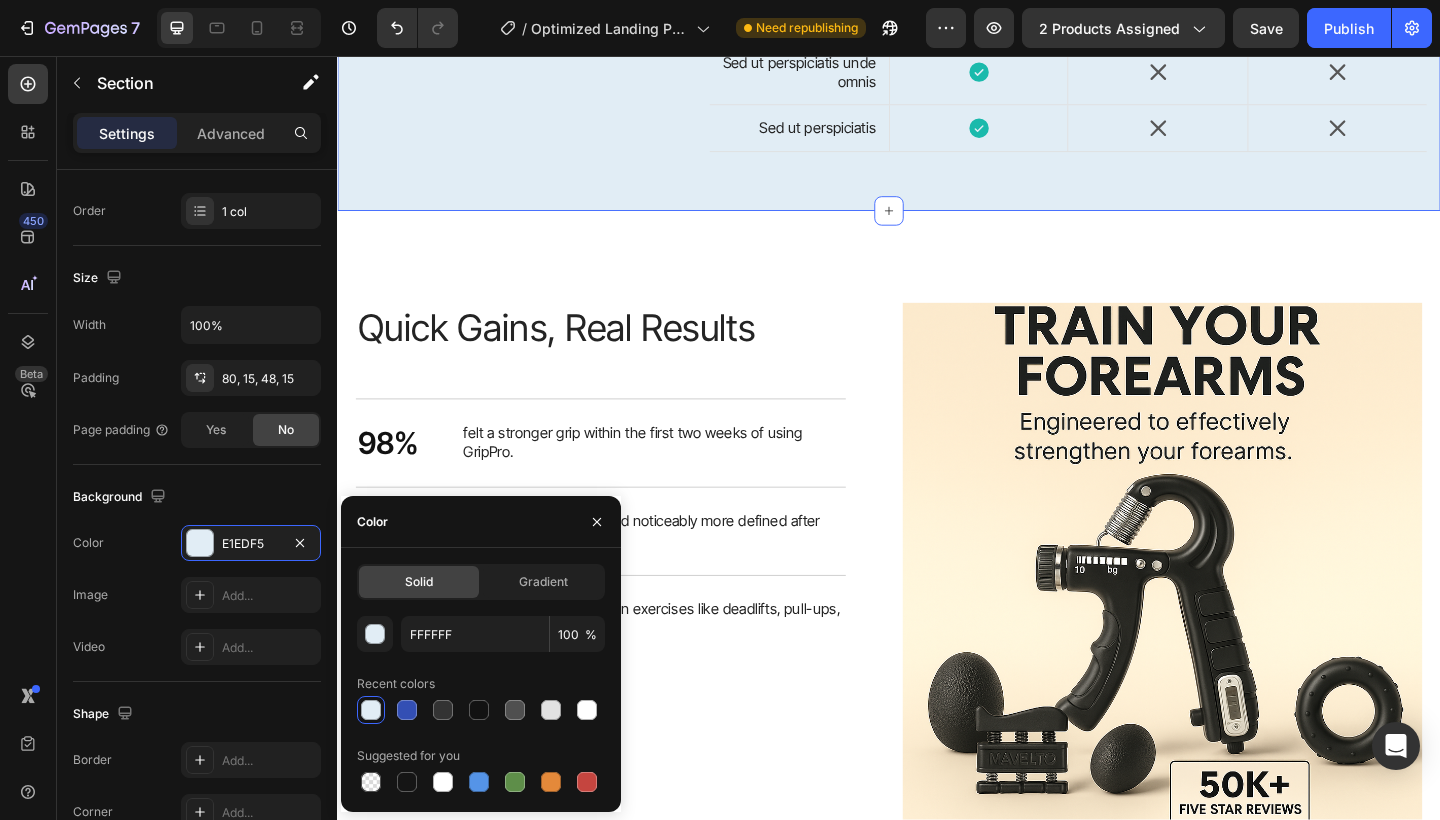 type on "E1EDF5" 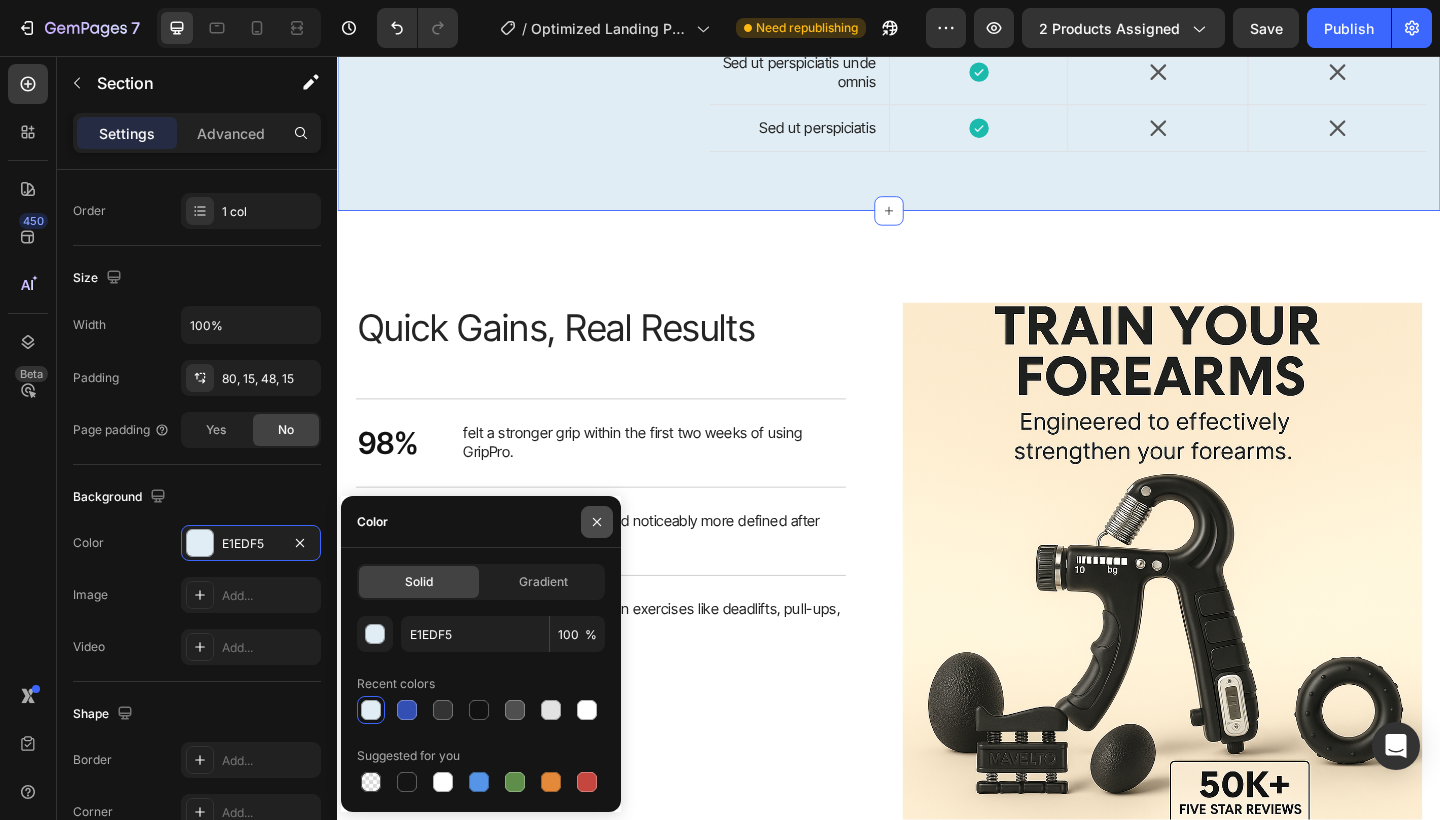 click 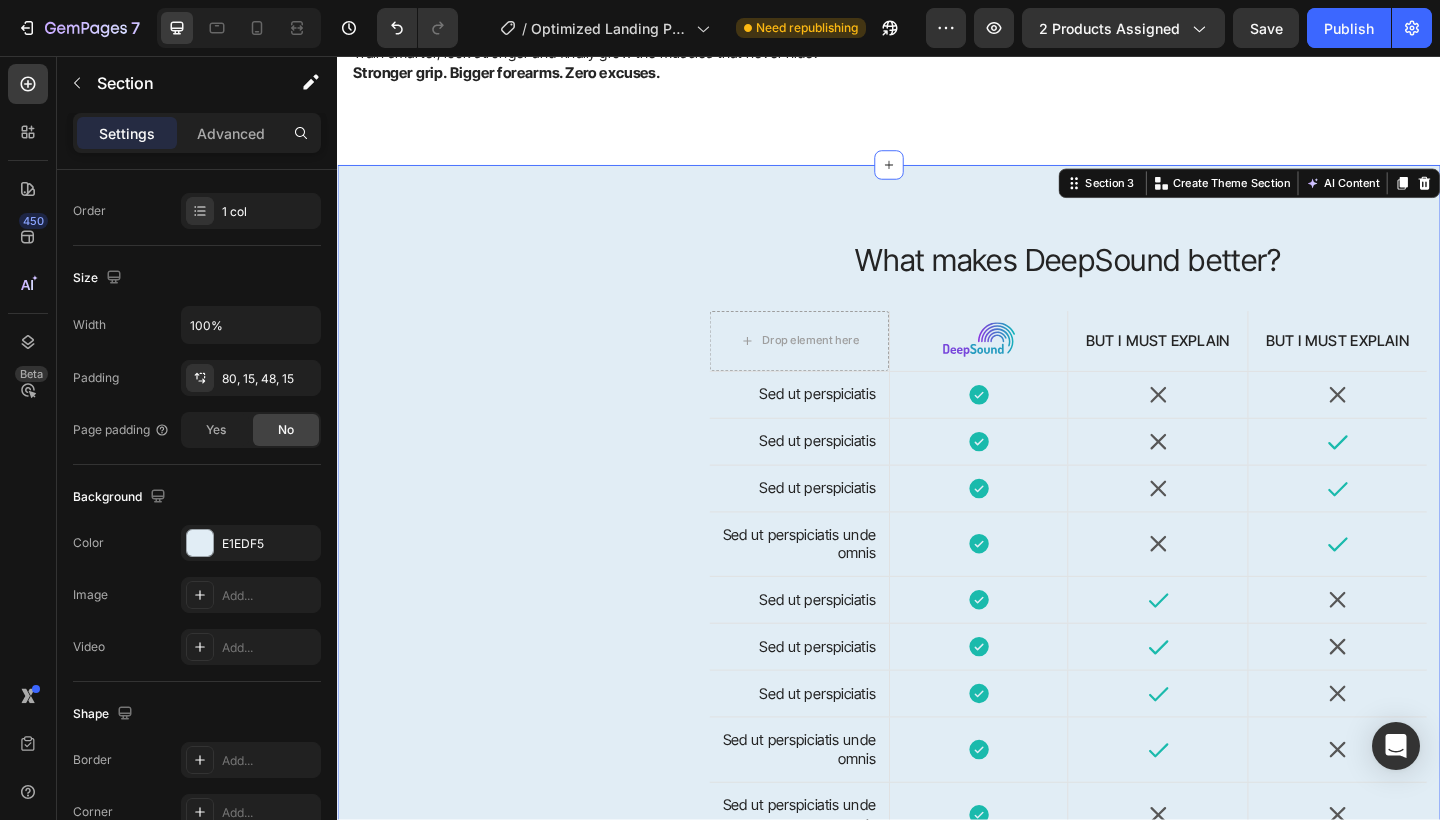 scroll, scrollTop: 1587, scrollLeft: 0, axis: vertical 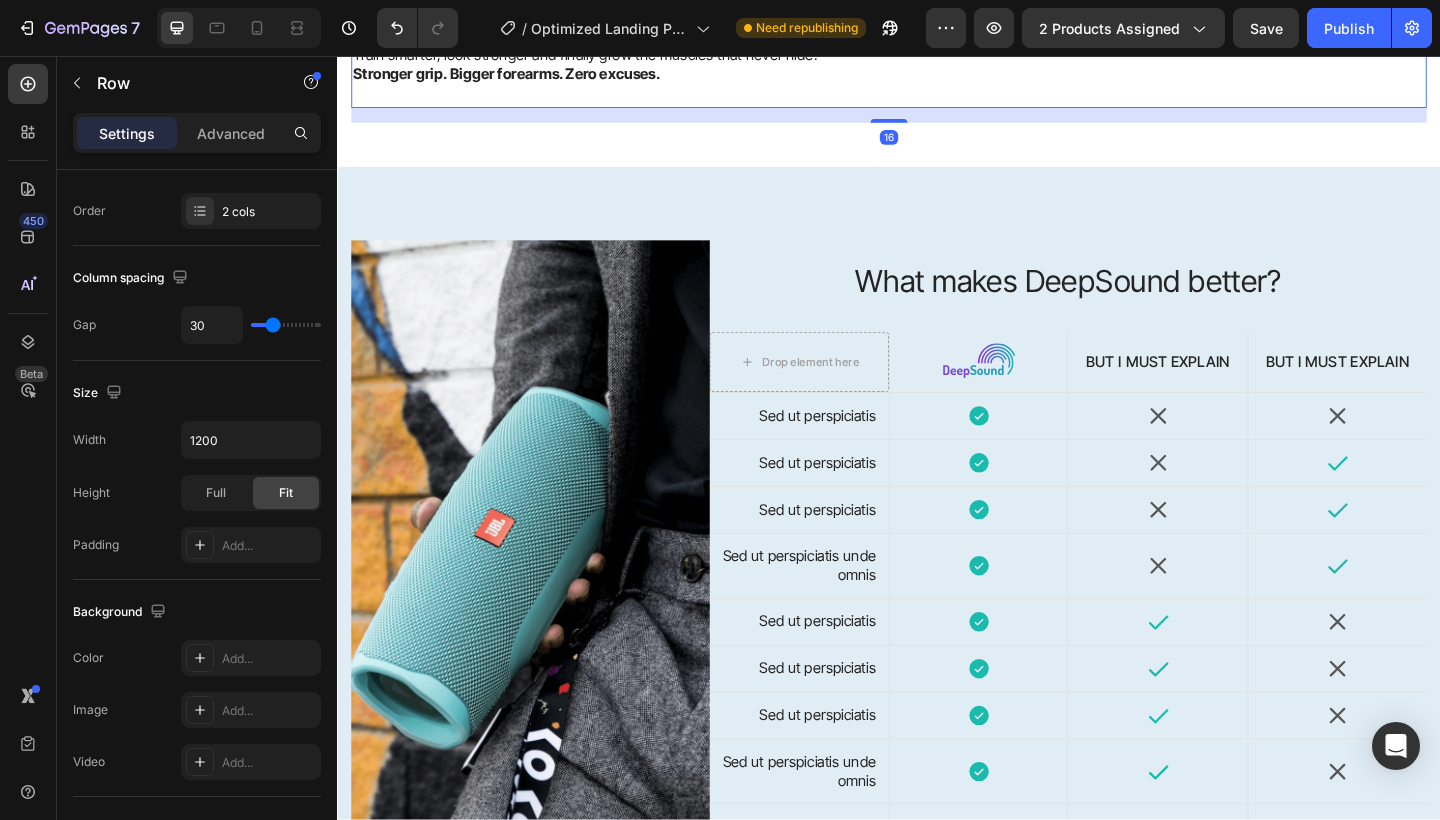 click on "Real Strength Starts in Your Grip Heading Stop letting weak grip ruin your progress. This 4-in-1 kit hits every part of your forearms, wrists and fingers — giving you real strength where it matters. No more failed reps, wrist pain or skipped arm days. Train smarter, look stronger and finally grow the muscles that never hide. Stronger grip. Bigger forearms. Zero excuses. Text Block" at bounding box center (637, -30) 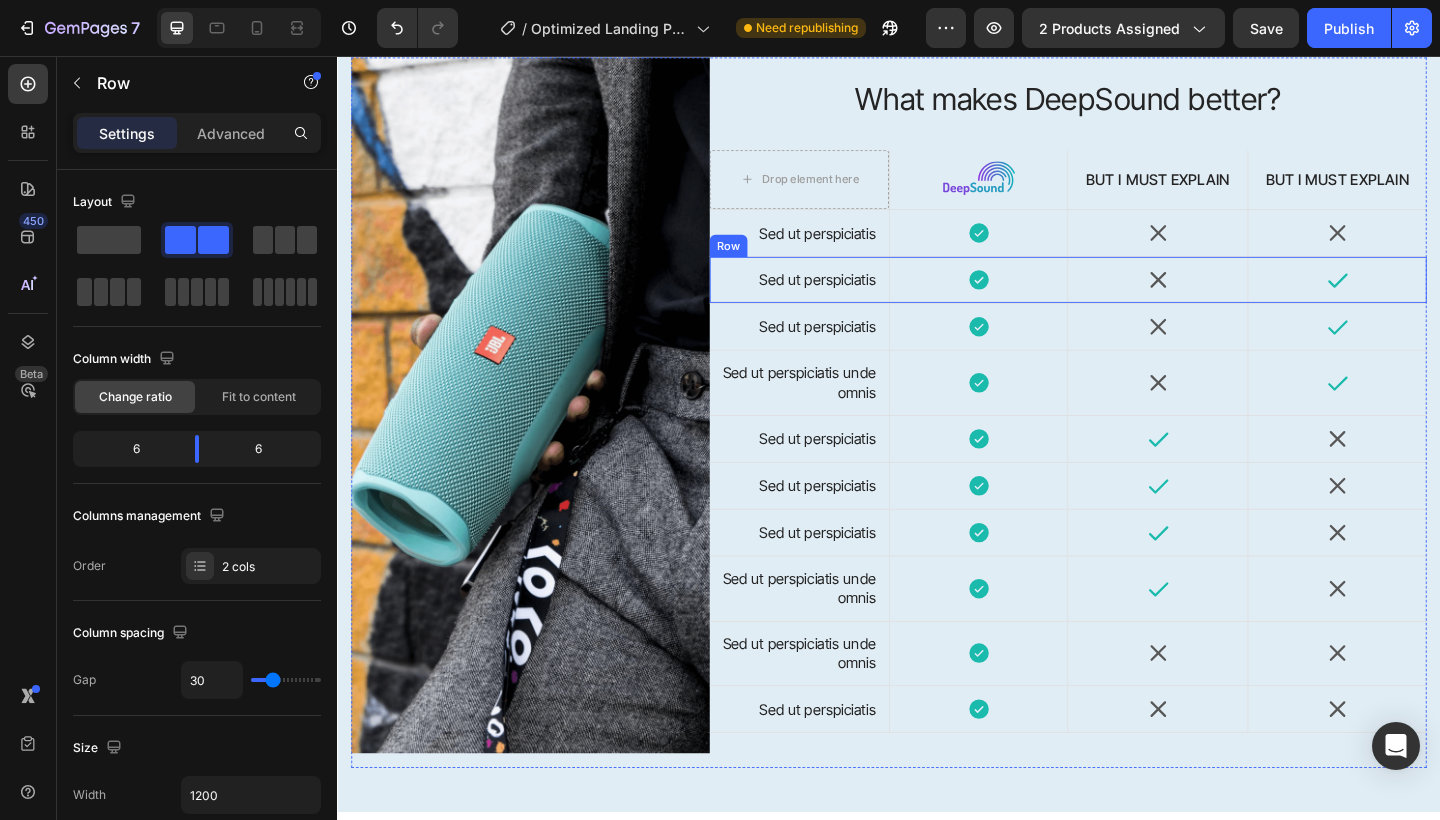 scroll, scrollTop: 1776, scrollLeft: 0, axis: vertical 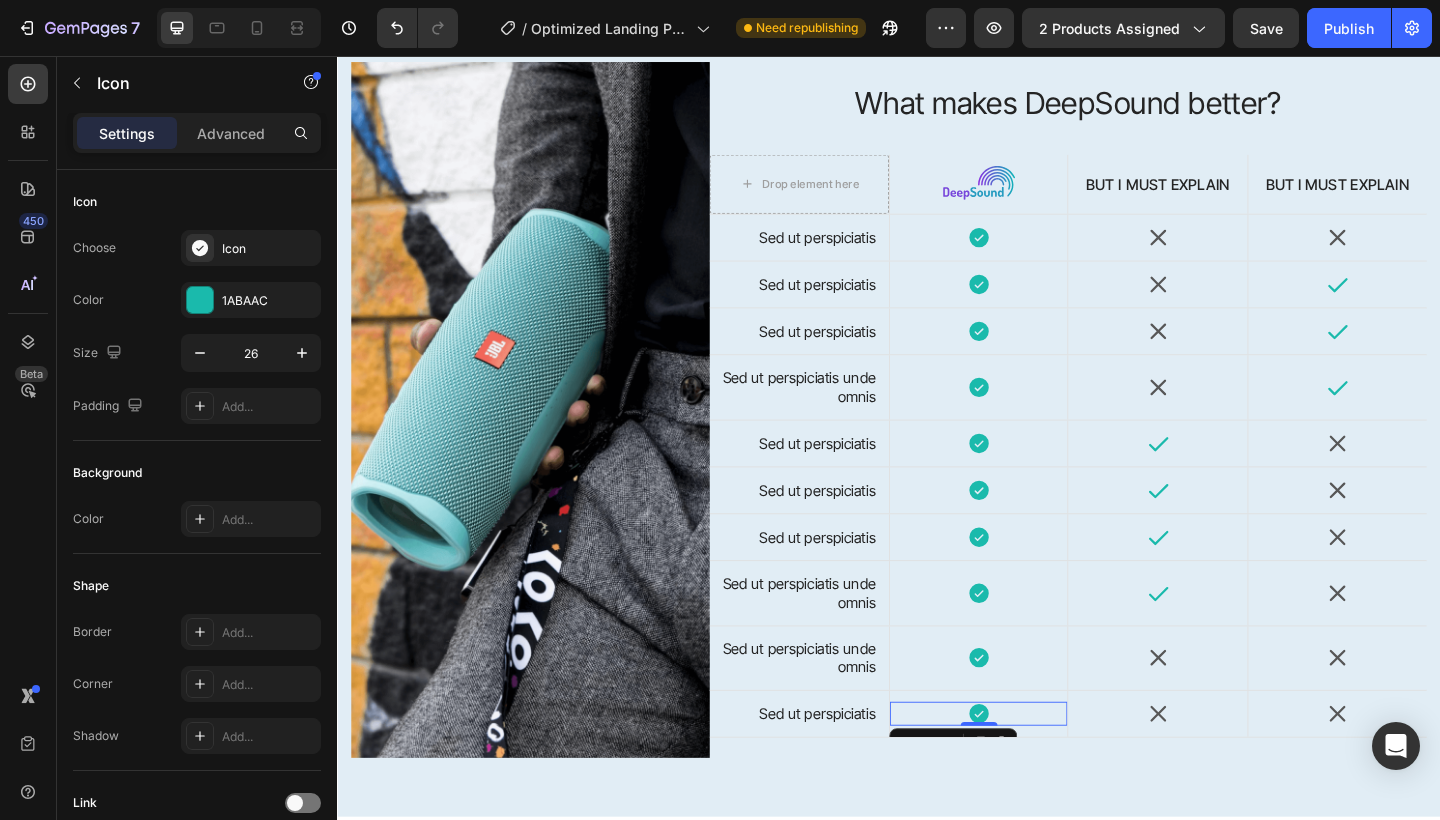 click 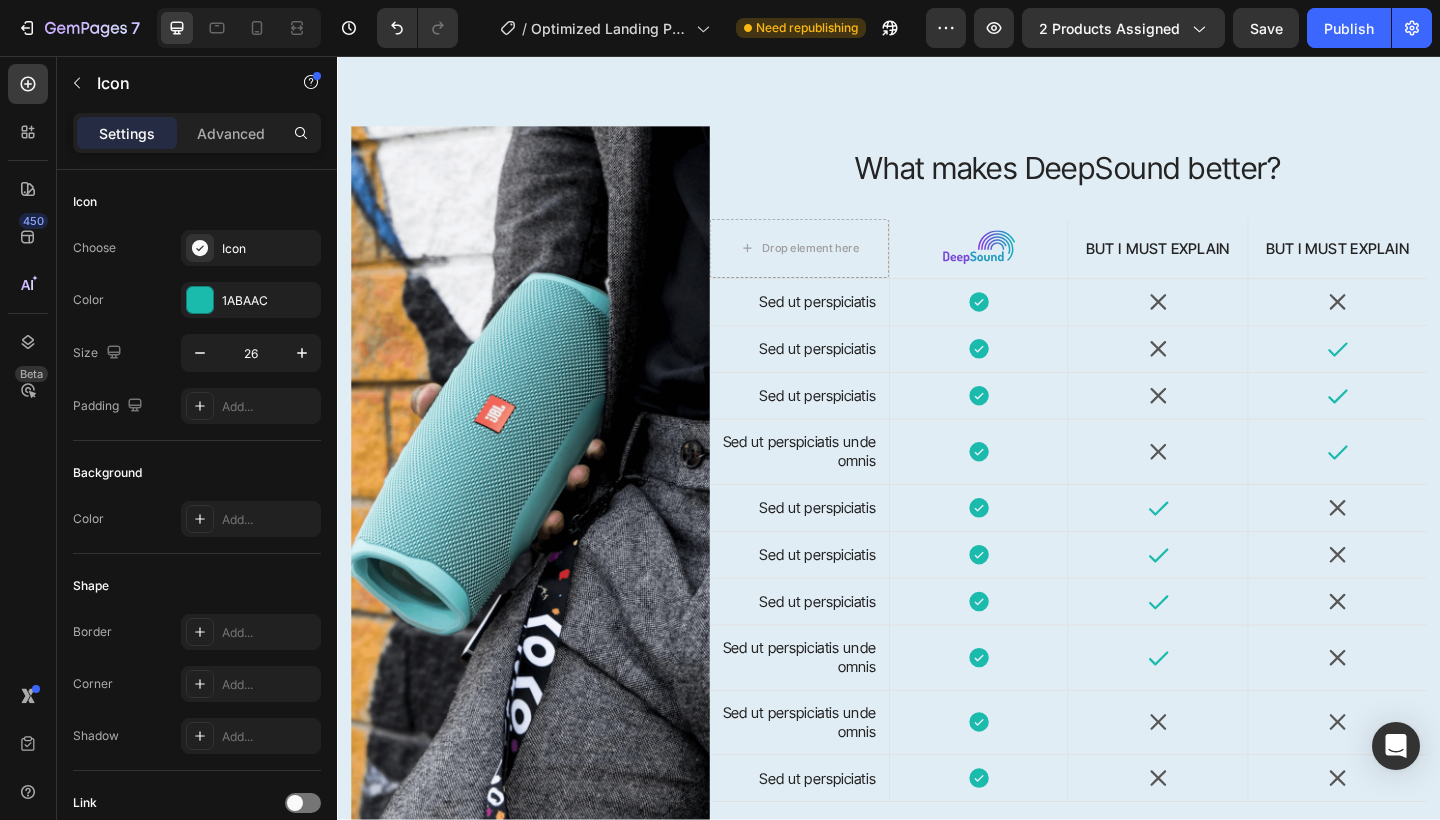 scroll, scrollTop: 1711, scrollLeft: 0, axis: vertical 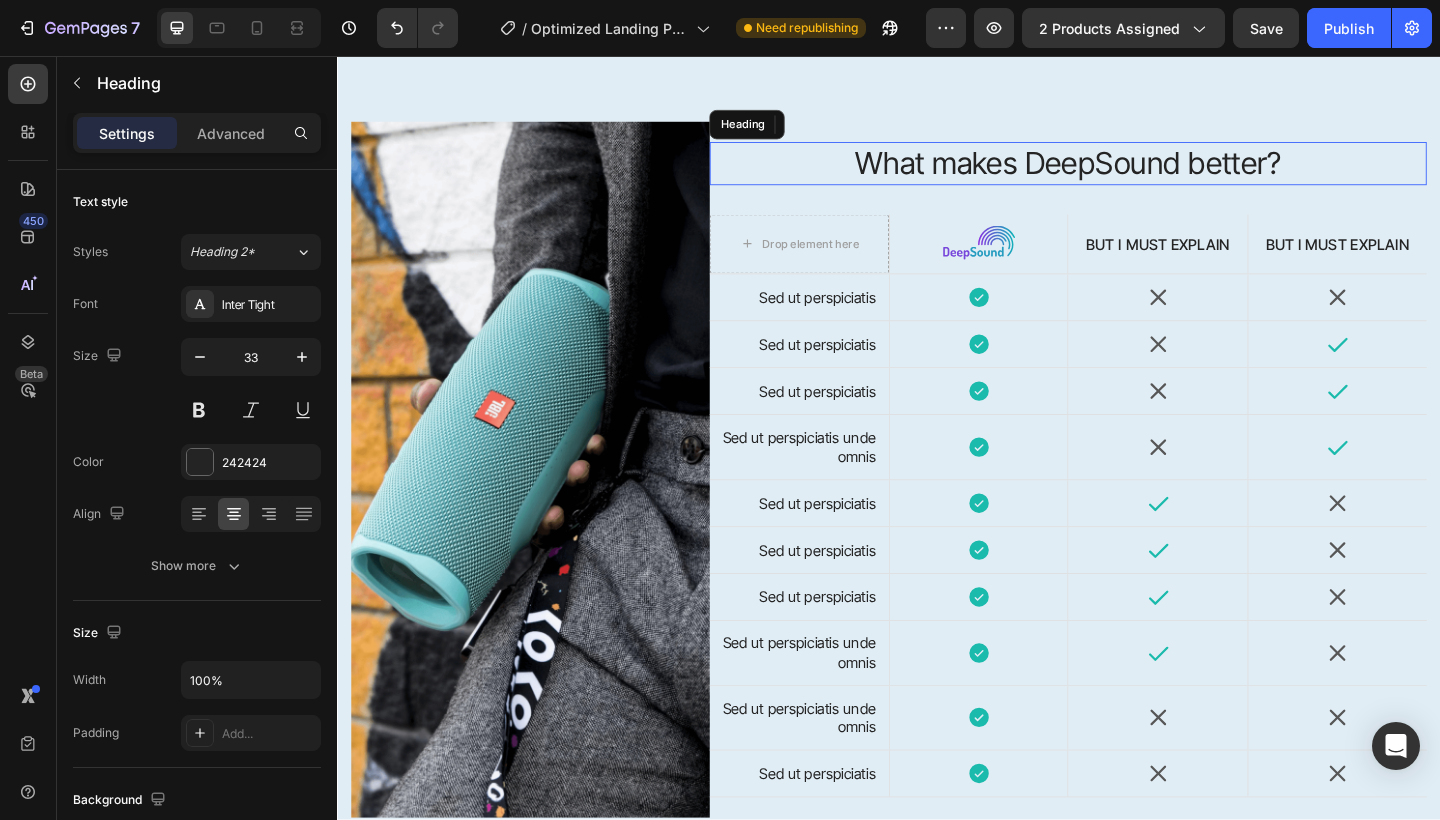click on "What makes DeepSound better?" at bounding box center [1132, 173] 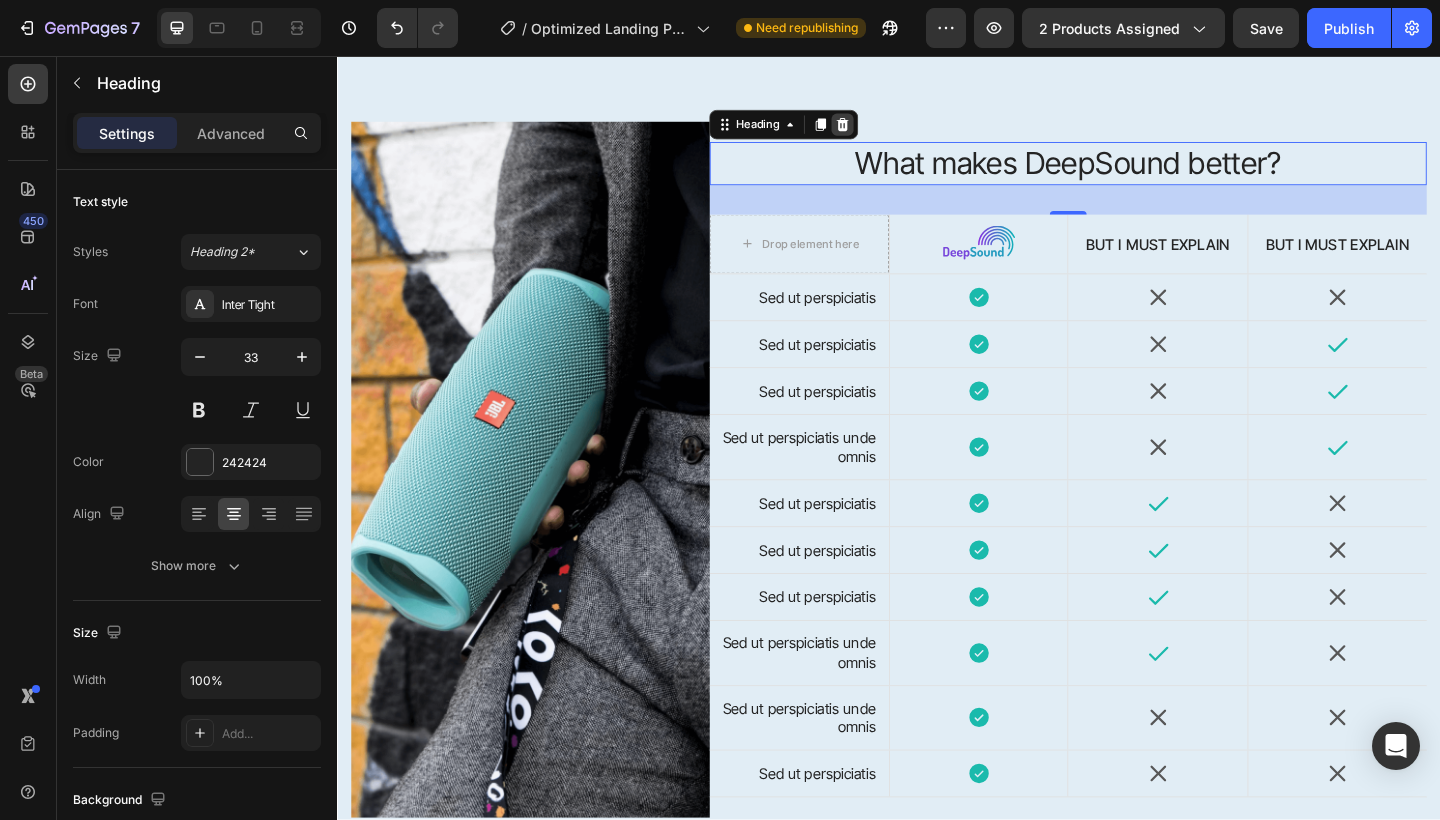 click 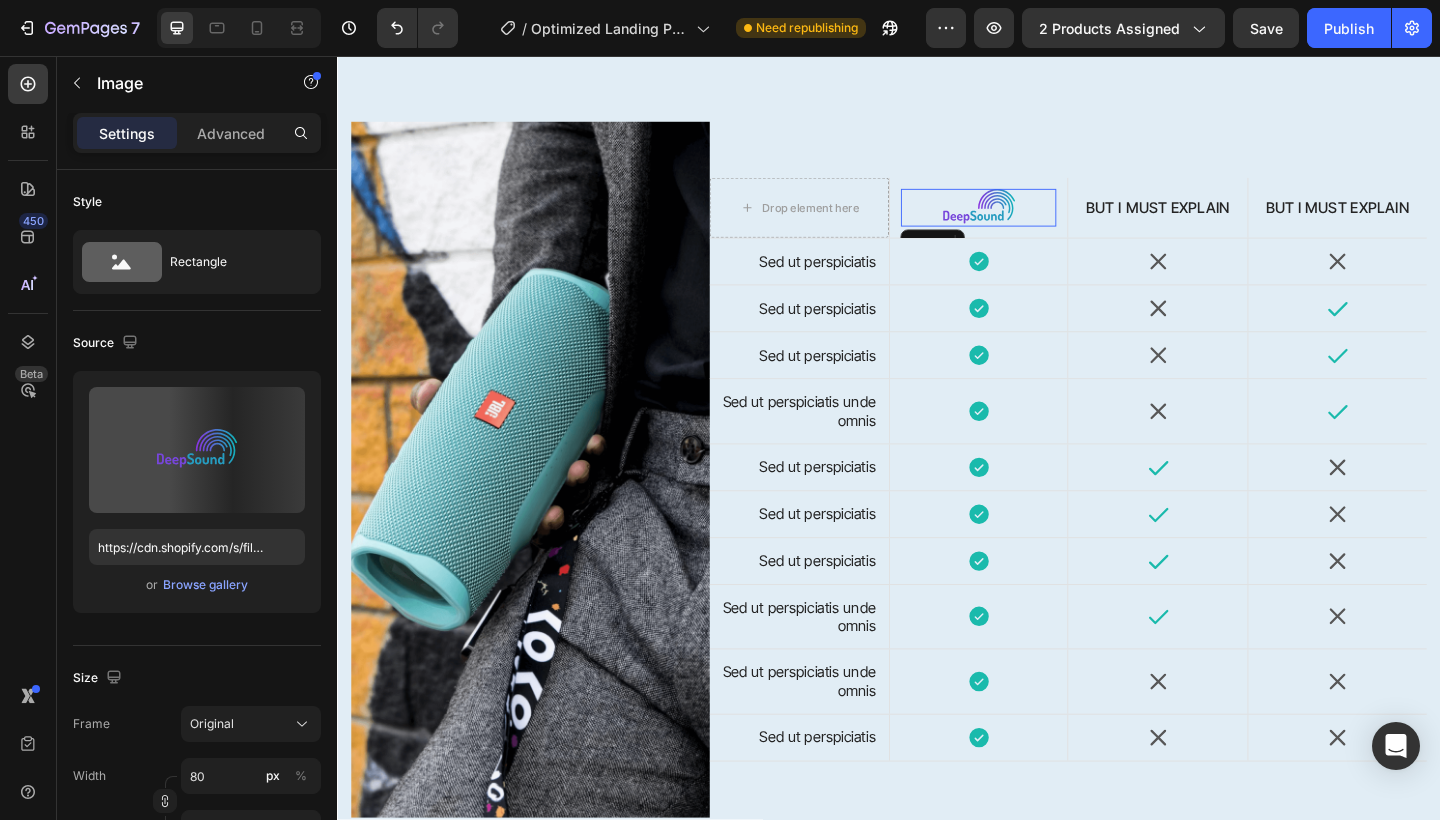 click at bounding box center [1034, 221] 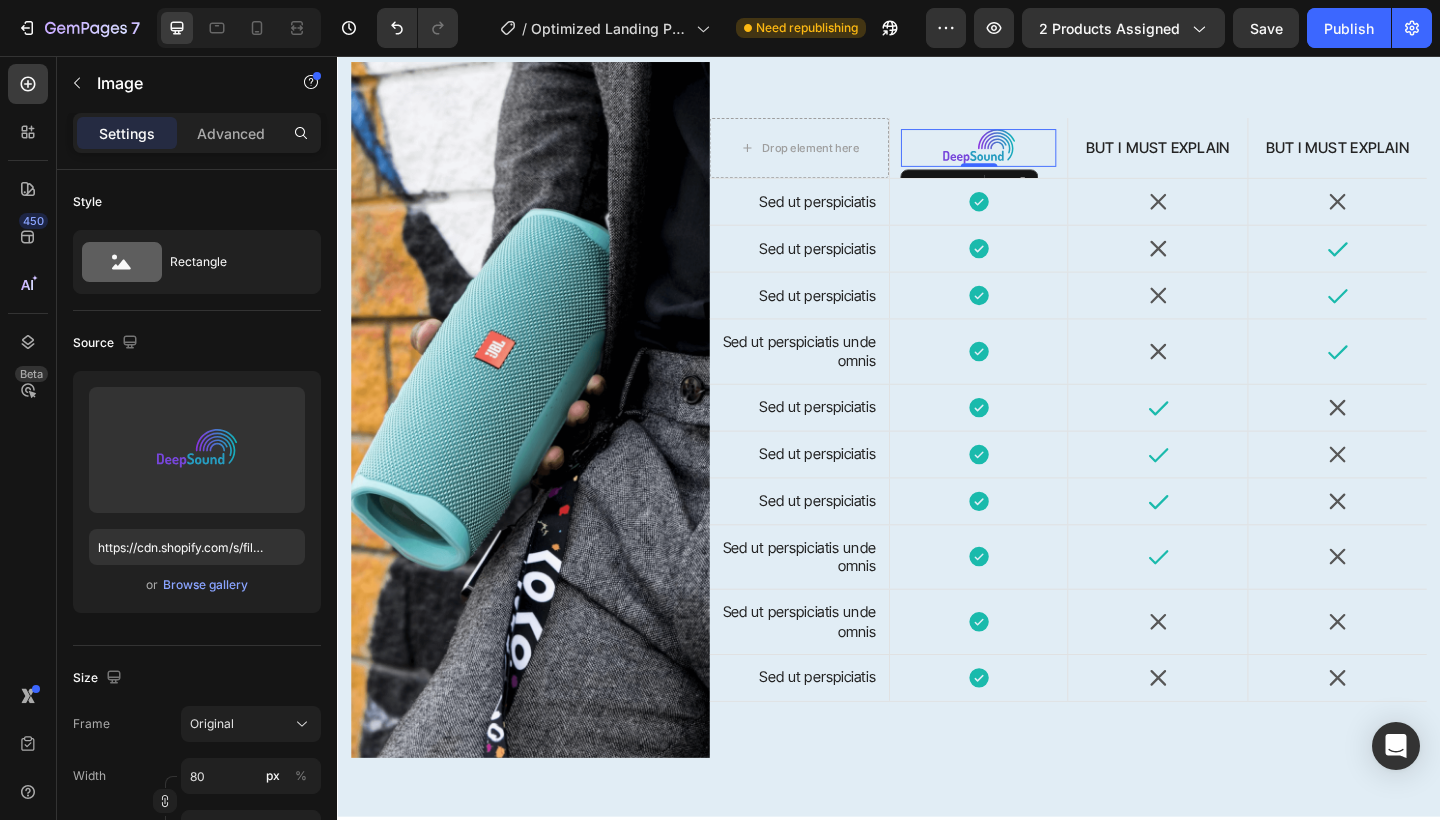 scroll, scrollTop: 1759, scrollLeft: 0, axis: vertical 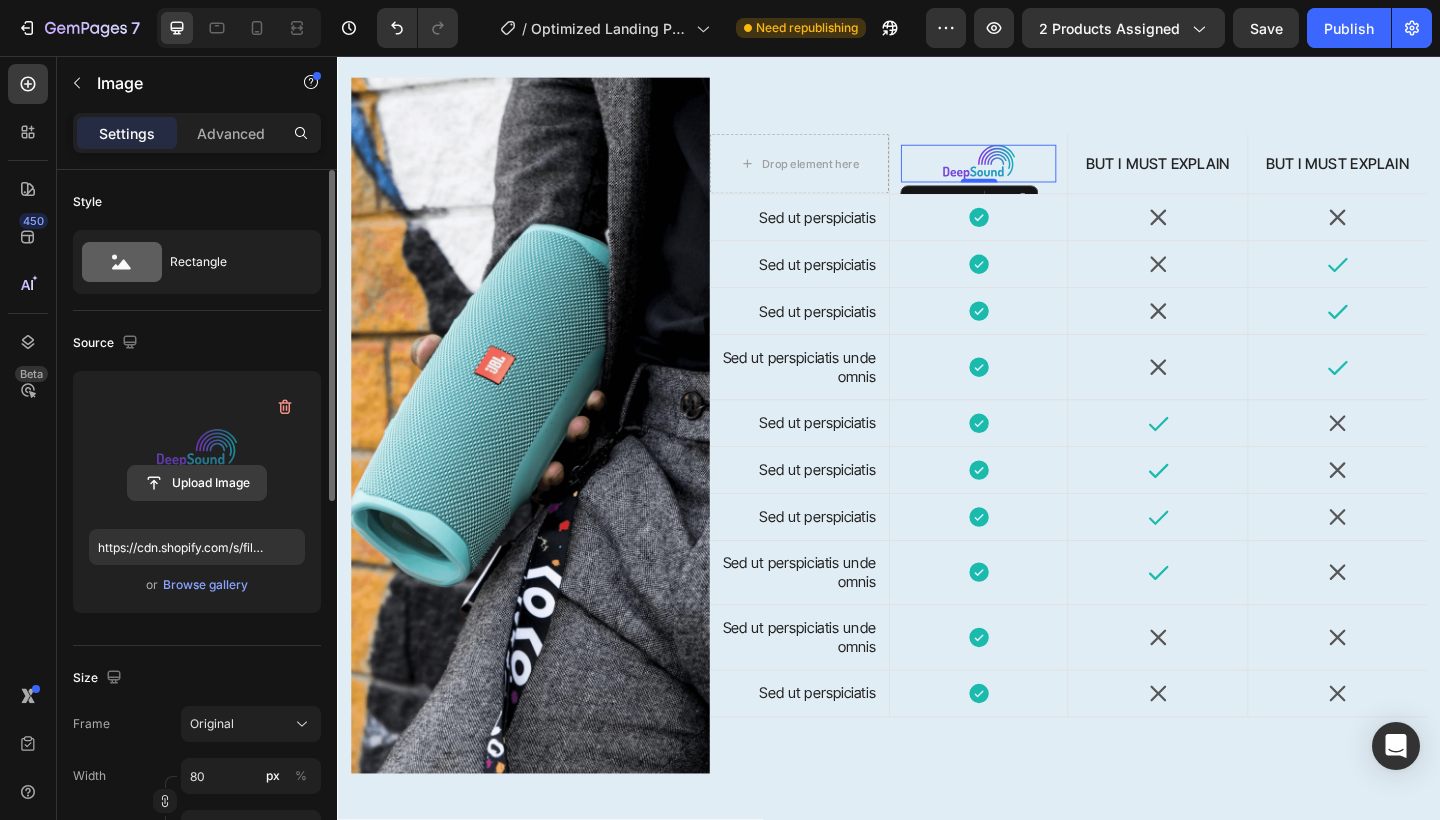 click 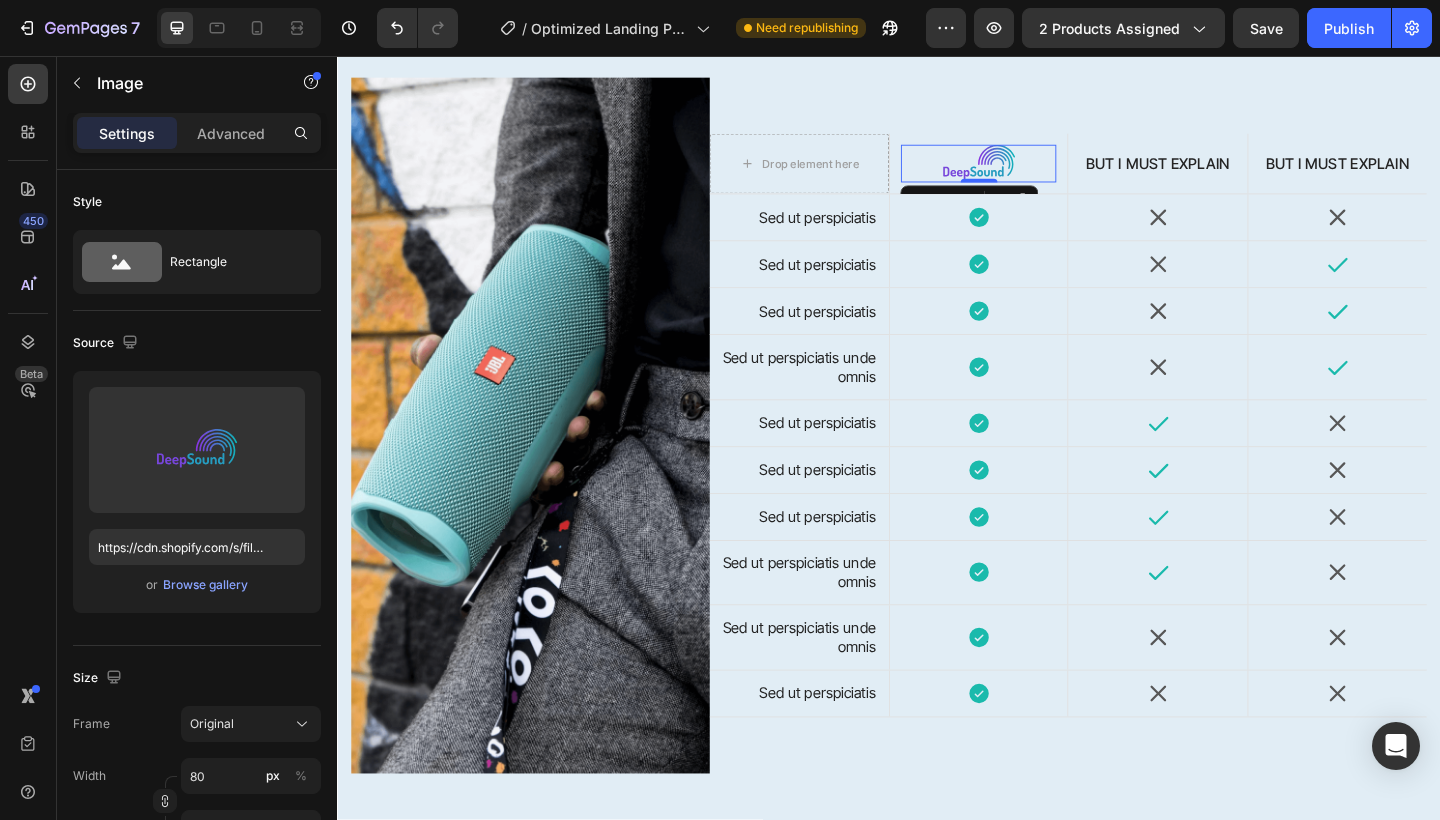 drag, startPoint x: 1377, startPoint y: 814, endPoint x: 1101, endPoint y: 820, distance: 276.06522 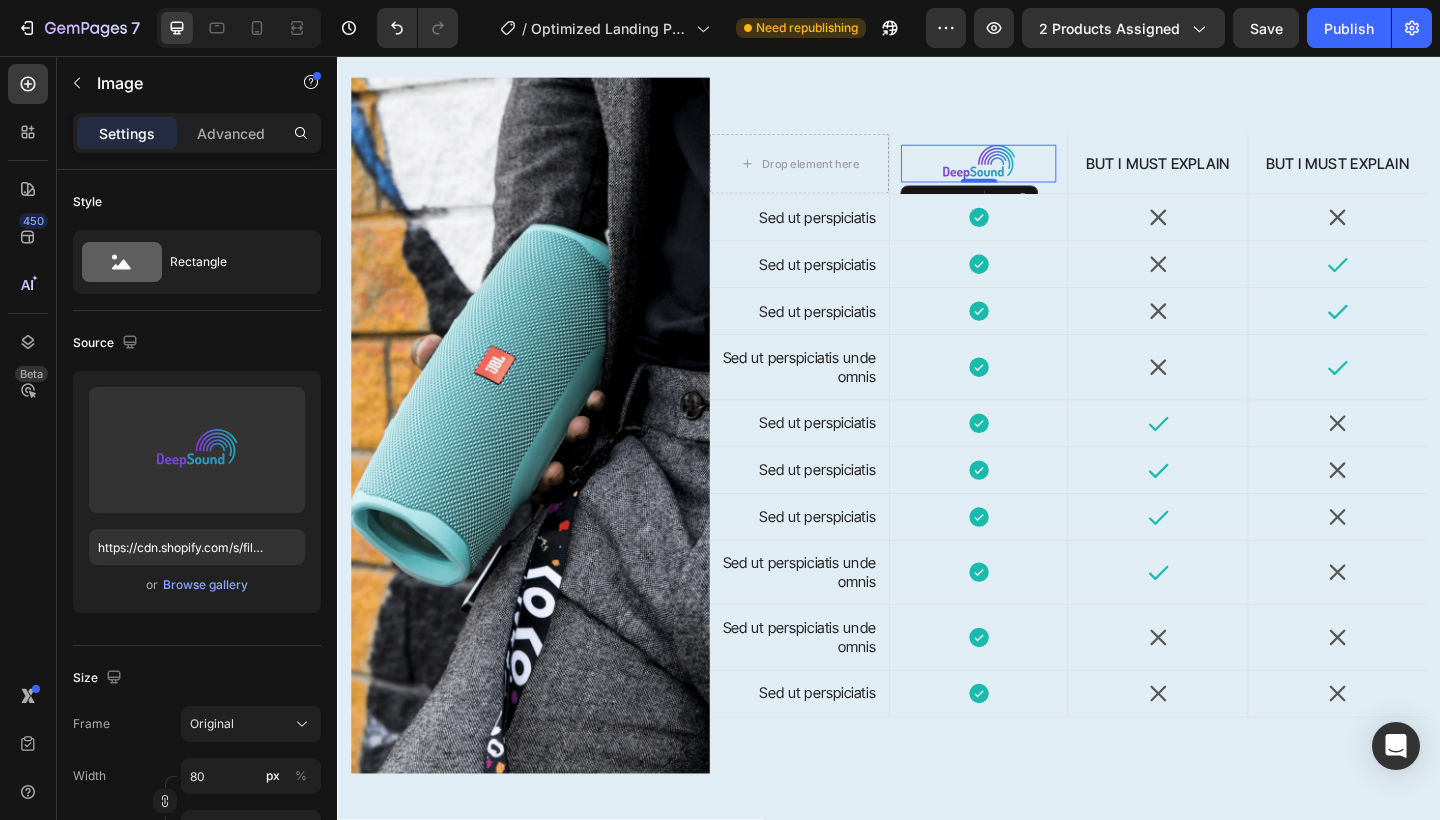 click on "Drop element here Image   0 Hero Banner But I must explain Text Block But I must explain Text Block Hero Banner Row Sed ut perspiciatis Text Block
Icon Hero Banner
Icon
Icon Hero Banner Row Sed ut perspiciatis Text Block
Icon Hero Banner
Icon
Icon Hero Banner Row Sed ut perspiciatis Text Block
Icon Hero Banner
Icon
Icon Hero Banner Row Sed ut perspiciatis unde omnis Text Block
Icon Hero Banner
Icon
Icon Hero Banner Row Sed ut perspiciatis Text Block
Icon Hero Banner
Icon
Icon Hero Banner Row Sed ut perspiciatis Text Block
Icon Hero Banner
Icon
Icon Hero Banner Row Sed ut perspiciatis Text Block
Icon Hero Banner
Icon
Icon Hero Banner Row Text Block Icon Icon Icon" at bounding box center [1132, 466] 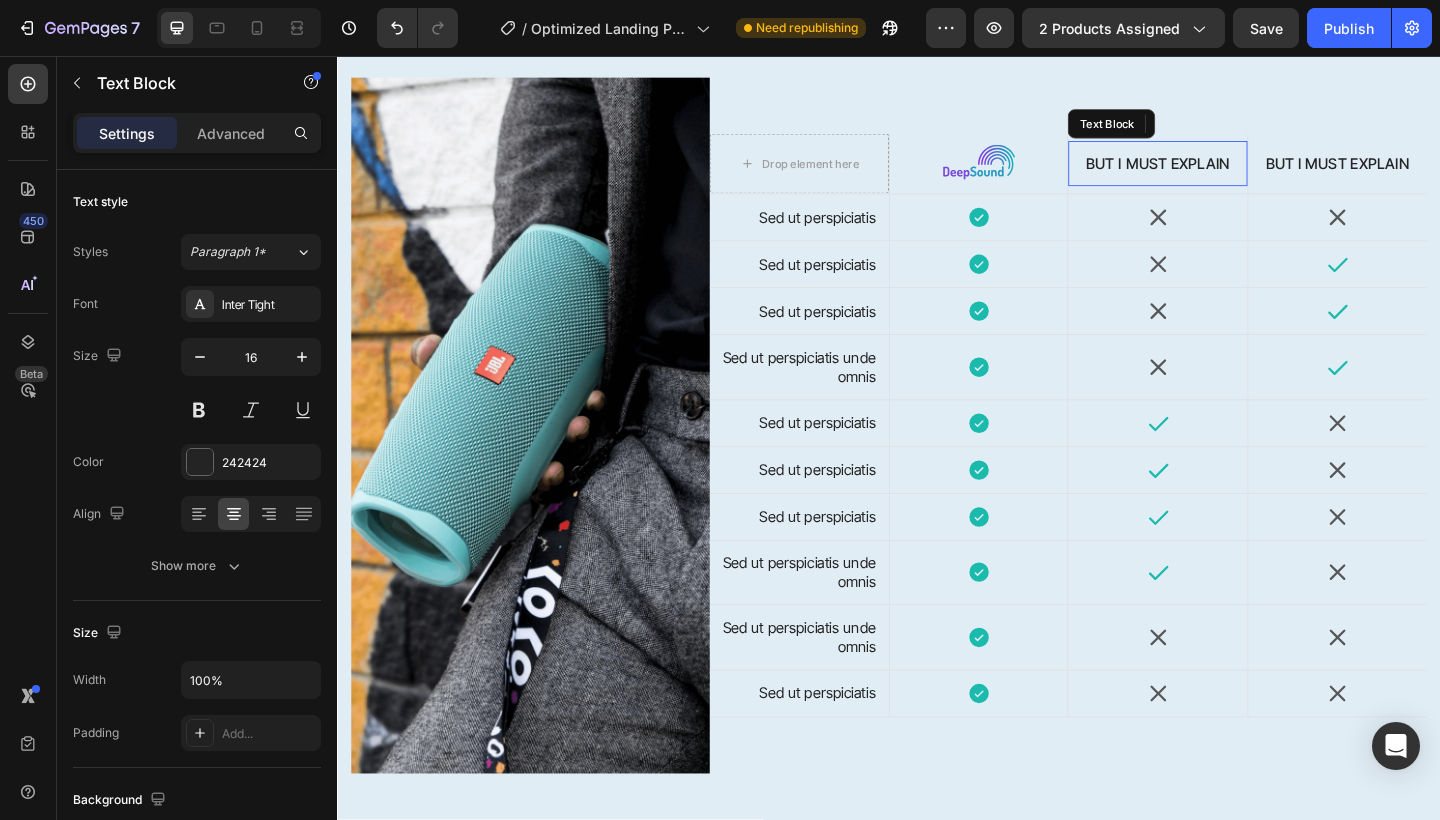 click on "But I must explain" at bounding box center [1229, 173] 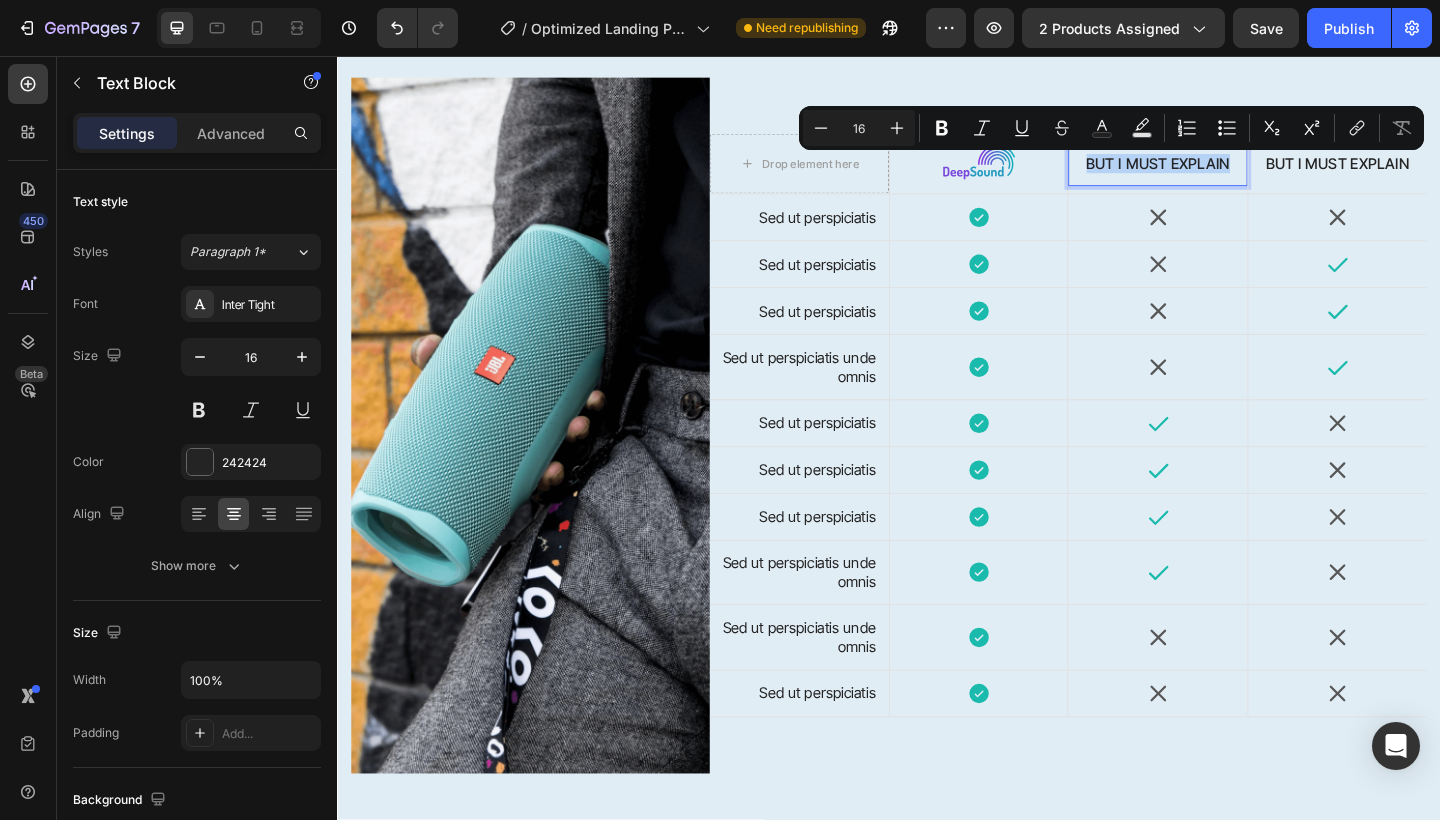 drag, startPoint x: 1307, startPoint y: 178, endPoint x: 1158, endPoint y: 182, distance: 149.05368 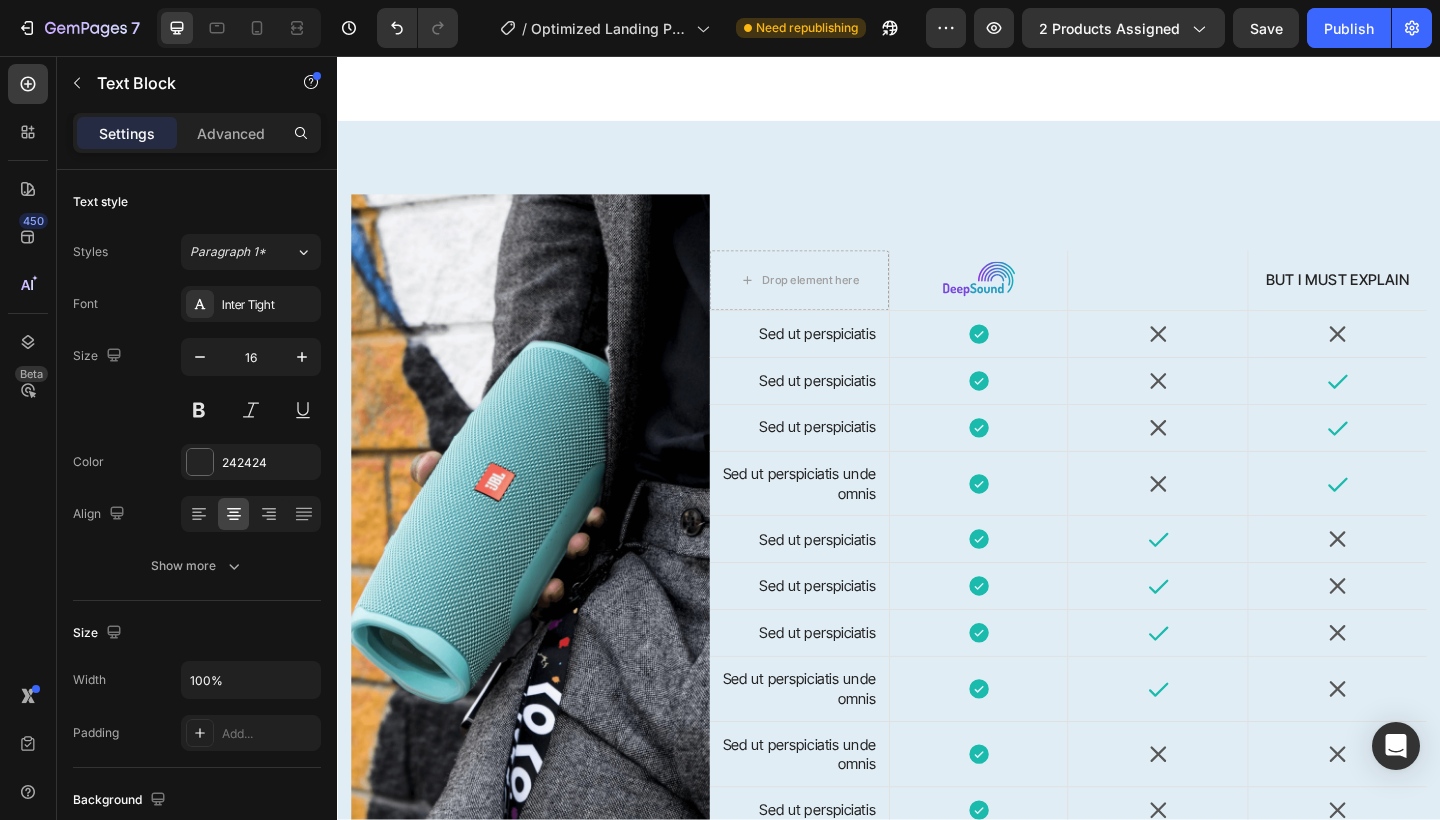 scroll, scrollTop: 1638, scrollLeft: 0, axis: vertical 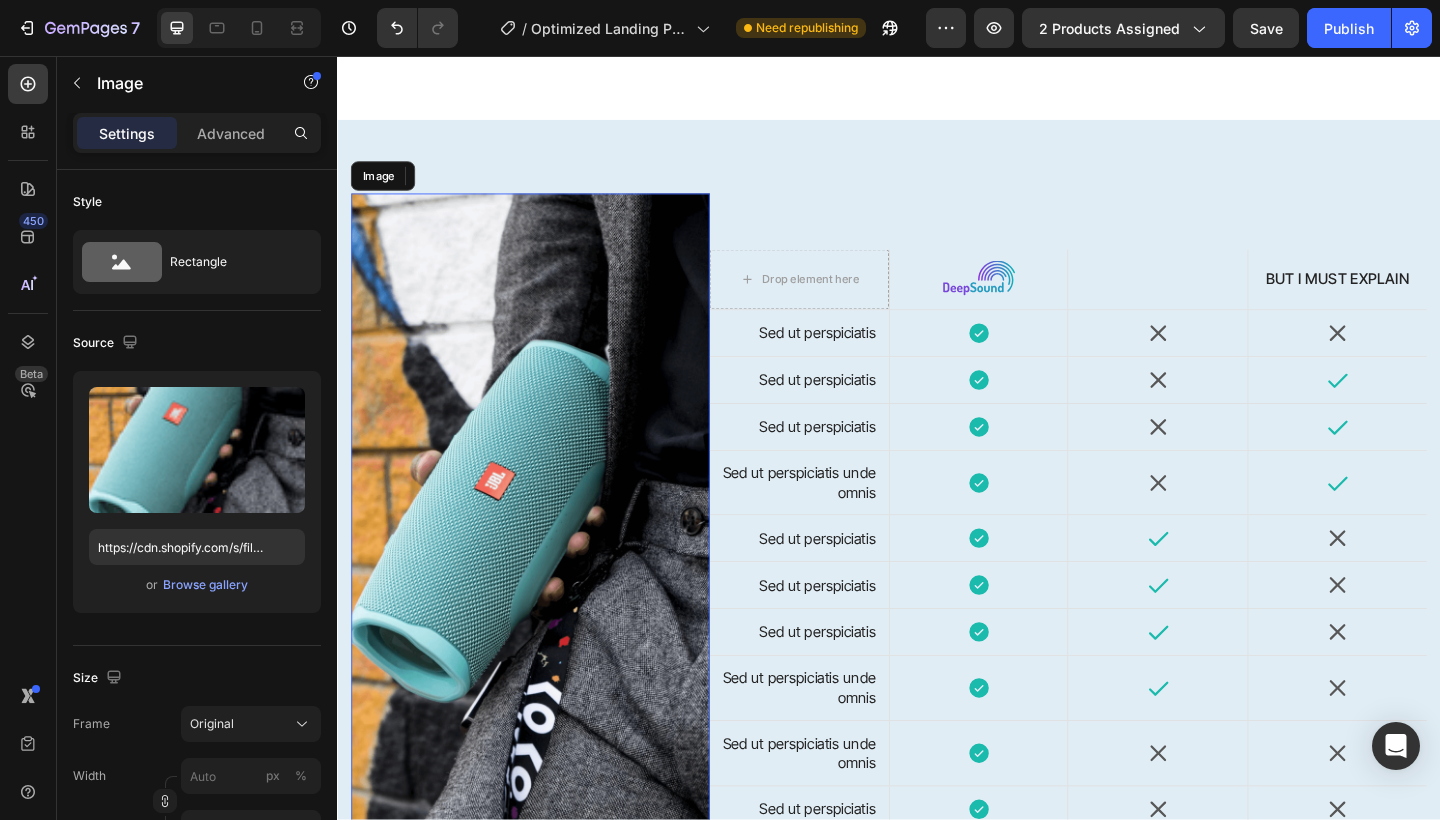 click at bounding box center (547, 584) 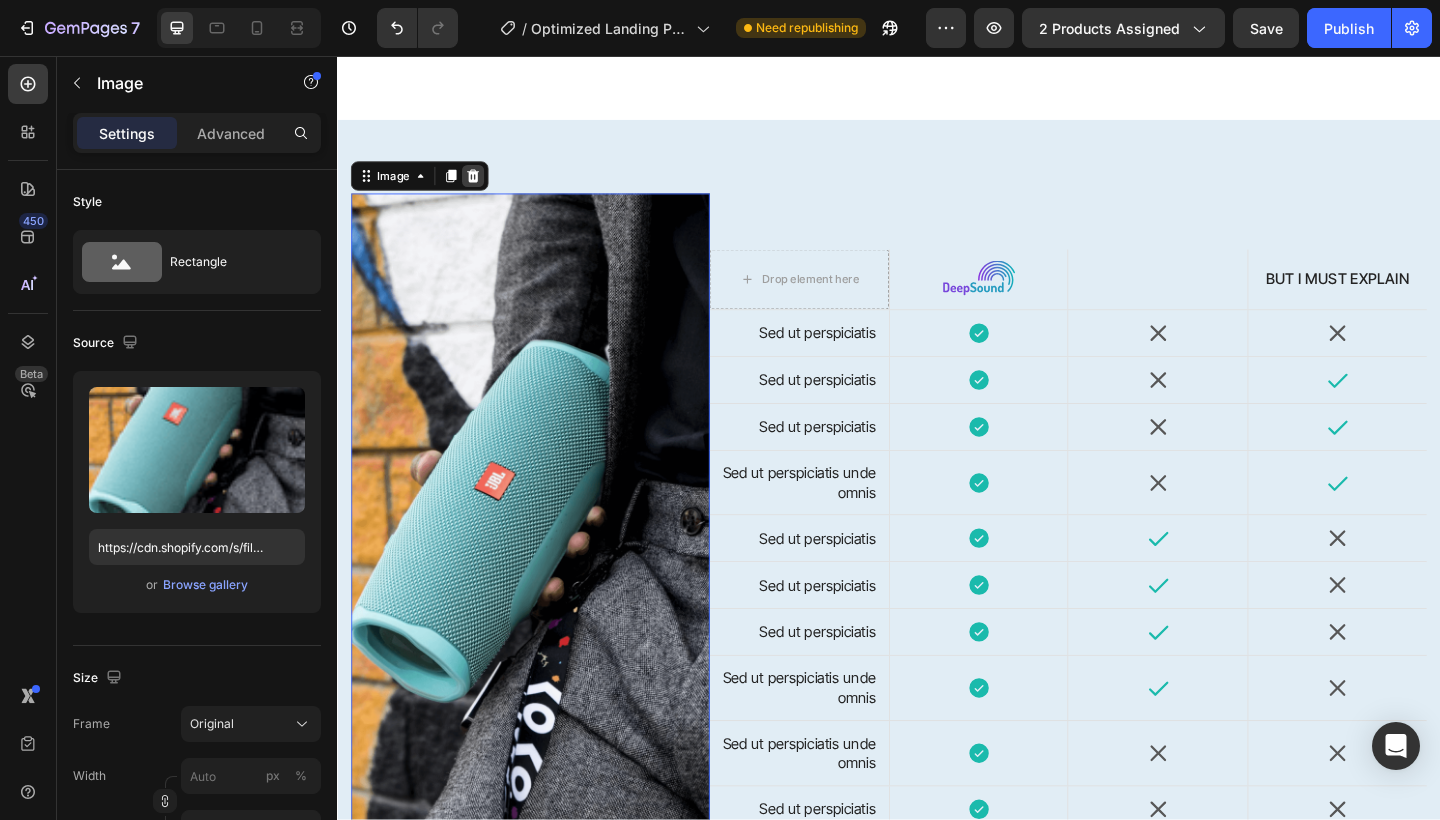 click 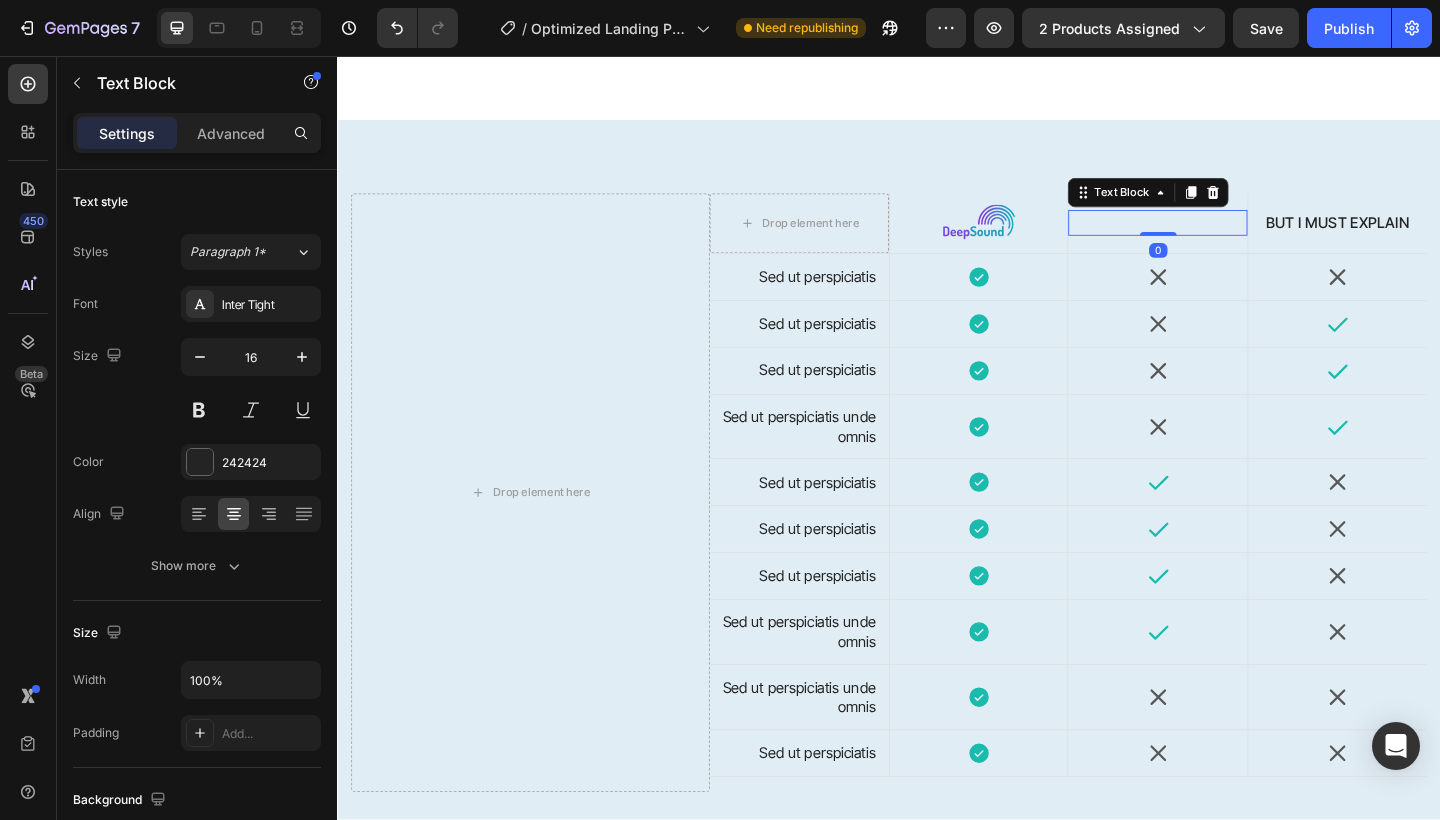 click on "Text Block   0" at bounding box center (1229, 238) 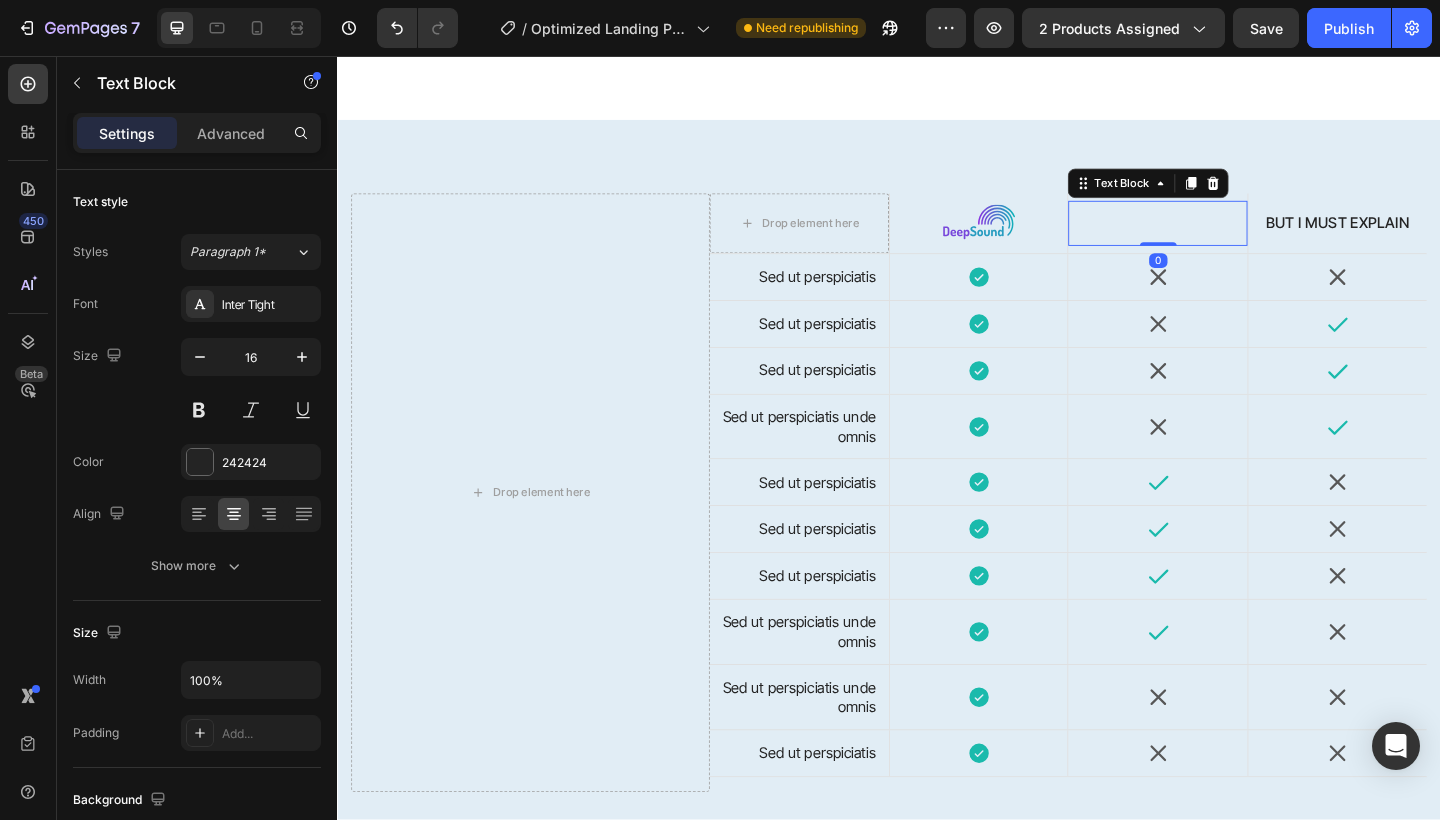 click at bounding box center (1229, 238) 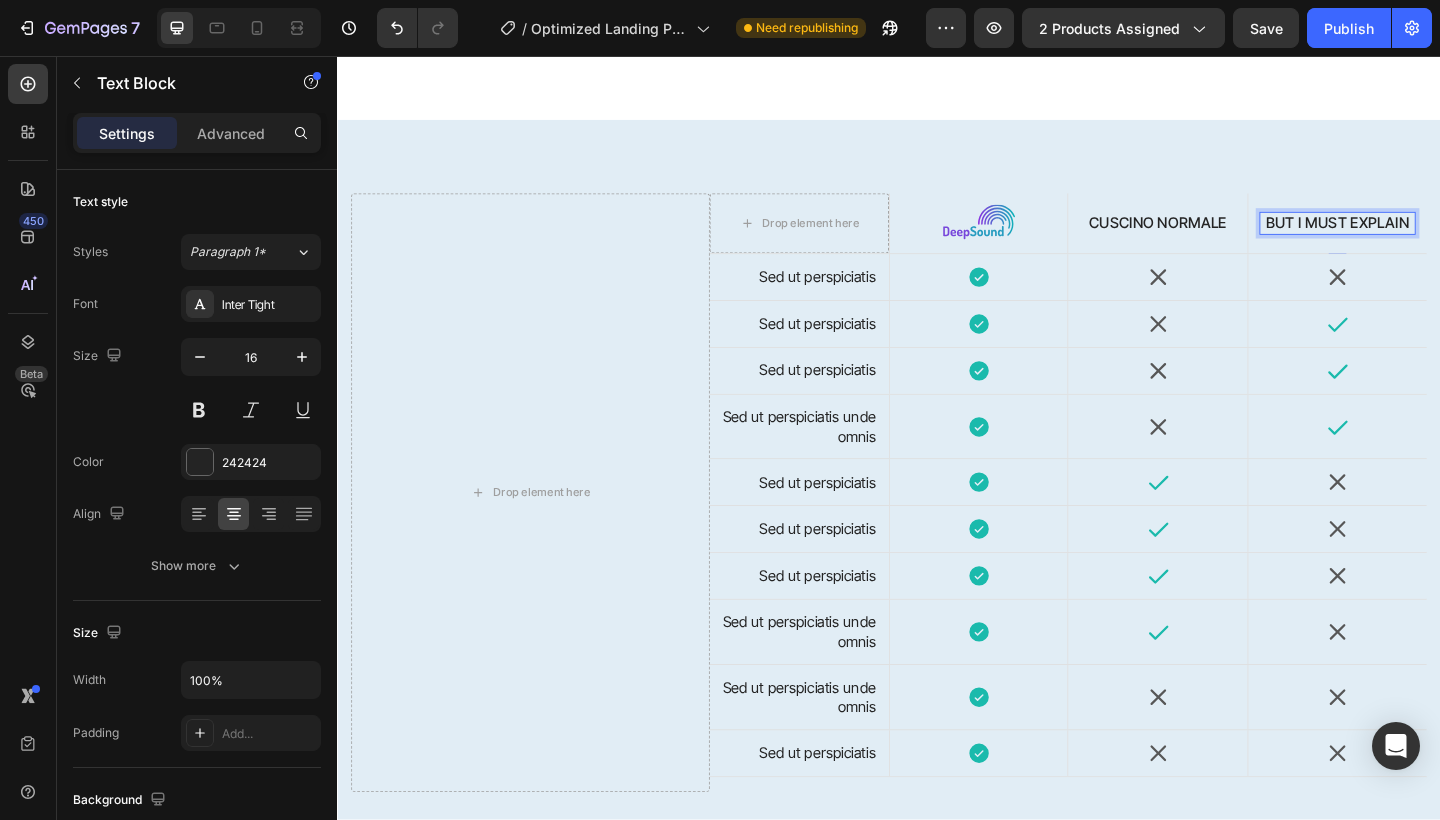 click on "But I must explain" at bounding box center [1425, 238] 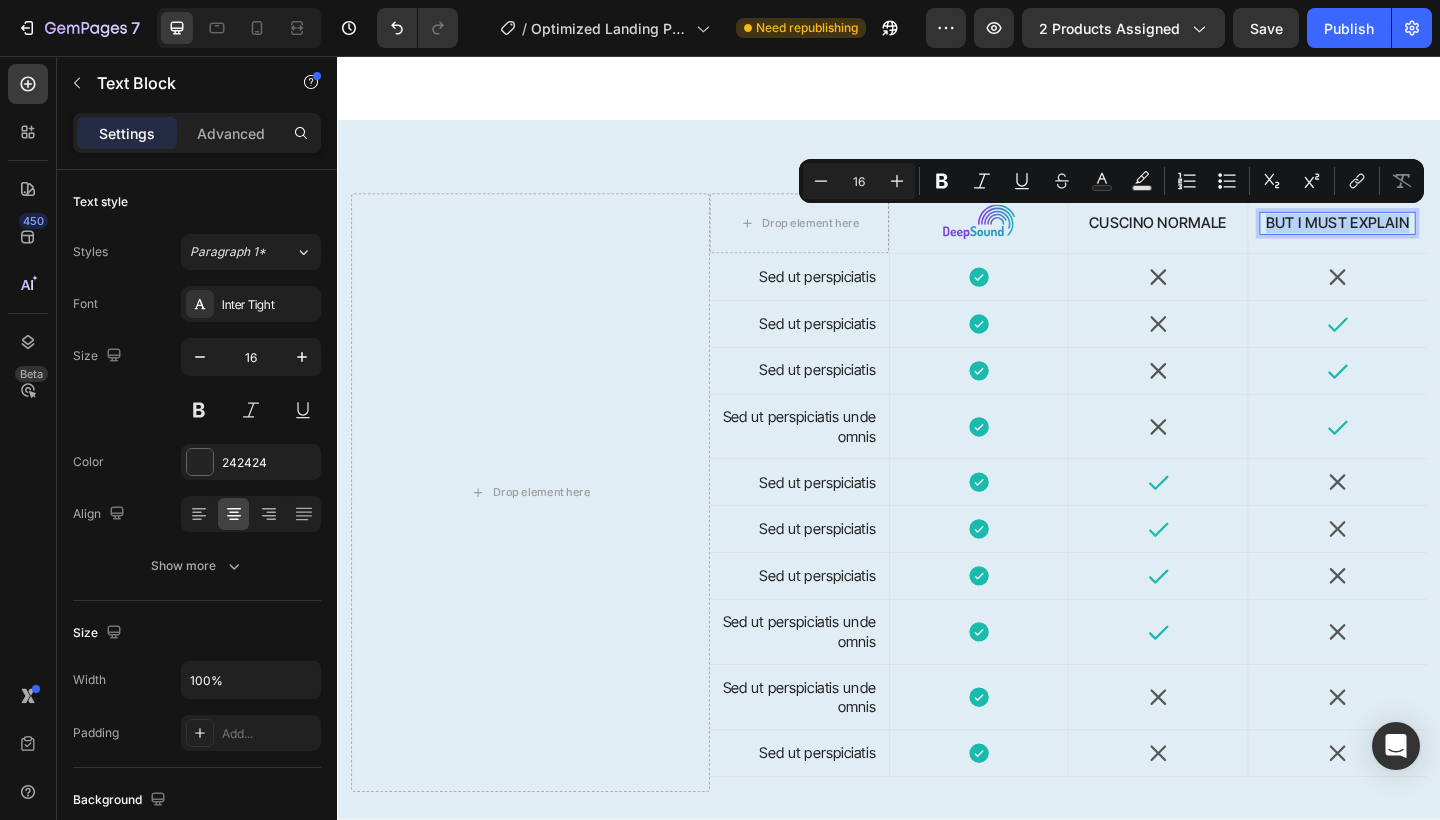 drag, startPoint x: 1502, startPoint y: 231, endPoint x: 1352, endPoint y: 231, distance: 150 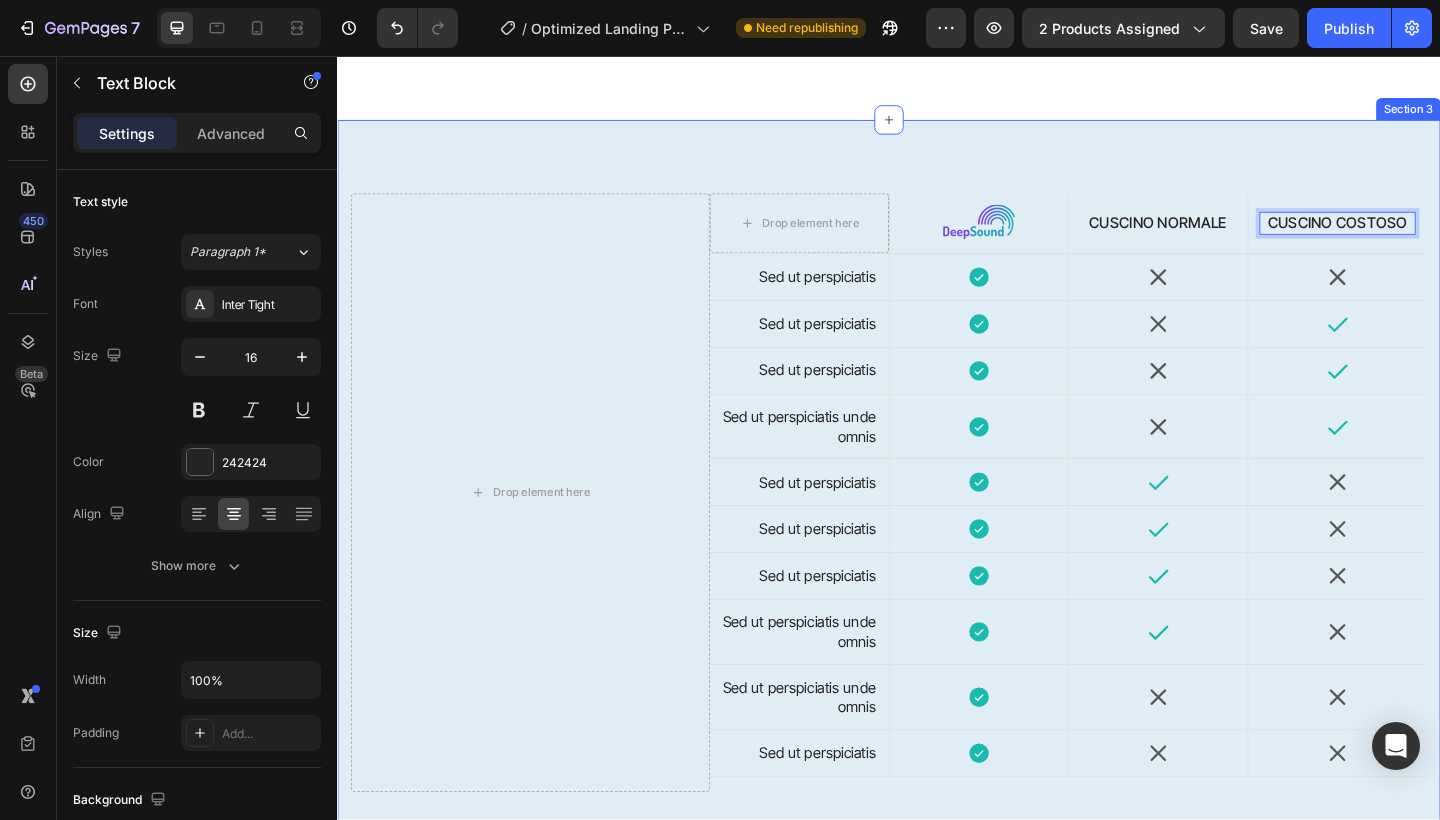 click on "Drop element here
Drop element here Image Hero Banner CUSCINO NORMALE Text Block CUSCINO COSTOSO Text Block   0 Hero Banner Row Sed ut perspiciatis Text Block
Icon Hero Banner
Icon
Icon Hero Banner Row Sed ut perspiciatis Text Block
Icon Hero Banner
Icon
Icon Hero Banner Row Sed ut perspiciatis Text Block
Icon Hero Banner
Icon
Icon Hero Banner Row Sed ut perspiciatis unde omnis Text Block
Icon Hero Banner
Icon
Icon Hero Banner Row Sed ut perspiciatis Text Block
Icon Hero Banner
Icon
Icon Hero Banner Row Sed ut perspiciatis Text Block
Icon Hero Banner
Icon
Icon Hero Banner Row Sed ut perspiciatis Text Block
Icon Hero Banner
Icon
Icon Hero Banner" at bounding box center (937, 515) 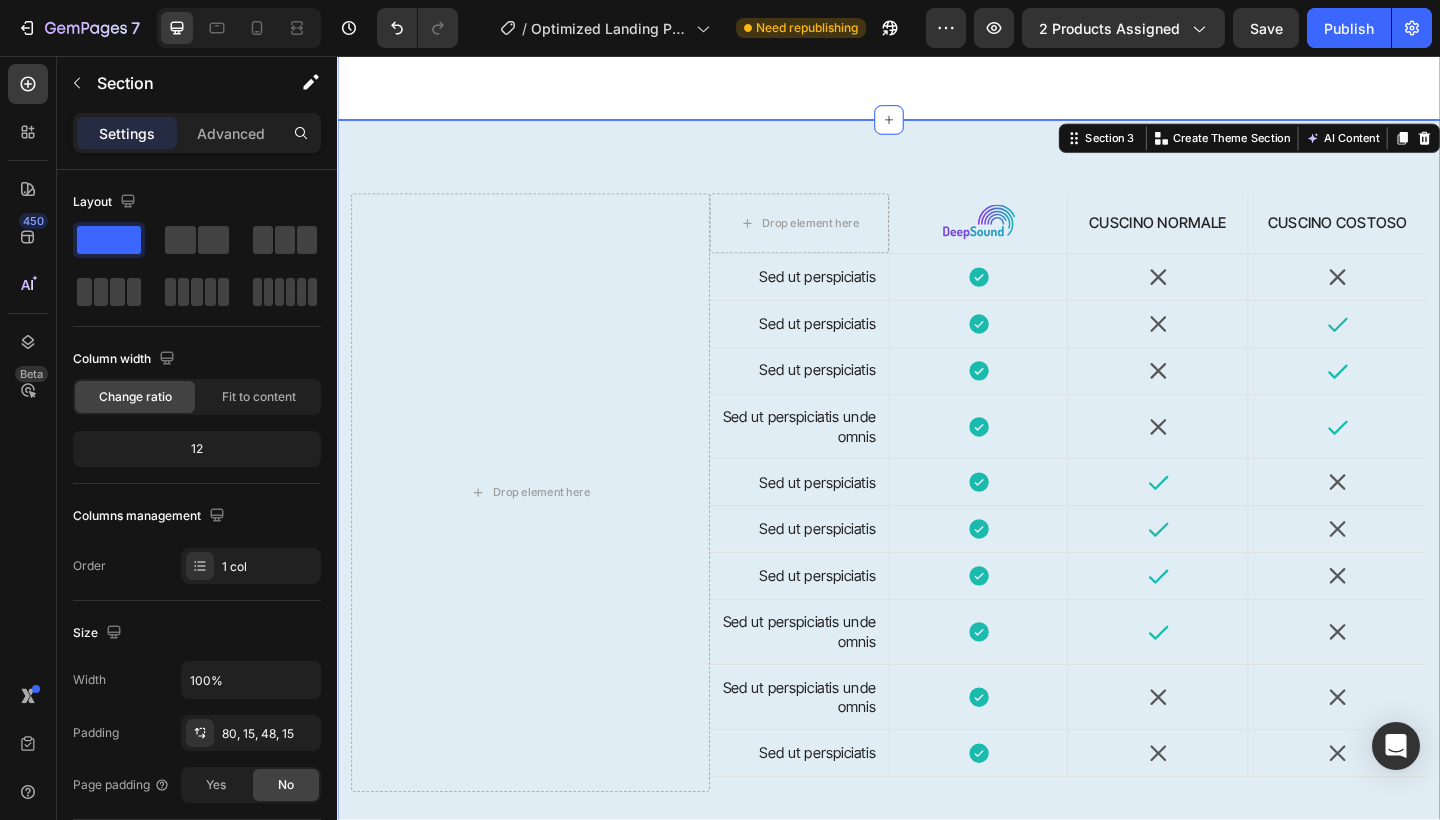 click on "Real Strength Starts in Your Grip Heading Stop letting weak grip ruin your progress. This 4-in-1 kit hits every part of your forearms, wrists and fingers — giving you real strength where it matters. No more failed reps, wrist pain or skipped arm days. Train smarter, look stronger and finally grow the muscles that never hide. Stronger grip. Bigger forearms. Zero excuses. Text Block Title Line Row Section 2" at bounding box center (937, -89) 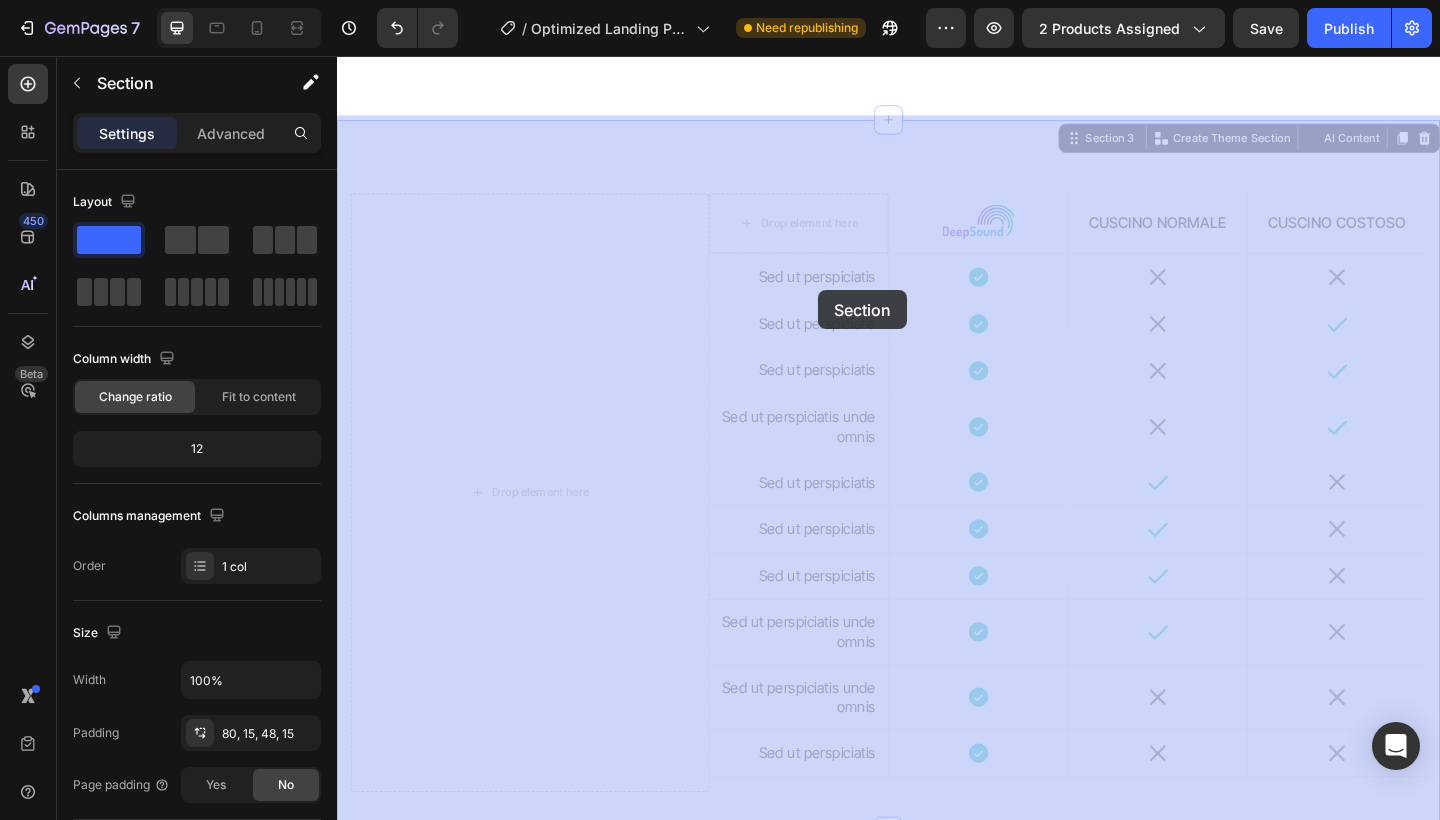 drag, startPoint x: 748, startPoint y: 181, endPoint x: 860, endPoint y: 311, distance: 171.59254 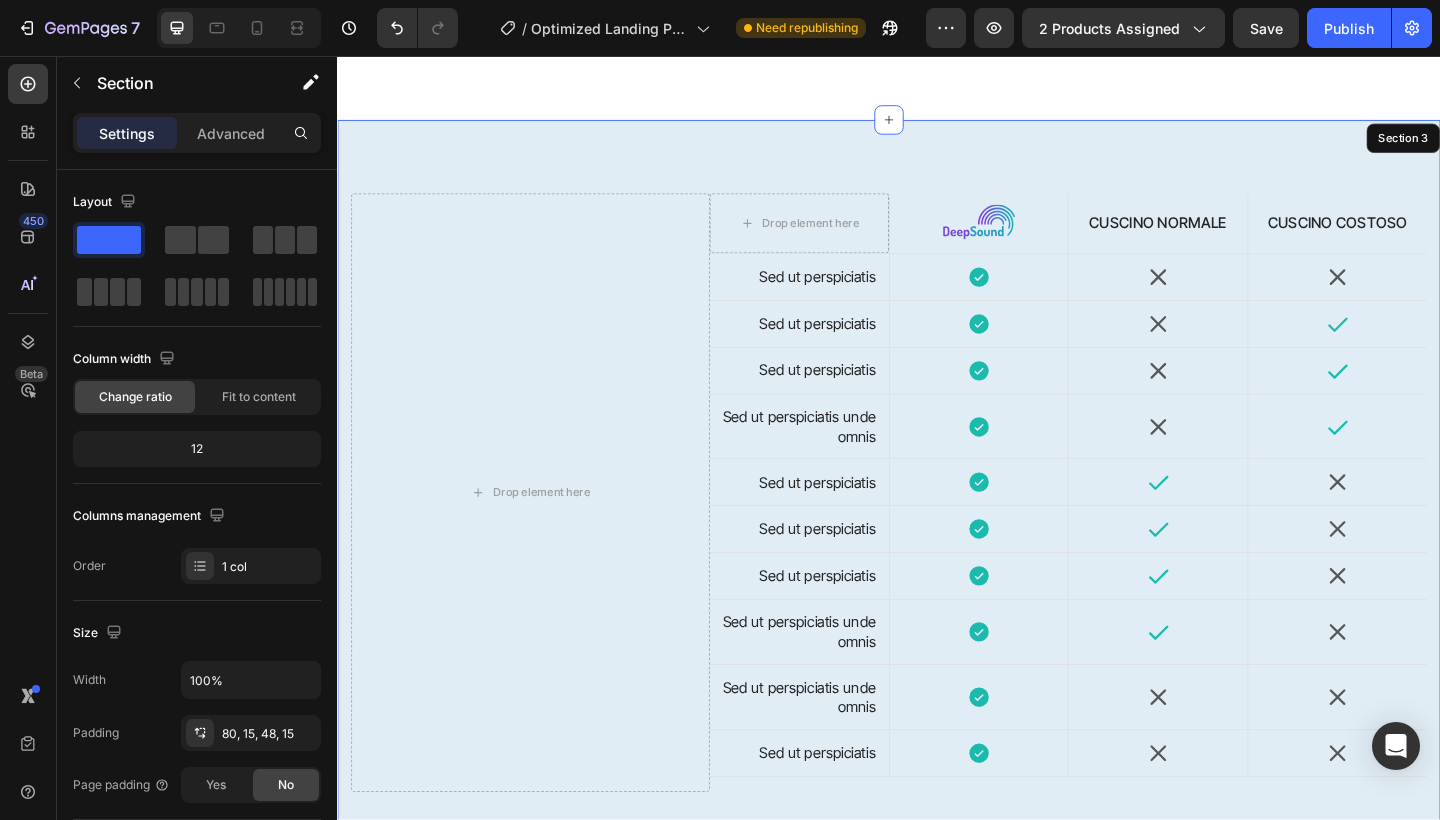 click on "Drop element here
Drop element here Image Hero Banner CUSCINO NORMALE Text Block CUSCINO COSTOSO Text Block Hero Banner Row Sed ut perspiciatis Text Block
Icon Hero Banner
Icon
Icon Hero Banner Row Sed ut perspiciatis Text Block
Icon Hero Banner
Icon
Icon Hero Banner Row Sed ut perspiciatis Text Block
Icon Hero Banner
Icon
Icon Hero Banner Row Sed ut perspiciatis unde omnis Text Block
Icon Hero Banner
Icon
Icon Hero Banner Row Sed ut perspiciatis Text Block
Icon Hero Banner
Icon
Icon Hero Banner Row Sed ut perspiciatis Text Block
Icon Hero Banner
Icon
Icon Hero Banner Row Sed ut perspiciatis Text Block
Icon Hero Banner
Icon
Icon Hero Banner Row" at bounding box center [937, 515] 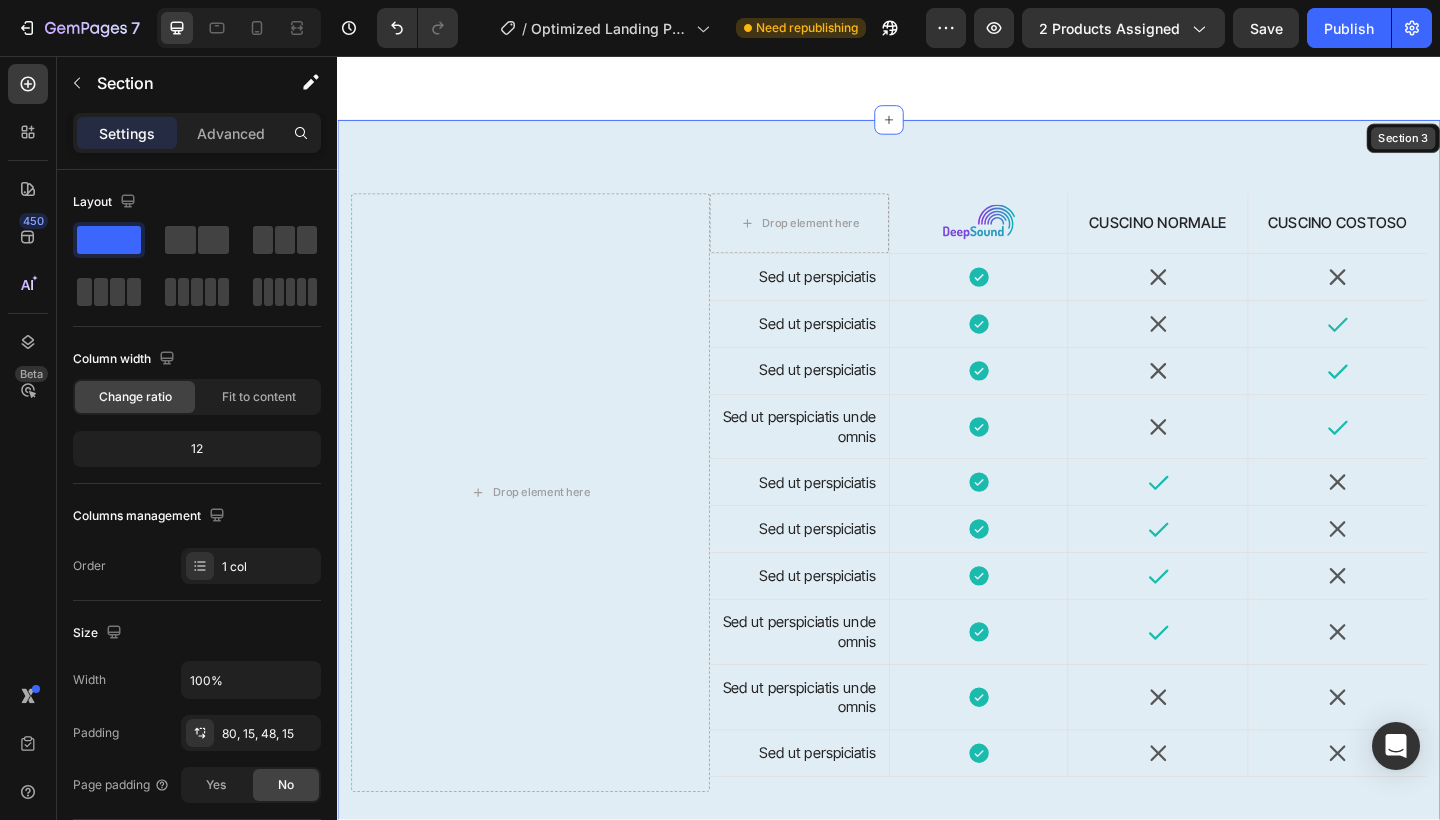 click on "Section 3" at bounding box center (1497, 146) 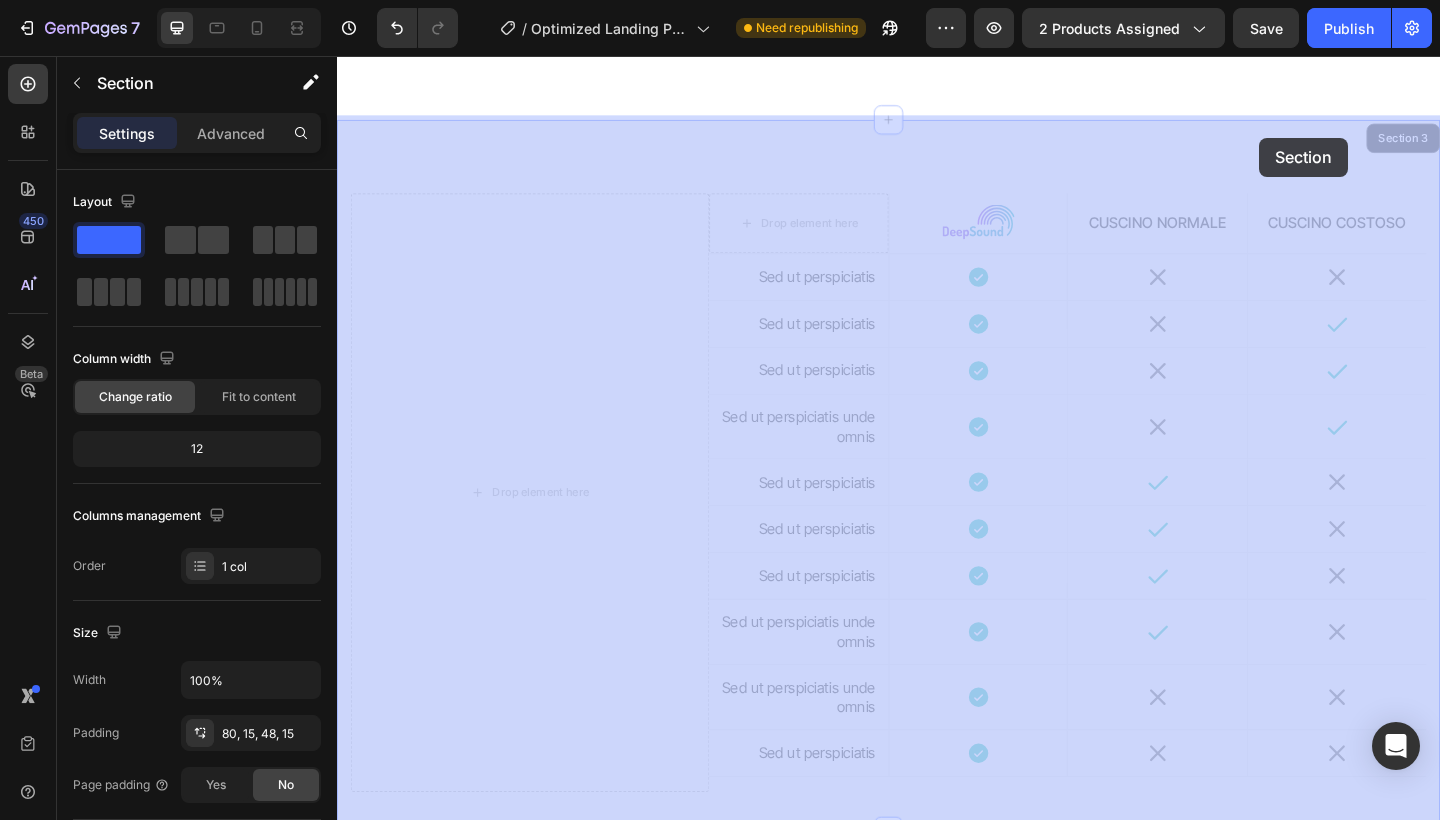 drag, startPoint x: 1475, startPoint y: 137, endPoint x: 1340, endPoint y: 145, distance: 135.23683 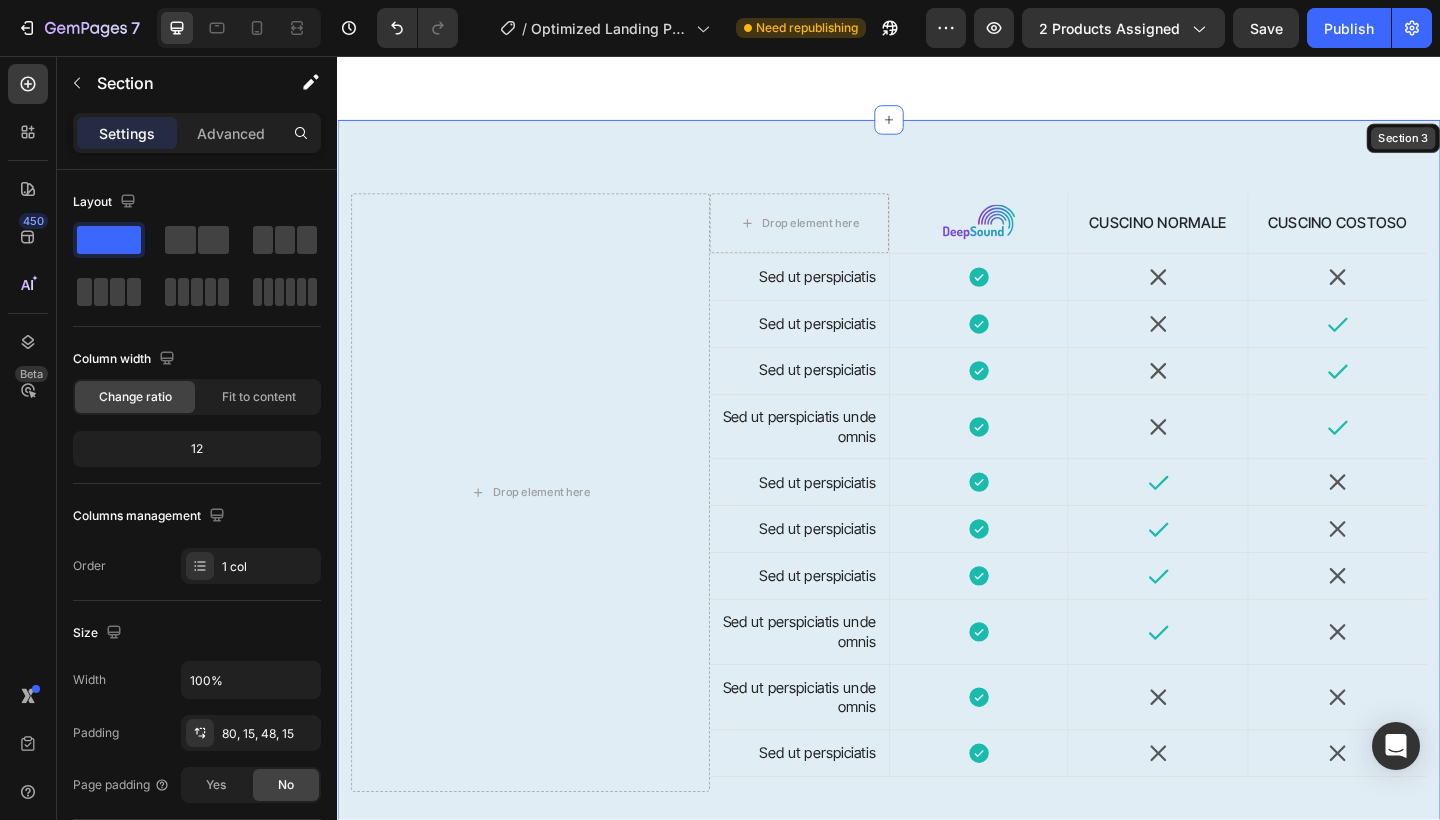click on "Section 3" at bounding box center [1497, 146] 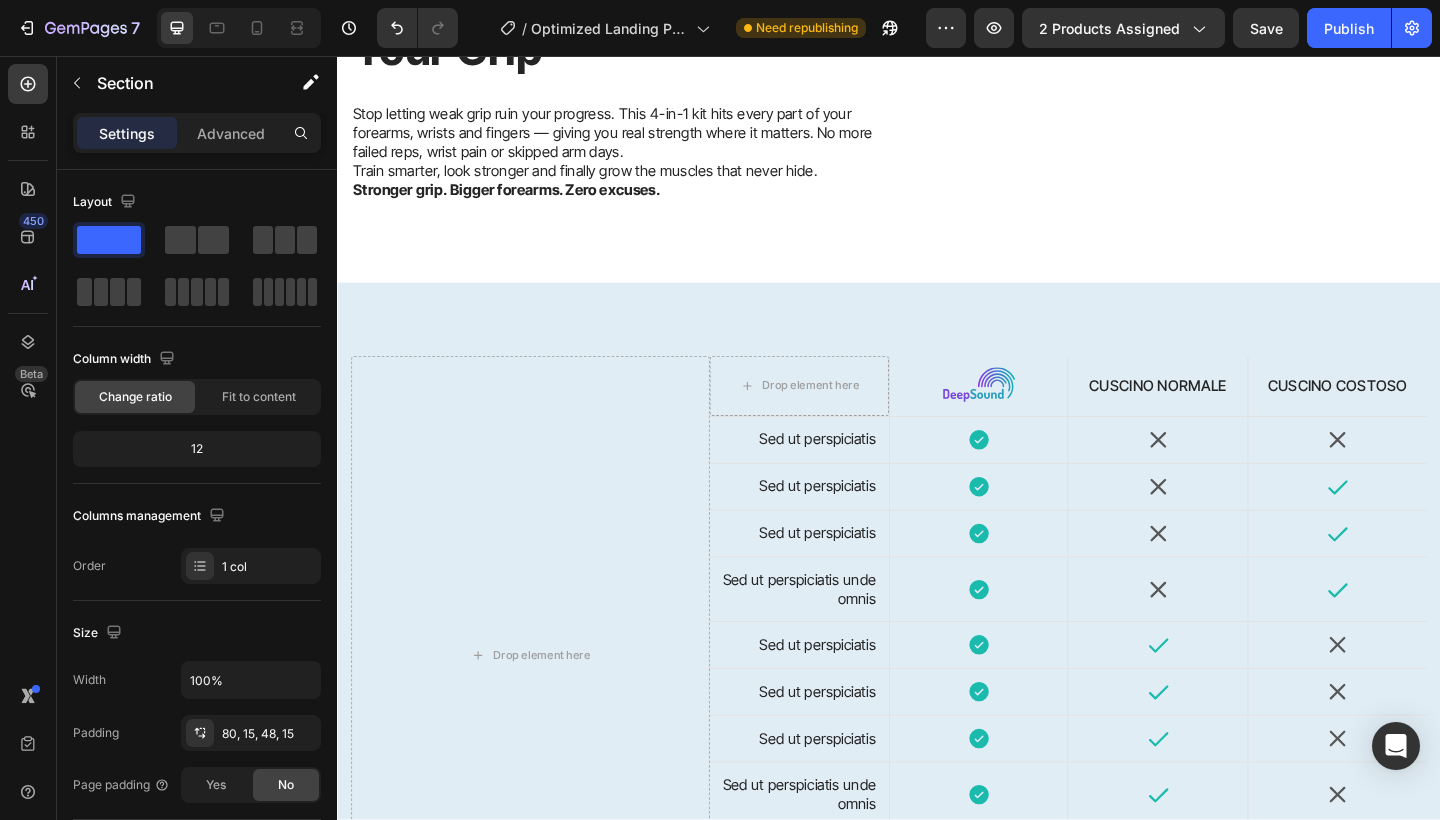 scroll, scrollTop: 1463, scrollLeft: 0, axis: vertical 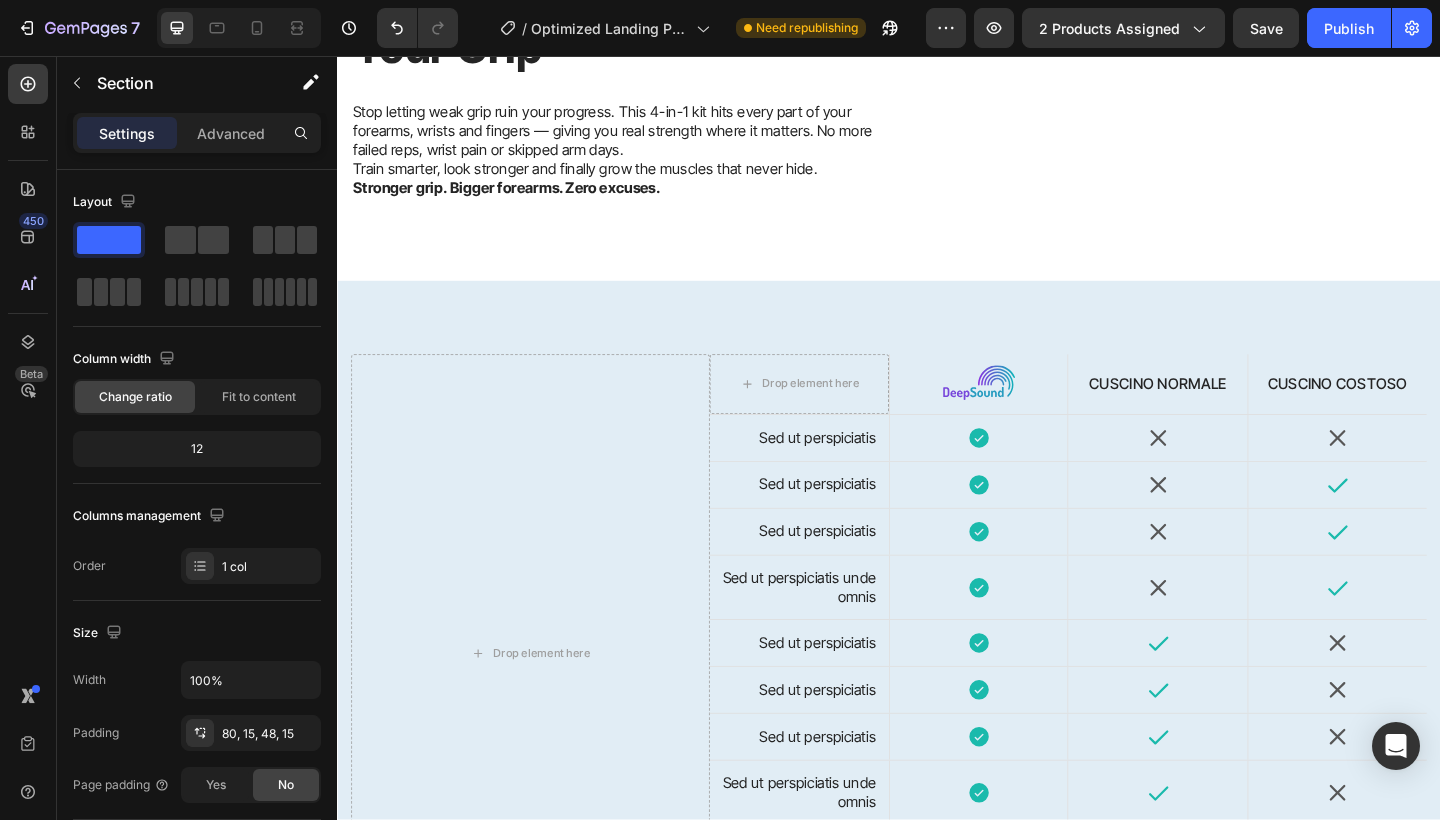 click on "Drop element here
Drop element here Image Hero Banner CUSCINO NORMALE Text Block CUSCINO COSTOSO Text Block Hero Banner Row Sed ut perspiciatis Text Block
Icon Hero Banner
Icon
Icon Hero Banner Row Sed ut perspiciatis Text Block
Icon Hero Banner
Icon
Icon Hero Banner Row Sed ut perspiciatis Text Block
Icon Hero Banner
Icon
Icon Hero Banner Row Sed ut perspiciatis unde omnis Text Block
Icon Hero Banner
Icon
Icon Hero Banner Row Sed ut perspiciatis Text Block
Icon Hero Banner
Icon
Icon Hero Banner Row Sed ut perspiciatis Text Block
Icon Hero Banner
Icon
Icon Hero Banner Row Sed ut perspiciatis Text Block
Icon Hero Banner
Icon
Icon Hero Banner Row" at bounding box center [937, 690] 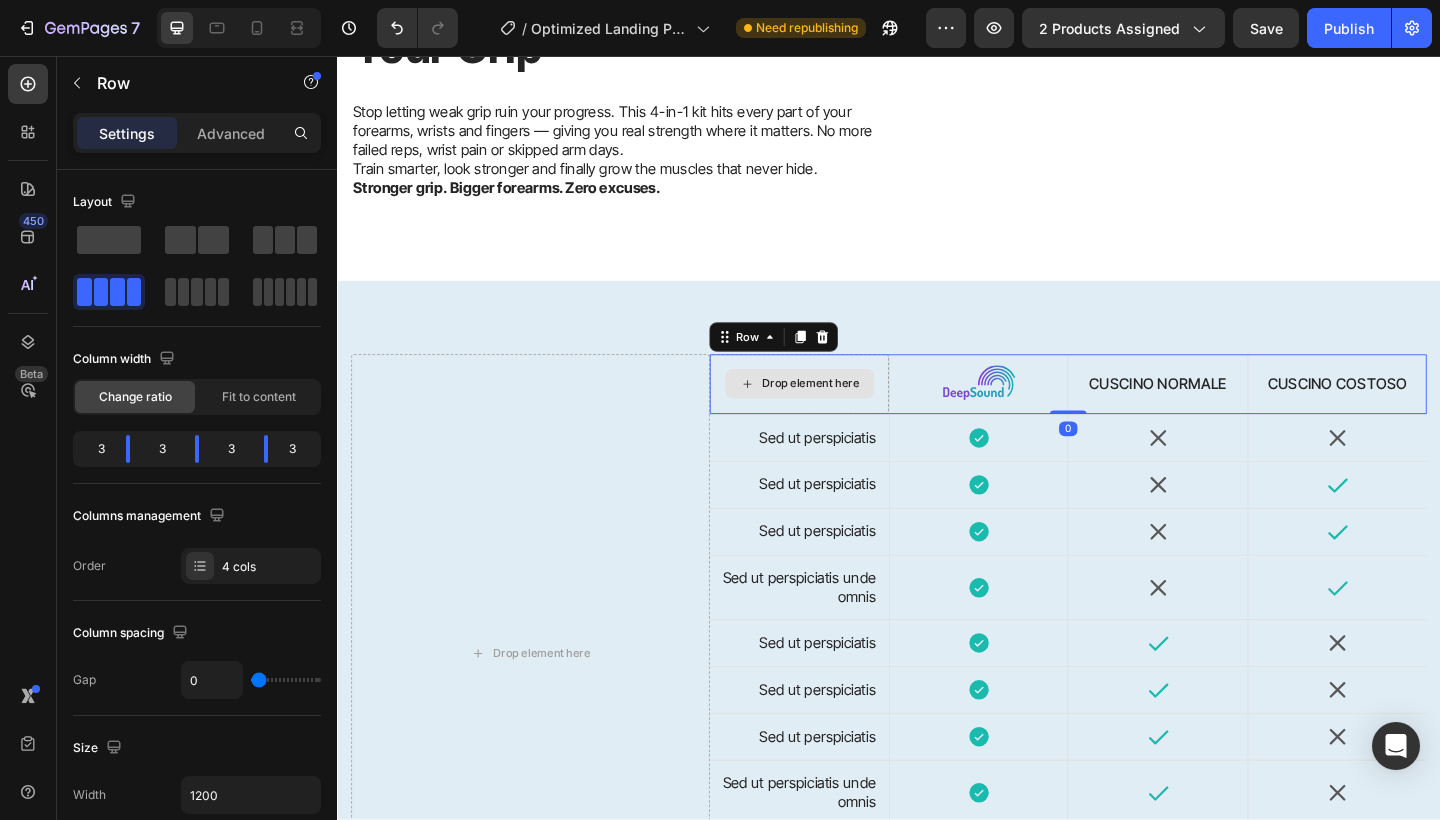 click on "Drop element here" at bounding box center (839, 413) 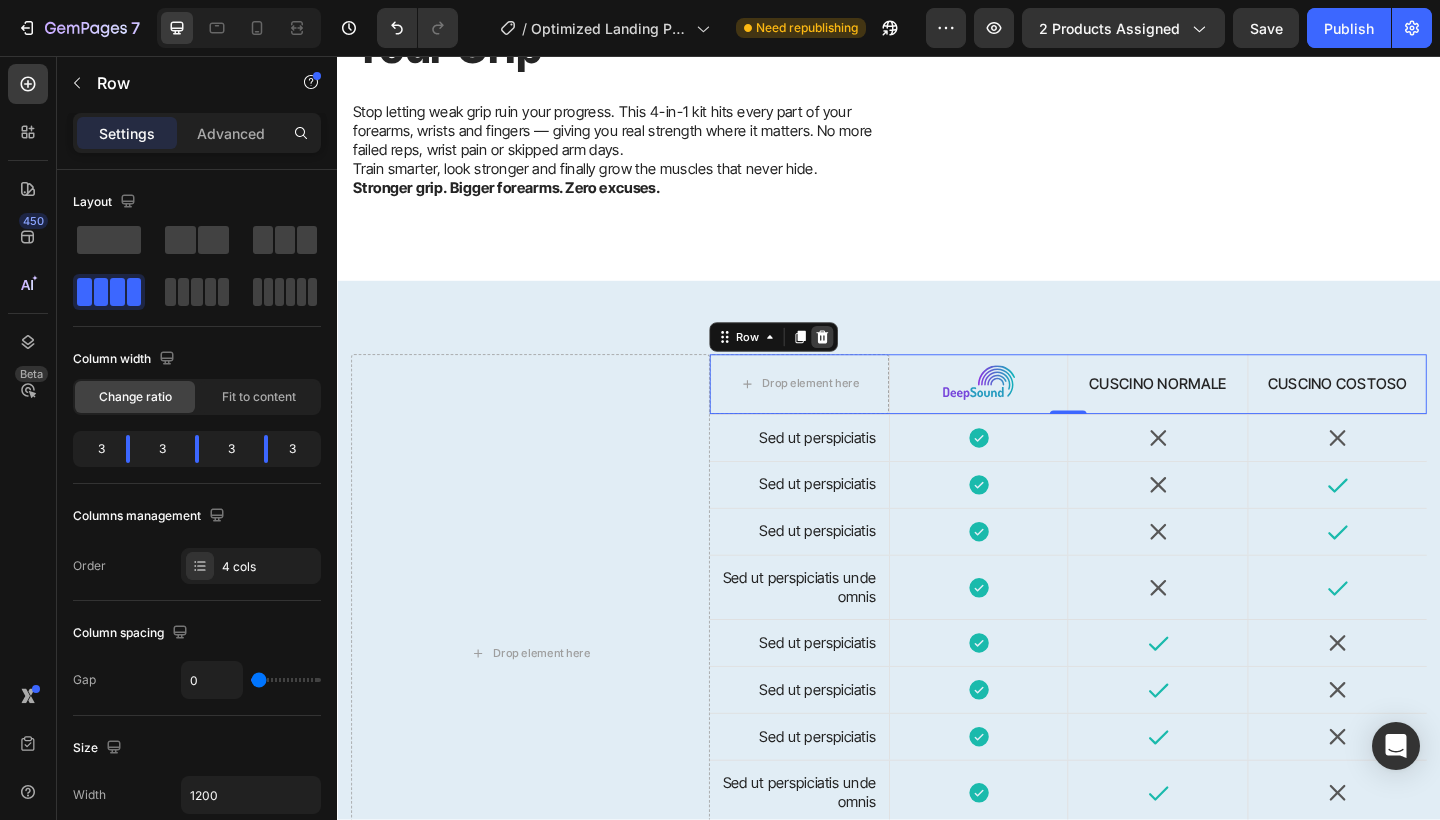 click 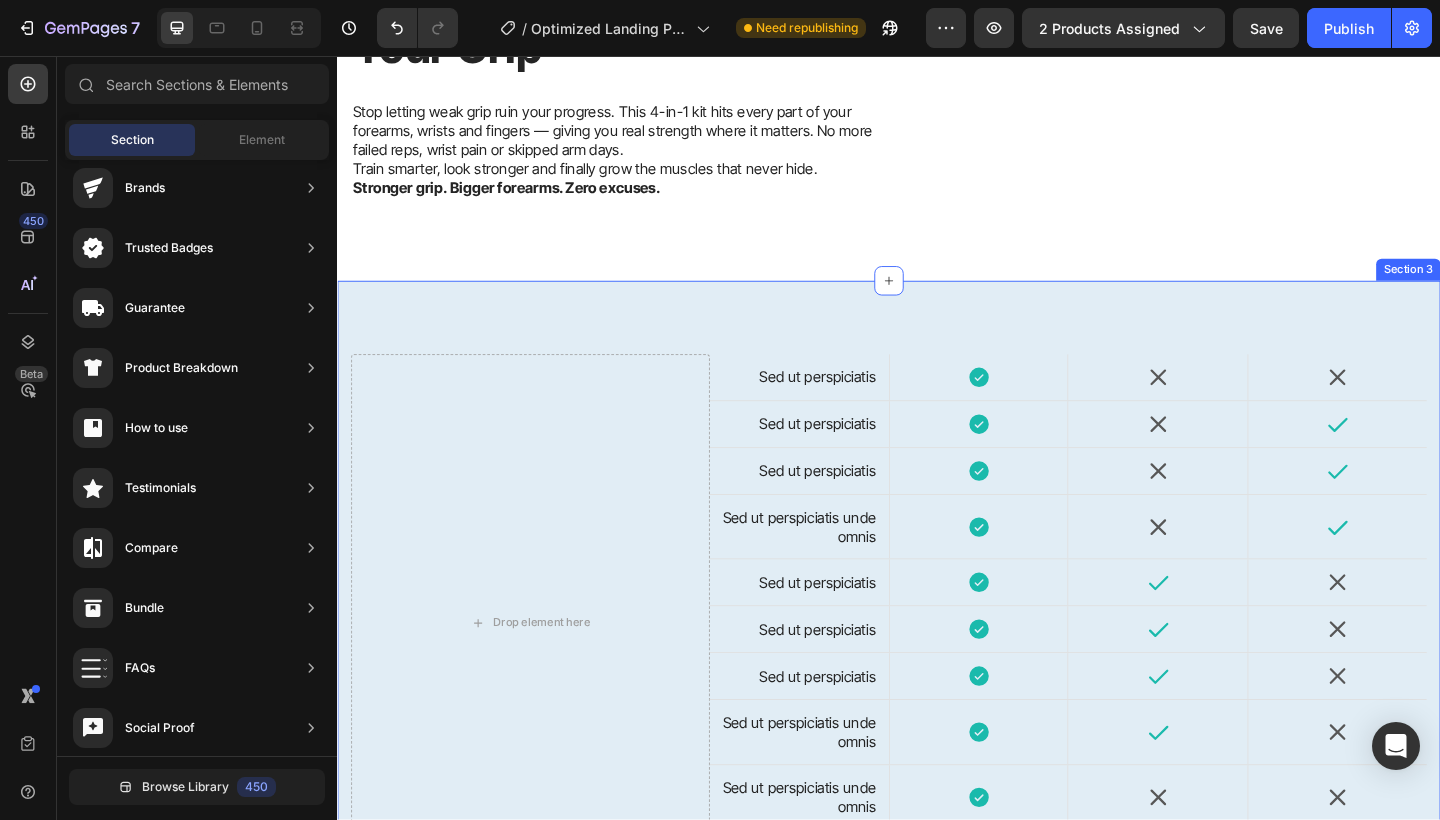 click on "Drop element here Sed ut perspiciatis Text Block
Icon Hero Banner
Icon
Icon Hero Banner Row Sed ut perspiciatis Text Block
Icon Hero Banner
Icon
Icon Hero Banner Row Sed ut perspiciatis Text Block
Icon Hero Banner
Icon
Icon Hero Banner Row Sed ut perspiciatis unde omnis Text Block
Icon Hero Banner
Icon
Icon Hero Banner Row Sed ut perspiciatis Text Block
Icon Hero Banner
Icon
Icon Hero Banner Row Sed ut perspiciatis Text Block
Icon Hero Banner
Icon
Icon Hero Banner Row Sed ut perspiciatis Text Block
Icon Hero Banner
Icon
Icon Hero Banner Row Sed ut perspiciatis unde omnis Text Block
Icon Hero Banner
Icon
Icon Row" at bounding box center (937, 657) 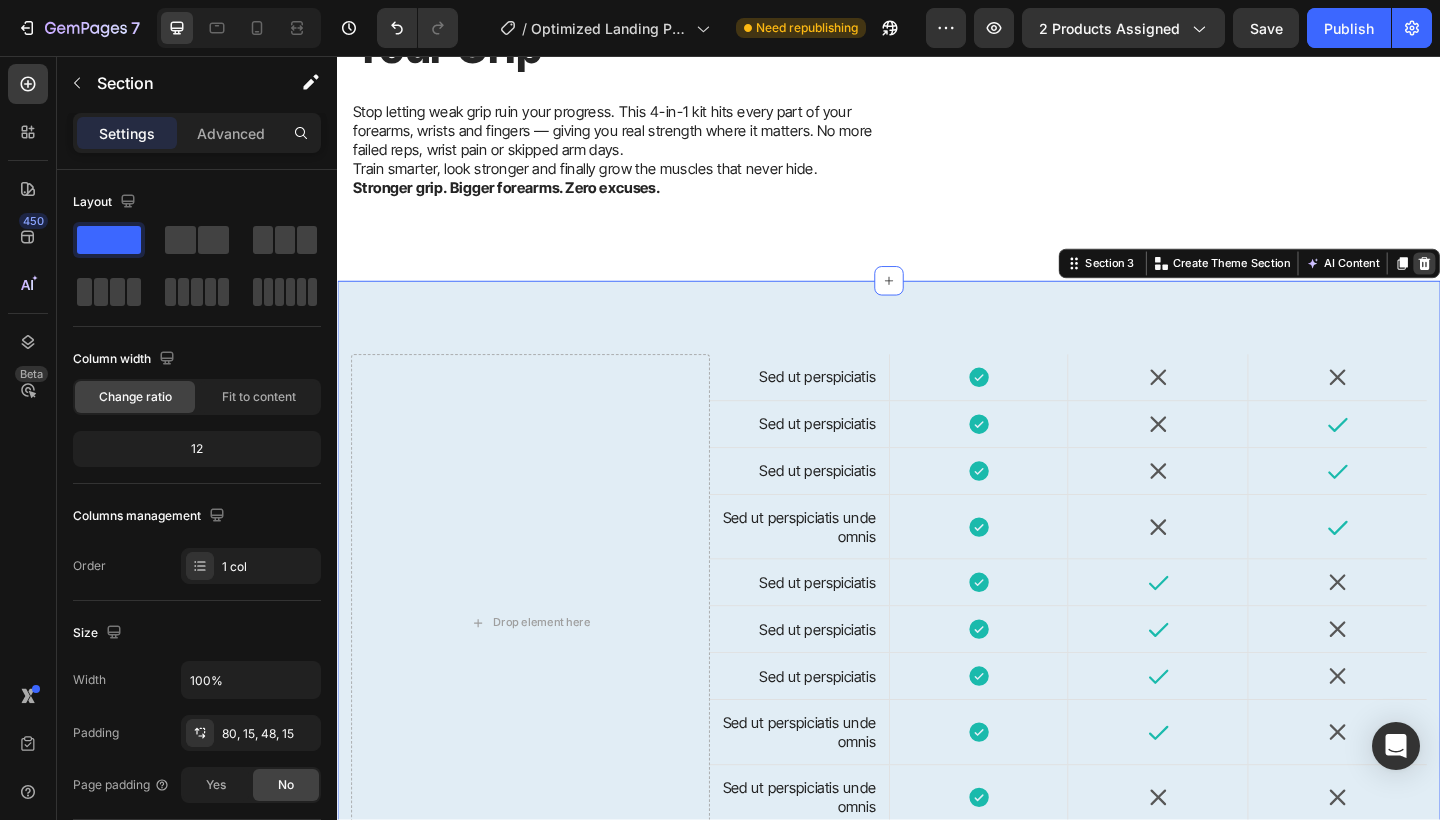 click at bounding box center (1520, 282) 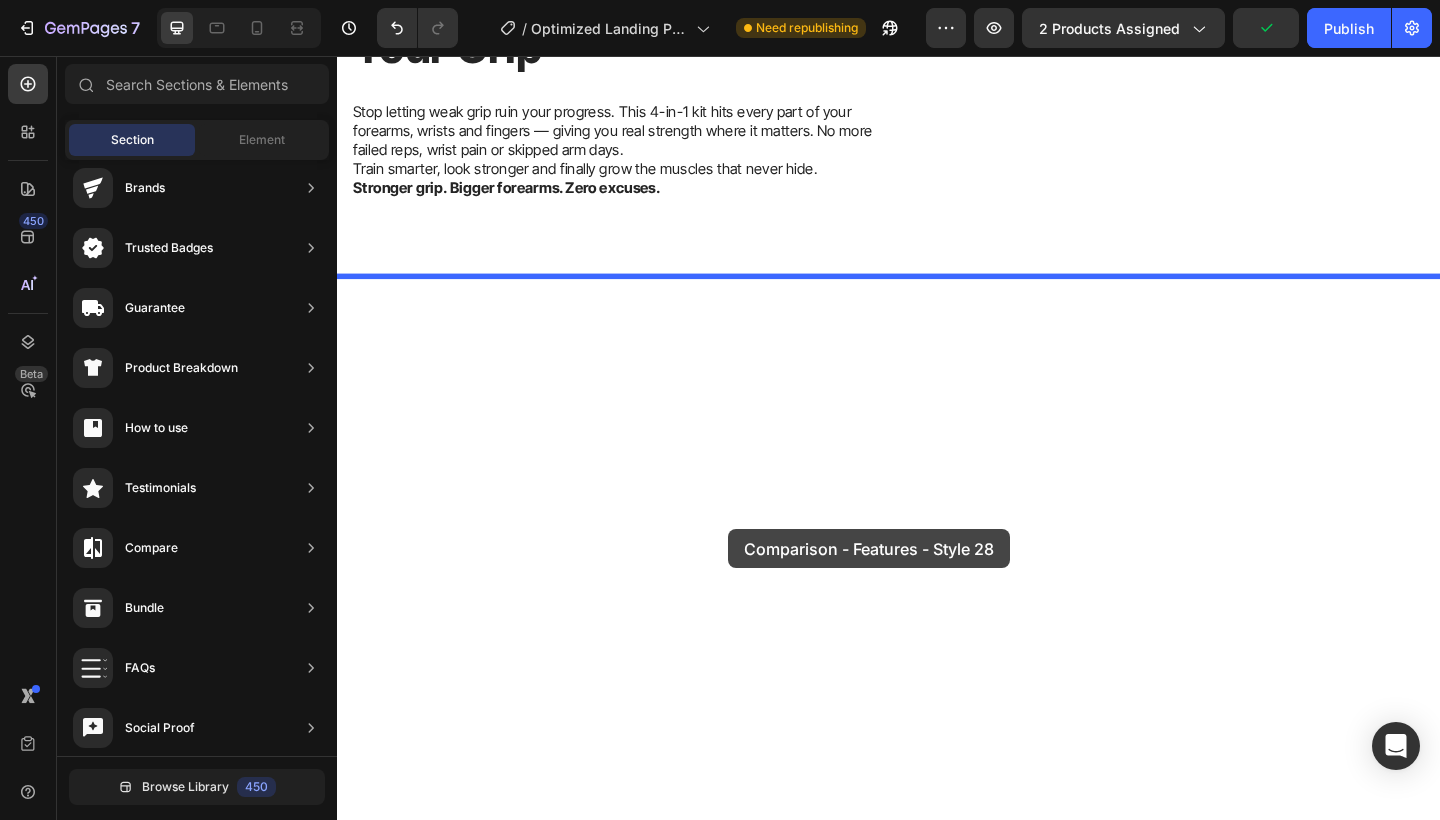 drag, startPoint x: 853, startPoint y: 284, endPoint x: 763, endPoint y: 571, distance: 300.78064 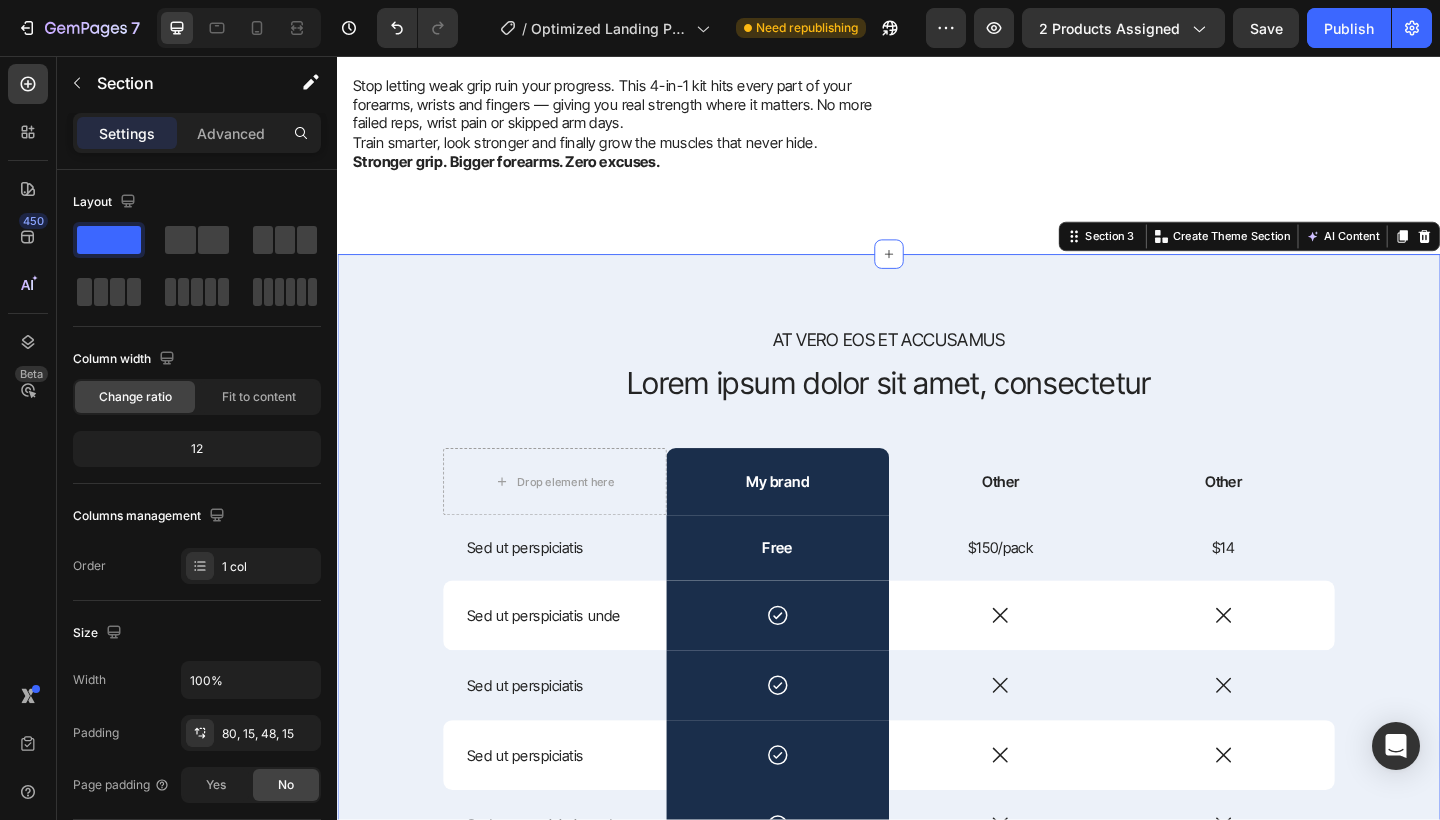 scroll, scrollTop: 1490, scrollLeft: 0, axis: vertical 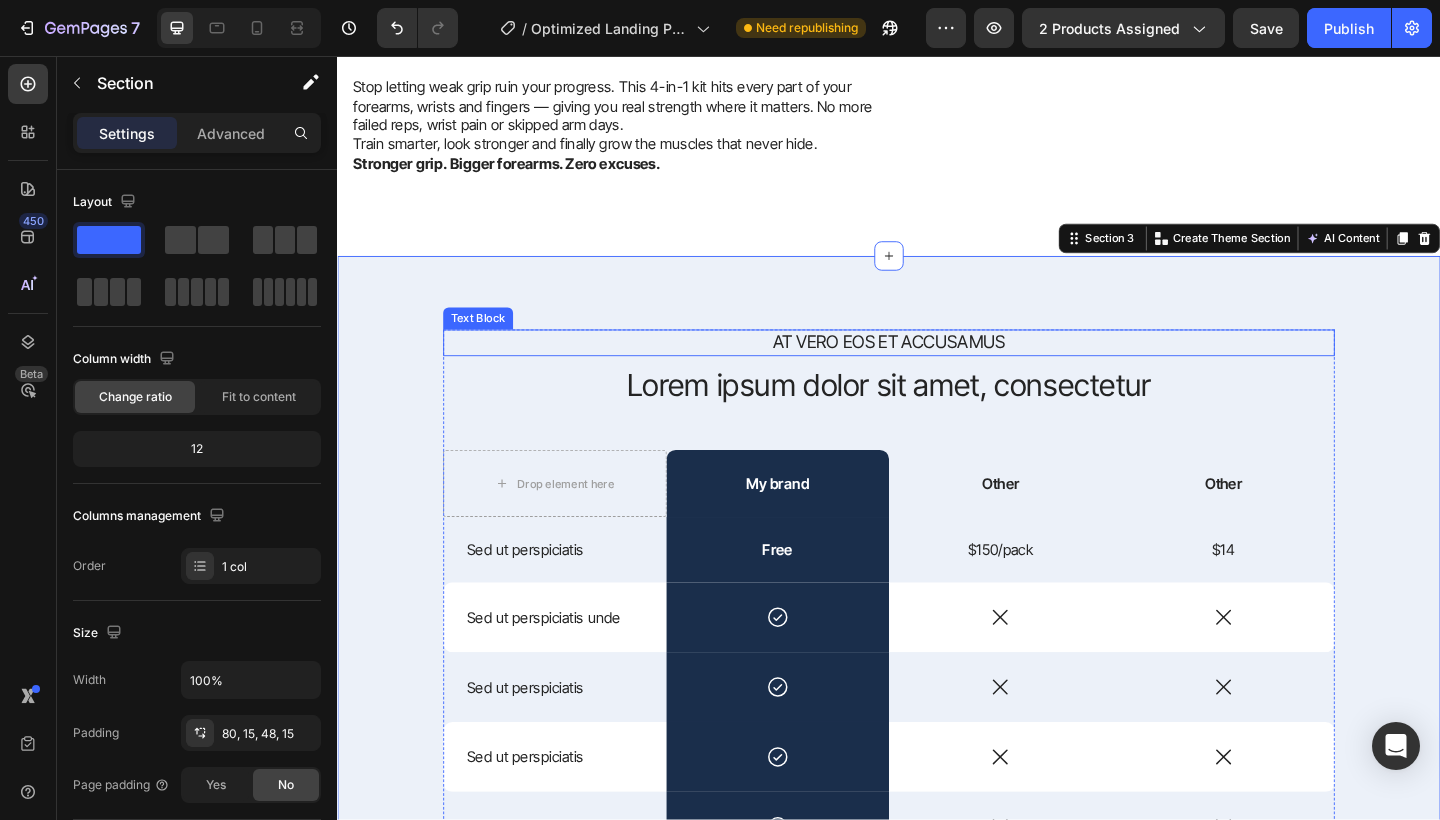 click on "At vero eos et accusamus" at bounding box center (937, 368) 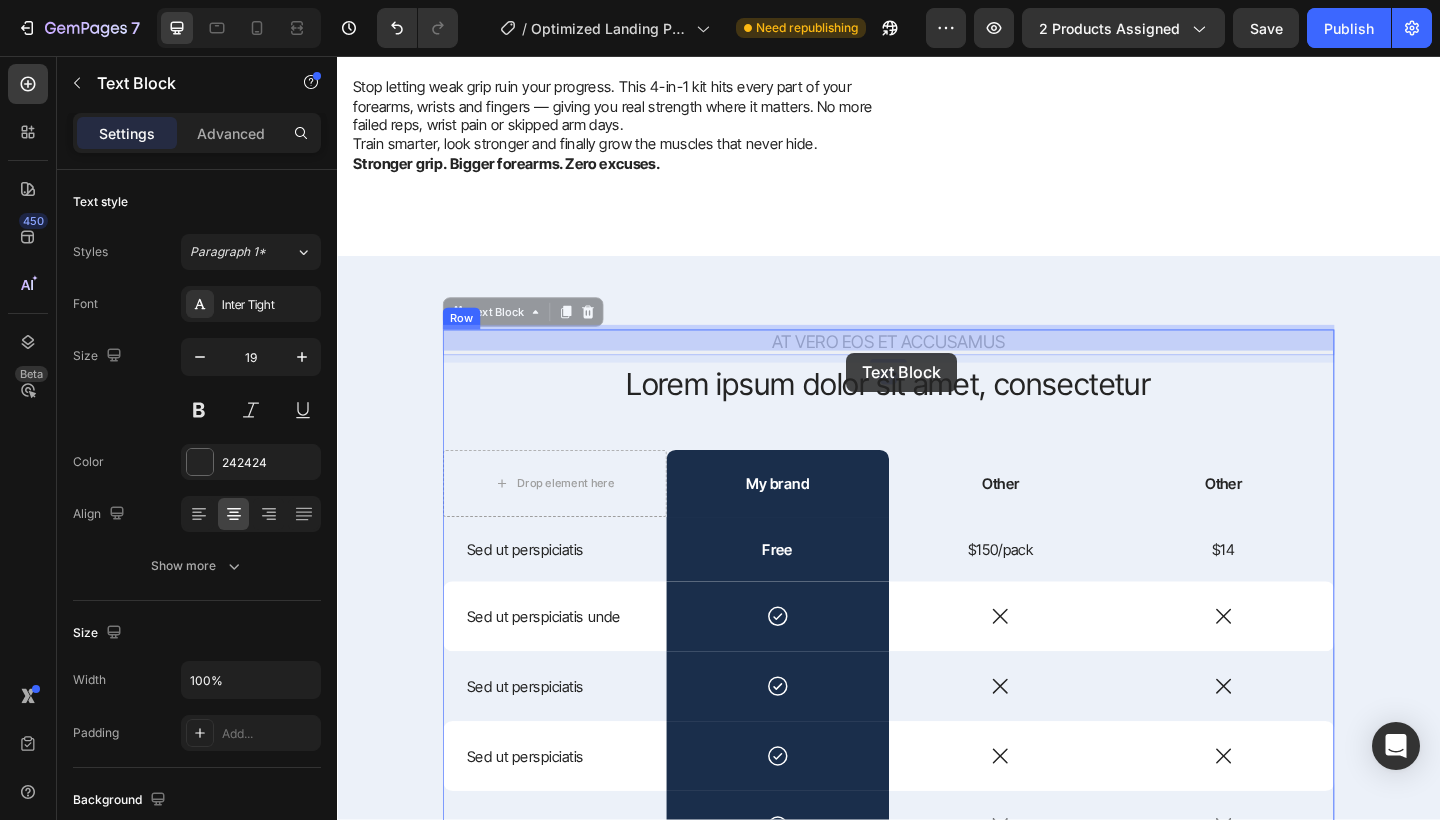 drag, startPoint x: 1063, startPoint y: 362, endPoint x: 893, endPoint y: 379, distance: 170.84789 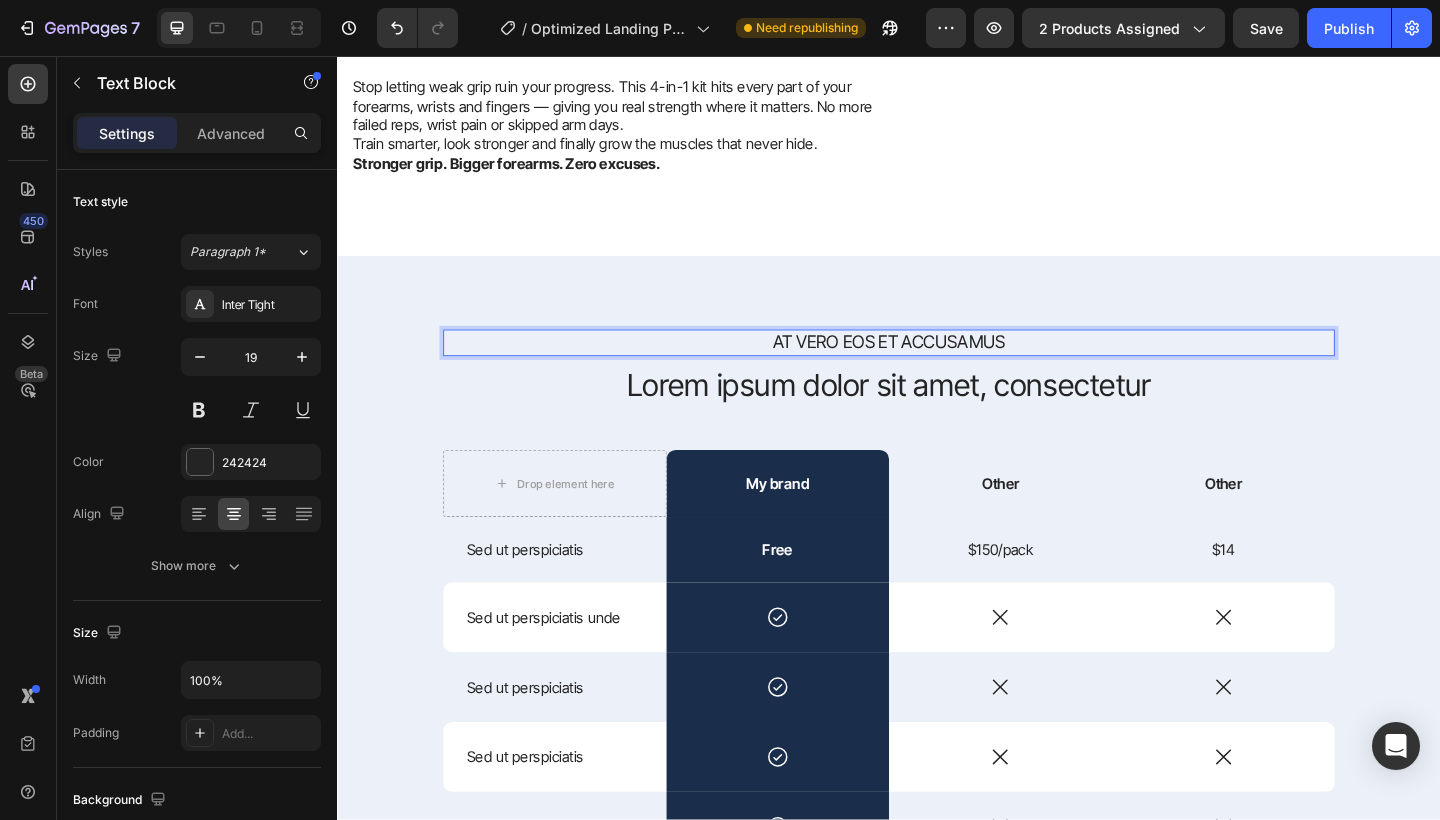 click on "At vero eos et accusamus" at bounding box center [937, 368] 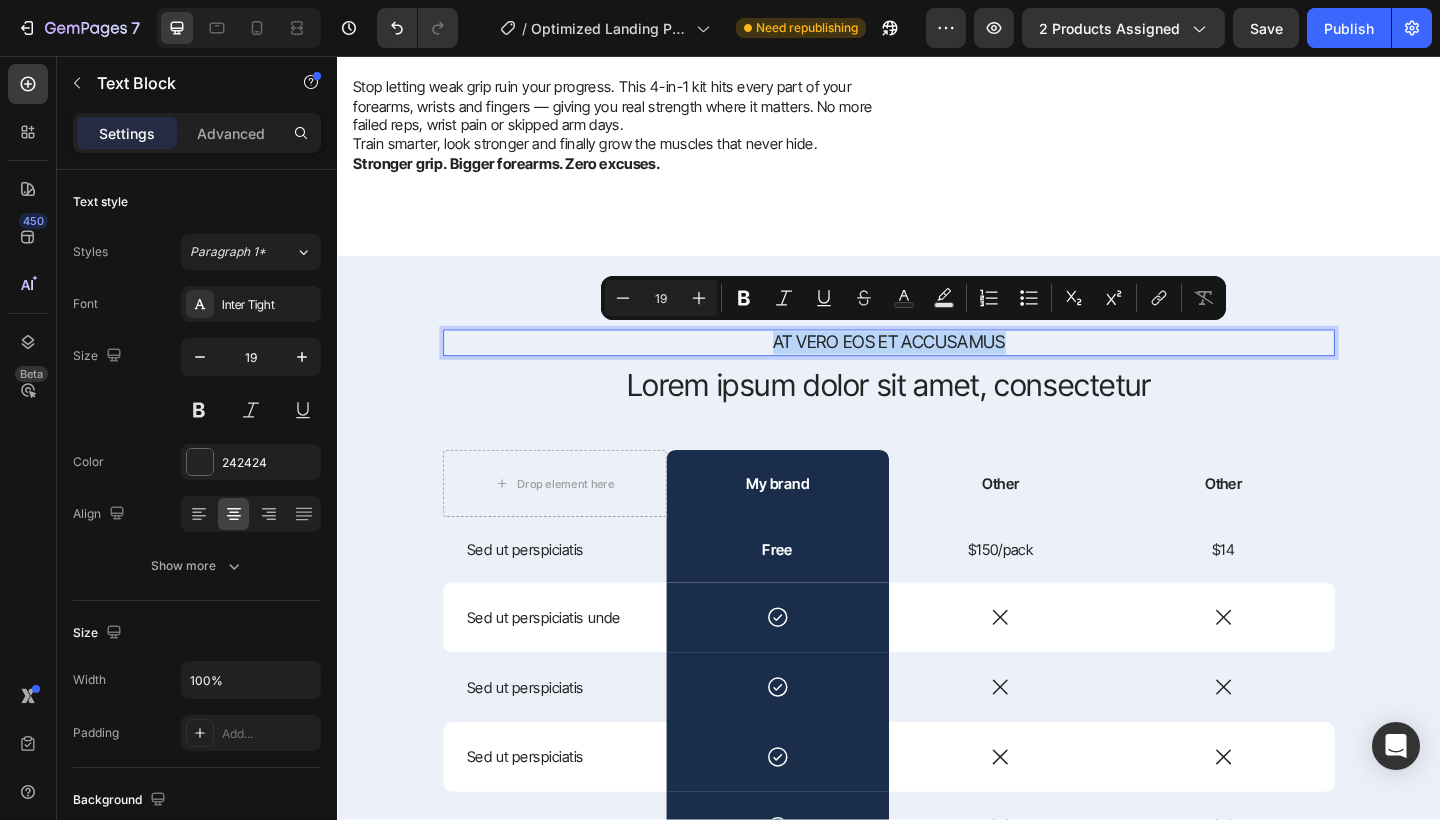 click on "At vero eos et accusamus" at bounding box center (937, 368) 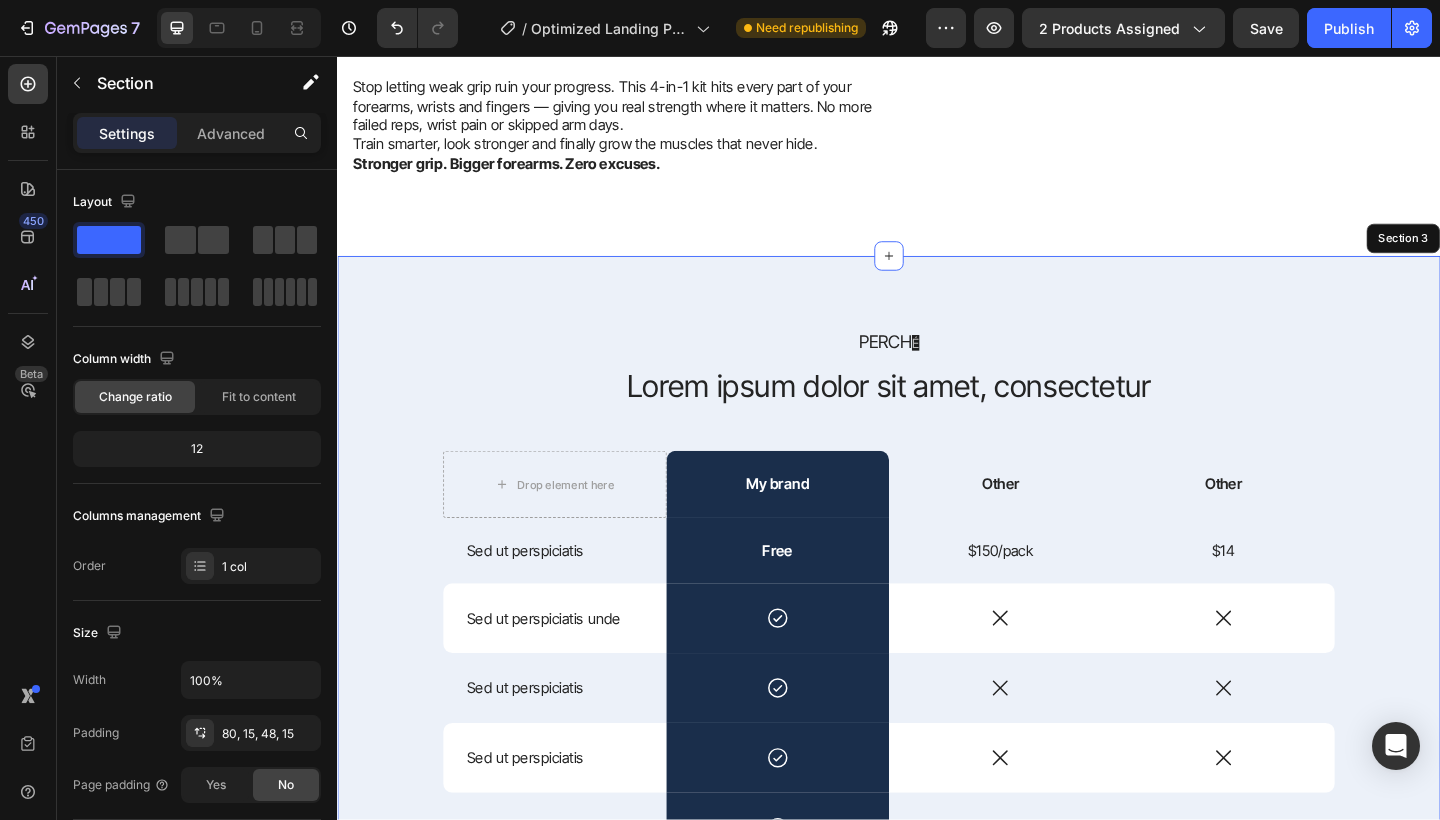 click on "PERCH É Text Block   8 Lorem ipsum dolor sit amet, consectetur Heading
Drop element here My brand Text Block Other Text Block Other Text Block Row Sed ut perspiciatis Text Block Free Text Block $150/pack Text Block $14 Text Block Row Sed ut perspiciatis unde Text Block
Icon Row
Icon
Icon Row Sed ut perspiciatis Text Block
Icon Row
Icon
Icon Row Sed ut perspiciatis Text Block
Icon Row
Icon
Icon Row Sed ut perspiciatis unde Text Block
Icon Row
Icon
Icon Row Sed ut perspiciatis Text Block
Icon Row
Icon
Icon Row Sed ut perspiciatis Text Block
Icon Row
Icon
Icon Row Sed ut perspiciatis Text Block
Icon Row
Icon
Icon Row SHOP NOW Button 30-day money-back guarantee included  Text Block Row Section 3" at bounding box center [937, 785] 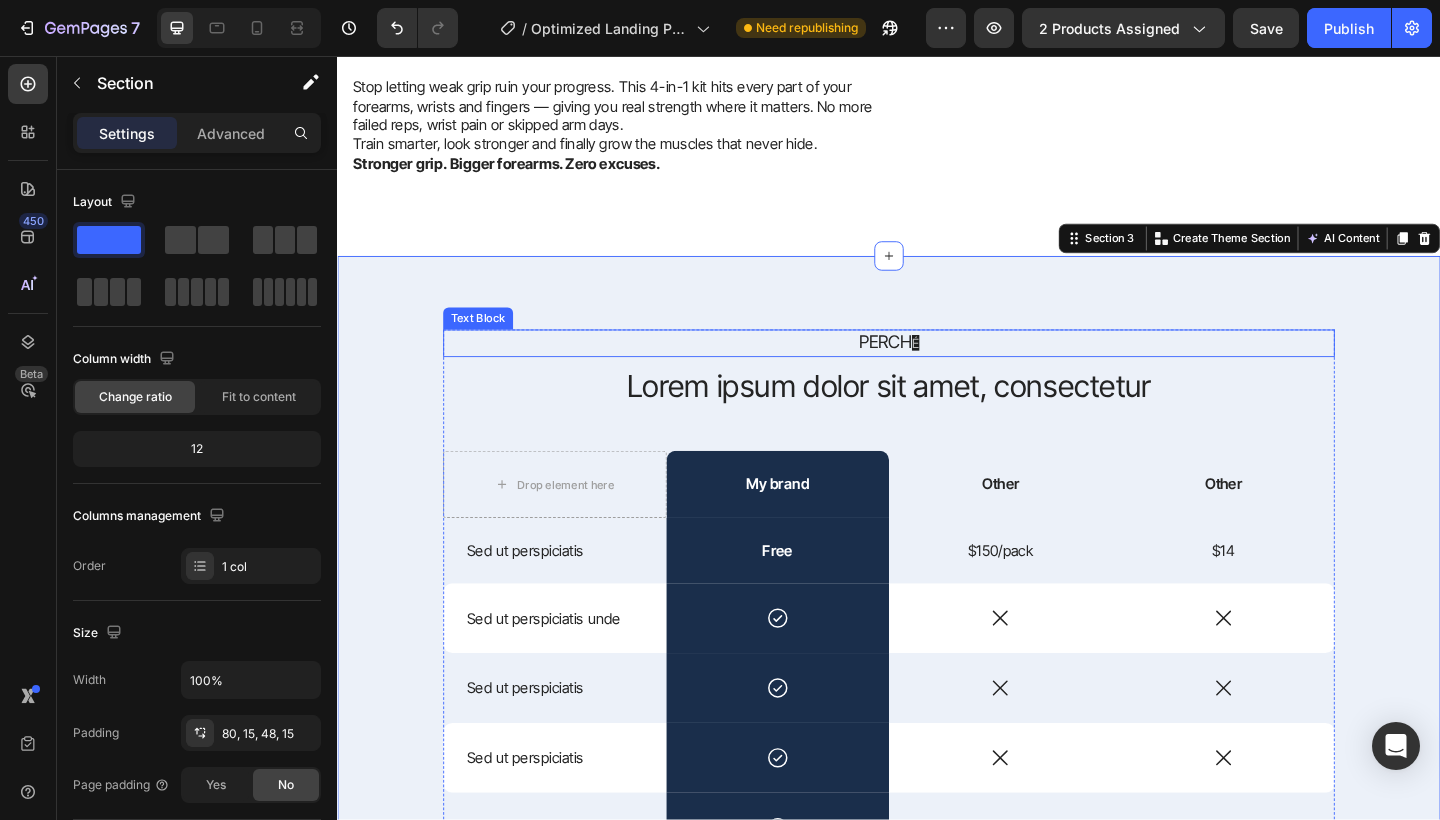 click on "PERCH É" at bounding box center (937, 369) 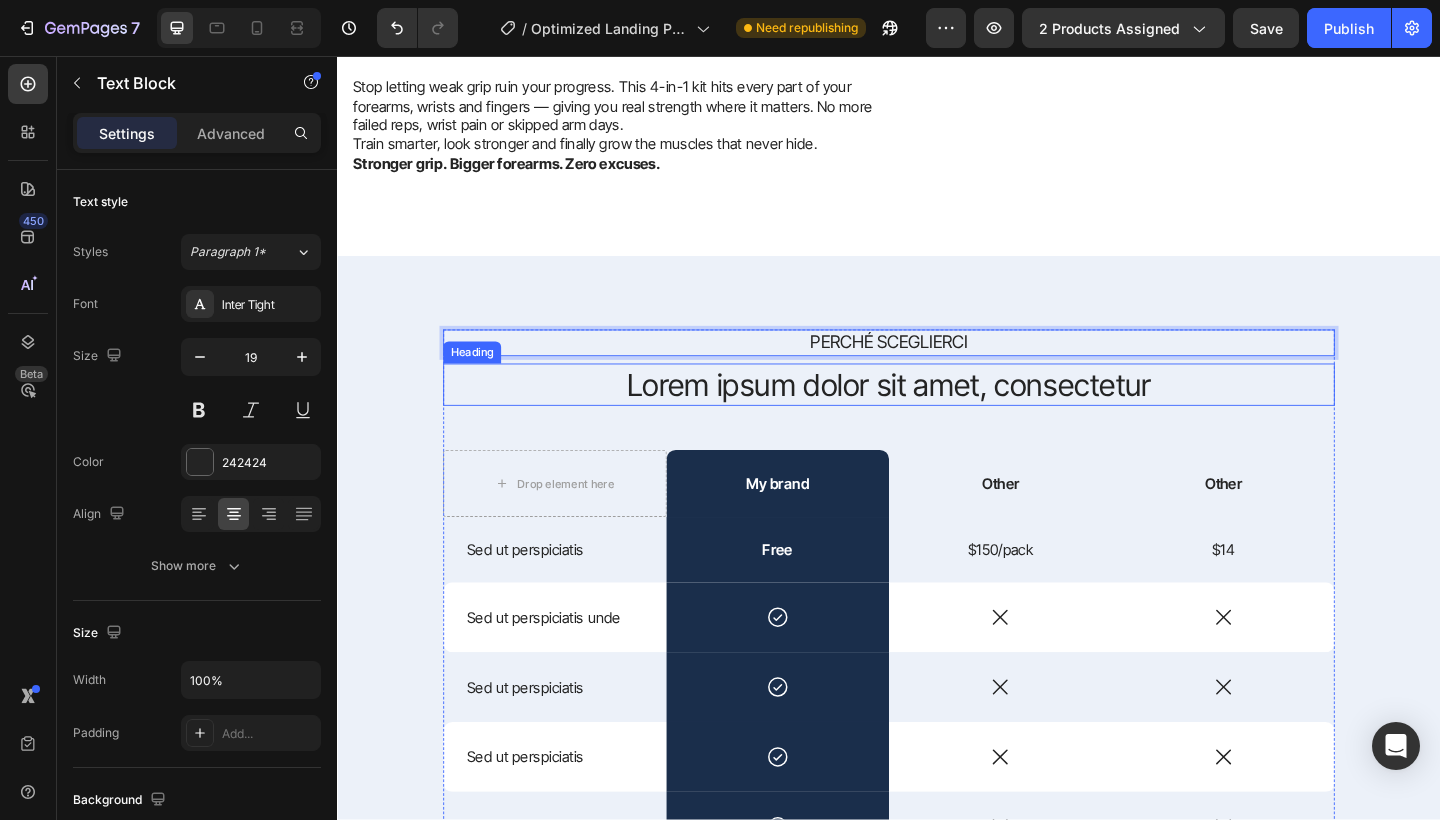 click on "Lorem ipsum dolor sit amet, consectetur" at bounding box center (937, 414) 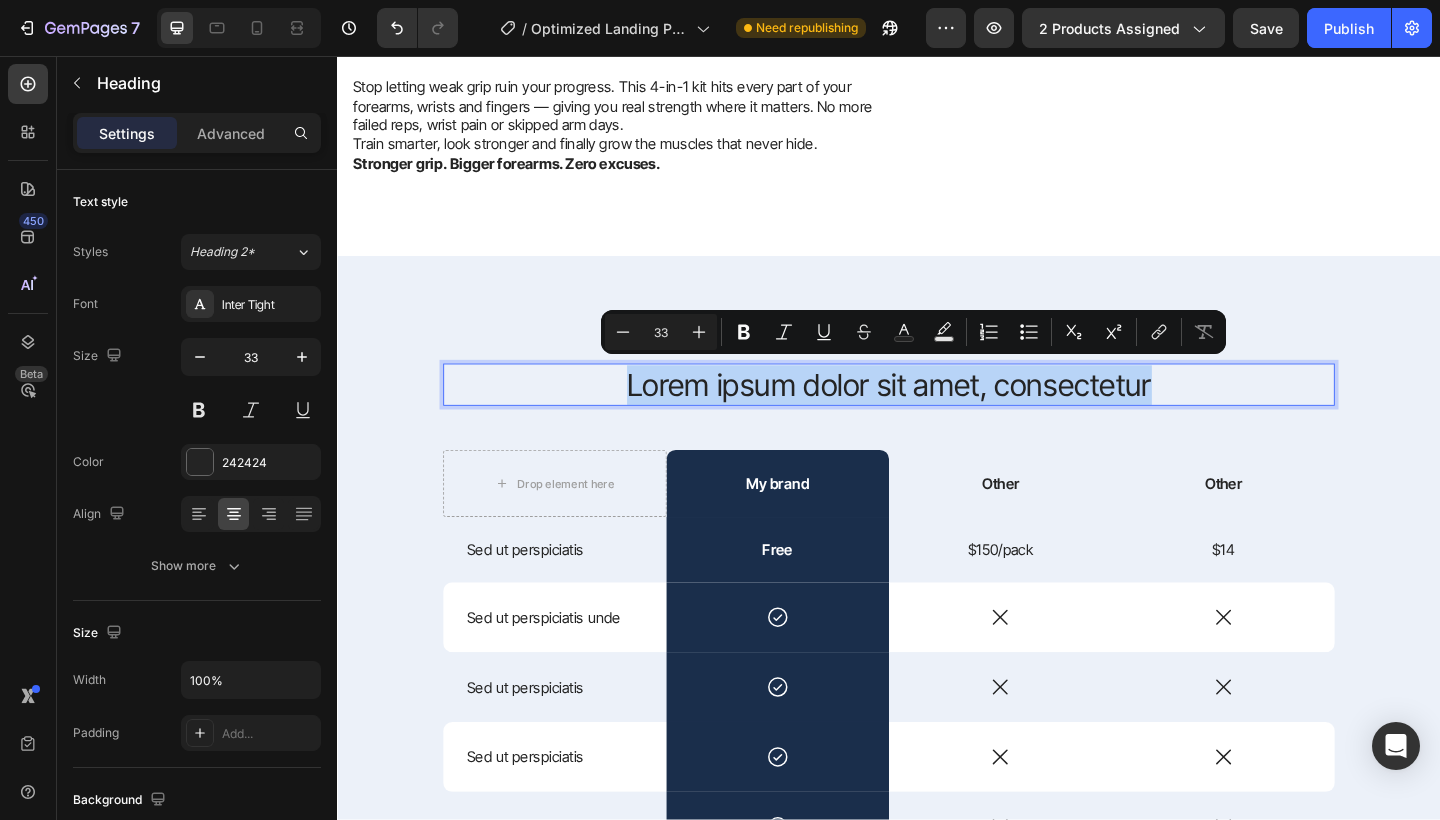 drag, startPoint x: 1224, startPoint y: 406, endPoint x: 647, endPoint y: 406, distance: 577 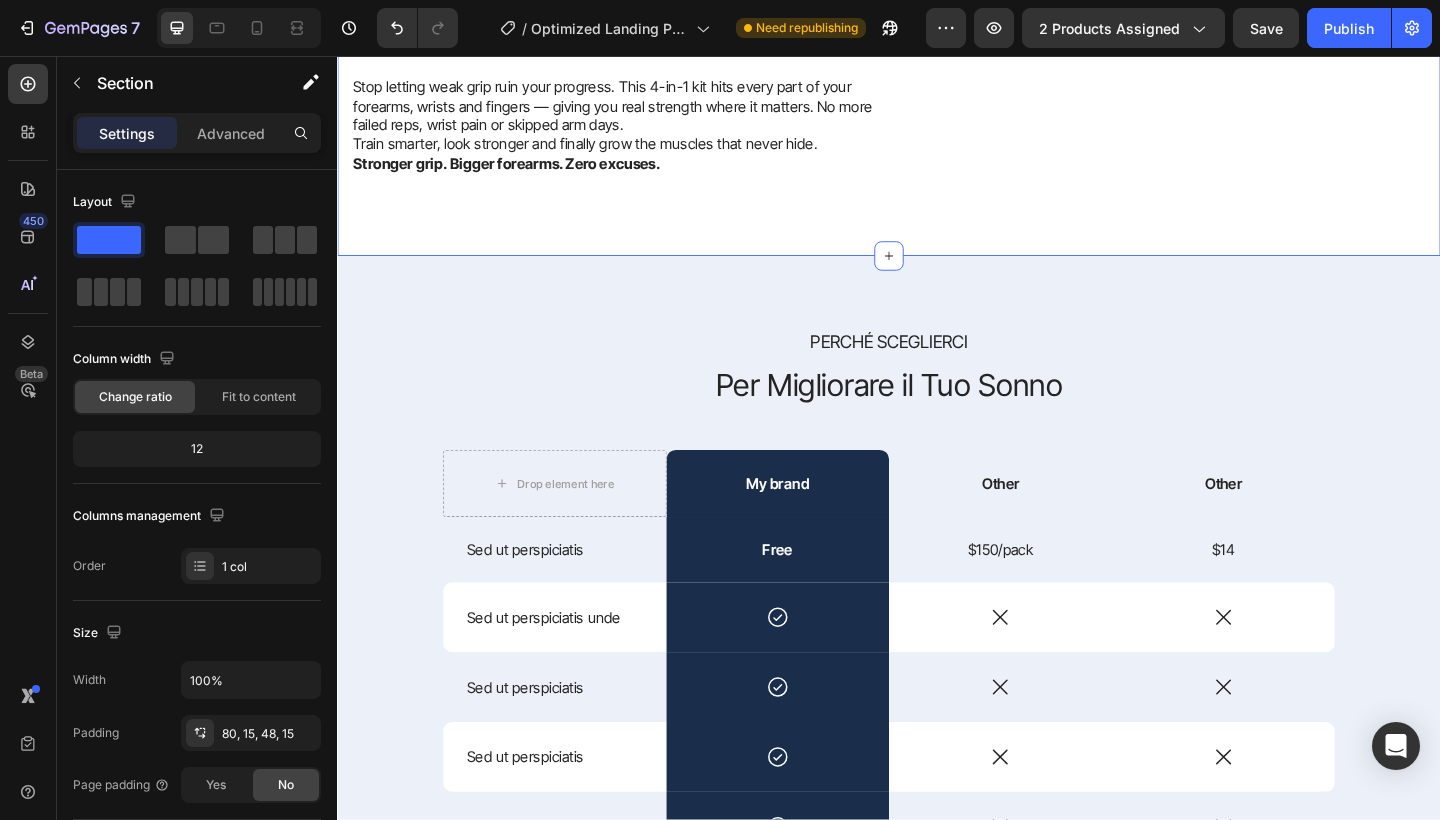 click on "Real Strength Starts in Your Grip Heading Stop letting weak grip ruin your progress. This 4-in-1 kit hits every part of your forearms, wrists and fingers — giving you real strength where it matters. No more failed reps, wrist pain or skipped arm days. Train smarter, look stronger and finally grow the muscles that never hide. Stronger grip. Bigger forearms. Zero excuses. Text Block Title Line Row Section 2" at bounding box center [937, 59] 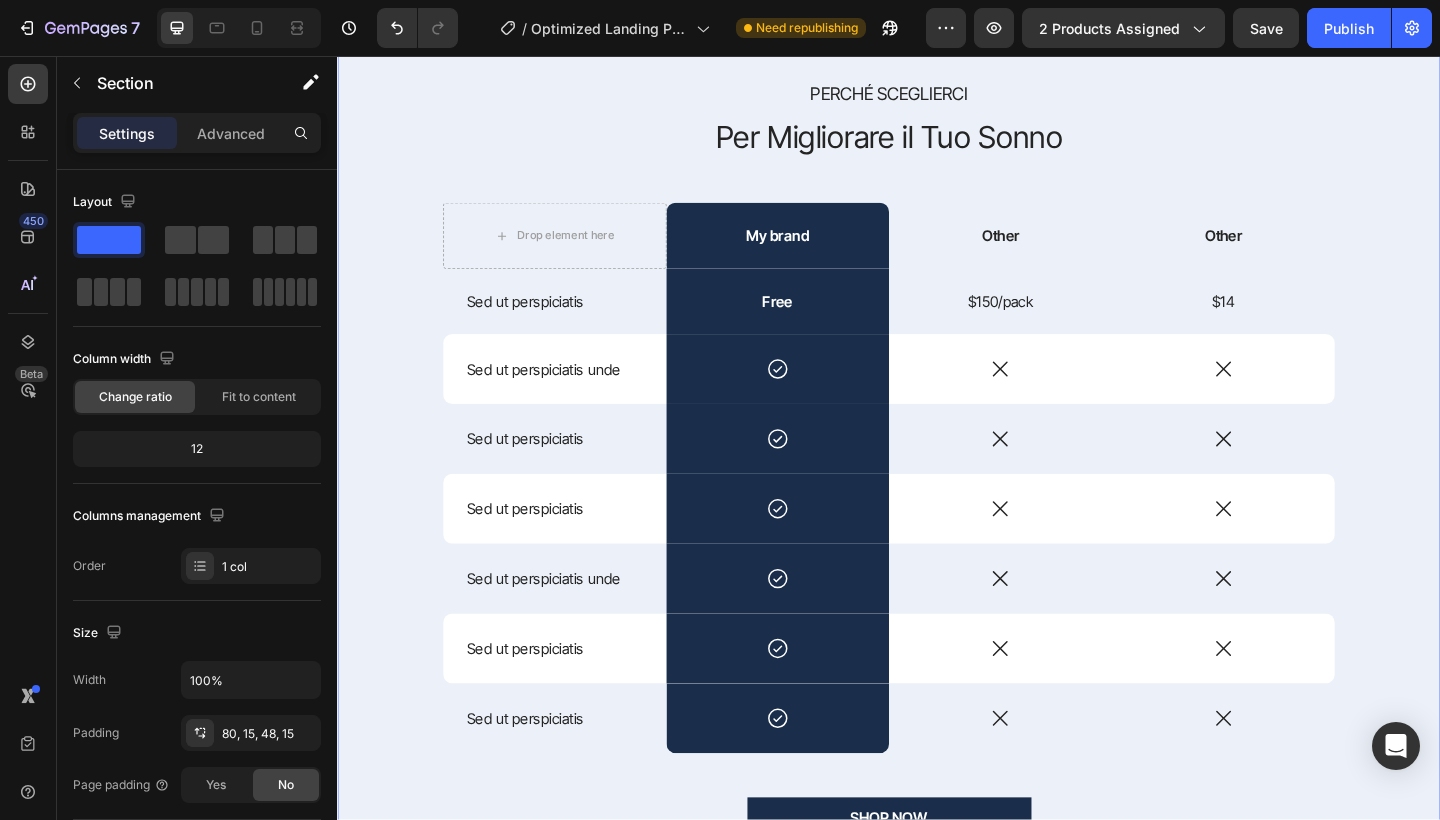 scroll, scrollTop: 1757, scrollLeft: 0, axis: vertical 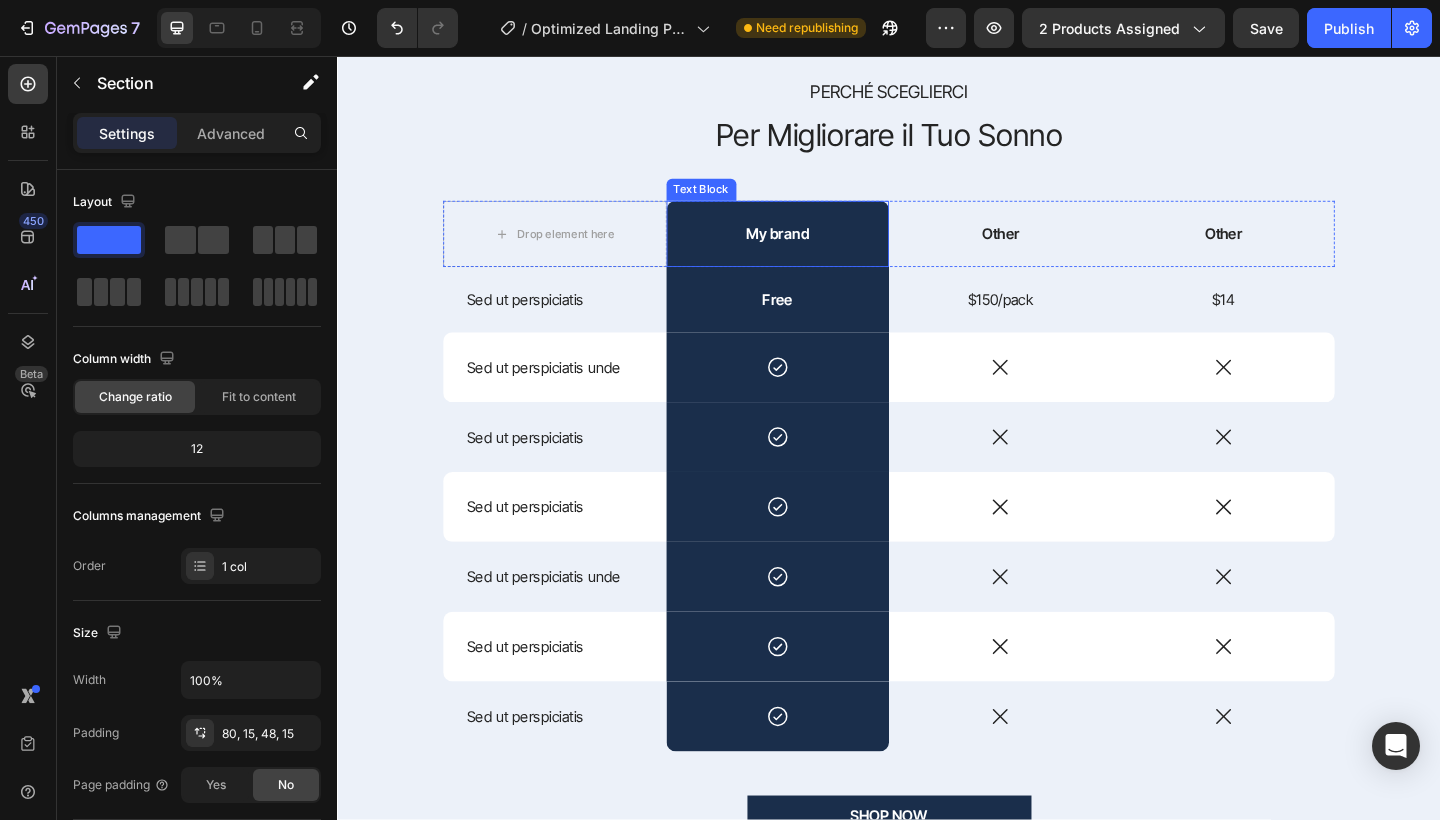 click on "My brand" at bounding box center (816, 250) 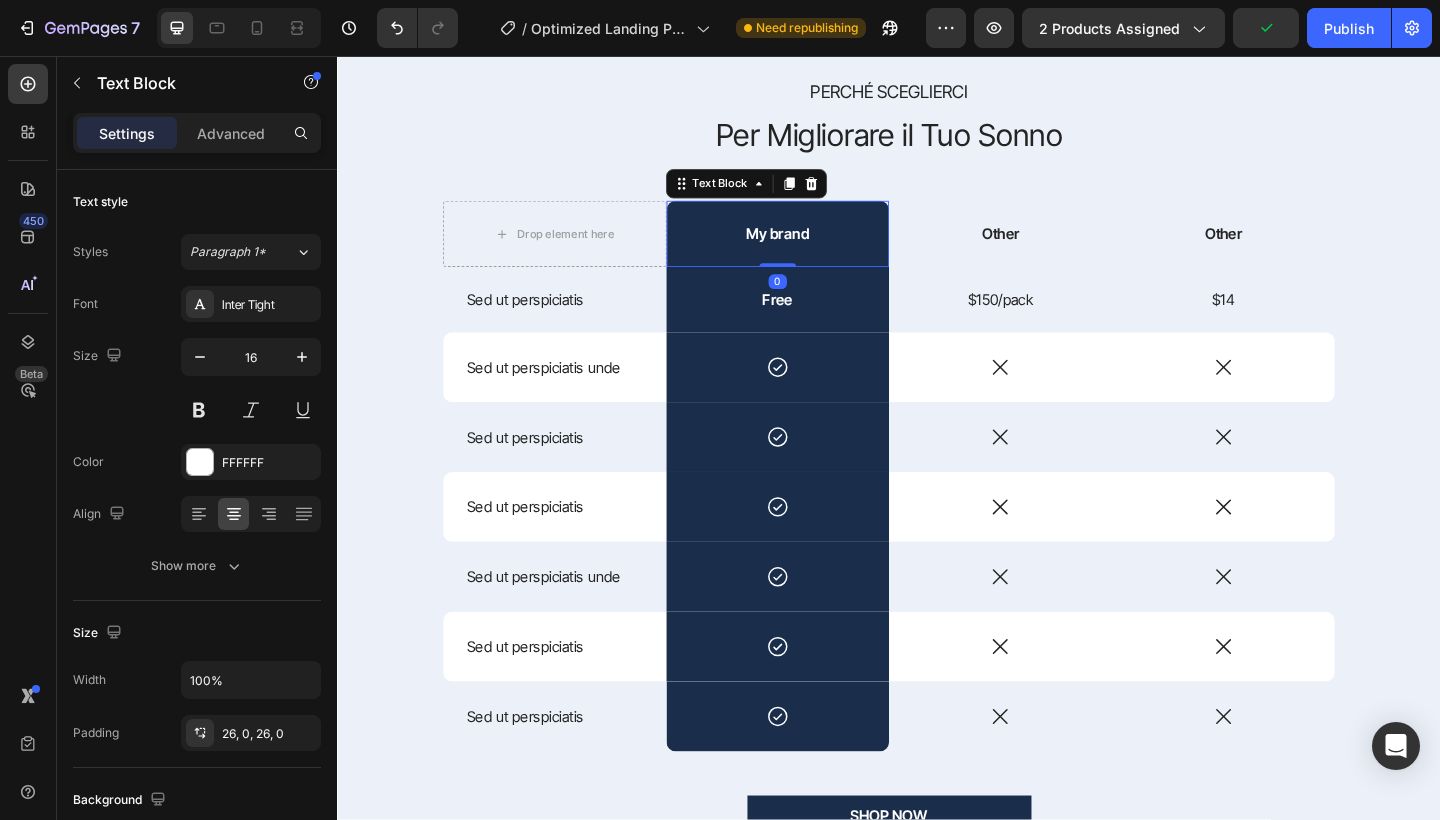 click on "My brand" at bounding box center (816, 250) 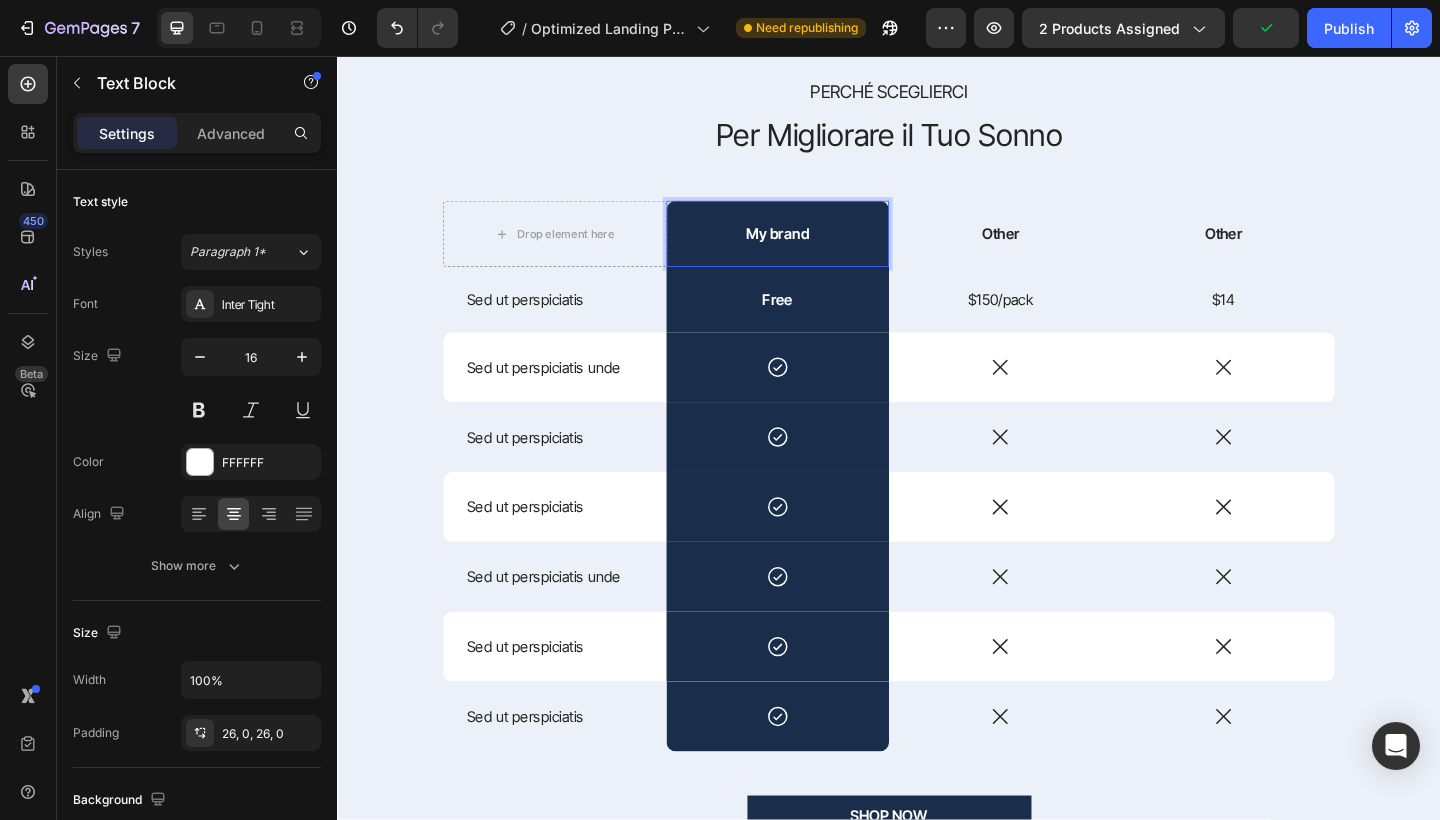 click on "My brand" at bounding box center (816, 250) 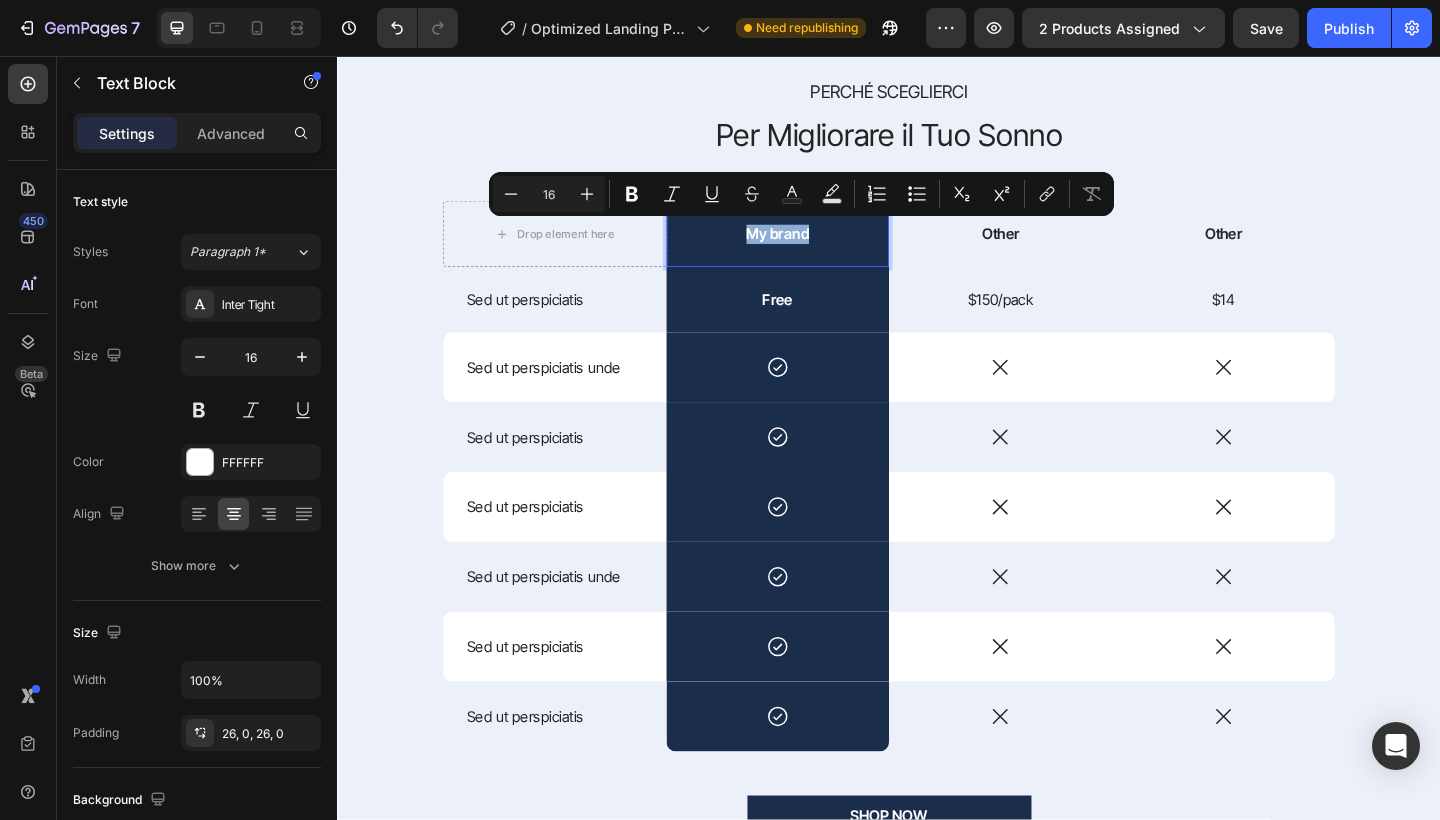 drag, startPoint x: 853, startPoint y: 252, endPoint x: 781, endPoint y: 252, distance: 72 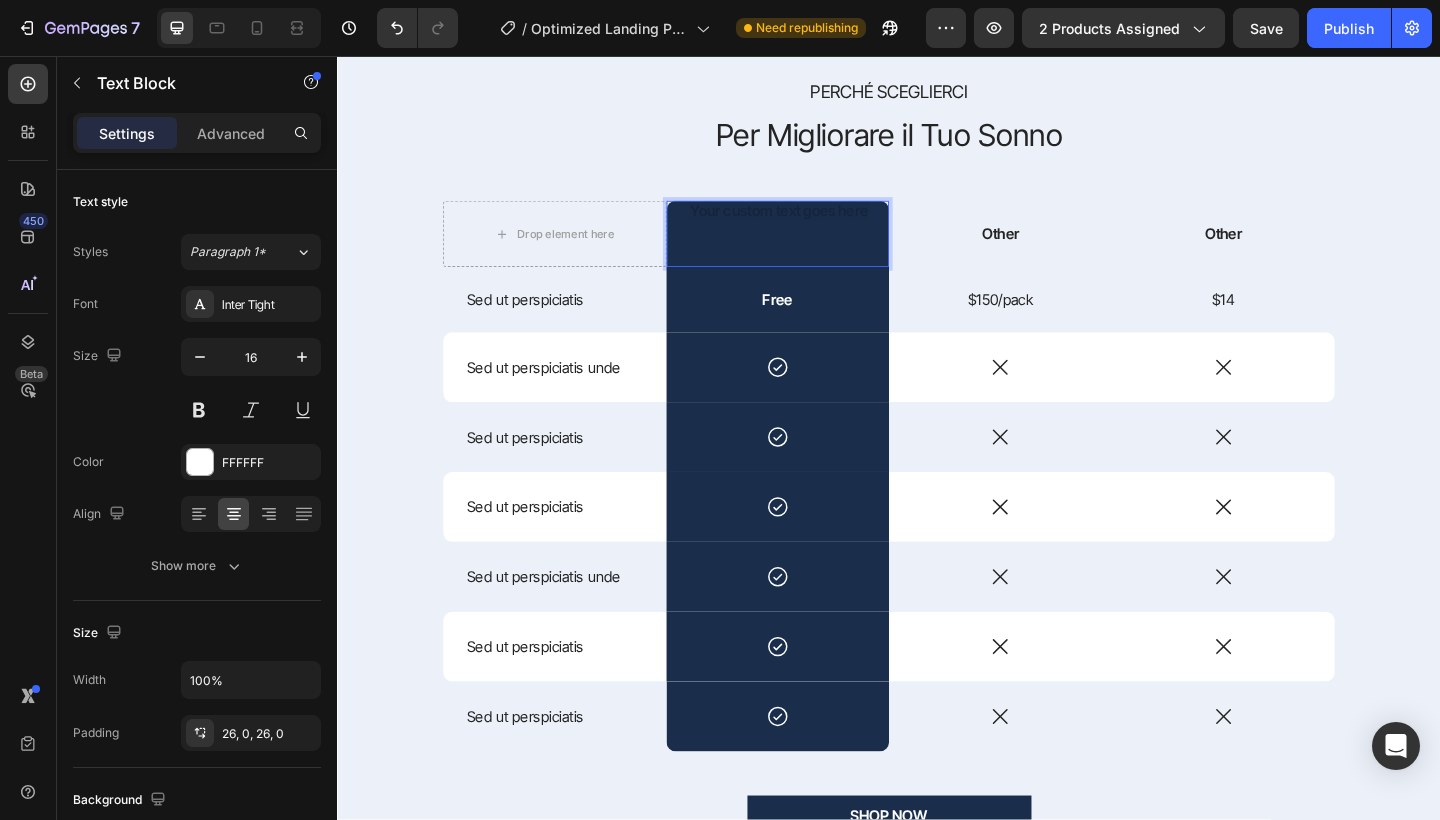 click at bounding box center (816, 250) 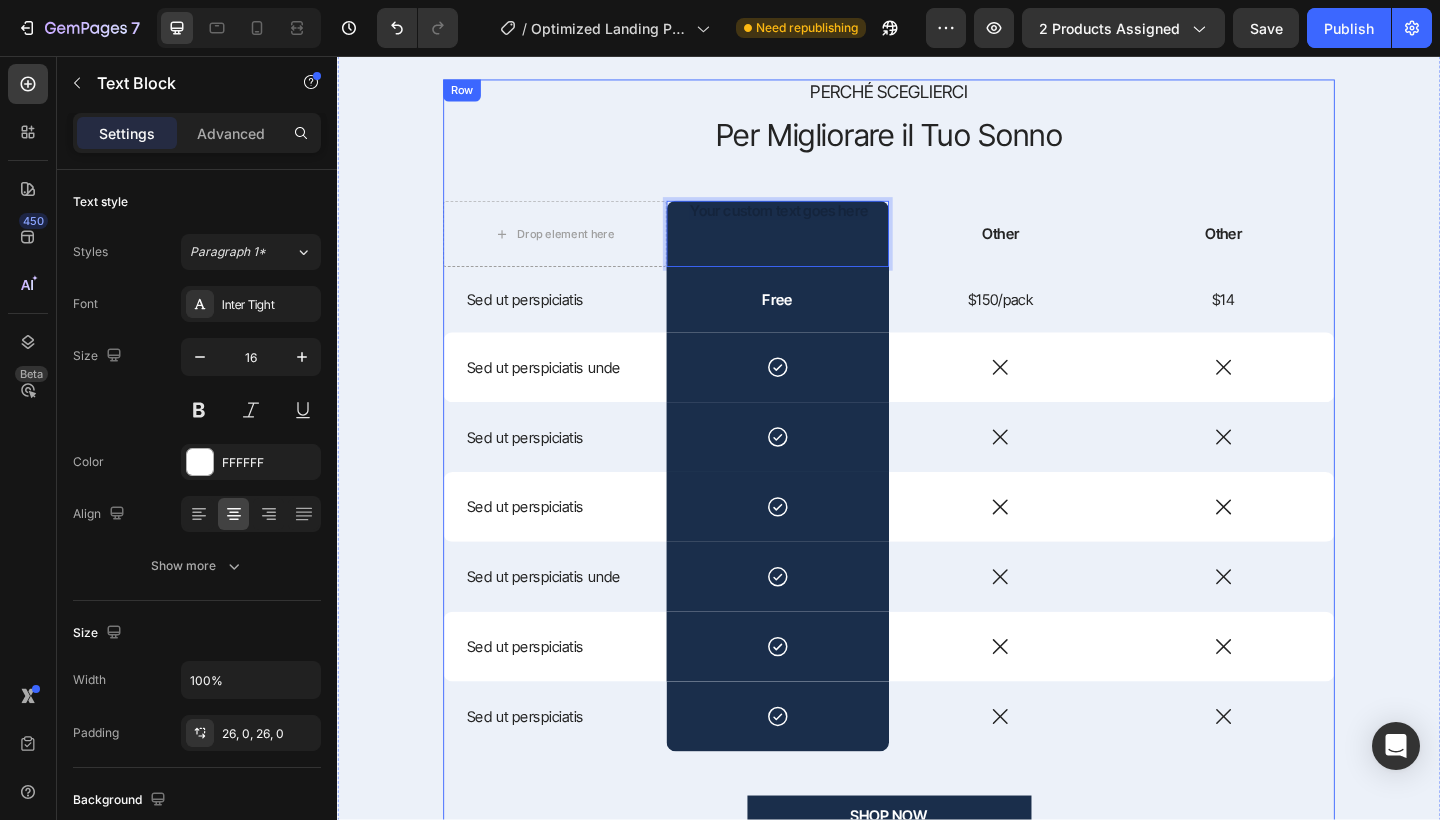 click on "PERCHé SCEGLIERCI Text Block Per Migliorare il Tuo Sonno Heading
Drop element here Text Block   0 Other Text Block Other Text Block Row Sed ut perspiciatis Text Block Free Text Block $150/pack Text Block $14 Text Block Row Sed ut perspiciatis unde Text Block
Icon Row
Icon
Icon Row Sed ut perspiciatis Text Block
Icon Row
Icon
Icon Row Sed ut perspiciatis Text Block
Icon Row
Icon
Icon Row Sed ut perspiciatis unde Text Block
Icon Row
Icon
Icon Row Sed ut perspiciatis Text Block
Icon Row
Icon
Icon Row Sed ut perspiciatis Text Block
Icon Row
Icon
Icon Row SHOP NOW Button 30-day money-back guarantee included  Text Block" at bounding box center (937, 520) 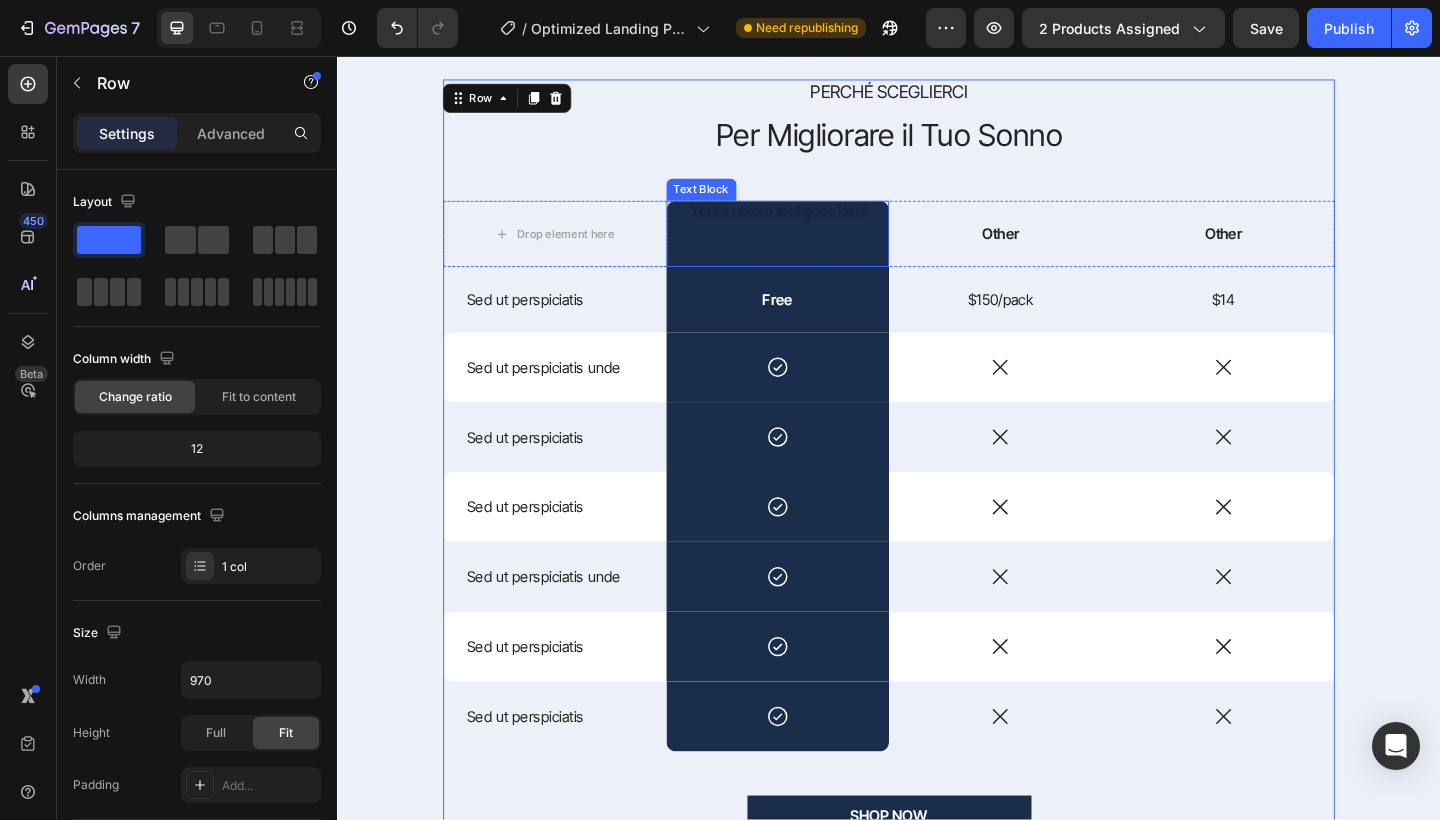 click at bounding box center (816, 250) 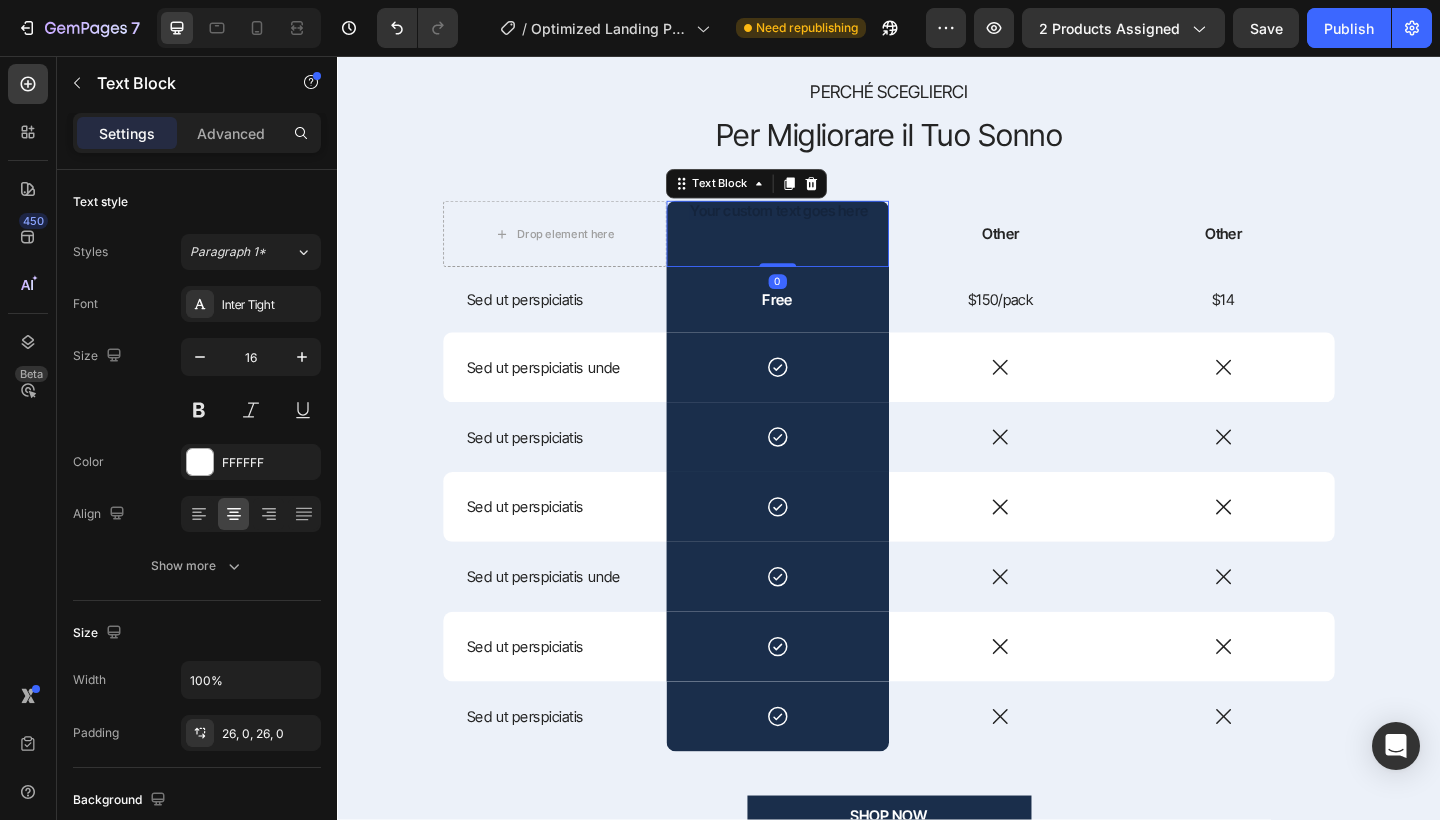 click at bounding box center [816, 250] 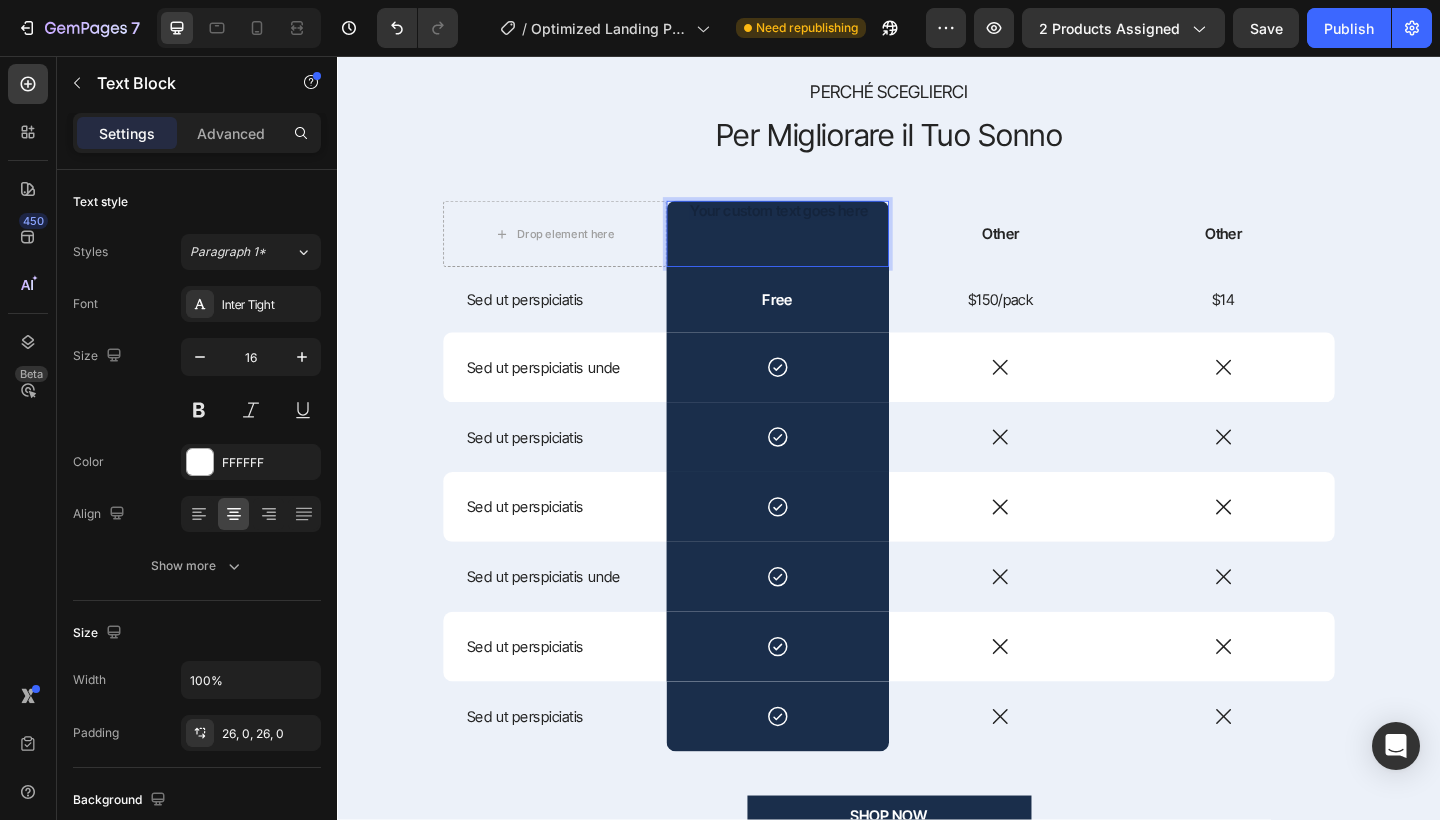 click at bounding box center [816, 250] 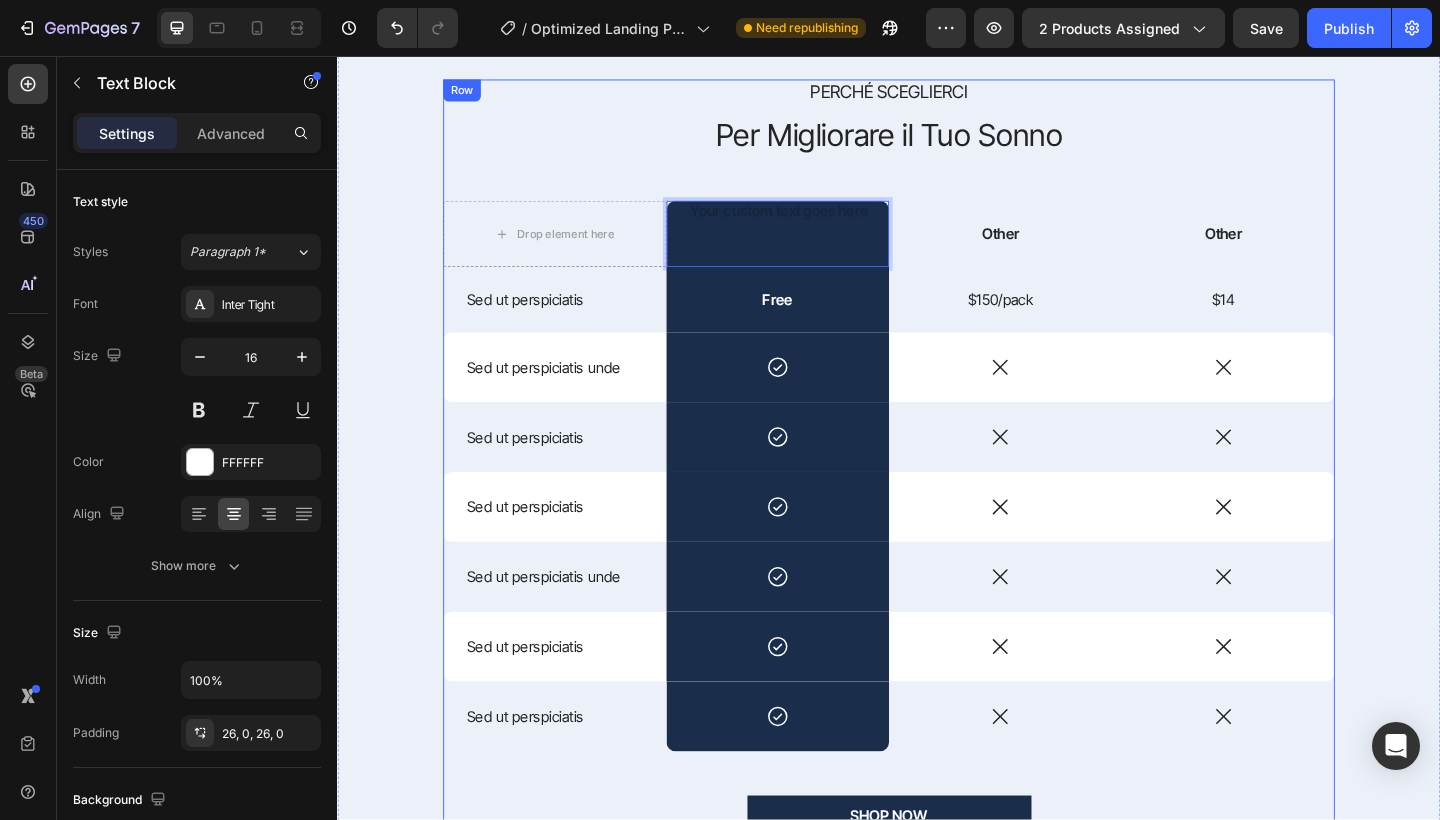 click on "PERCHé SCEGLIERCI Text Block Per Migliorare il Tuo Sonno Heading
Drop element here Text Block   0 Other Text Block Other Text Block Row Sed ut perspiciatis Text Block Free Text Block $150/pack Text Block $14 Text Block Row Sed ut perspiciatis unde Text Block
Icon Row
Icon
Icon Row Sed ut perspiciatis Text Block
Icon Row
Icon
Icon Row Sed ut perspiciatis Text Block
Icon Row
Icon
Icon Row Sed ut perspiciatis unde Text Block
Icon Row
Icon
Icon Row Sed ut perspiciatis Text Block
Icon Row
Icon
Icon Row Sed ut perspiciatis Text Block
Icon Row
Icon
Icon Row SHOP NOW Button 30-day money-back guarantee included  Text Block" at bounding box center (937, 520) 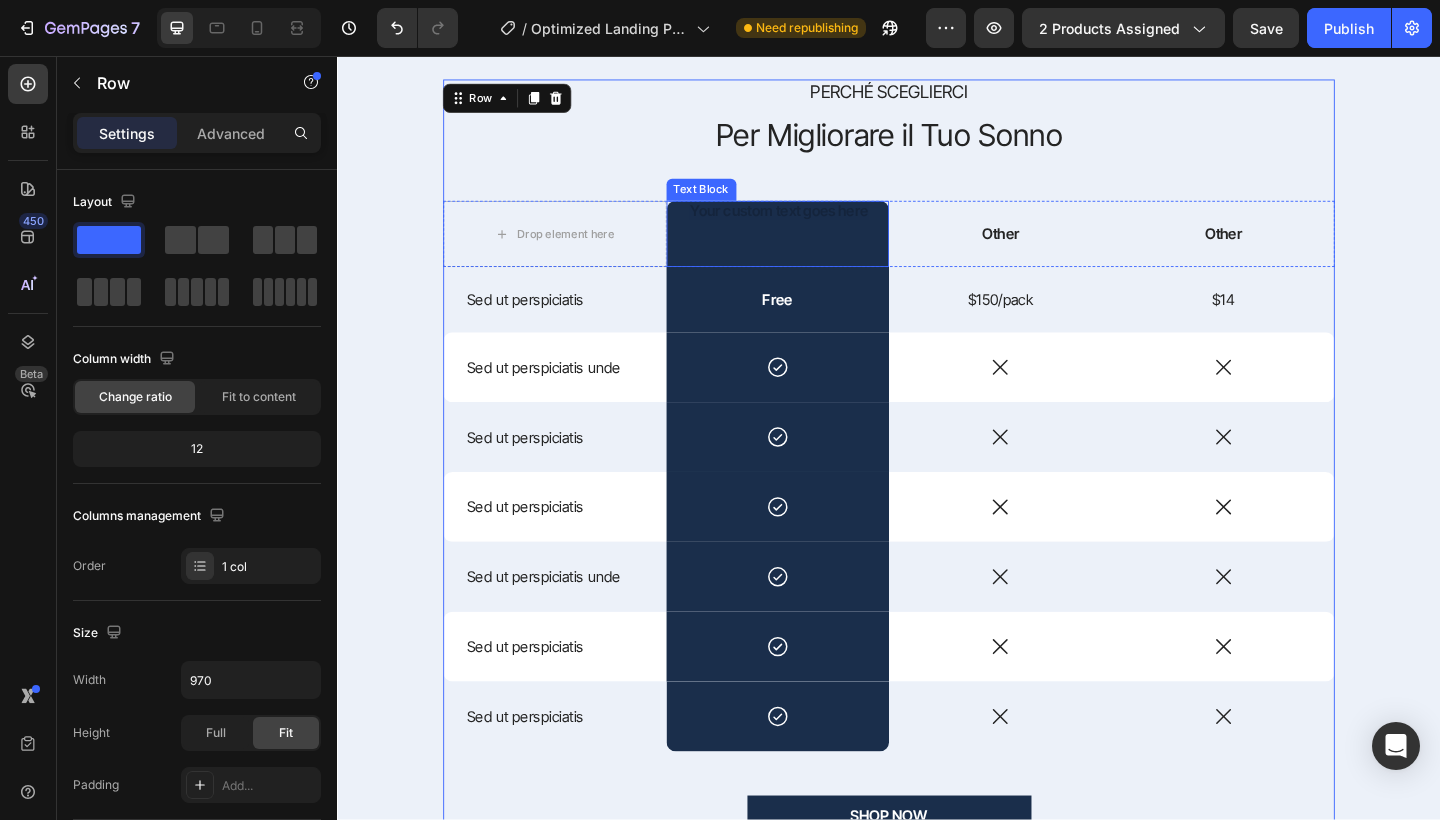 click at bounding box center (816, 250) 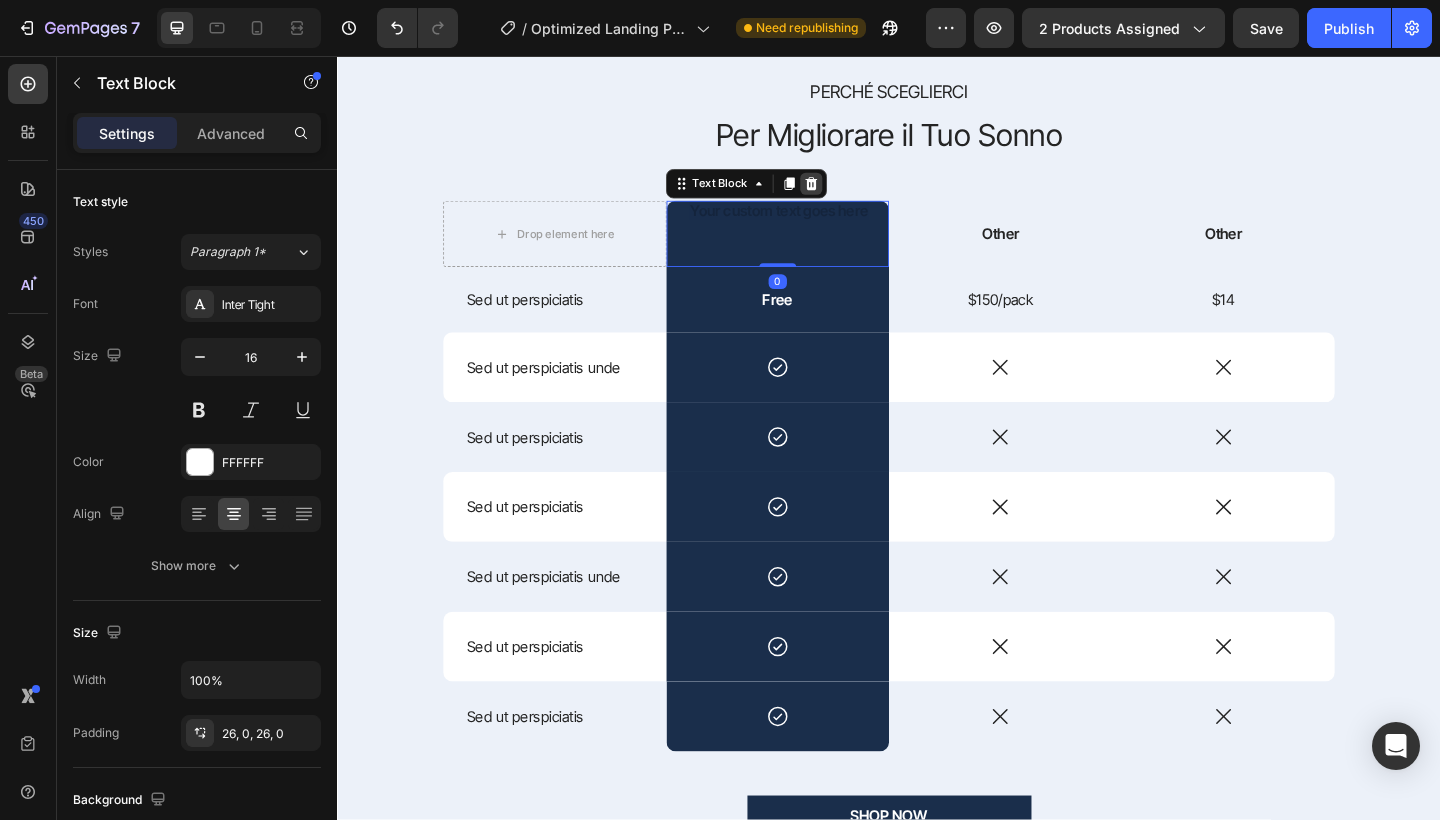 click 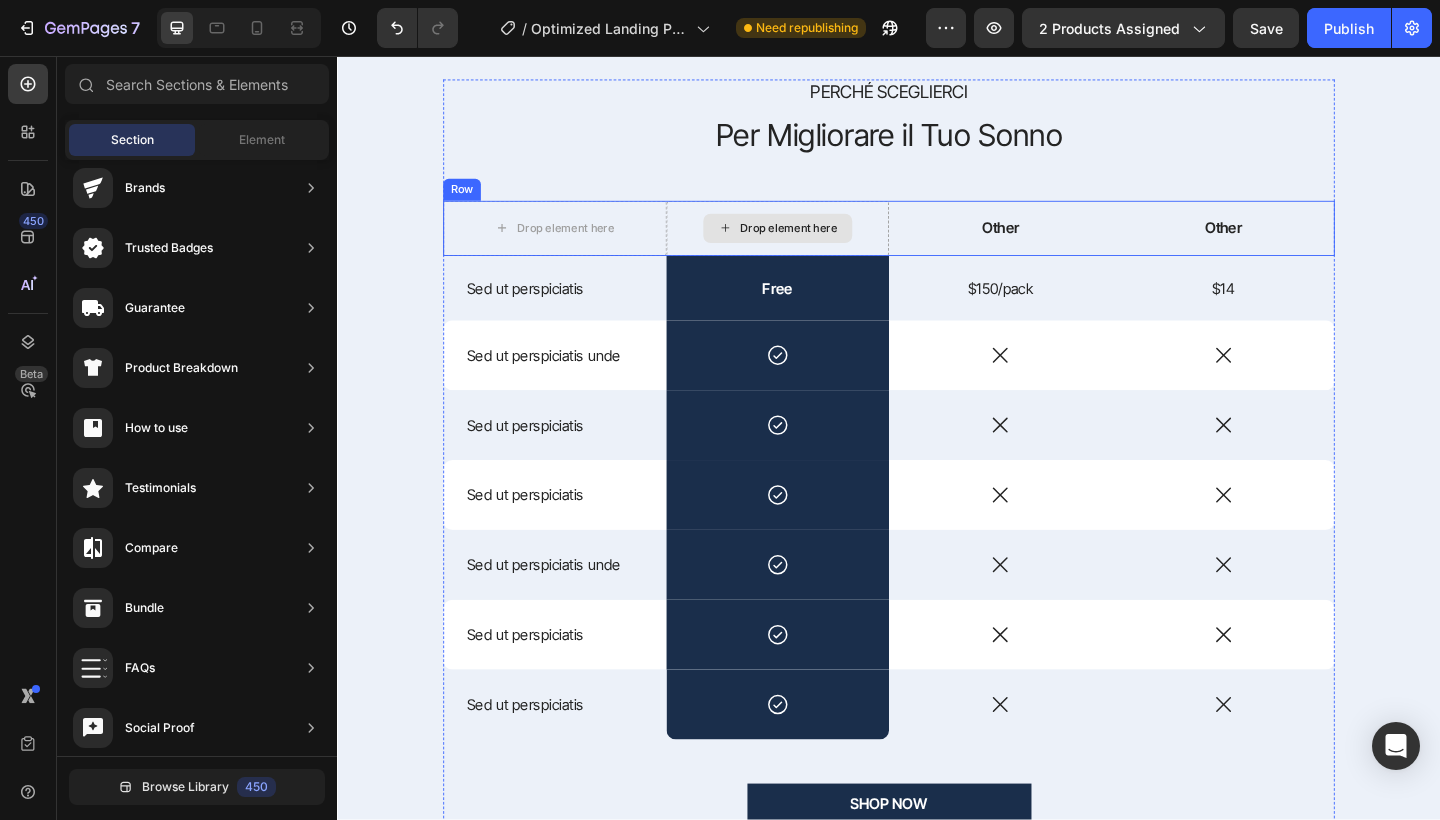 click on "Drop element here" at bounding box center [828, 244] 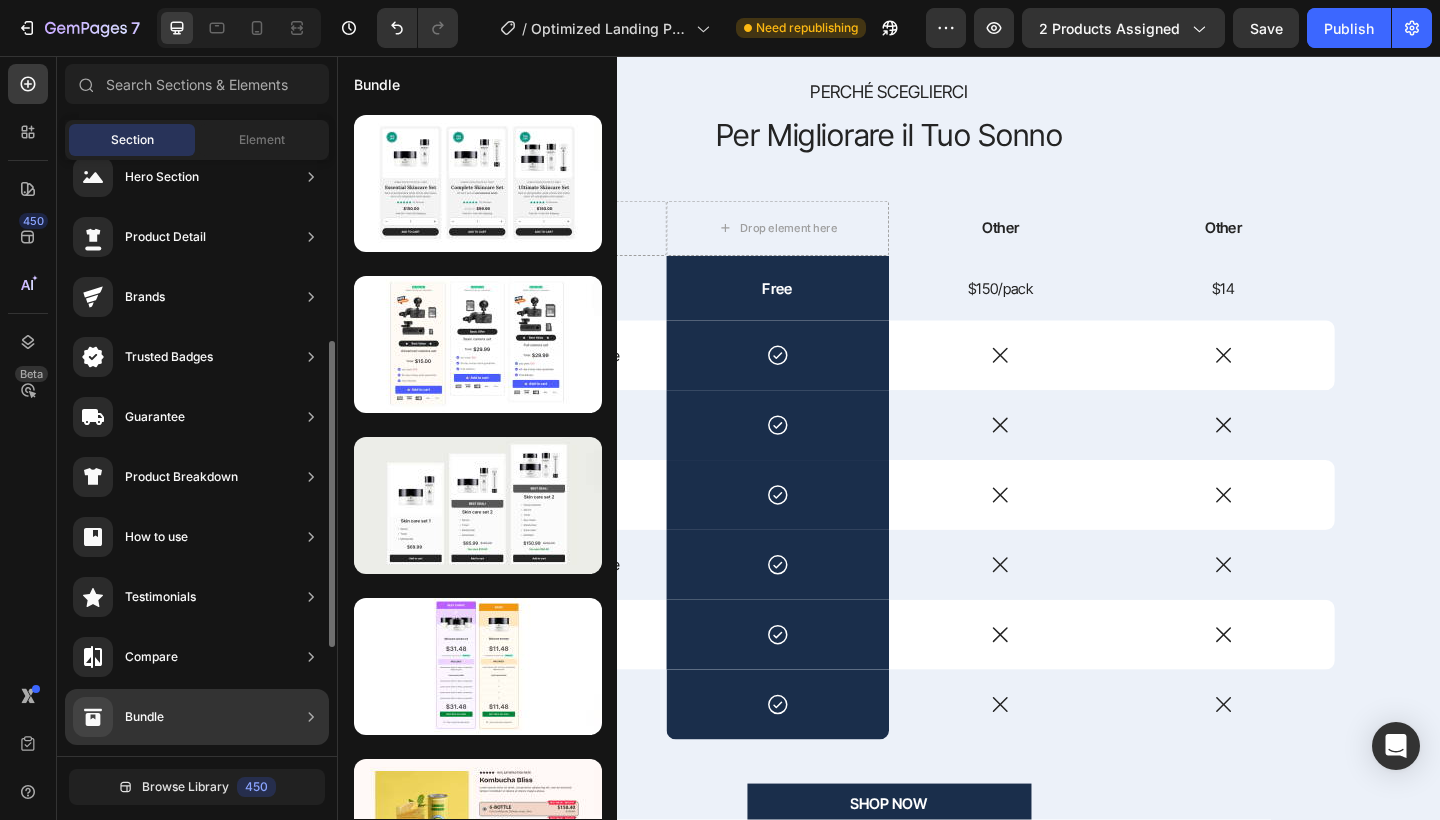 scroll, scrollTop: 0, scrollLeft: 0, axis: both 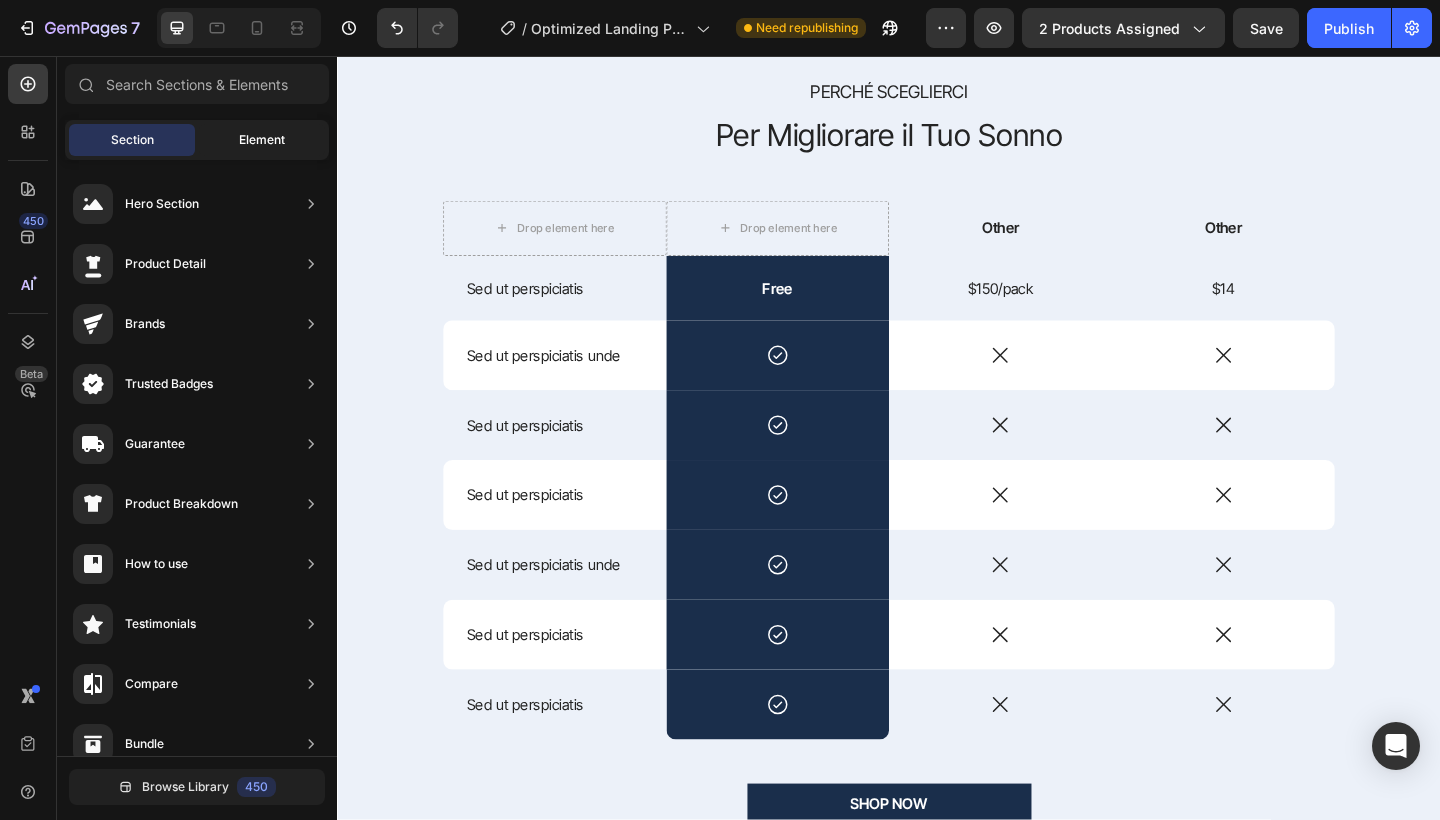click on "Element" at bounding box center [262, 140] 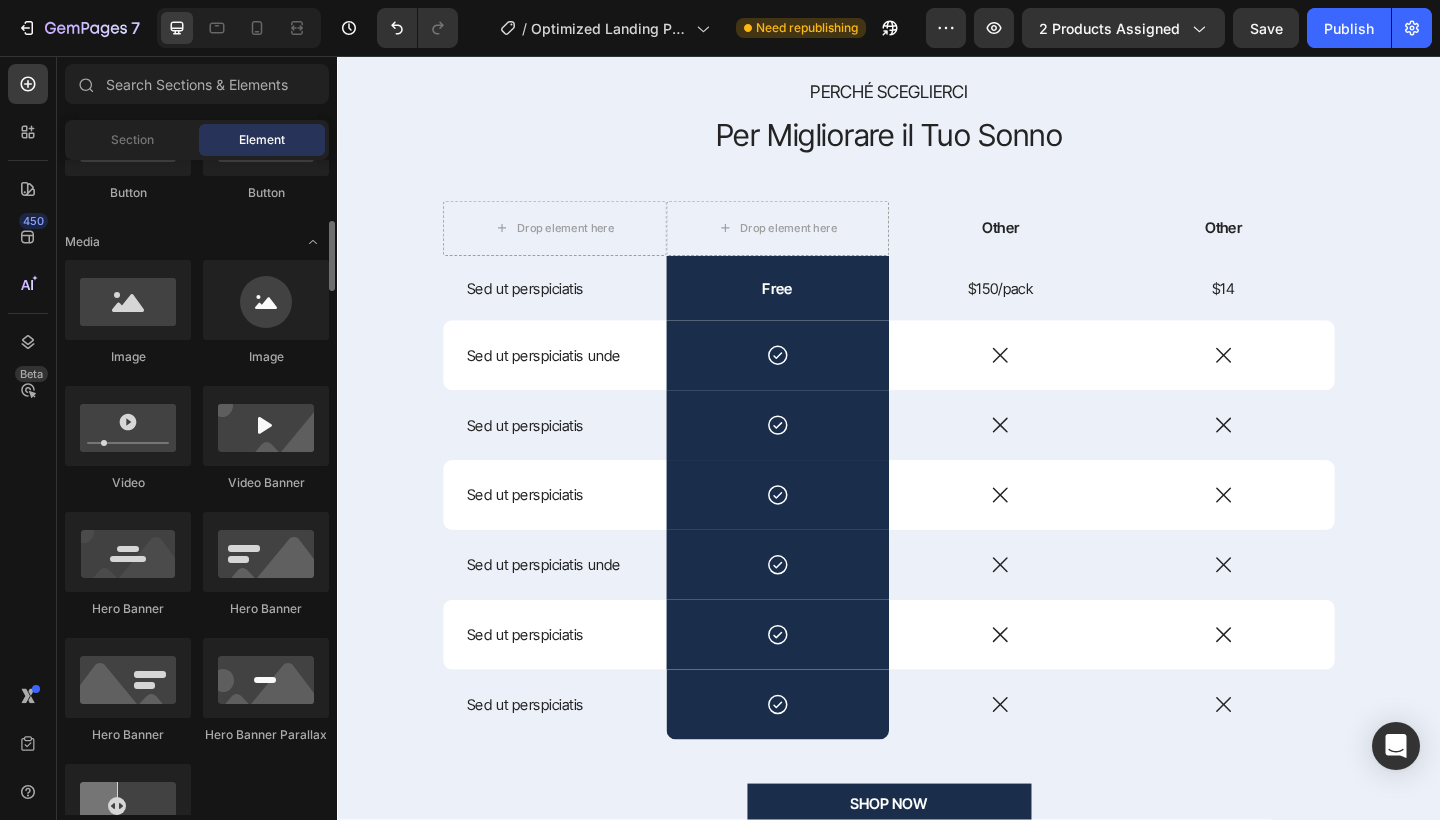 scroll, scrollTop: 564, scrollLeft: 0, axis: vertical 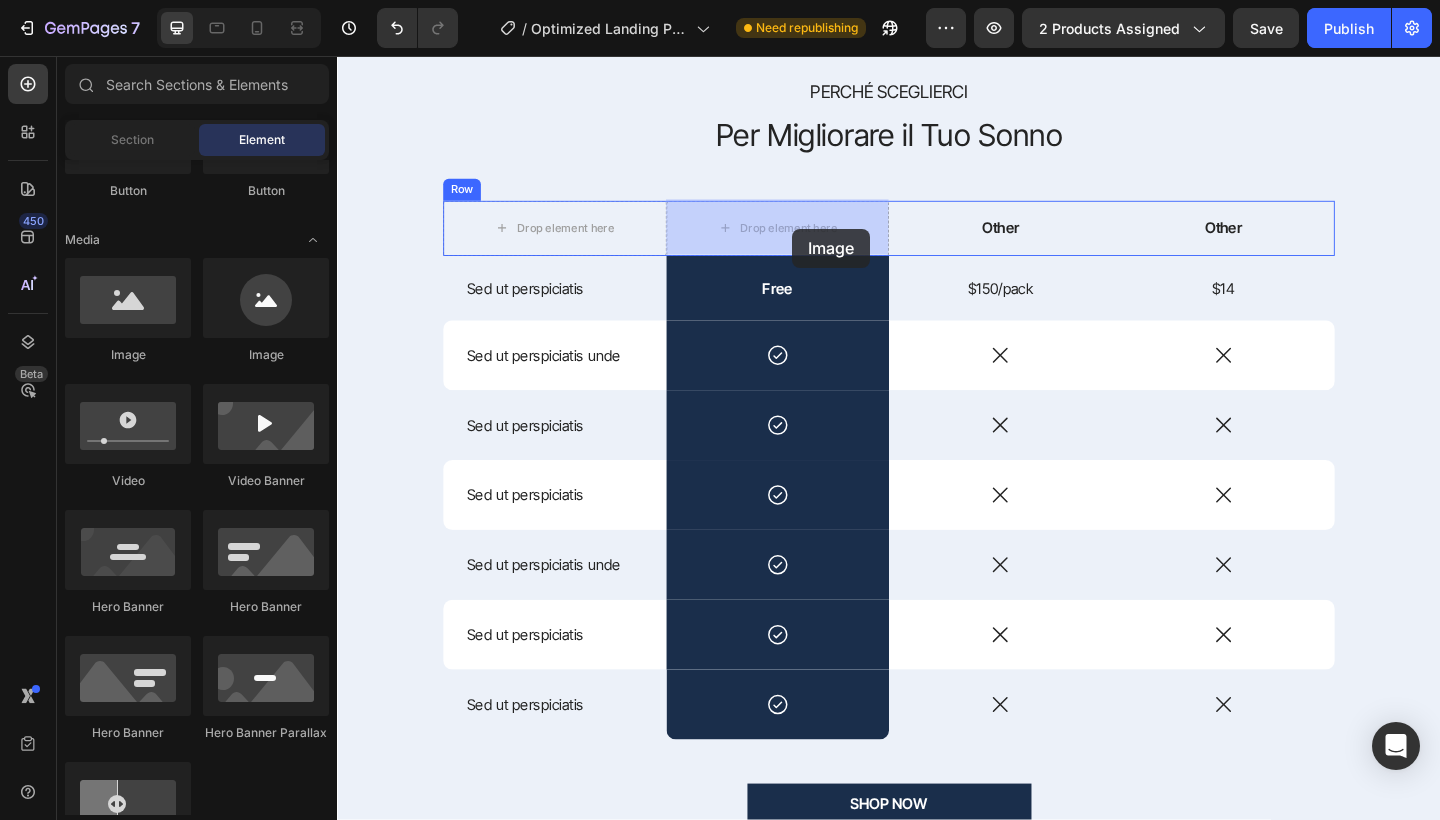 drag, startPoint x: 475, startPoint y: 399, endPoint x: 832, endPoint y: 244, distance: 389.1966 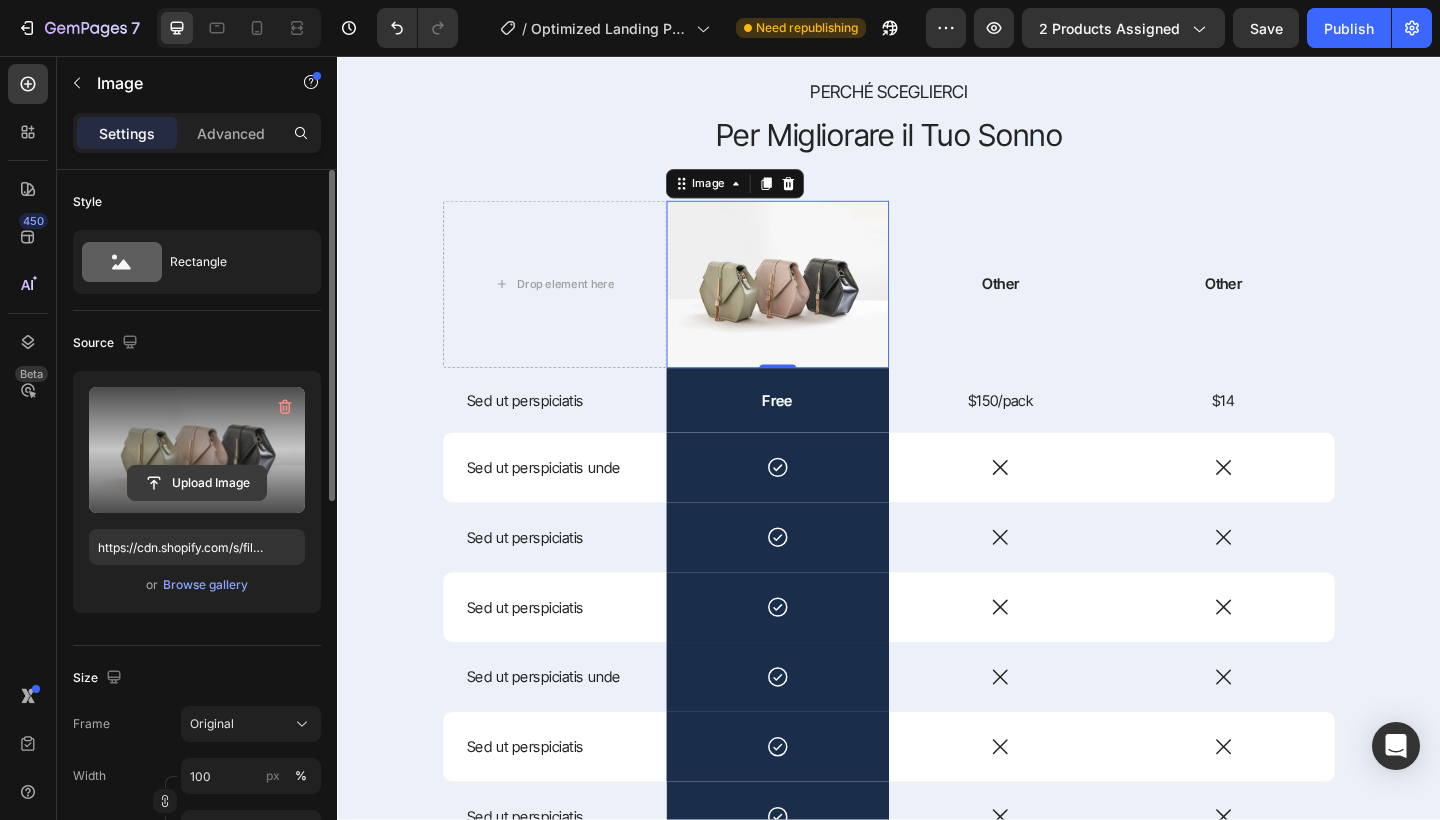 click 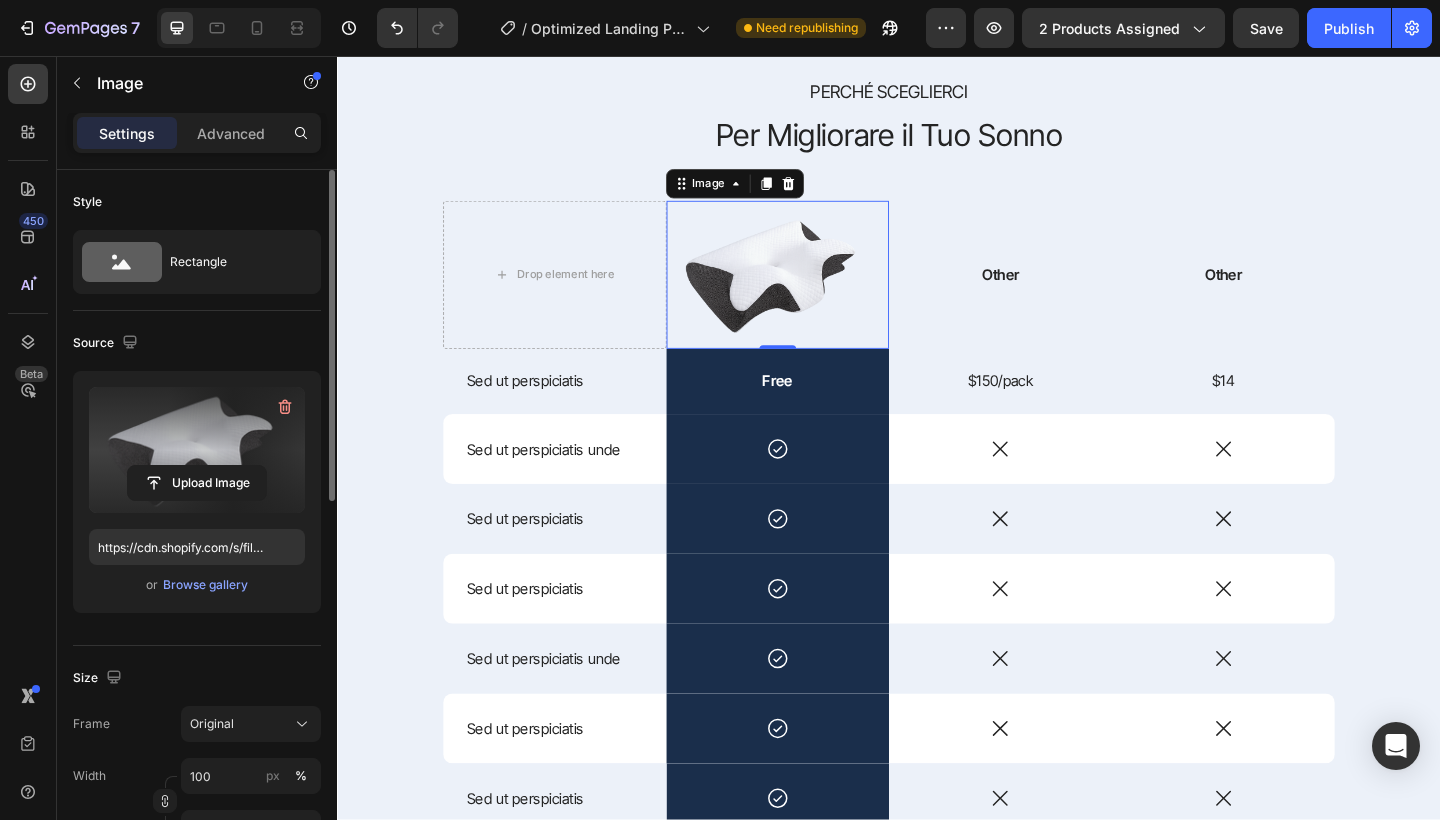 type on "https://cdn.shopify.com/s/files/1/0943/4359/4366/files/gempages_572205761120174919-9e56d3fa-5453-4885-88c0-e1ddf8abe775.png" 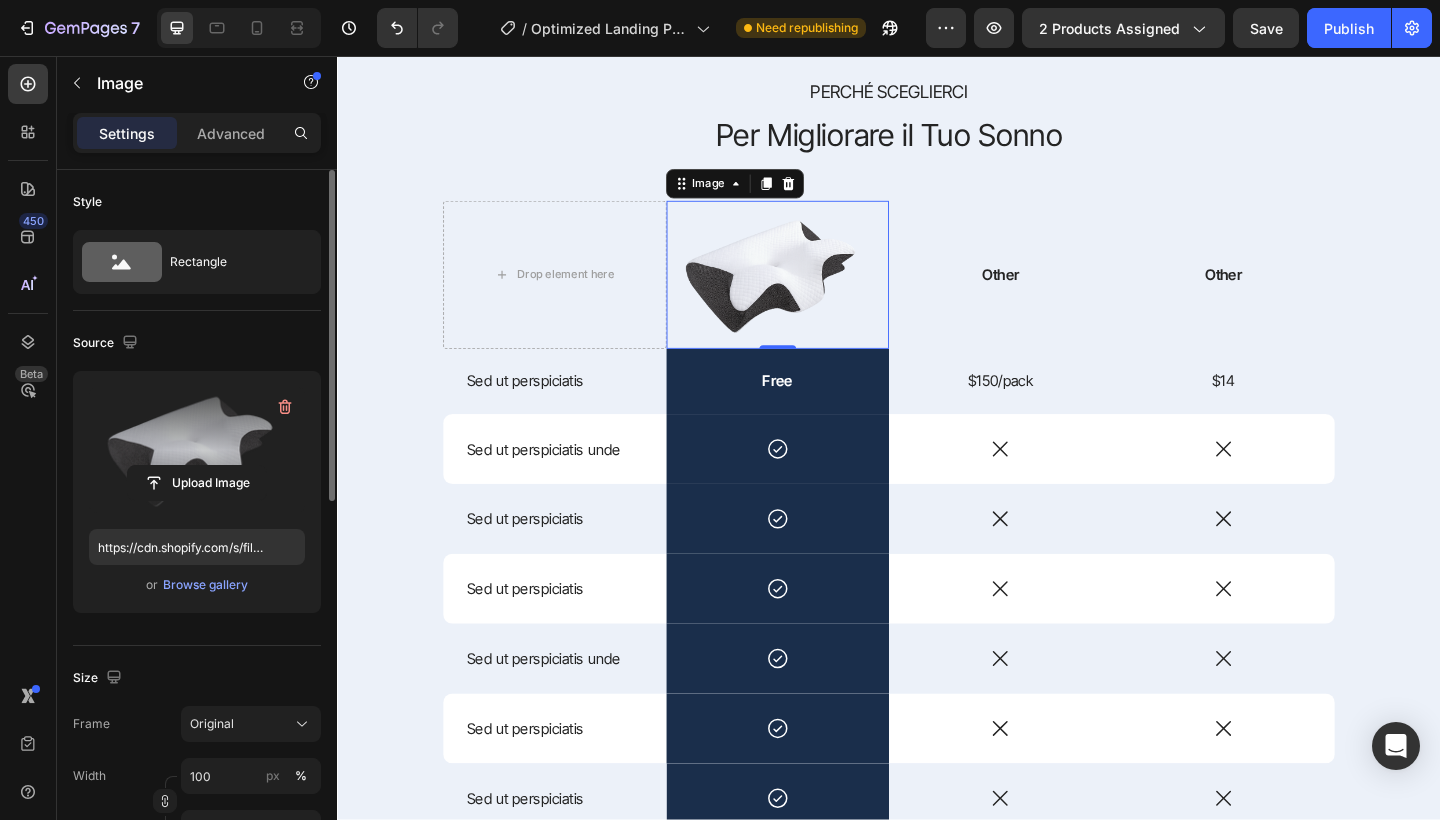 click on "PERCHé SCEGLIERCI Text Block Per Migliorare il Tuo Sonno Heading
Drop element here Image   0 Other Text Block Other Text Block Row Sed ut perspiciatis Text Block Free Text Block $150/pack Text Block $14 Text Block Row Sed ut perspiciatis unde Text Block
Icon Row
Icon
Icon Row Sed ut perspiciatis Text Block
Icon Row
Icon
Icon Row Sed ut perspiciatis Text Block
Icon Row
Icon
Icon Row Sed ut perspiciatis unde Text Block
Icon Row
Icon
Icon Row Sed ut perspiciatis Text Block
Icon Row
Icon
Icon Row Sed ut perspiciatis Text Block
Icon Row
Icon
Icon Row SHOP NOW Button 30-day money-back guarantee included  Text Block" at bounding box center (937, 565) 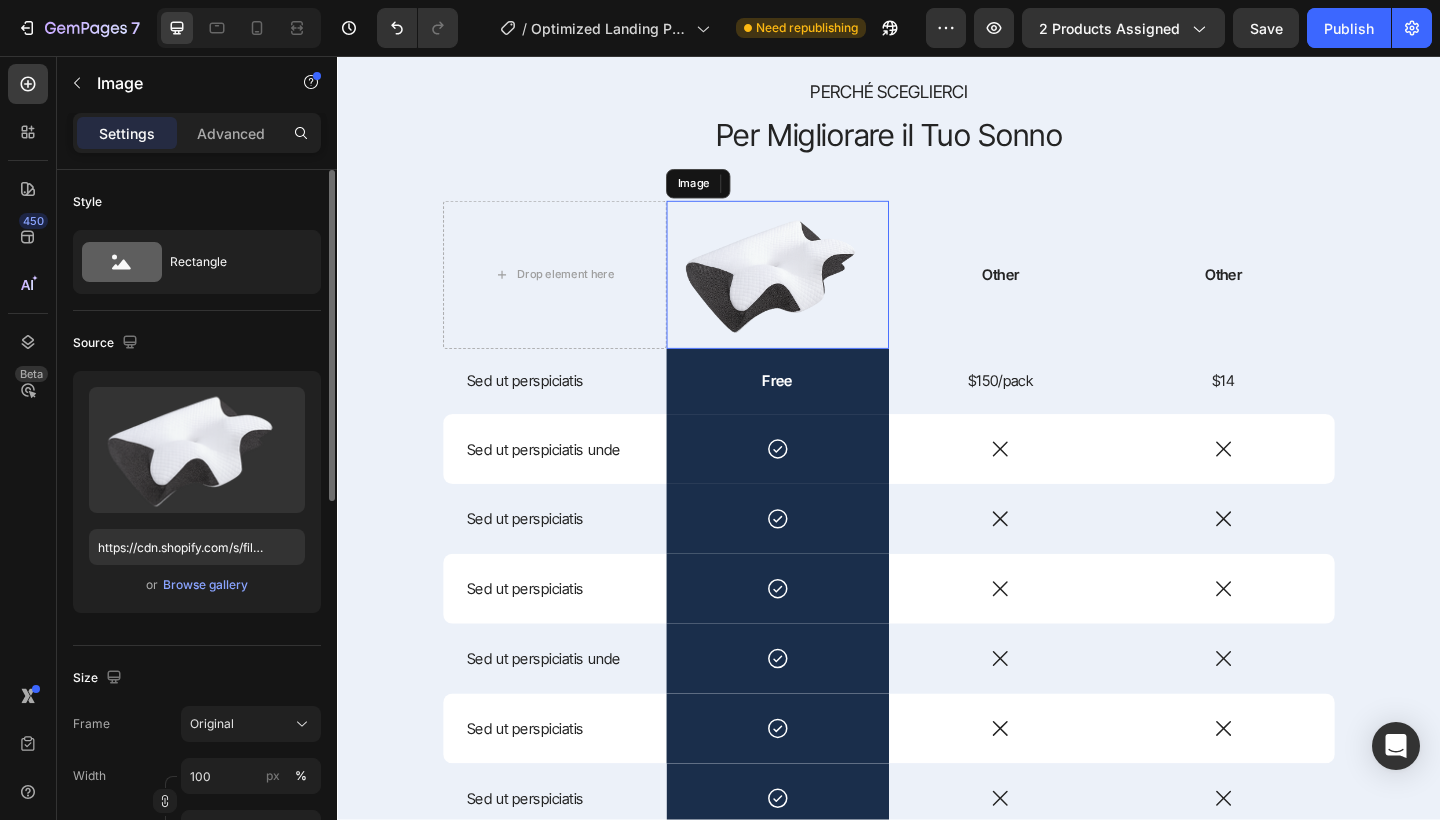 click at bounding box center [816, 295] 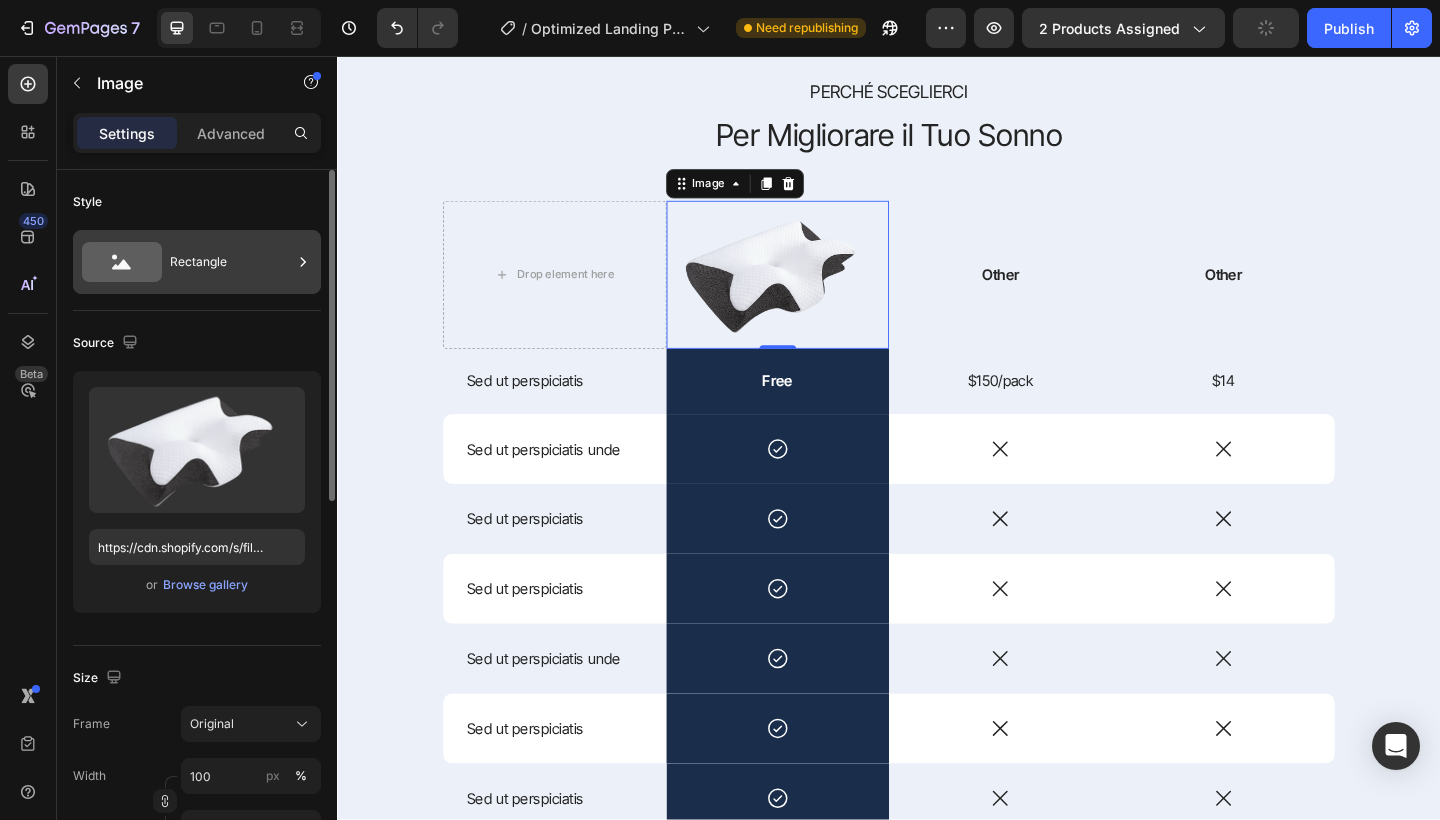 click on "Rectangle" at bounding box center [231, 262] 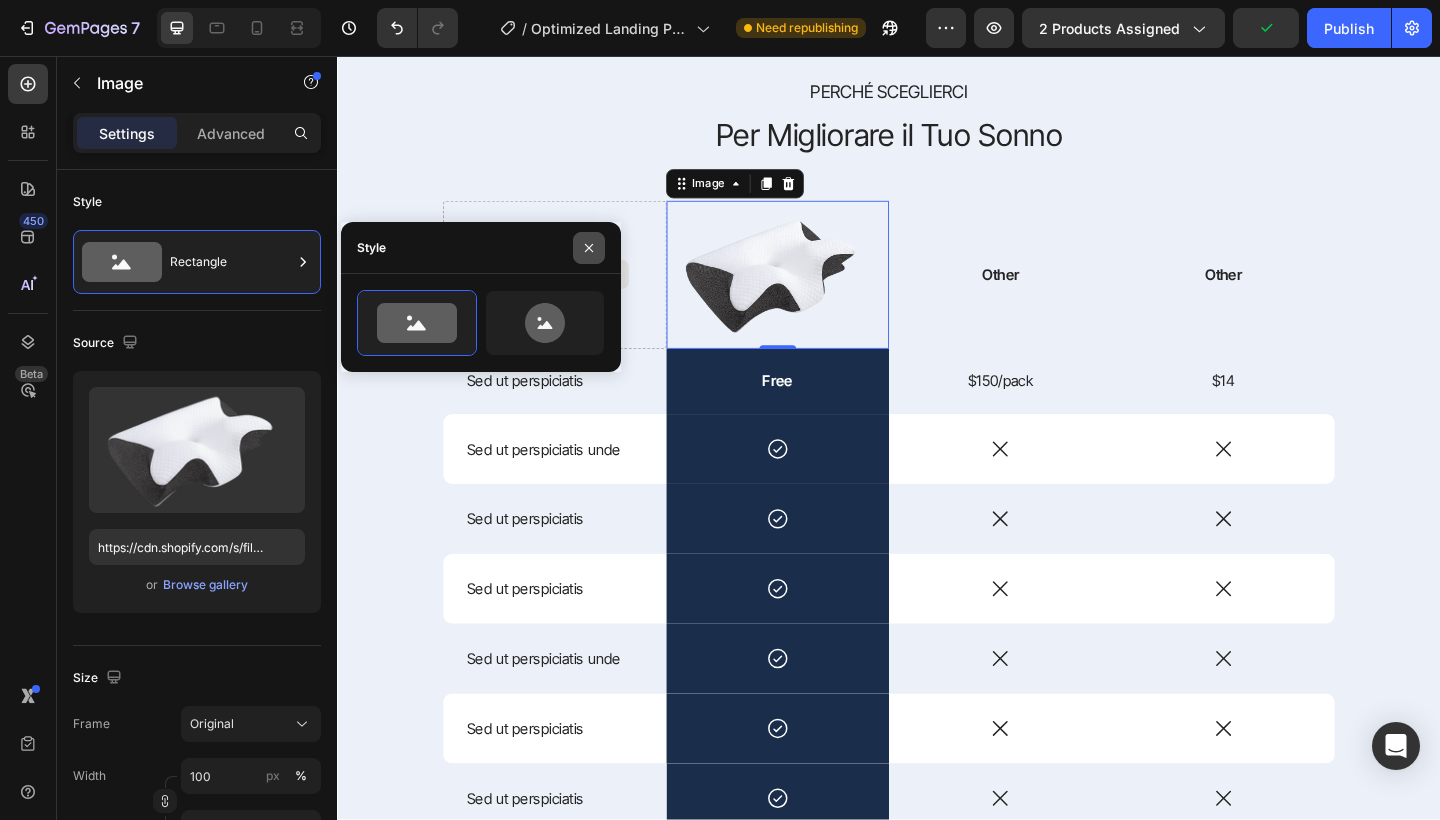 click 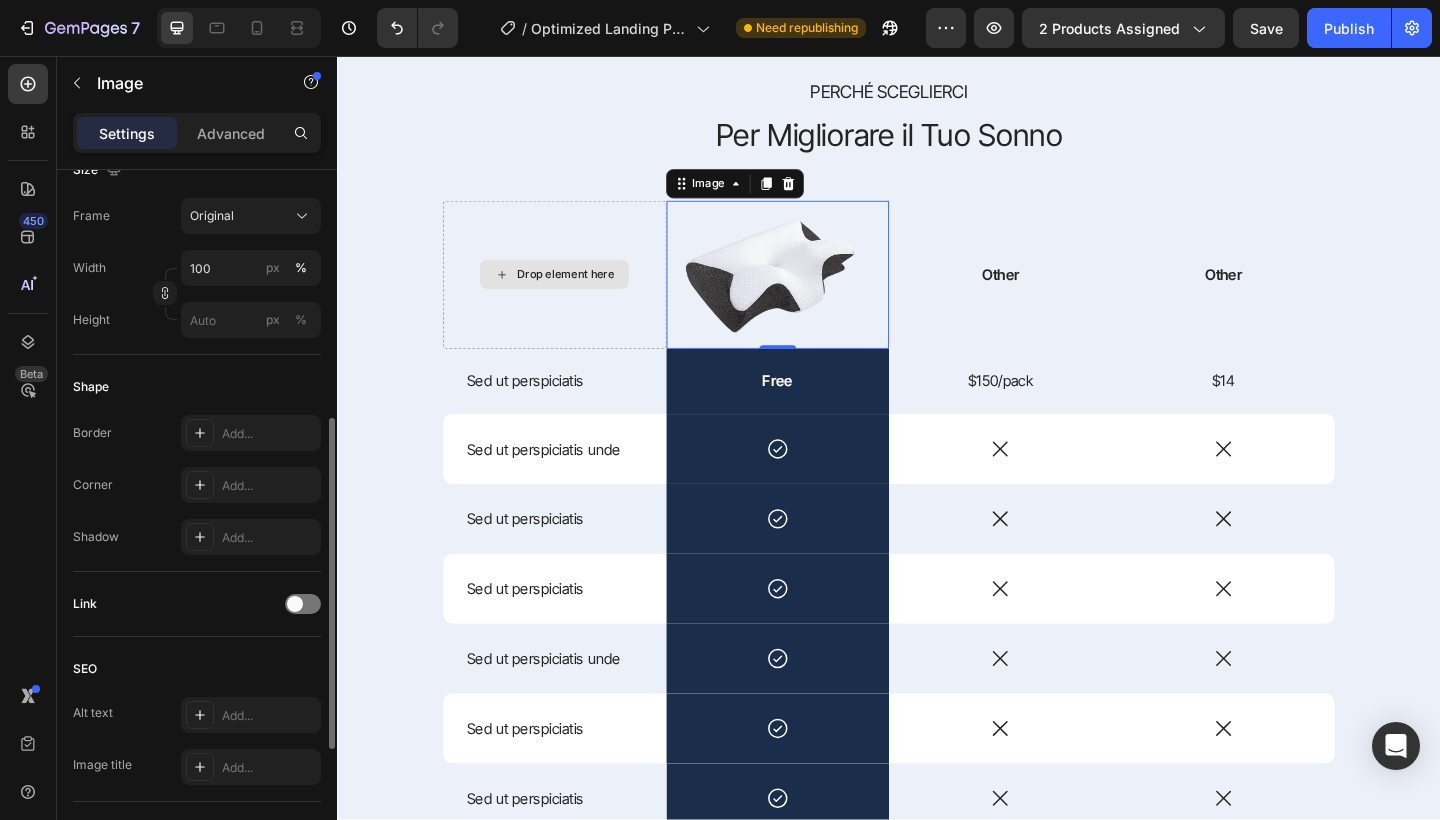 scroll, scrollTop: 503, scrollLeft: 0, axis: vertical 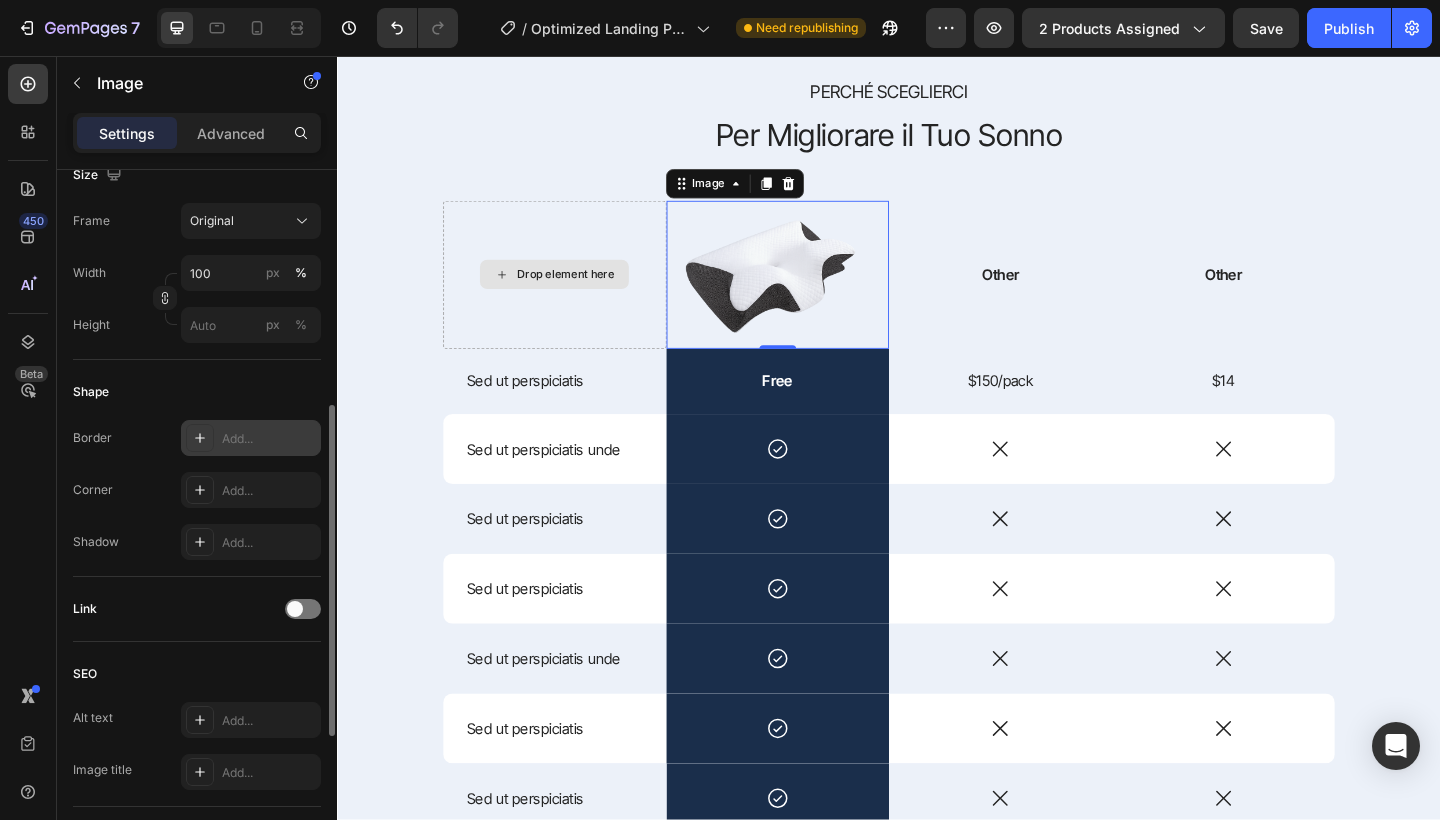 click 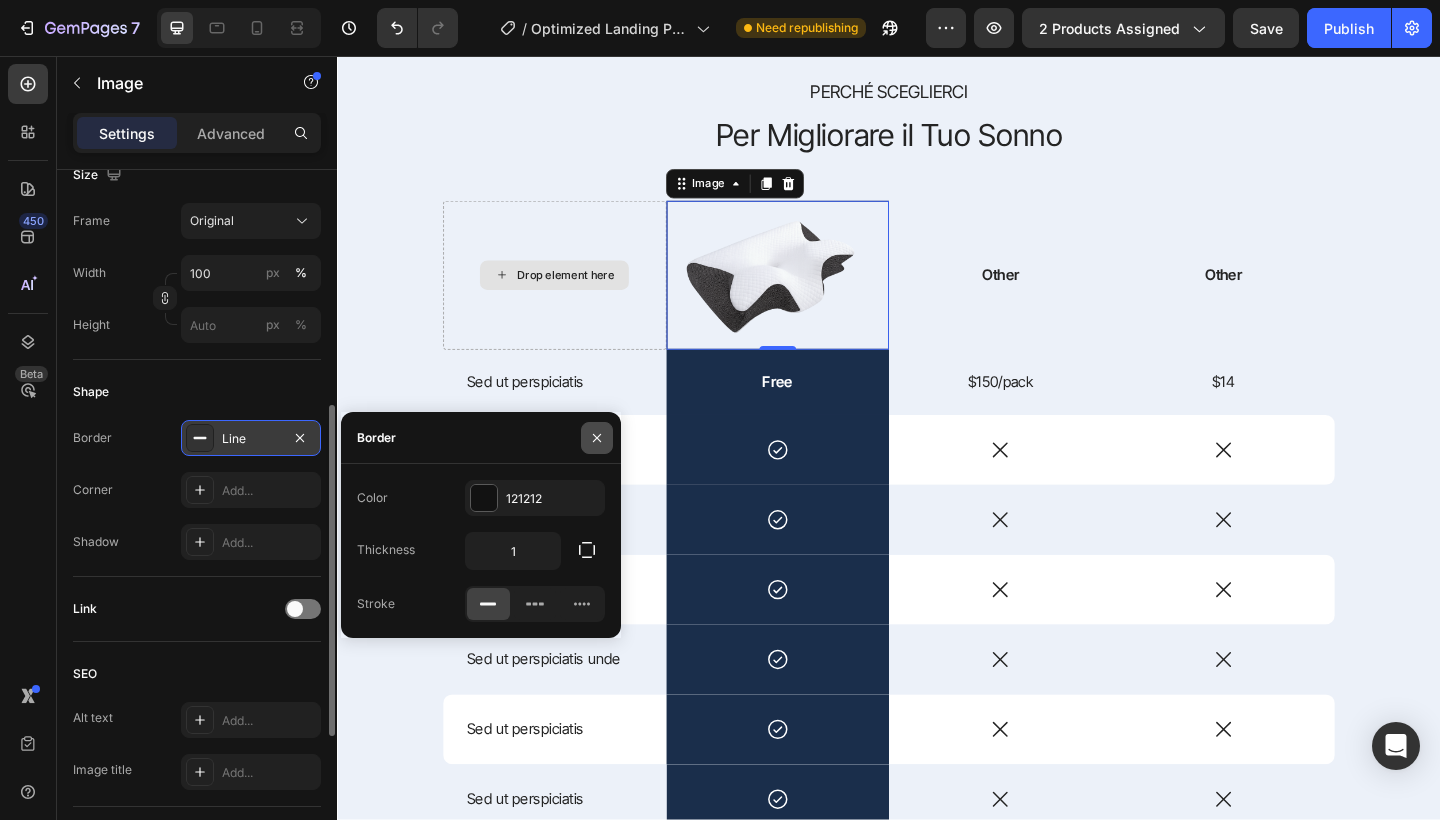 click at bounding box center (597, 438) 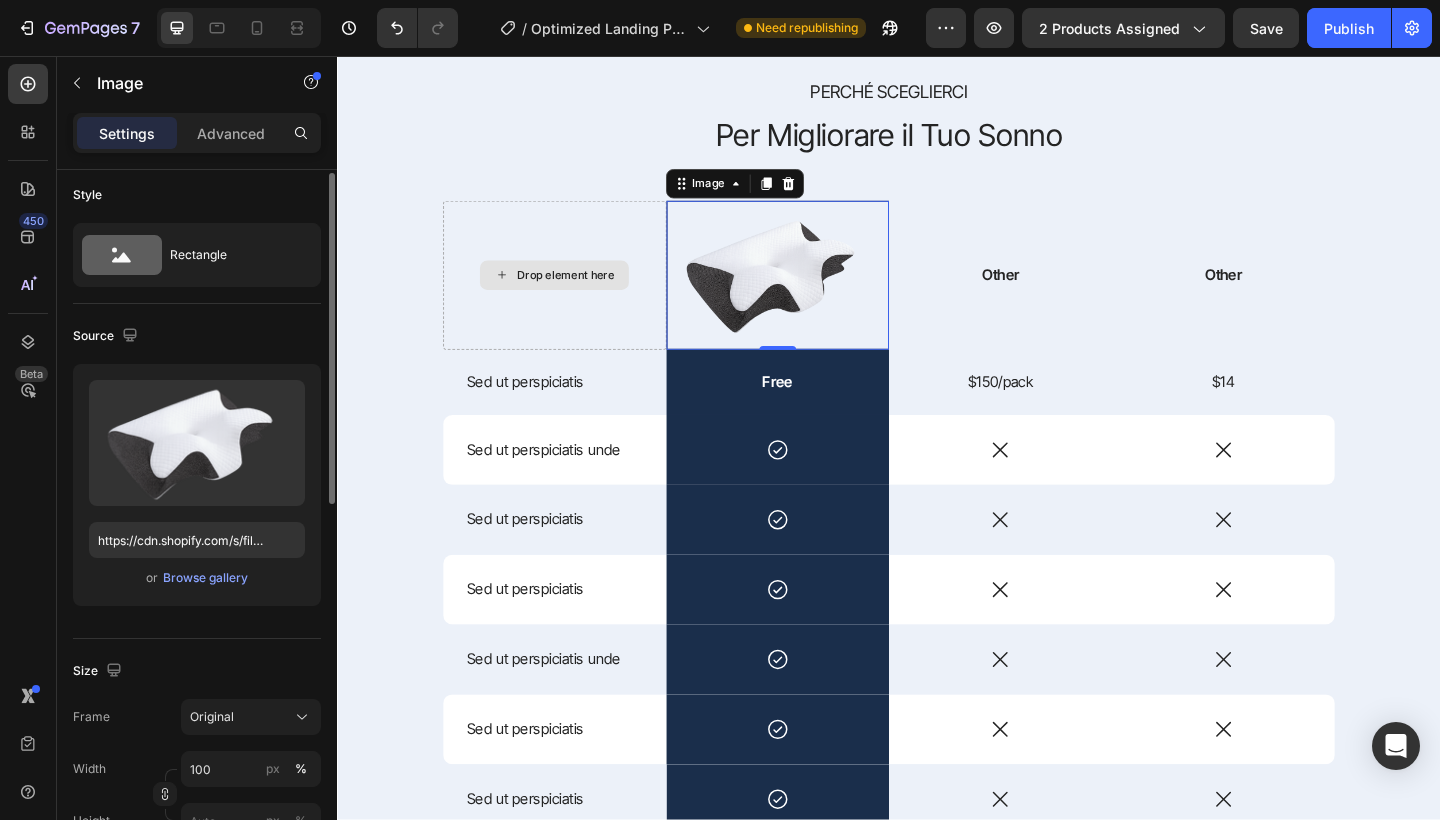 scroll, scrollTop: 0, scrollLeft: 0, axis: both 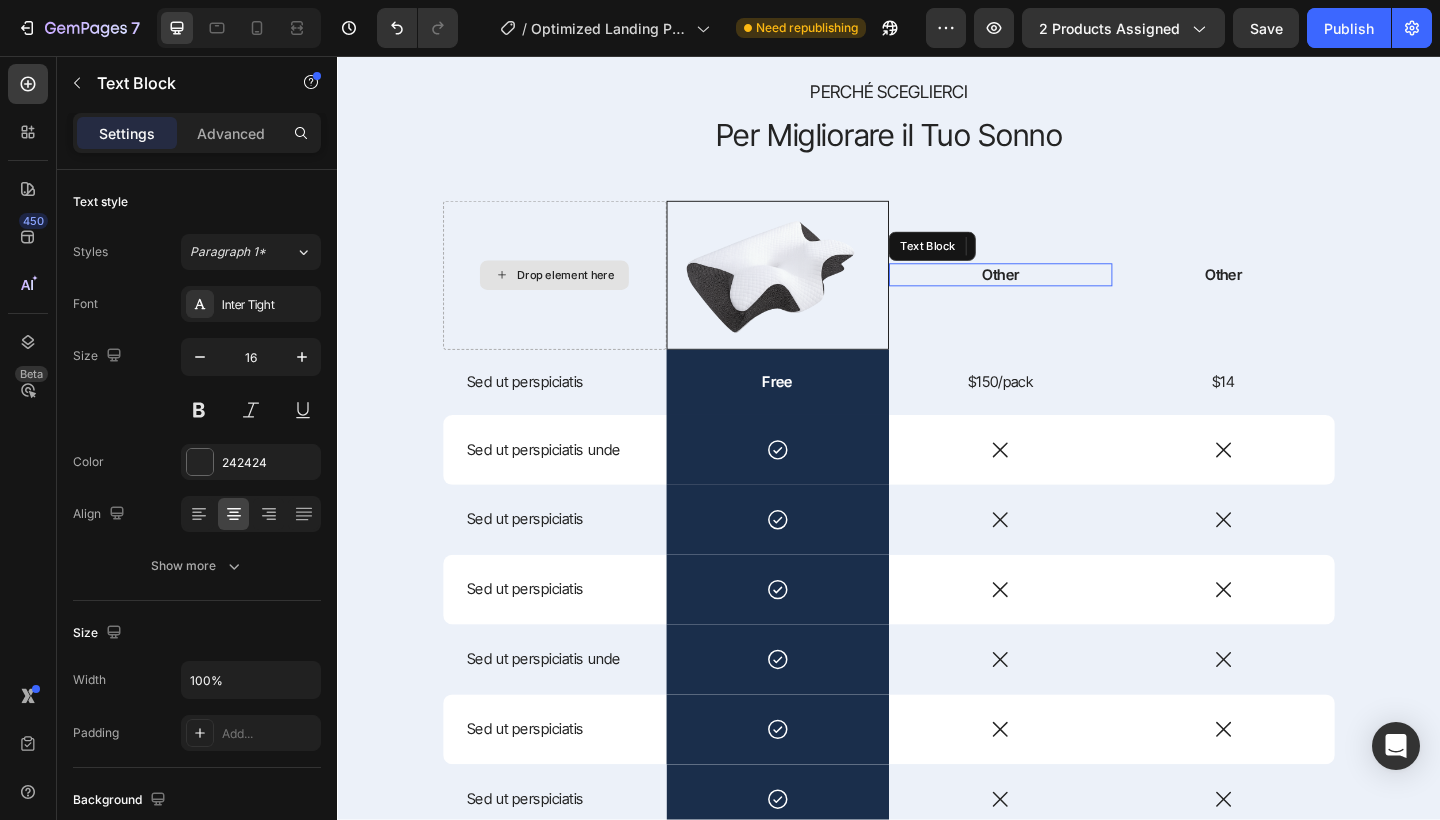 click on "Other" at bounding box center [1058, 294] 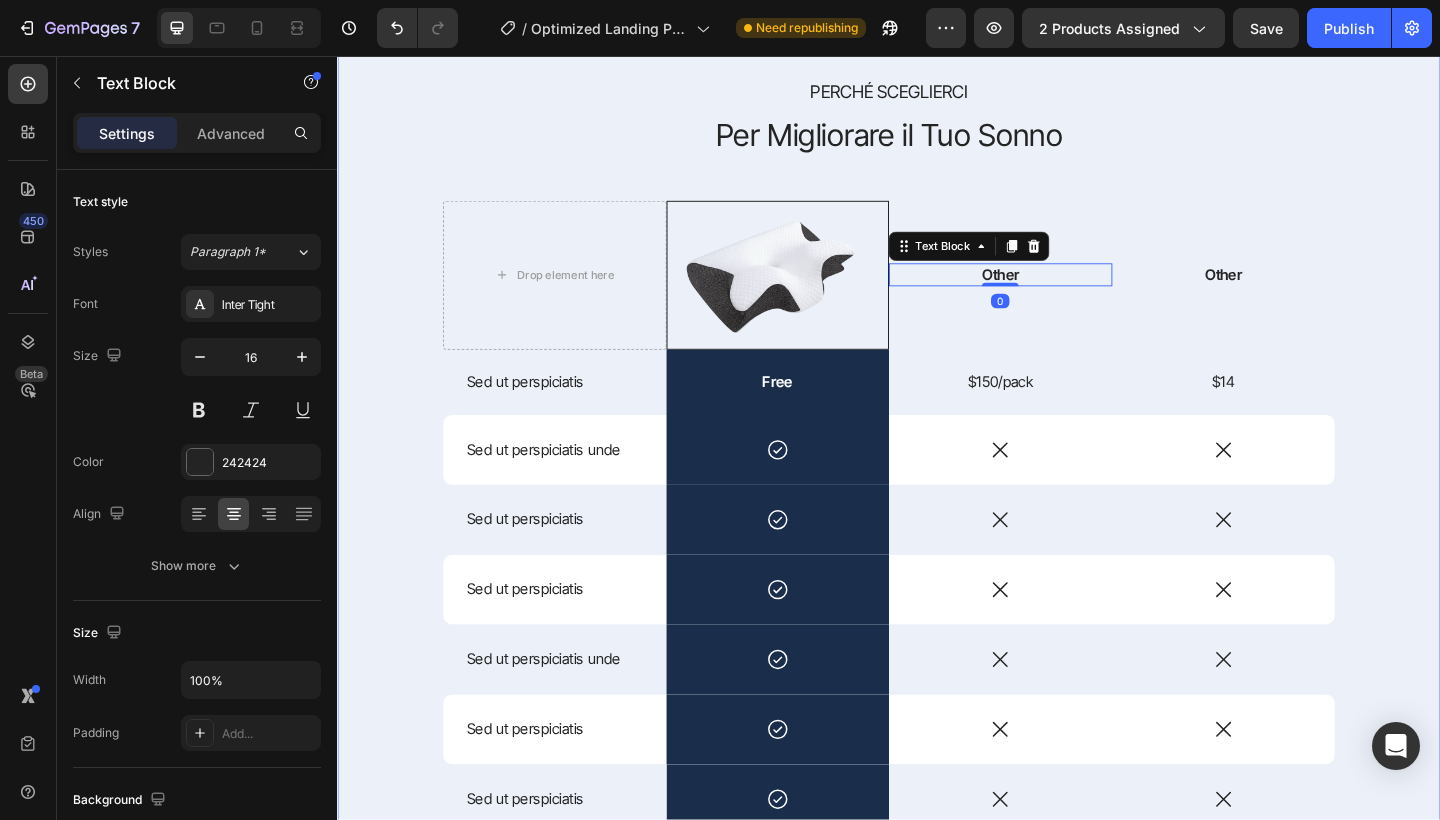 click on "PERCHéSCEGLIERCI Text Block Per Migliorare il Tuo Sonno Heading
Drop element here Image Other Text Block   0 Other Text Block Row Sed ut perspiciatis Text Block Free Text Block $150/pack Text Block $14 Text Block Row Sed ut perspiciatis unde Text Block
Icon Row
Icon
Icon Row Sed ut perspiciatis Text Block
Icon Row
Icon
Icon Row Sed ut perspiciatis Text Block
Icon Row
Icon
Icon Row Sed ut perspiciatis Text Block
Icon Row
Icon
Icon Row Sed ut perspiciatis unde Text Block
Icon Row
Icon
Icon Row Sed ut perspiciatis Text Block
Icon Row
Icon
Icon Row SHOP NOW Button 30-day money-back guarantee included  Text Block Row" at bounding box center [937, 573] 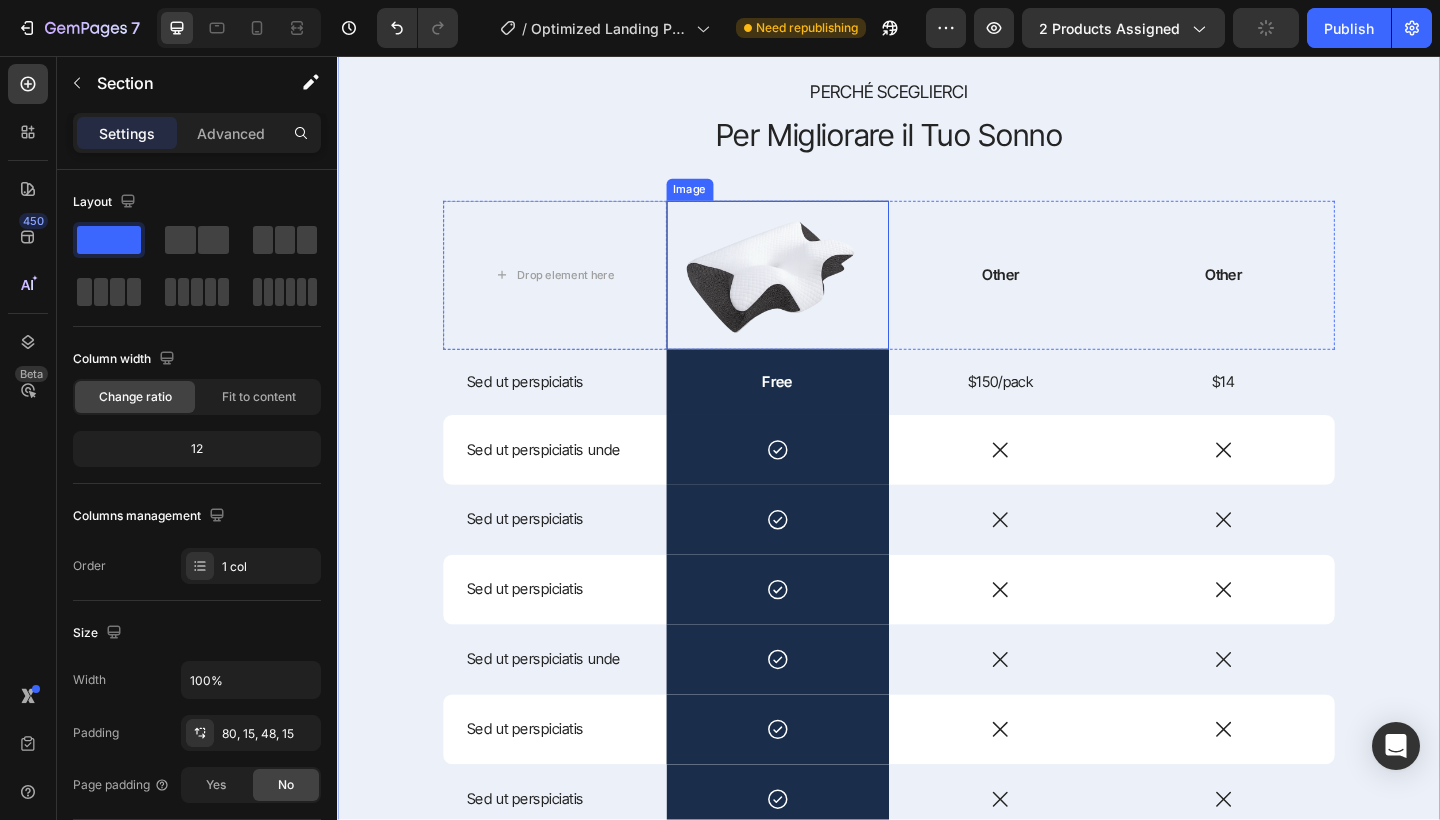 click at bounding box center [816, 295] 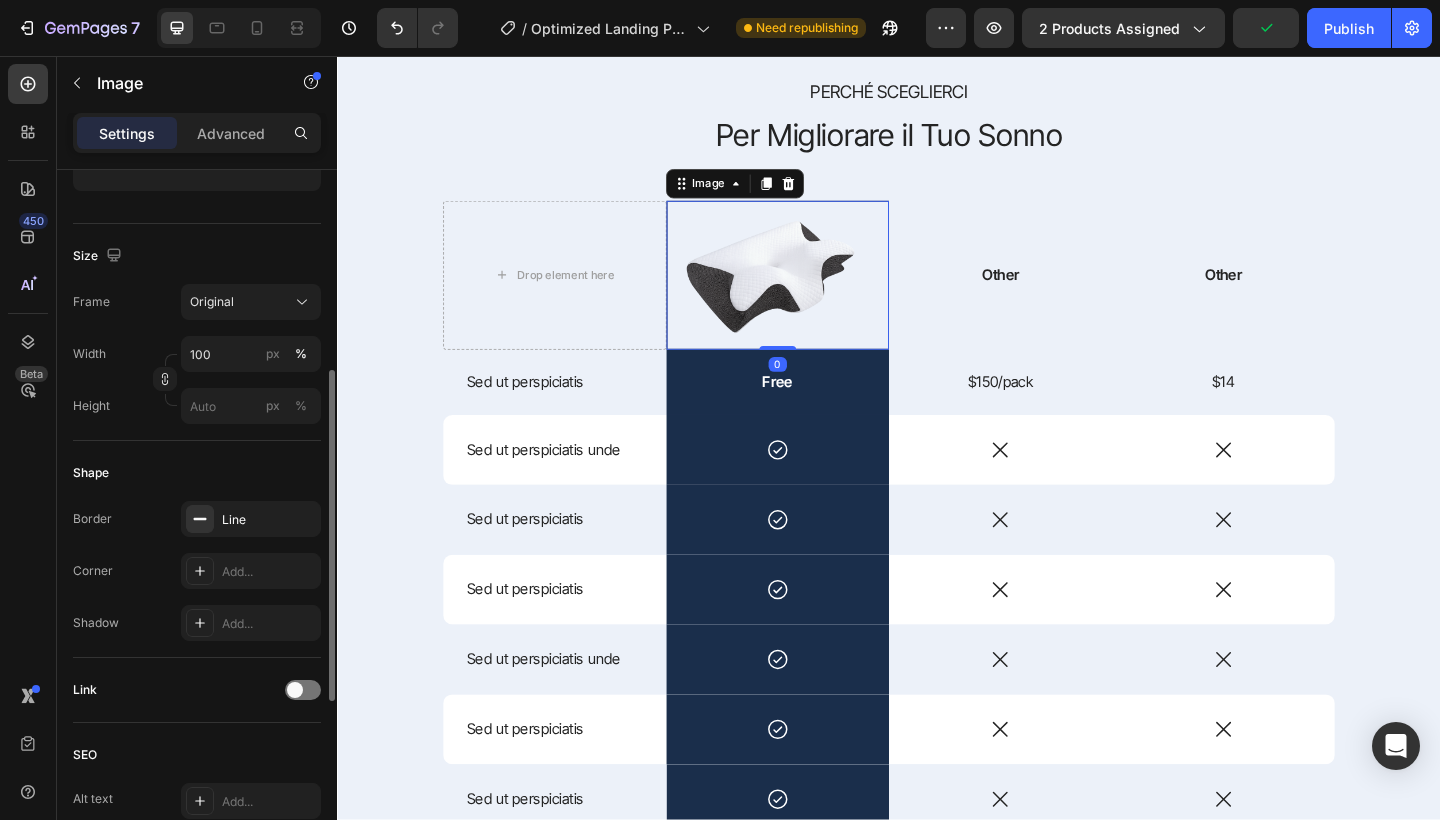scroll, scrollTop: 438, scrollLeft: 0, axis: vertical 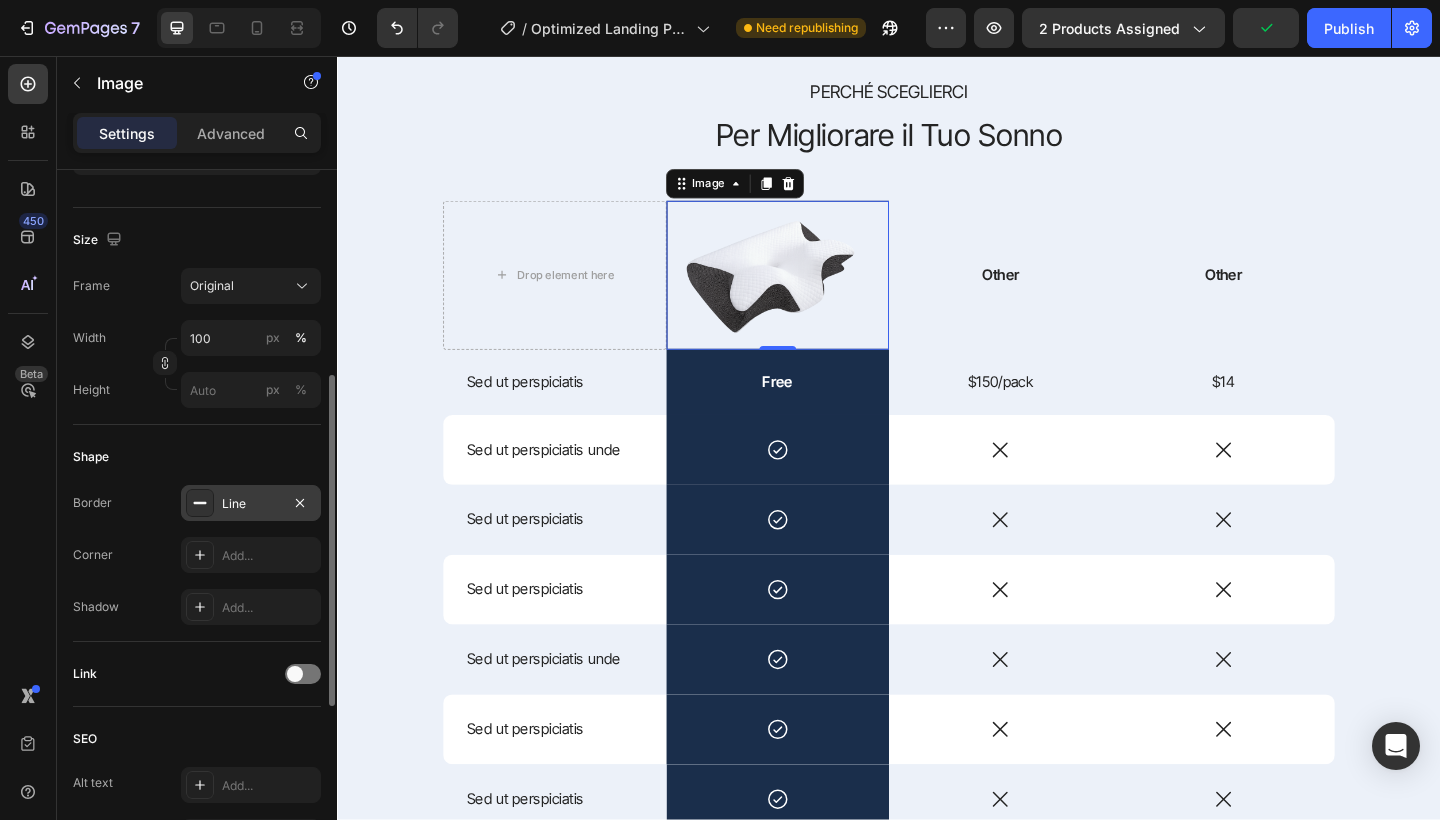 click 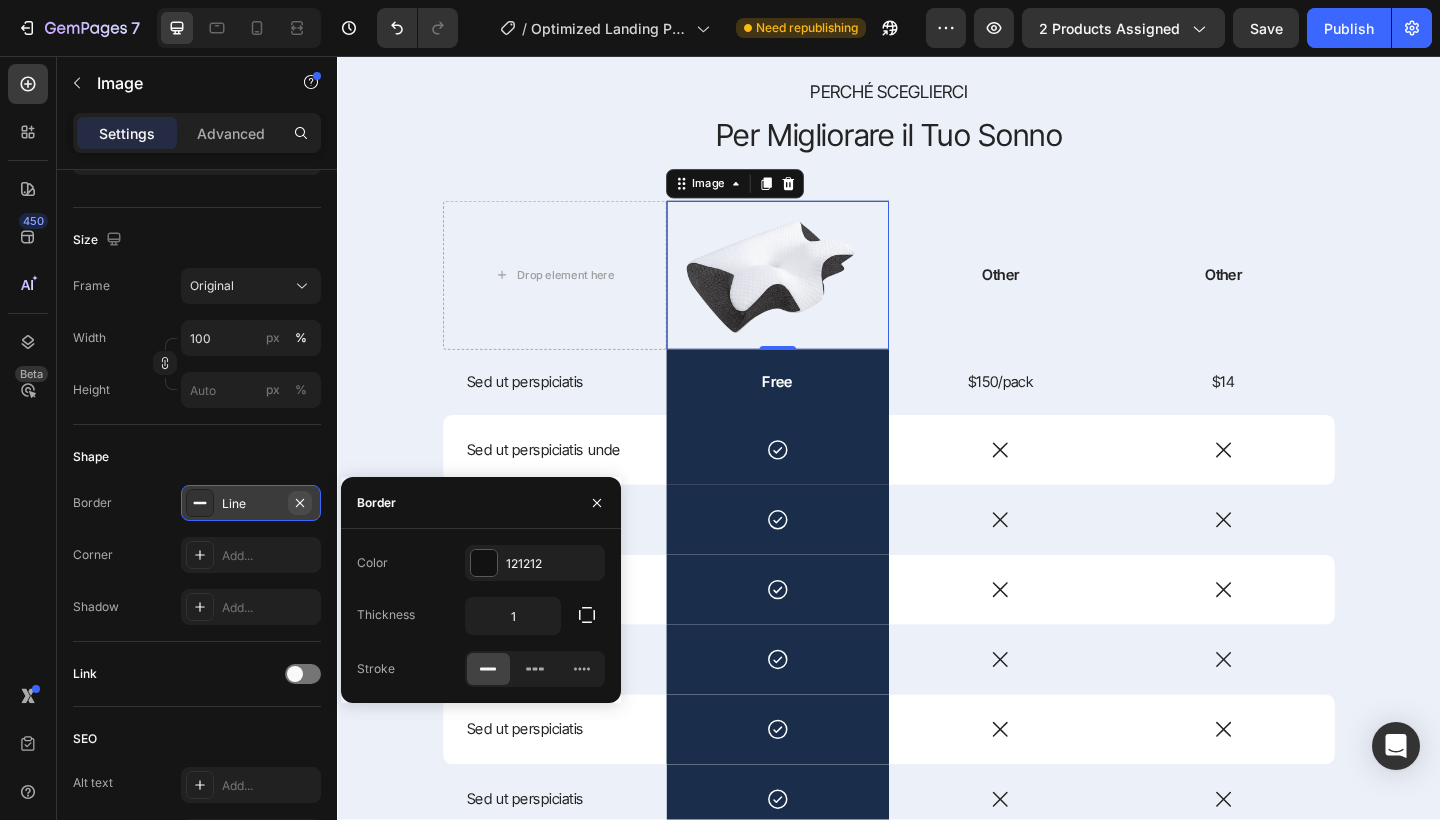 click 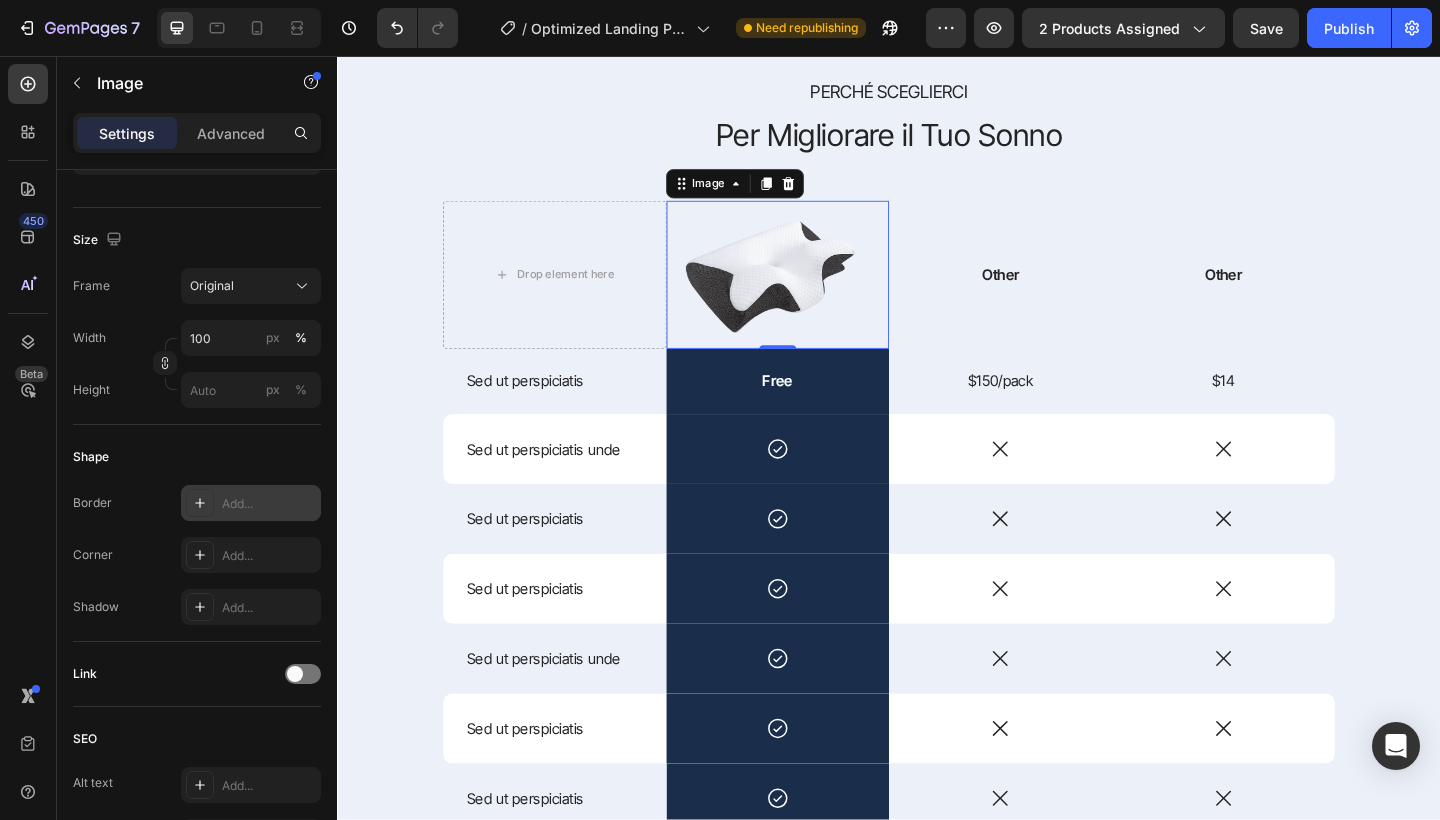 click on "Per Migliorare il Tuo Sonno" at bounding box center (937, 142) 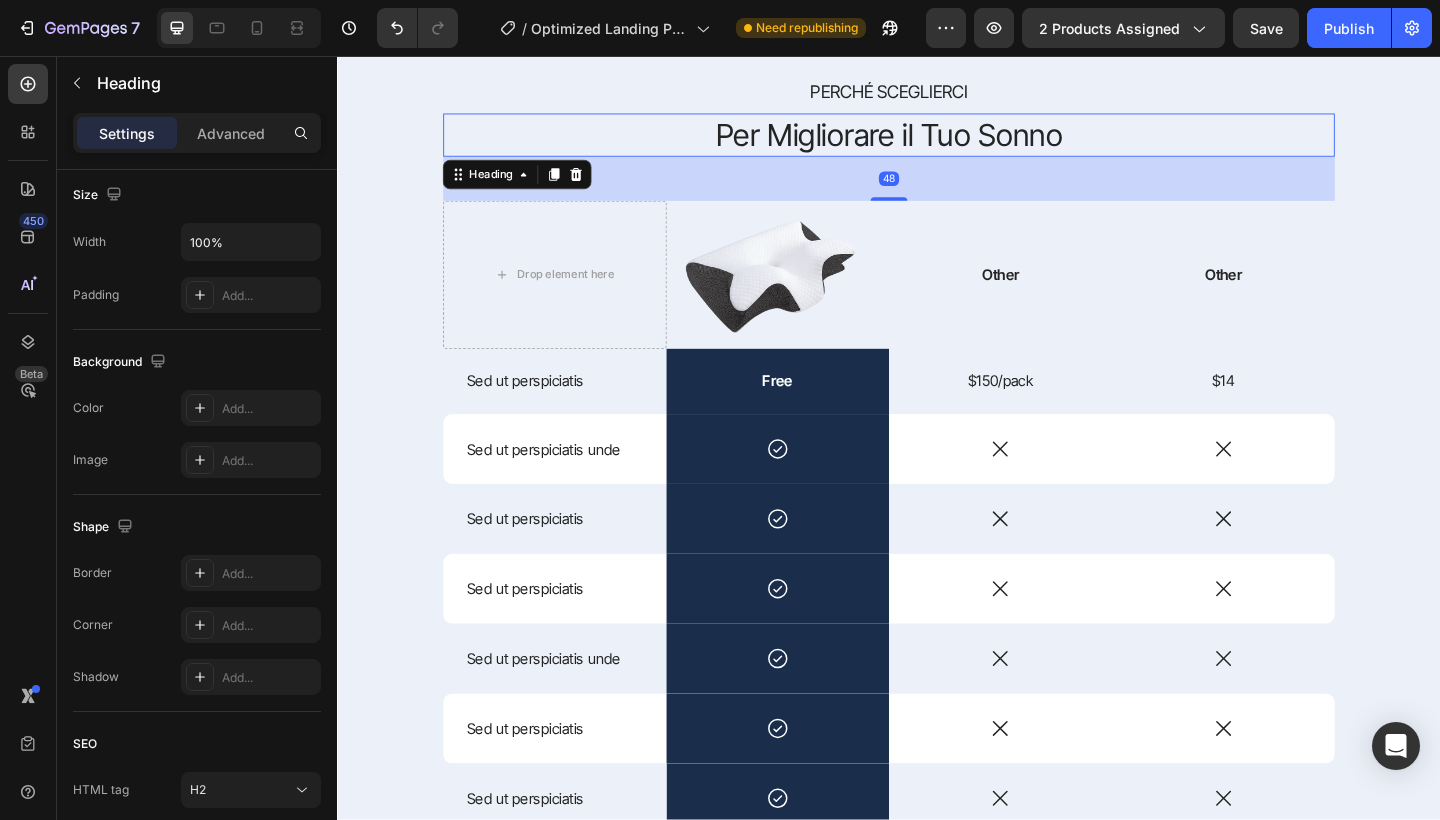 scroll, scrollTop: 0, scrollLeft: 0, axis: both 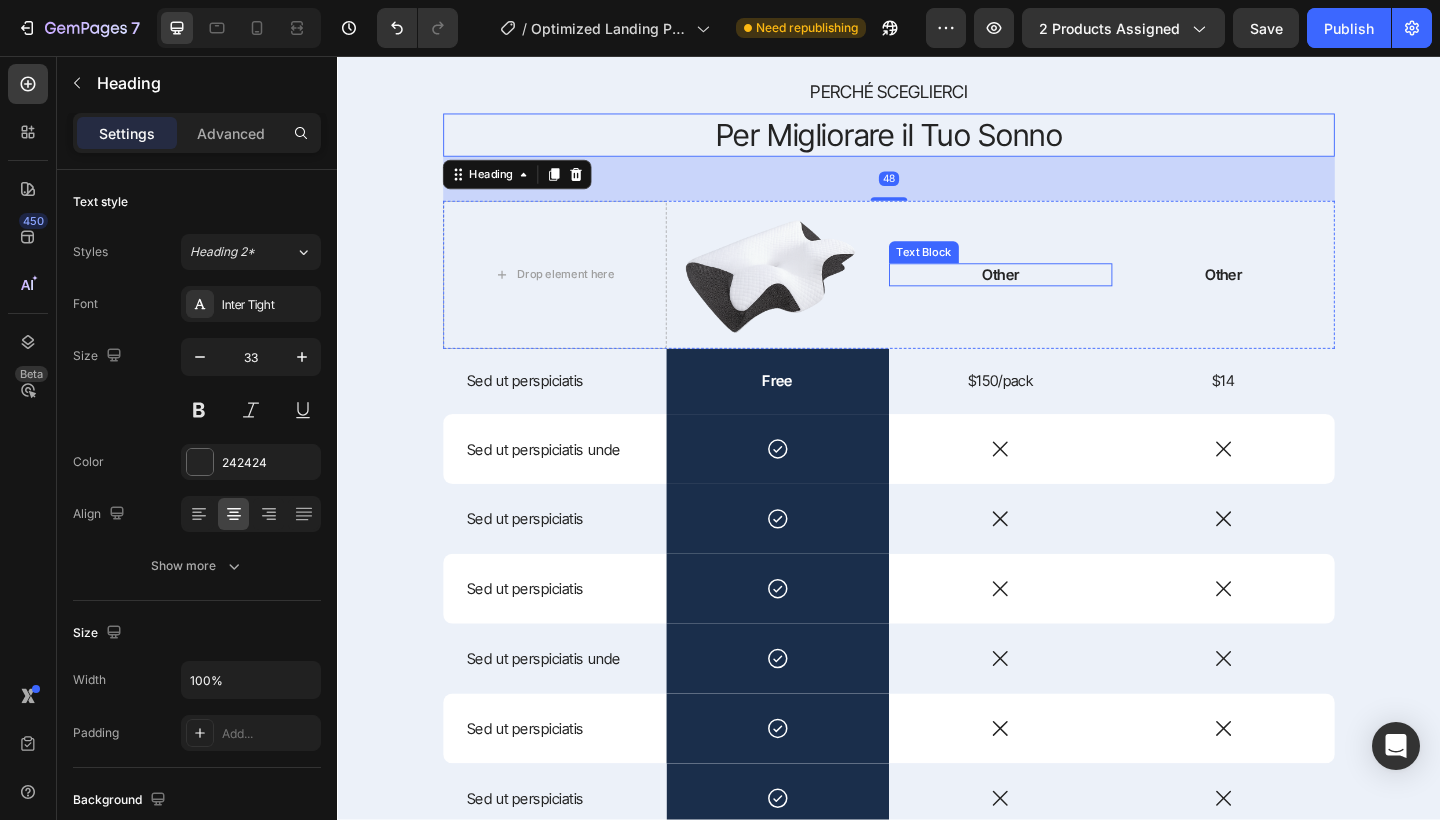 click on "Other" at bounding box center [1058, 294] 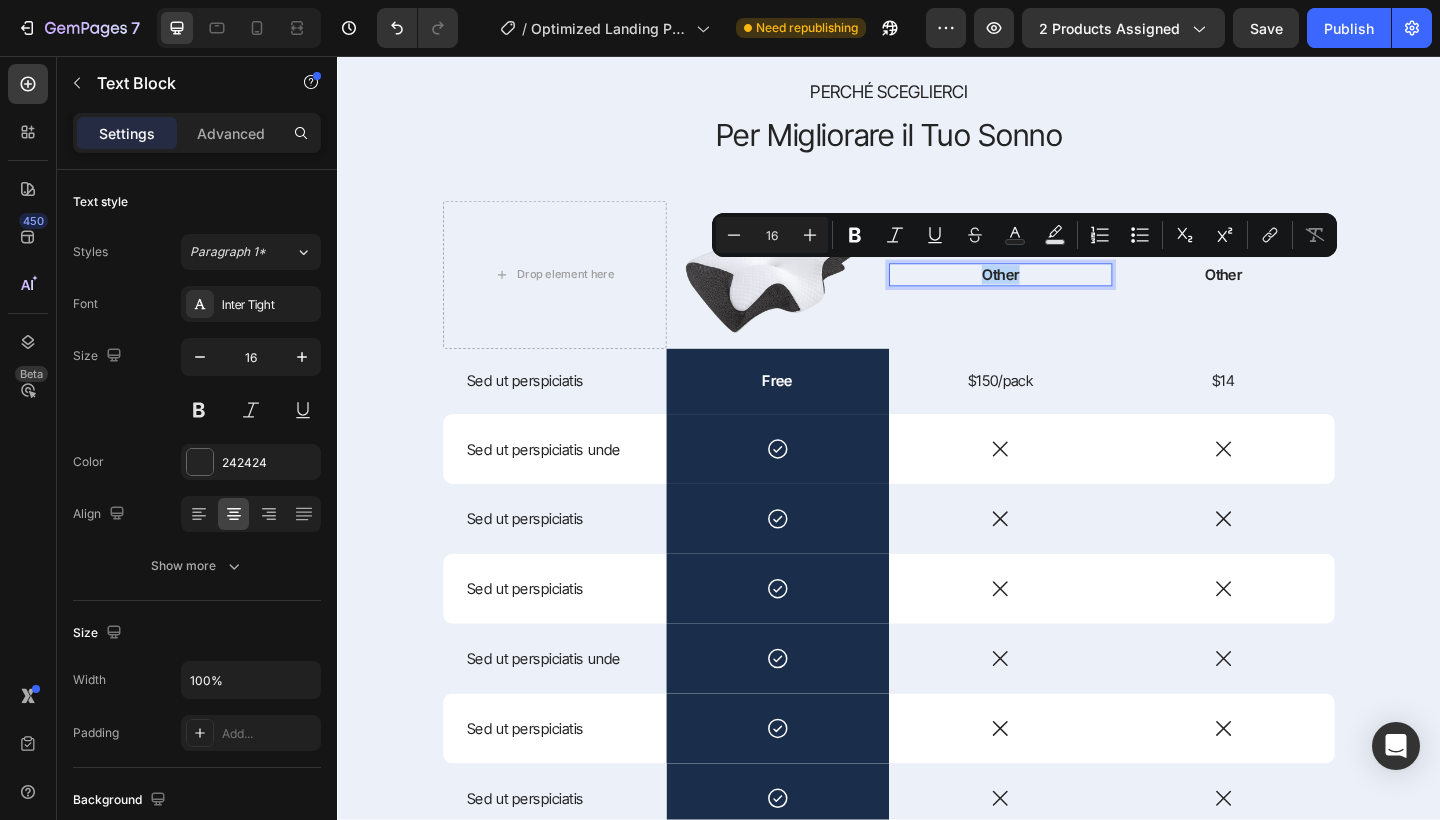drag, startPoint x: 1077, startPoint y: 290, endPoint x: 1028, endPoint y: 294, distance: 49.162994 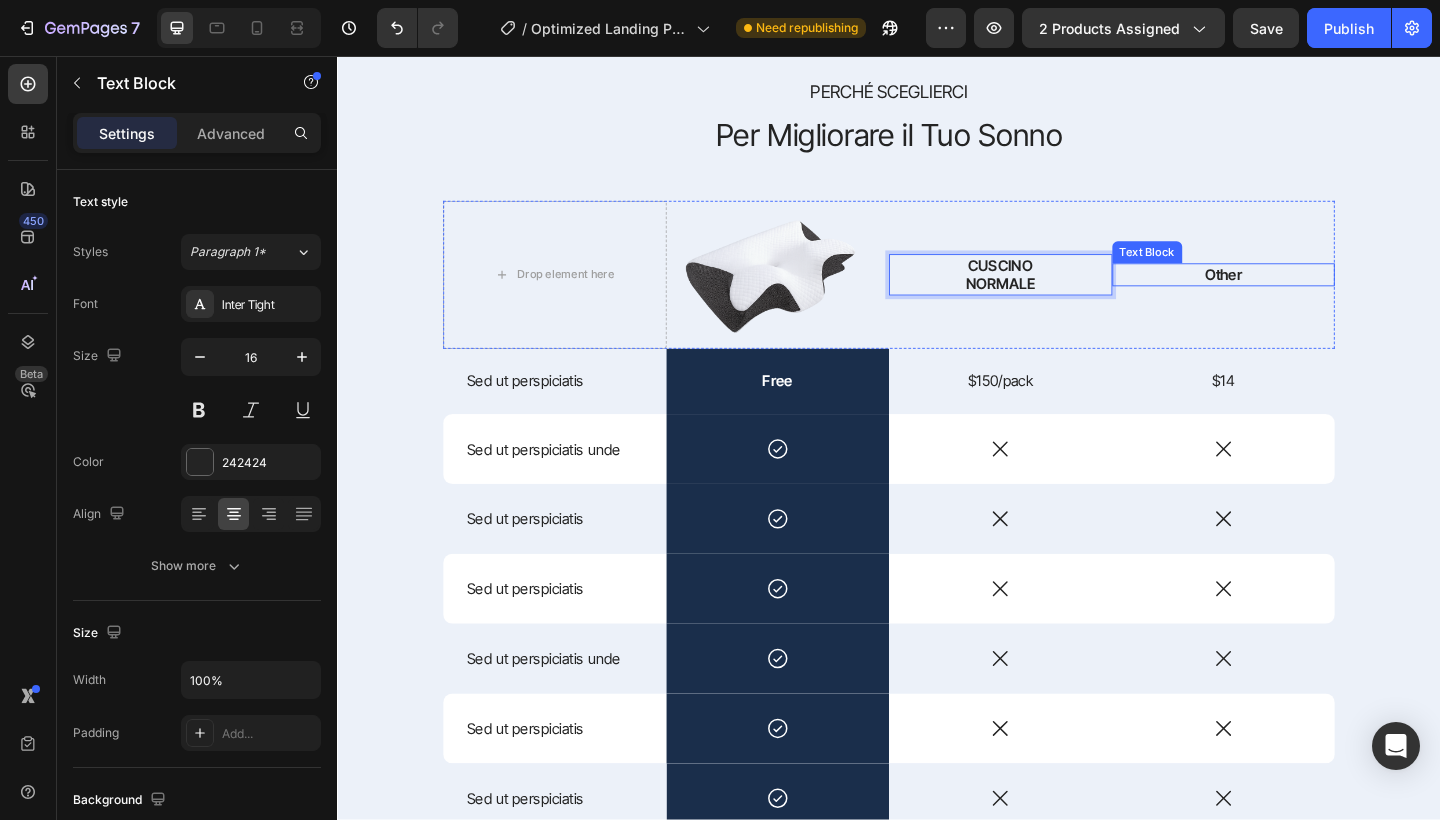 click on "Other" at bounding box center [1301, 294] 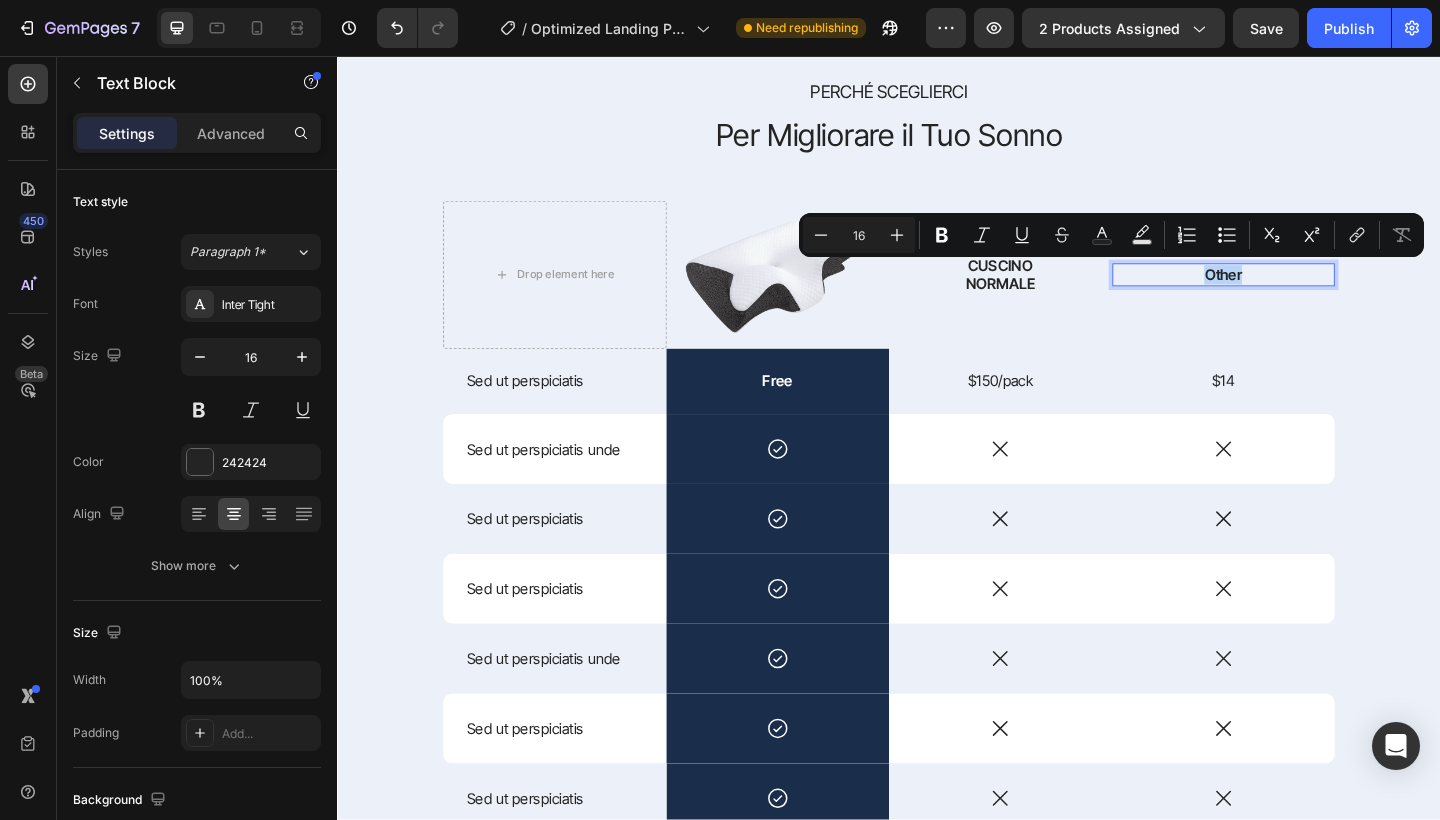 drag, startPoint x: 1323, startPoint y: 294, endPoint x: 1273, endPoint y: 299, distance: 50.24938 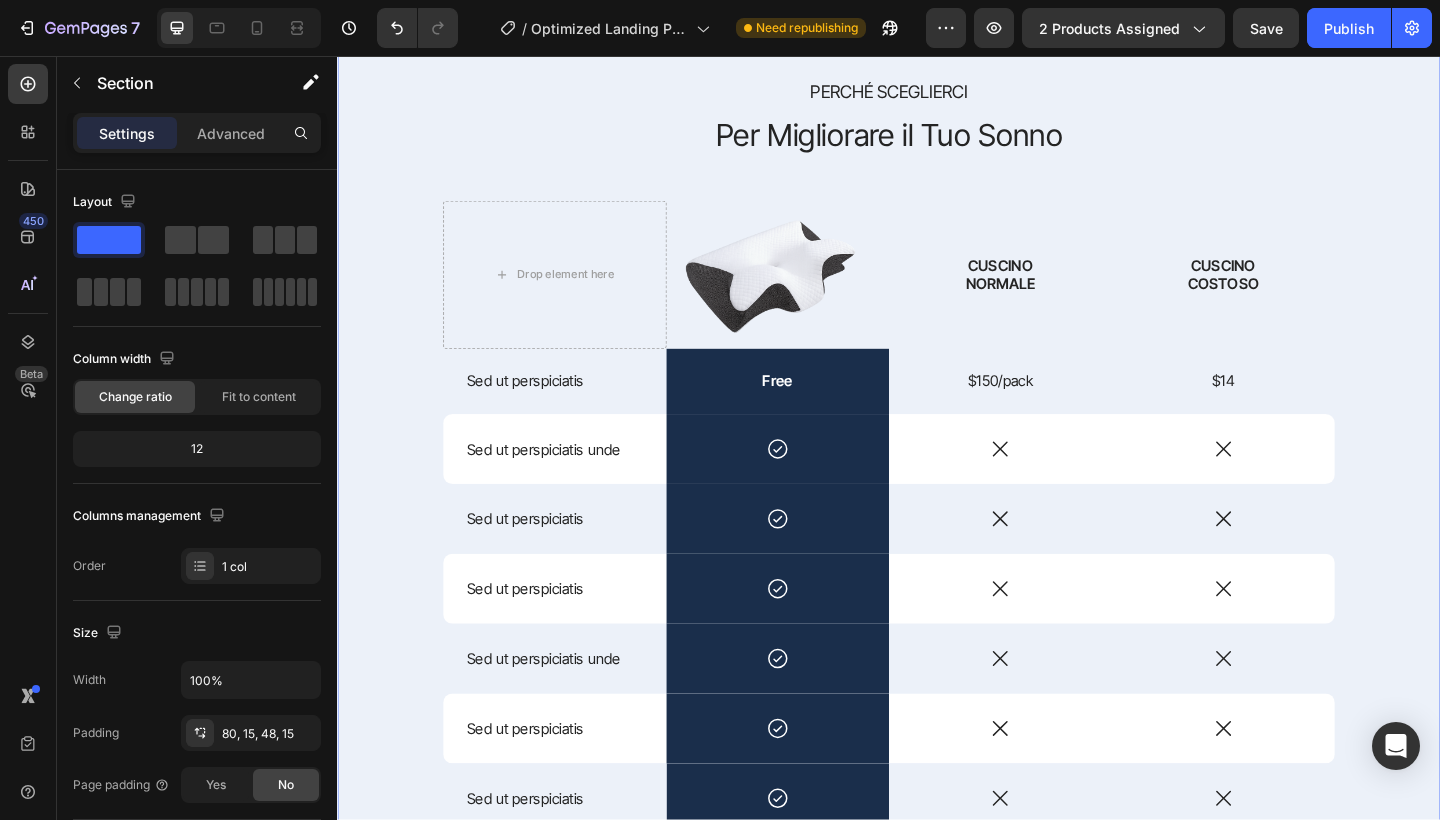 click on "PERCHé SCEGLIERCI Text Block Per Migliorare il Tuo Sonno Heading
Drop element here Image CUSCINO  NORMALE Text Block CUSCINO COSTOSO Text Block   0 Row Sed ut perspiciatis Text Block Free Text Block $150/pack Text Block $14 Text Block Row Sed ut perspiciatis unde Text Block
Icon Row
Icon
Icon Row Sed ut perspiciatis Text Block
Icon Row
Icon
Icon Row Sed ut perspiciatis Text Block
Icon Row
Icon
Icon Row Sed ut perspiciatis unde Text Block
Icon Row
Icon
Icon Row Sed ut perspiciatis Text Block
Icon Row
Icon
Icon Row Sed ut perspiciatis Text Block
Icon Row
Icon
Icon Row SHOP NOW Button 30-day money-back guarantee included  Text Block Row Section 3" at bounding box center [937, 557] 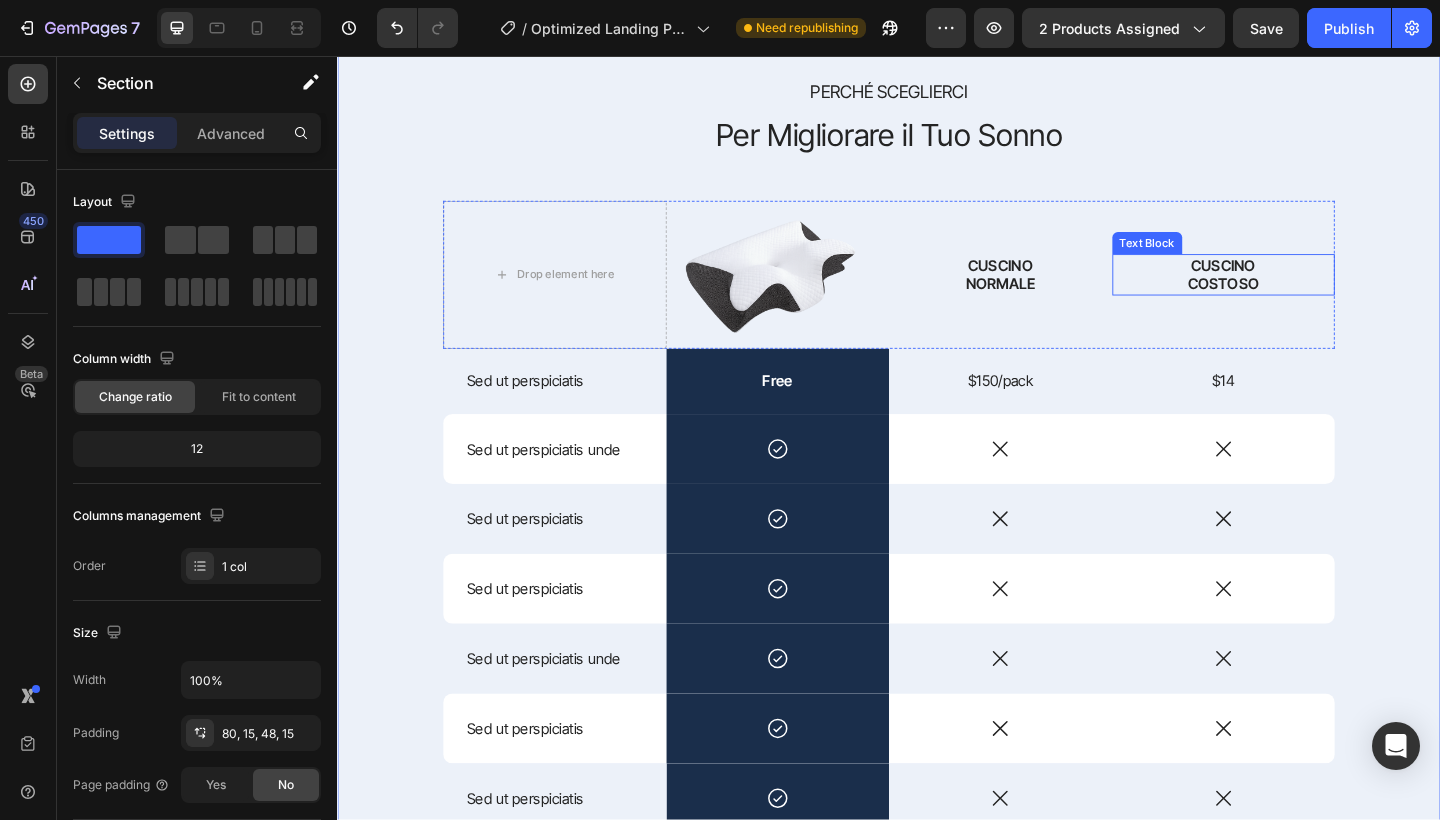 click on "CUSCINO COSTOSO" at bounding box center (1301, 295) 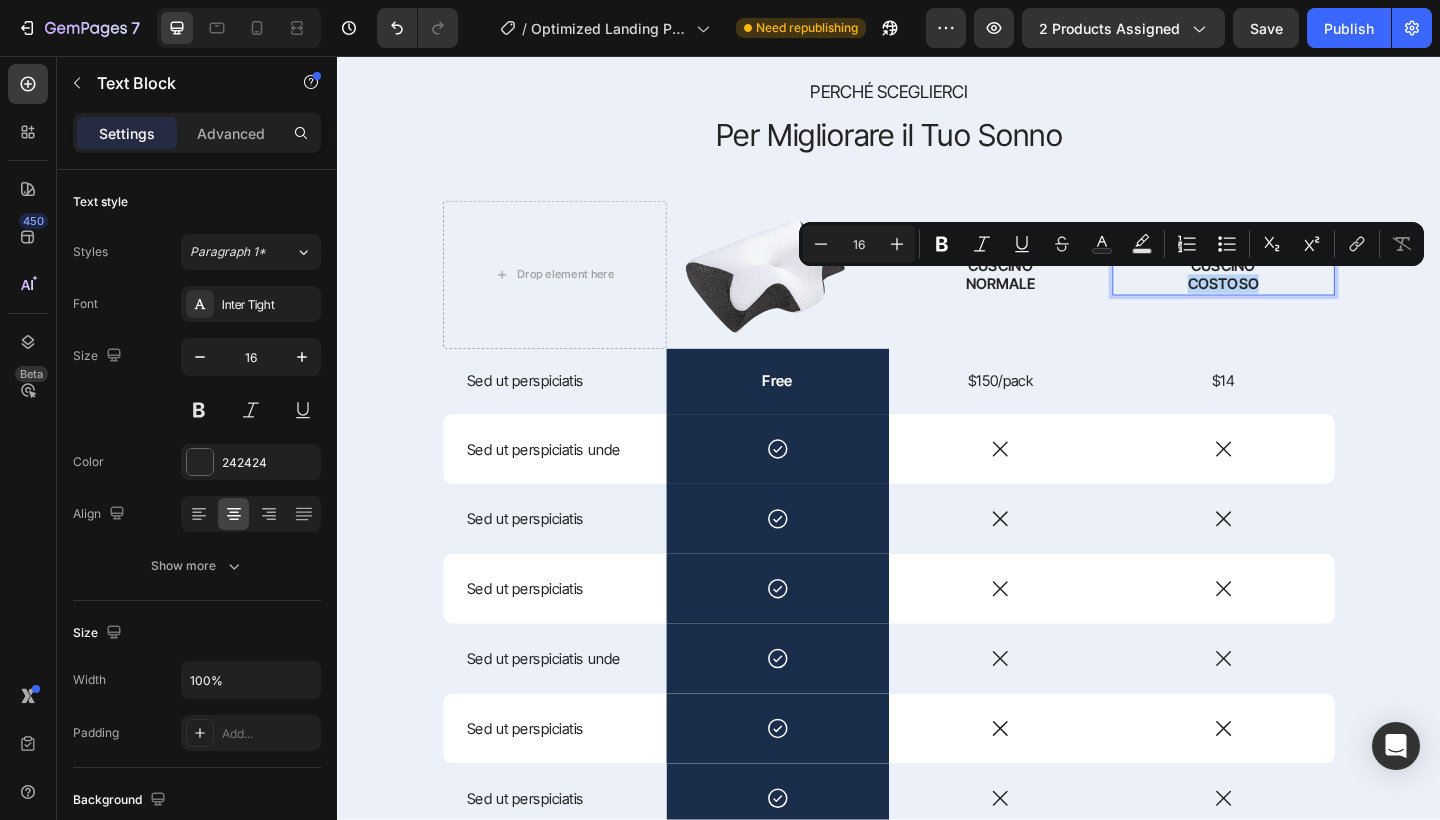 drag, startPoint x: 1337, startPoint y: 298, endPoint x: 1263, endPoint y: 301, distance: 74.06078 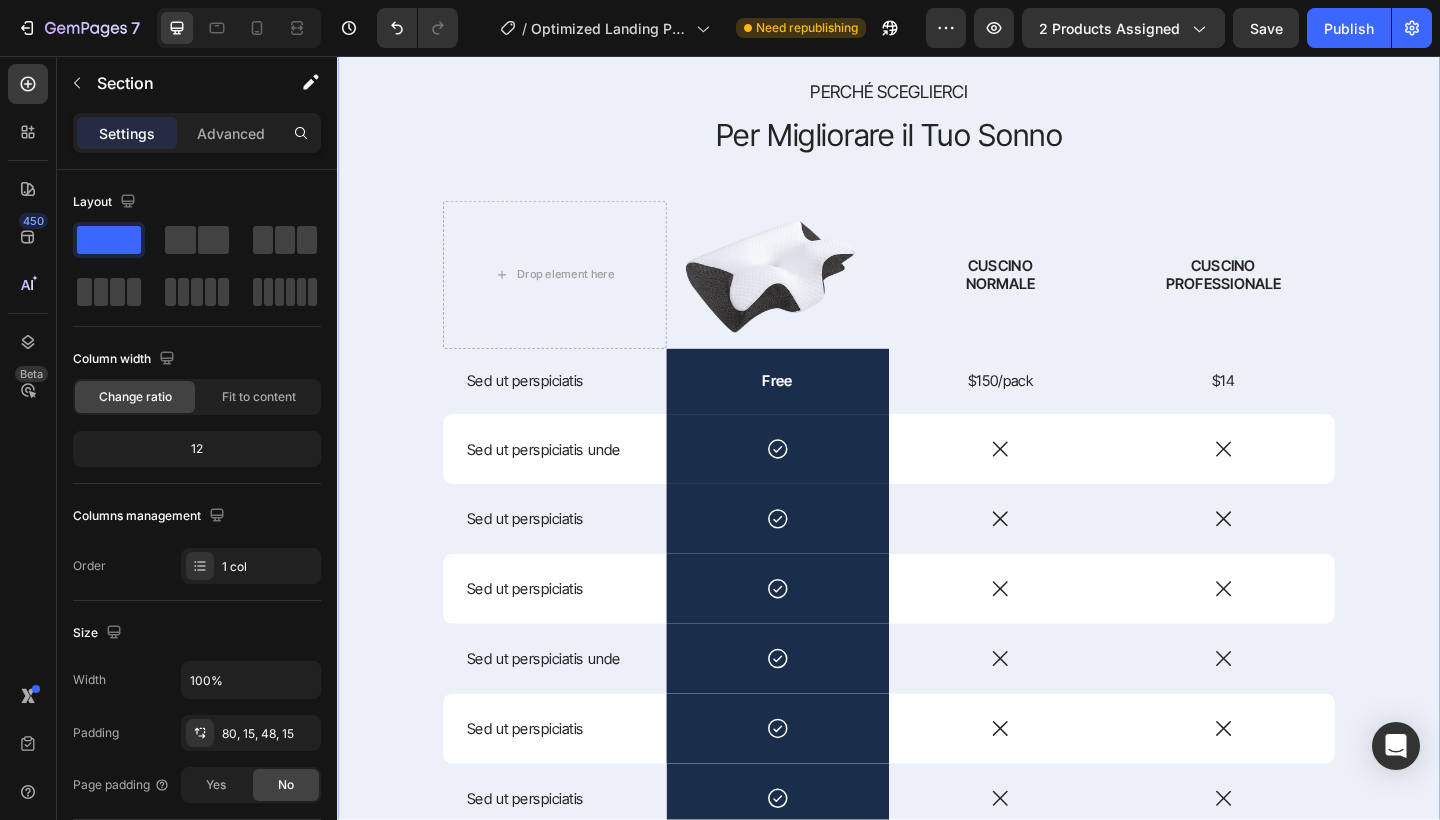 click on "PERCHéSCEGLIERCI Text Block Per Migliorare il Tuo Sonno Heading
Drop element here Image CUSCINO  NORMALE Text Block CUSCINO PROFESSIONALE Text Block   0 Row Sed ut perspiciatis Text Block Free Text Block $[PRICE]/pack Text Block $[PRICE] Text Block Row Sed ut perspiciatis unde Text Block
Icon Row
Icon
Icon Row Sed ut perspiciatis Text Block
Icon Row
Icon
Icon Row Sed ut perspiciatis unde Text Block
Icon Row
Icon
Icon Row Sed ut perspiciatis Text Block
Icon Row
Icon
Icon Row Sed ut perspiciatis Text Block
Icon Row
Icon
Icon Row Sed ut perspiciatis unde Text Block
Icon Row
Icon
Icon Row Sed ut perspiciatis Text Block
Icon Row
Icon
Icon Row SHOP NOW Button 30-day money-back guarantee included  Text Block Row" at bounding box center [937, 573] 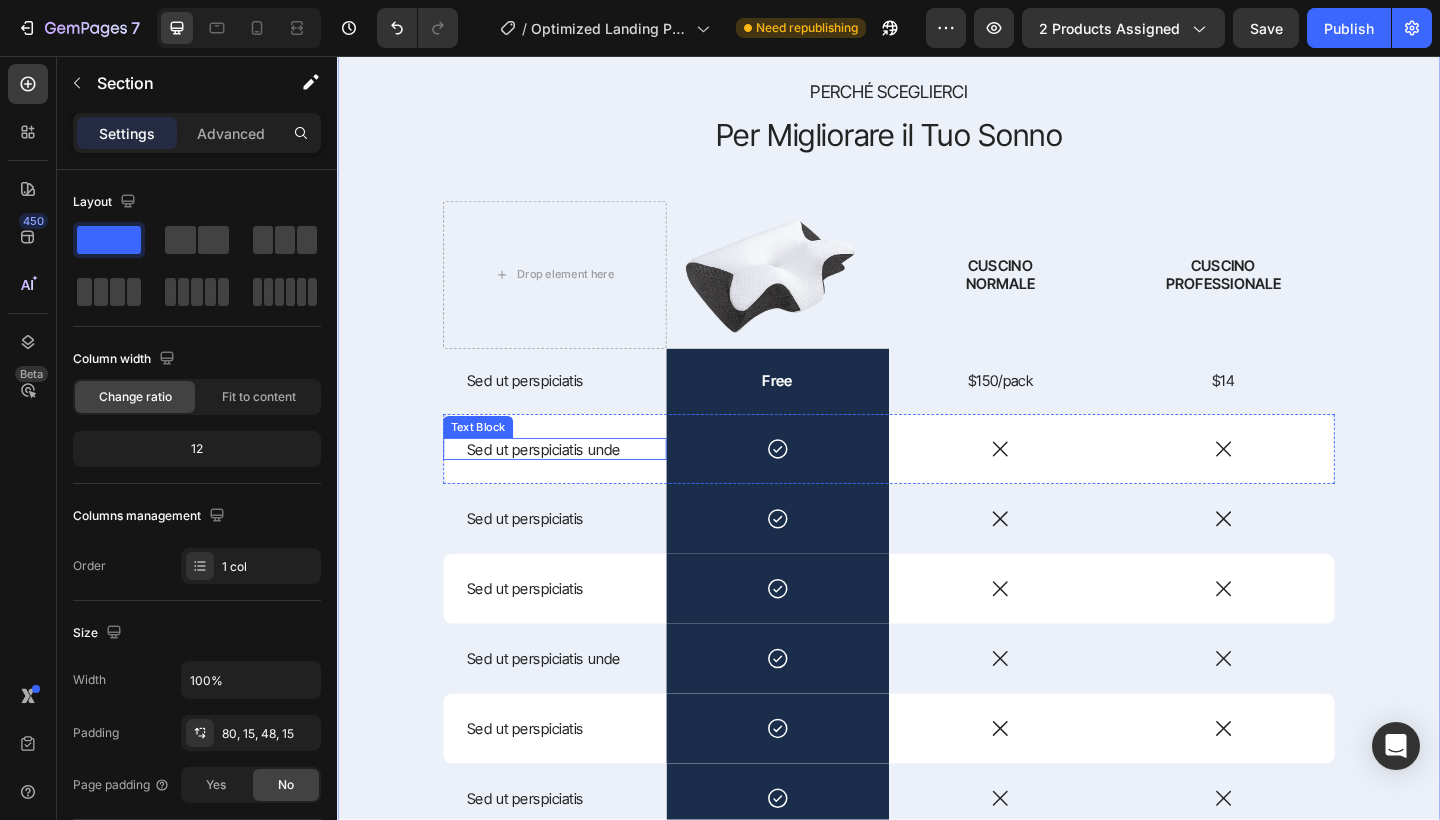 click on "Sed ut perspiciatis unde" at bounding box center (573, 484) 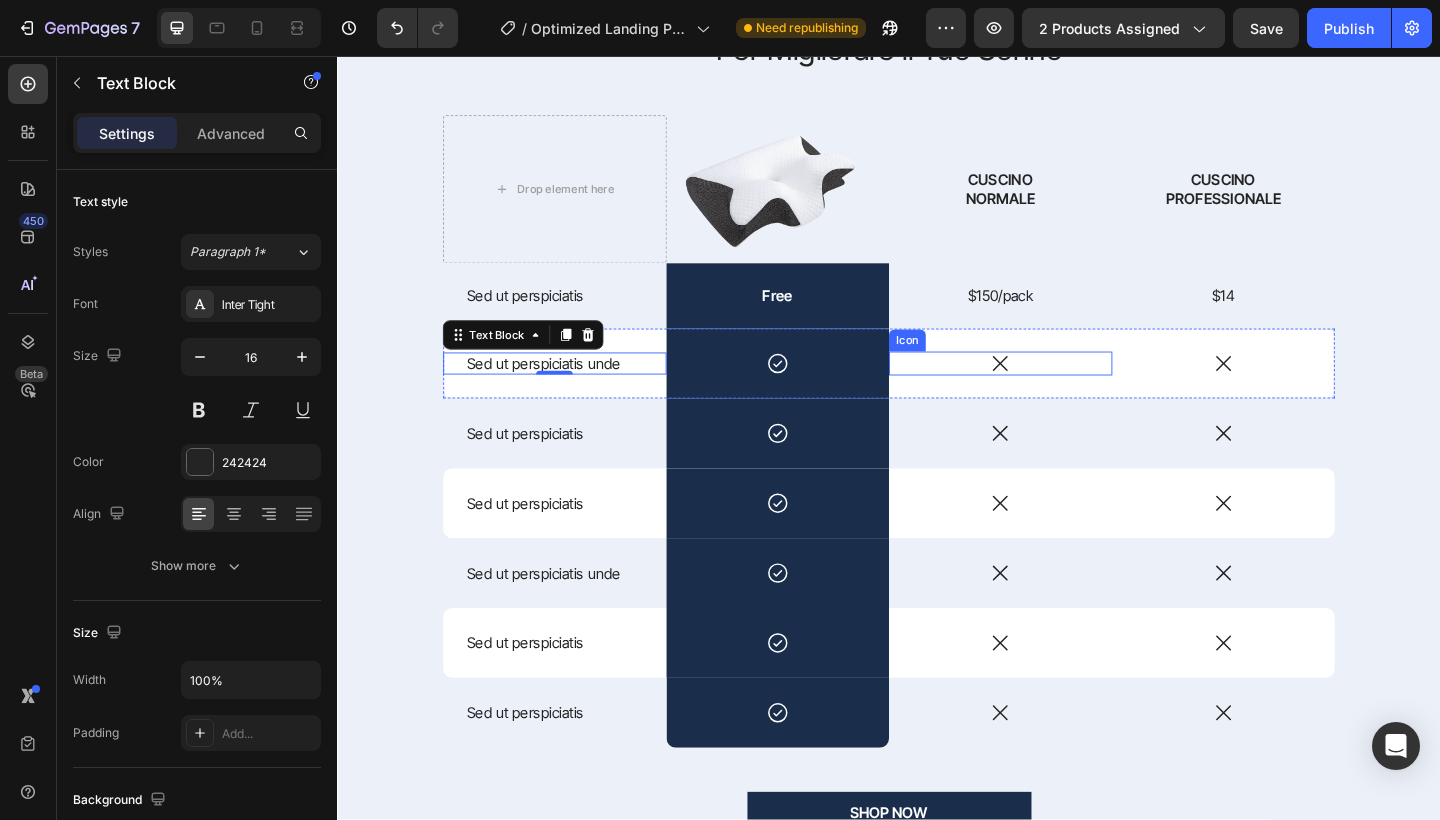 scroll, scrollTop: 1833, scrollLeft: 0, axis: vertical 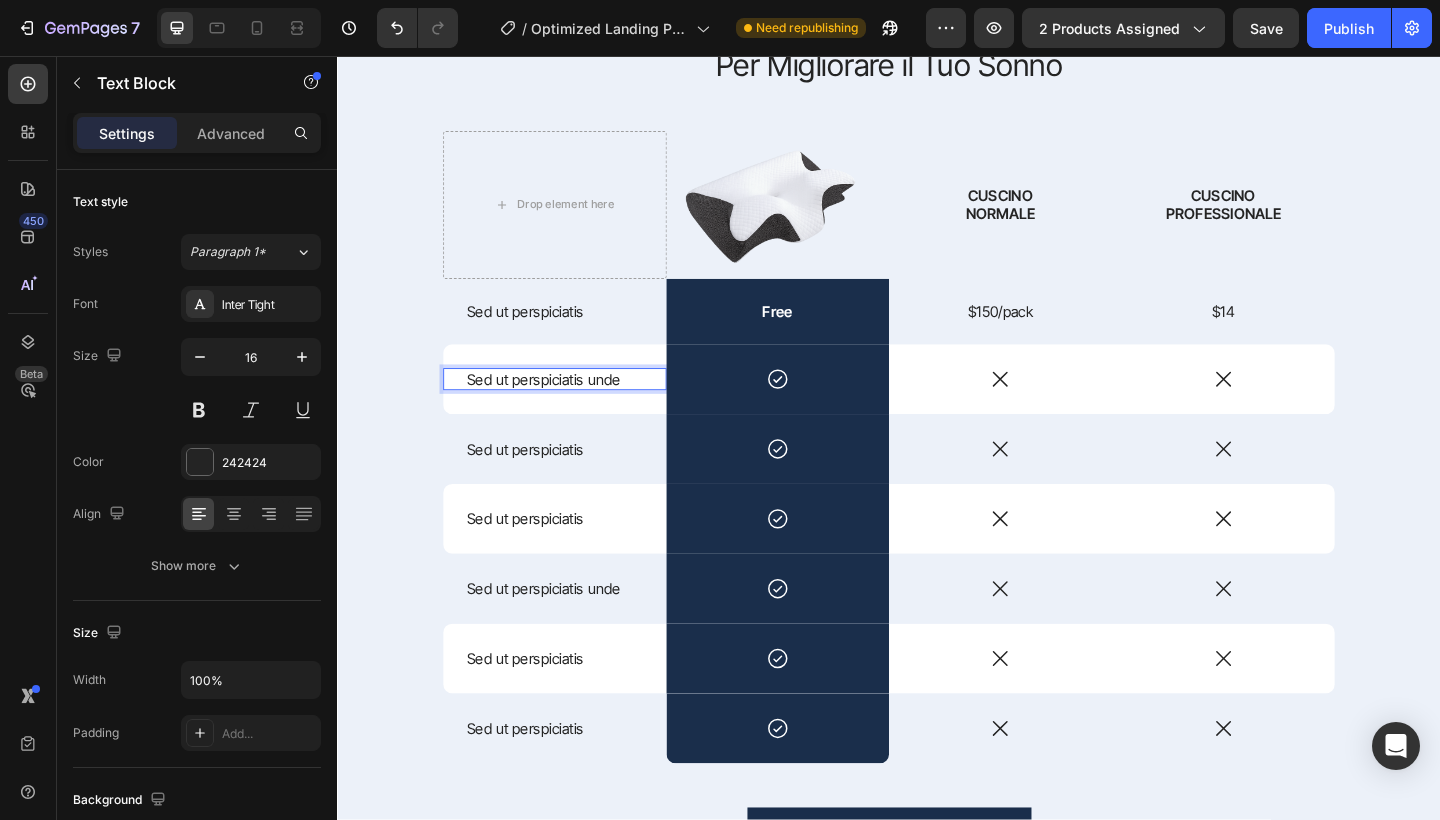click on "Sed ut perspiciatis unde" at bounding box center (573, 408) 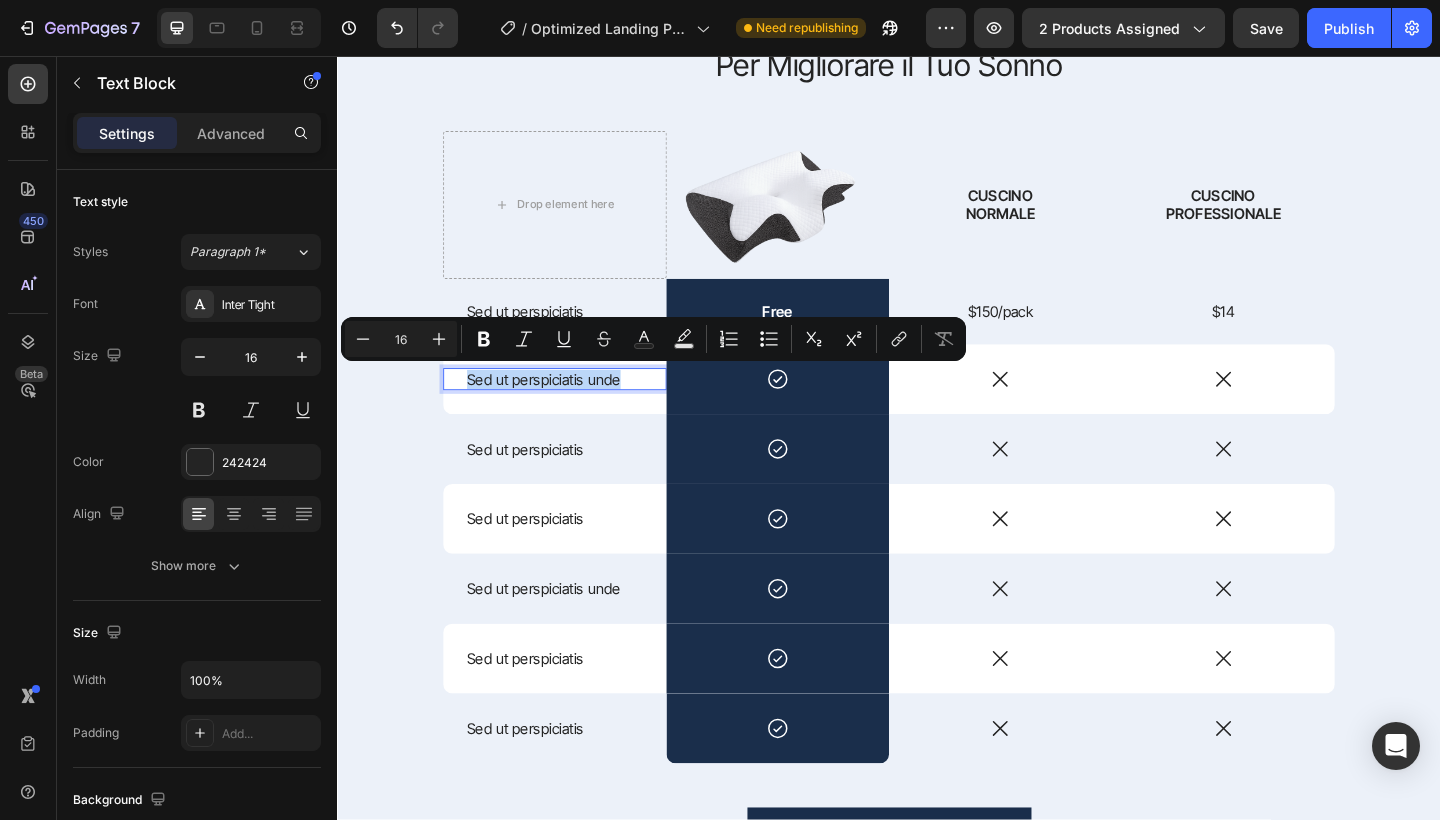 drag, startPoint x: 641, startPoint y: 404, endPoint x: 469, endPoint y: 413, distance: 172.2353 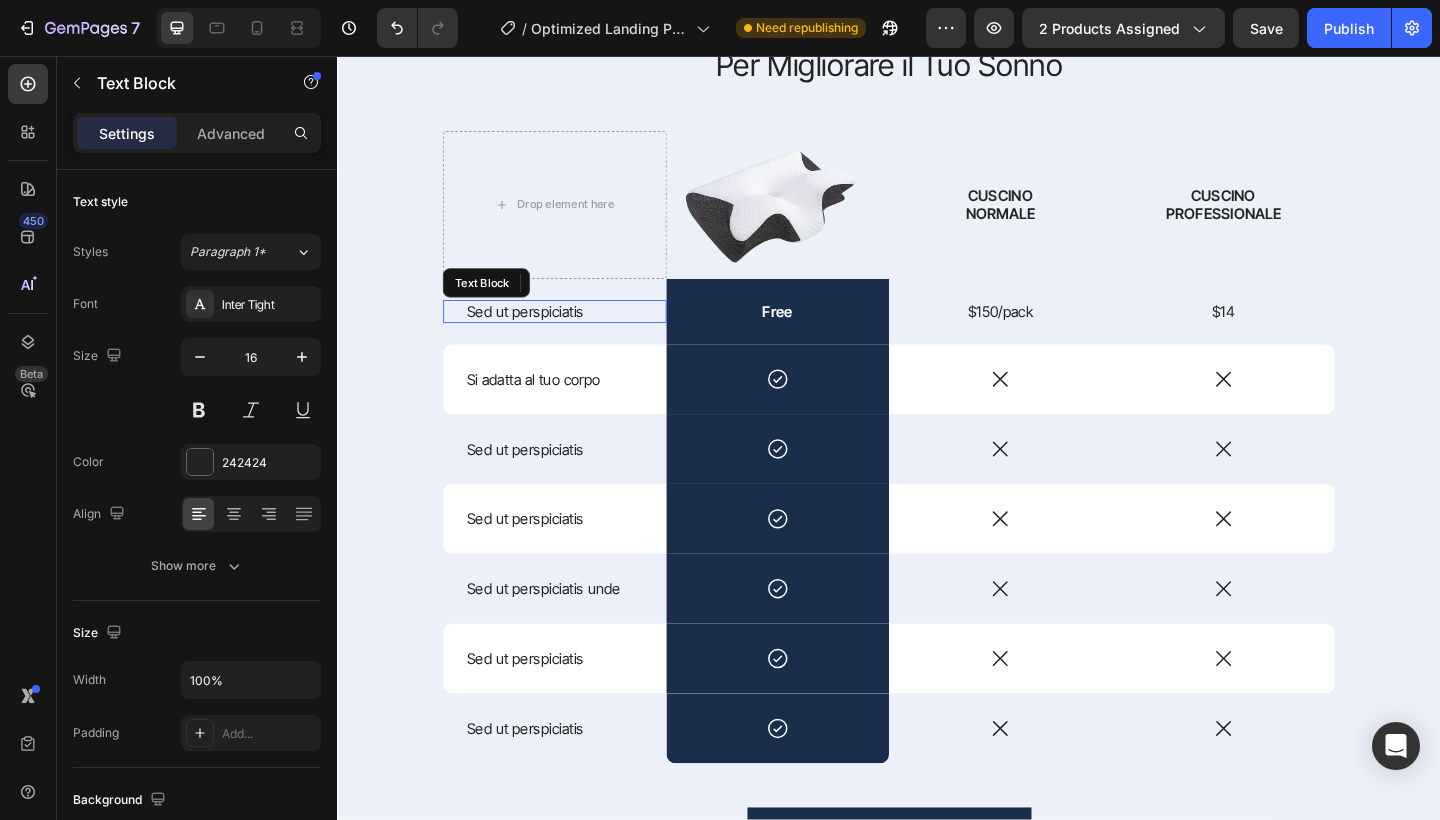 click on "Sed ut perspiciatis" at bounding box center [573, 334] 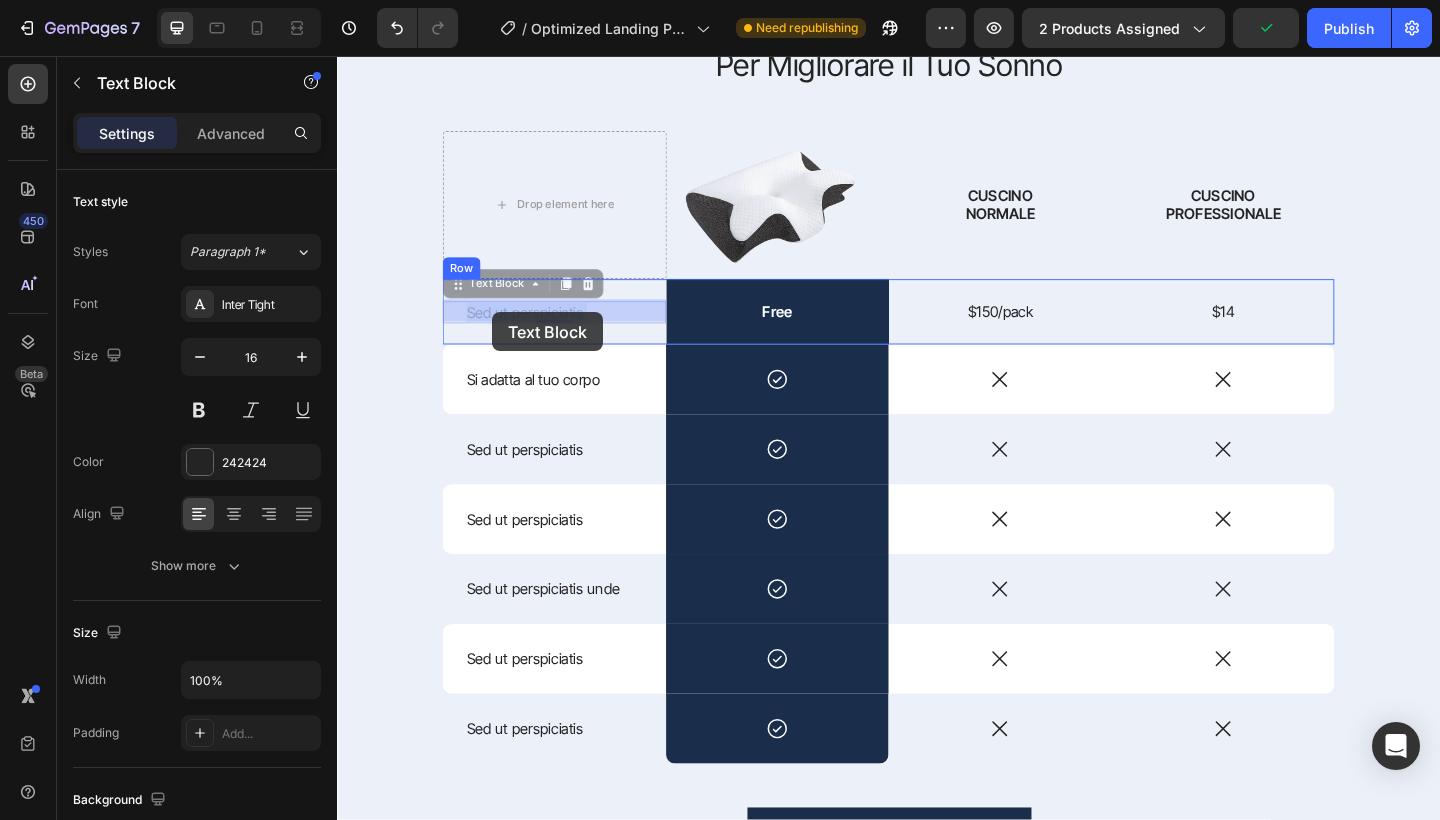 drag, startPoint x: 604, startPoint y: 328, endPoint x: 507, endPoint y: 335, distance: 97.25225 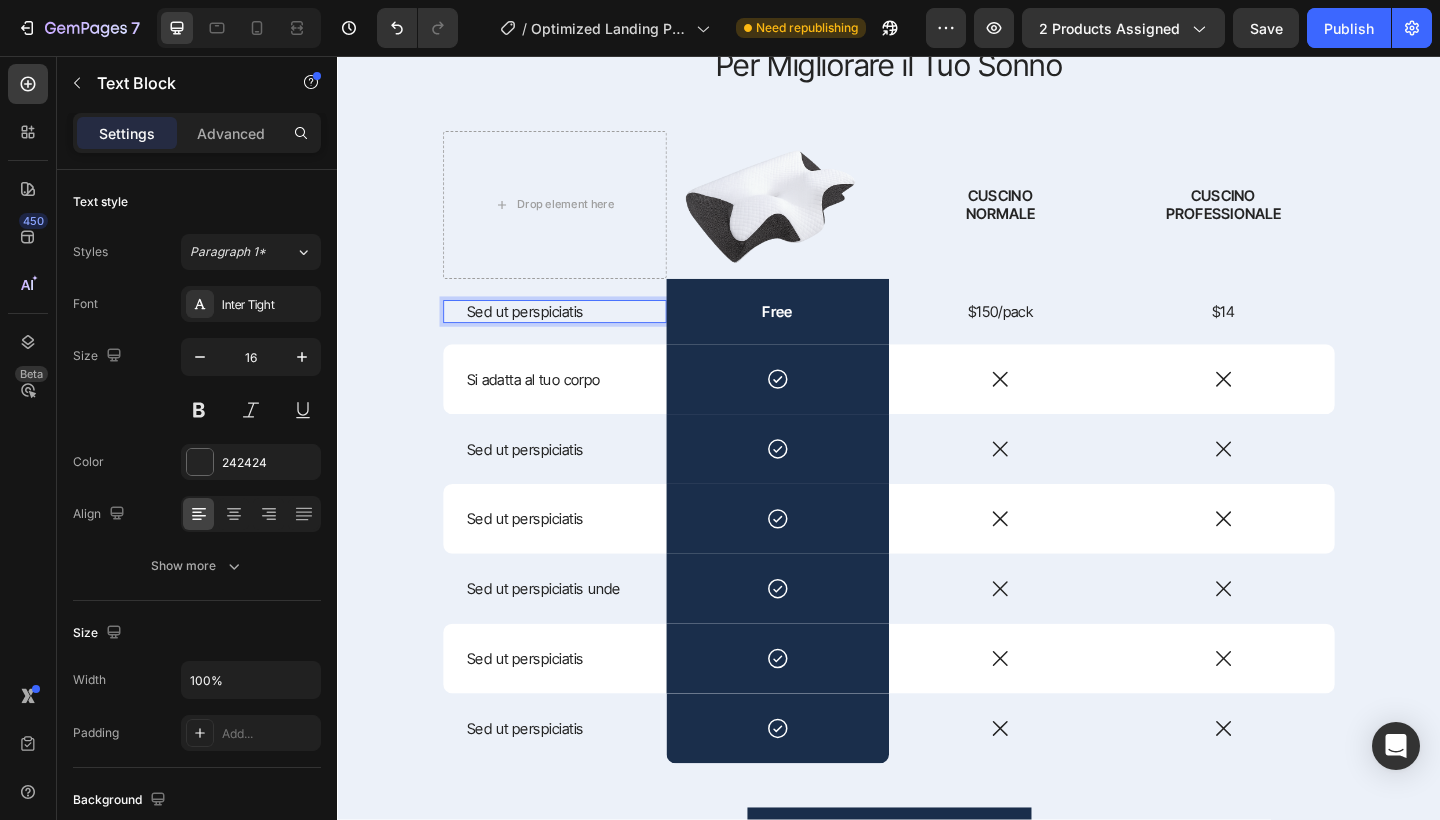 click on "Sed ut perspiciatis" at bounding box center (573, 334) 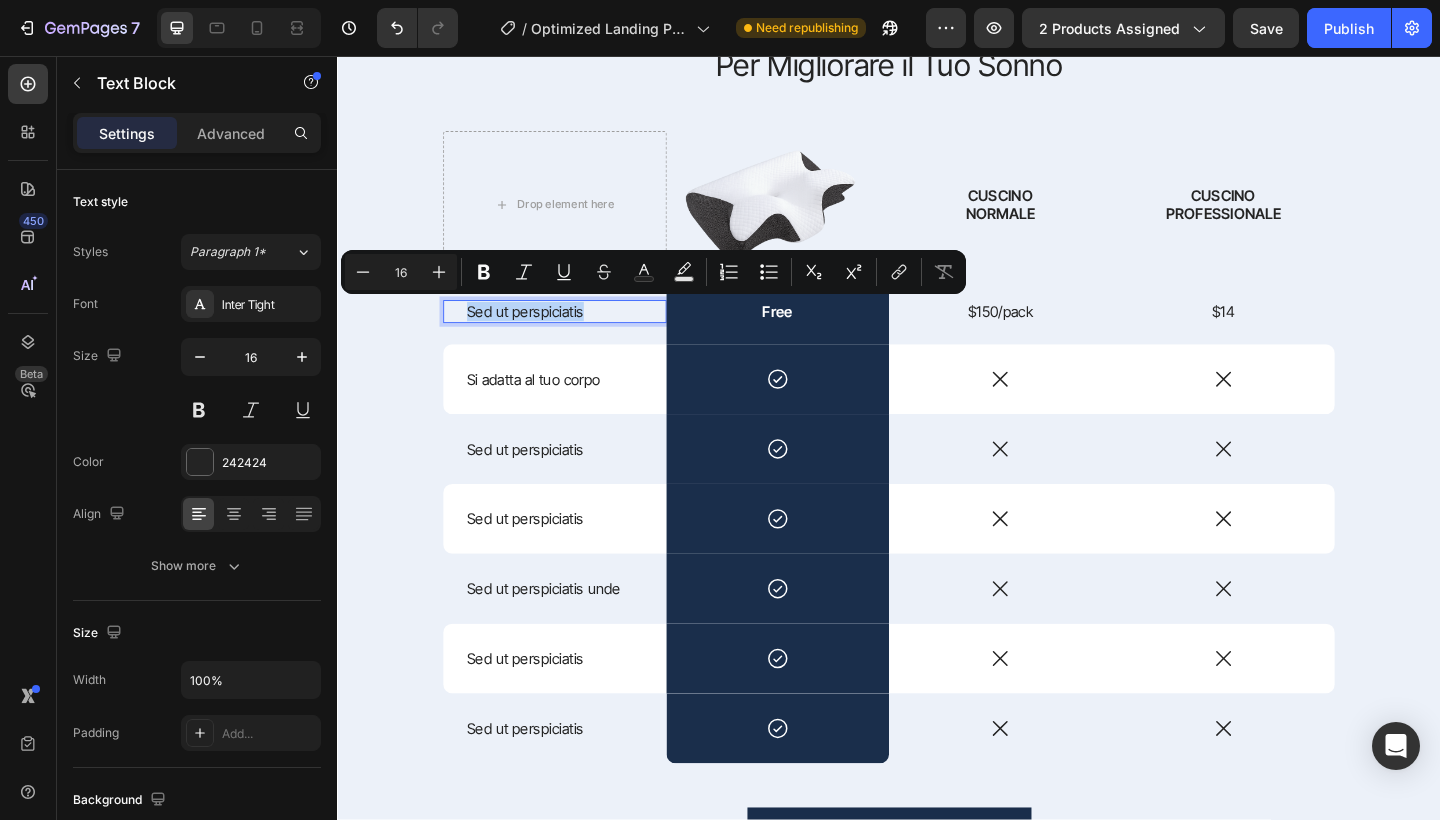 click on "Sed ut perspiciatis" at bounding box center [573, 334] 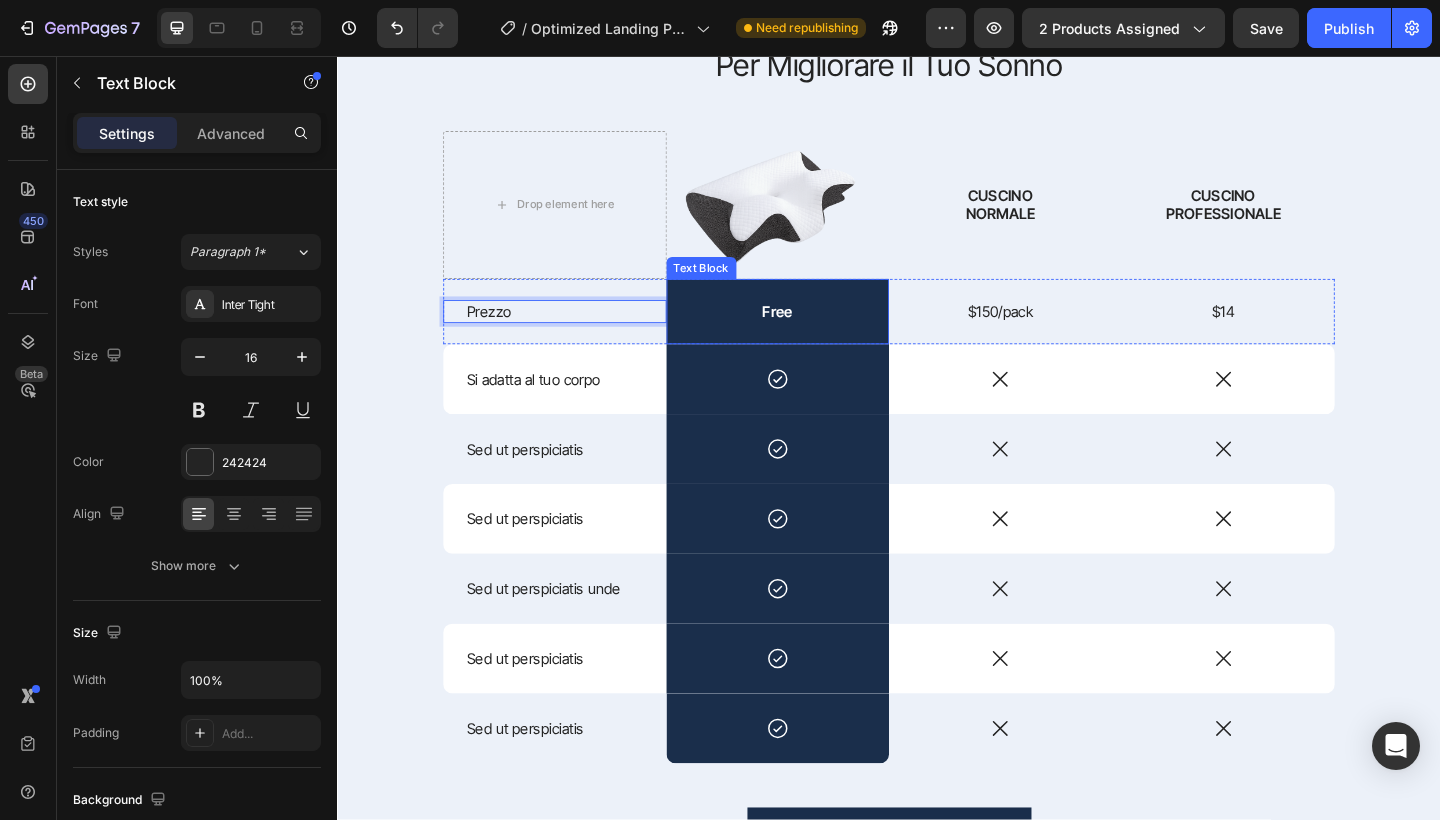 click on "Free" at bounding box center (816, 334) 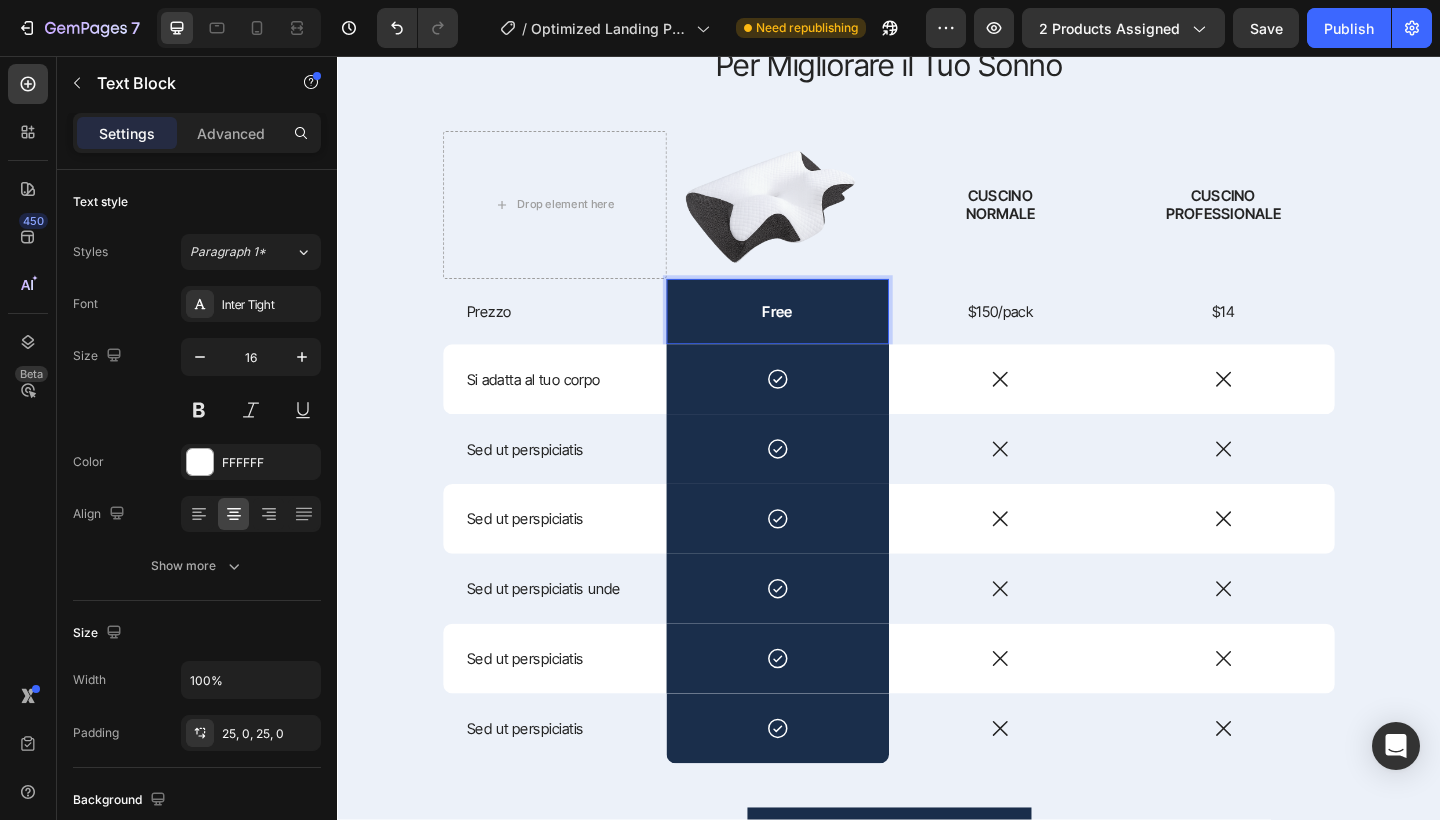 click on "Free" at bounding box center [816, 334] 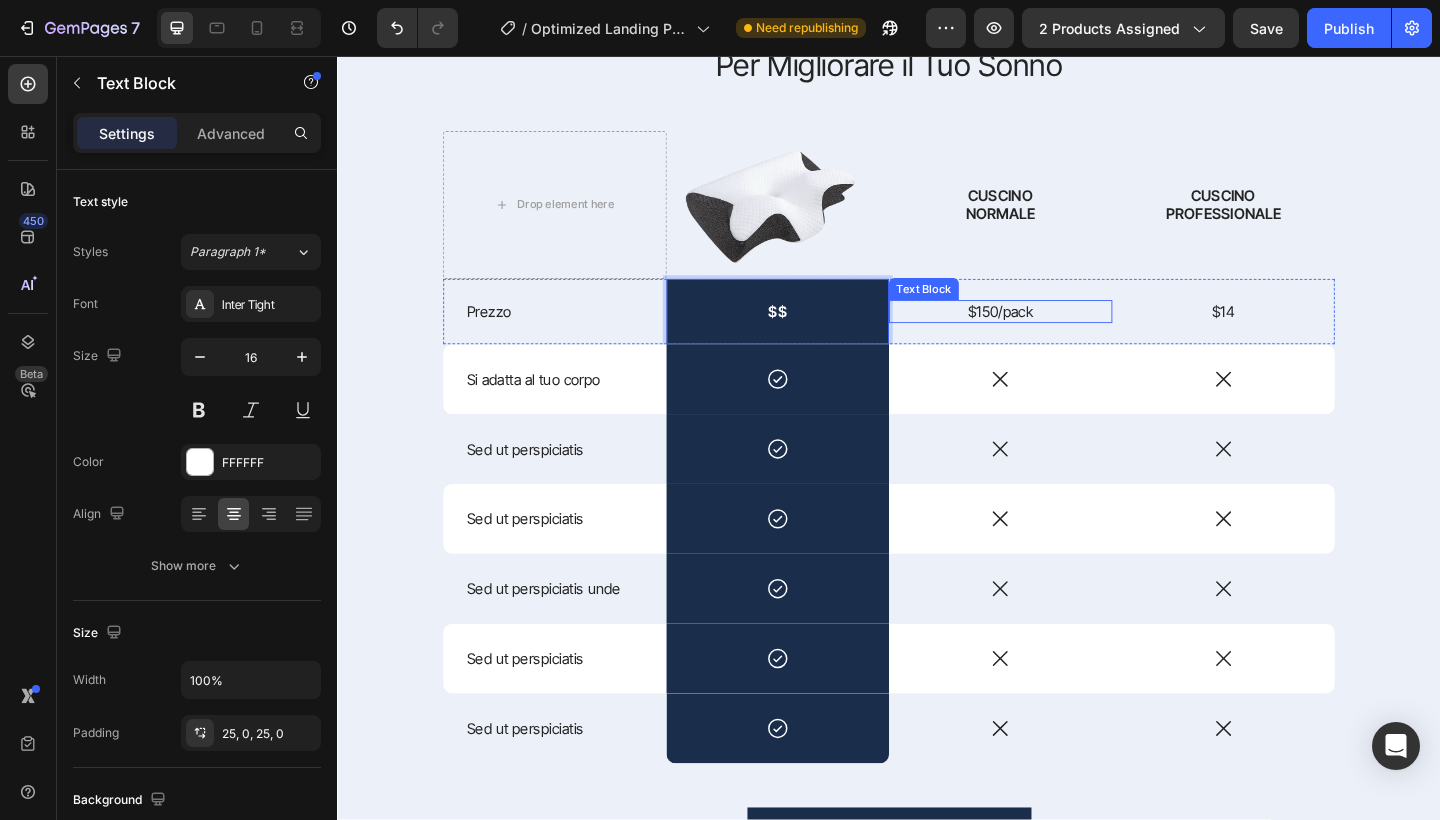 click on "$150/pack" at bounding box center [1058, 334] 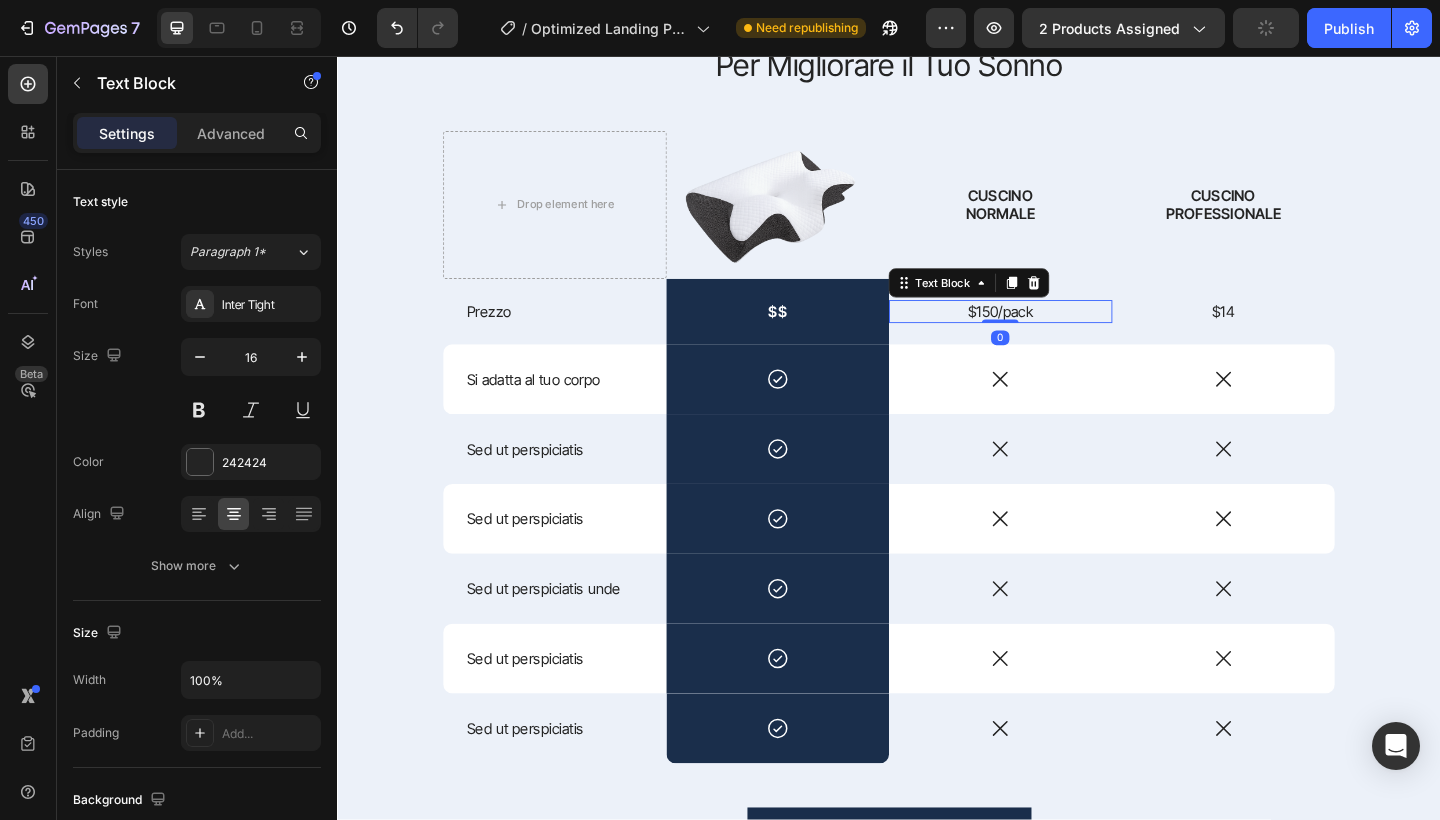 click on "$150/pack" at bounding box center (1058, 334) 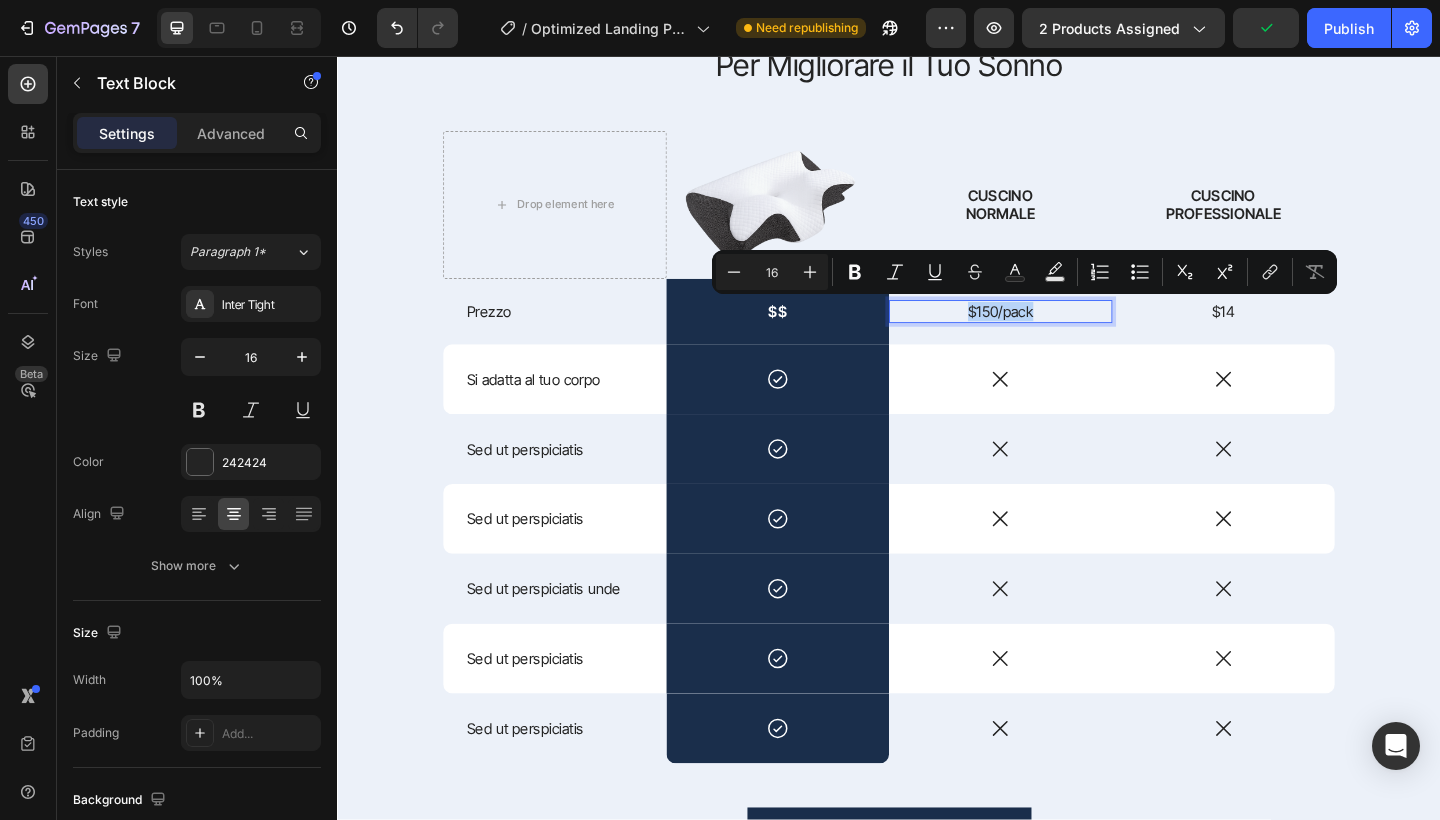 drag, startPoint x: 1094, startPoint y: 331, endPoint x: 1023, endPoint y: 331, distance: 71 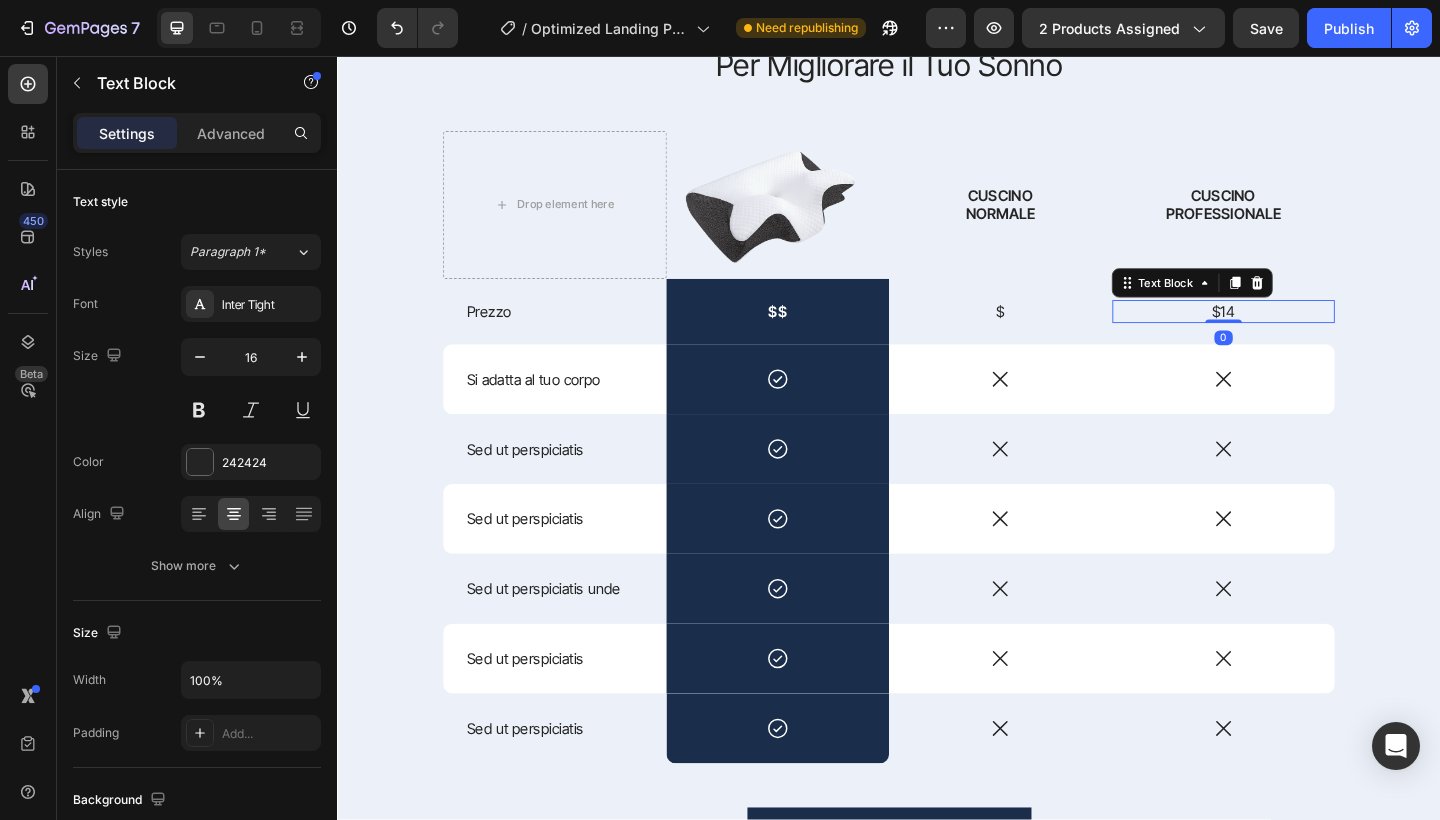click on "$14" at bounding box center (1301, 334) 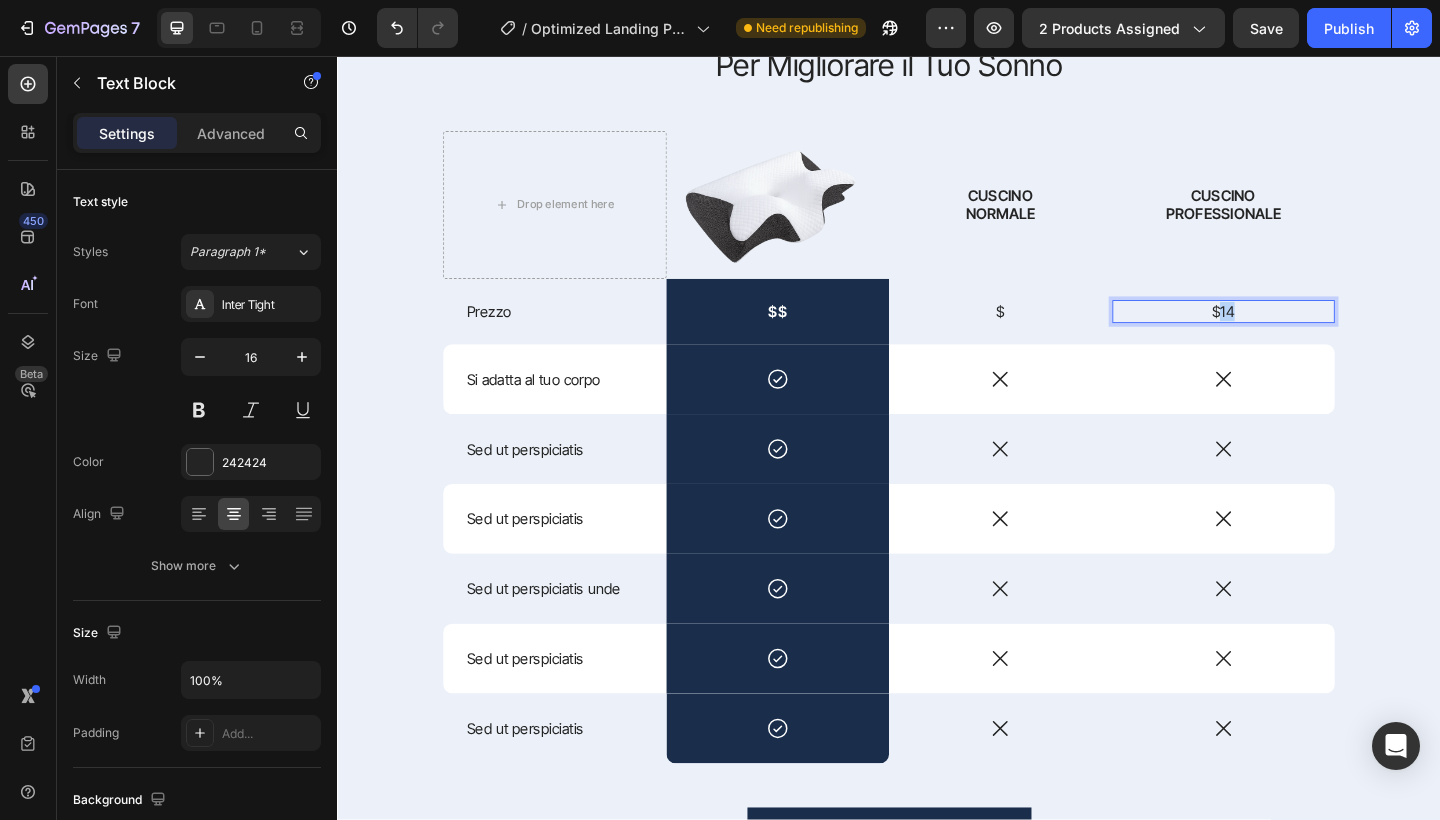 drag, startPoint x: 1313, startPoint y: 332, endPoint x: 1299, endPoint y: 332, distance: 14 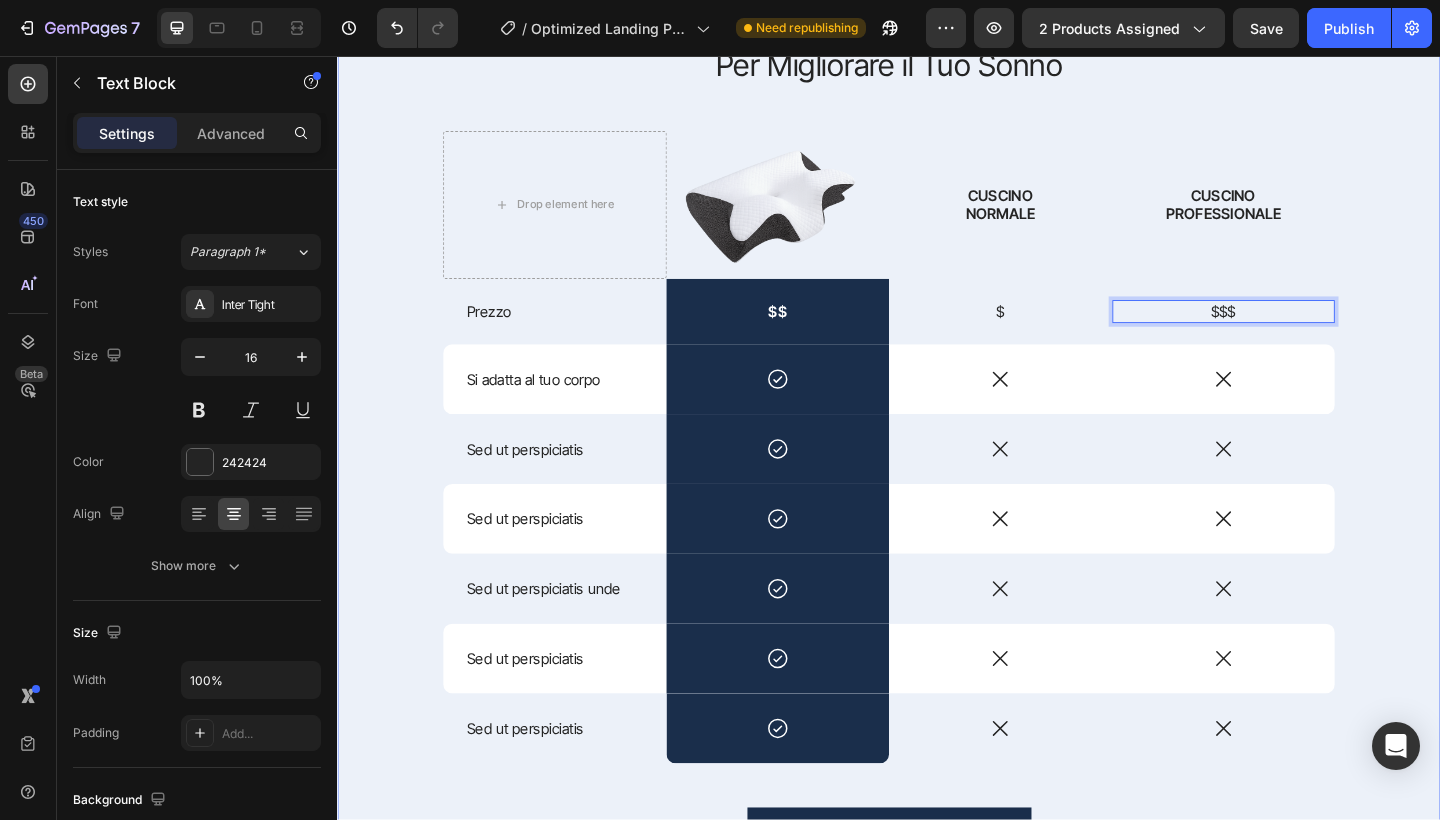 click on "PERCHé SCEGLIERCI Text Block Per Migliorare il Tuo Sonno Heading
Drop element here Image CUSCINO  NORMALE Text Block CUSCINO PROFESSIONALE Text Block Row Prezzo Text Block $$ Text Block $ Text Block $$$ Text Block   0 Row Si adatta al tuo corpo Text Block
Icon Row
Icon
Icon Row Sed ut perspiciatis Text Block
Icon Row
Icon
Icon Row Sed ut perspiciatis Text Block
Icon Row
Icon
Icon Row Sed ut perspiciatis unde Text Block
Icon Row
Icon
Icon Row Sed ut perspiciatis Text Block
Icon Row
Icon
Icon Row Sed ut perspiciatis Text Block
Icon Row
Icon
Icon Row SHOP NOW Button 30-day money-back guarantee included  Text Block Row" at bounding box center (937, 497) 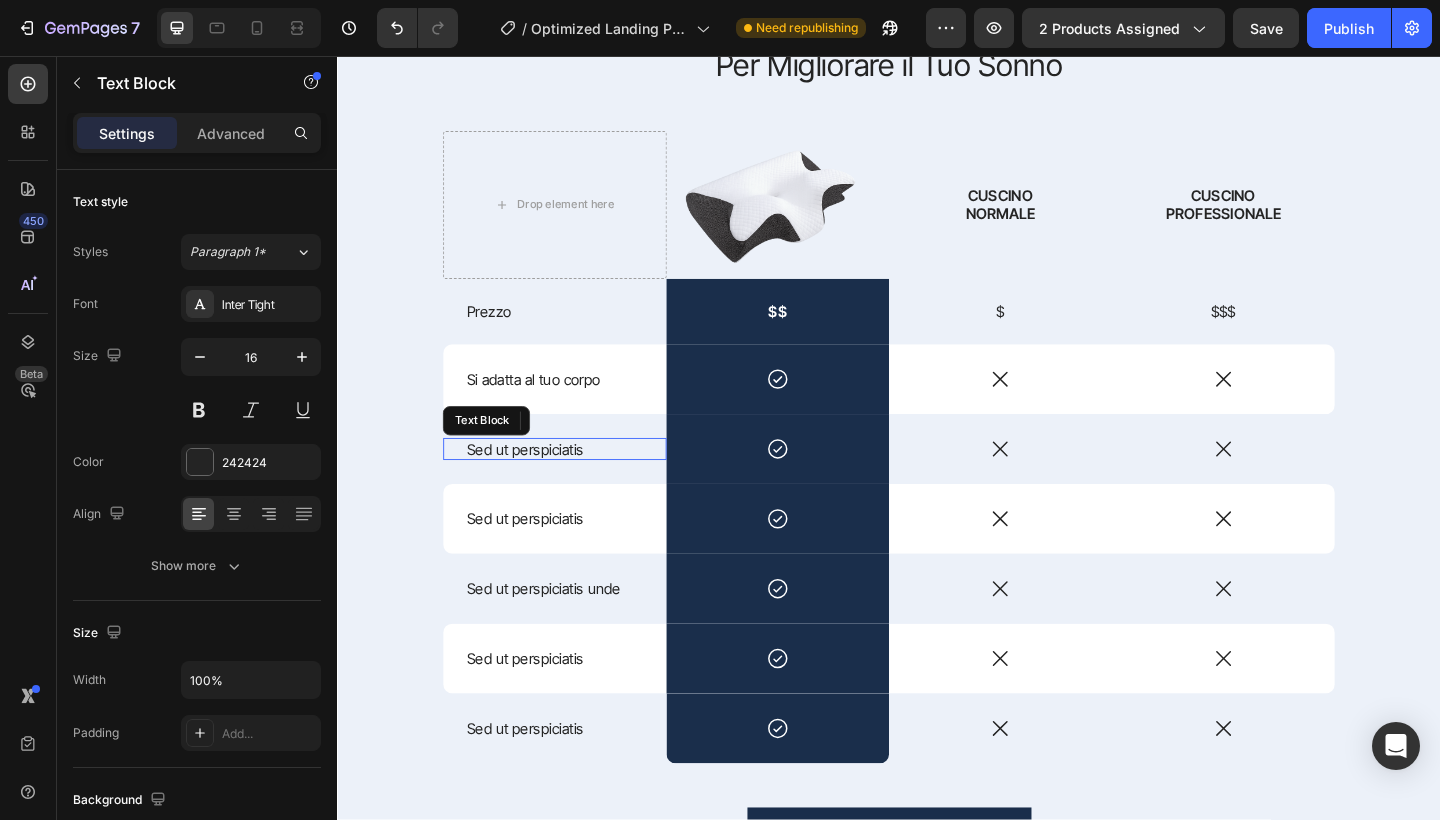 click on "Sed ut perspiciatis" at bounding box center [573, 484] 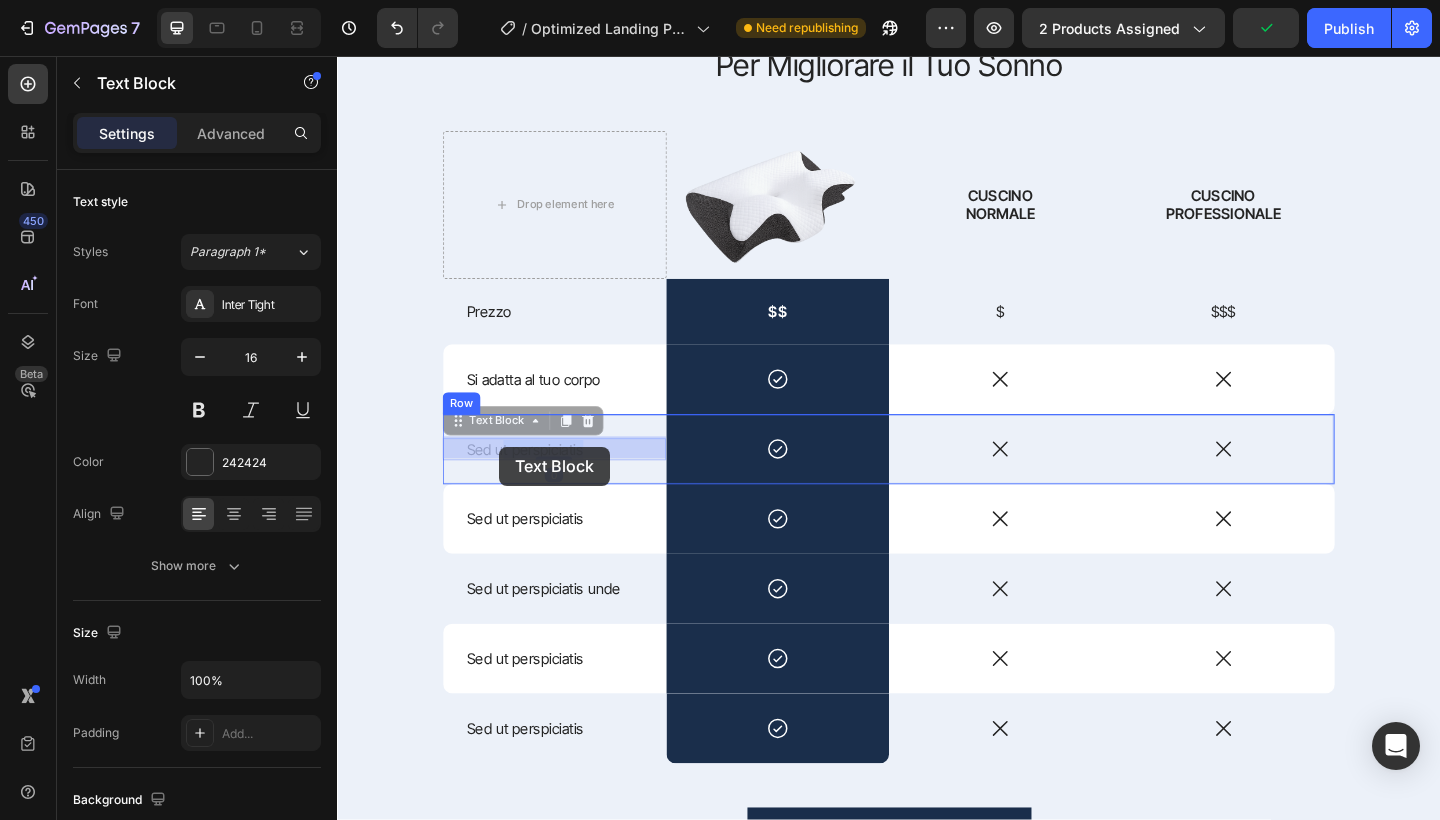 drag, startPoint x: 602, startPoint y: 479, endPoint x: 515, endPoint y: 481, distance: 87.02299 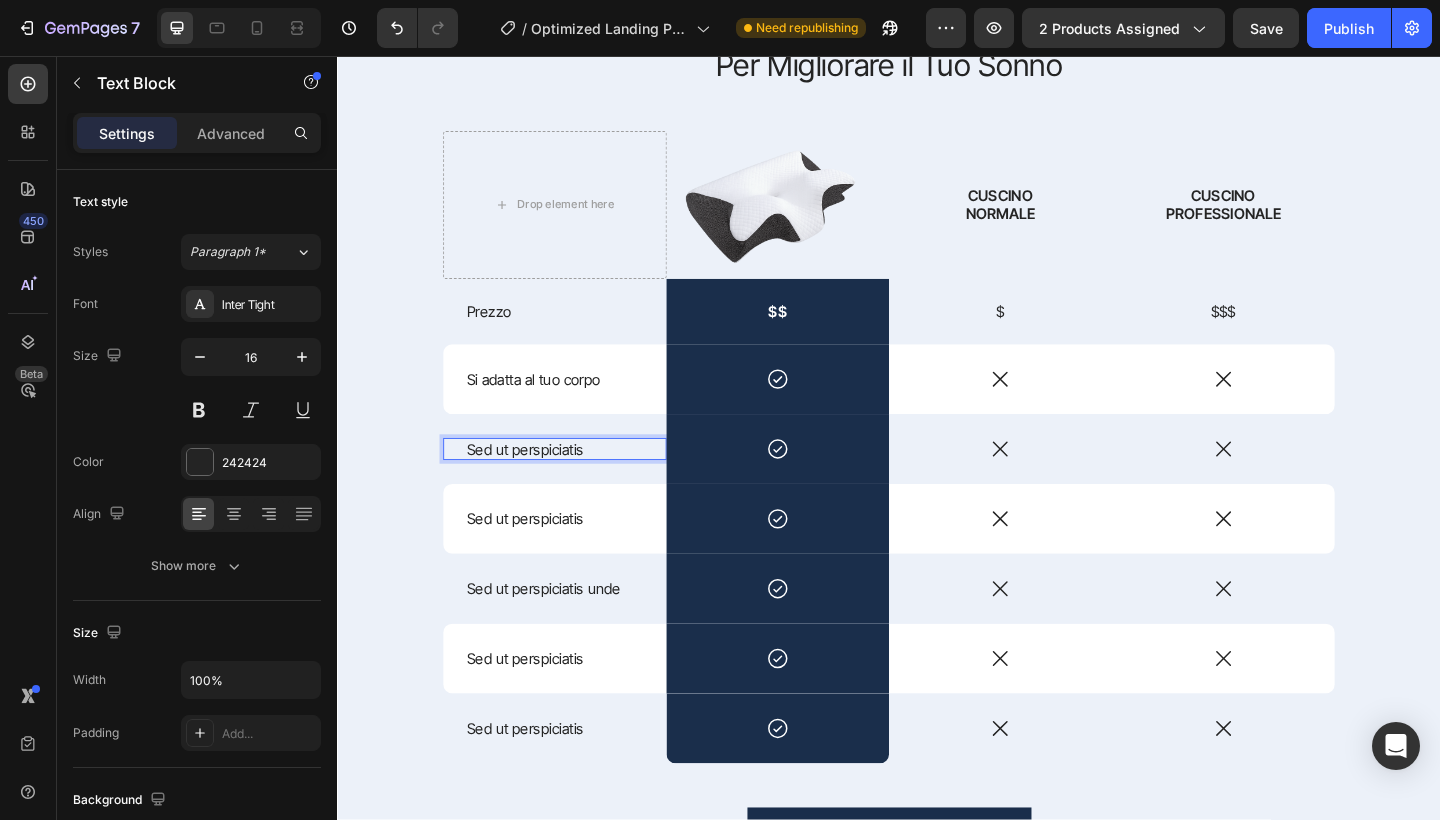 click on "Sed ut perspiciatis" at bounding box center (573, 484) 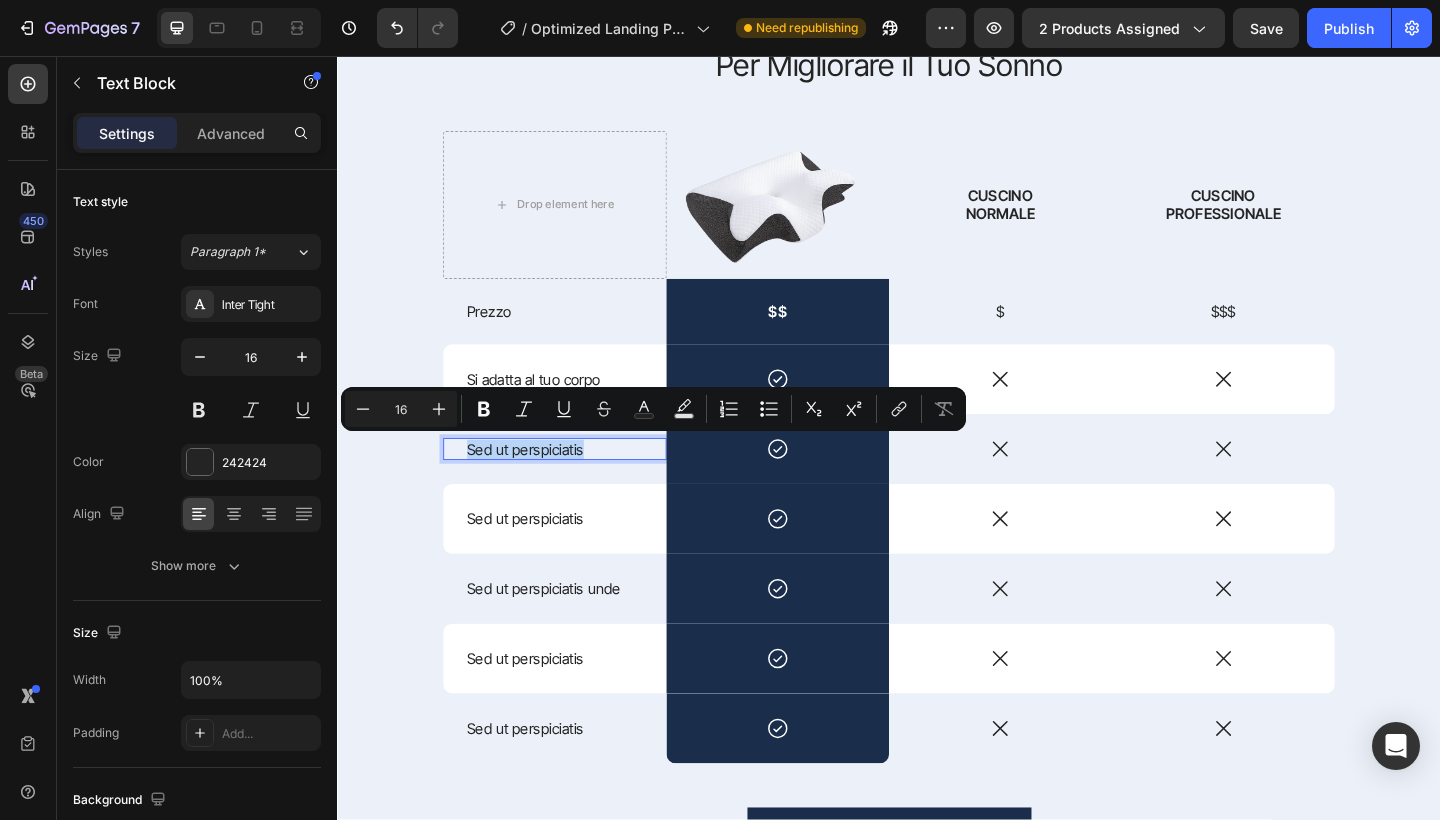 drag, startPoint x: 604, startPoint y: 482, endPoint x: 469, endPoint y: 482, distance: 135 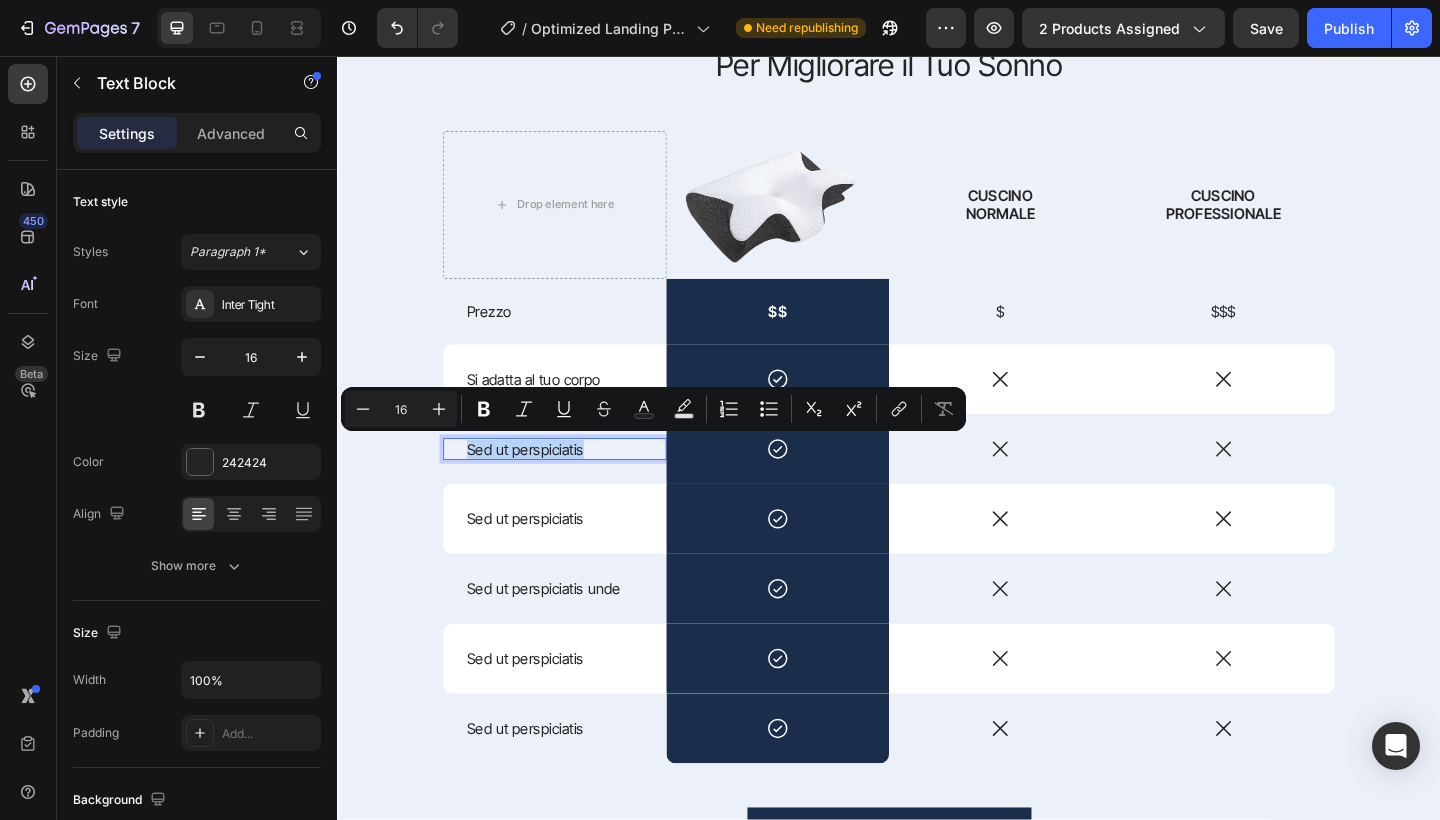 click on "Sed ut perspiciatis Text Block   0" at bounding box center (573, 484) 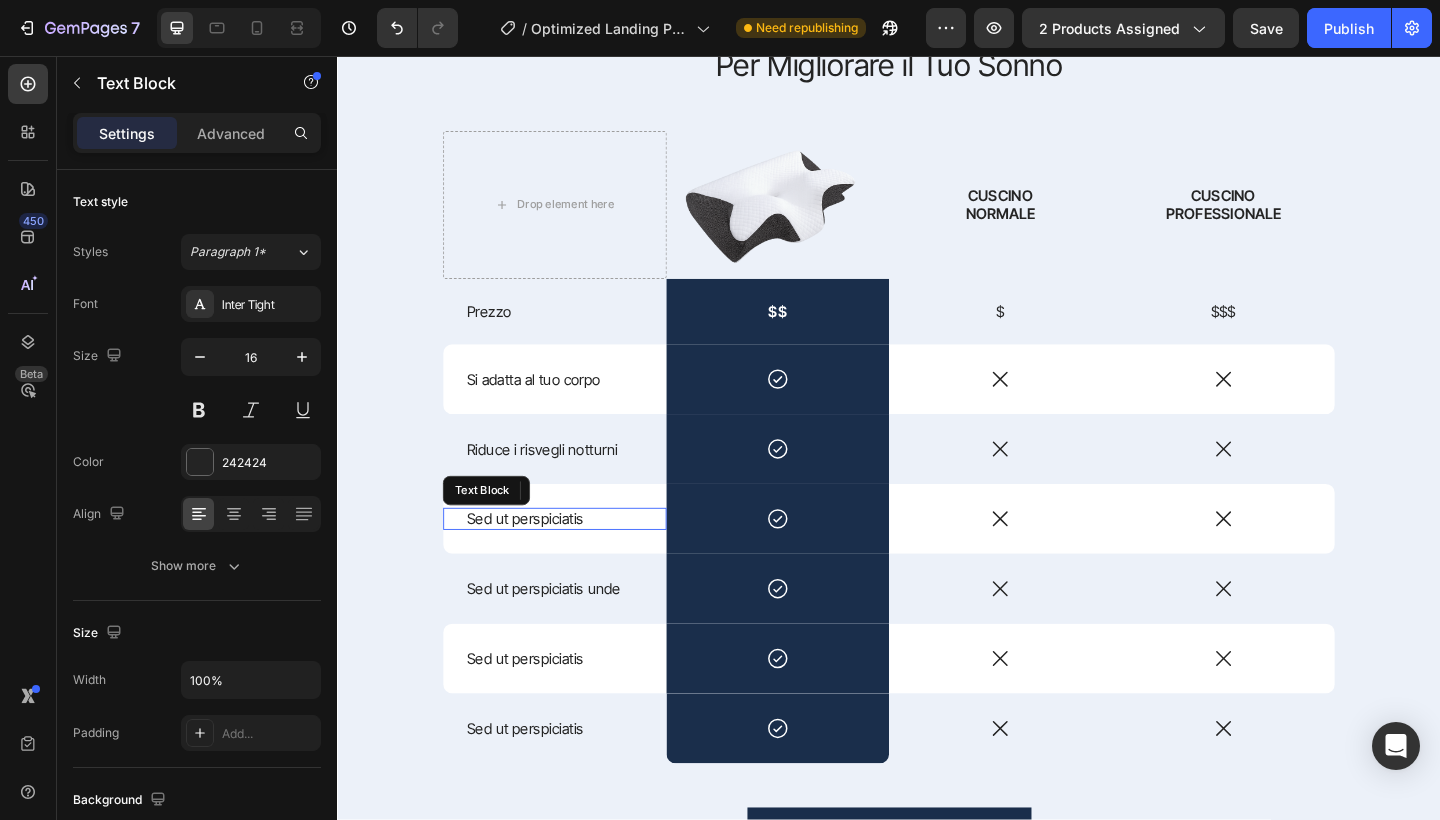 click on "Sed ut perspiciatis" at bounding box center (573, 560) 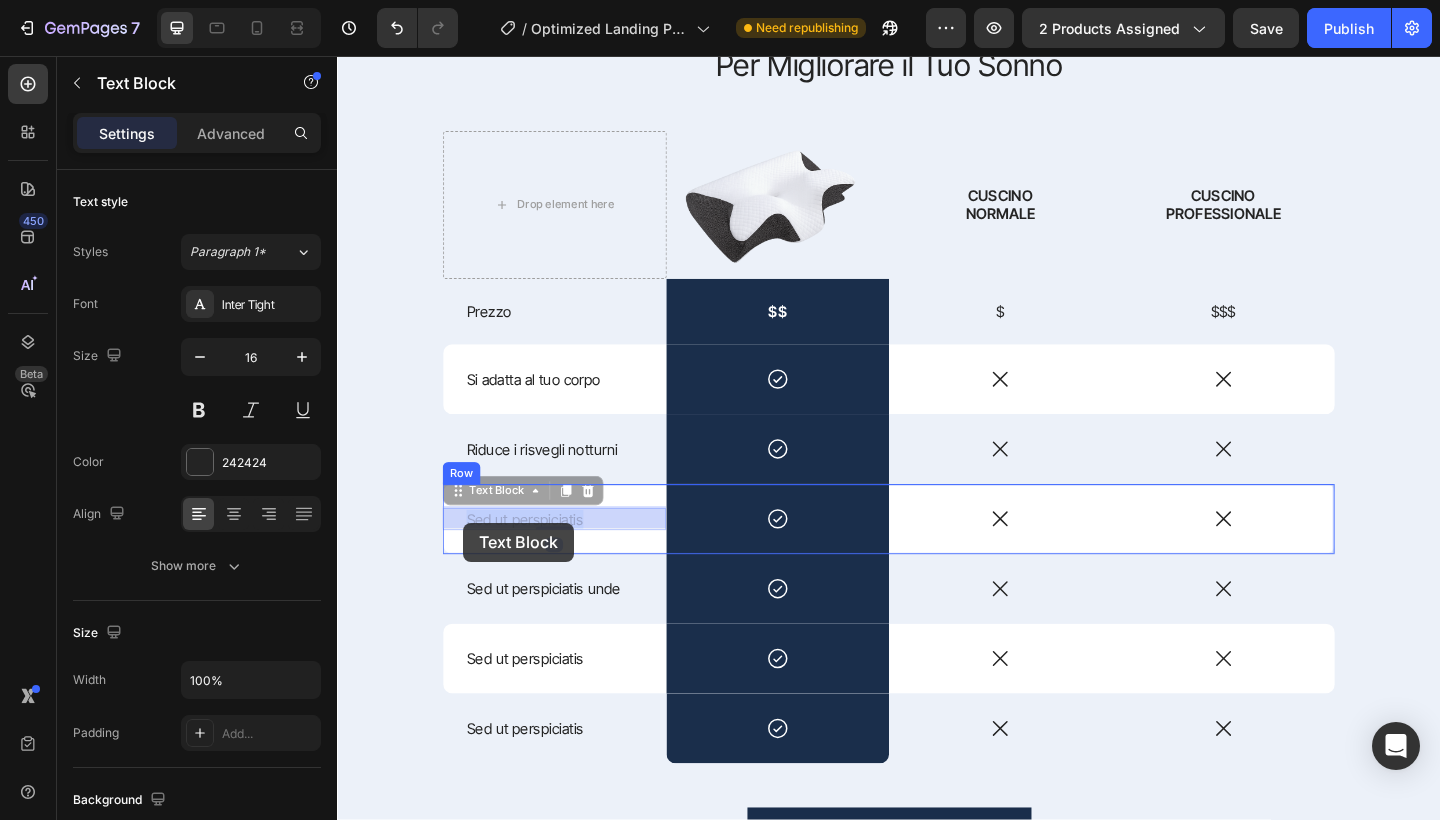 drag, startPoint x: 605, startPoint y: 555, endPoint x: 474, endPoint y: 565, distance: 131.38112 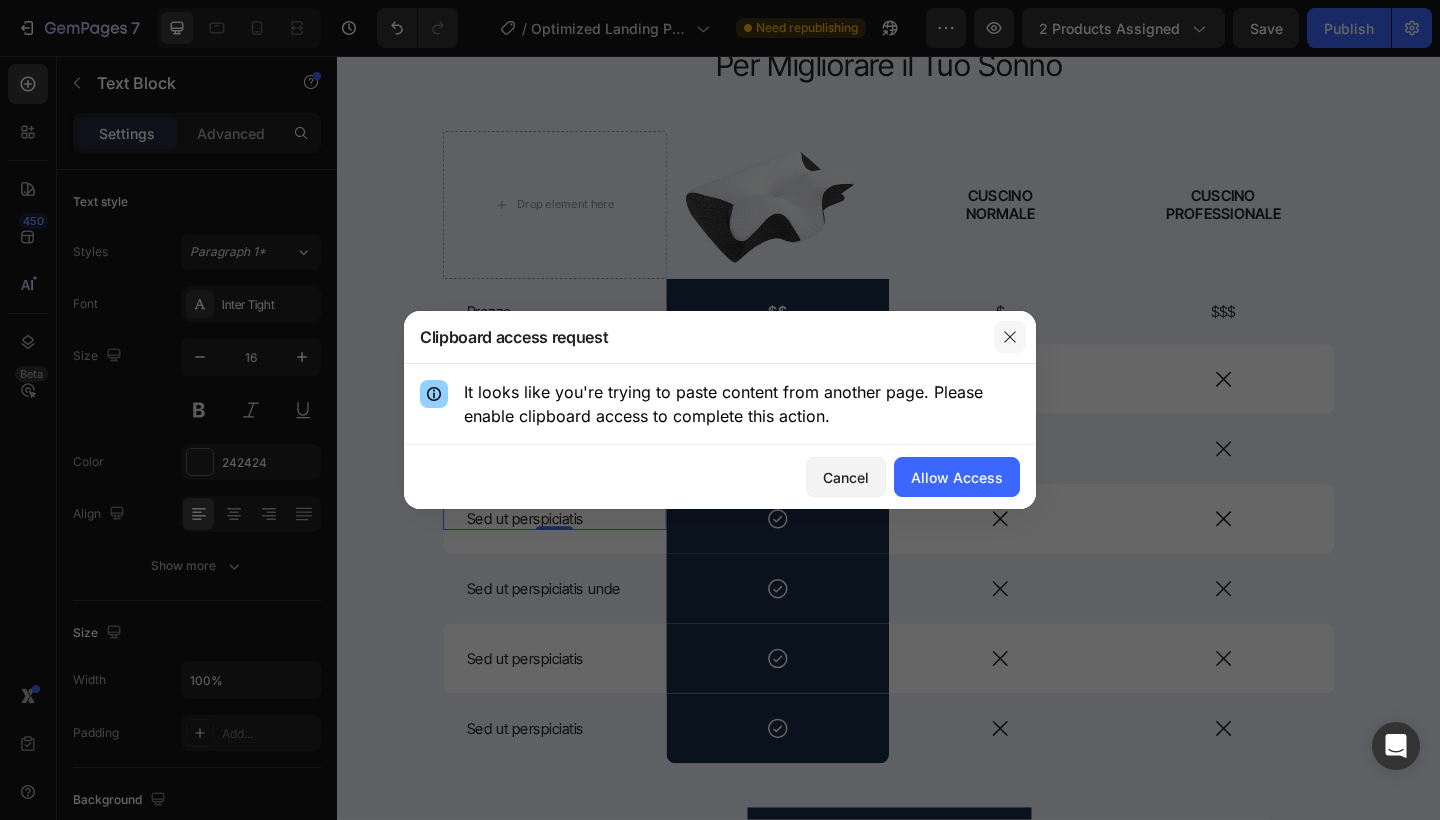 click 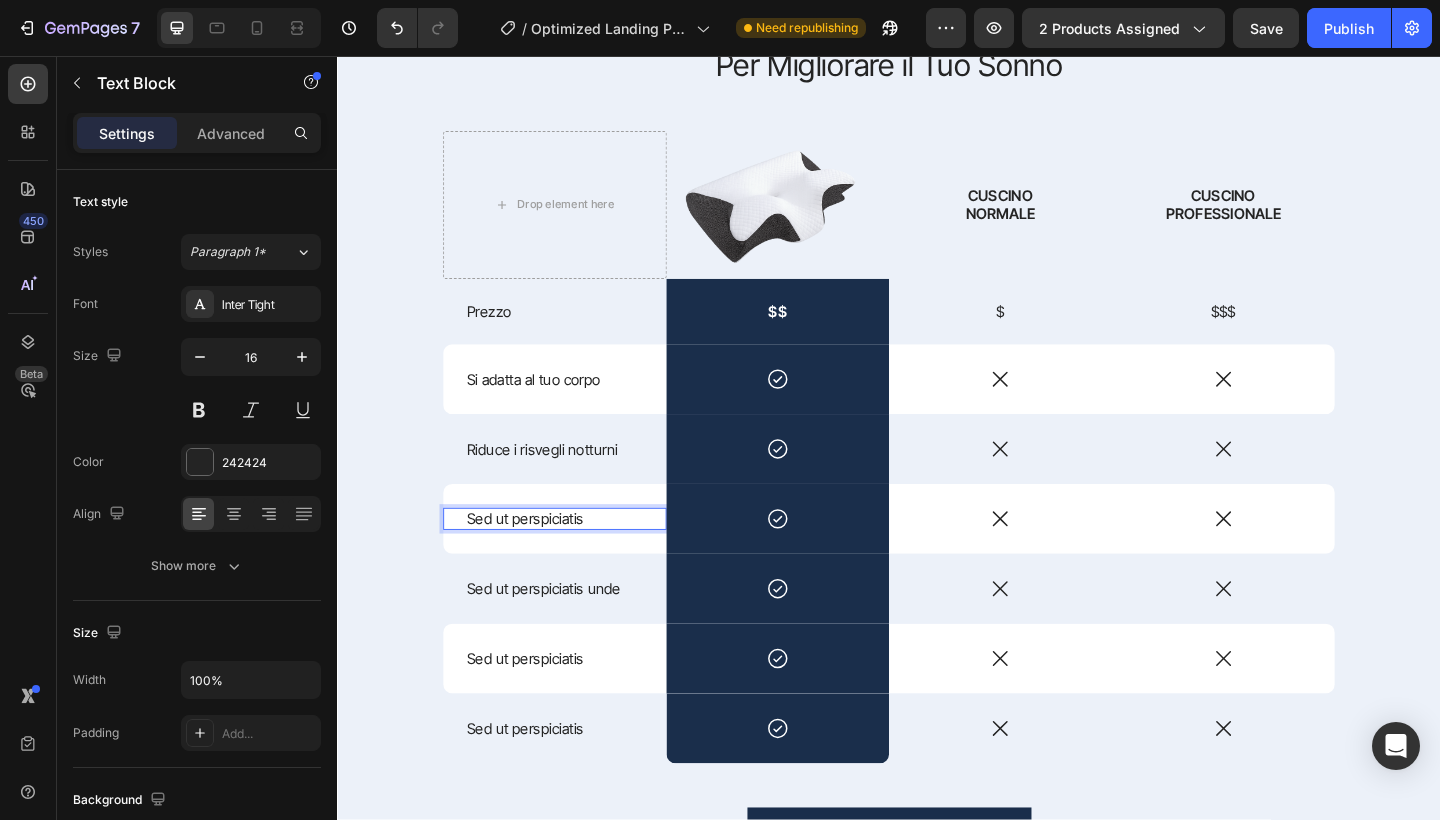 click on "Sed ut perspiciatis" at bounding box center (573, 560) 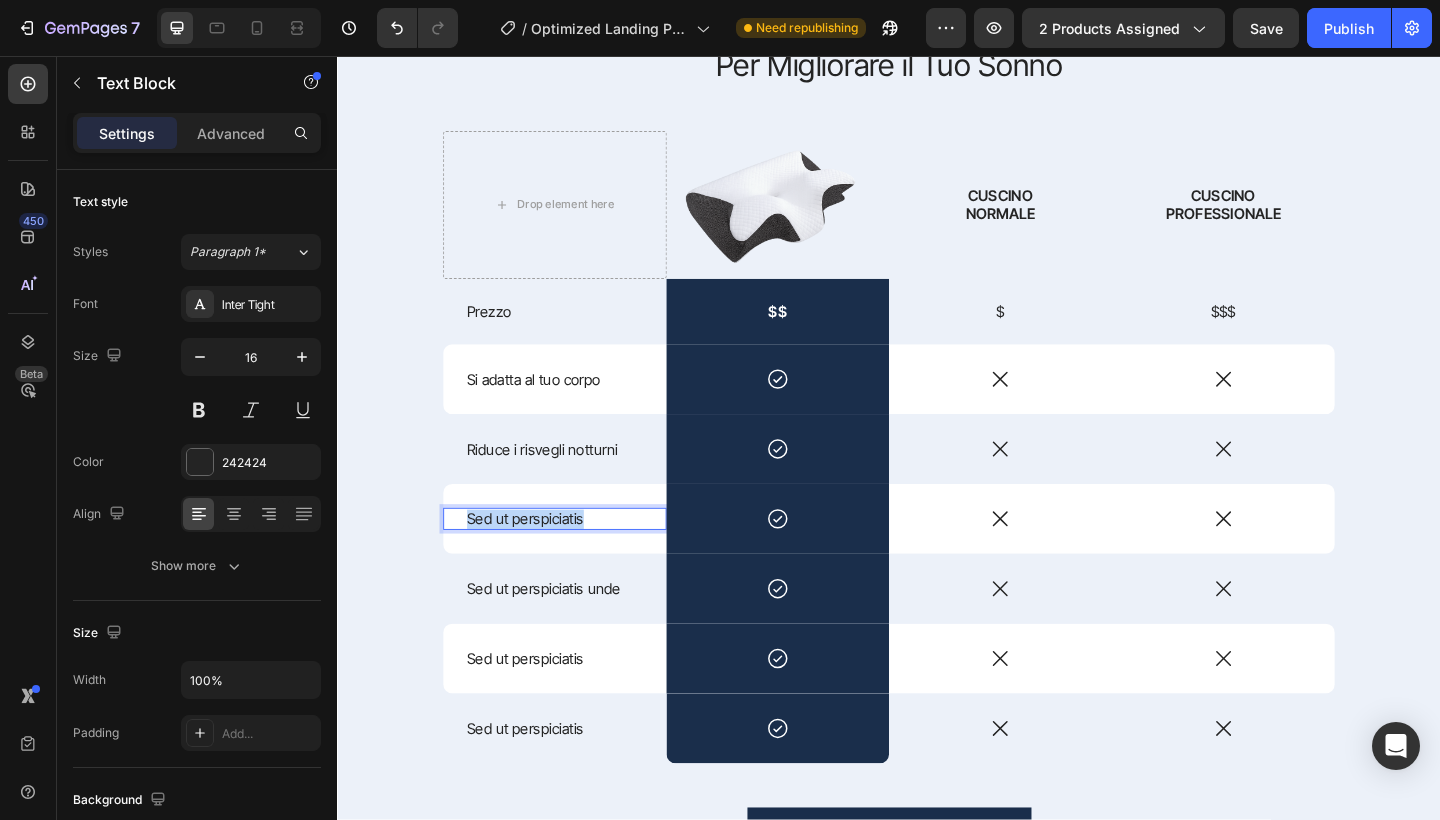 click on "Sed ut perspiciatis" at bounding box center [573, 560] 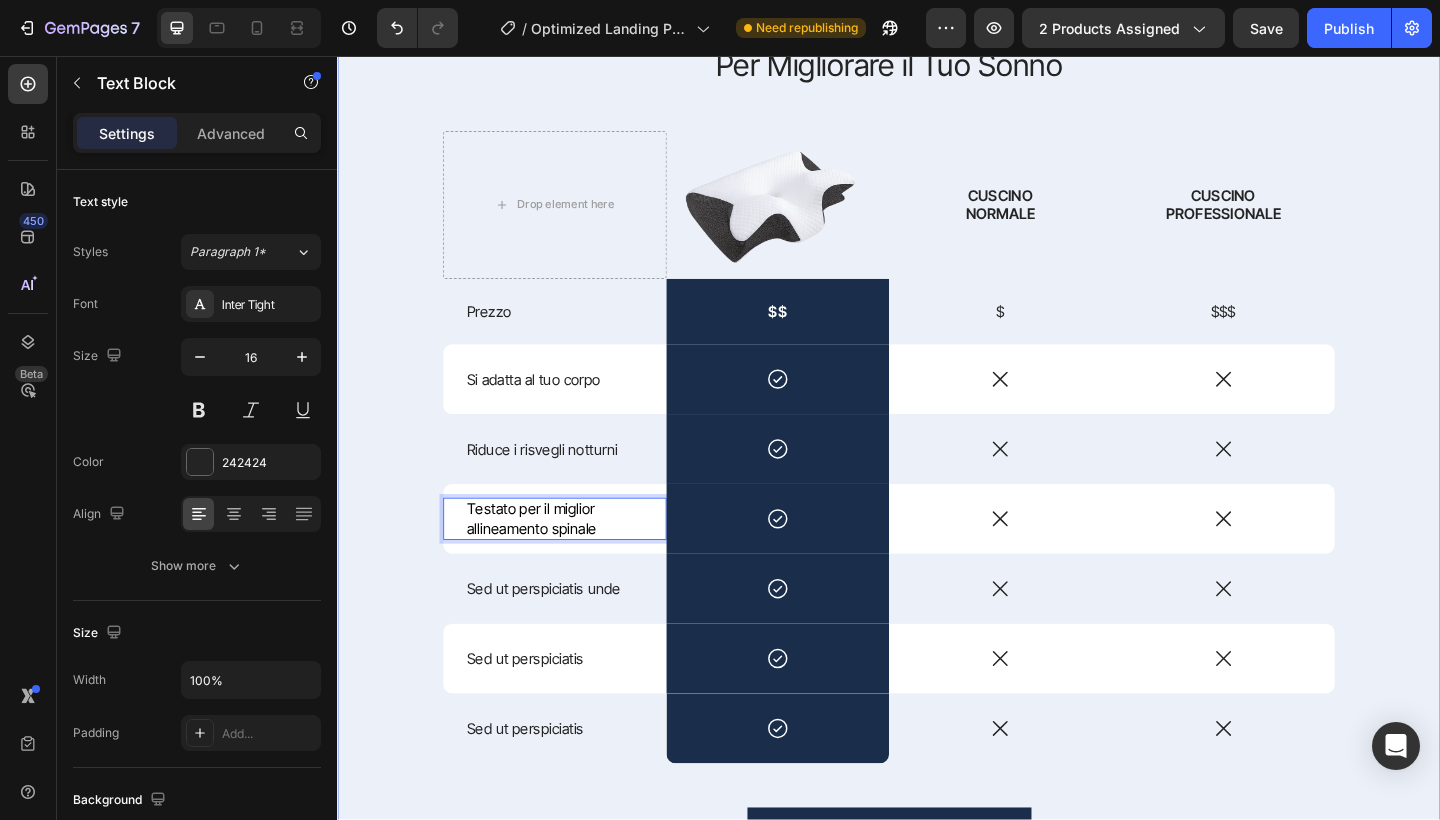 click on "PERCHé SCEGLIERCI Text Block Per Migliorare il Tuo Sonno Heading
Drop element here Image CUSCINO  NORMALE Text Block CUSCINO PROFESSIONALE Text Block Row Prezzo Text Block $$
Text Block $
Text Block $$$ Text Block Row Si adatta al tuo corpo Text Block
Icon Row
Icon
Icon Row Riduce i risvegli notturni Text Block
Icon Row
Icon
Icon Row Testato per il miglior allineamento spinale Text Block   0
Icon Row
Icon
Icon Row Sed ut perspiciatis unde Text Block
Icon Row
Icon
Icon Row Sed ut perspiciatis Text Block
Icon Row
Icon
Icon Row Sed ut perspiciatis Text Block
Icon Row
Icon
Icon Row SHOP NOW Button 30-day money-back guarantee included  Text Block Row" at bounding box center [937, 497] 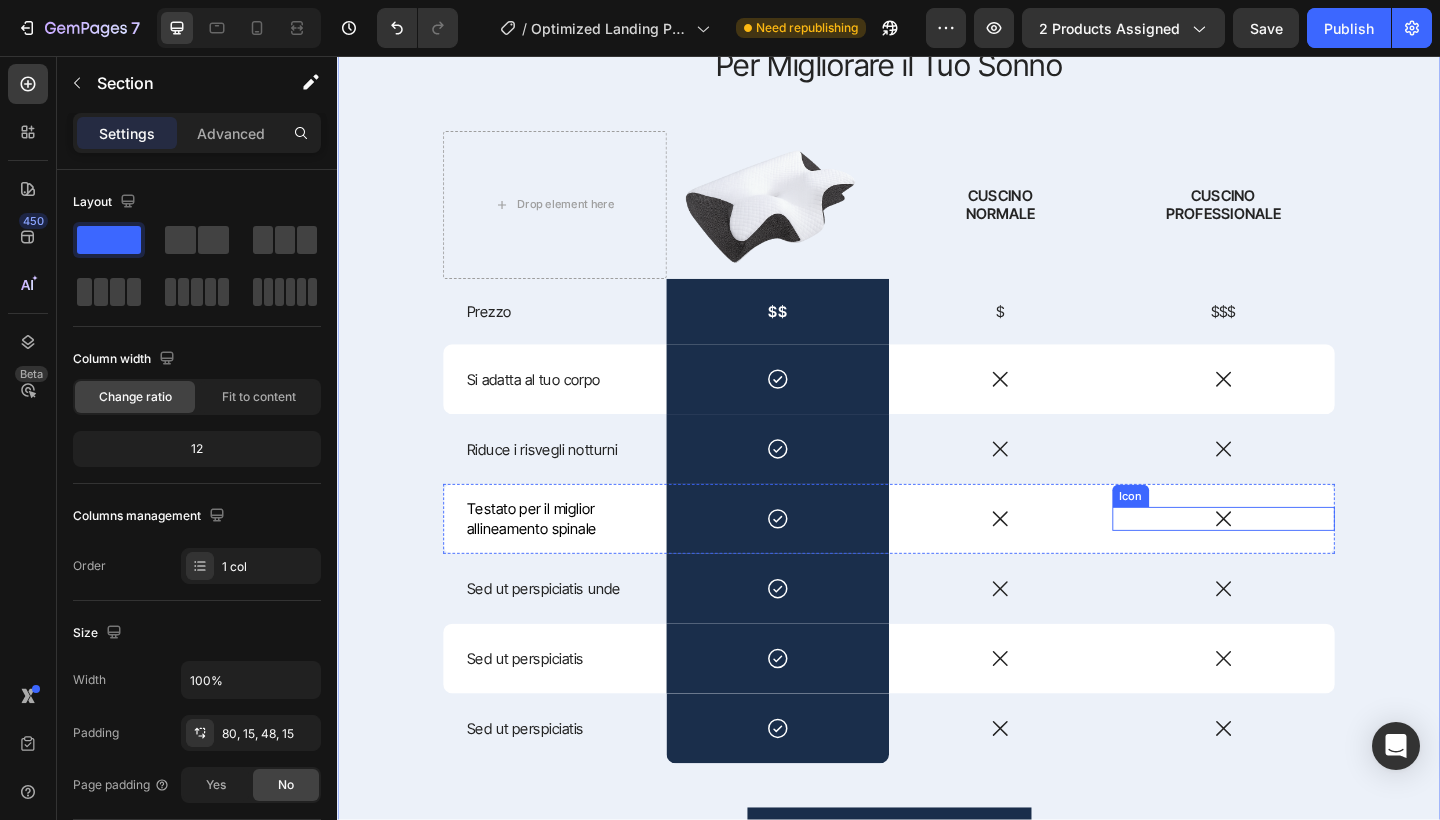 click 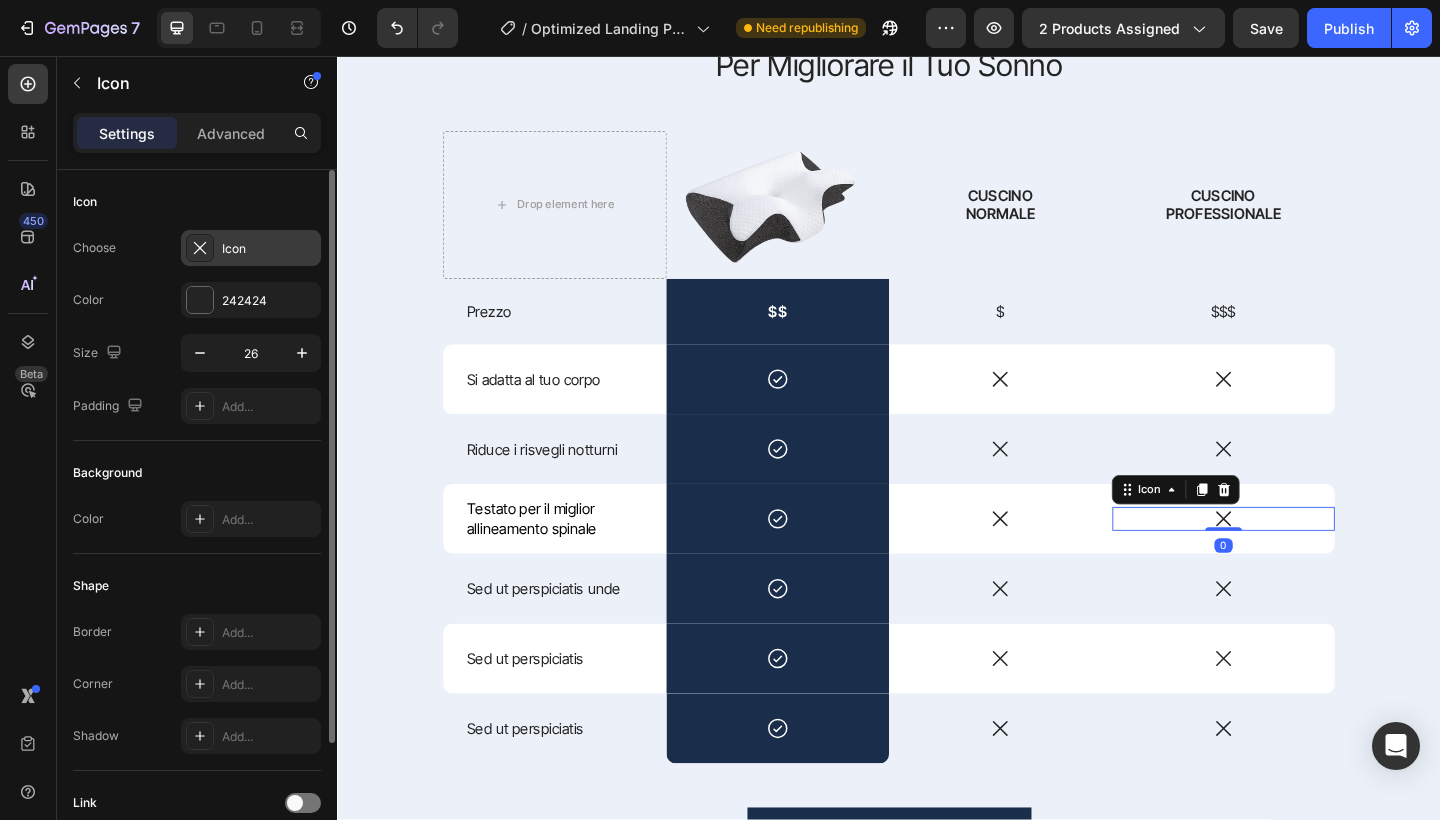 click at bounding box center [200, 248] 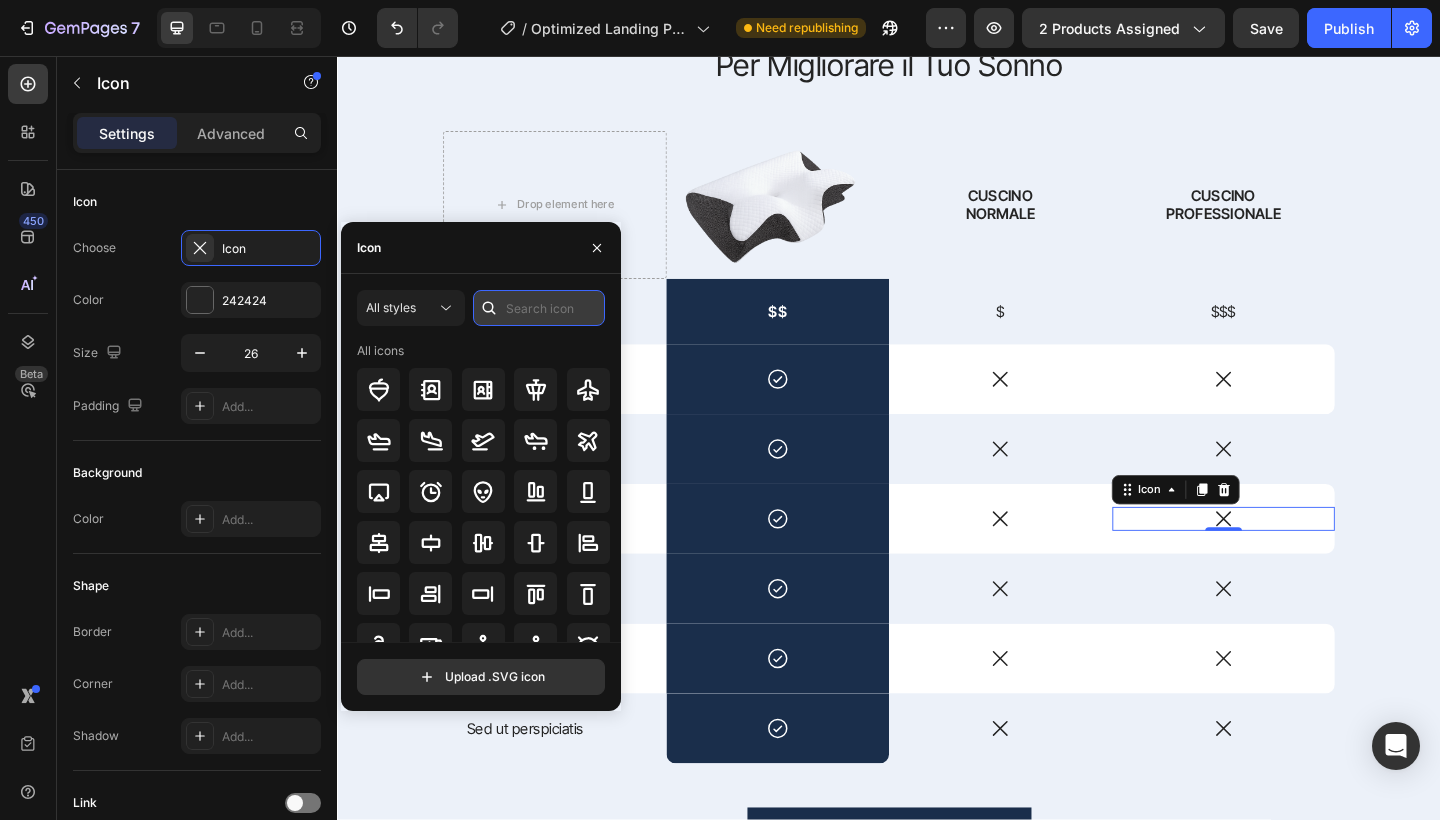 click at bounding box center (539, 308) 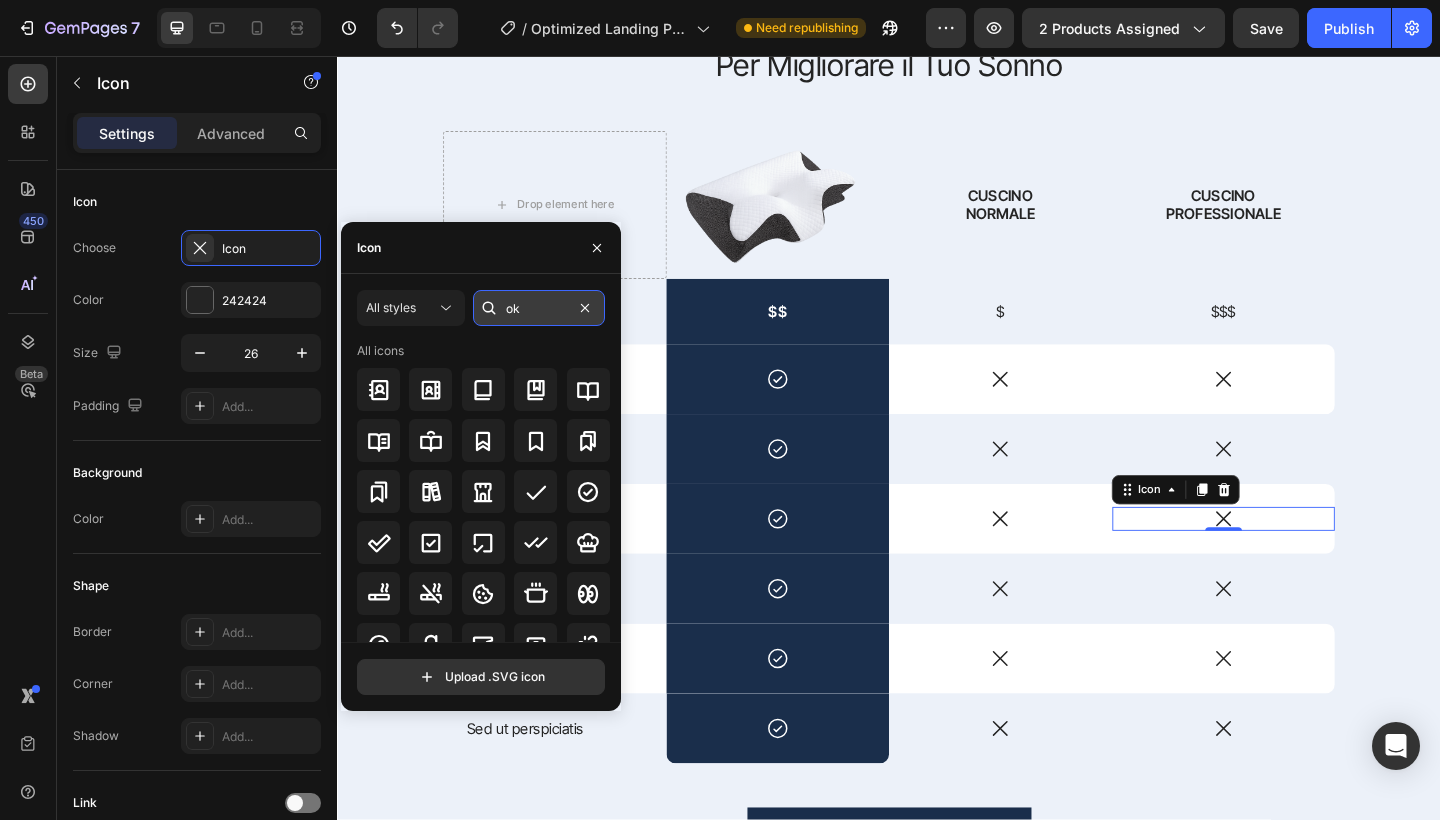 type on "ok" 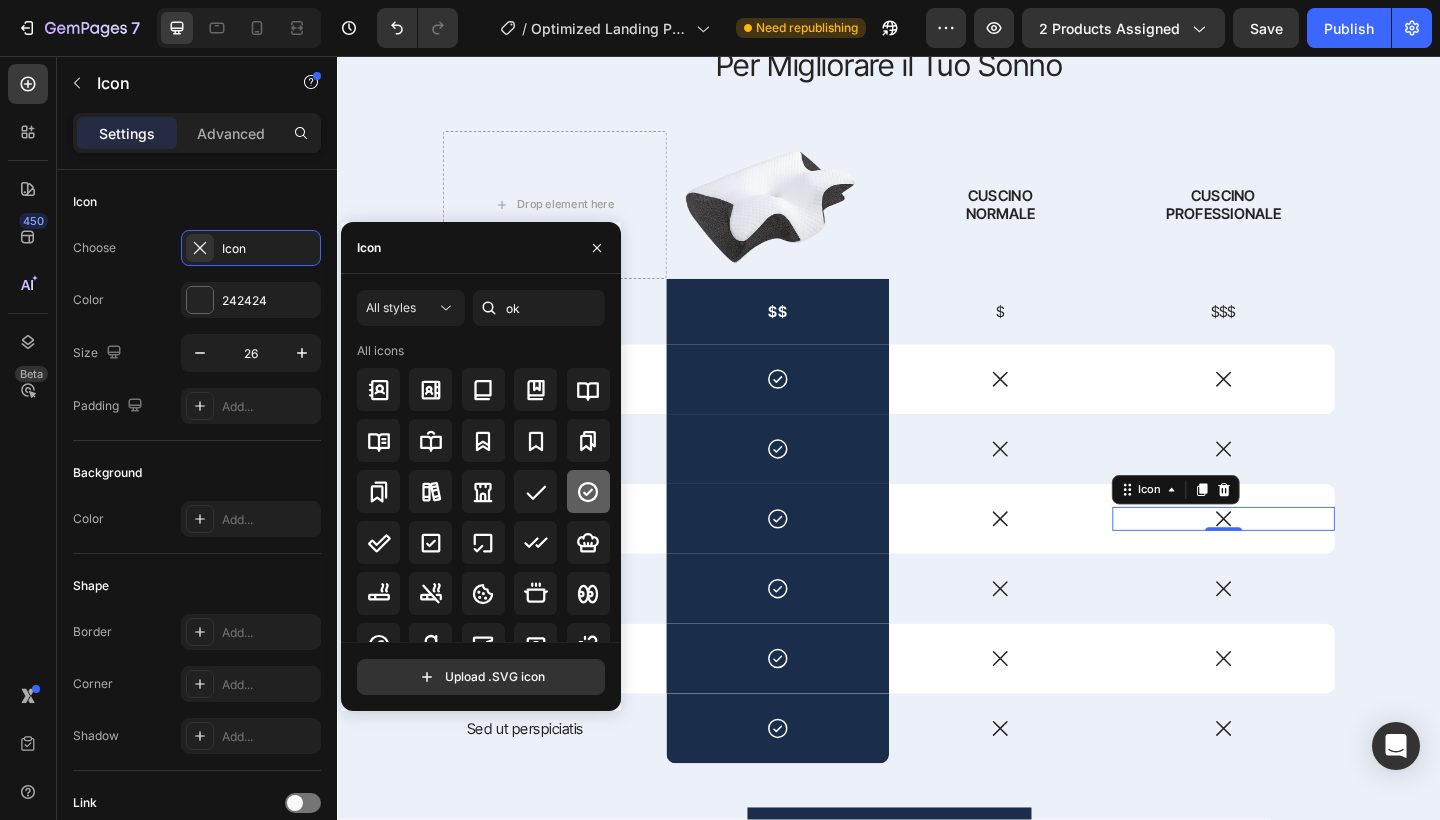 click 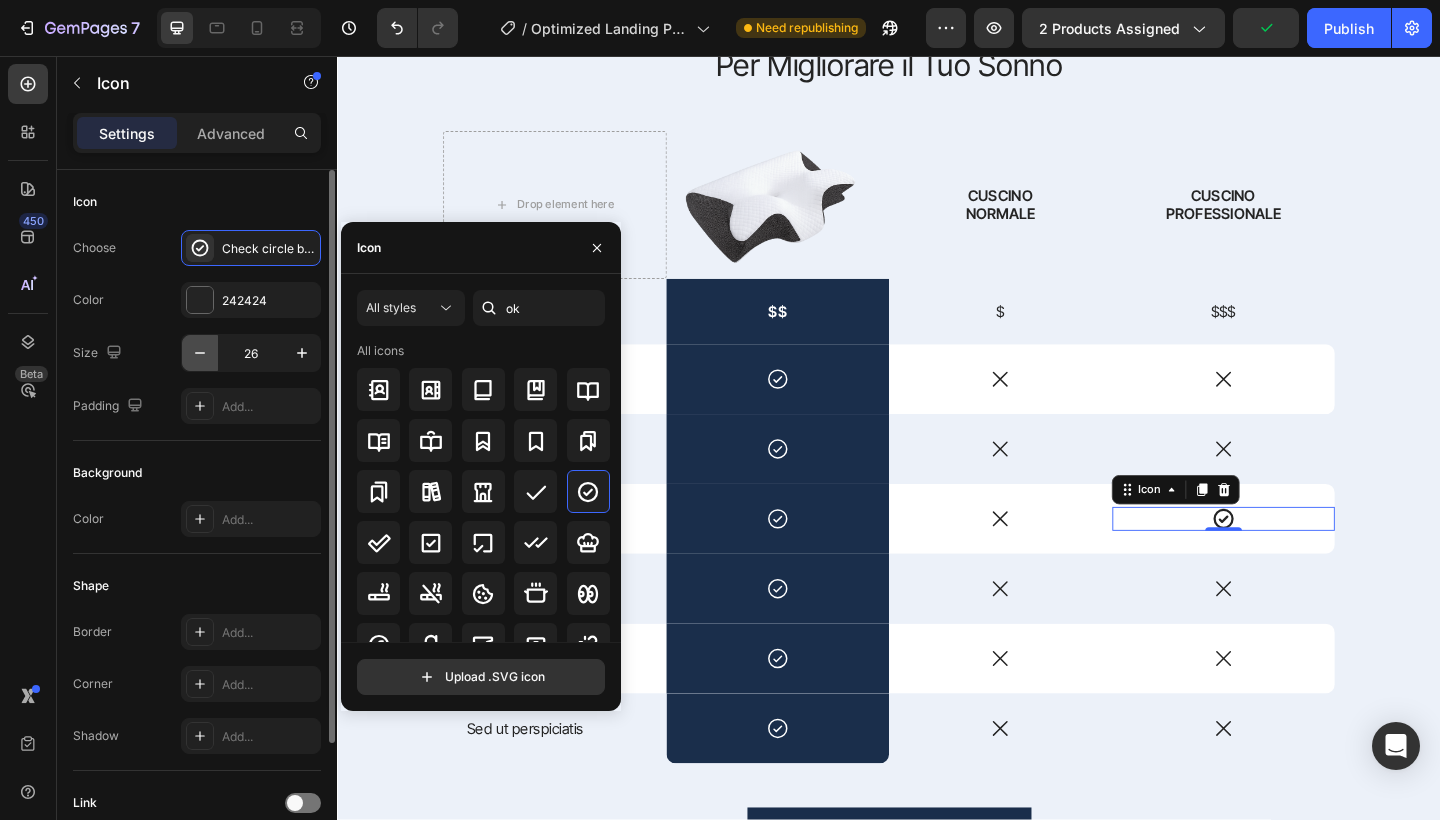 click 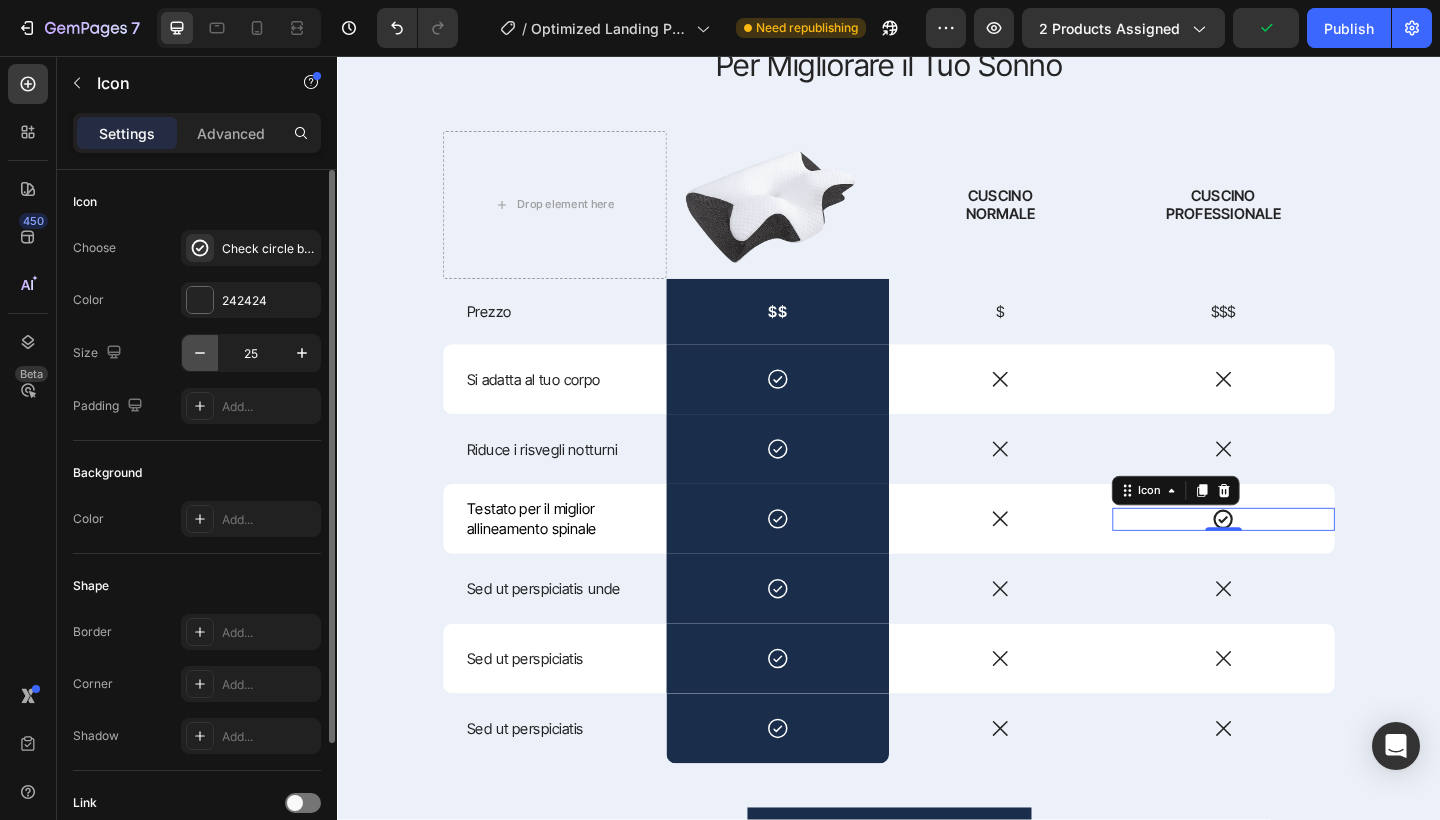 click 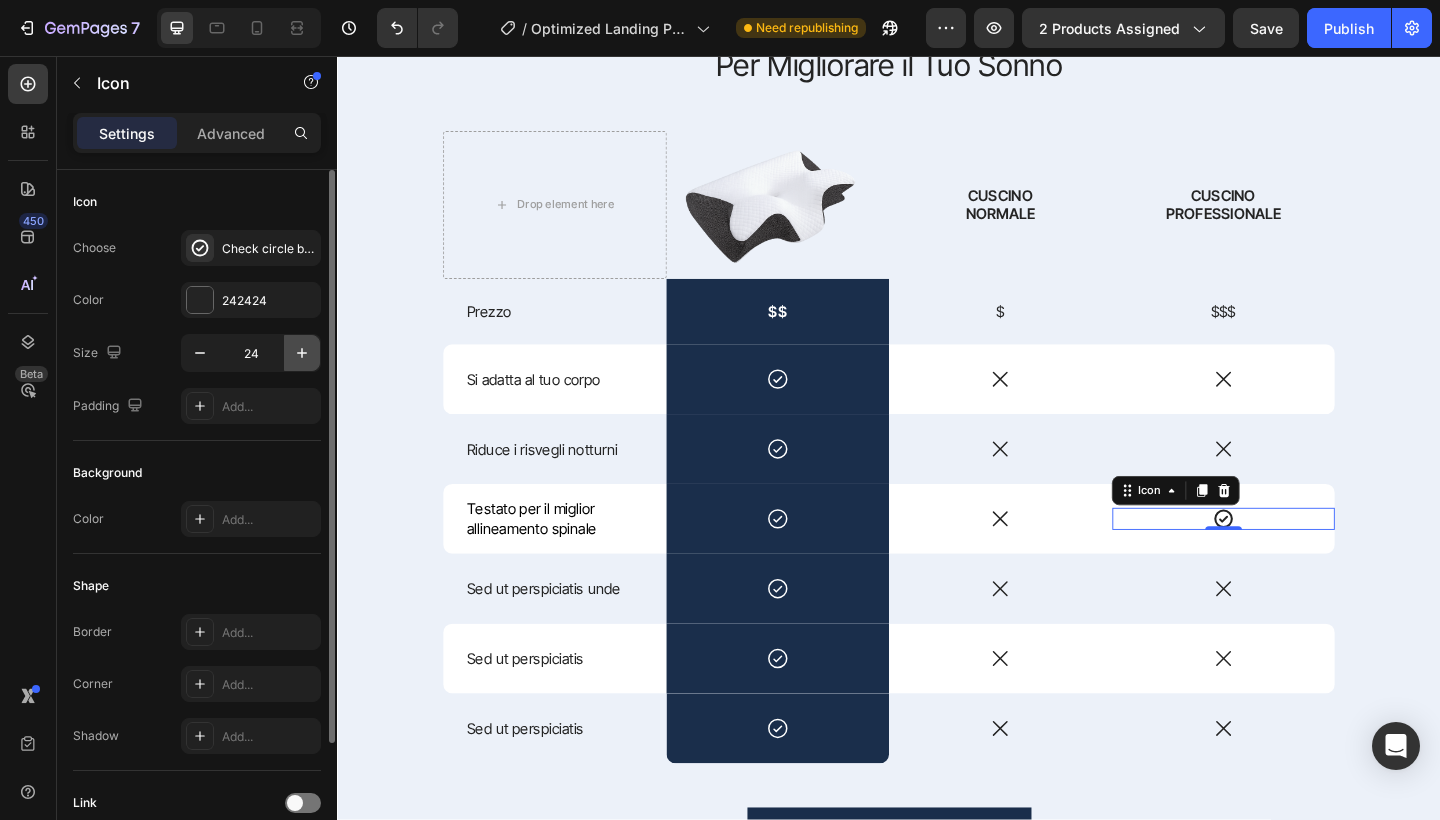 click 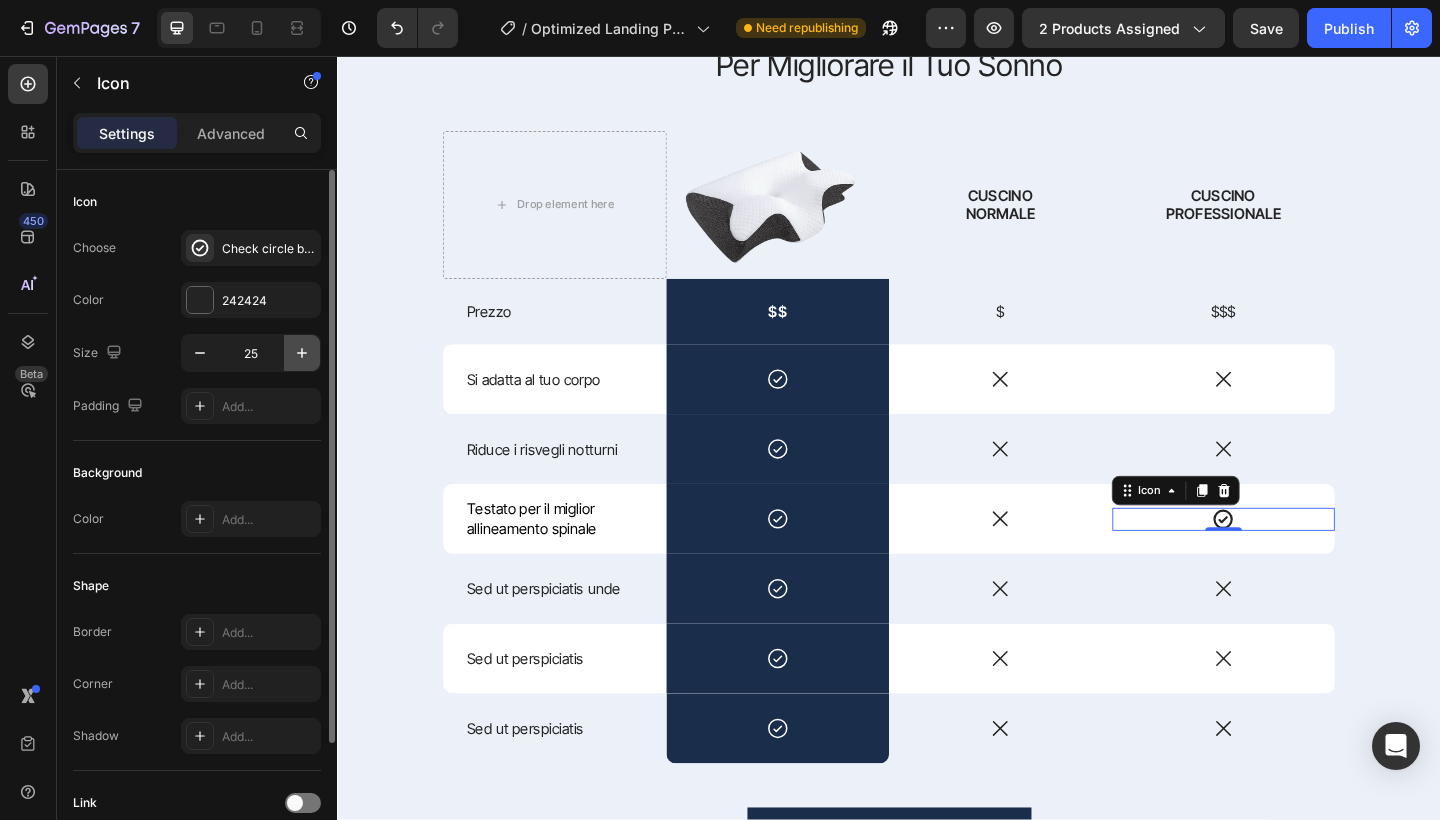 click 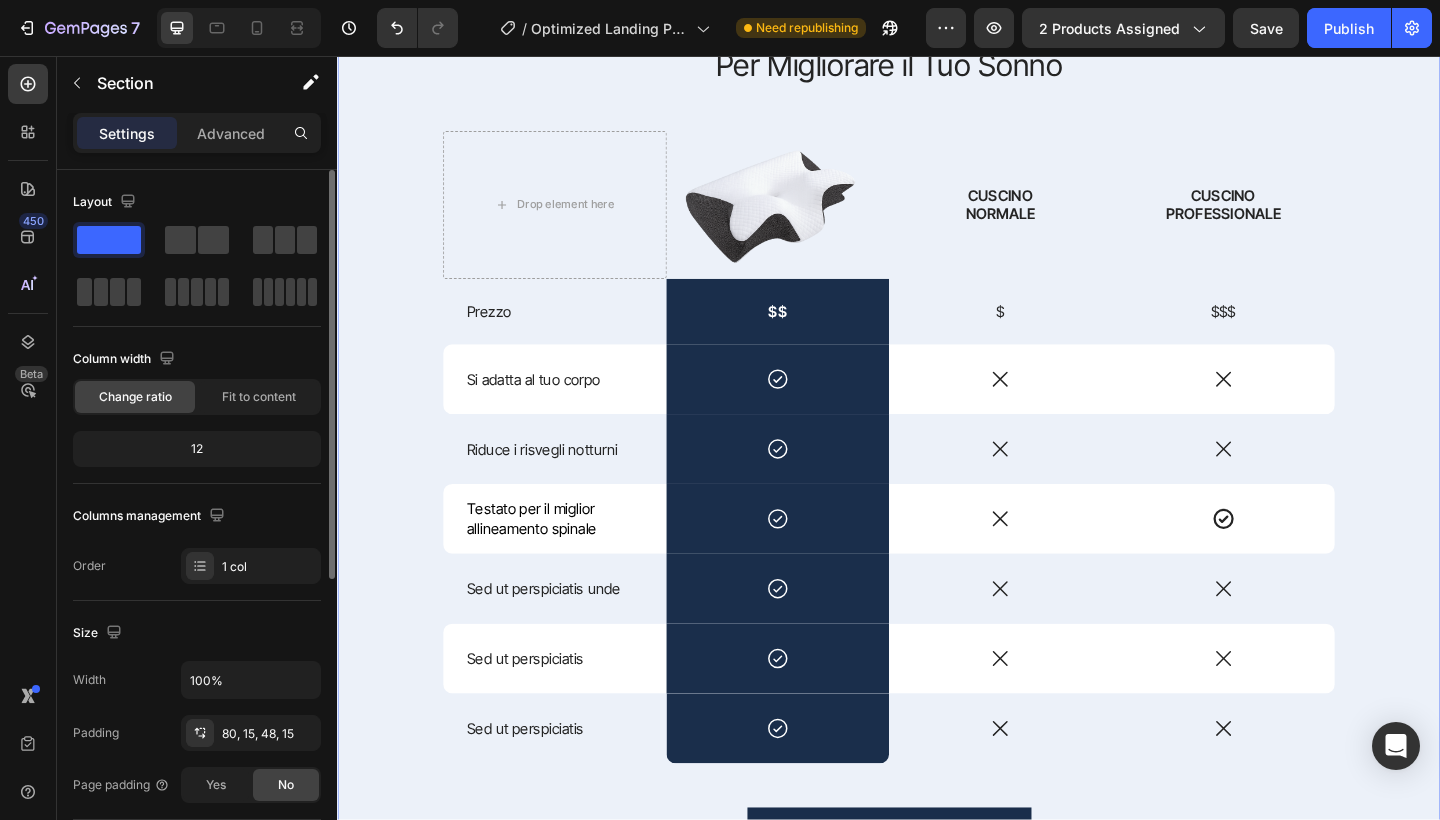 click on "PERCHéSCEGLIERCI Text Block Per Migliorare il Tuo Sonno Heading
Drop element here Image CUSCINO  NORMALE Text Block CUSCINO PROFESSIONALE Text Block Row Prezzo Text Block $$ Text Block $ Text Block $$$ Text Block Row Si adatta al tuo corpo Text Block
Icon Row
Icon
Icon Row Riduce i risvegli notturni Text Block
Icon Row
Icon
Icon Row Testato per il miglior allineamento spinale Text Block
Icon Row
Icon
Icon Row Sed ut perspiciatis unde Text Block
Icon Row
Icon
Icon Row Sed ut perspiciatis Text Block
Icon Row
Icon
Icon Row Sed ut perspiciatis Text Block
Icon Row
Icon
Icon Row Sed ut perspiciatis Text Block
Icon Row
Icon
Icon Row Sed ut perspiciatis Text Block
Icon Row
Icon
Icon Row Sed ut perspiciatis Text Block
Icon Row
Icon
Icon Row SHOP NOW Button 30-day money-back guarantee included  Text Block Row" at bounding box center (937, 497) 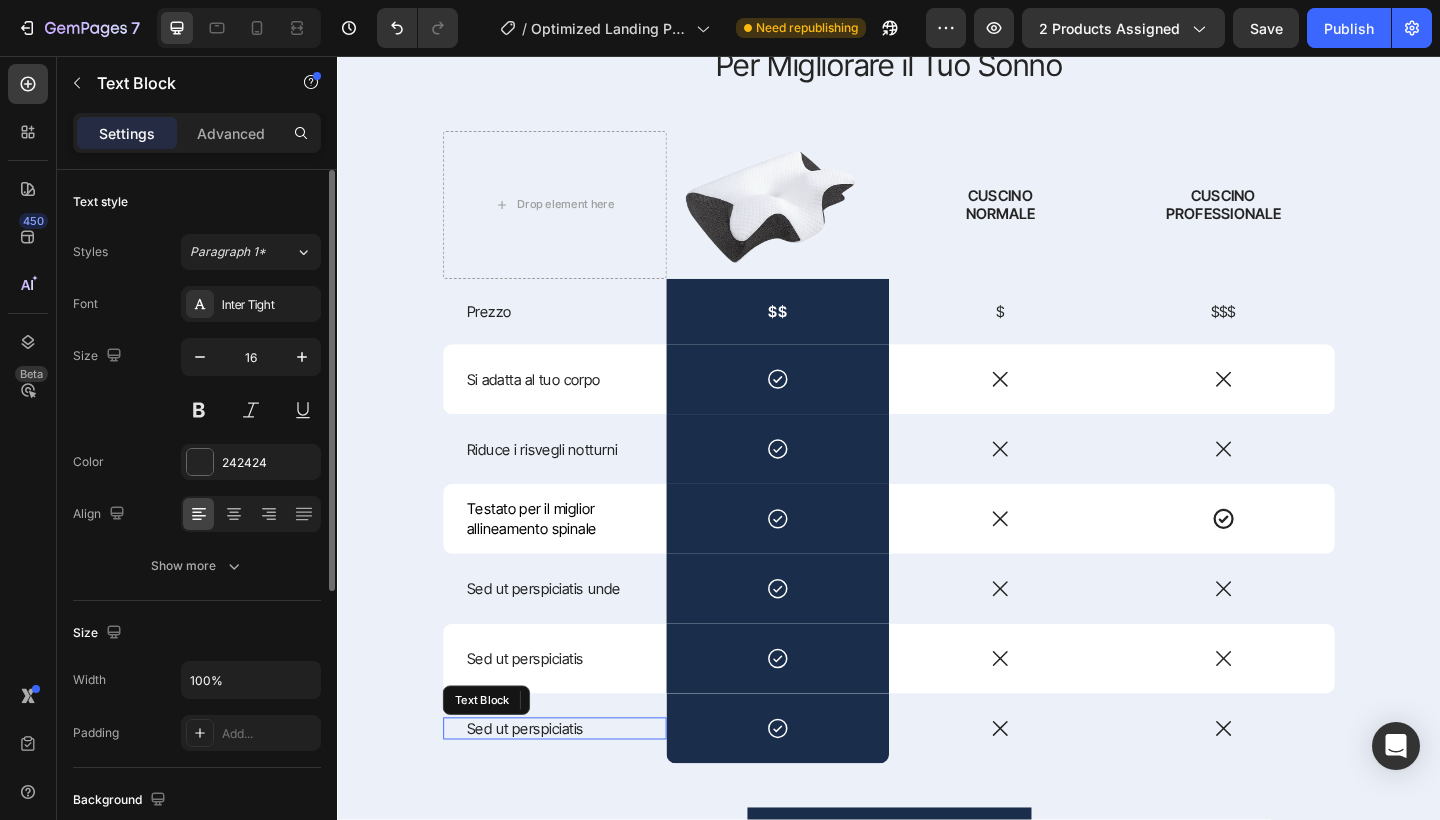 click on "Sed ut perspiciatis" at bounding box center [573, 788] 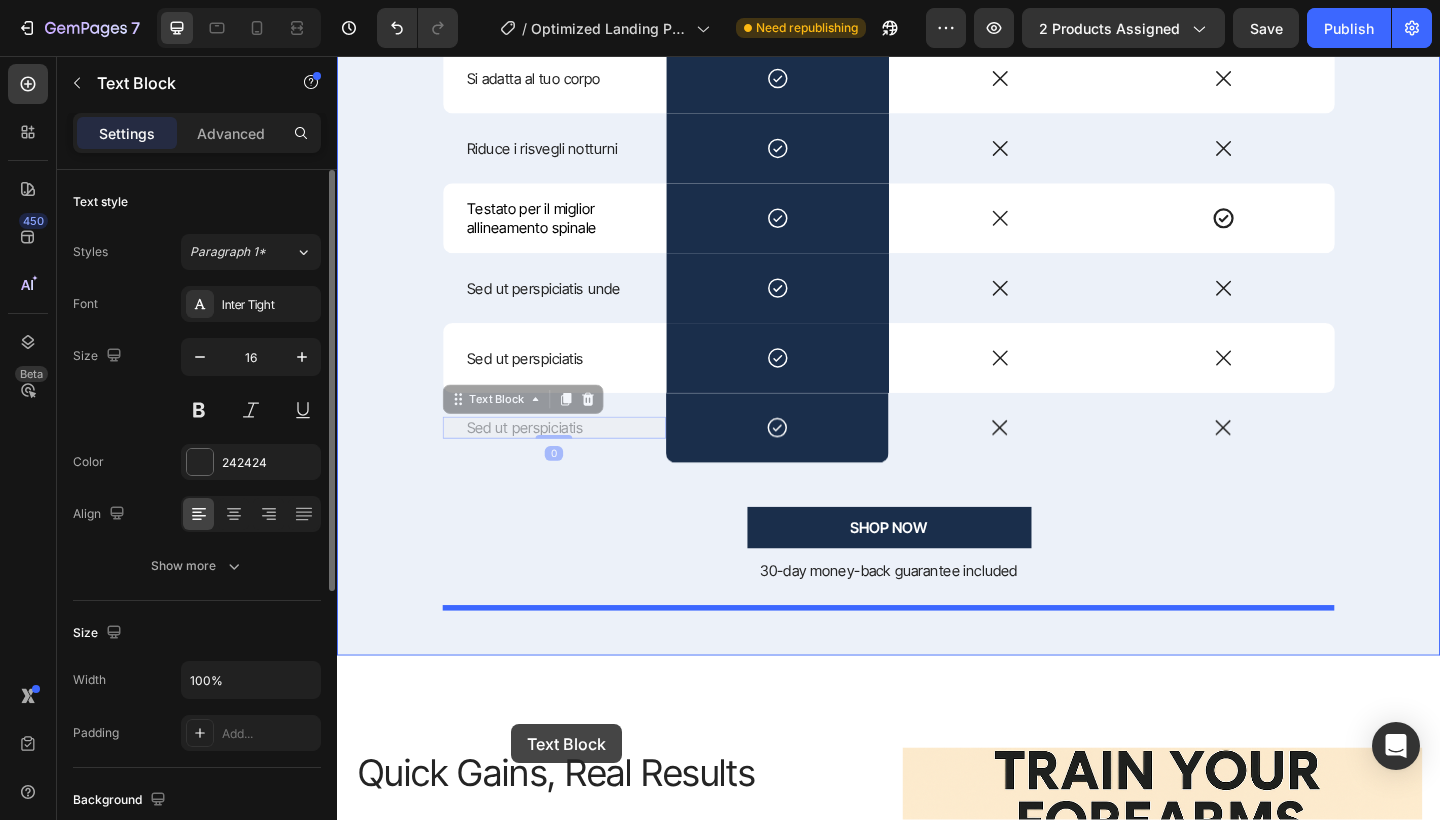 scroll, scrollTop: 2181, scrollLeft: 0, axis: vertical 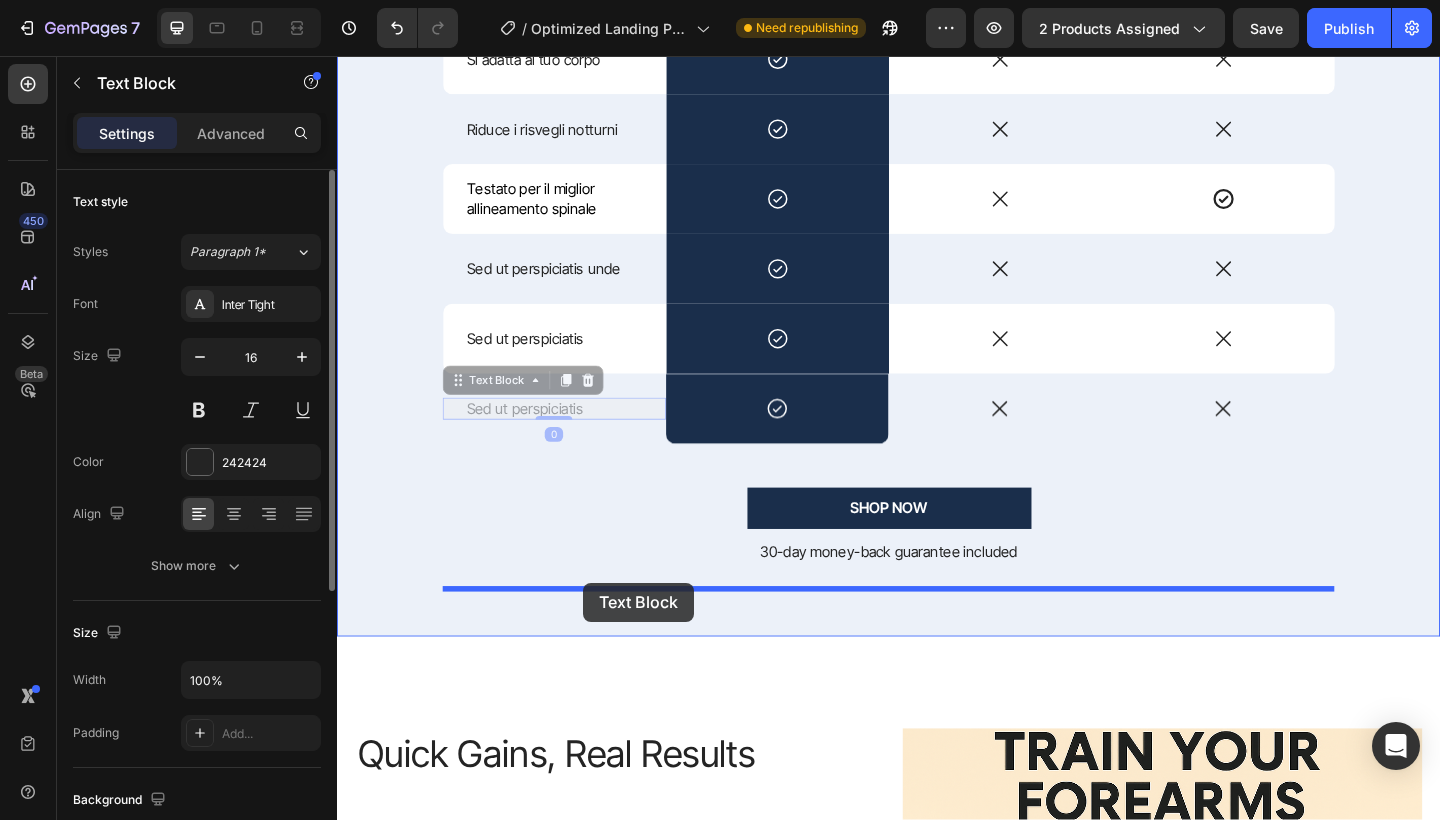 drag, startPoint x: 602, startPoint y: 782, endPoint x: 605, endPoint y: 629, distance: 153.0294 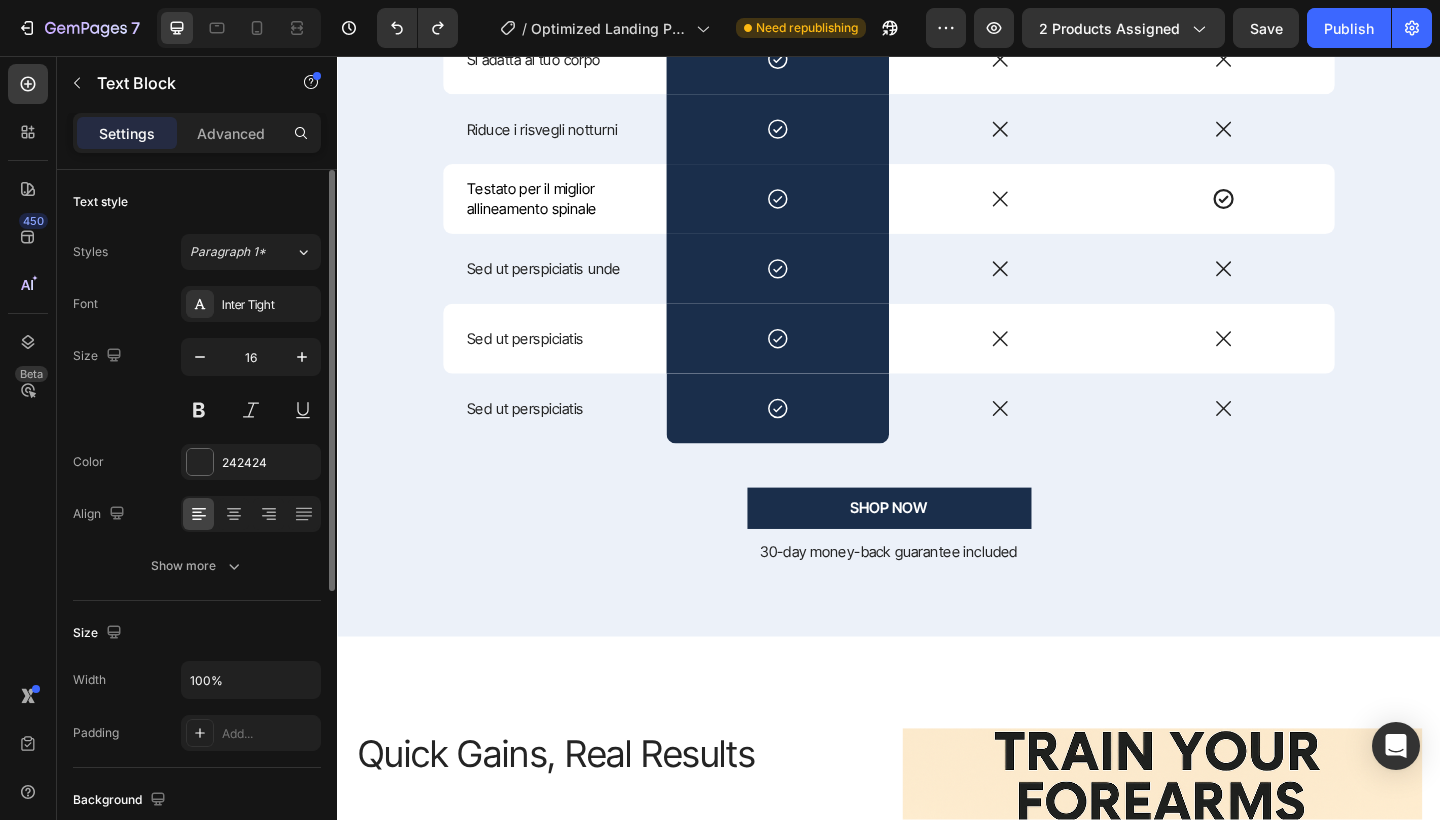 click on "Sed ut perspiciatis" at bounding box center (573, 440) 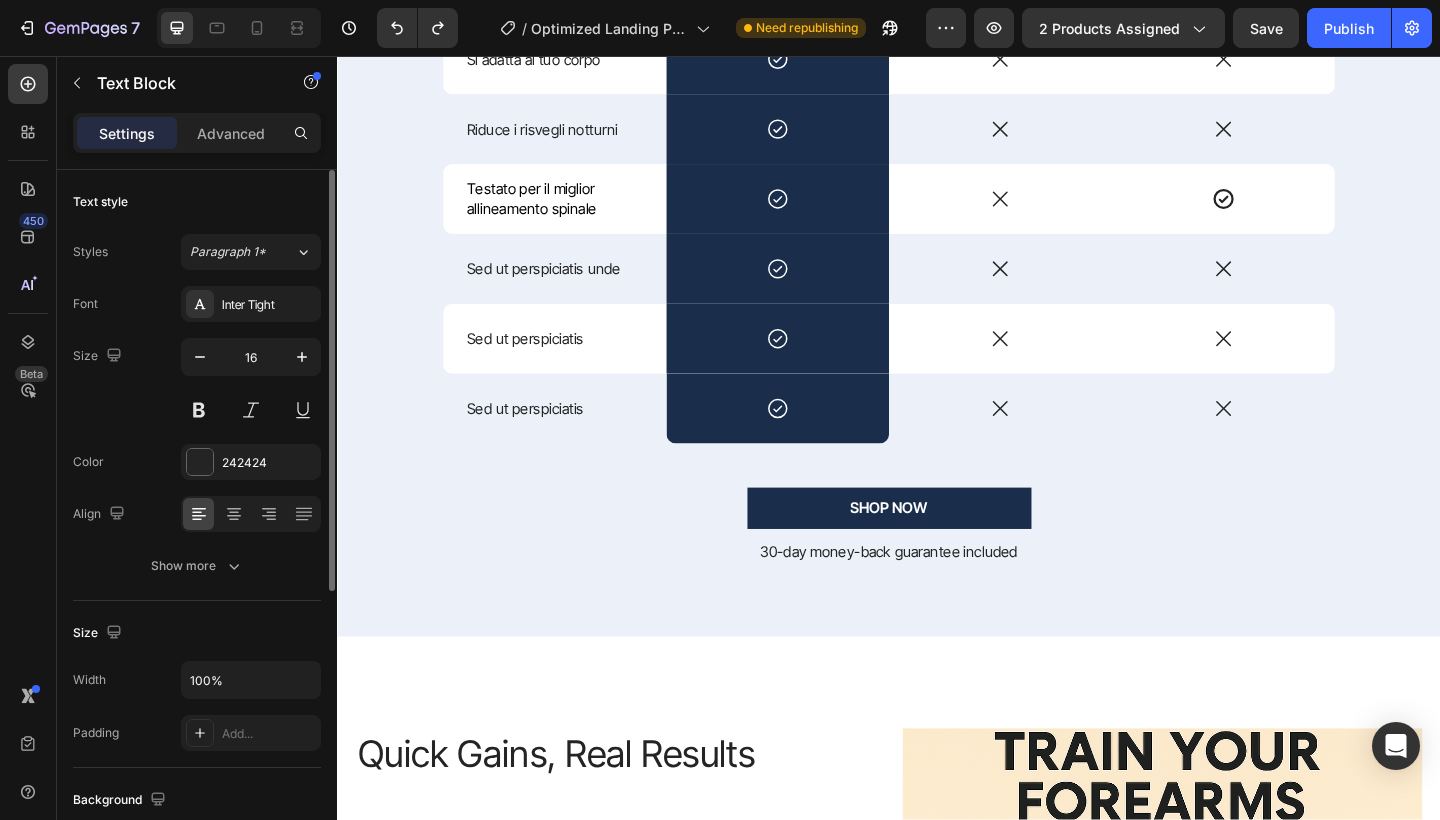 click on "Sed ut perspiciatis" at bounding box center (573, 440) 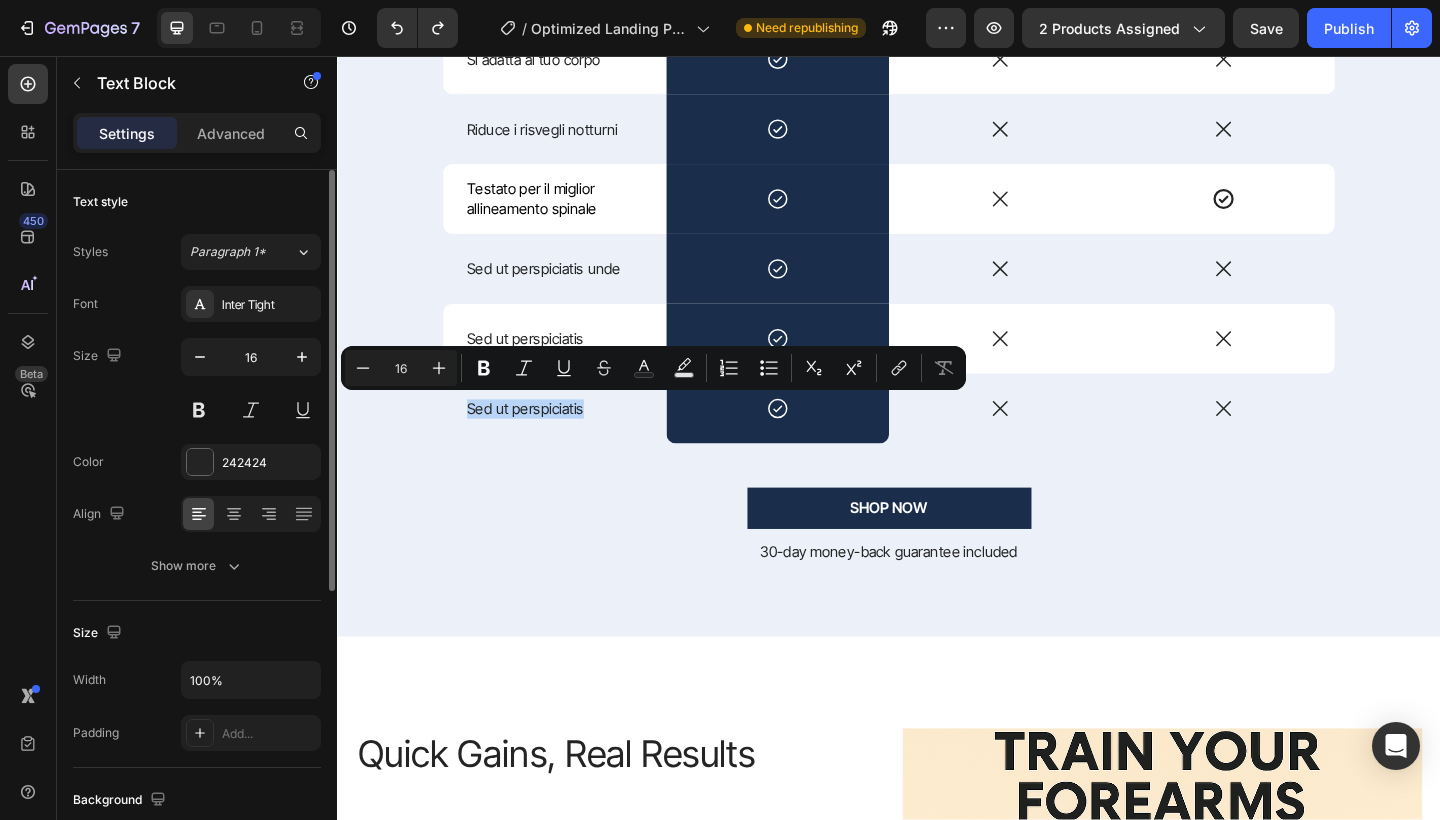 drag, startPoint x: 604, startPoint y: 440, endPoint x: 474, endPoint y: 438, distance: 130.01538 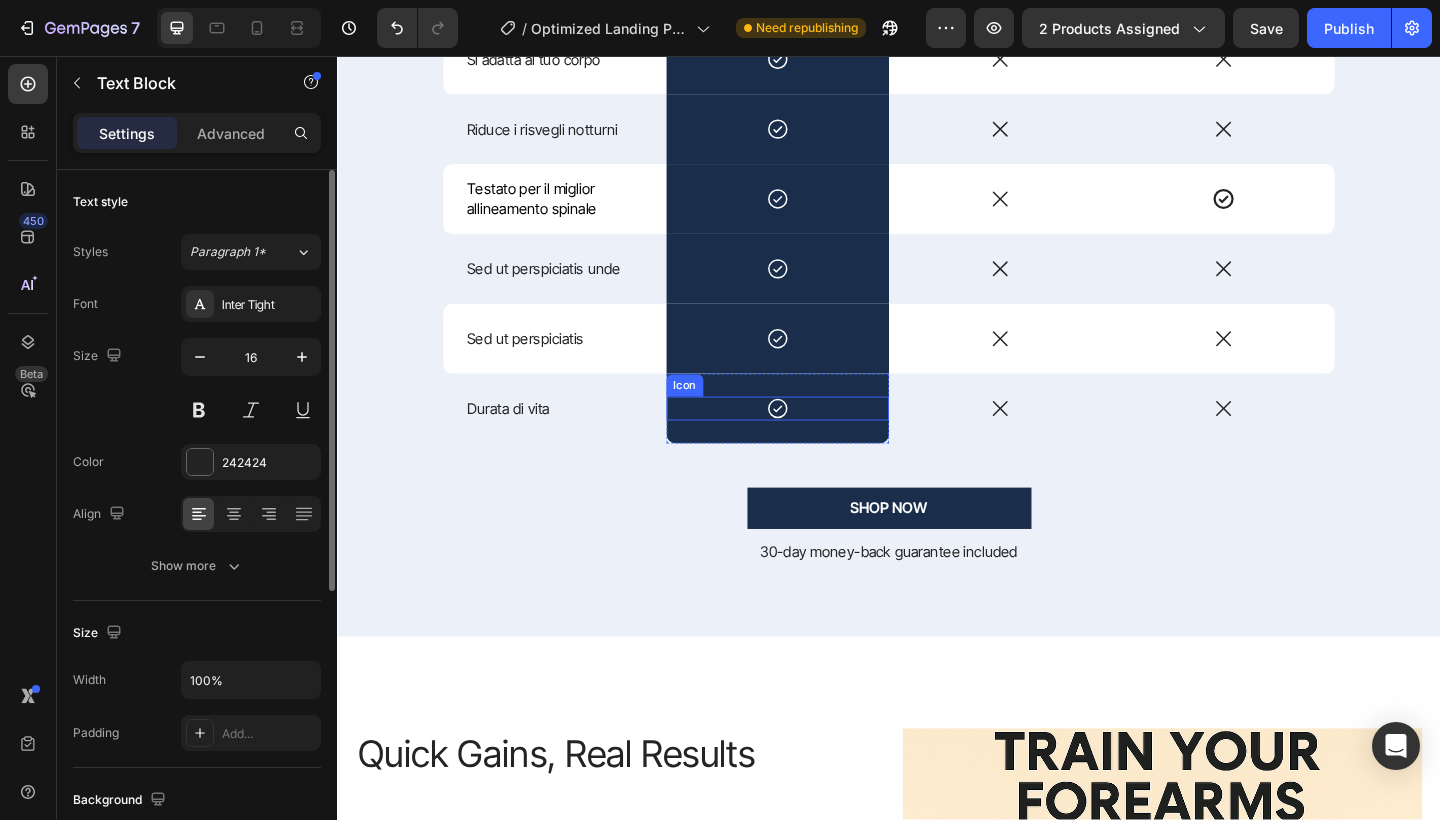 click 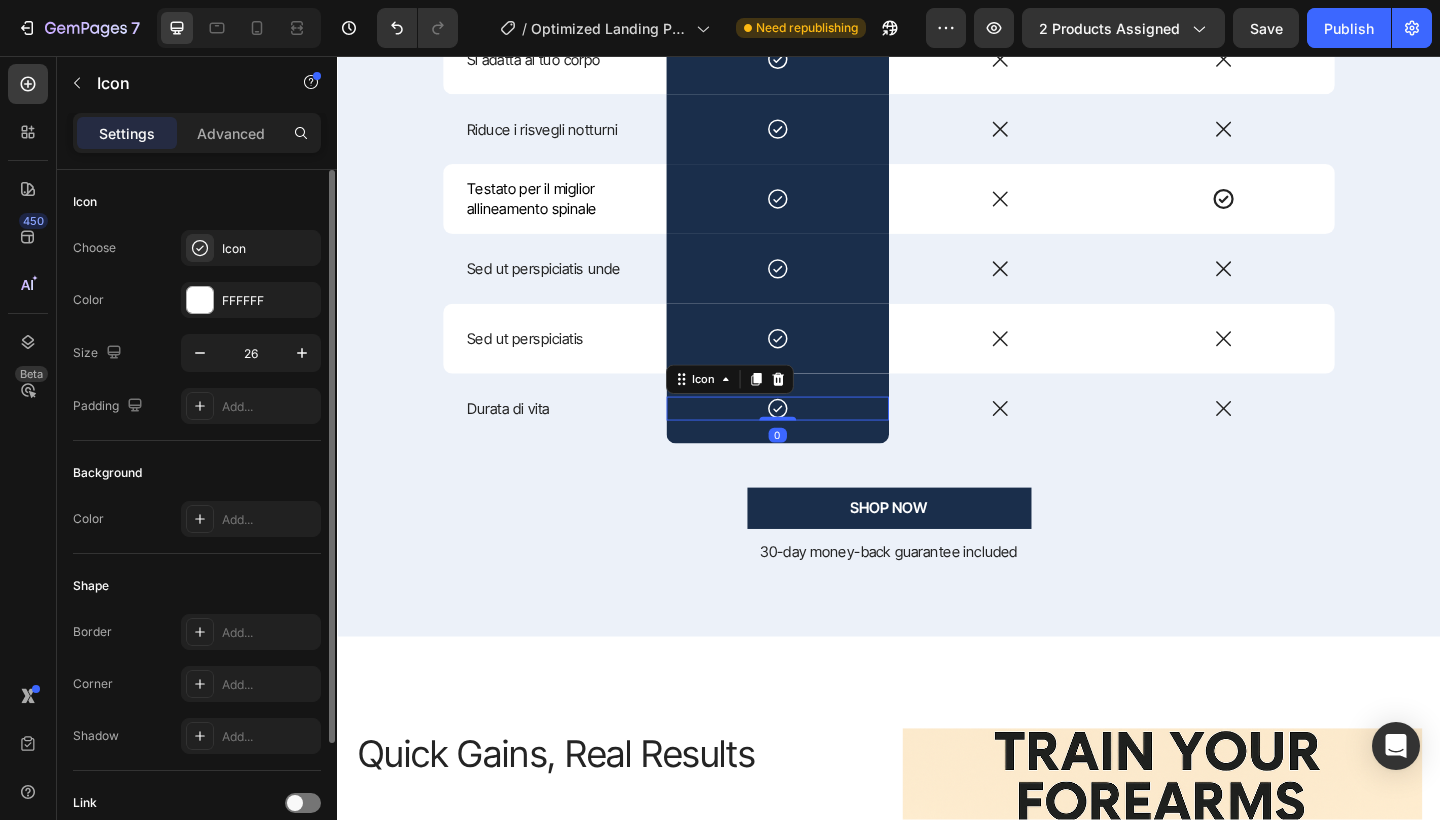 click 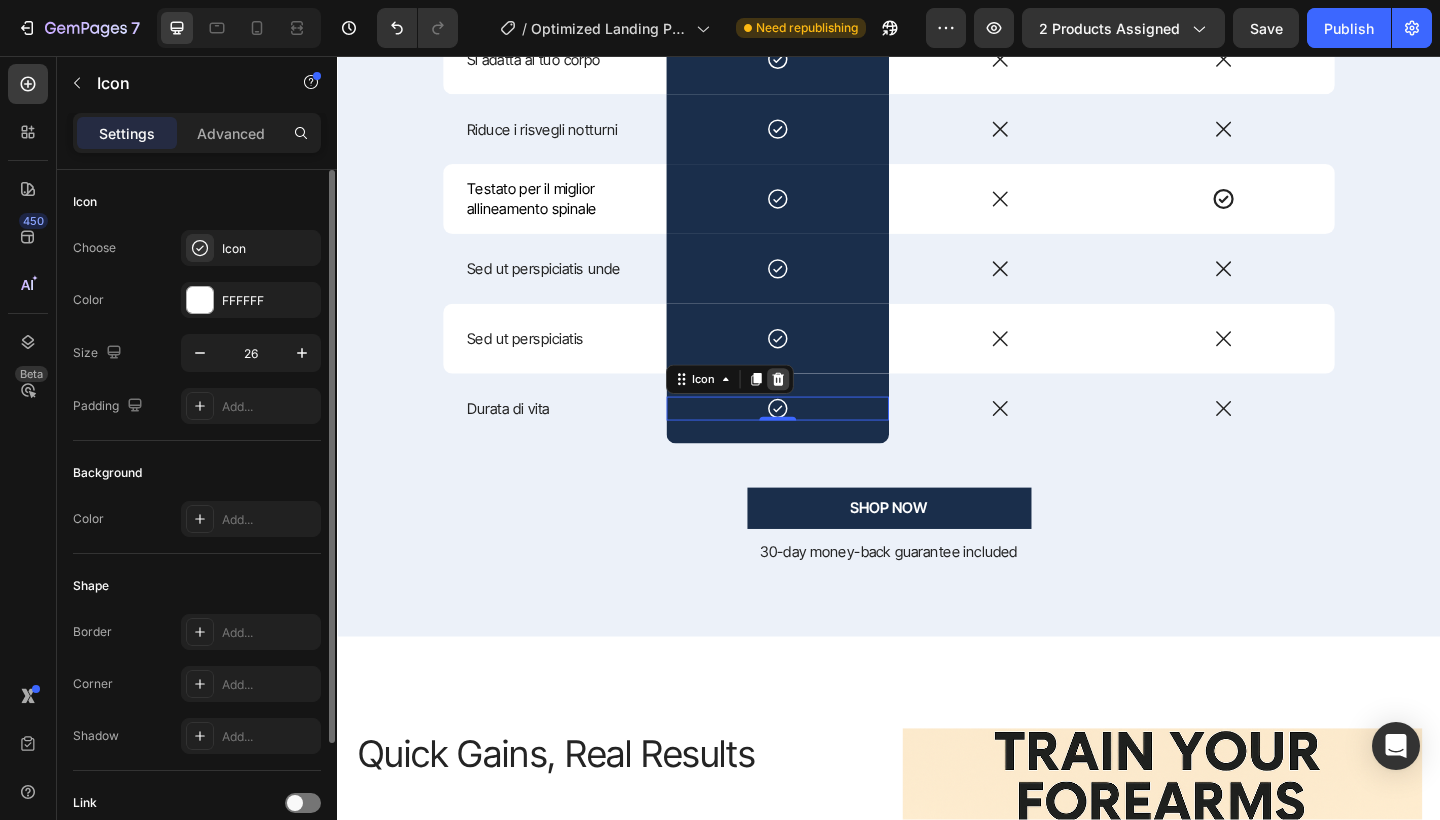 click 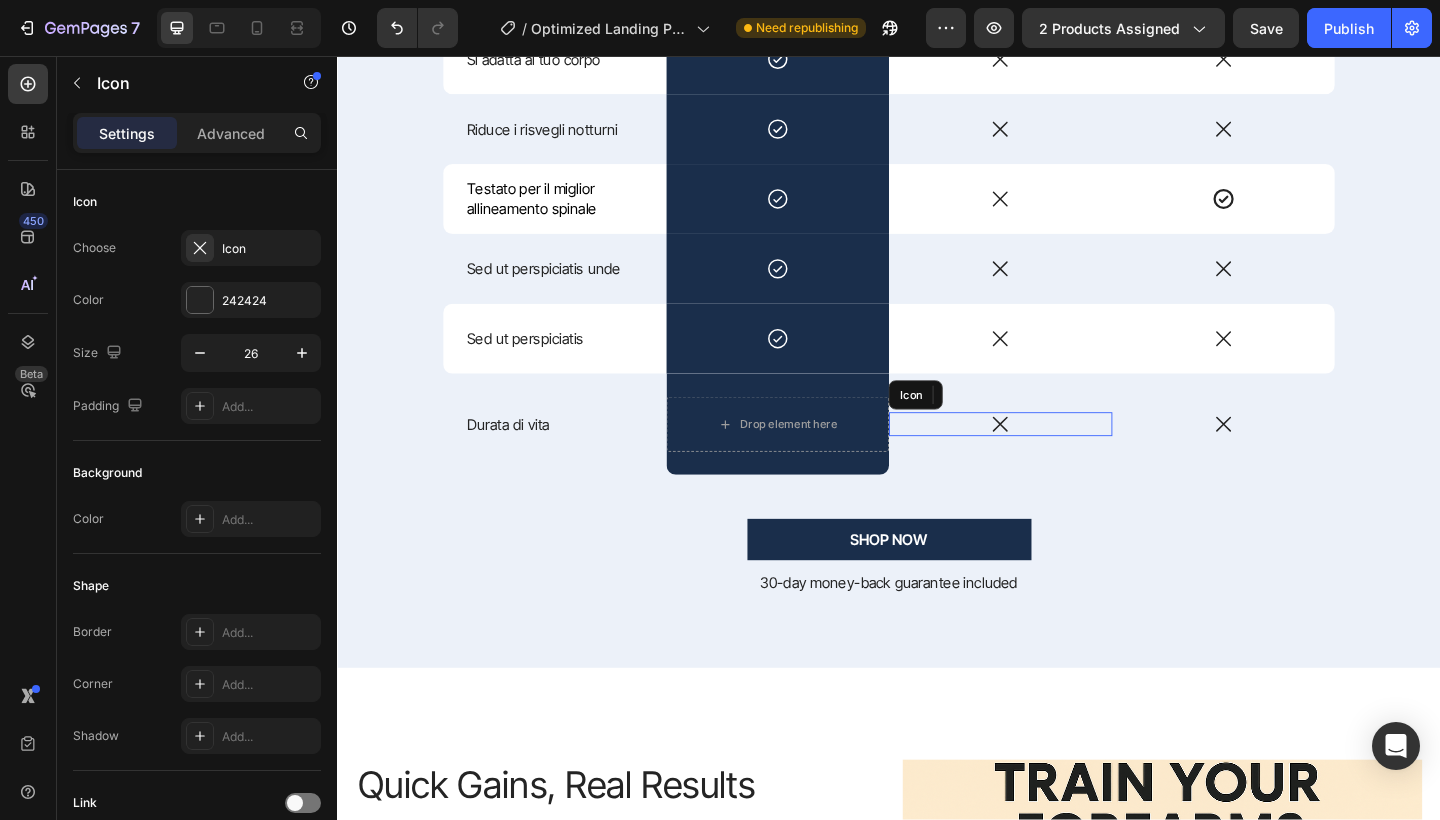 click 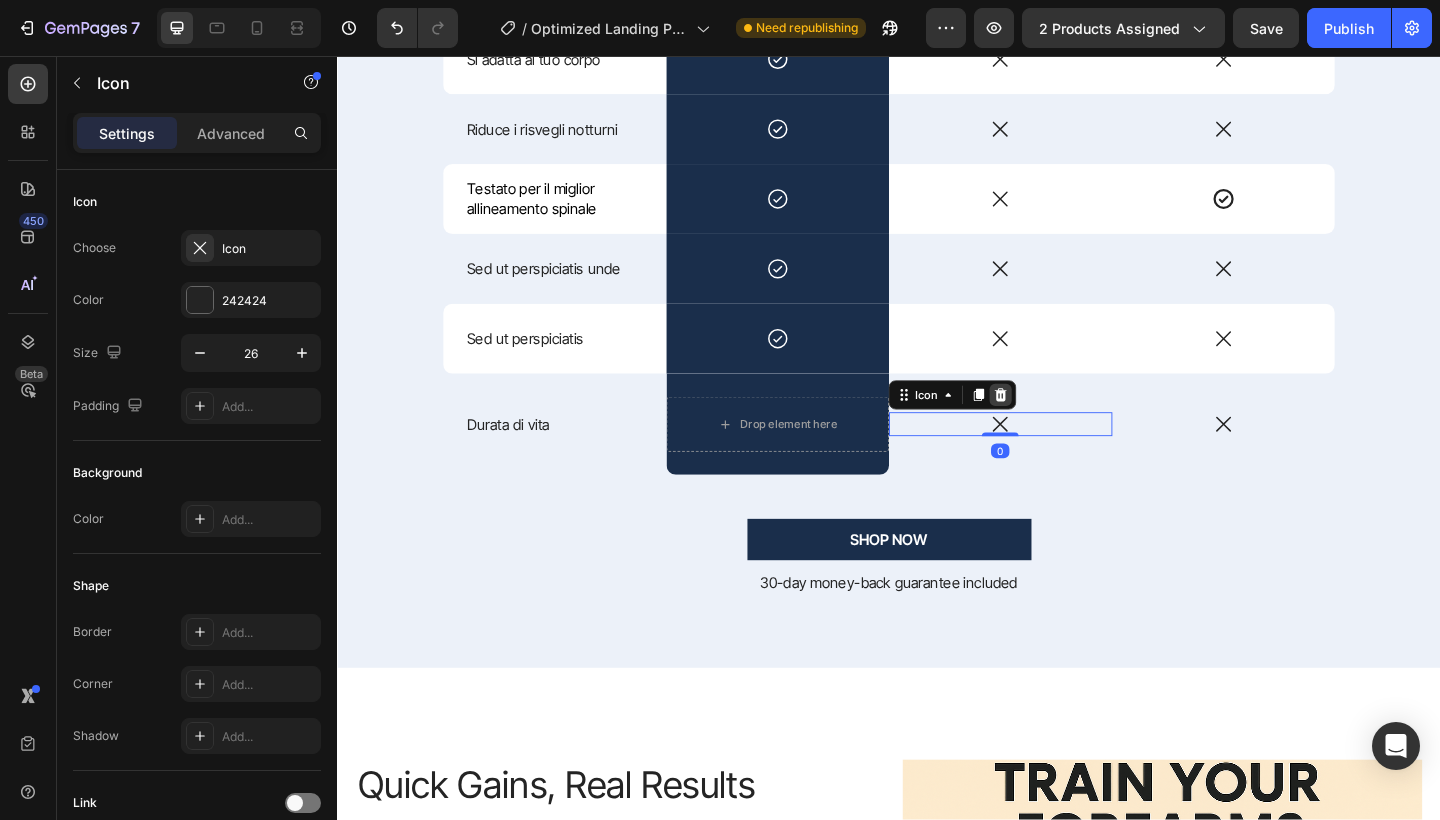 click 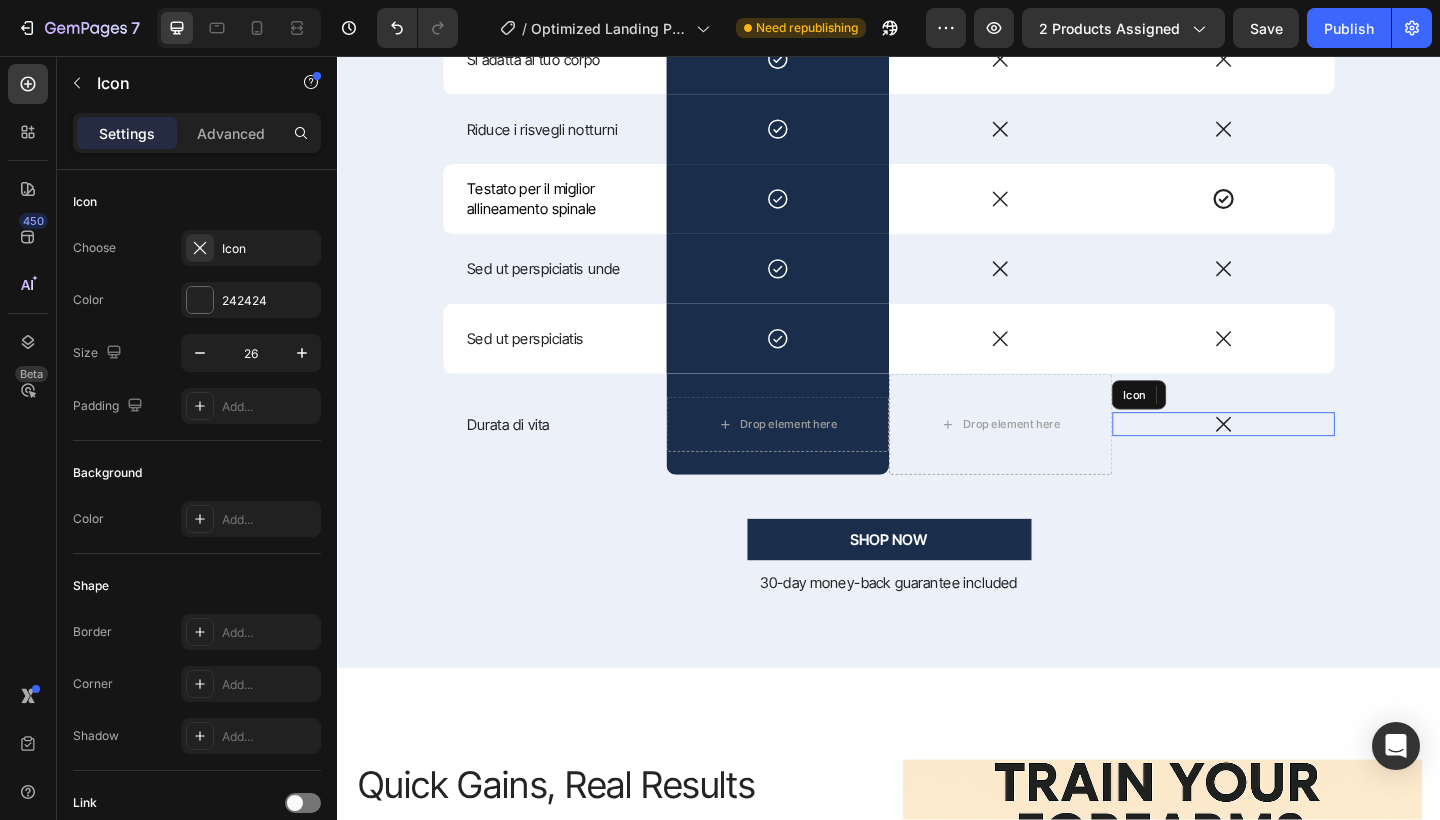 click on "Icon" at bounding box center [1301, 457] 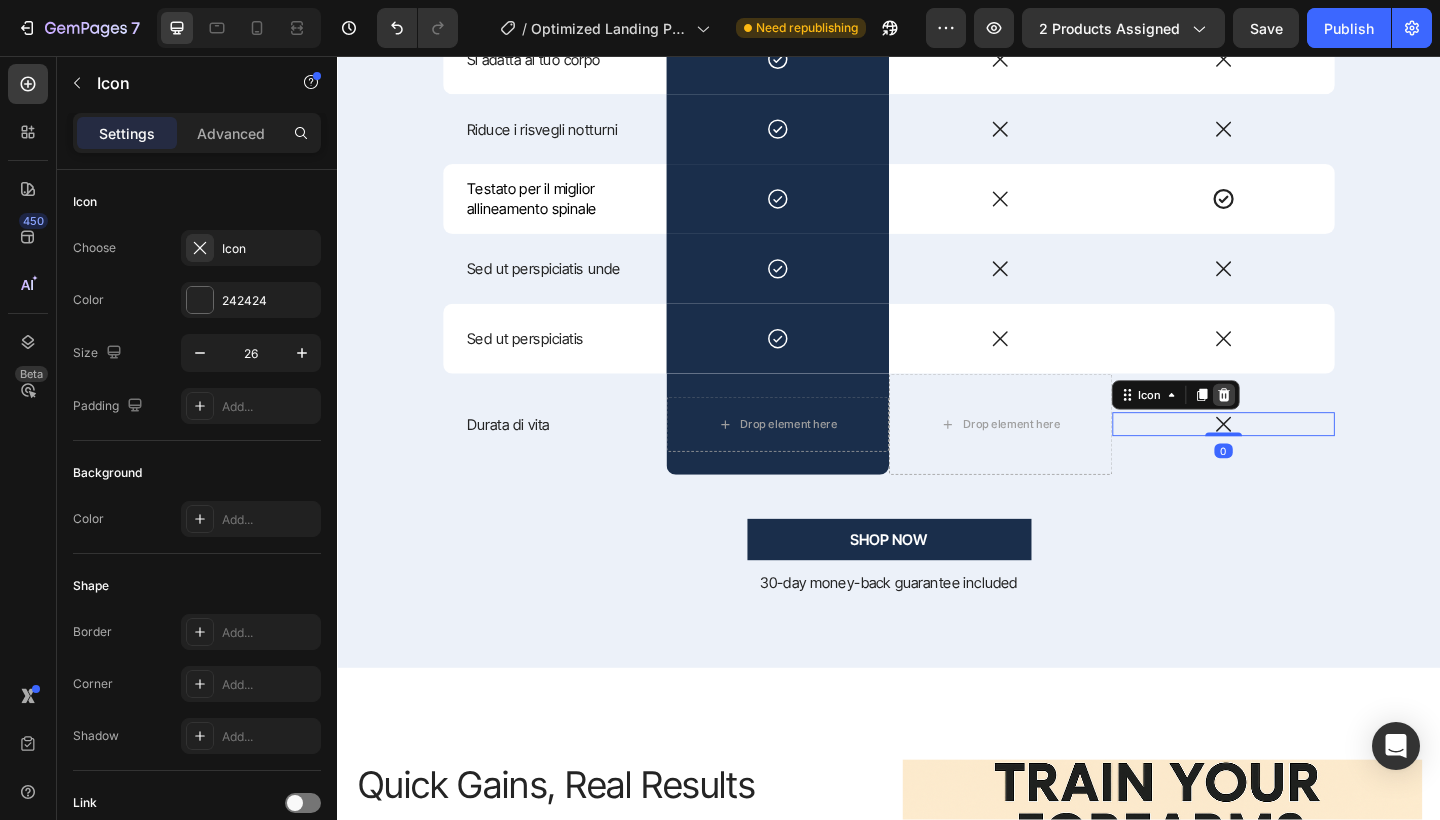 click 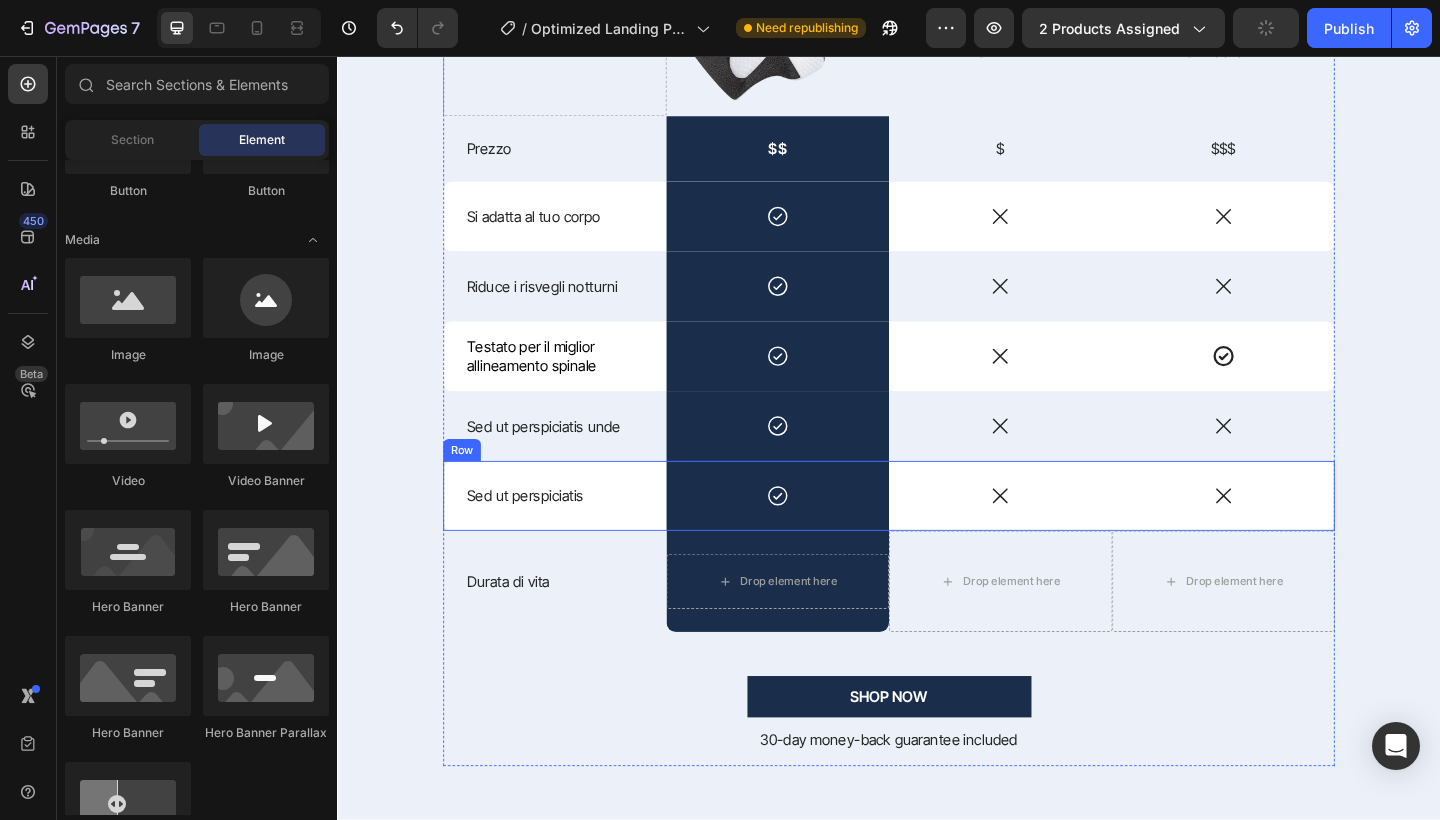 scroll, scrollTop: 1998, scrollLeft: 0, axis: vertical 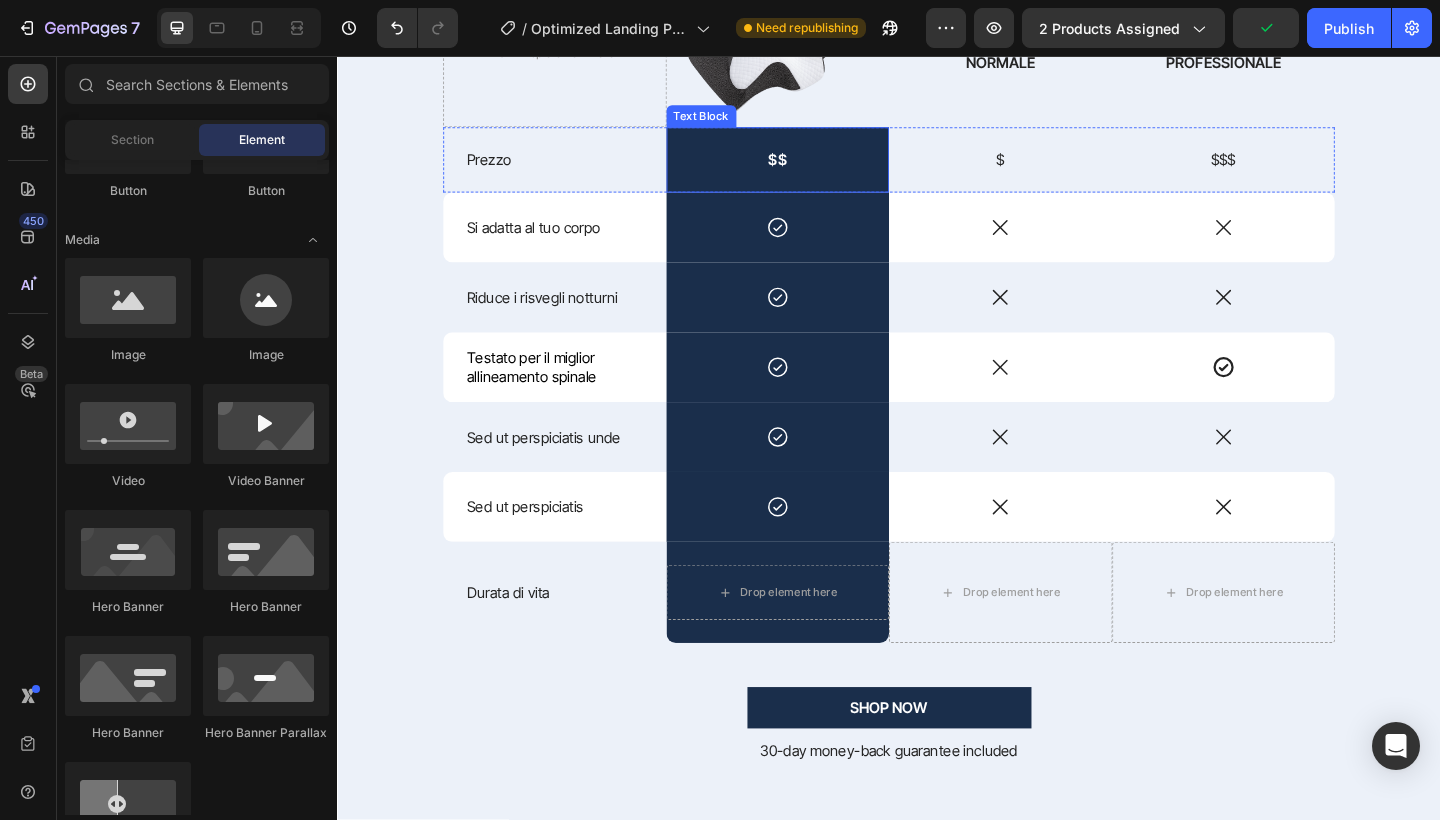 click on "$$" at bounding box center [816, 169] 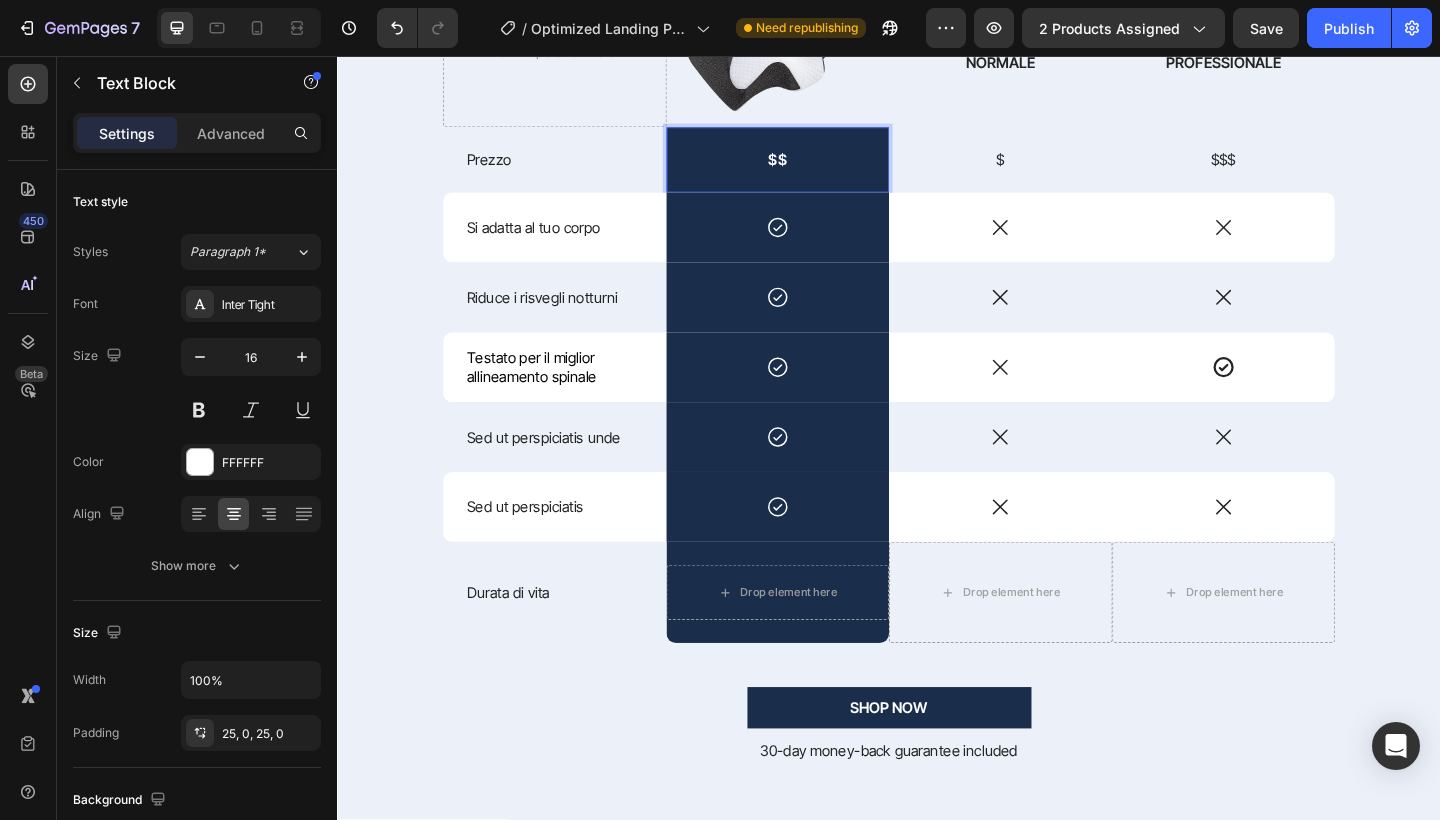 click on "$$" at bounding box center (816, 169) 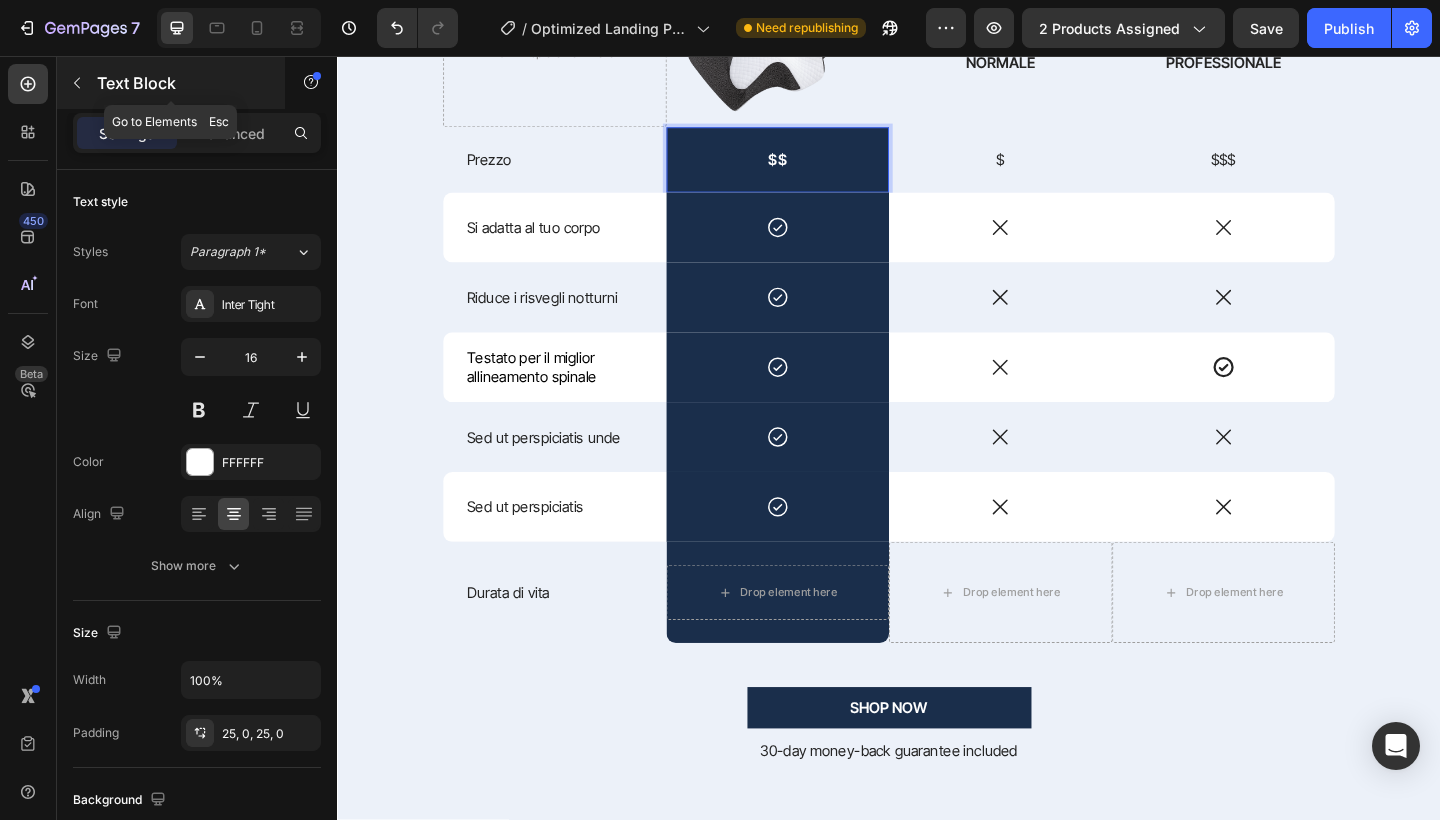 click at bounding box center (77, 83) 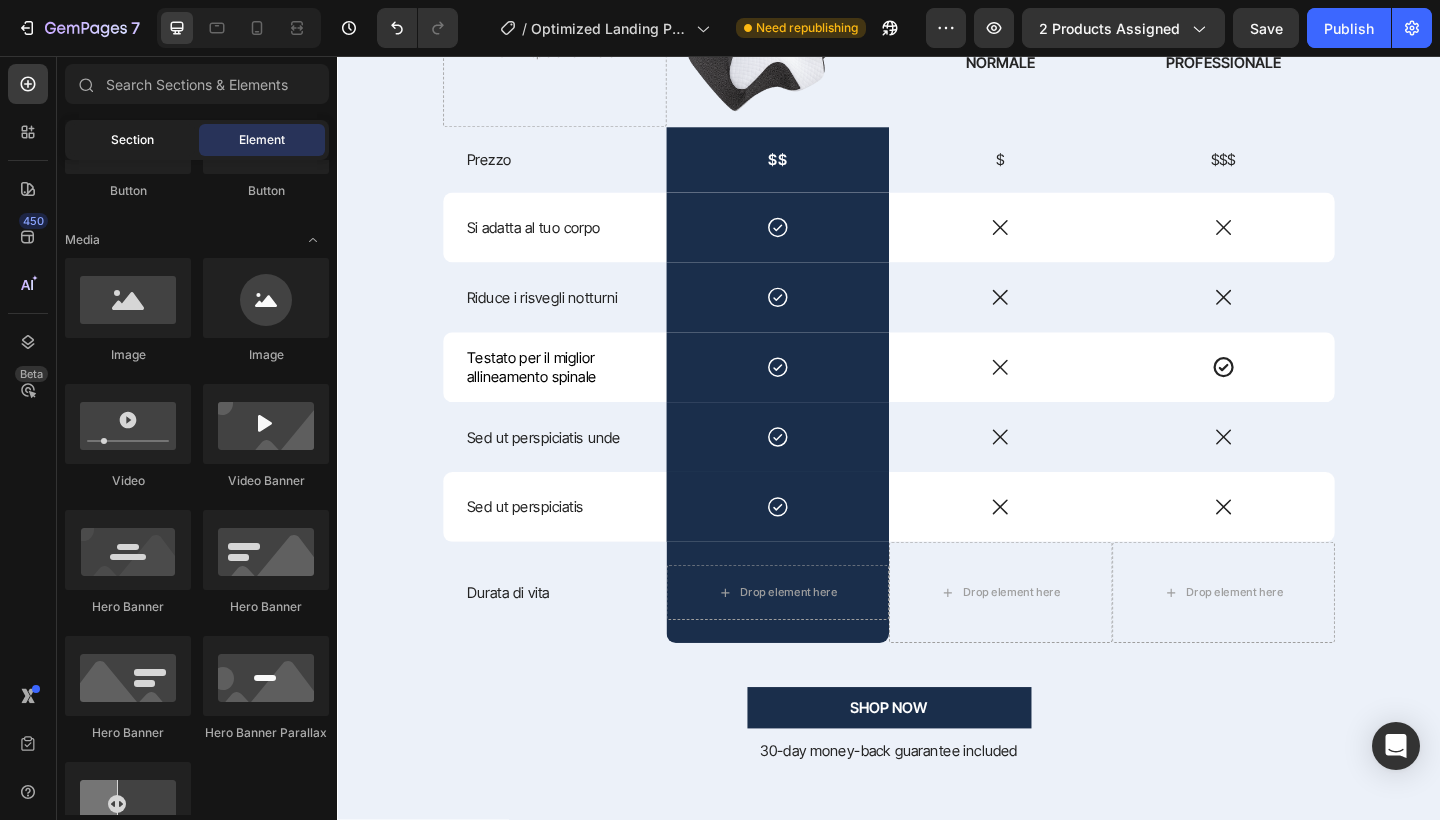 click on "Section" at bounding box center [132, 140] 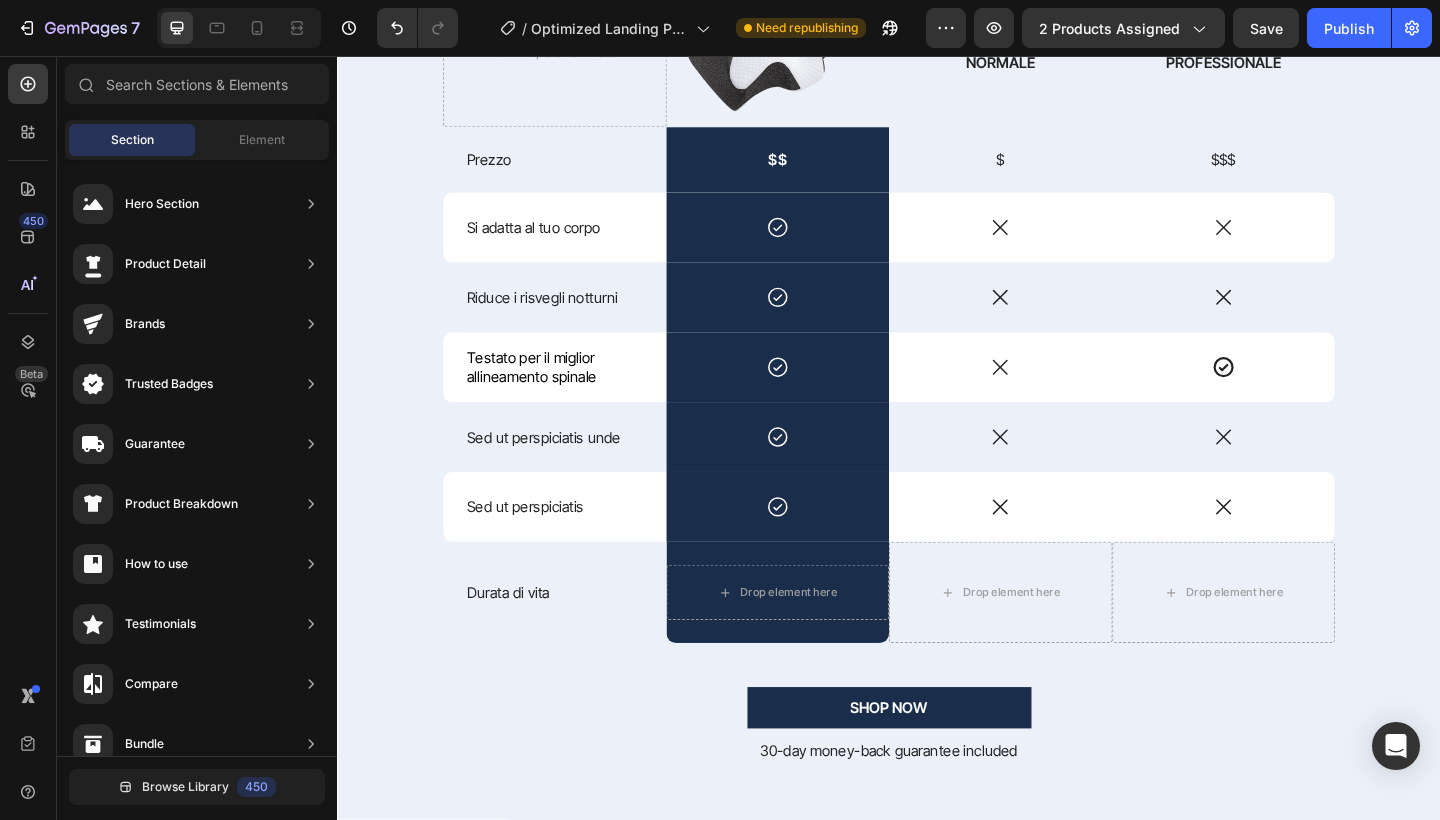 click on "Drop element here" at bounding box center [816, 640] 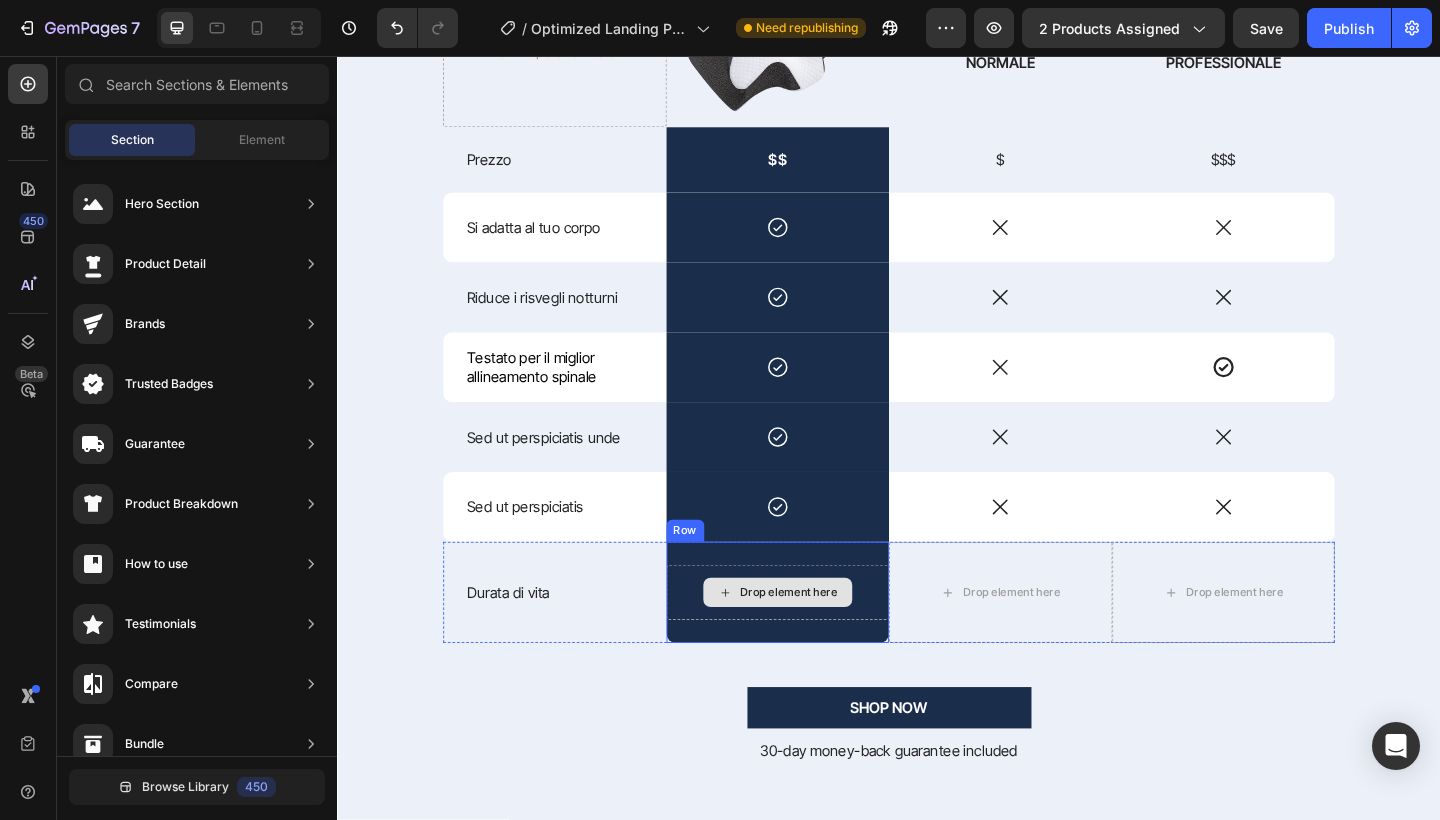 click on "Drop element here" at bounding box center (828, 640) 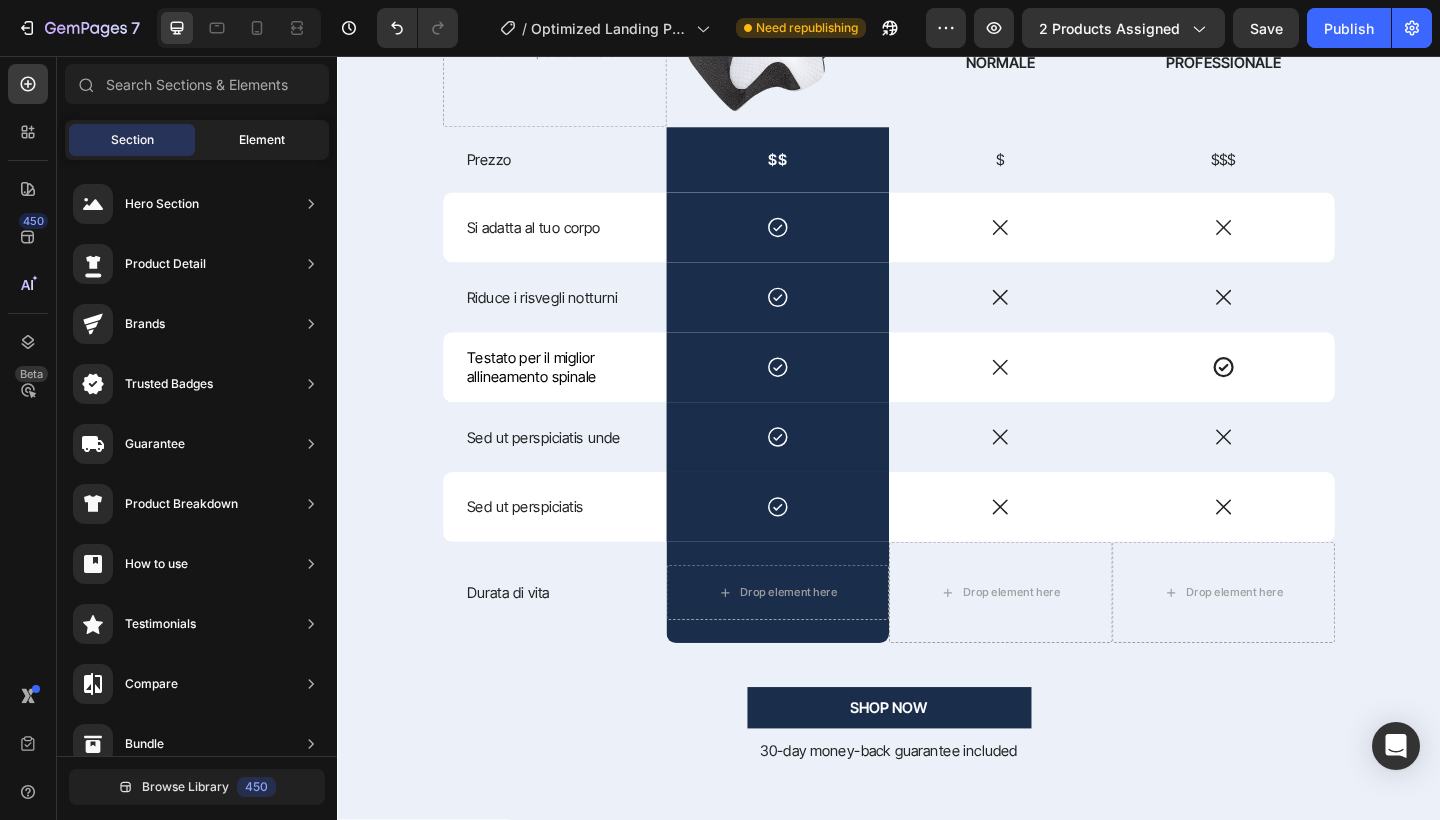 click on "Element" 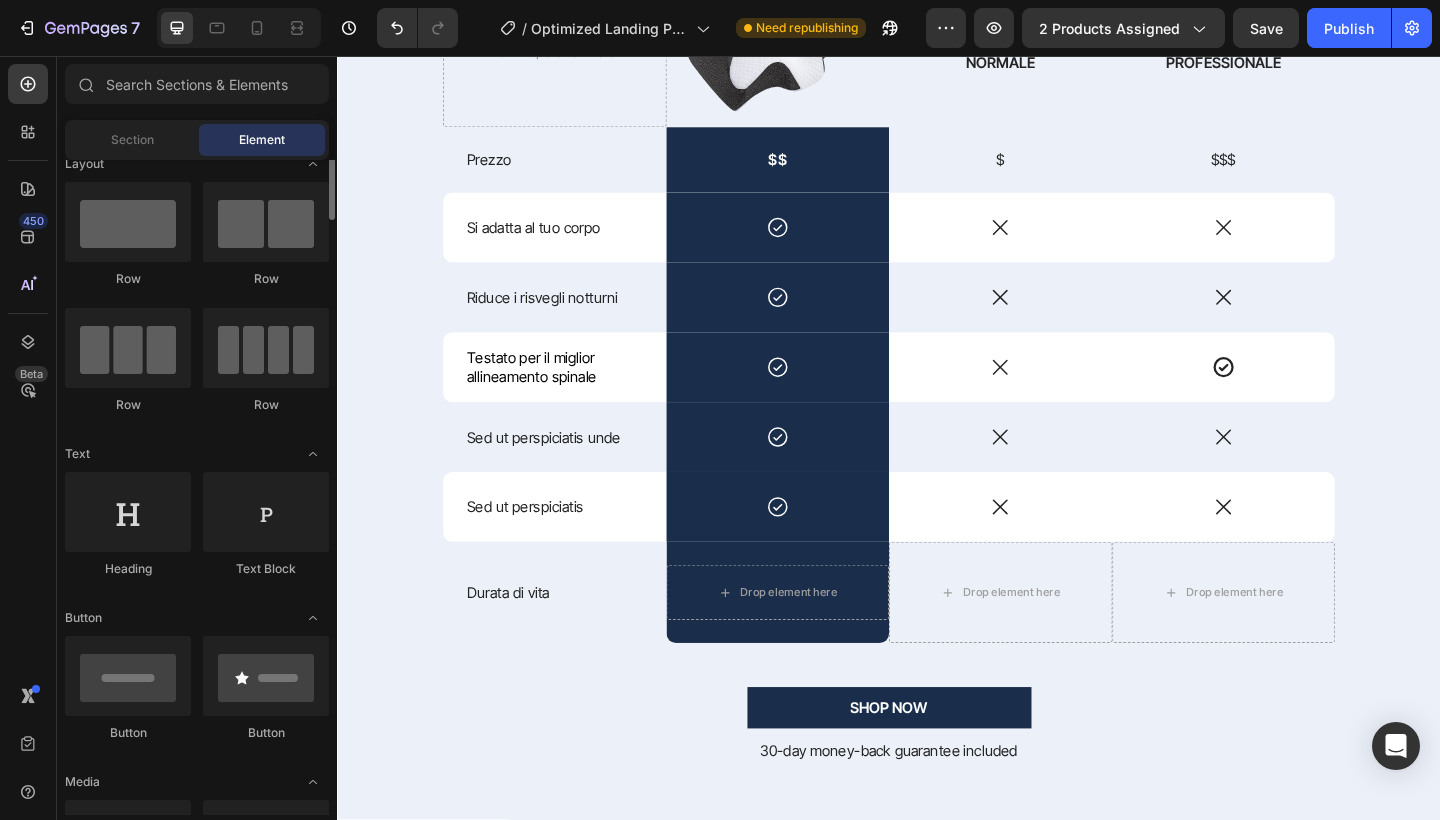 scroll, scrollTop: 0, scrollLeft: 0, axis: both 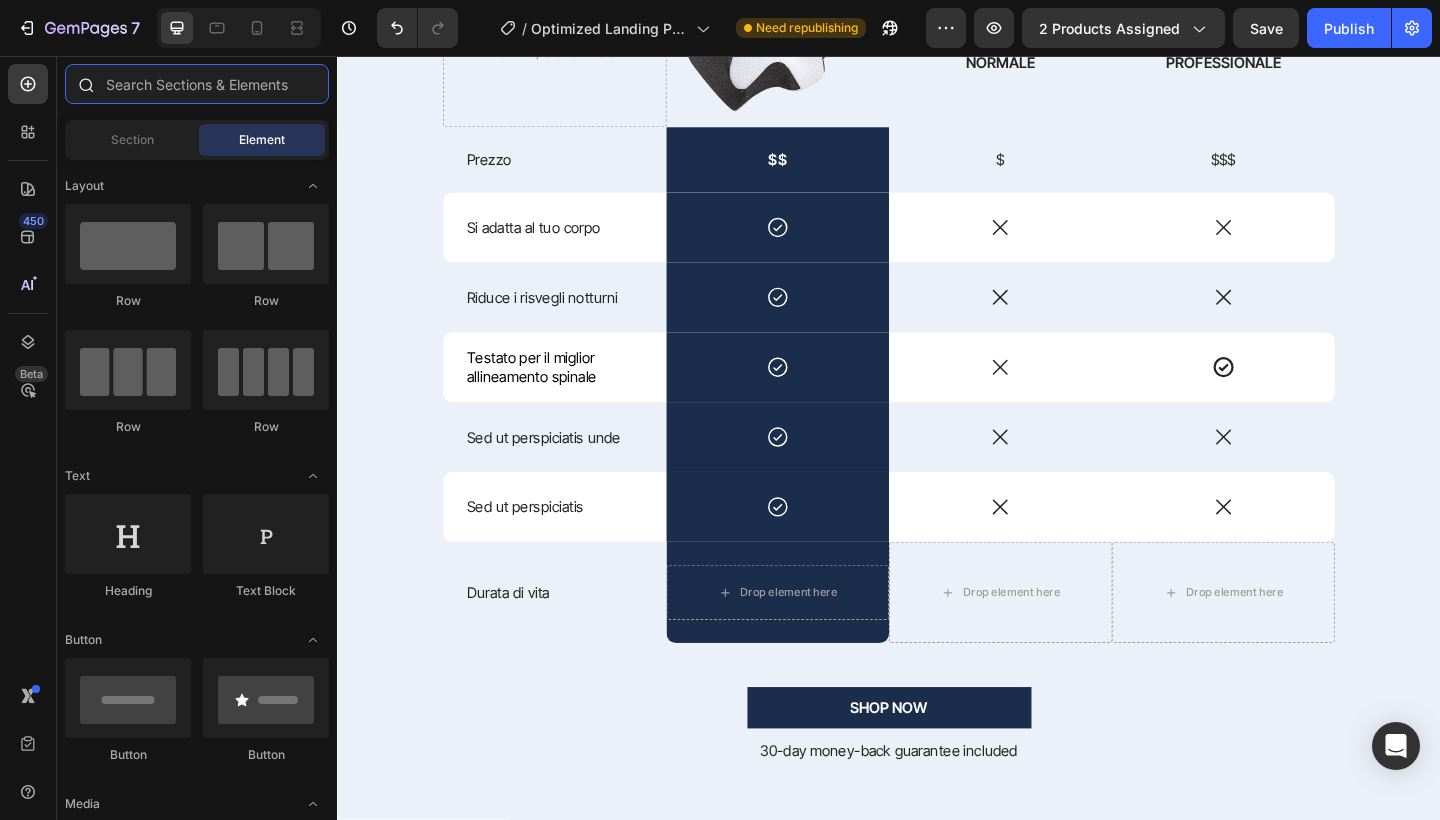 click at bounding box center [197, 84] 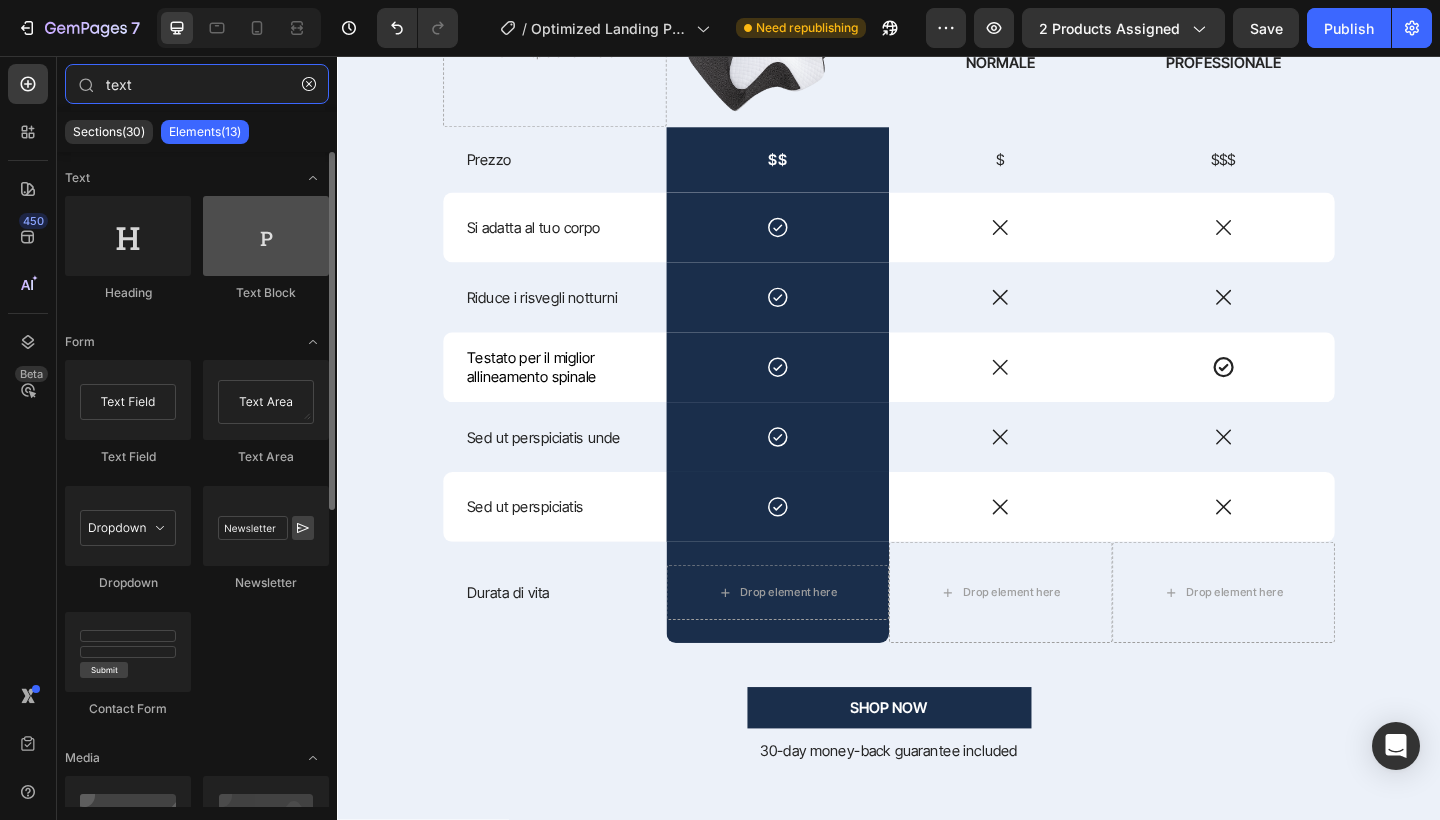 type on "text" 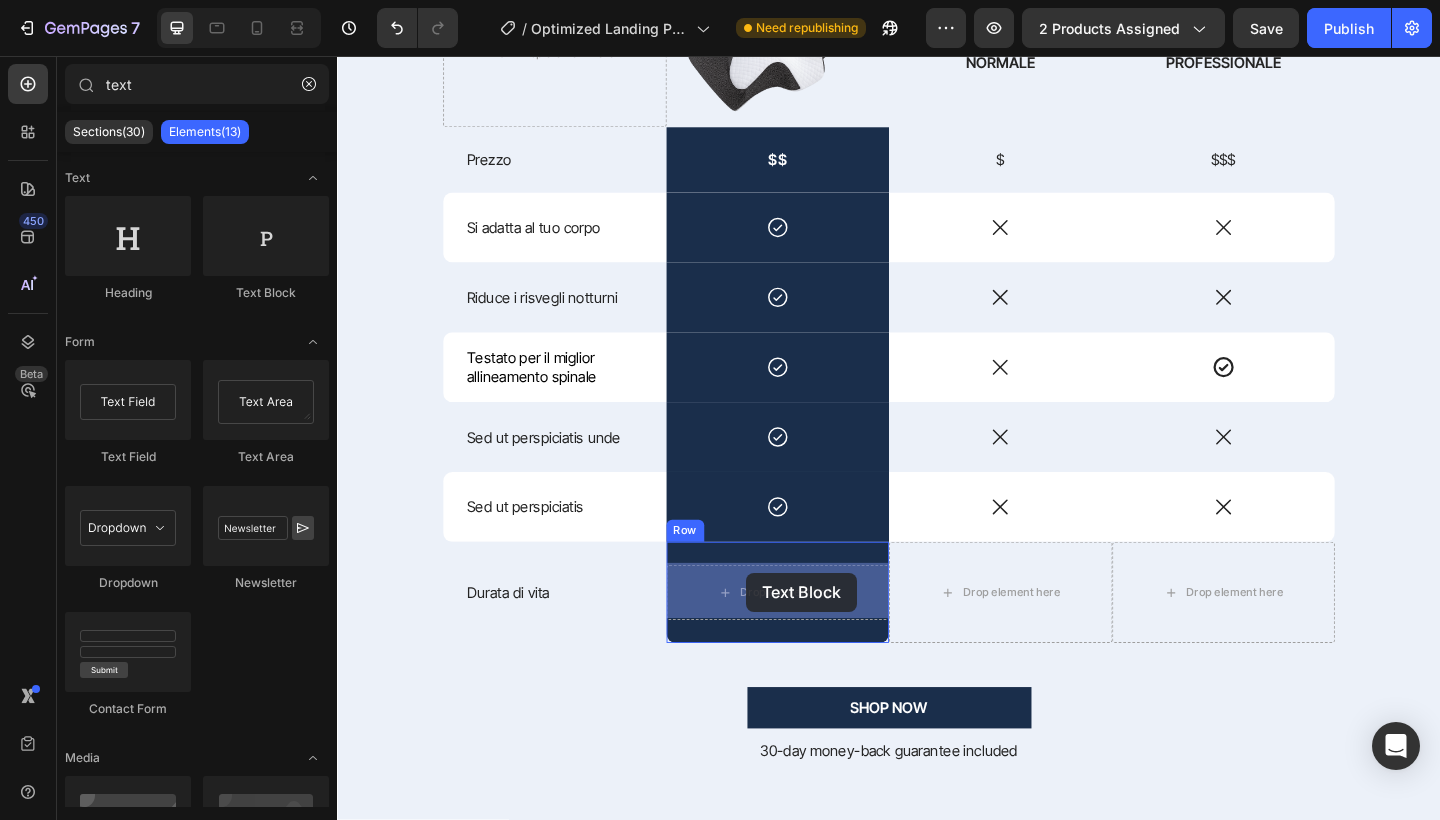 drag, startPoint x: 593, startPoint y: 314, endPoint x: 782, endPoint y: 618, distance: 357.96228 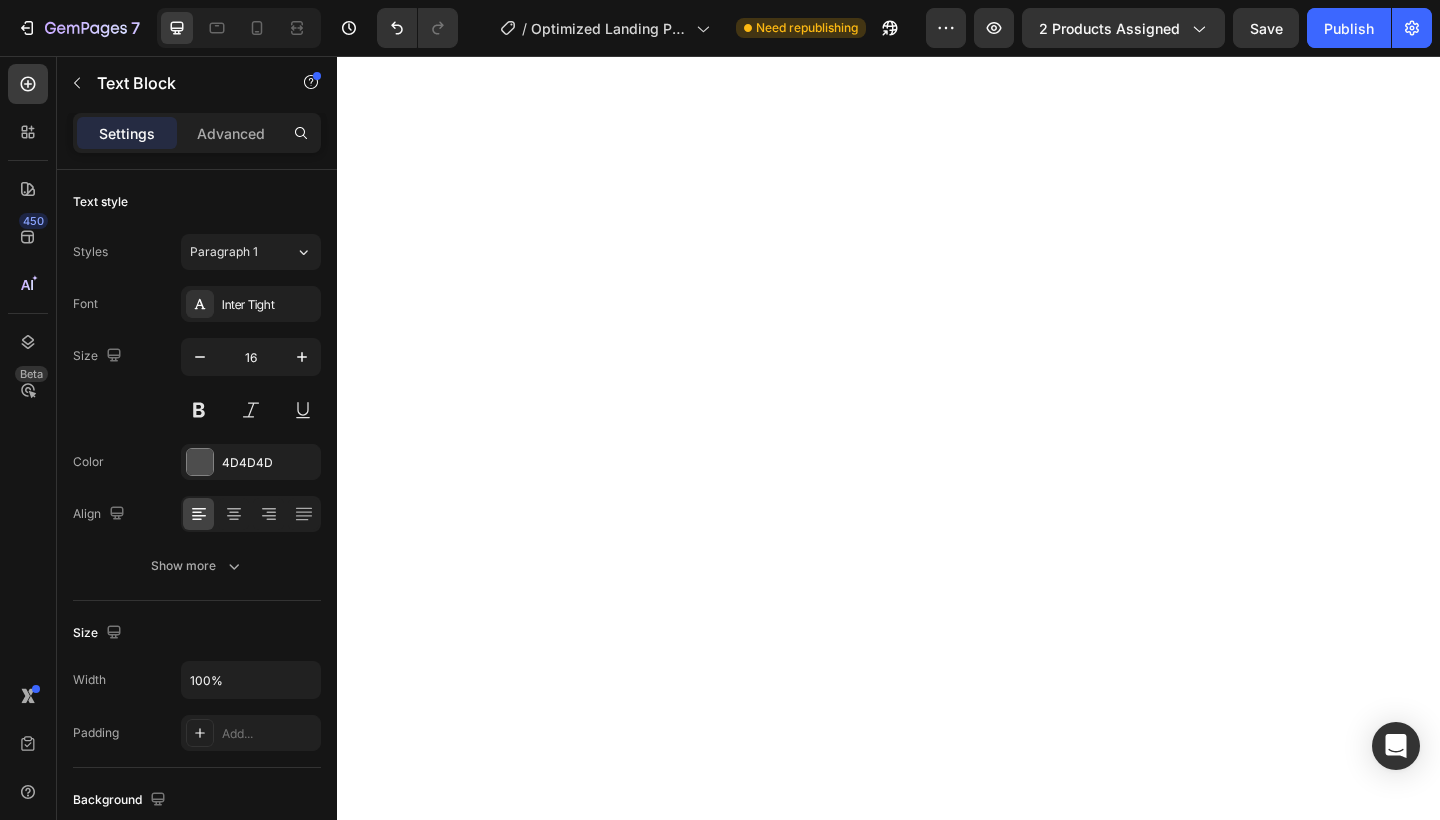 scroll, scrollTop: 0, scrollLeft: 0, axis: both 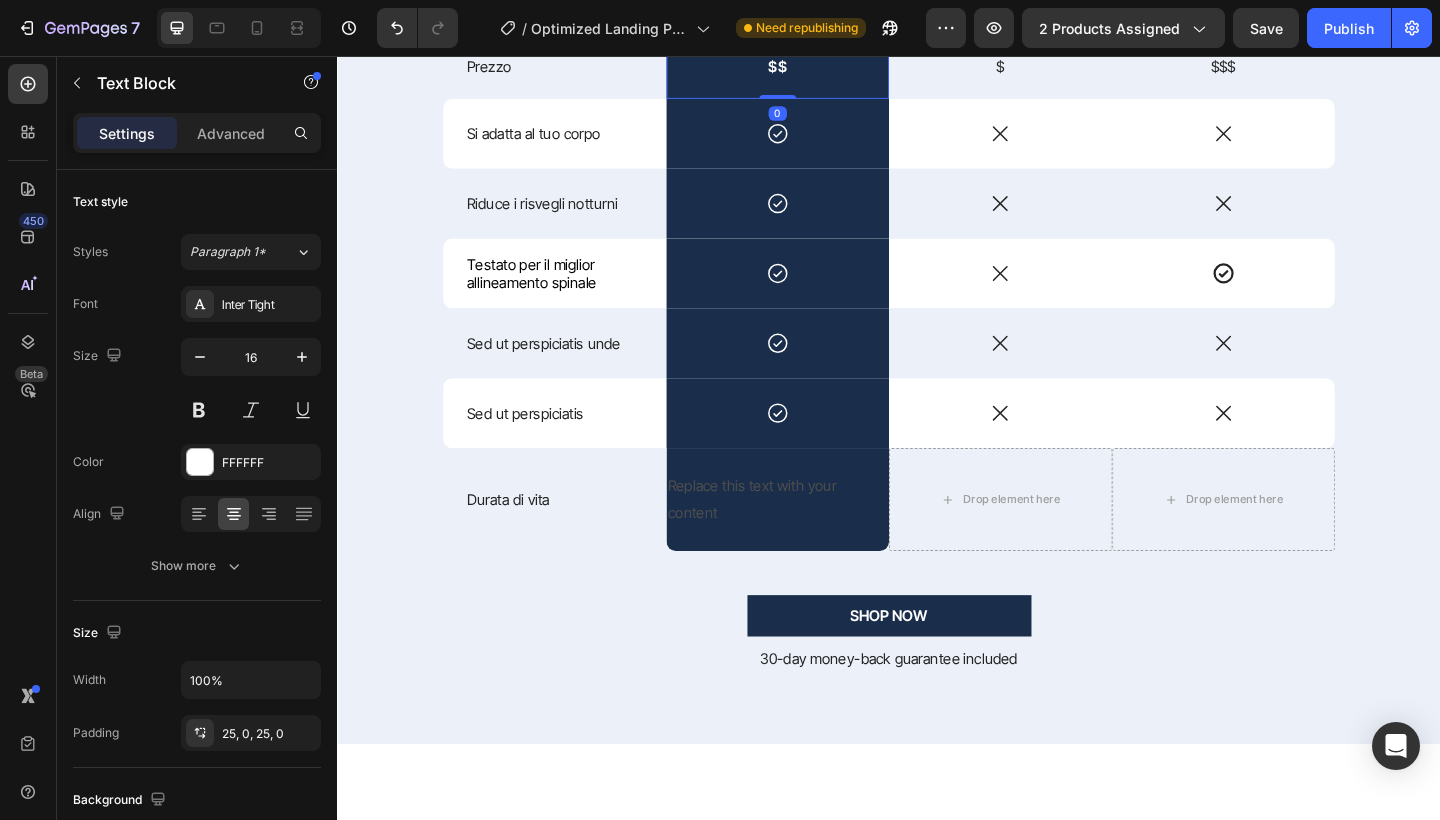 click on "$$" at bounding box center (816, 68) 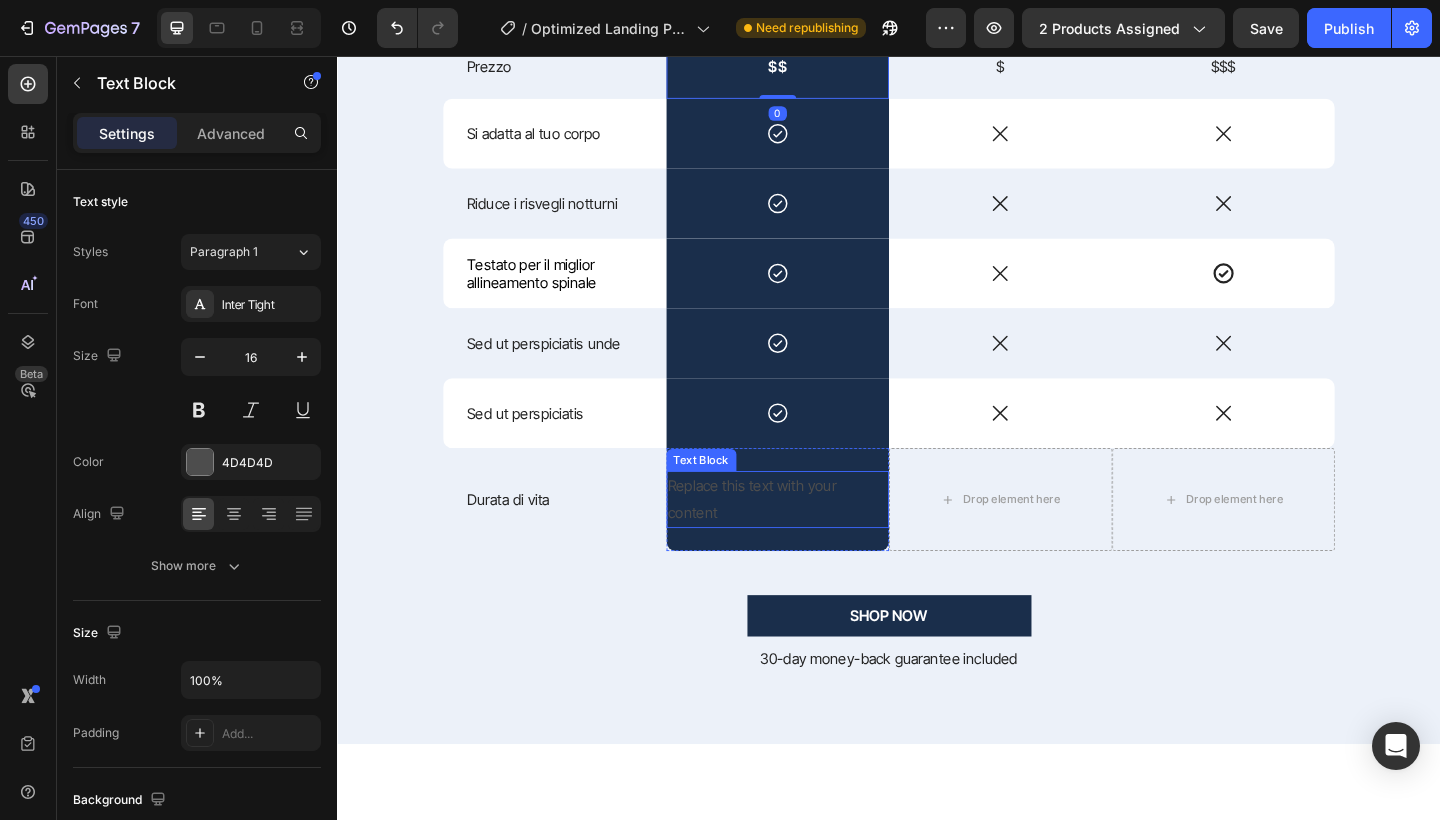 click on "Replace this text with your content" at bounding box center [816, 539] 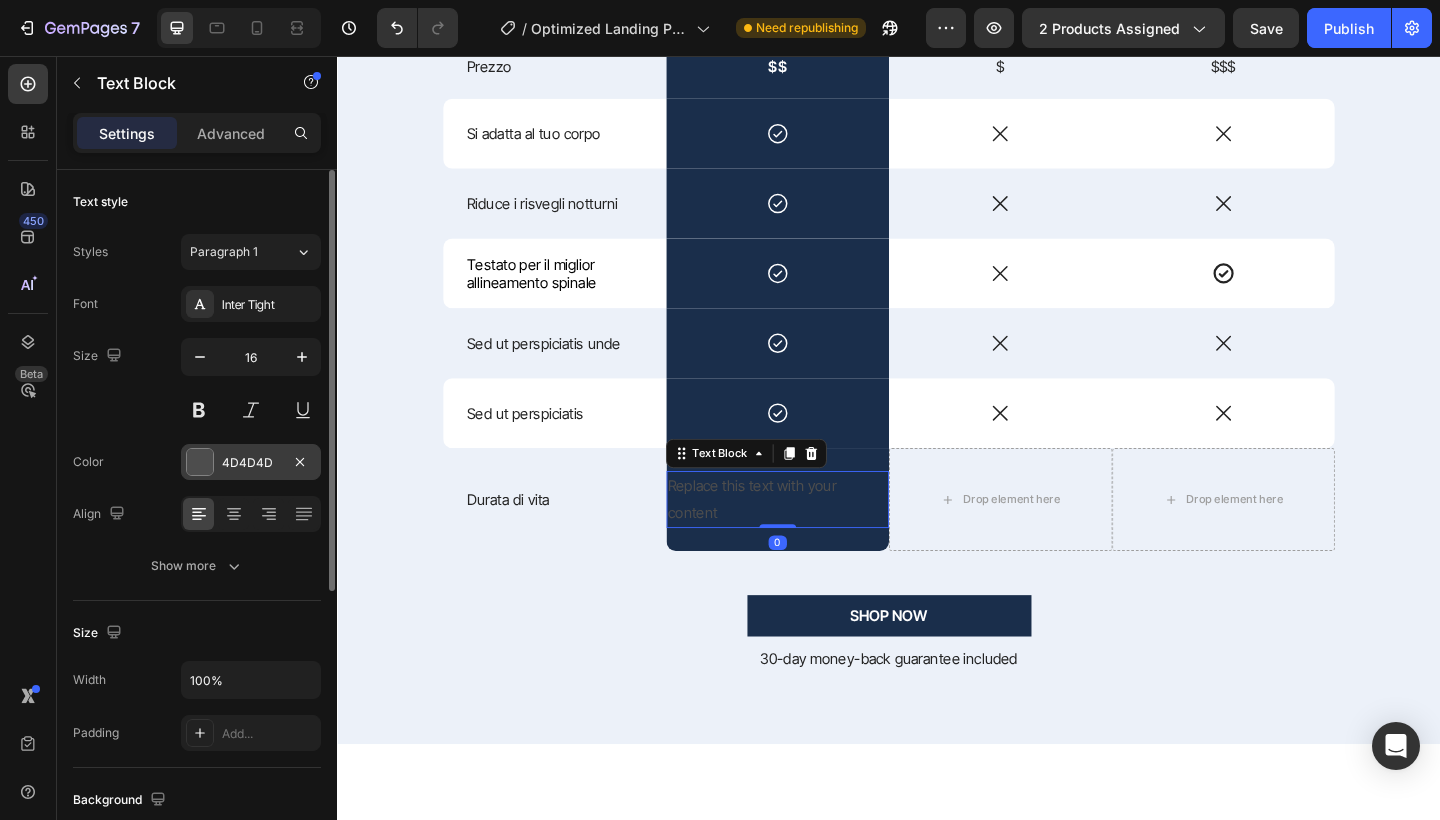click on "4D4D4D" at bounding box center [251, 463] 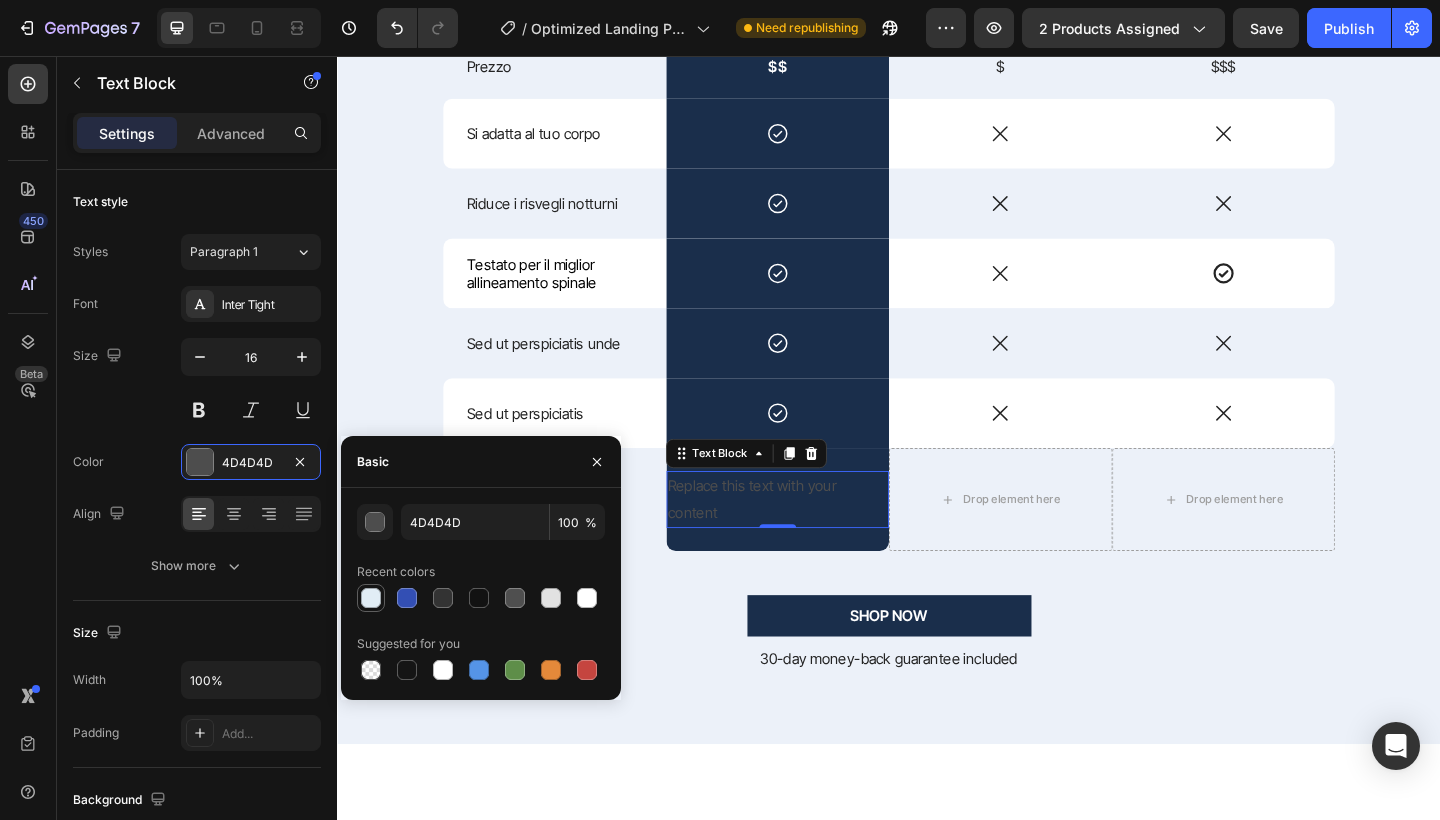 click at bounding box center [371, 598] 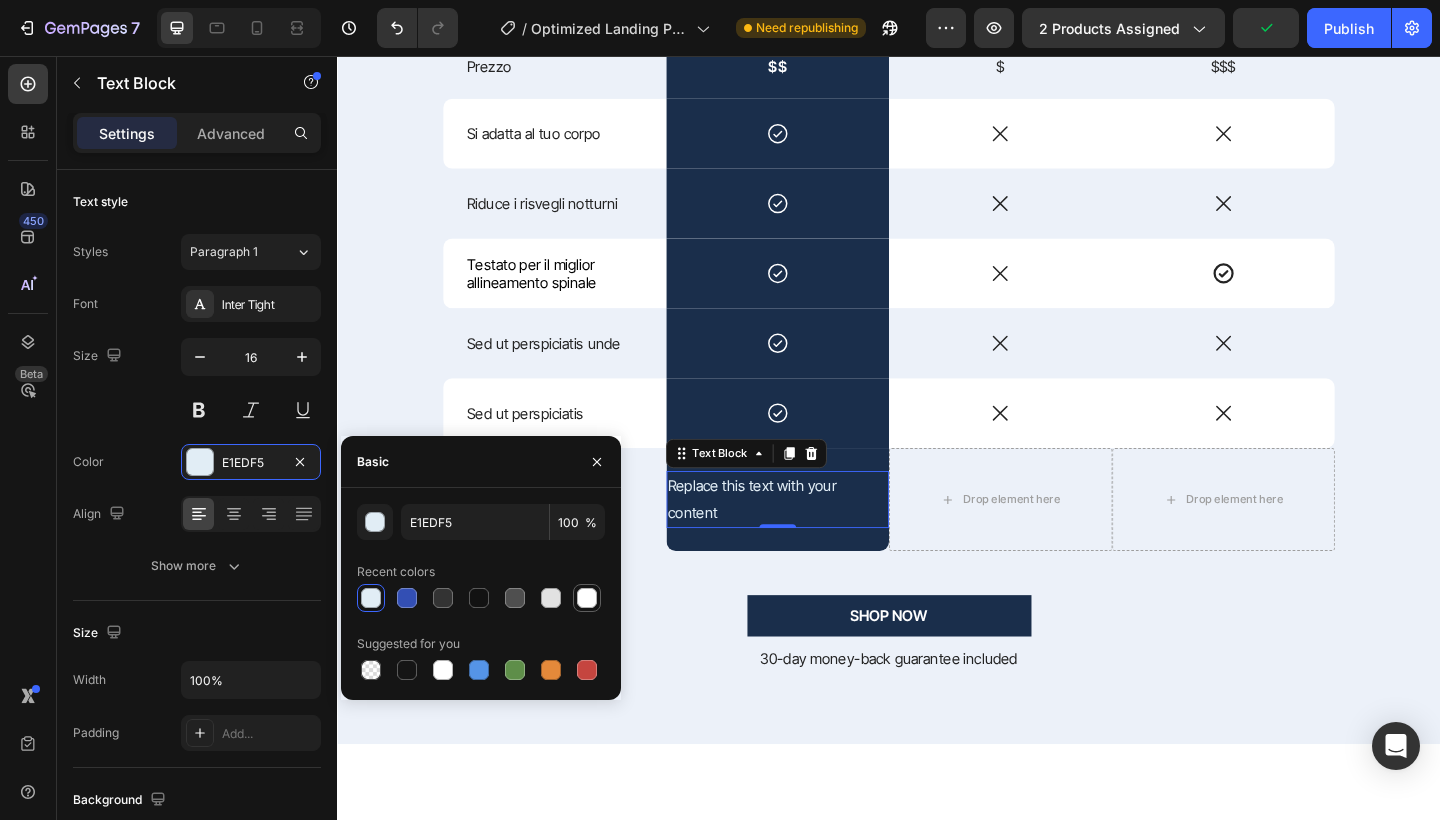 click at bounding box center (587, 598) 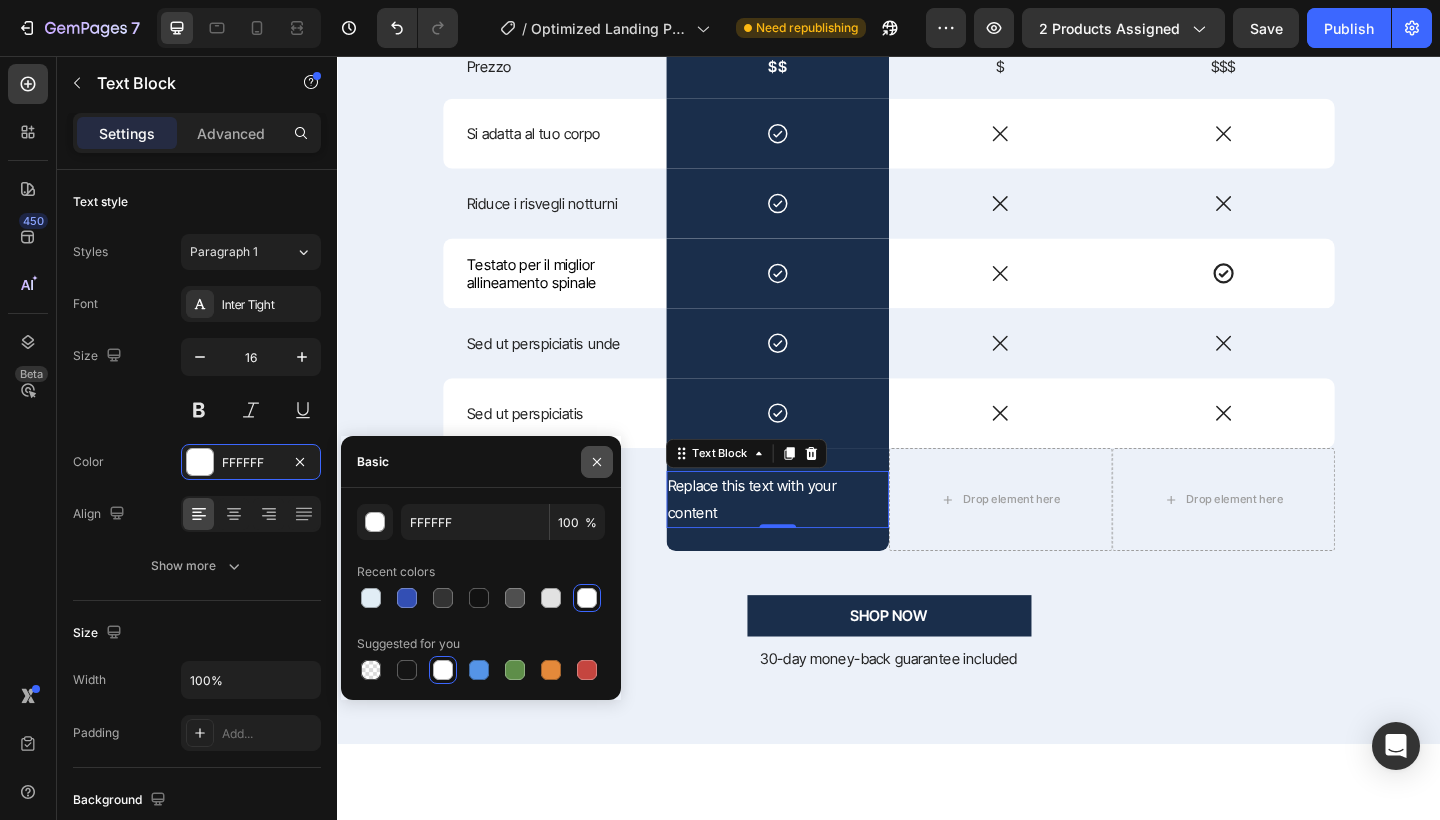 click 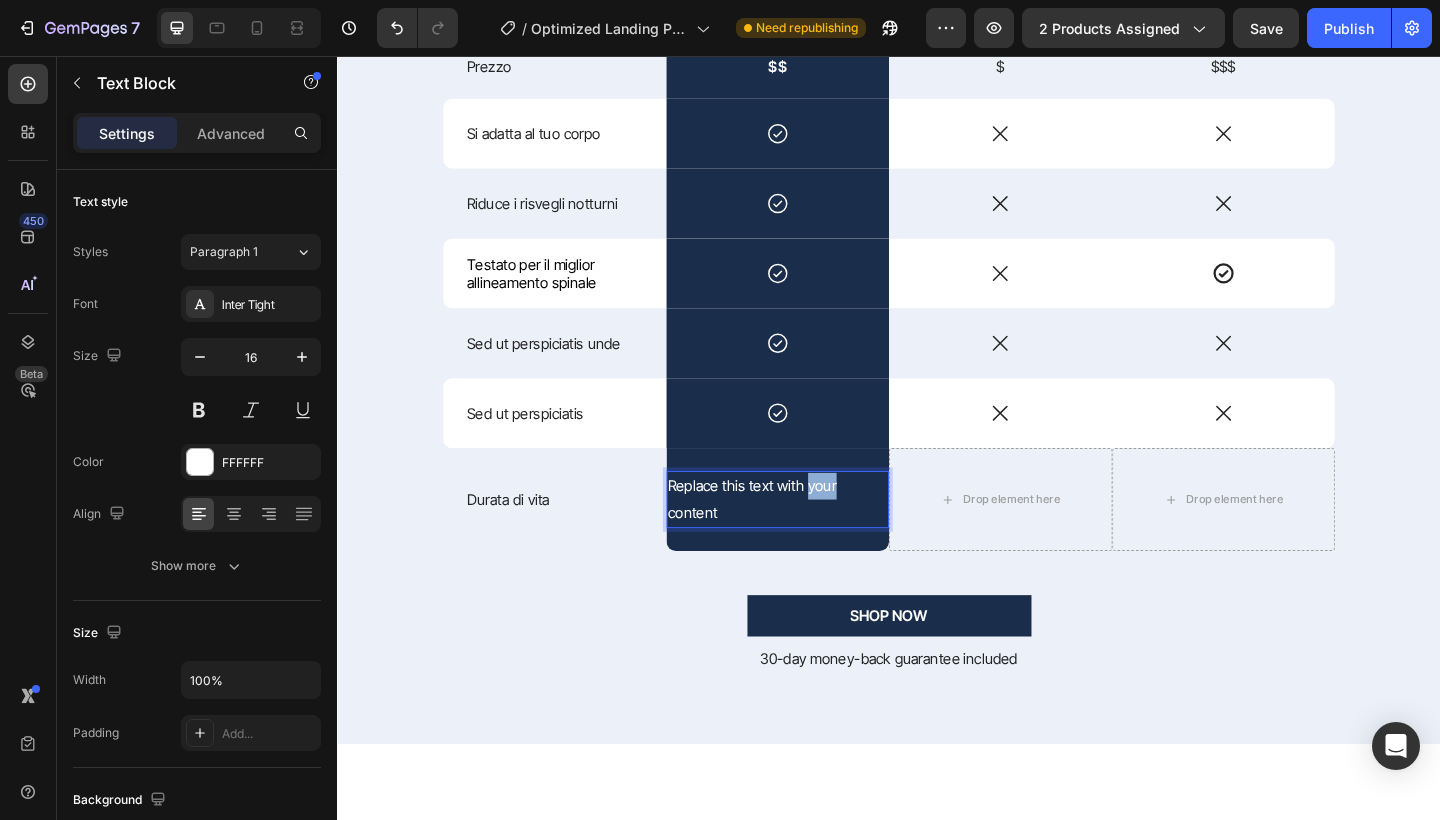 click on "Replace this text with your content" at bounding box center (816, 539) 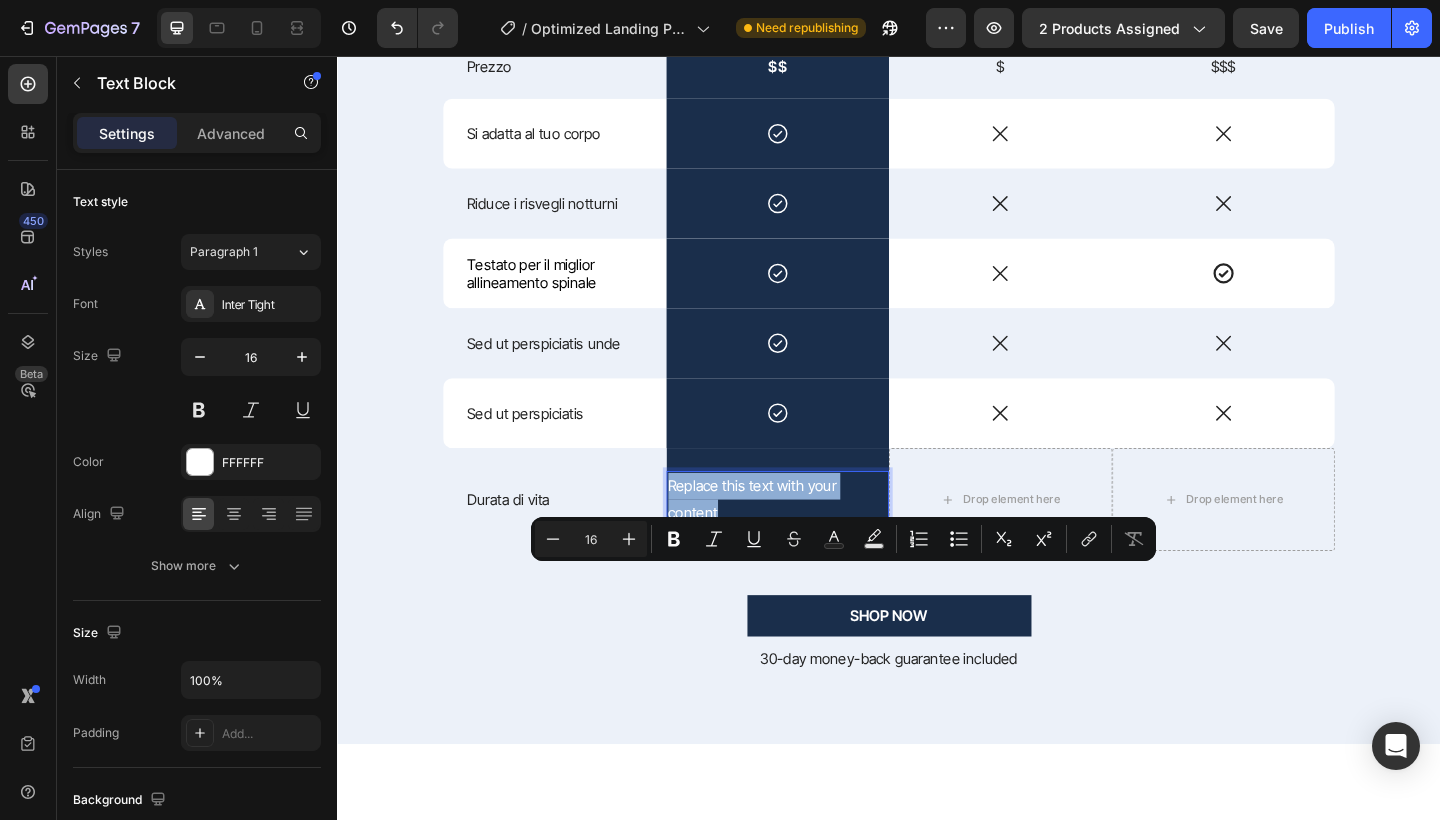click on "Replace this text with your content" at bounding box center [816, 539] 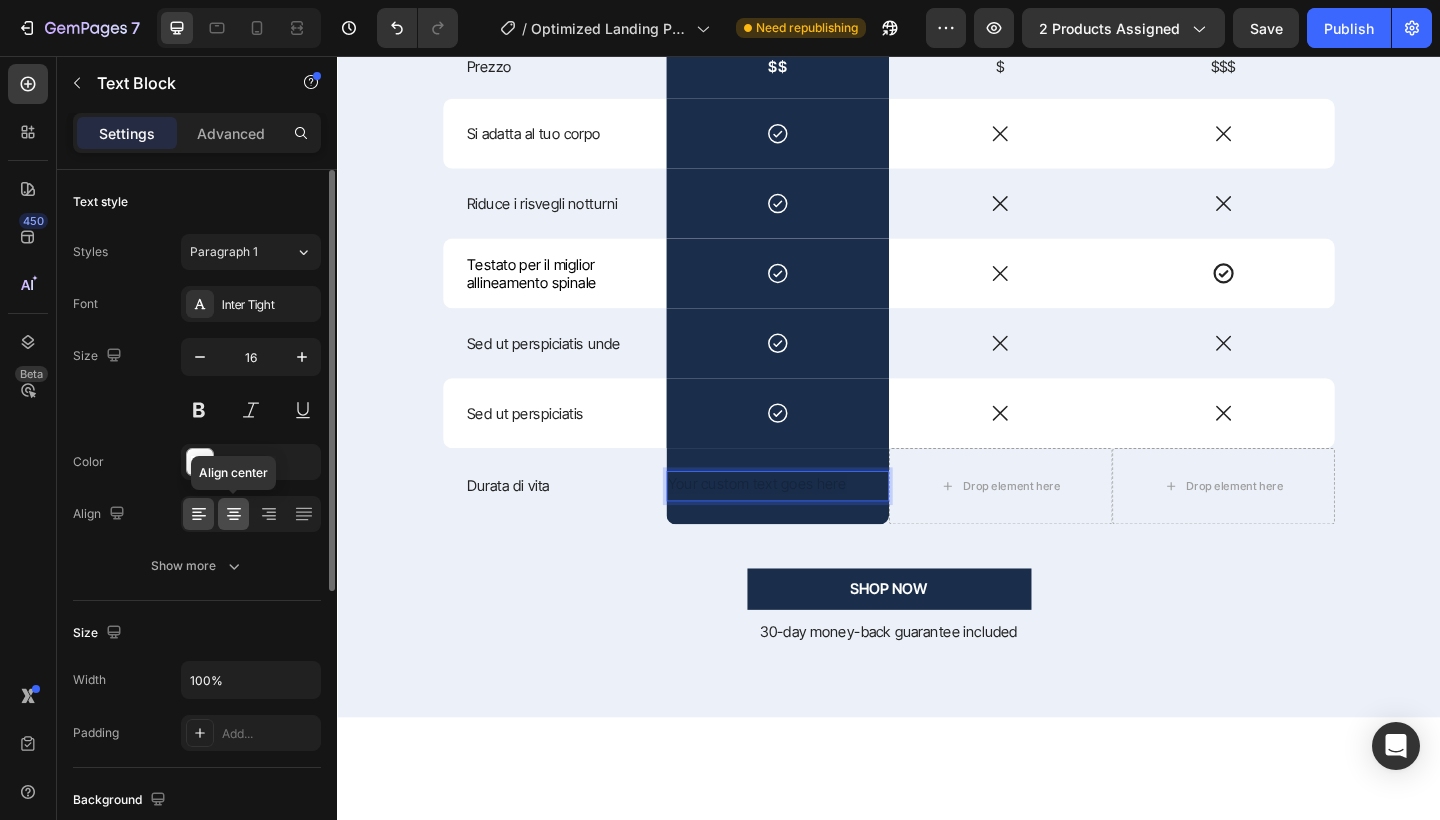 click 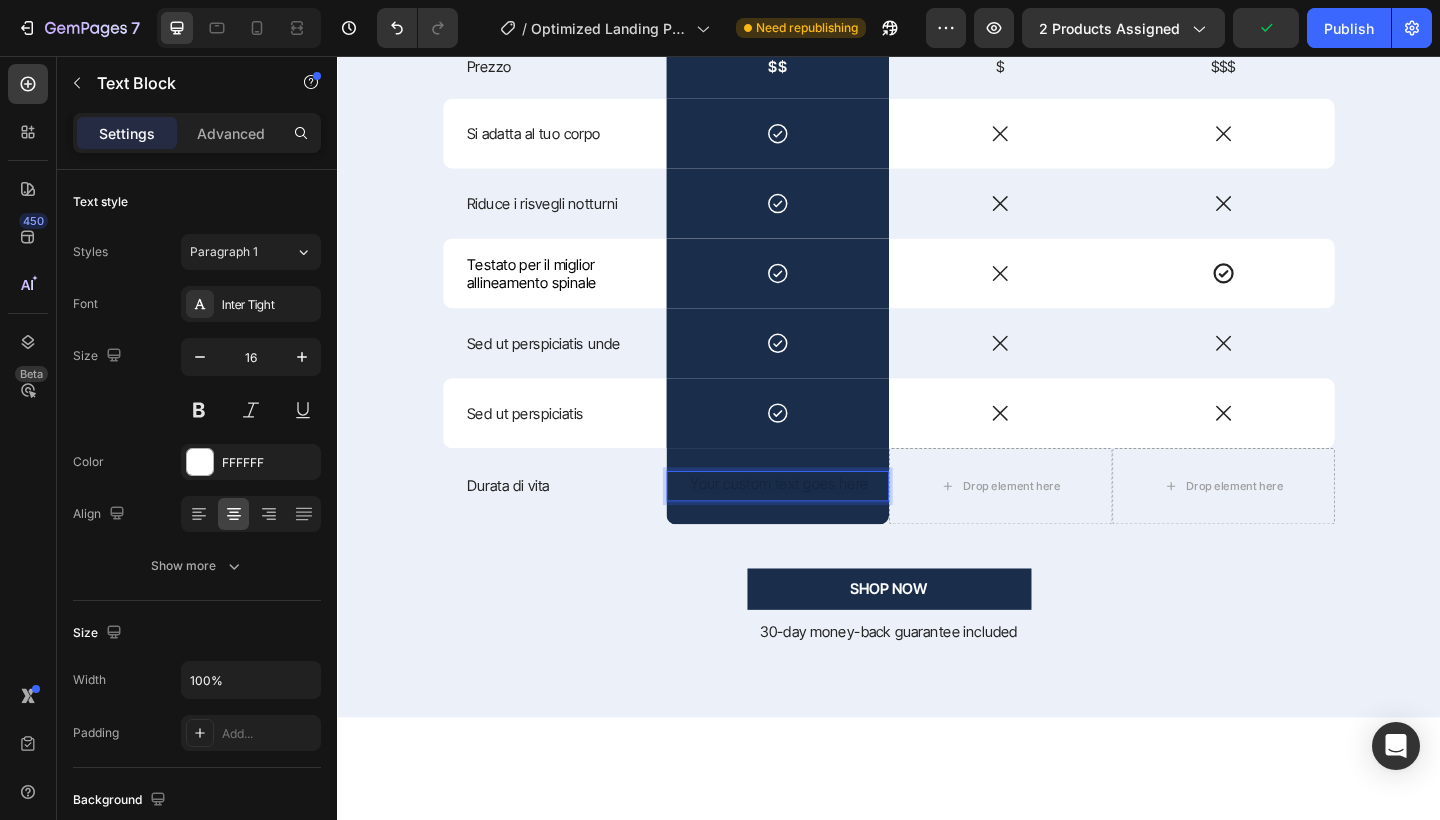 click at bounding box center [816, 524] 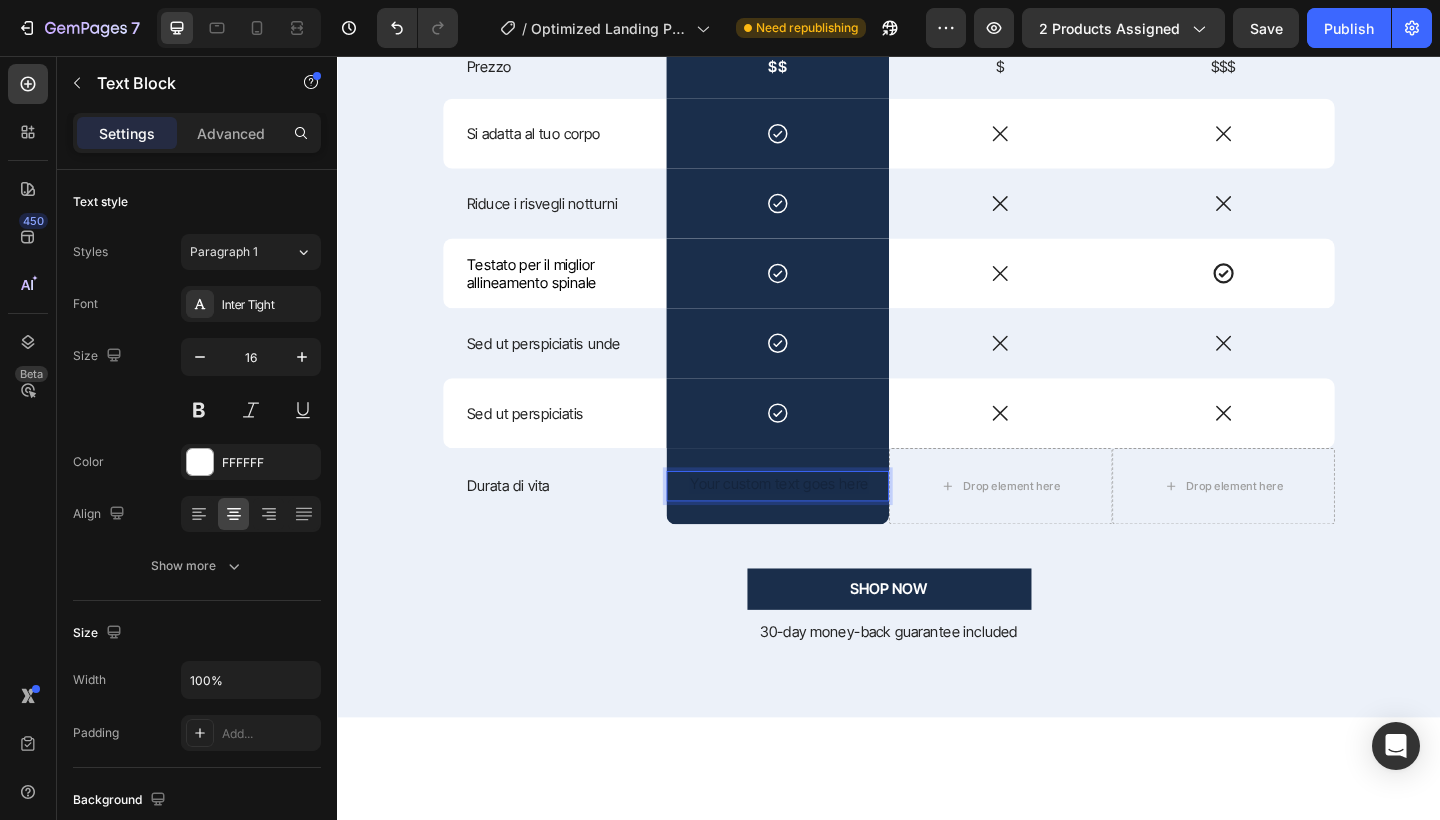click at bounding box center [816, 524] 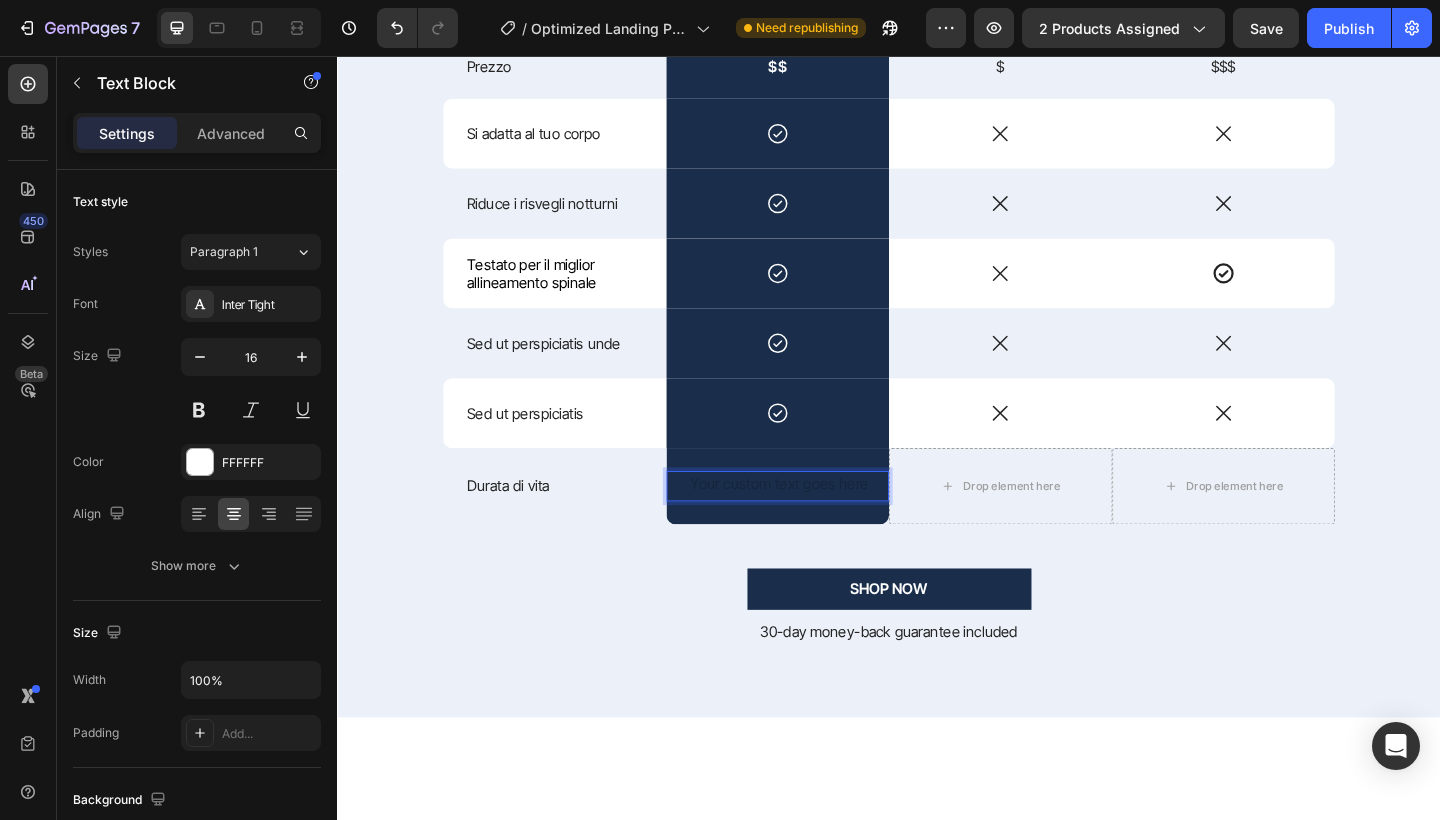 drag, startPoint x: 909, startPoint y: 623, endPoint x: 843, endPoint y: 626, distance: 66.068146 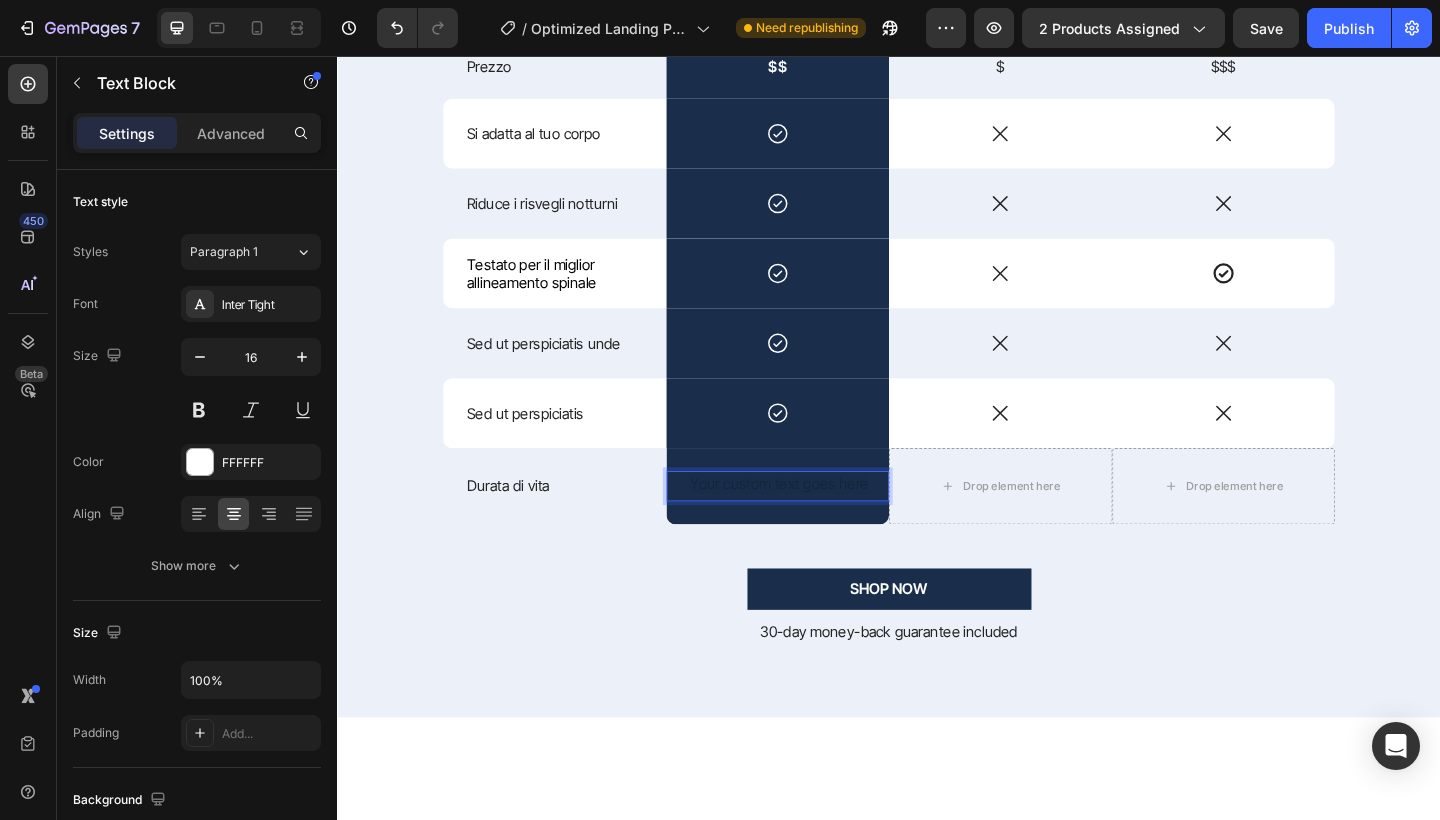 click at bounding box center [816, 524] 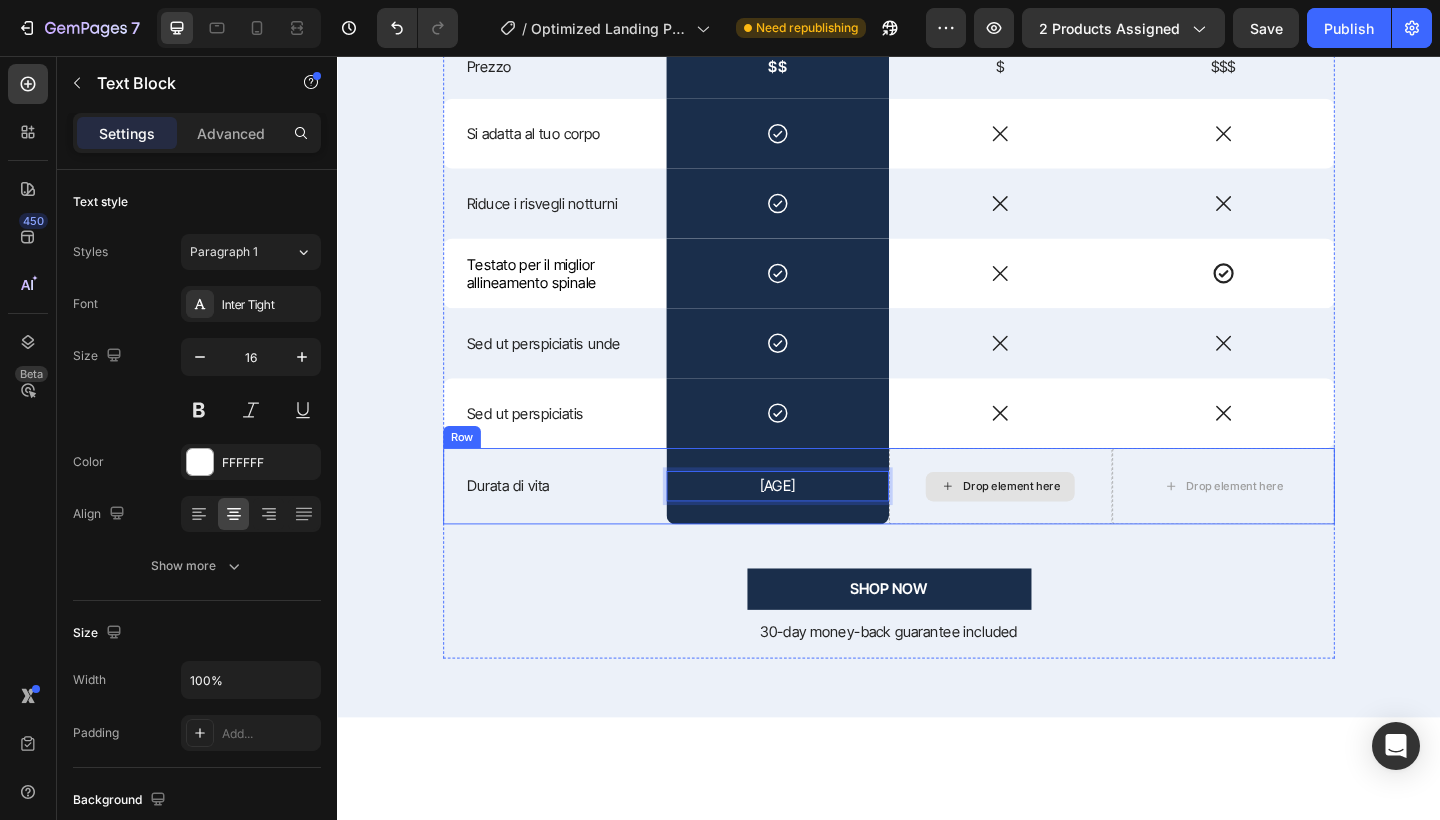click on "Drop element here" at bounding box center (1070, 525) 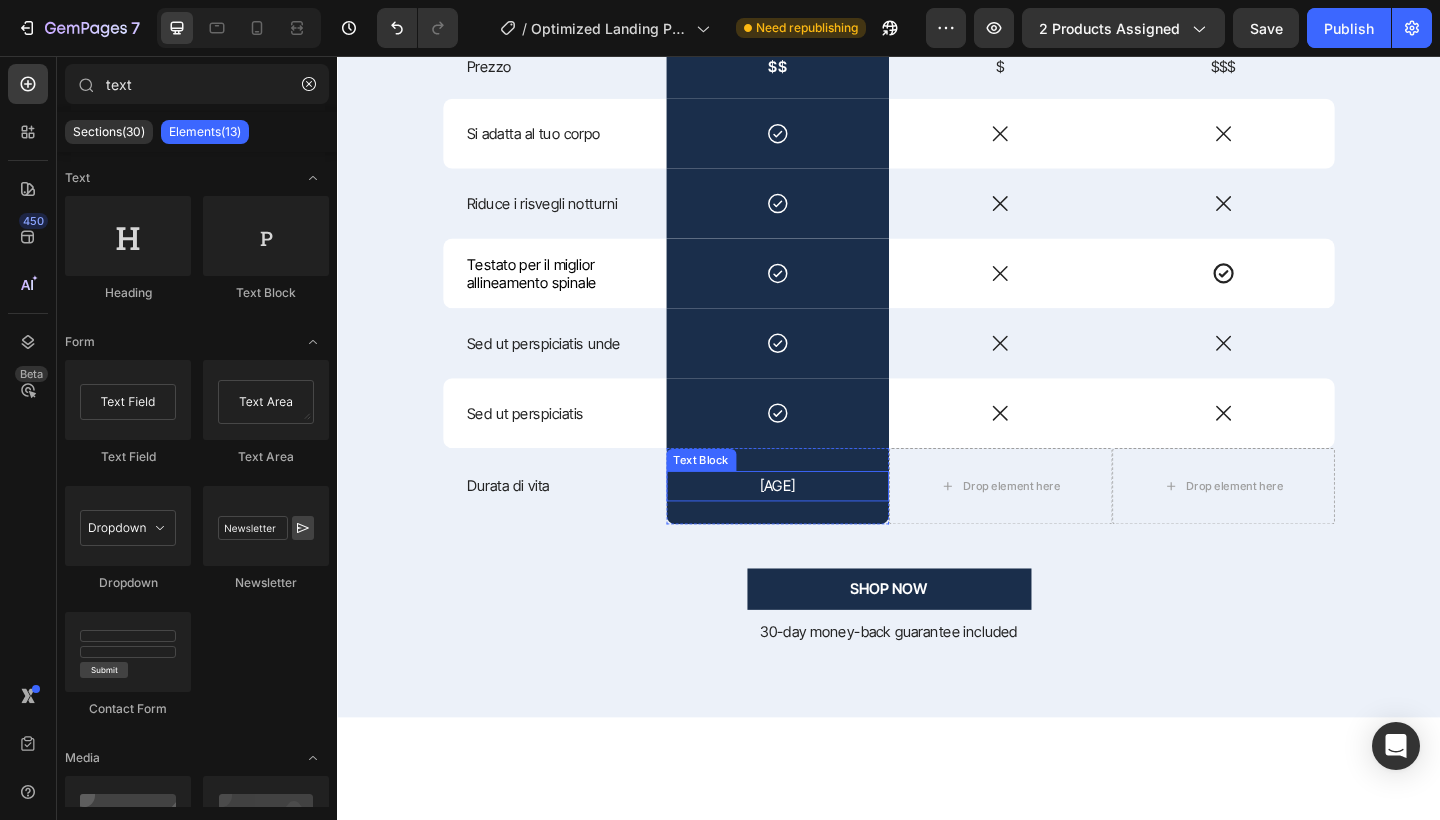 click on "Lunga (3-5 anni)" at bounding box center [816, 524] 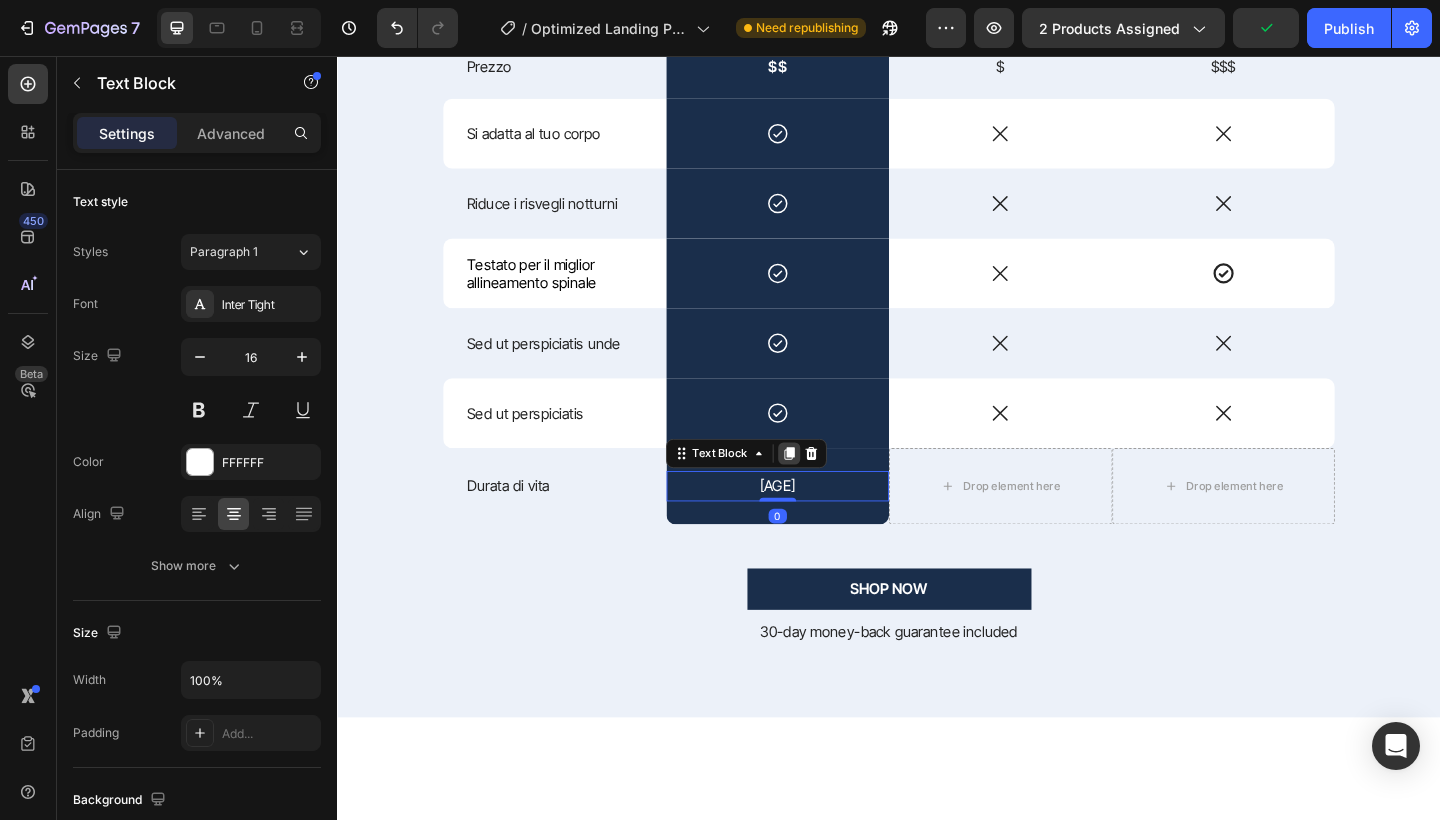click 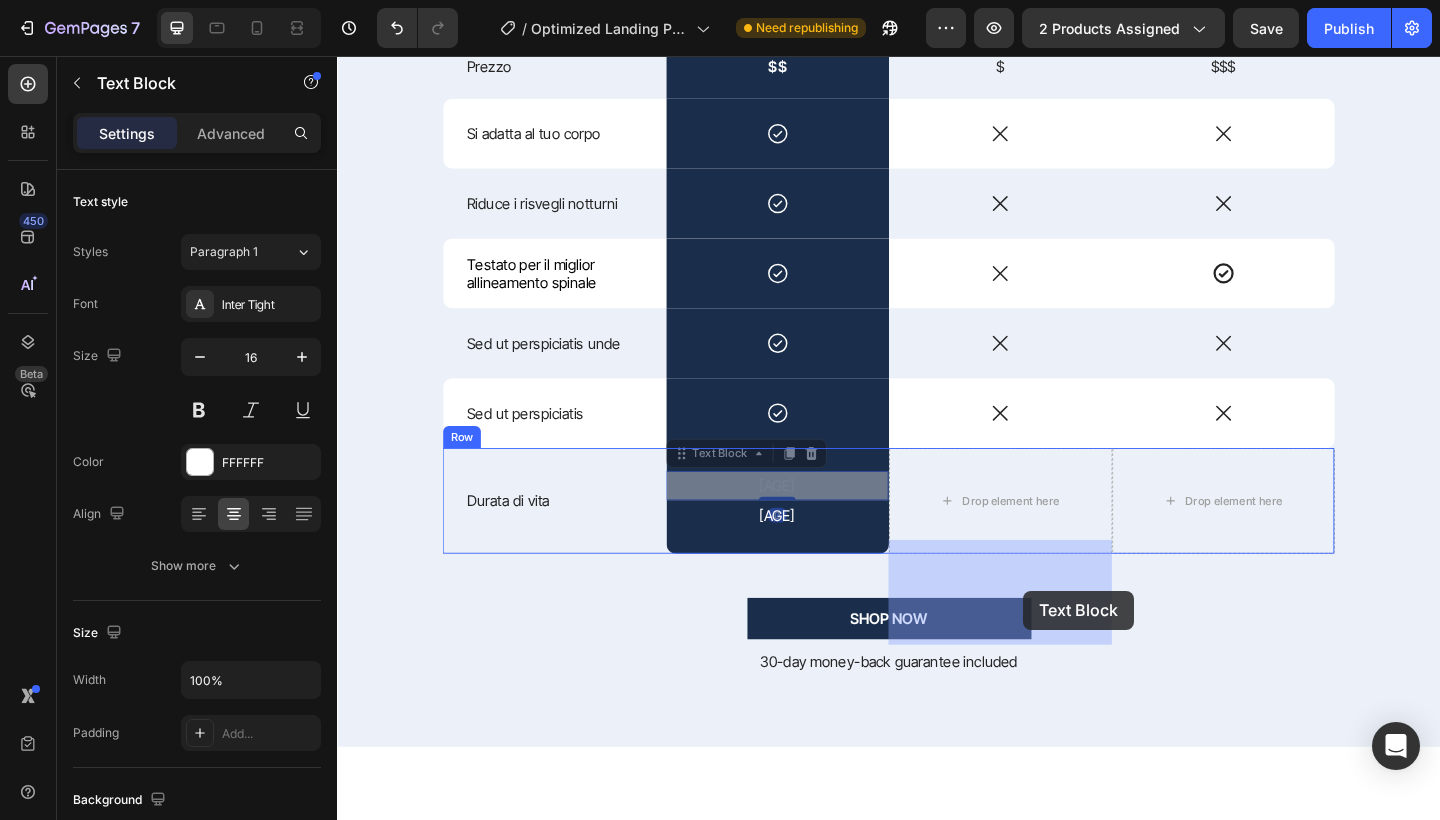 drag, startPoint x: 886, startPoint y: 629, endPoint x: 1082, endPoint y: 638, distance: 196.20653 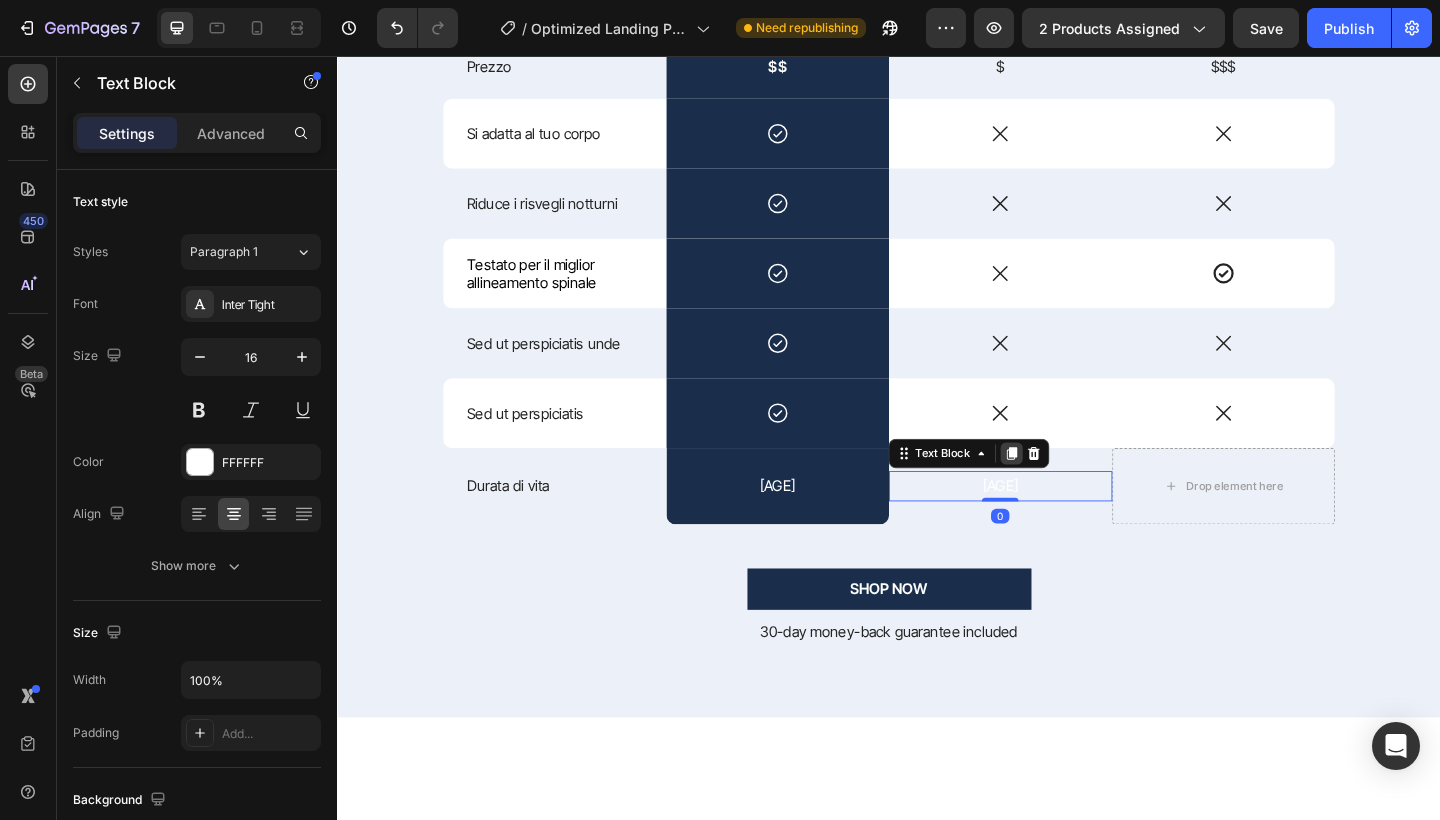 click 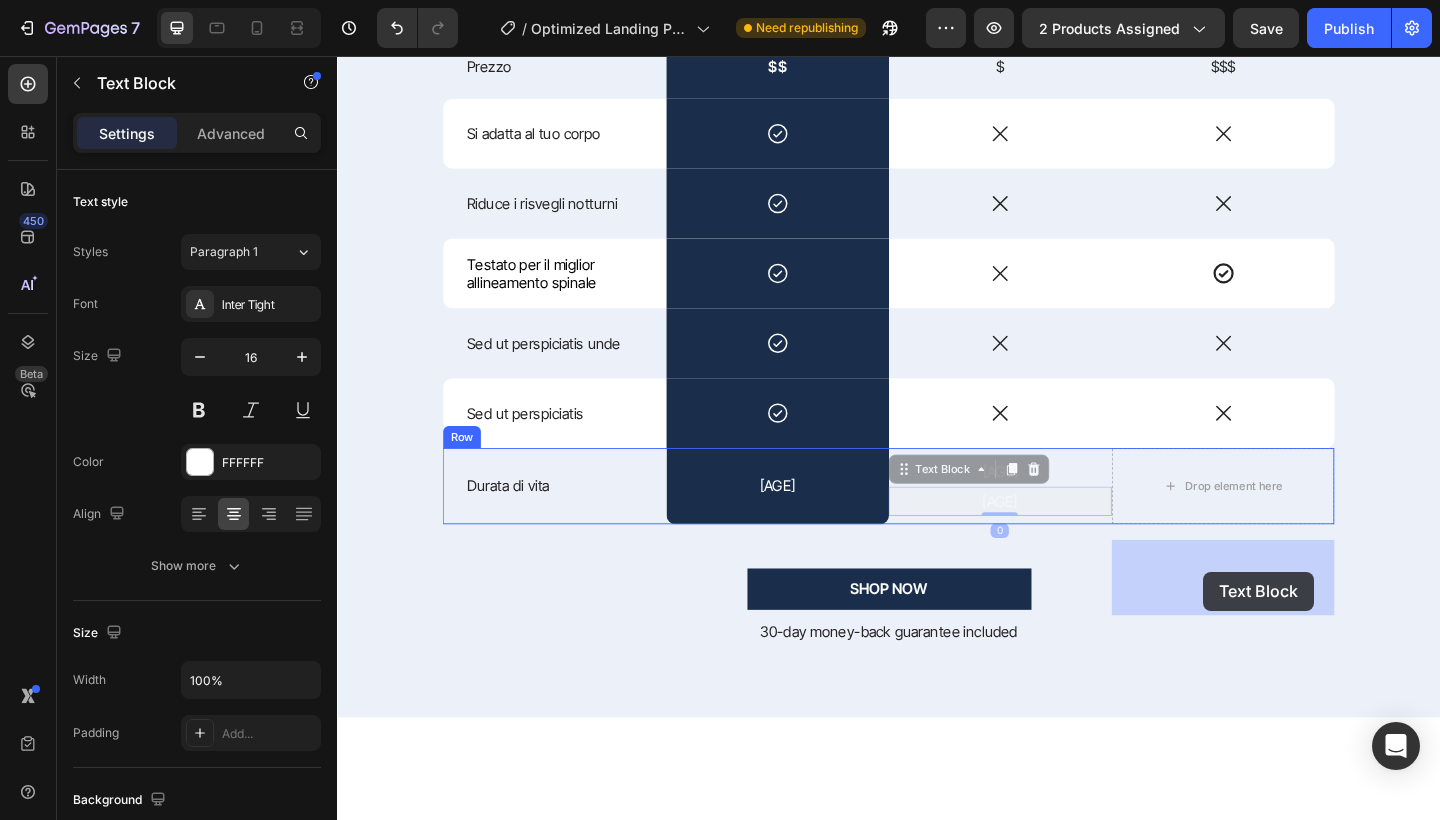drag, startPoint x: 1106, startPoint y: 638, endPoint x: 1279, endPoint y: 617, distance: 174.26991 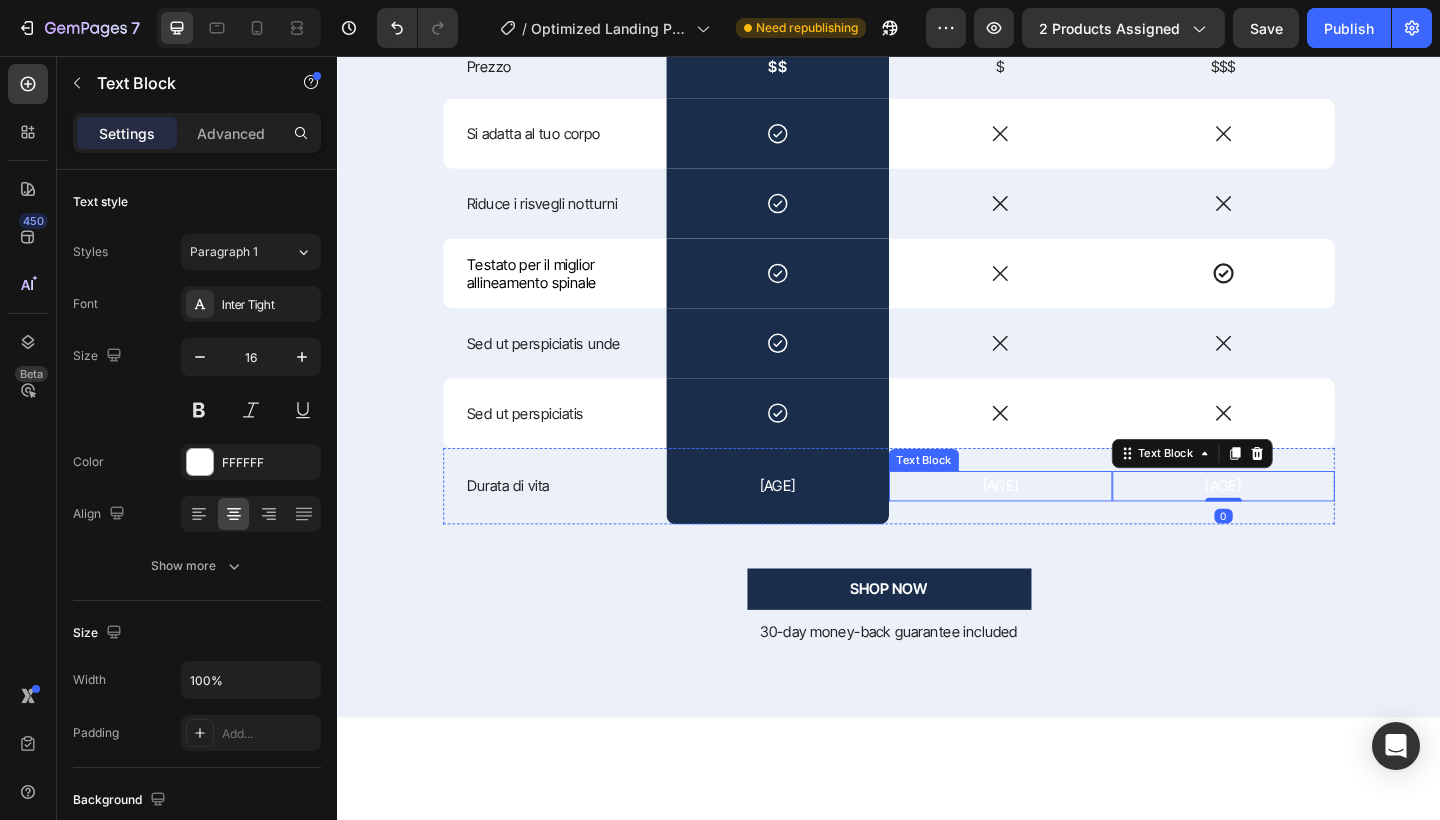 click on "Lunga (3-5 anni)" at bounding box center [1058, 524] 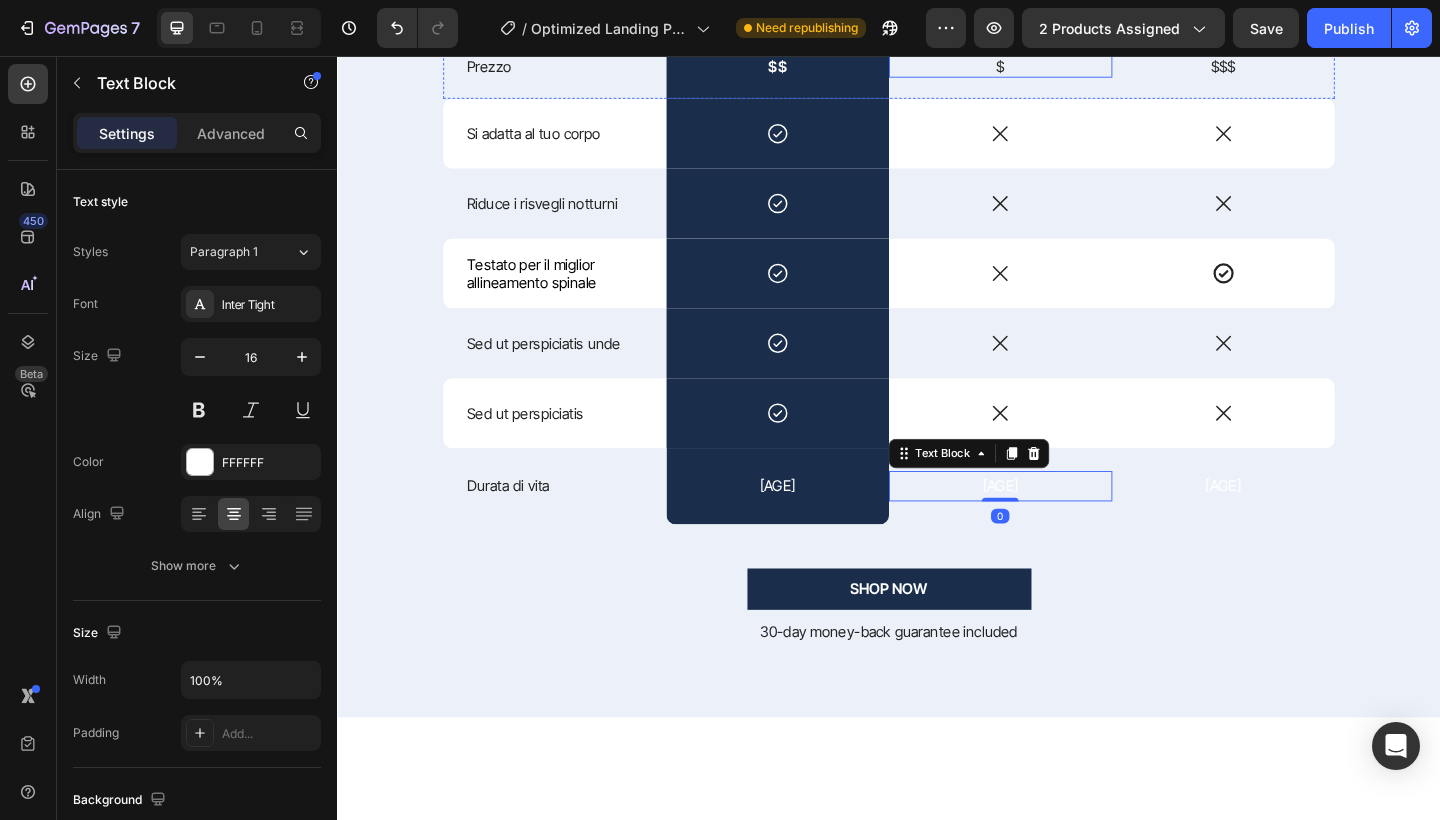 click on "$" at bounding box center (1058, 68) 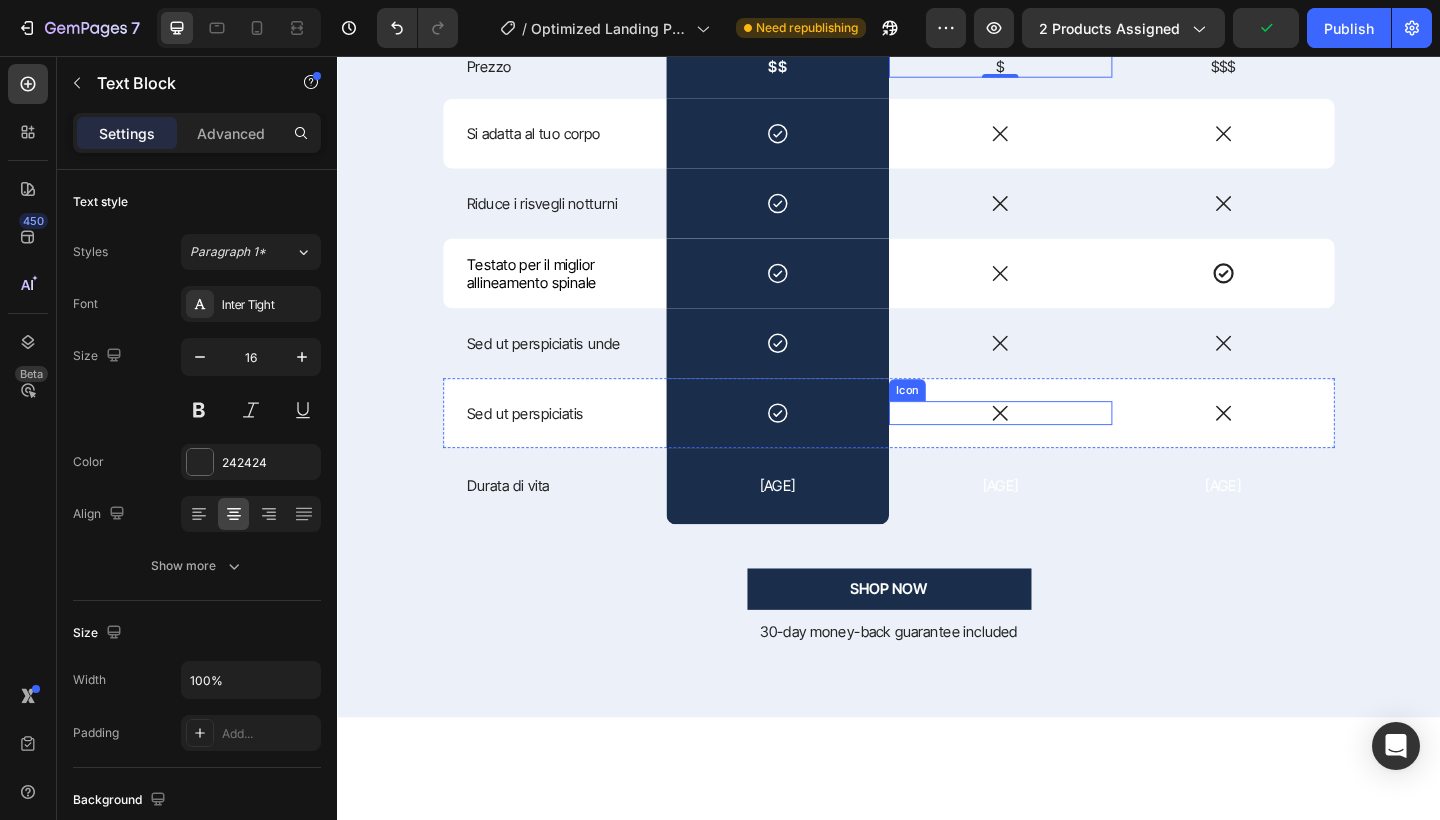 click 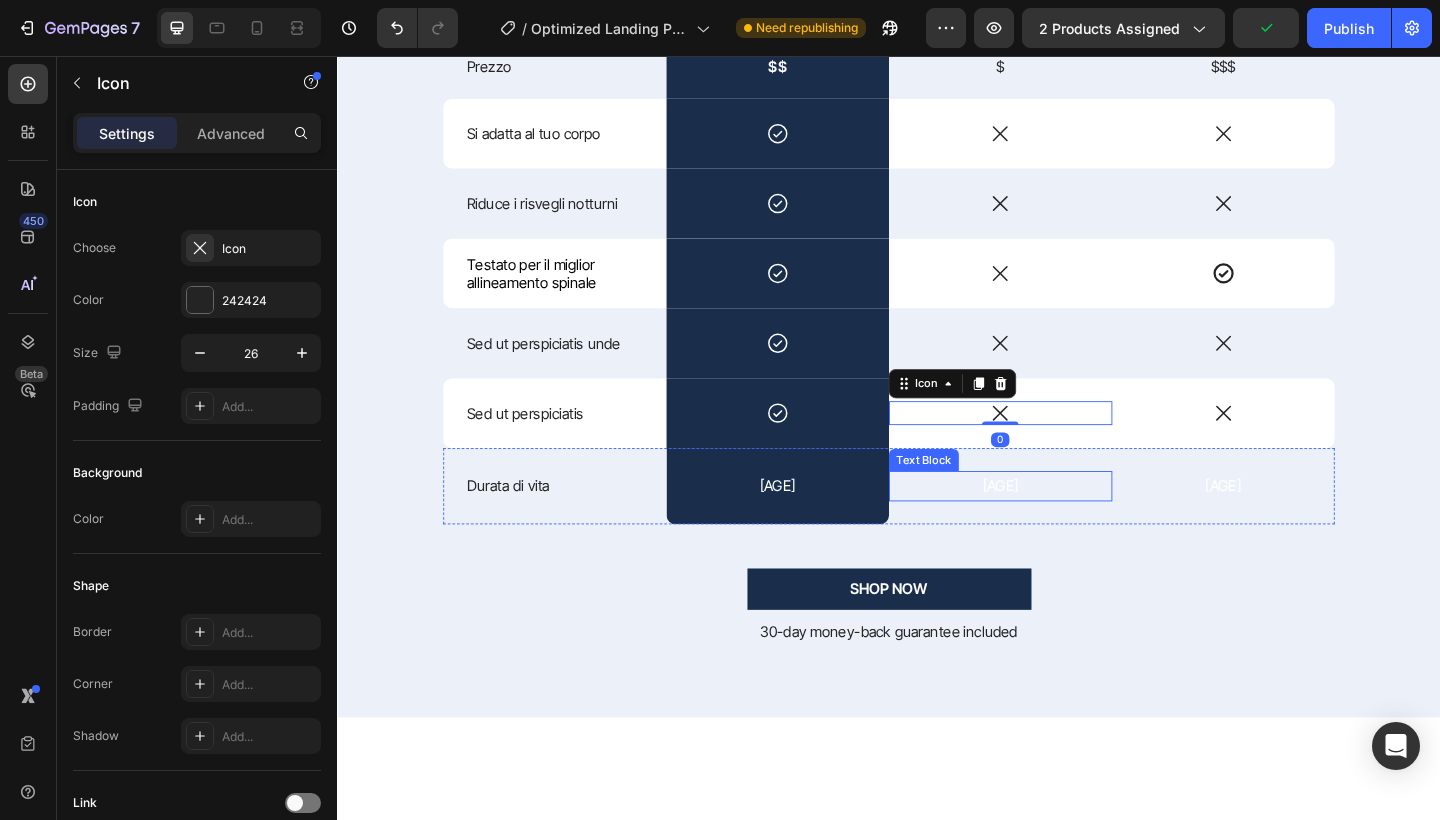 click on "Lunga (3-5 anni)" at bounding box center [1058, 524] 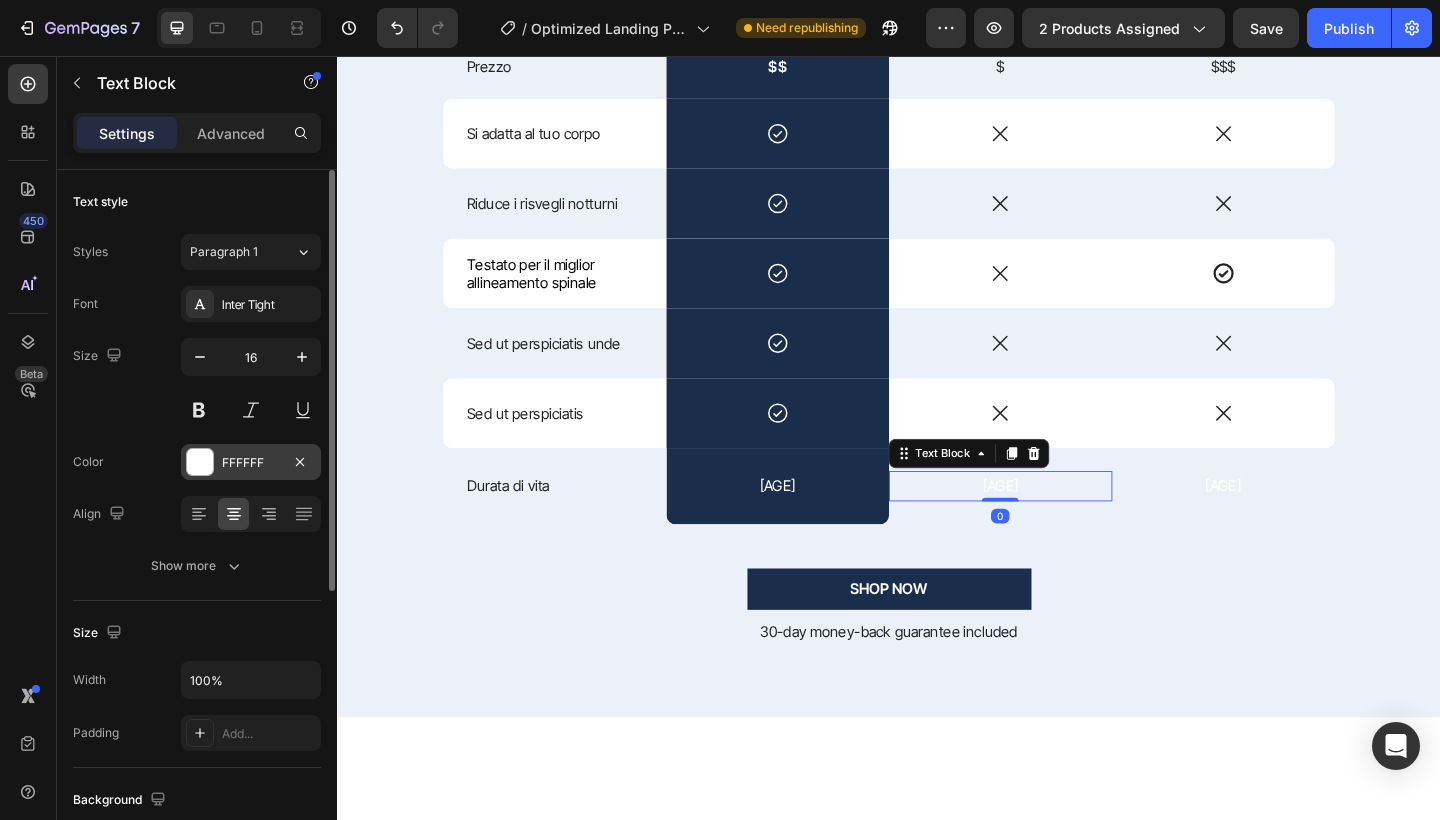click on "FFFFFF" at bounding box center (251, 463) 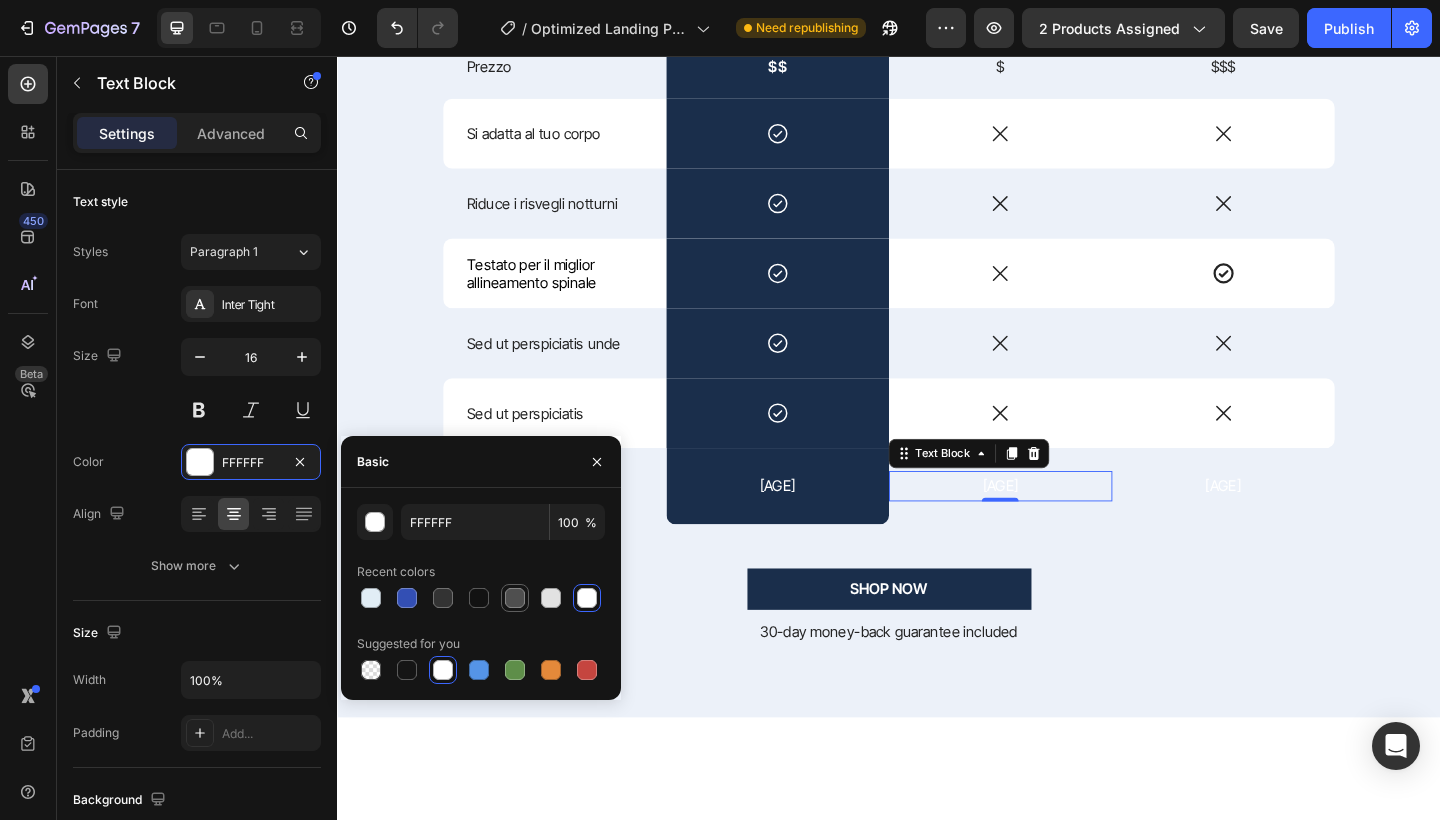 click at bounding box center [515, 598] 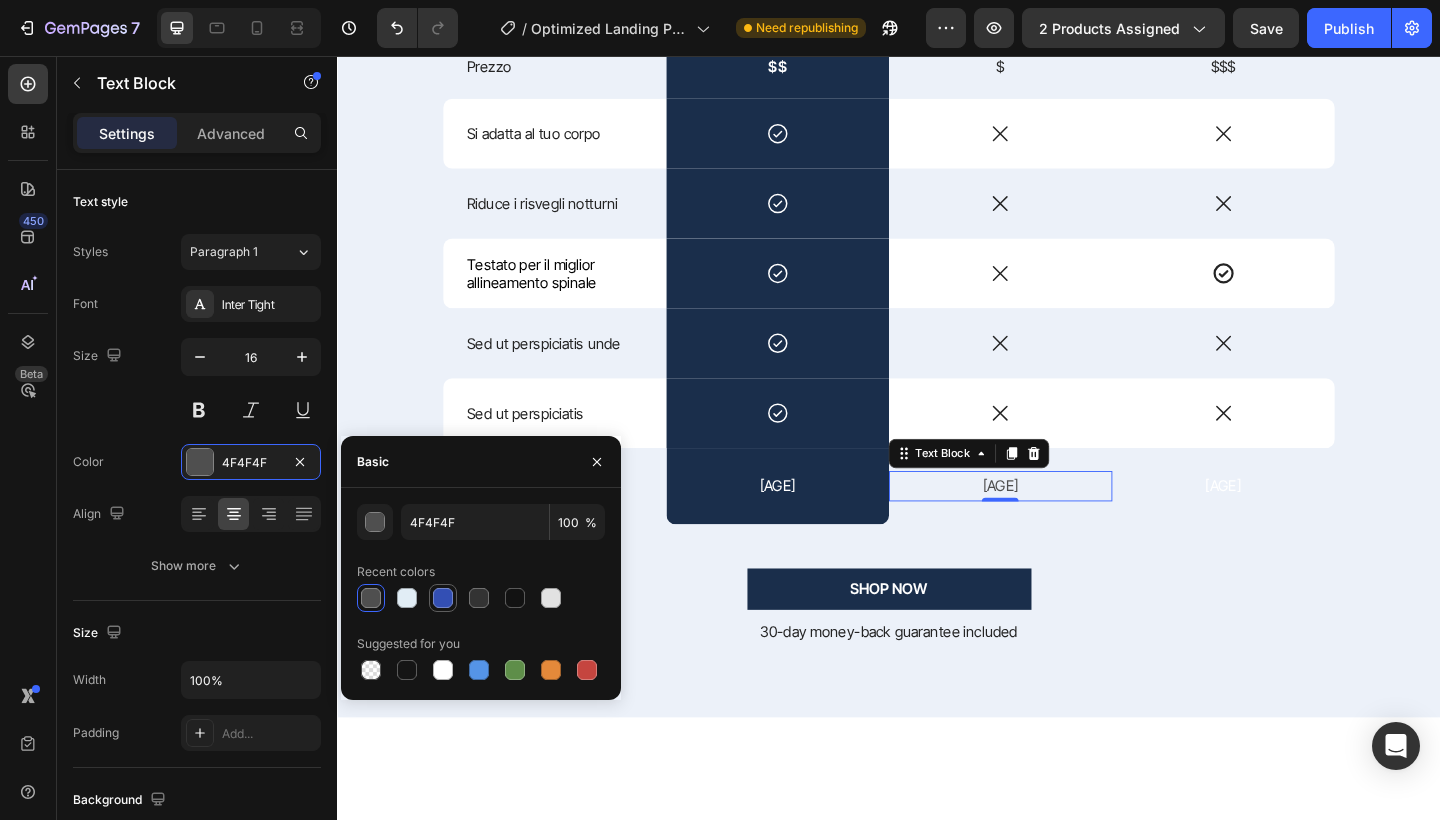 click at bounding box center (443, 598) 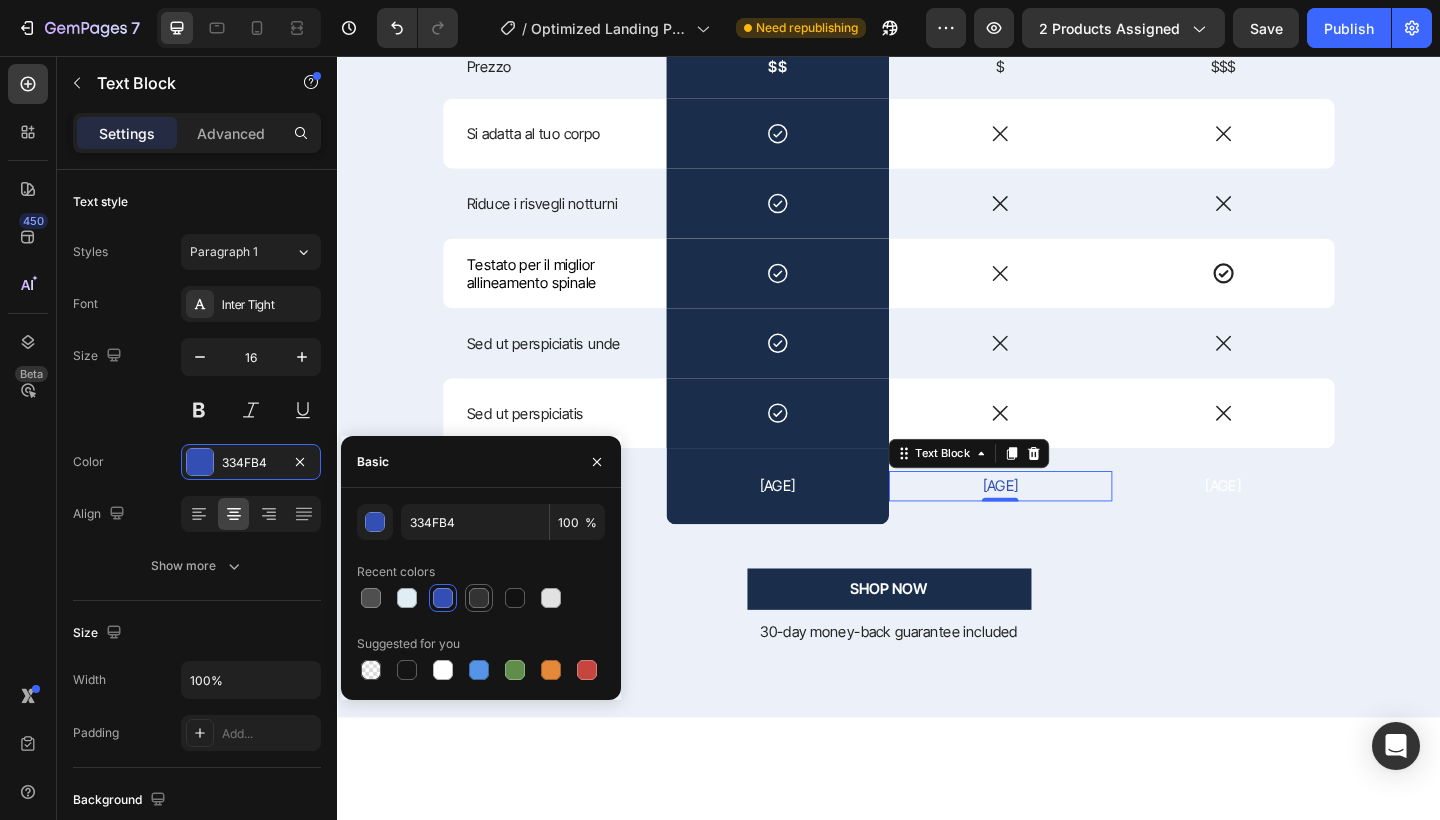 click at bounding box center [479, 598] 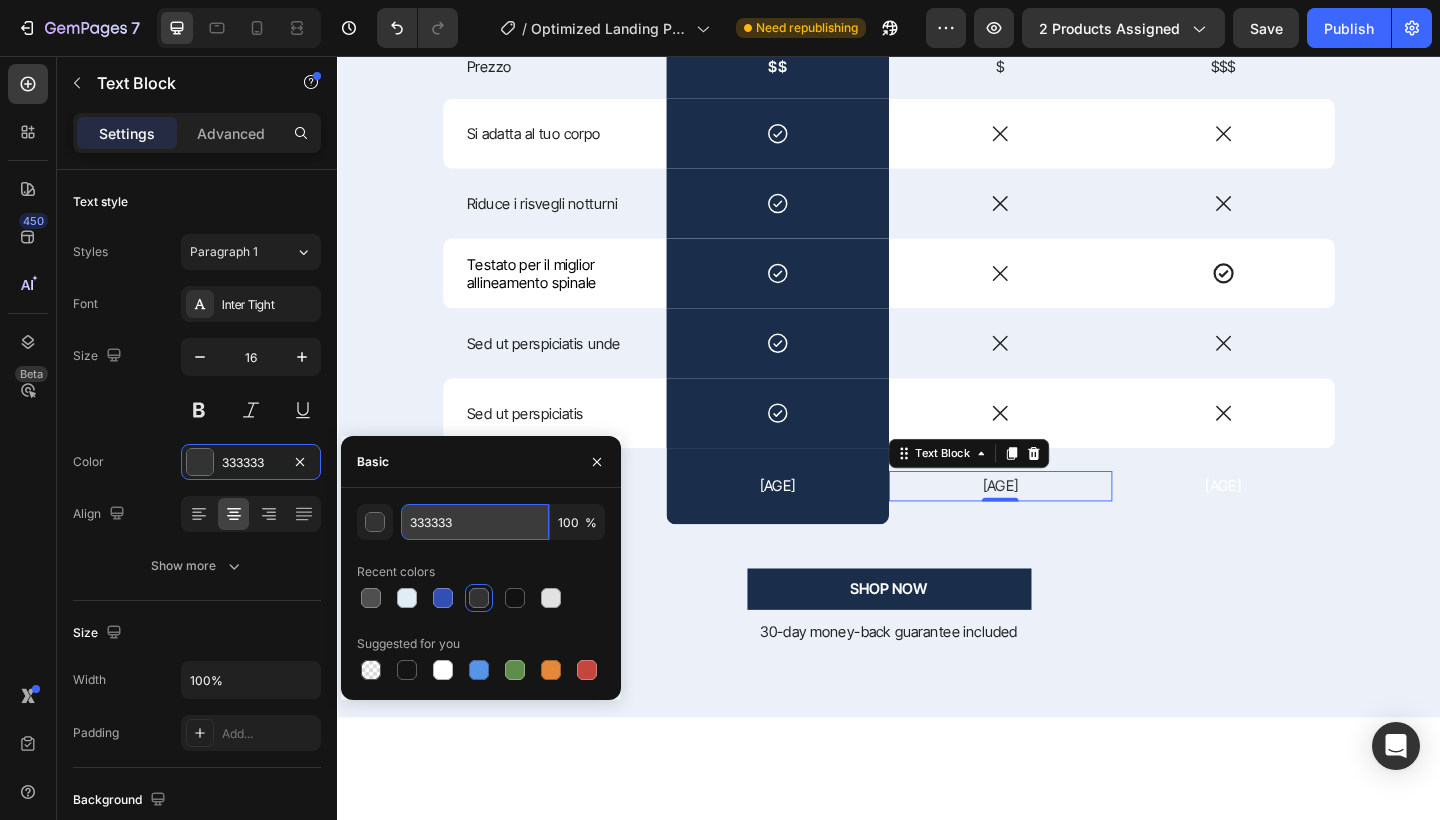 drag, startPoint x: 489, startPoint y: 512, endPoint x: 504, endPoint y: 518, distance: 16.155495 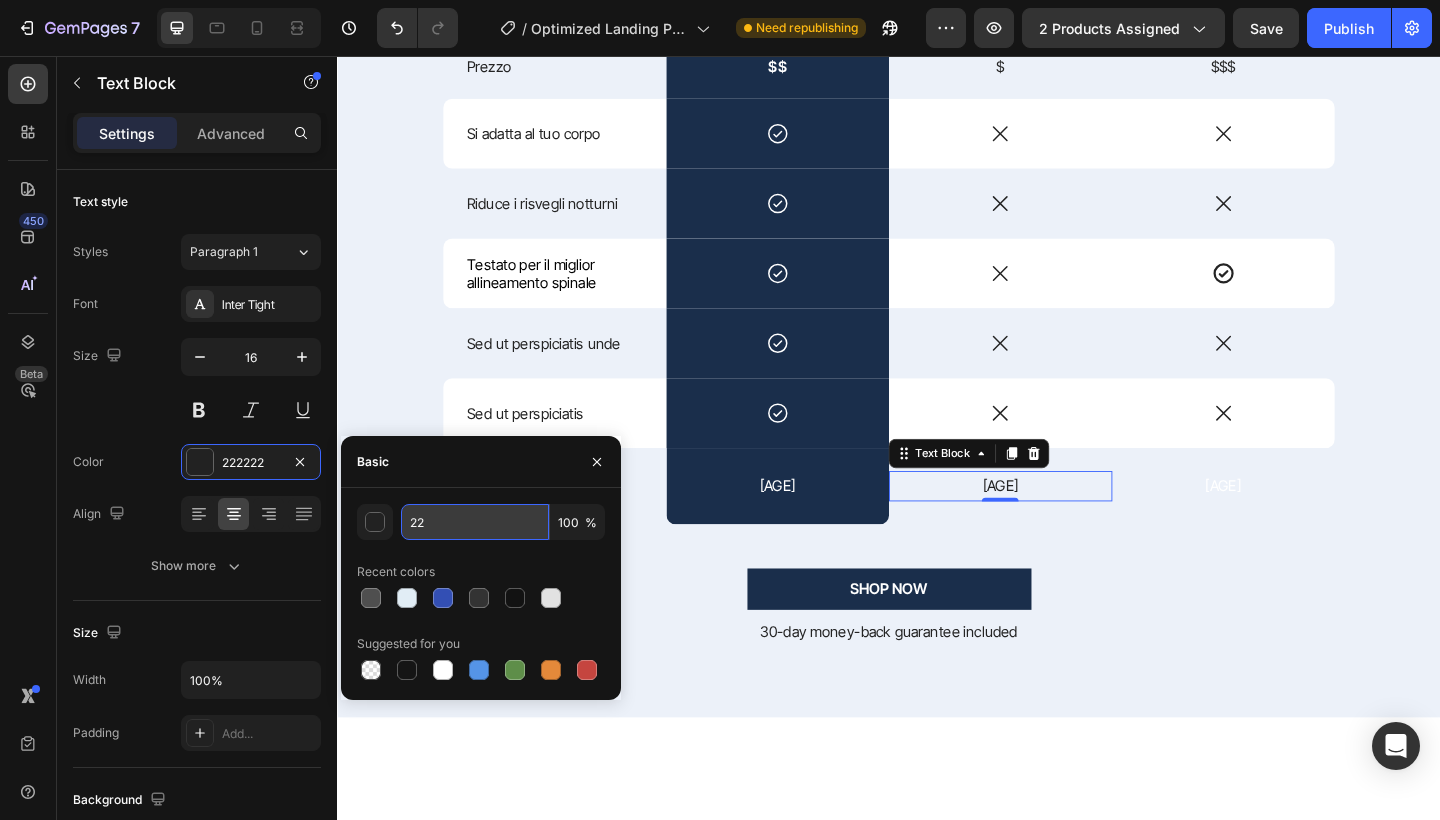 type on "2" 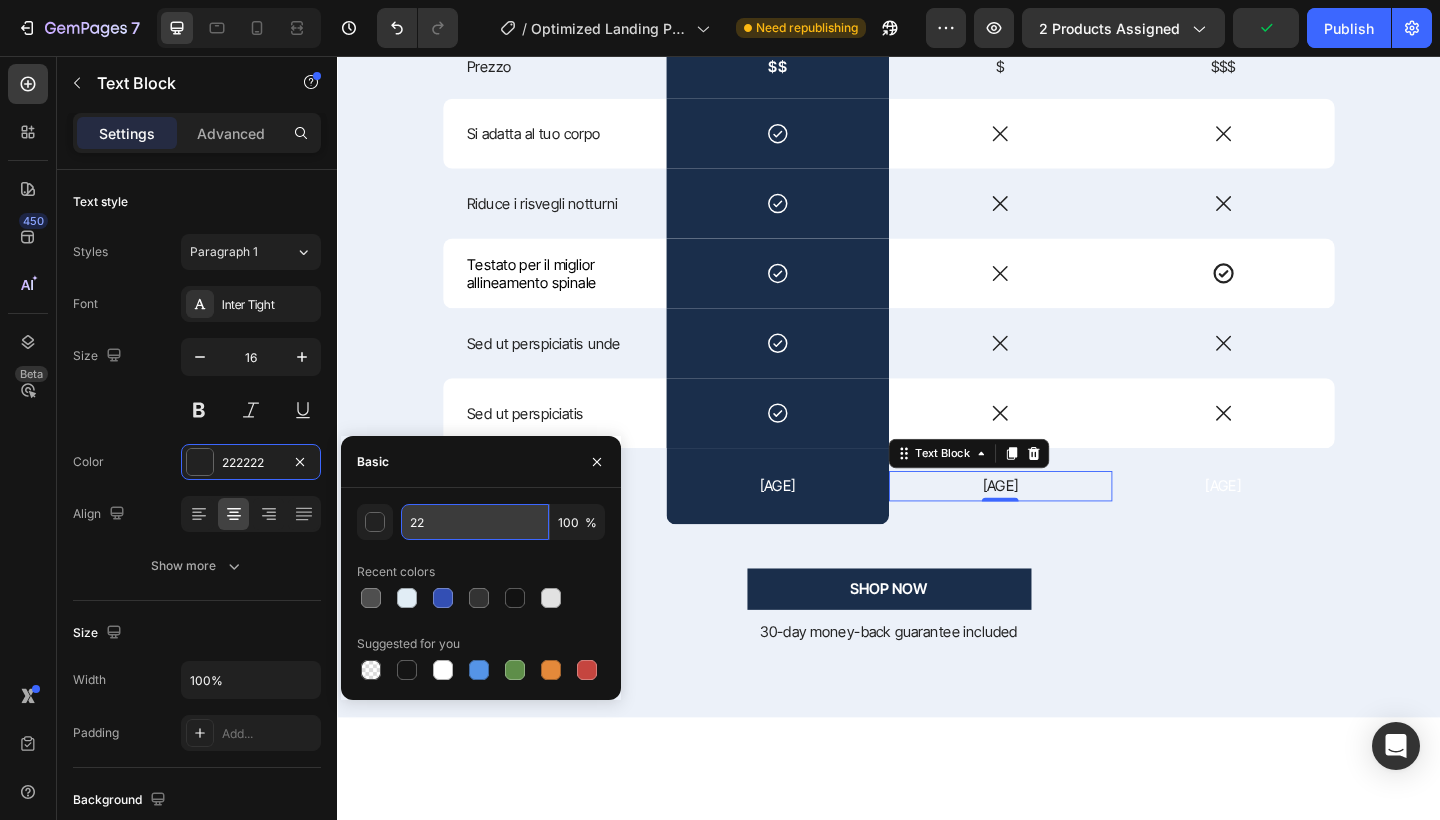 type on "2" 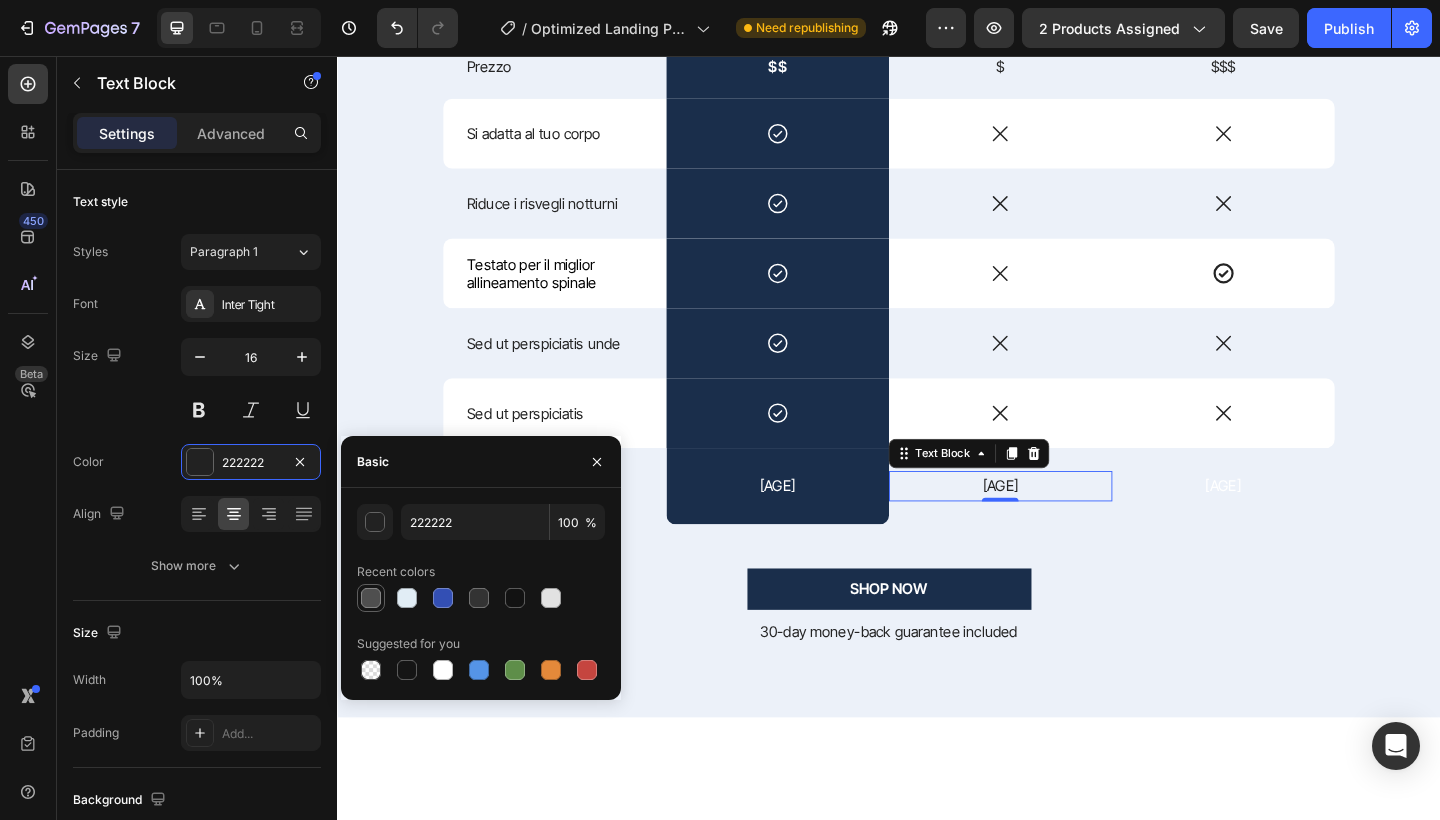 click at bounding box center (371, 598) 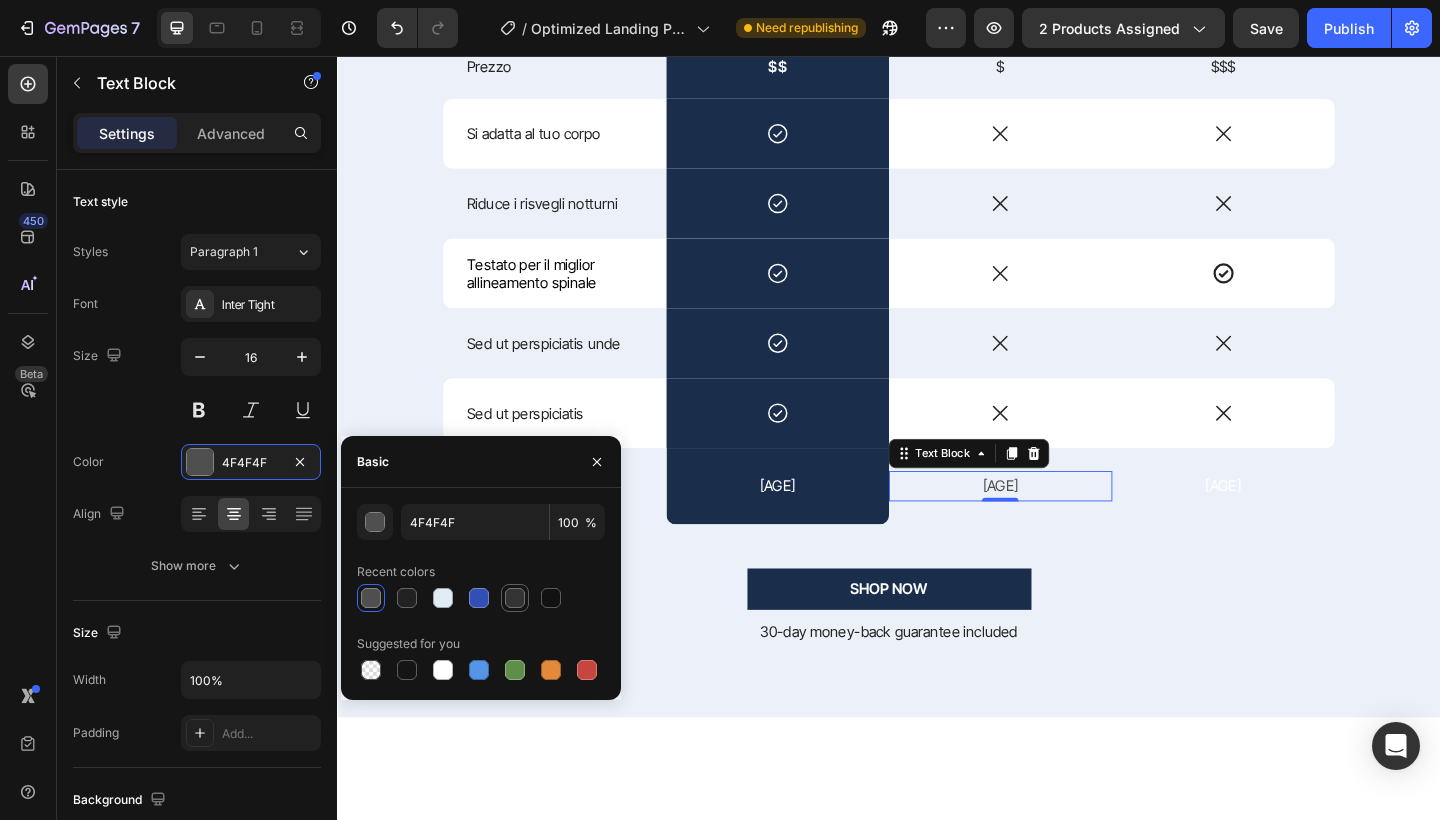 click at bounding box center (515, 598) 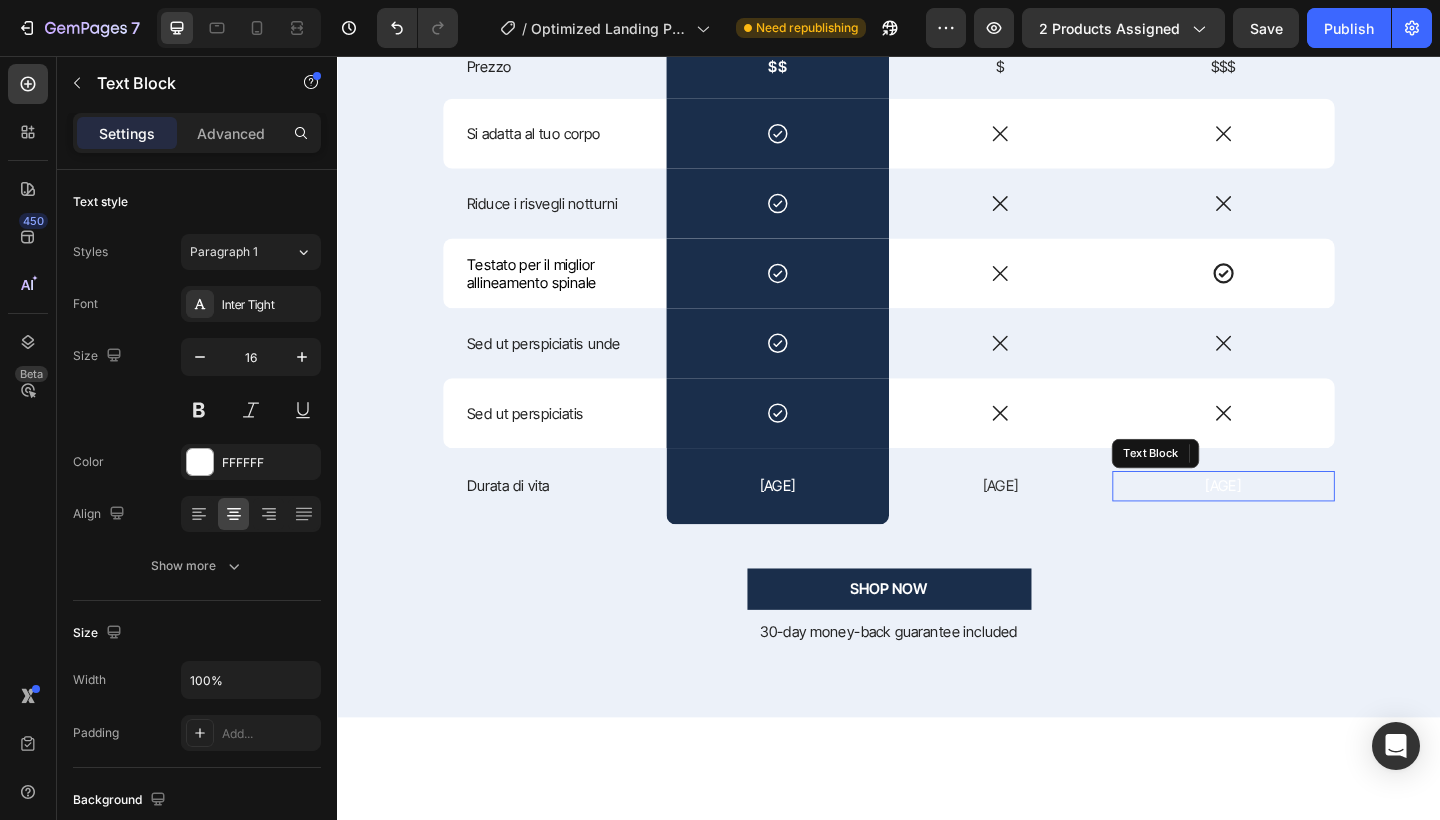 click on "Lunga (3-5 anni)" at bounding box center (1301, 524) 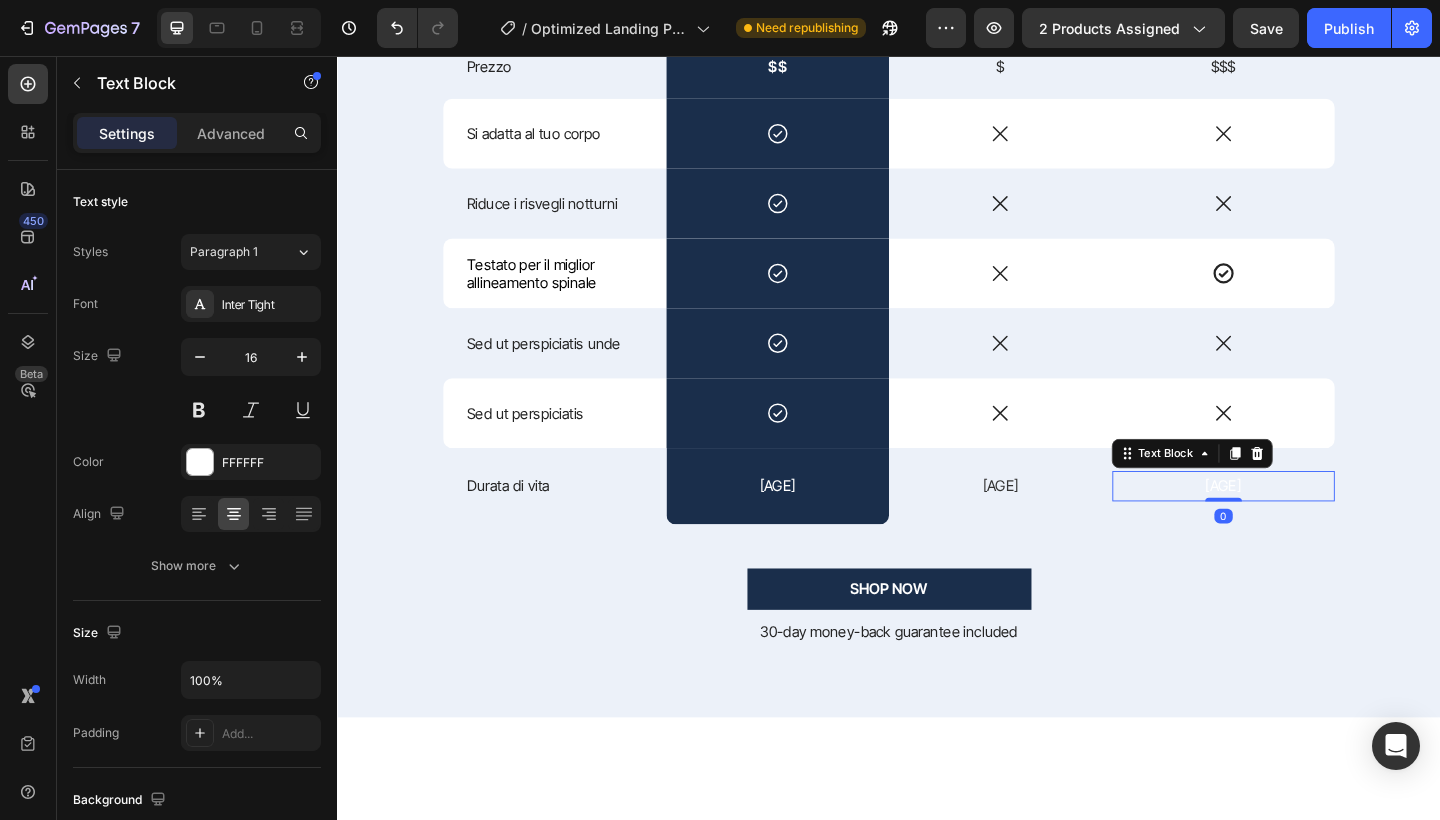 click on "Lunga (3-5 anni)" at bounding box center [1301, 524] 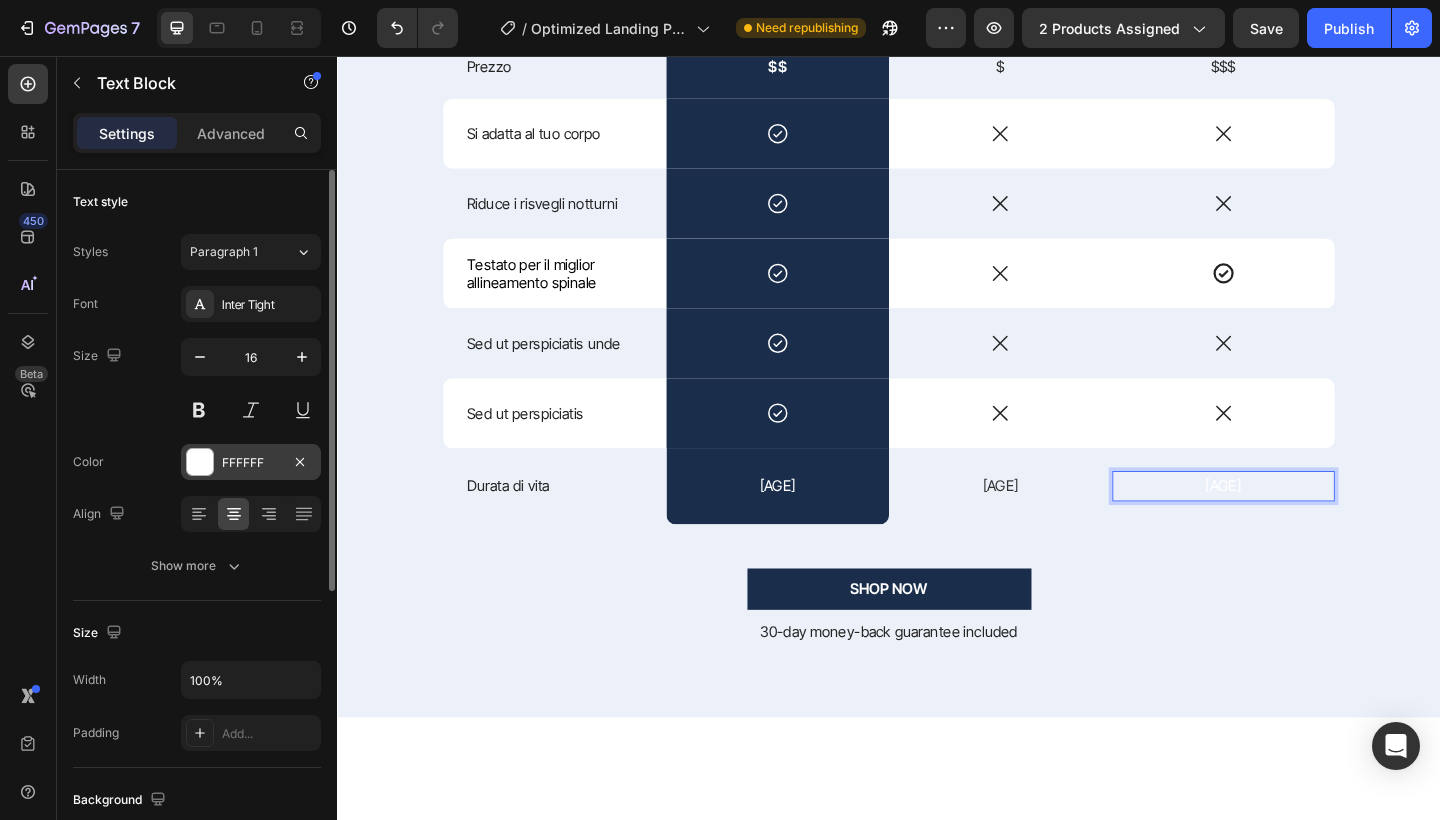 click on "FFFFFF" at bounding box center [251, 462] 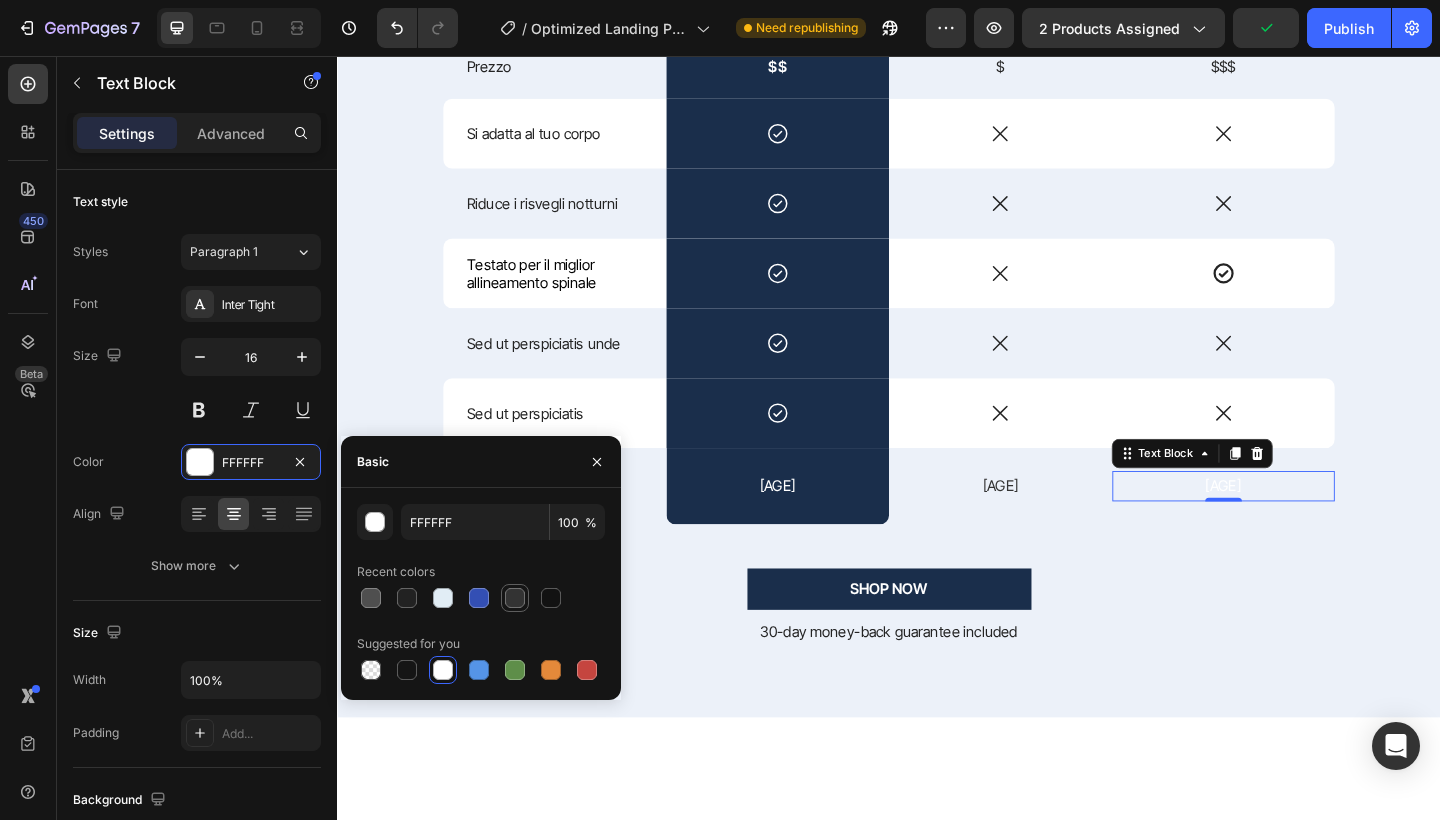 click at bounding box center (515, 598) 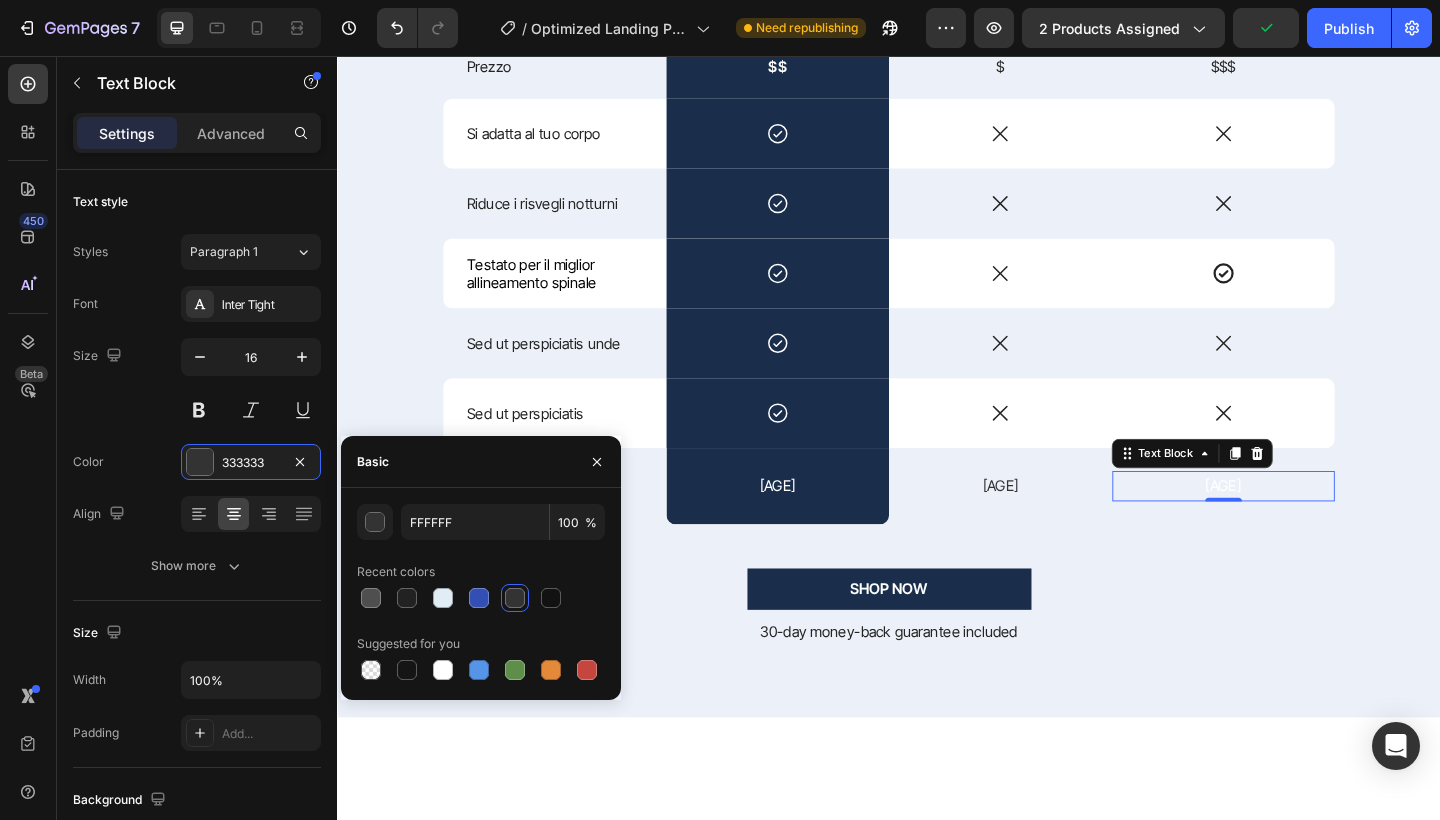type on "333333" 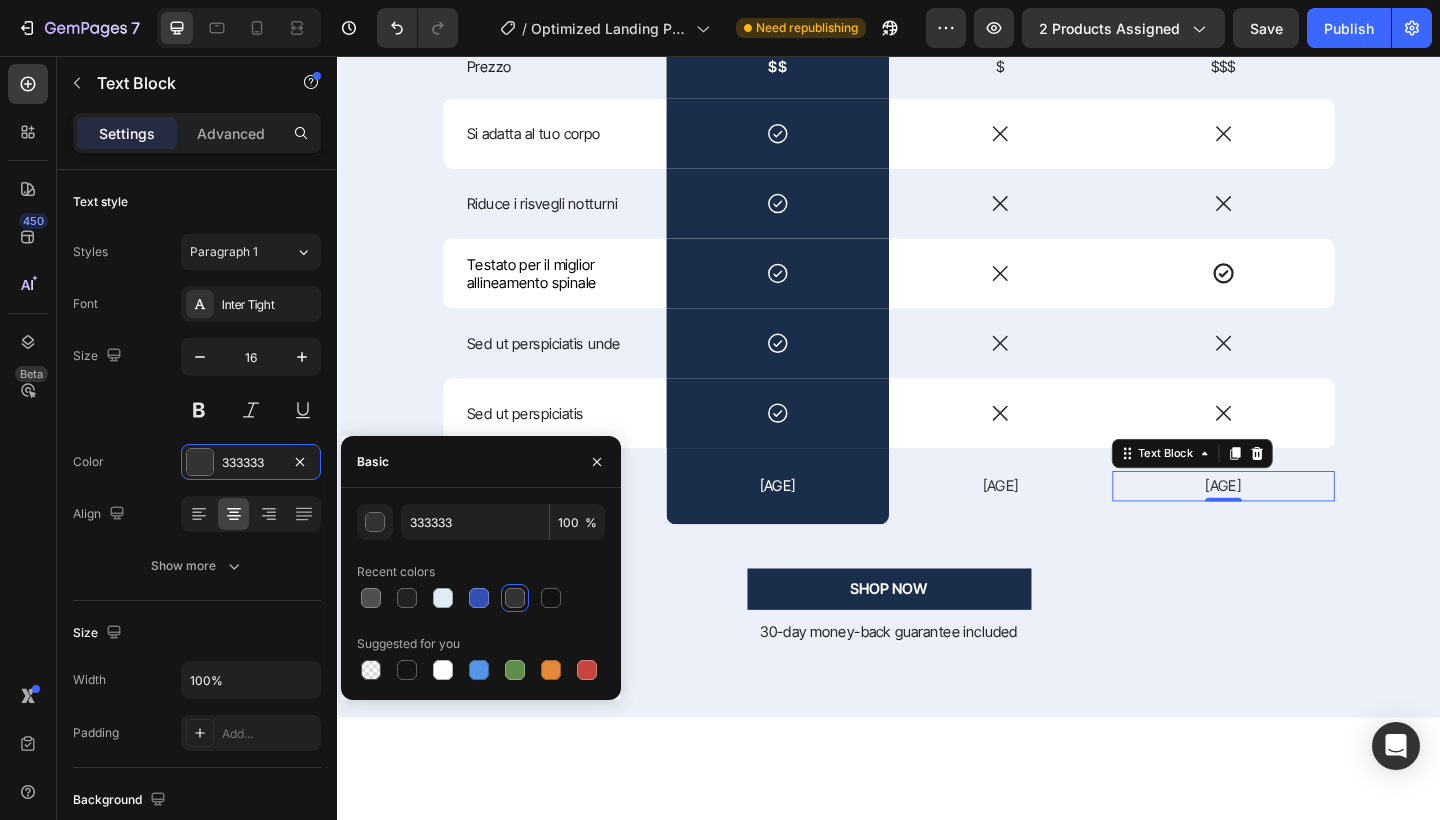 drag, startPoint x: 1363, startPoint y: 626, endPoint x: 1087, endPoint y: 615, distance: 276.21912 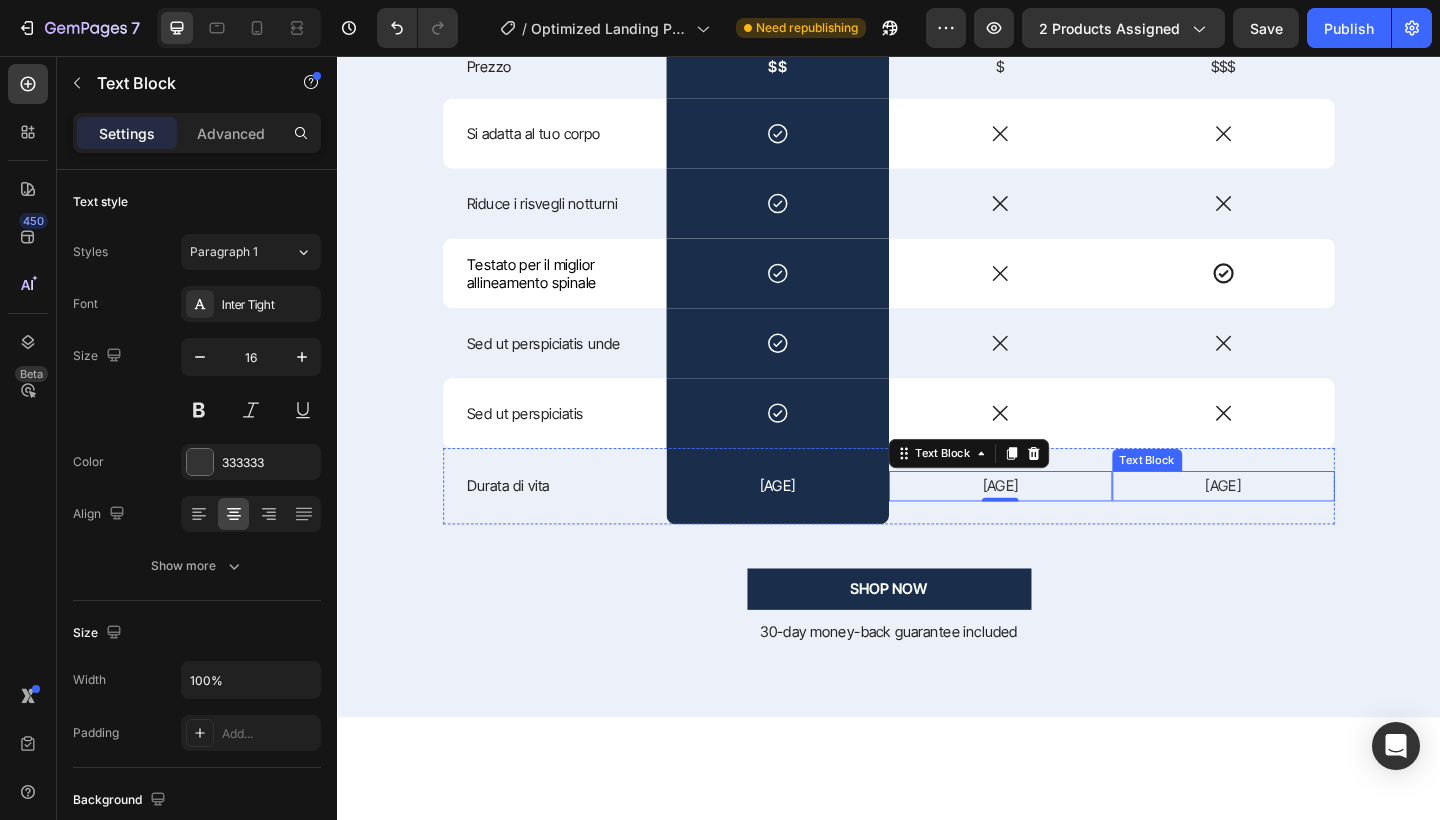 click on "Lunga (3-5 anni)" at bounding box center (1301, 524) 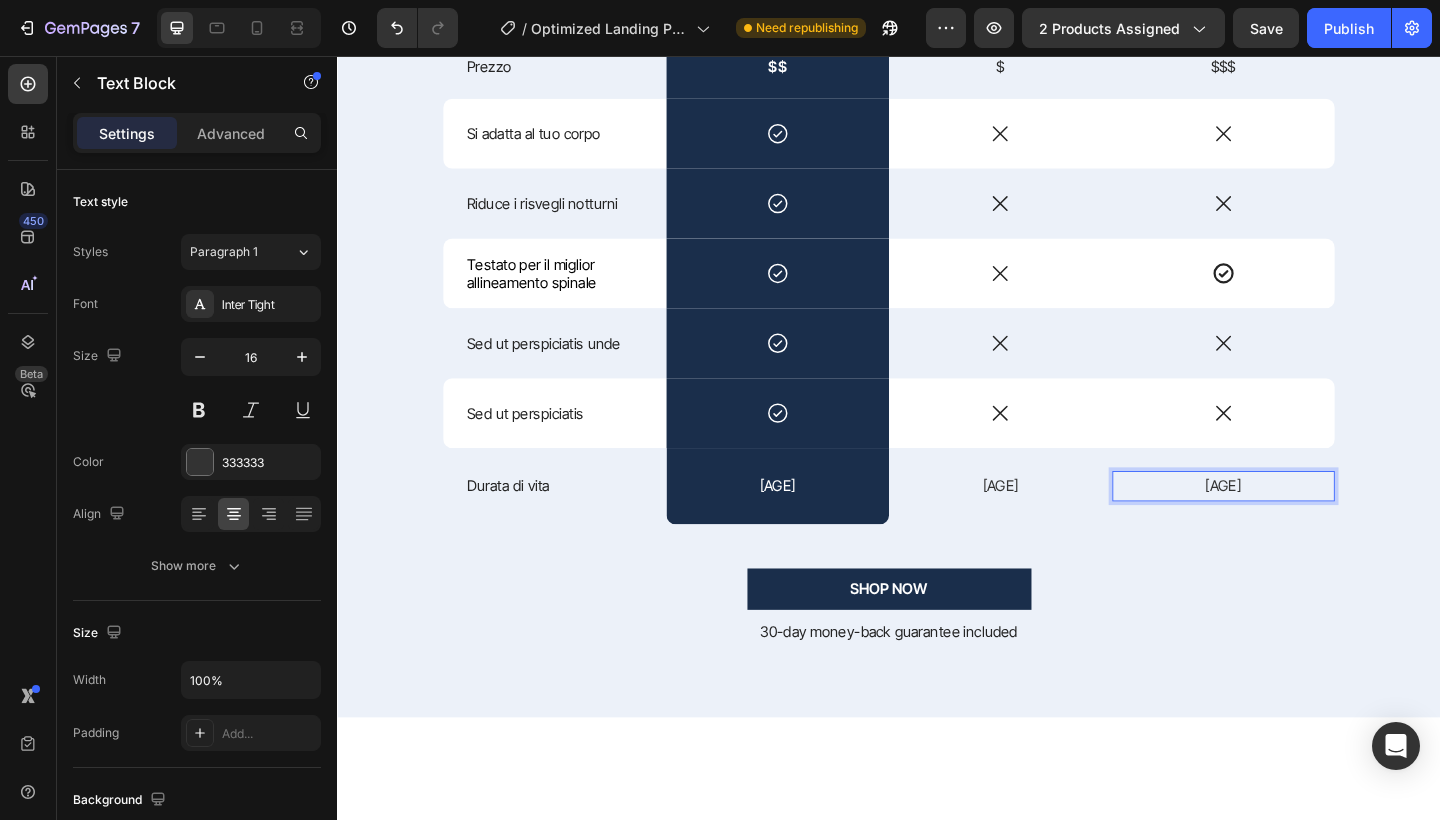 click on "Lunga (3-5 anni)" at bounding box center [1301, 524] 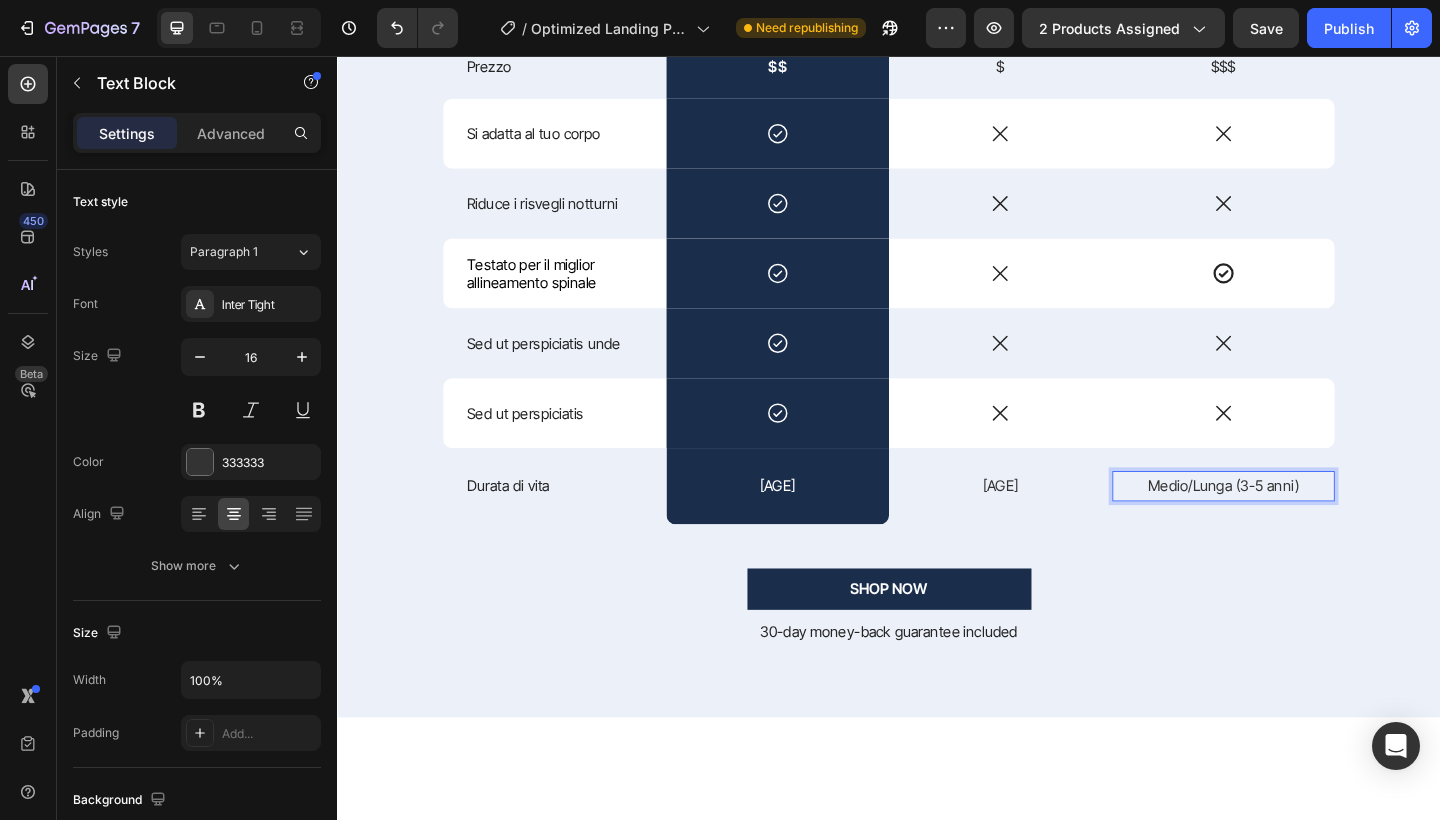 click on "Medio/Lunga (3-5 anni)" at bounding box center (1301, 524) 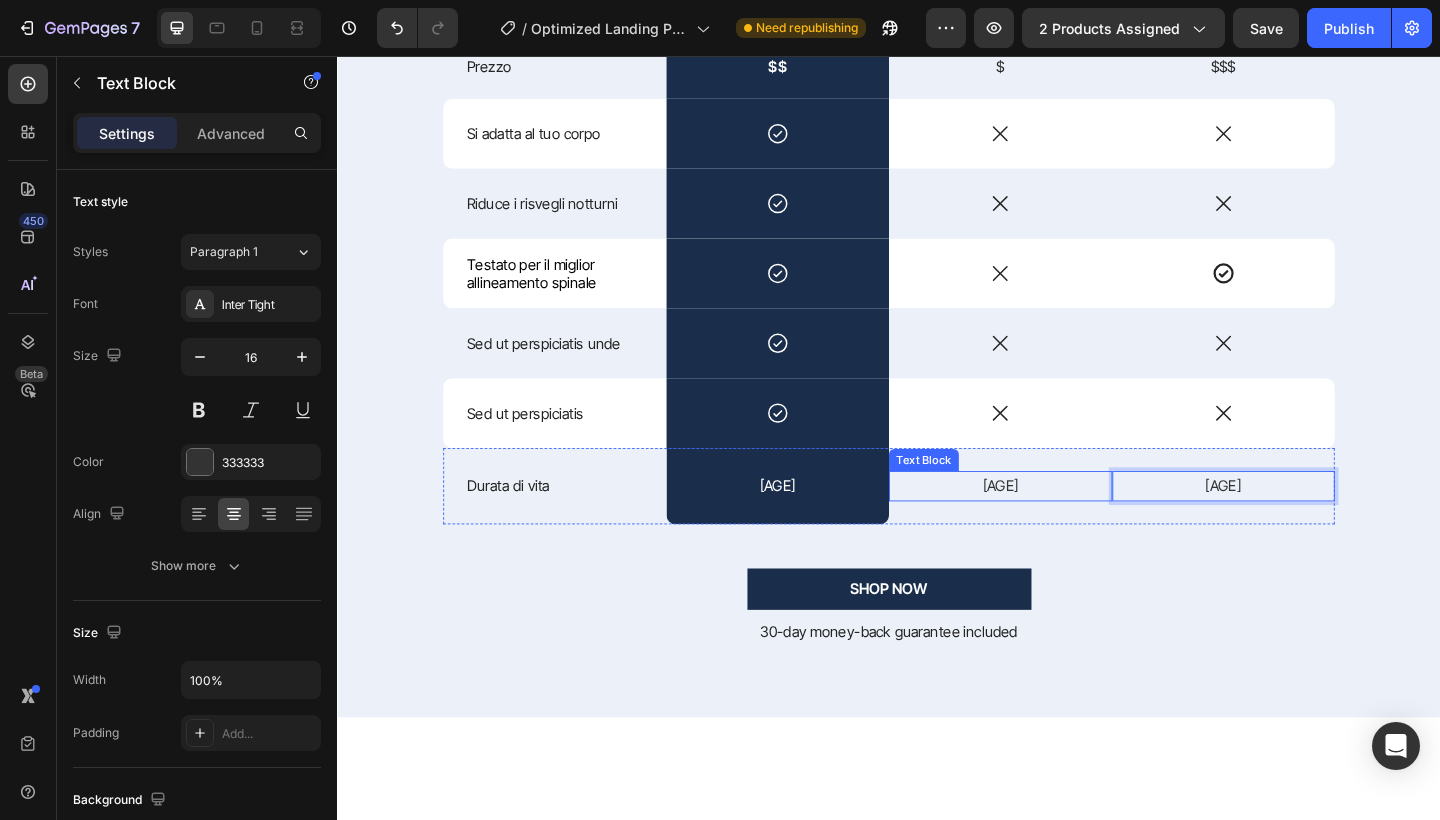 click on "Lunga (3-5 anni)" at bounding box center (1058, 524) 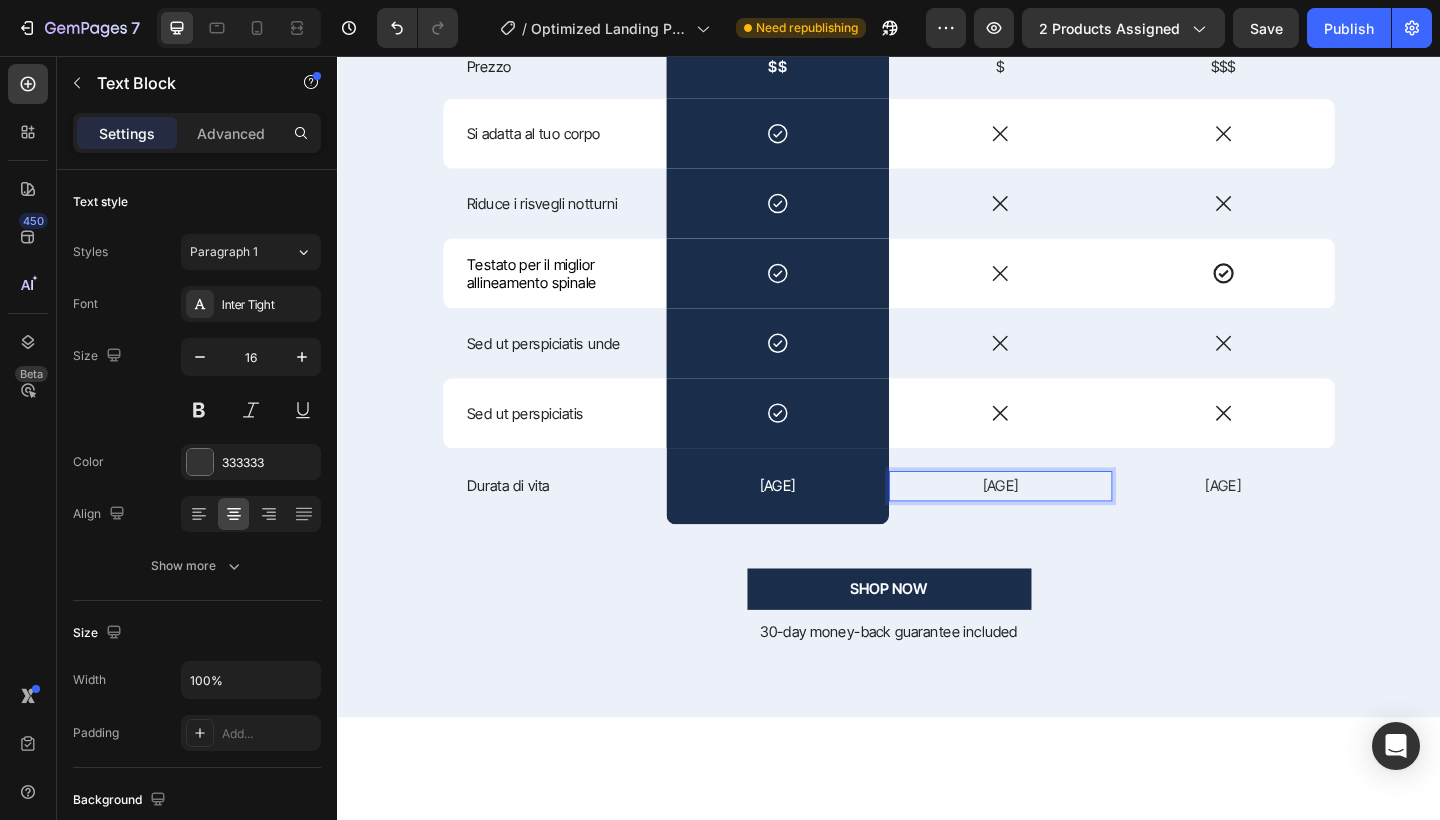 click on "Lunga (3-5 anni)" at bounding box center (1058, 524) 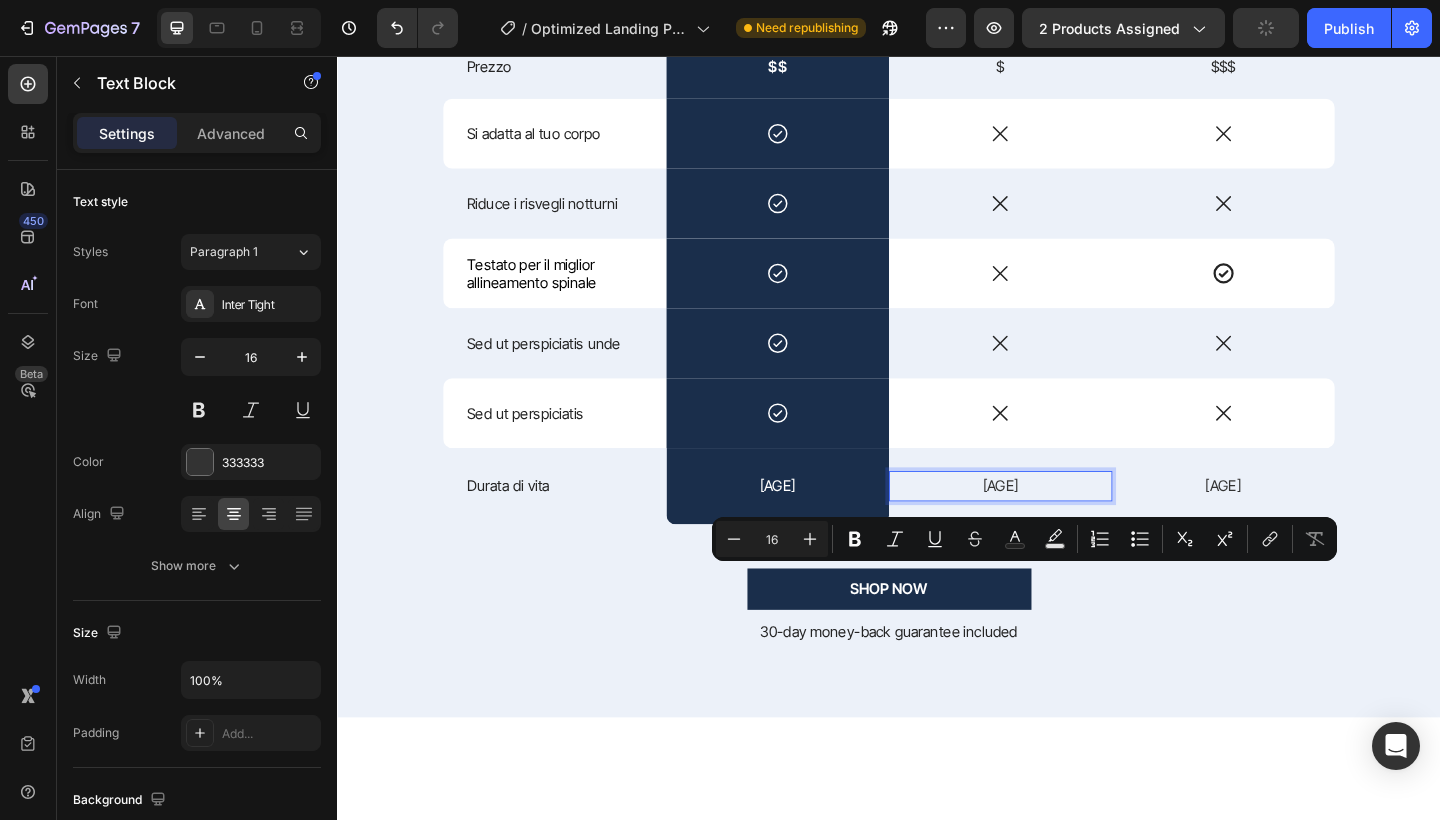 drag, startPoint x: 1114, startPoint y: 622, endPoint x: 996, endPoint y: 617, distance: 118.10589 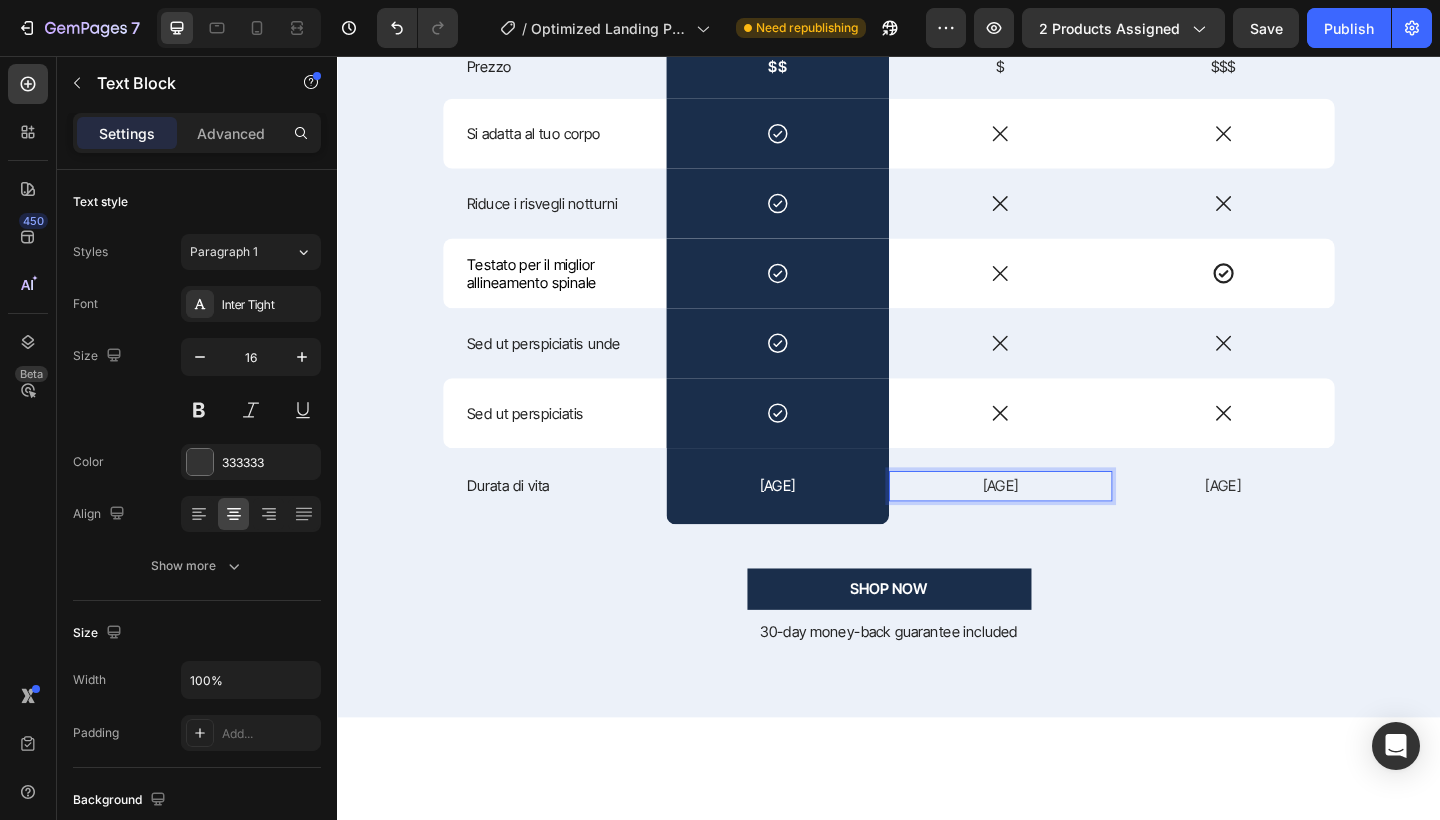click on "Breve (1 anno)" at bounding box center (1058, 524) 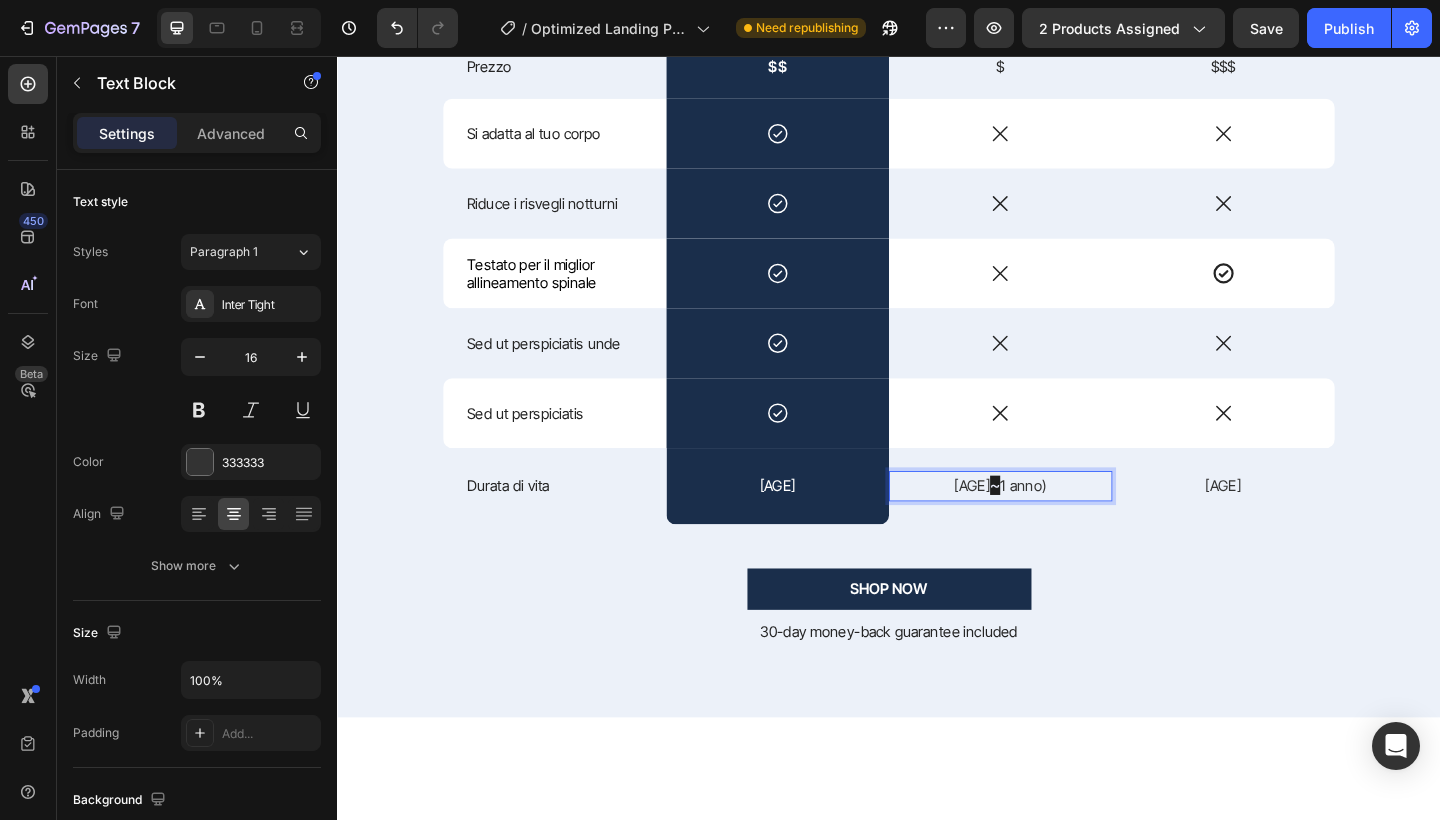 click on "~" at bounding box center (1052, 523) 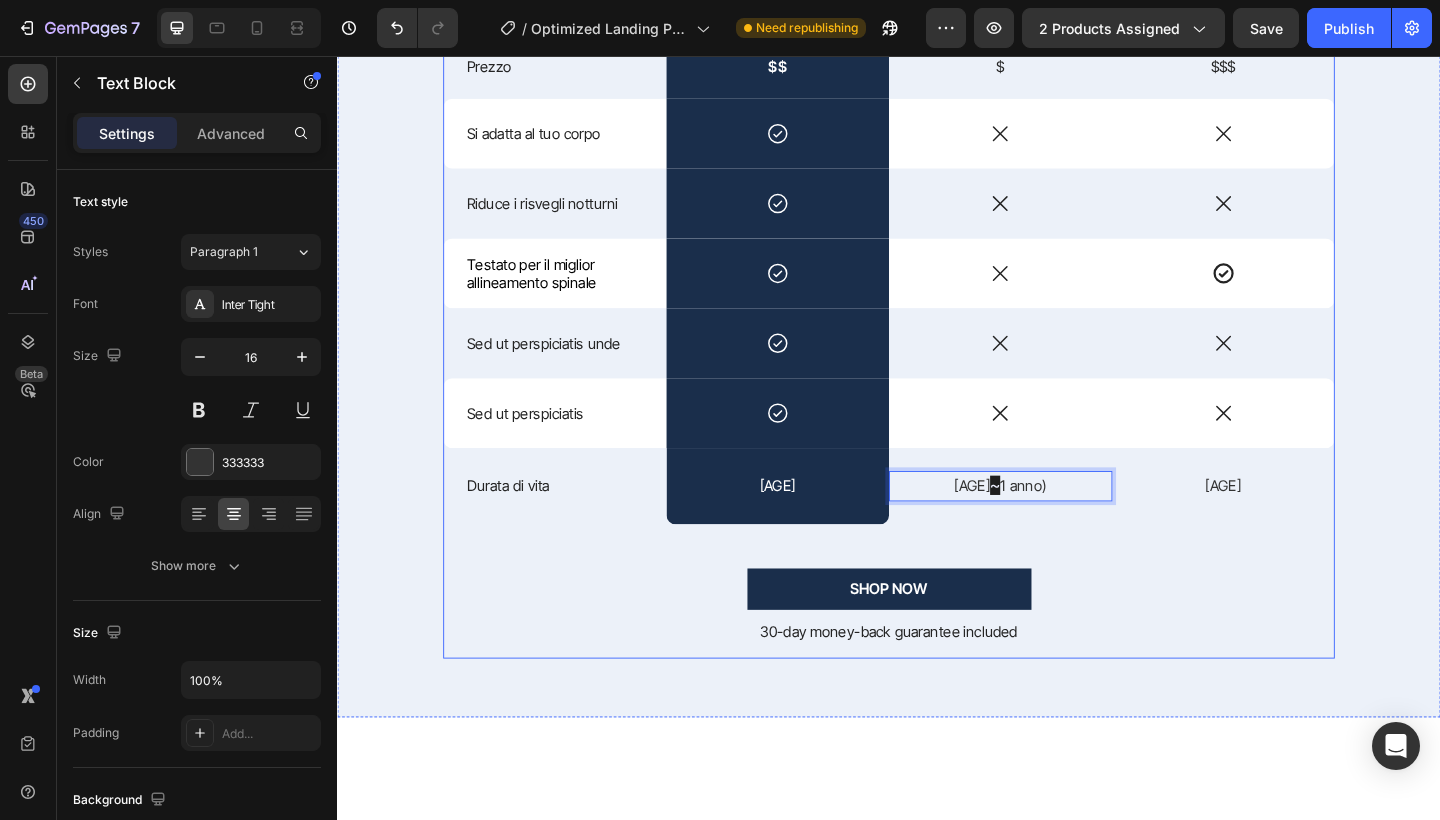 click on "PERCHé SCEGLIERCI Text Block Per Migliorare il Tuo Sonno Heading
Drop element here Image CUSCINO  NORMALE Text Block CUSCINO PROFESSIONALE Text Block Row Prezzo Text Block $$ Text Block $ Text Block $$$ Text Block Row Si adatta al tuo corpo Text Block
Icon Row
Icon
Icon Row Riduce i risvegli notturni Text Block
Icon Row
Icon
Icon Row Testato per il miglior allineamento spinale Text Block
Icon Row
Icon
Icon Row Sed ut perspiciatis unde Text Block
Icon Row
Icon
Icon Row Sed ut perspiciatis Text Block
Icon Row
Icon
Icon Row Durata di vita Text Block Lunga (3-5 anni) Text Block Row Breve ( ~ 1 anno) Text Block   0 Medio/Lunga (2-4 anni) Text Block Row SHOP NOW Button 30-day money-back guarantee included  Text Block" at bounding box center [937, 276] 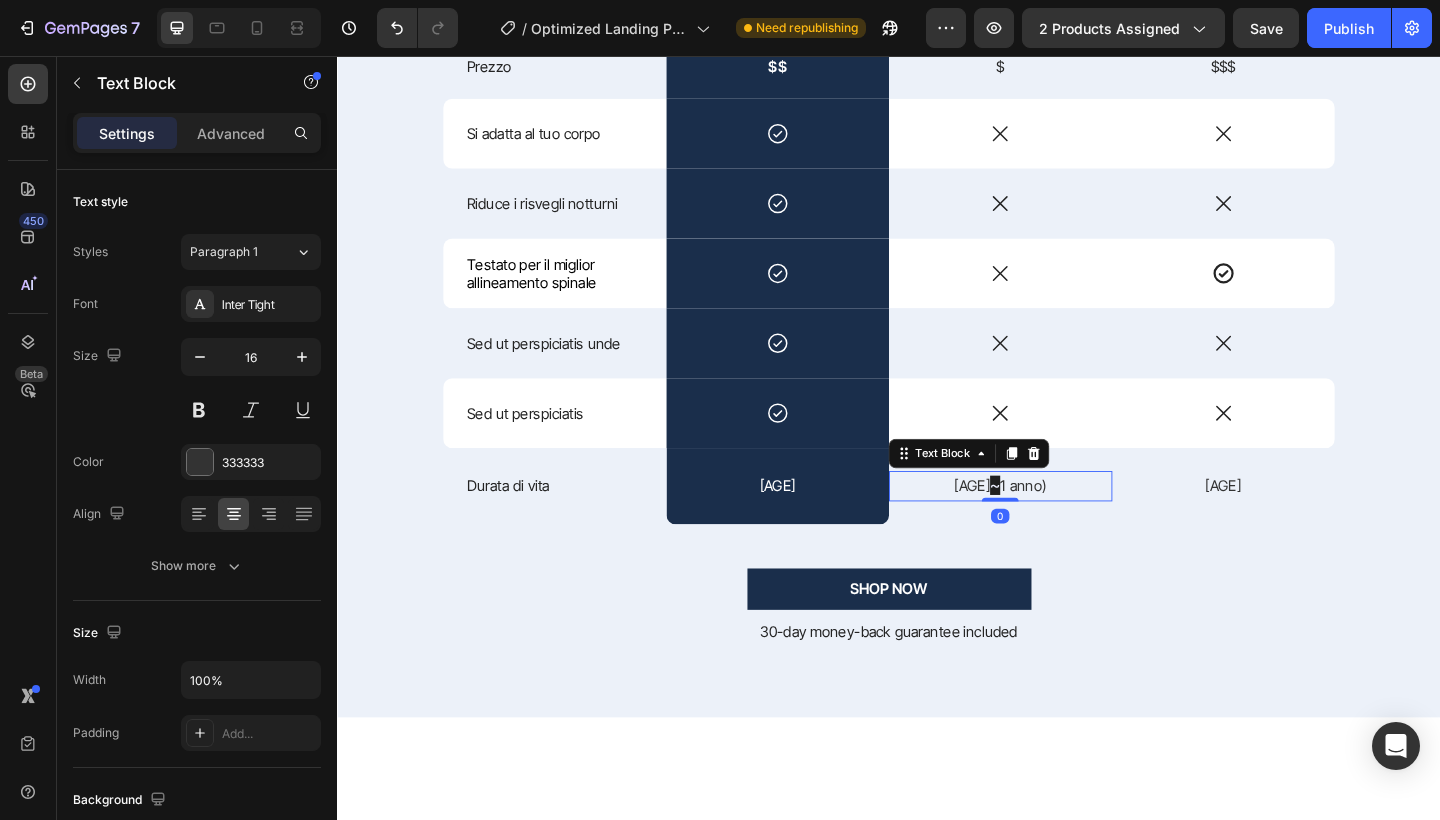 click on "Breve ( ~ 1 anno)" at bounding box center [1058, 524] 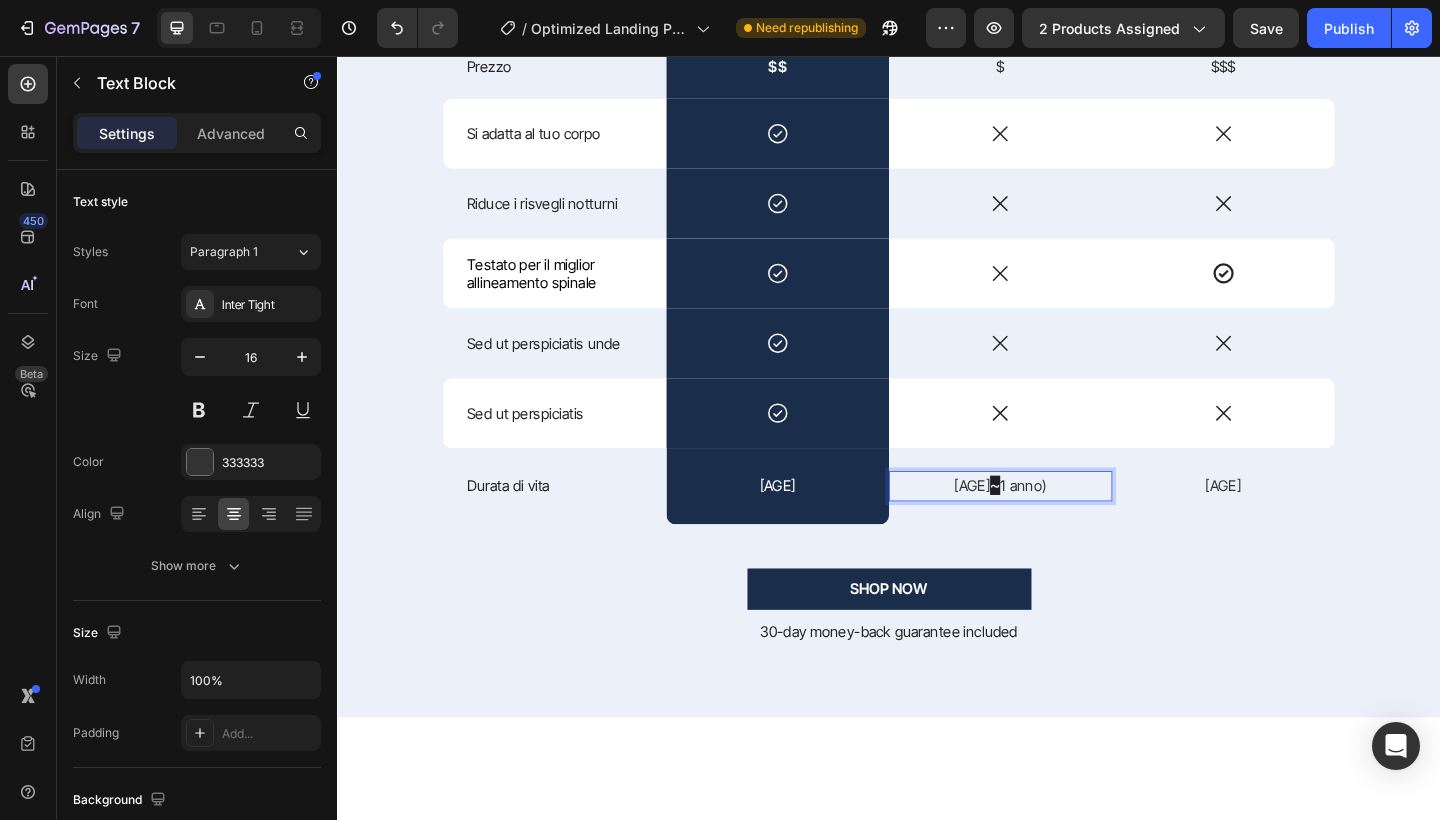 click on "Breve ( ~ 1 anno)" at bounding box center (1058, 524) 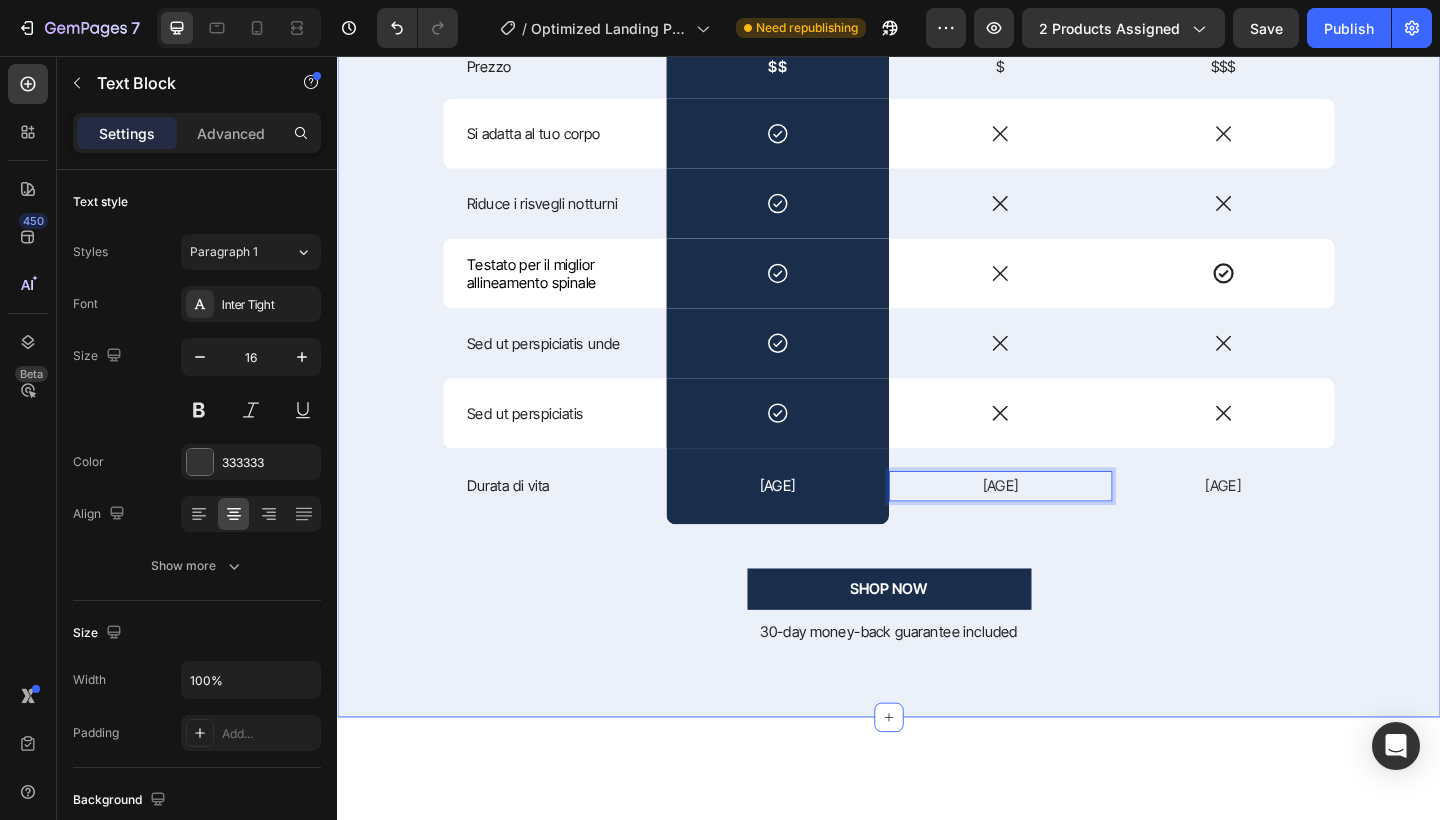 click on "PERCHé SCEGLIERCI Text Block Per Migliorare il Tuo Sonno Heading
Drop element here Image CUSCINO  NORMALE Text Block CUSCINO PROFESSIONALE Text Block Row Prezzo Text Block $$ Text Block $ Text Block $$$ Text Block Row Si adatta al tuo corpo Text Block
Icon Row
Icon
Icon Row Riduce i risvegli notturni Text Block
Icon Row
Icon
Icon Row Testato per il miglior allineamento spinale Text Block
Icon Row
Icon
Icon Row Sed ut perspiciatis unde Text Block
Icon Row
Icon
Icon Row Sed ut perspiciatis Text Block
Icon Row
Icon
Icon Row Durata di vita Text Block Lunga (3-5 anni) Text Block Row Breve (1 anno) Text Block   0 Medio/Lunga (2-4 anni) Text Block Row SHOP NOW Button 30-day money-back guarantee included  Text Block Row" at bounding box center (937, 284) 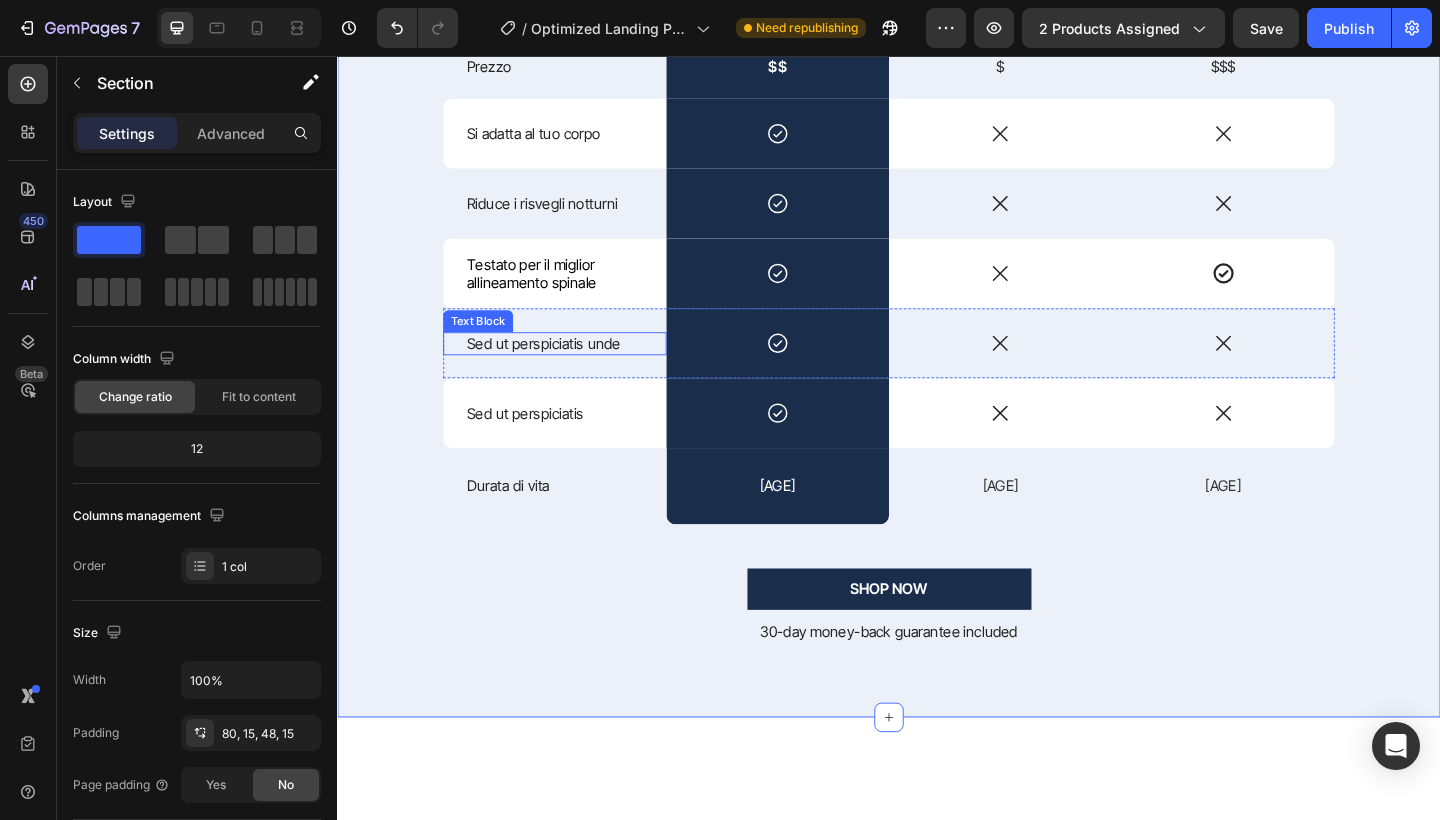 click on "Sed ut perspiciatis unde" at bounding box center (573, 369) 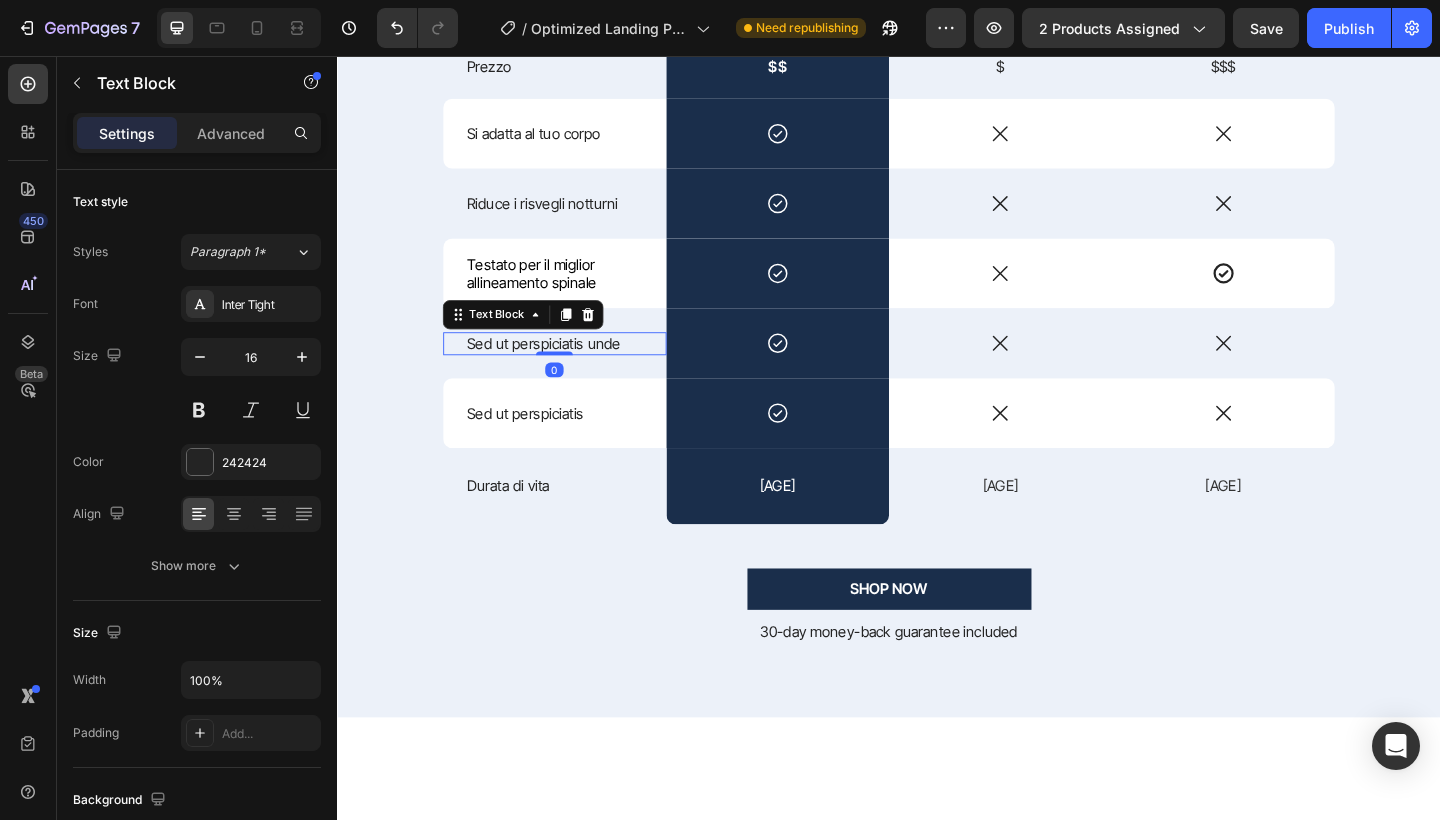 click on "Sed ut perspiciatis unde" at bounding box center [573, 369] 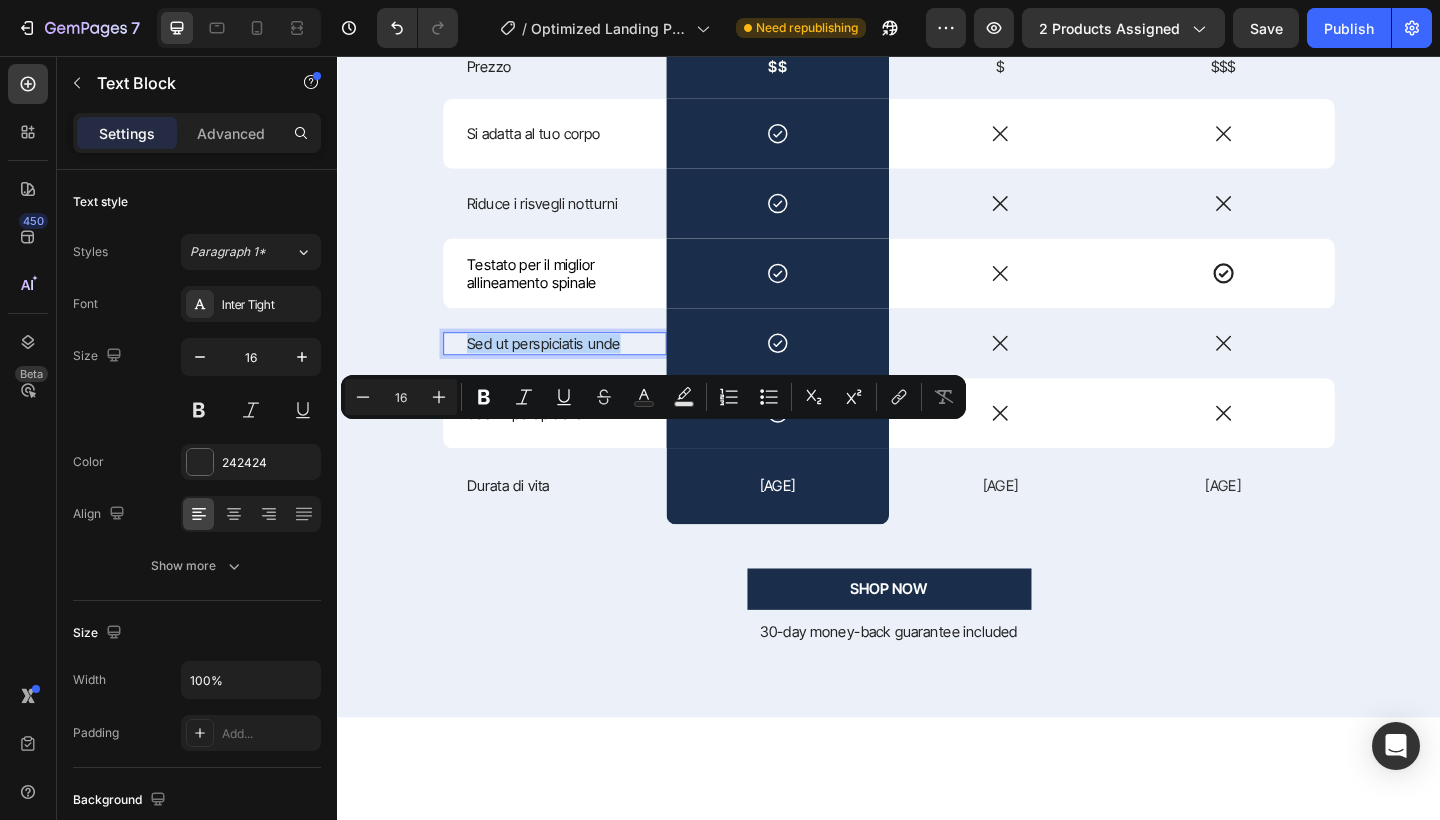 drag, startPoint x: 639, startPoint y: 466, endPoint x: 475, endPoint y: 472, distance: 164.10973 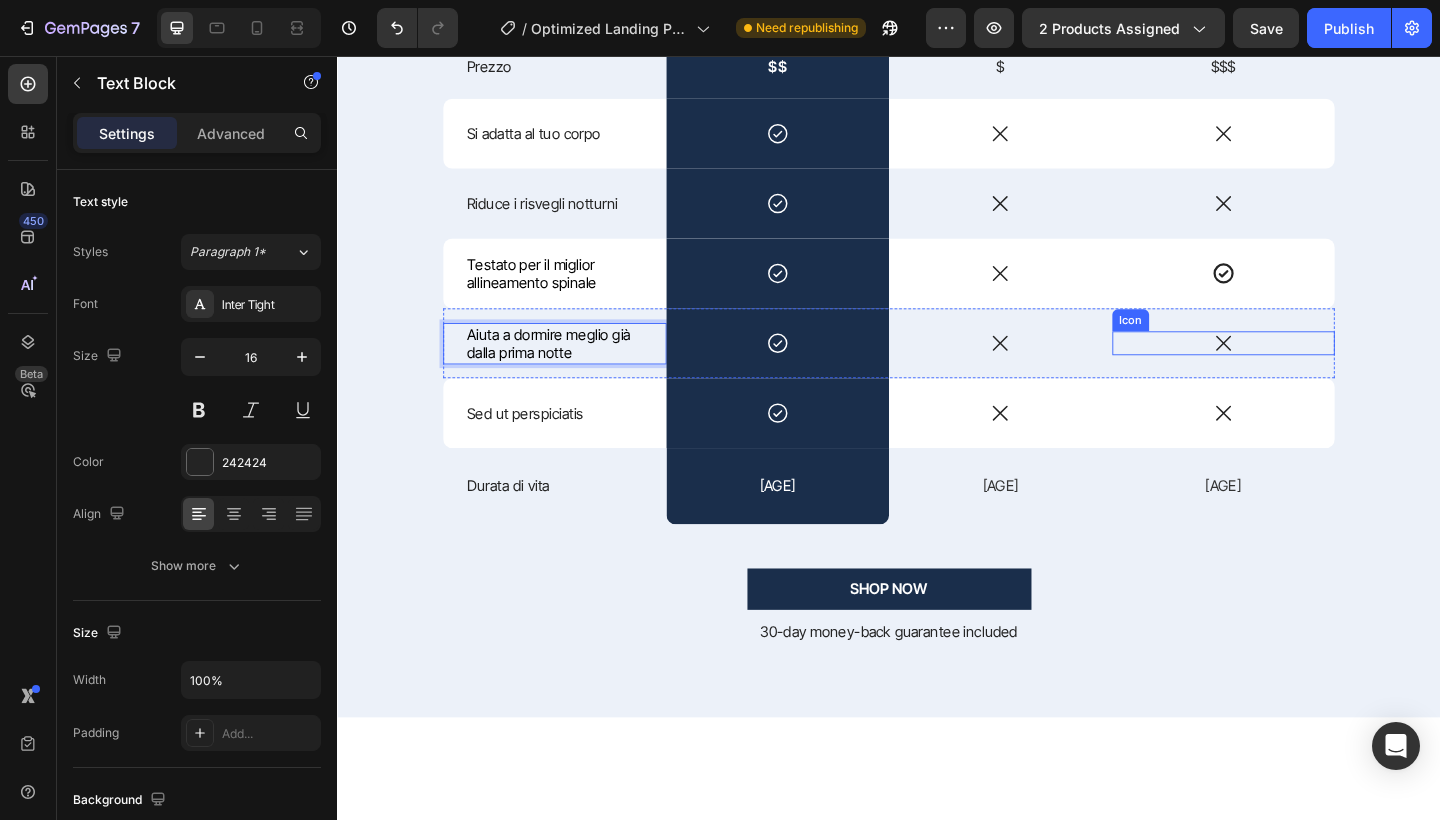 click on "Icon" at bounding box center (1301, 369) 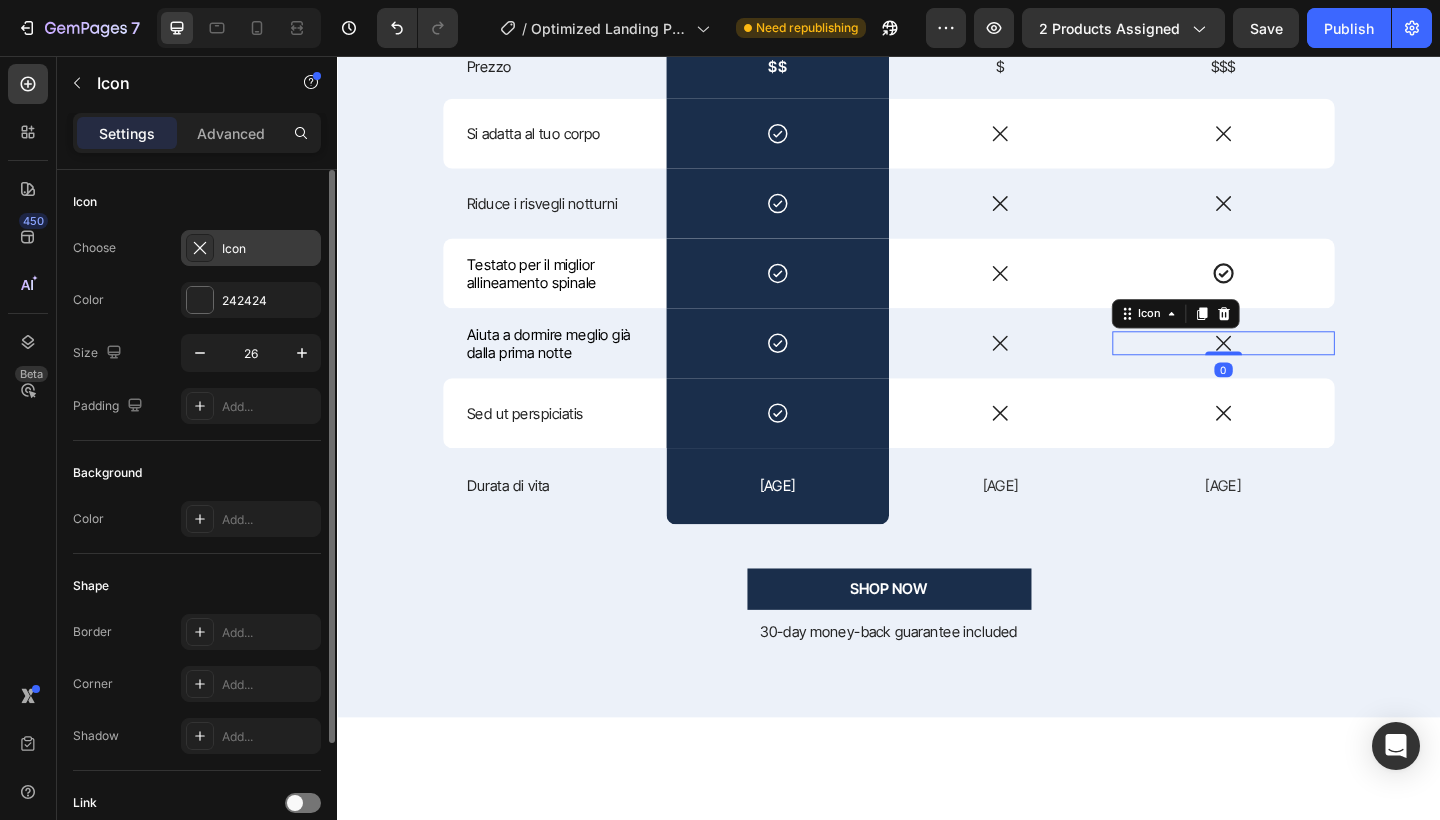 click 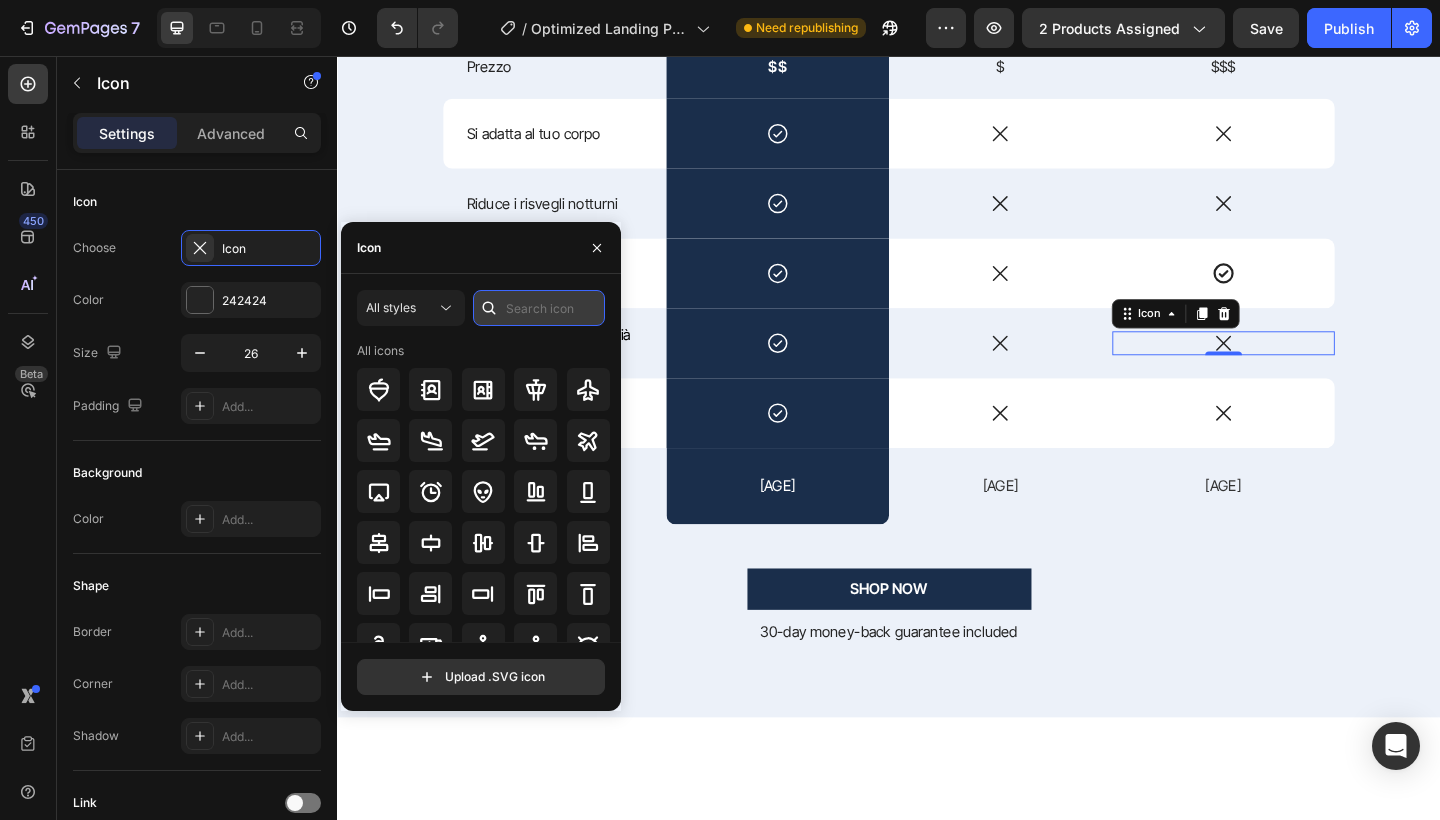 click at bounding box center (539, 308) 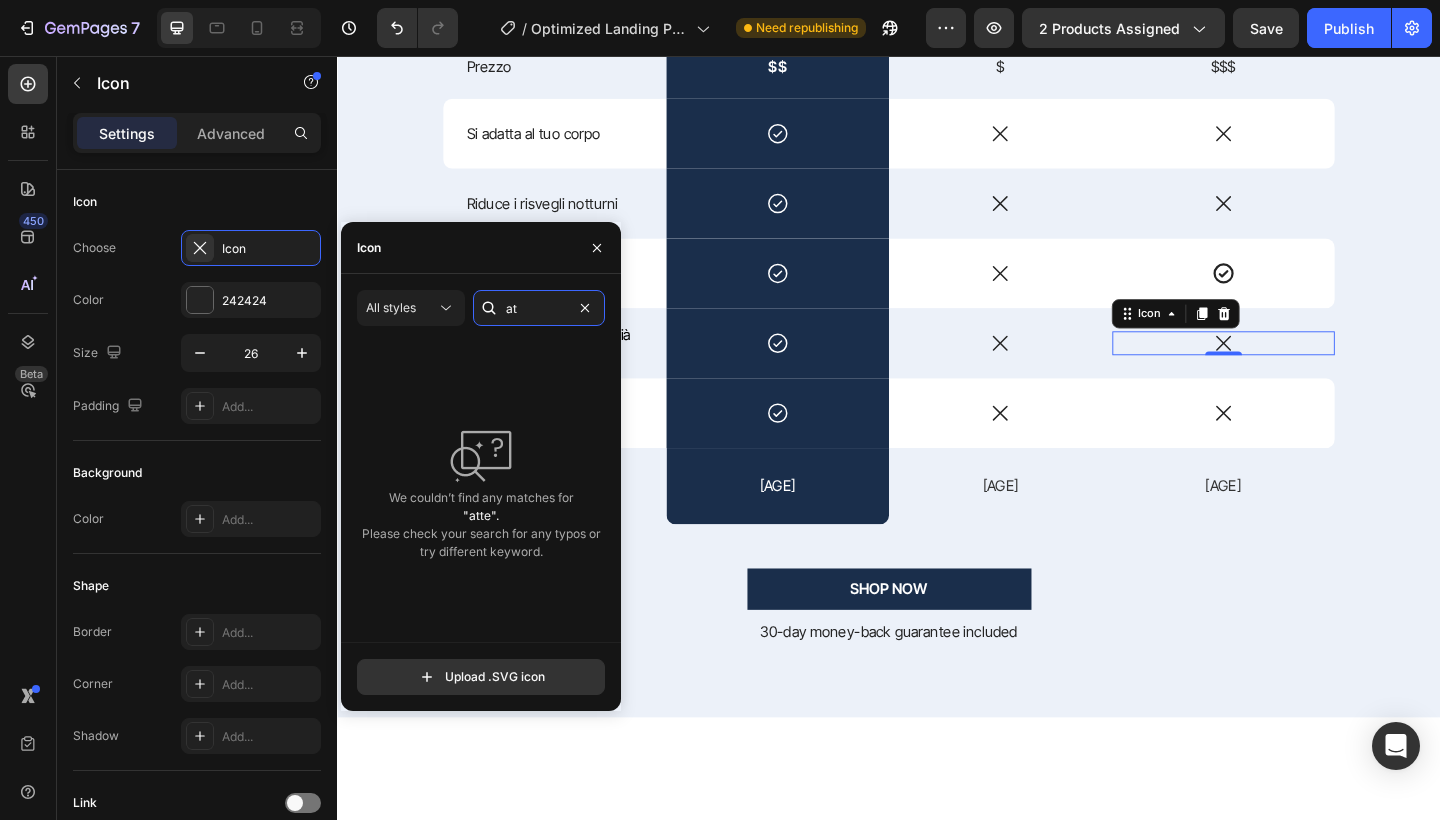 type on "a" 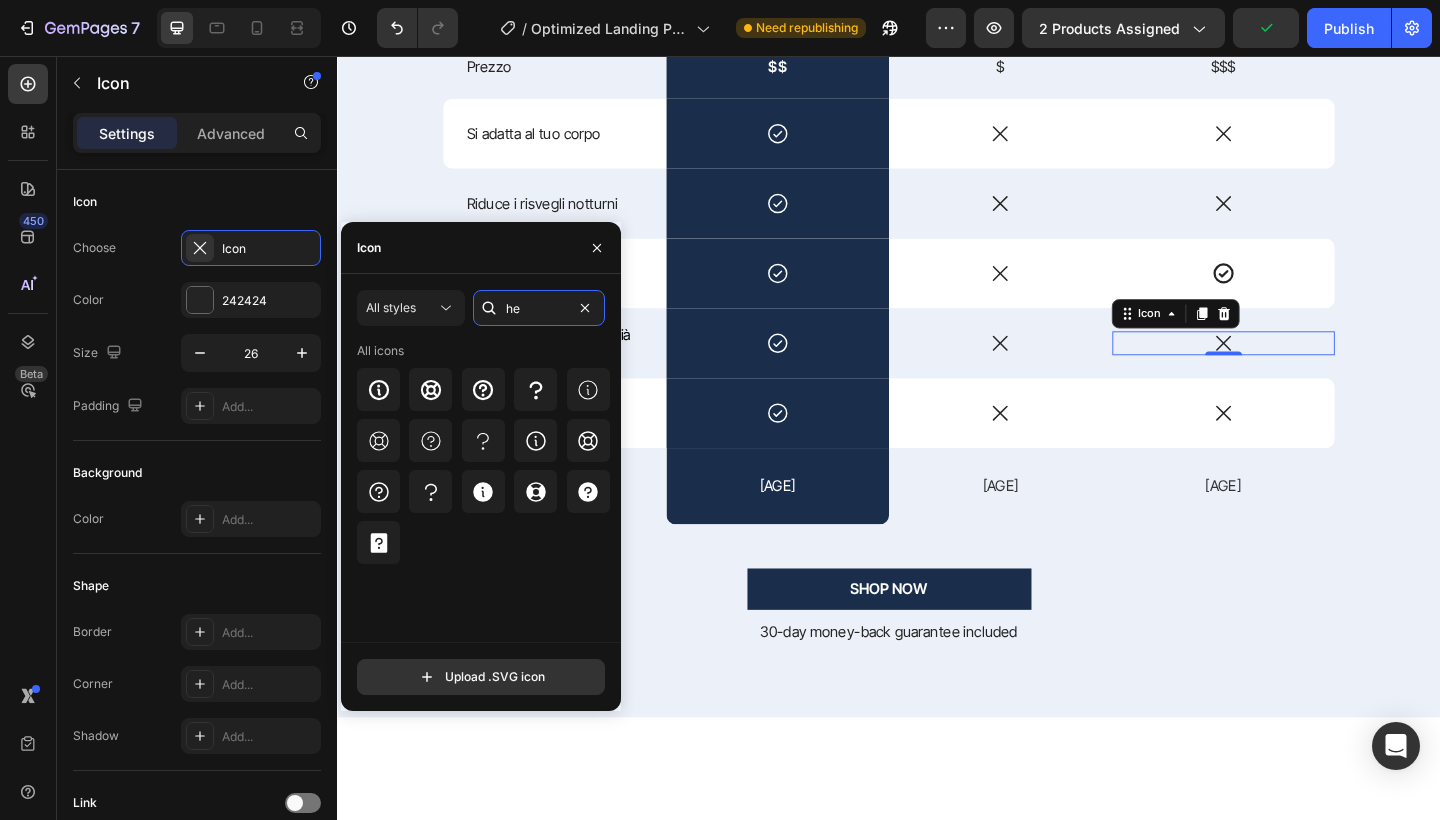 type on "h" 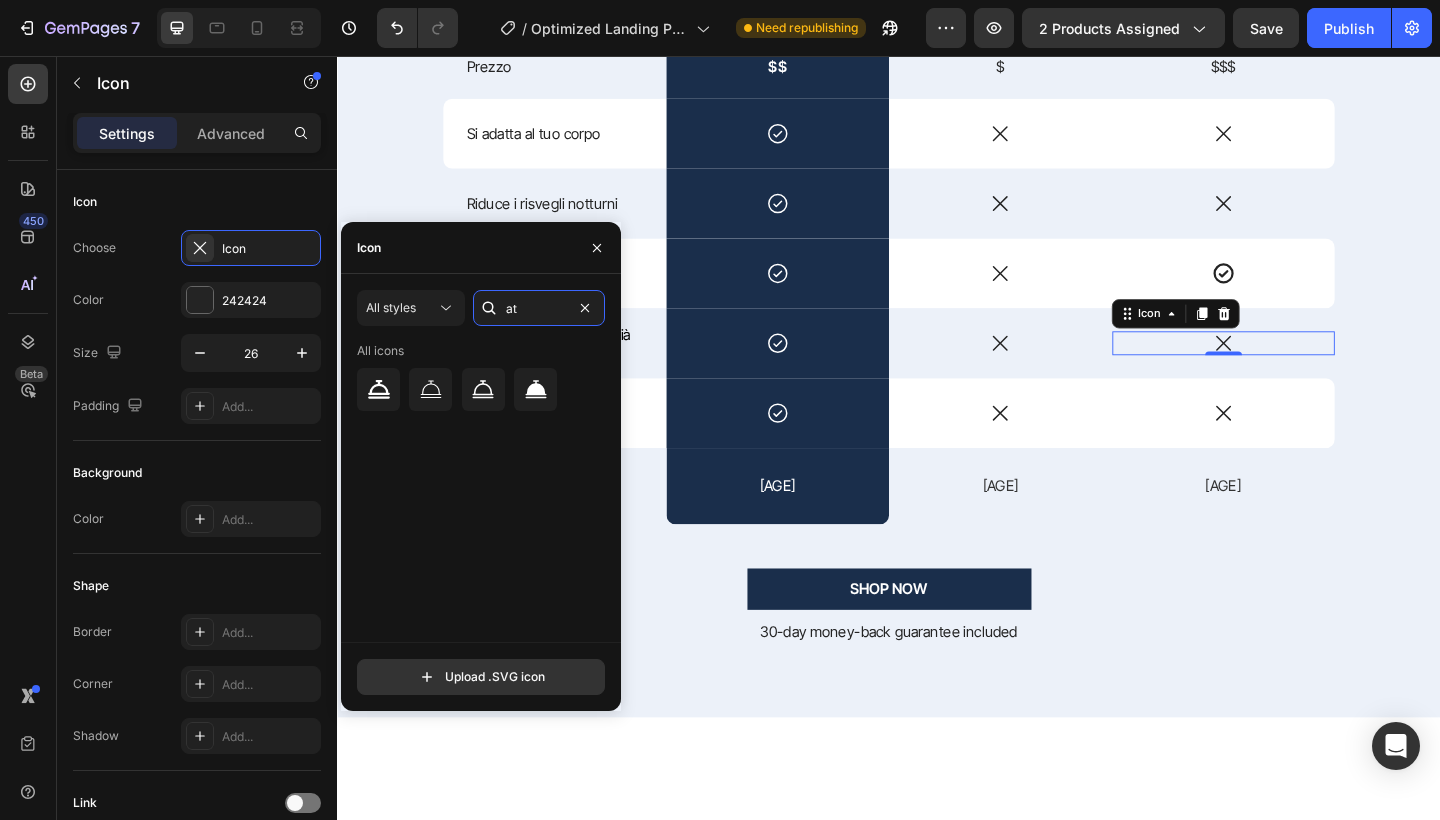 type on "a" 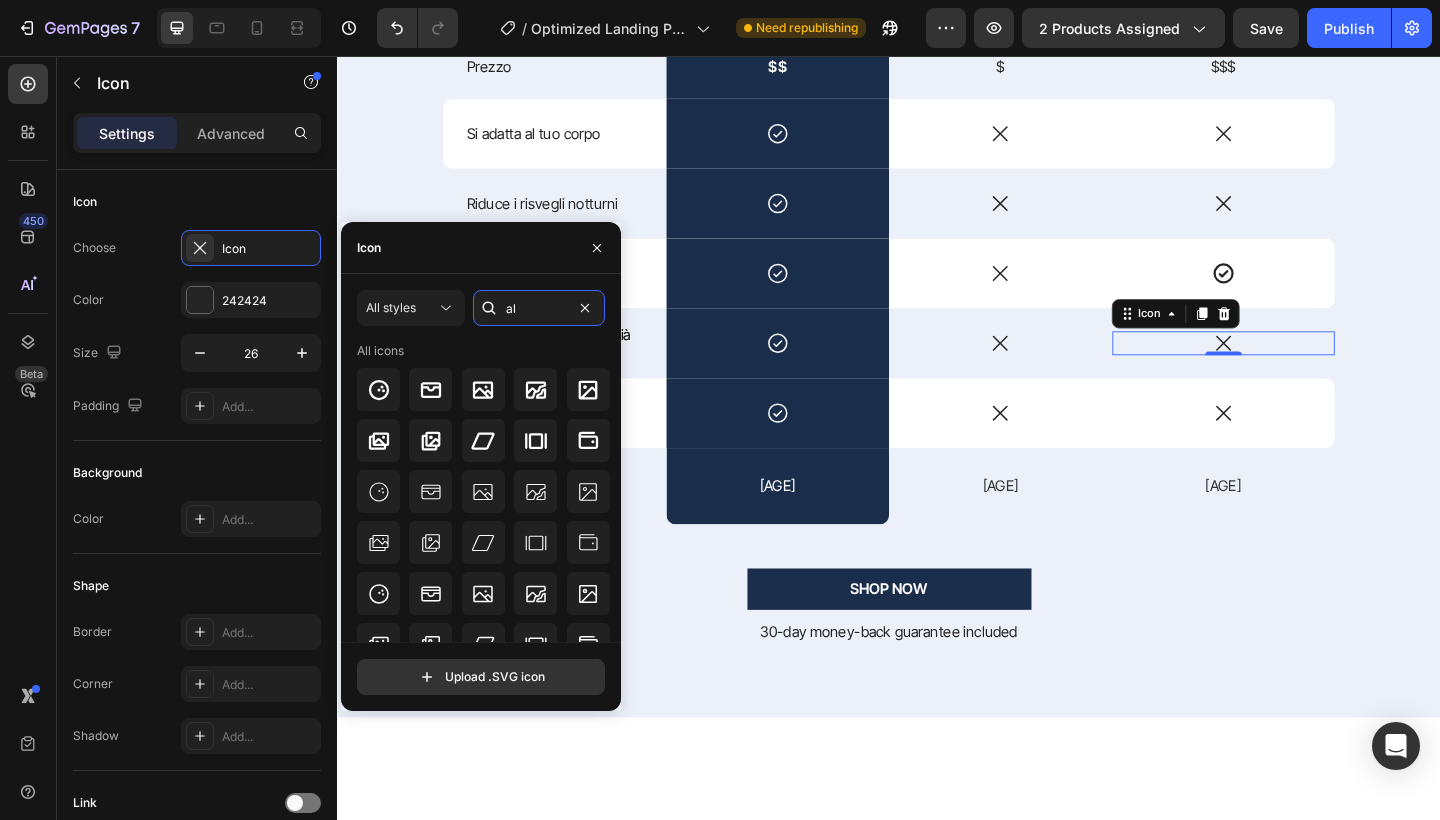 type on "a" 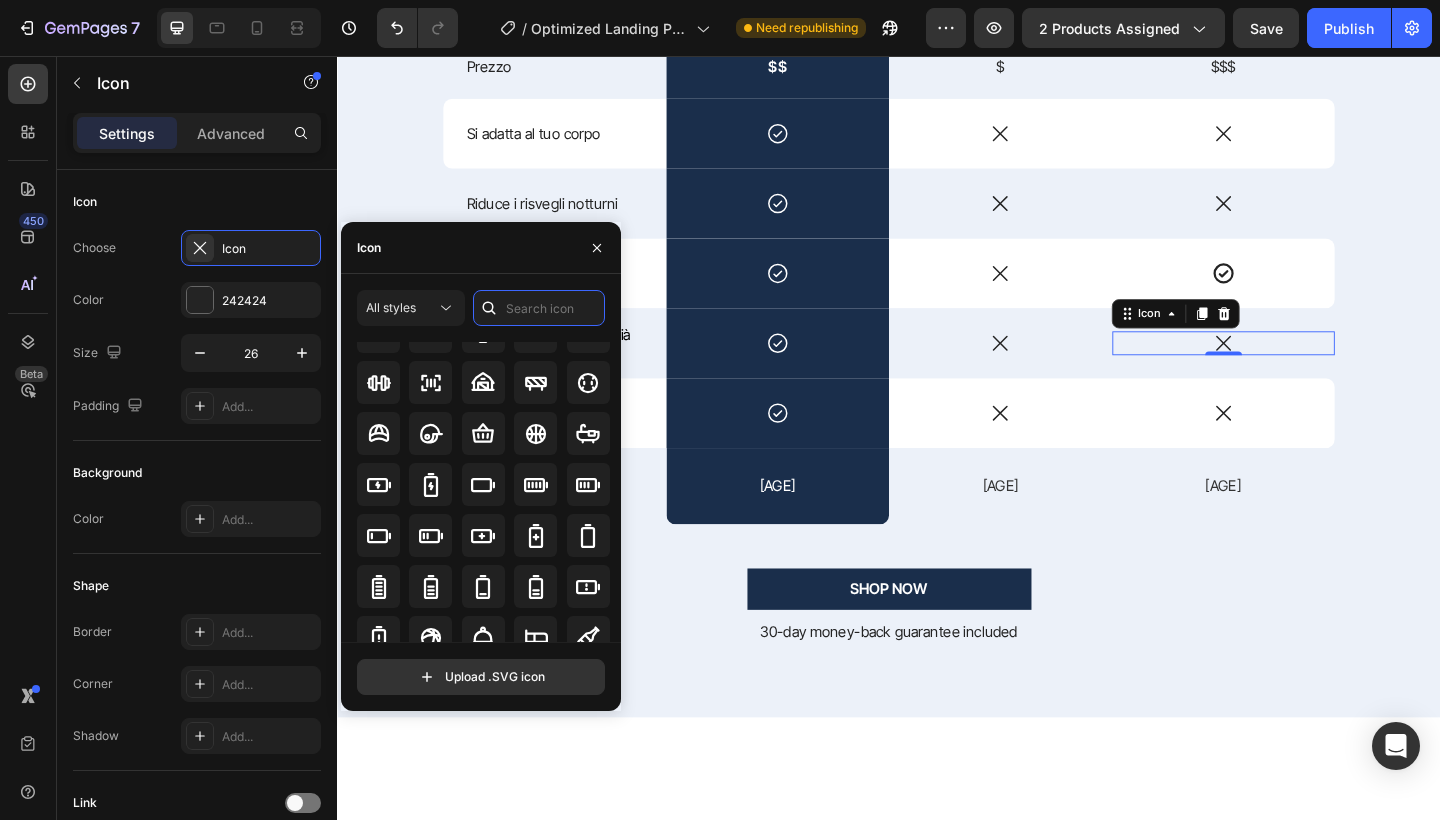 scroll, scrollTop: 1381, scrollLeft: 0, axis: vertical 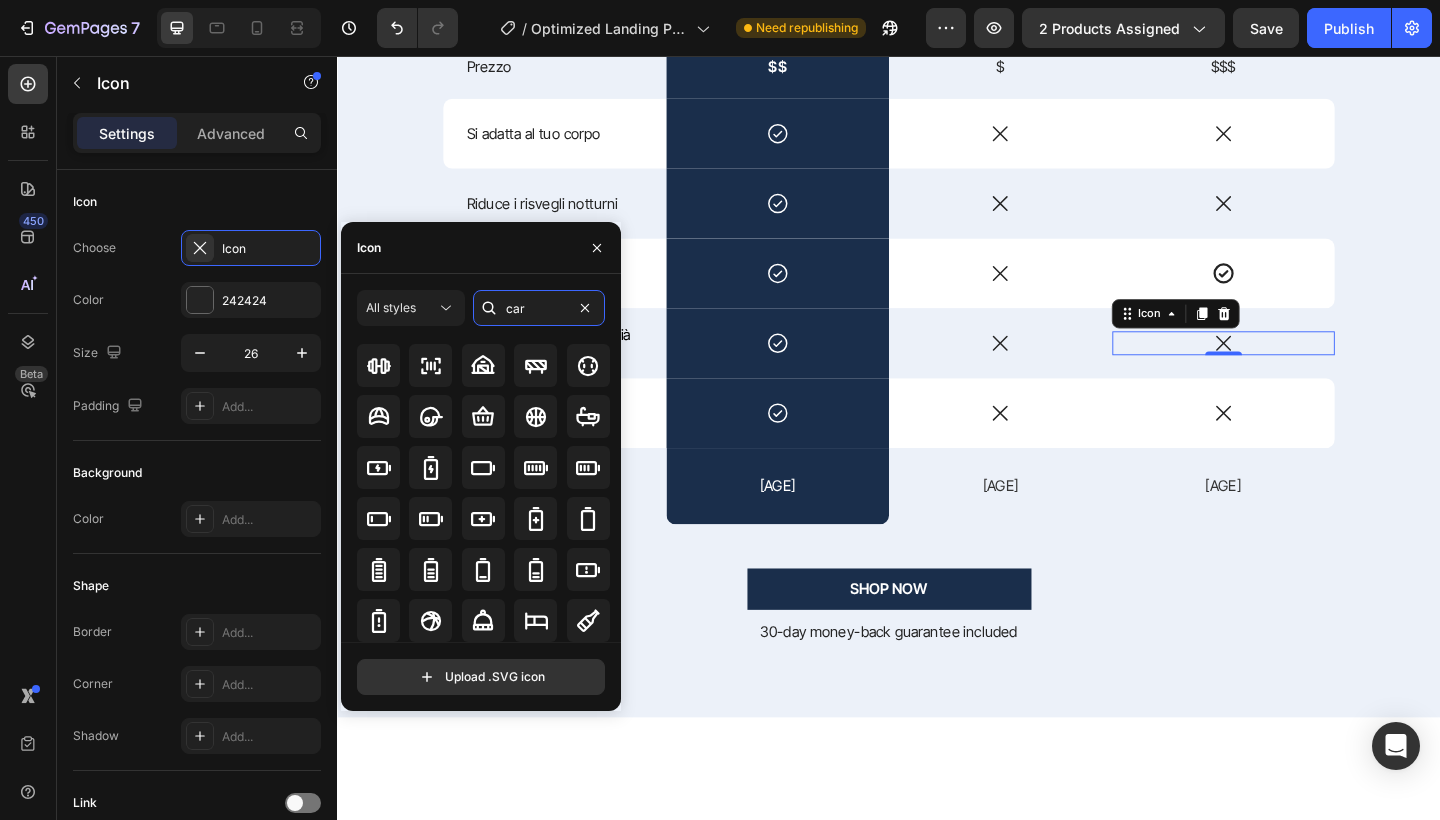 type on "care" 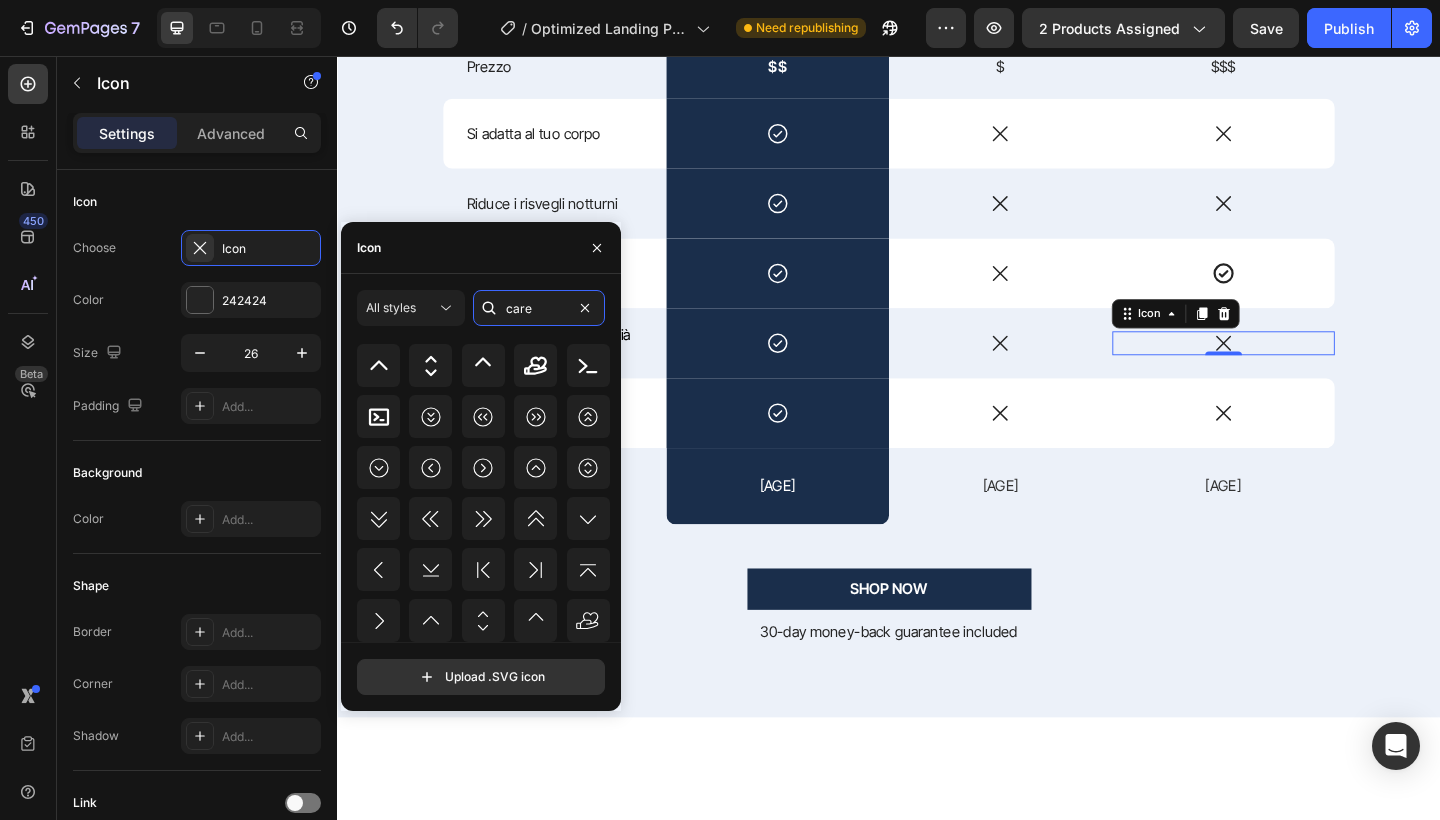 scroll, scrollTop: 220, scrollLeft: 0, axis: vertical 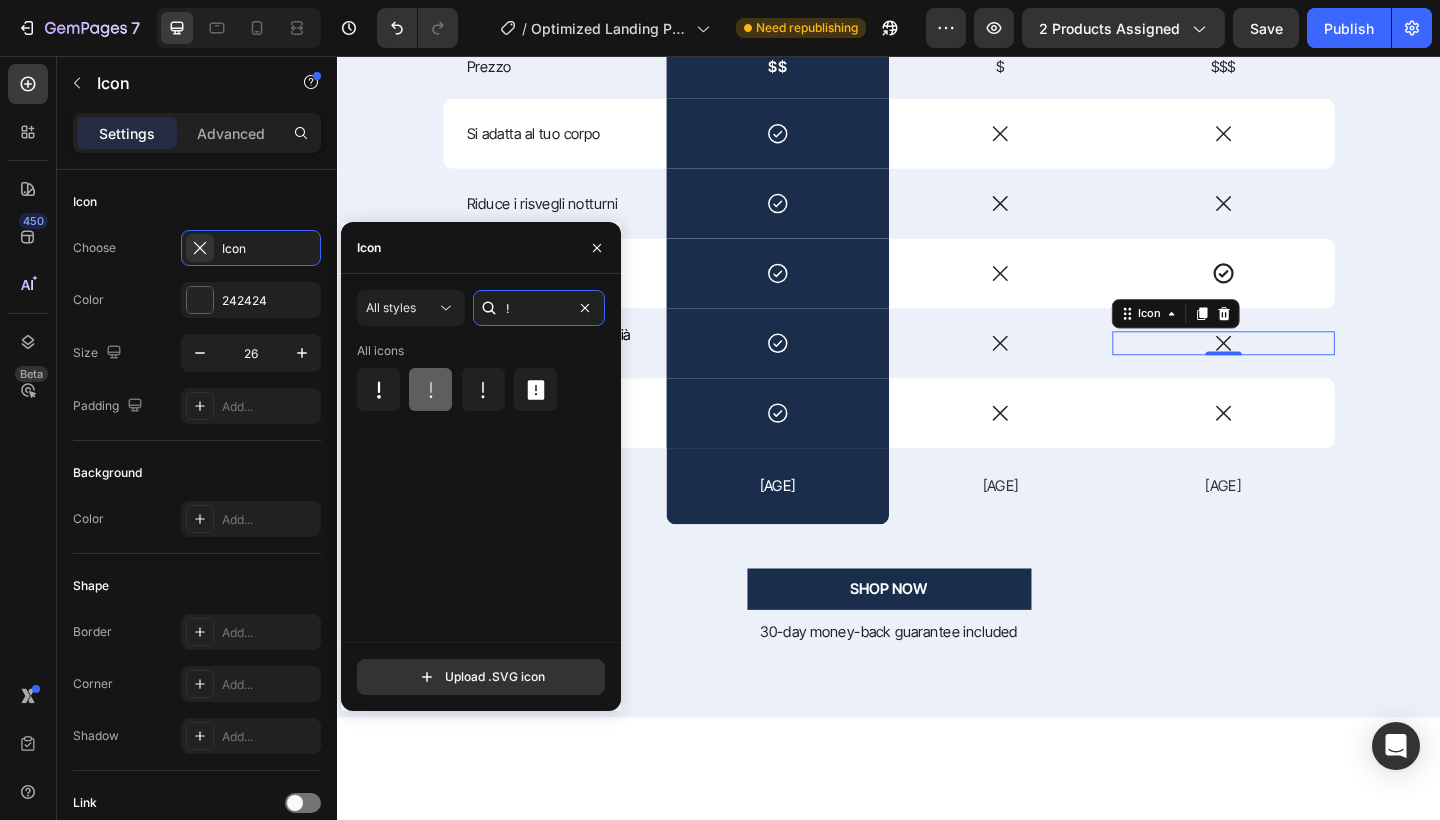 type on "!" 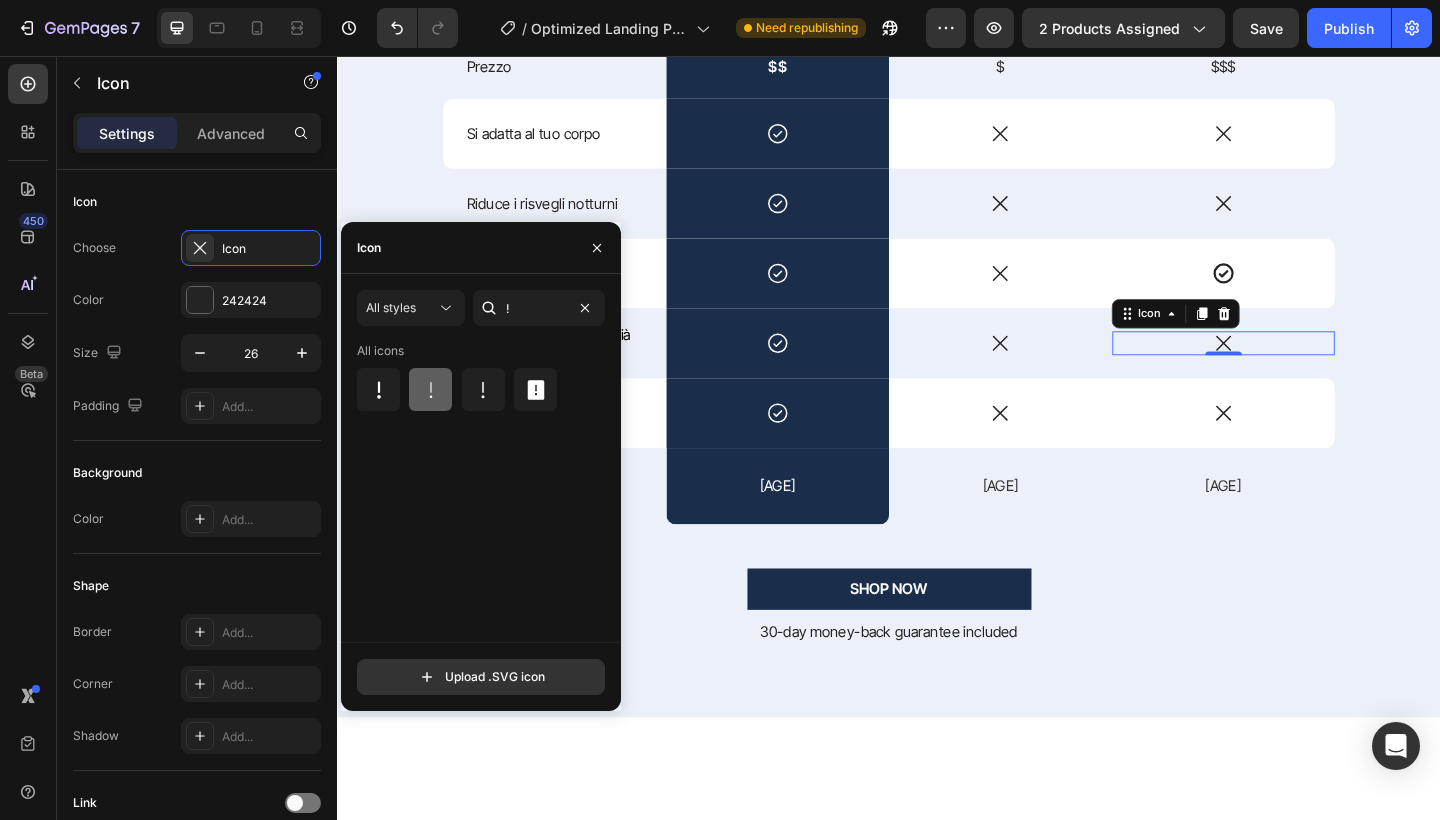 click 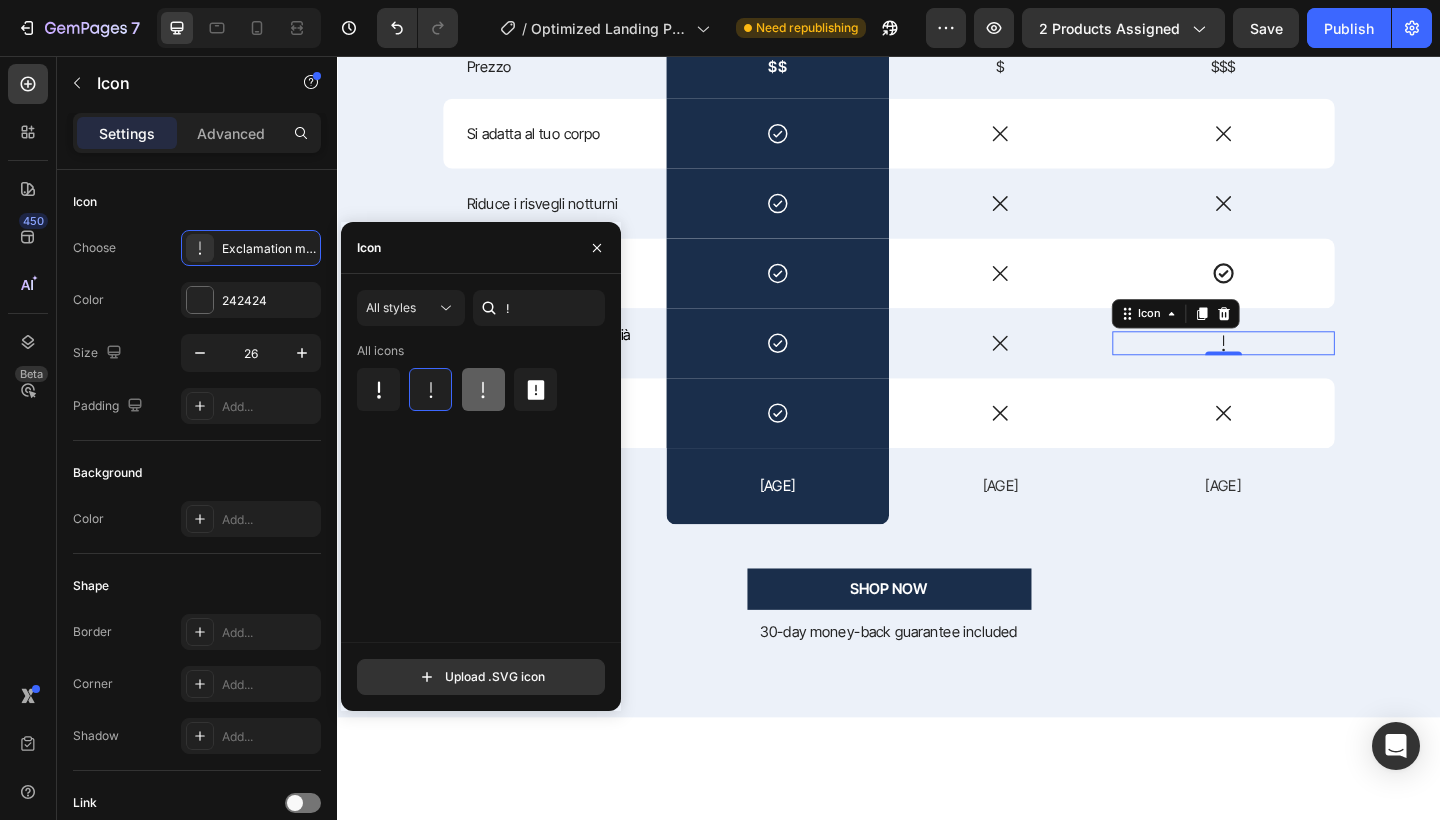 click 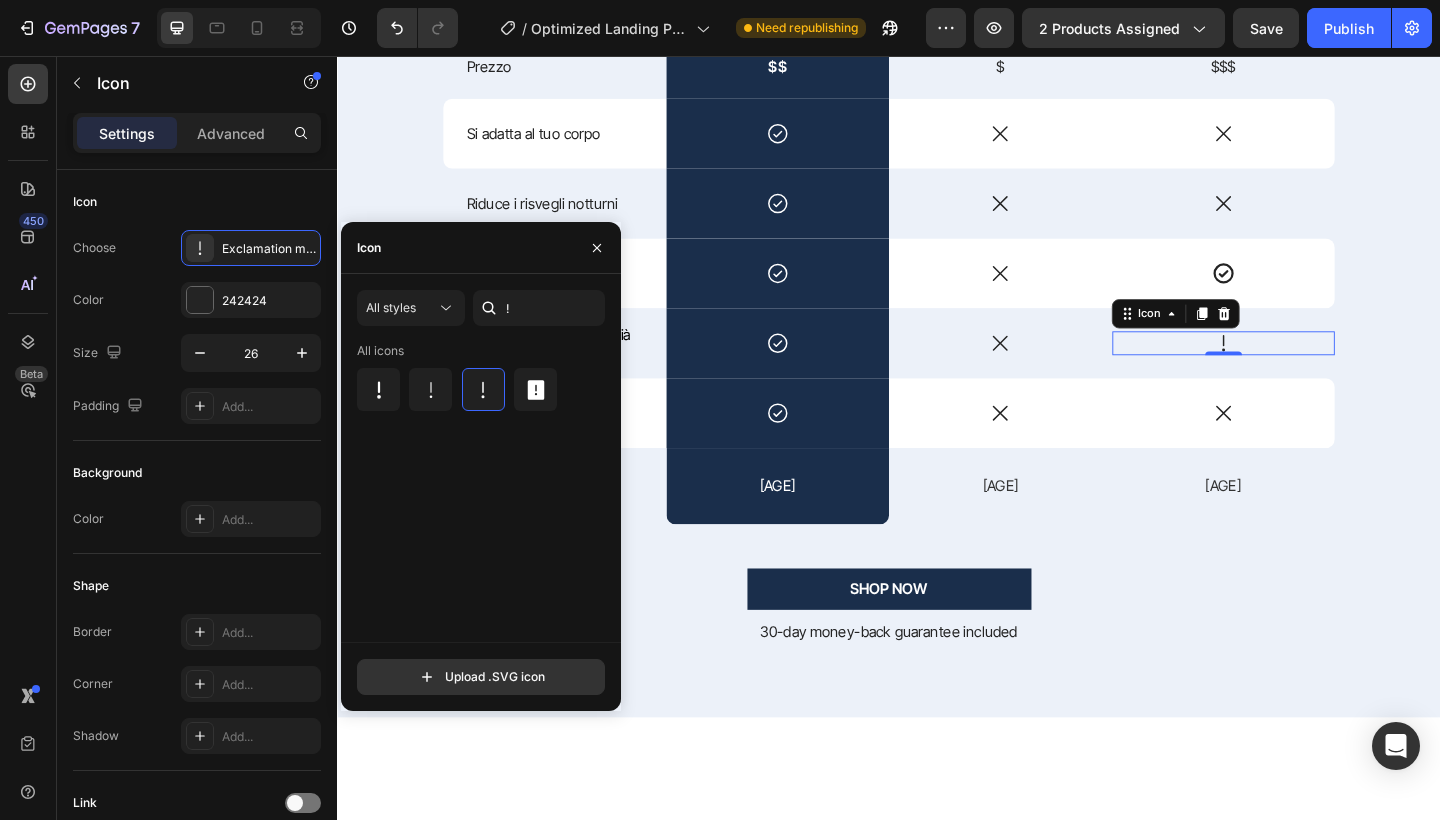 click on "All styles ! All icons  Upload .SVG icon" at bounding box center [481, 492] 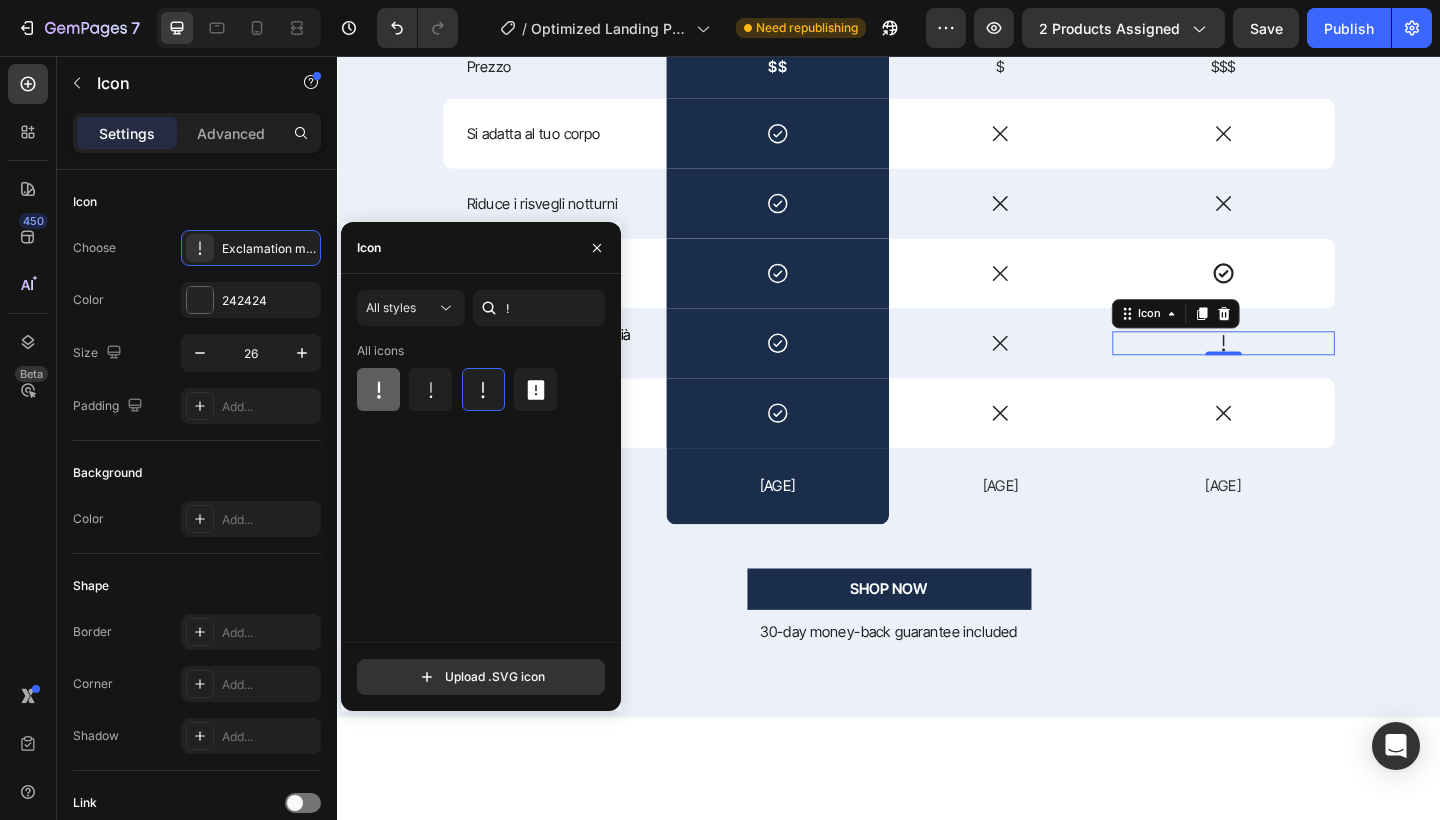 click 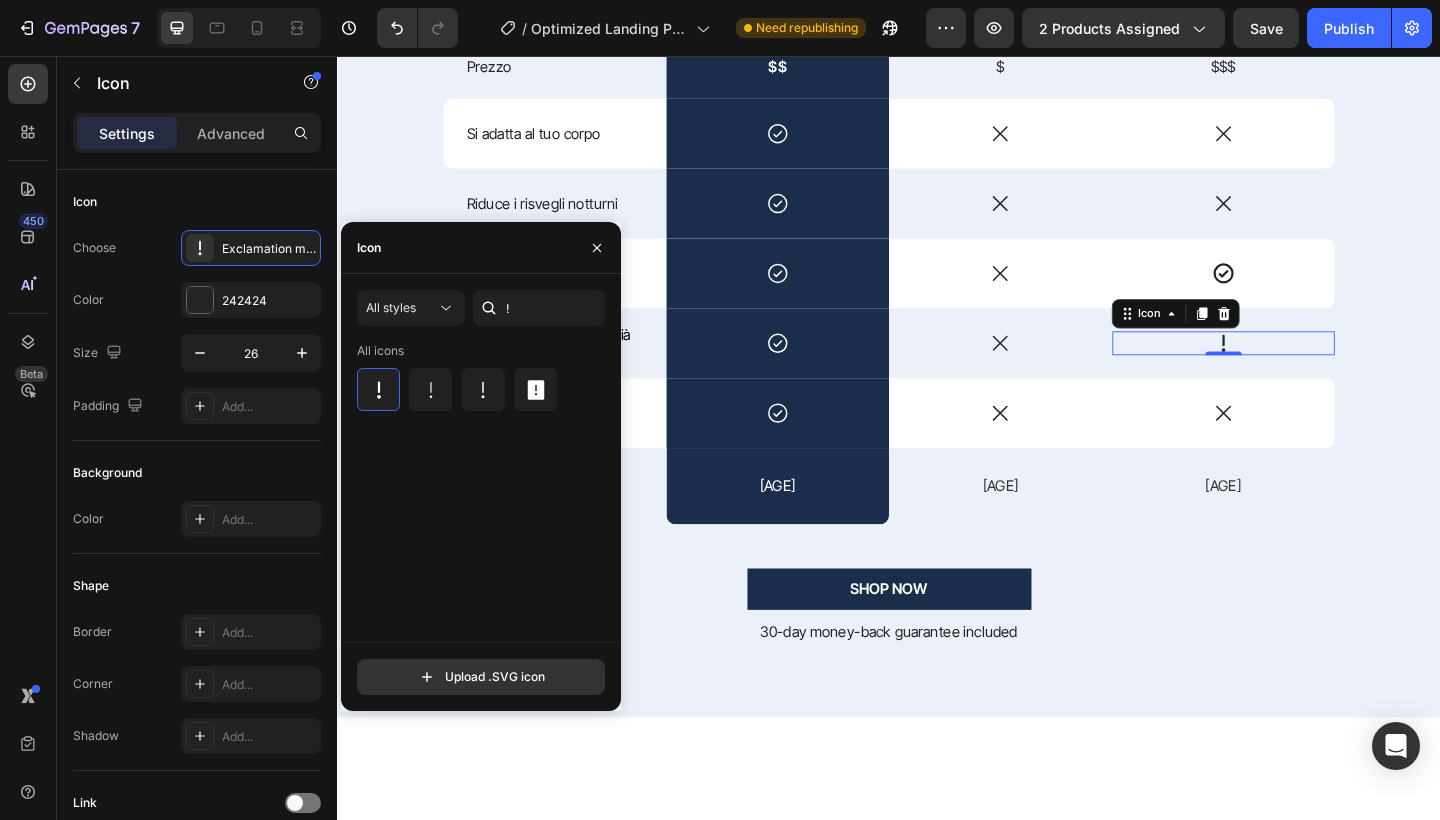 drag, startPoint x: 1467, startPoint y: 761, endPoint x: 1200, endPoint y: 762, distance: 267.00186 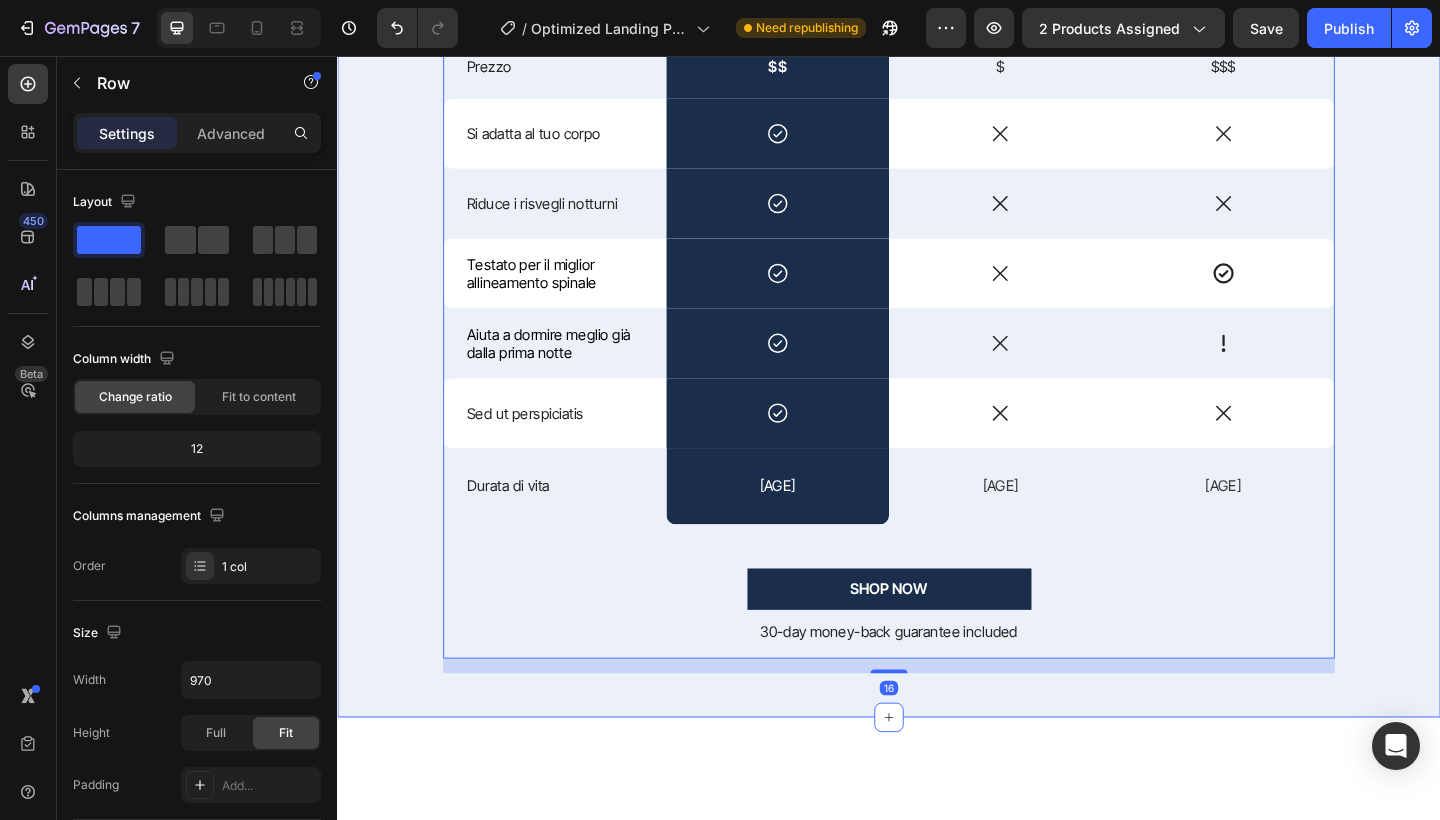 click on "PERCHé SCEGLIERCI Text Block Per Migliorare il Tuo Sonno Heading
Drop element here Image CUSCINO  NORMALE Text Block CUSCINO PROFESSIONALE Text Block Row Prezzo Text Block $$ Text Block $ Text Block $$$ Text Block Row Si adatta al tuo corpo Text Block
Icon Row
Icon
Icon Row Riduce i risvegli notturni Text Block
Icon Row
Icon
Icon Row Testato per il miglior allineamento spinale Text Block
Icon Row
Icon
Icon Row Aiuta a dormire meglio già dalla prima notte Text Block
Icon Row
Icon
Icon Row Sed ut perspiciatis Text Block
Icon Row
Icon
Icon Row Durata di vita Text Block Lunga (3-5 anni) Text Block Row Breve (1 anno) Text Block Medio/Lunga (2-4 anni) Text Block Row SHOP NOW Button 30-day money-back guarantee included  Text Block Row   16" at bounding box center (937, 284) 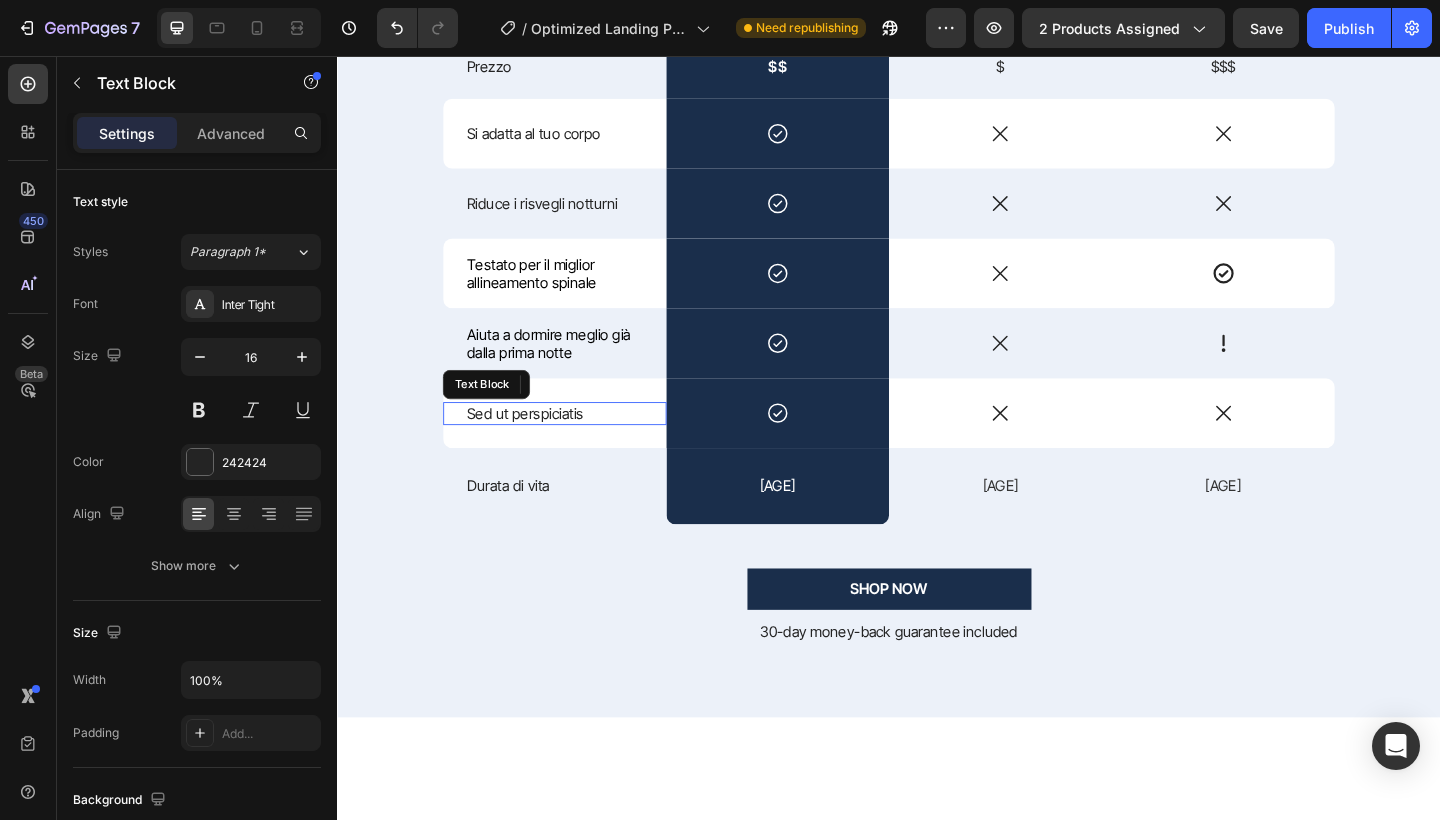 click on "Sed ut perspiciatis" at bounding box center [573, 445] 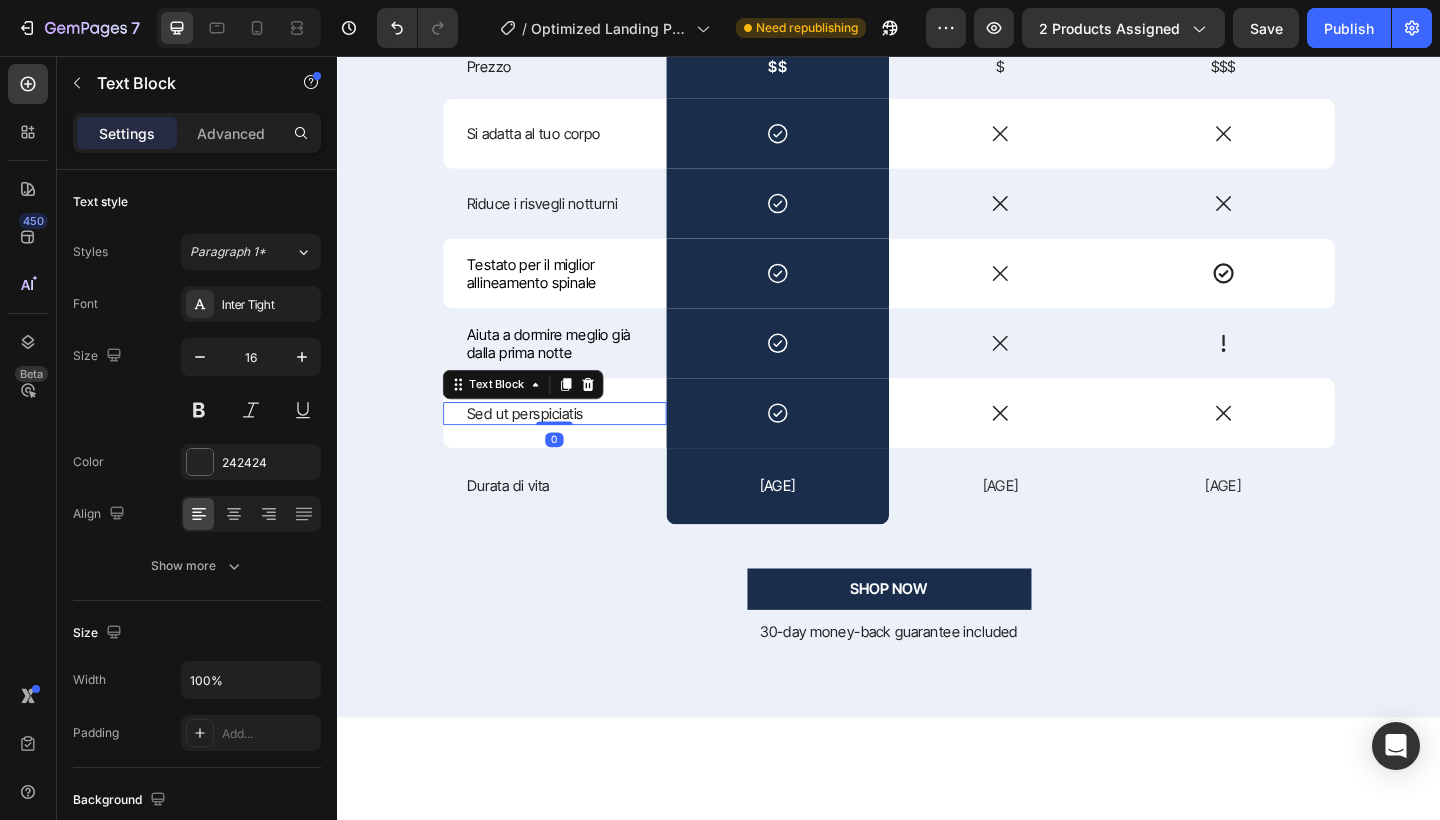 click on "Sed ut perspiciatis" at bounding box center (573, 445) 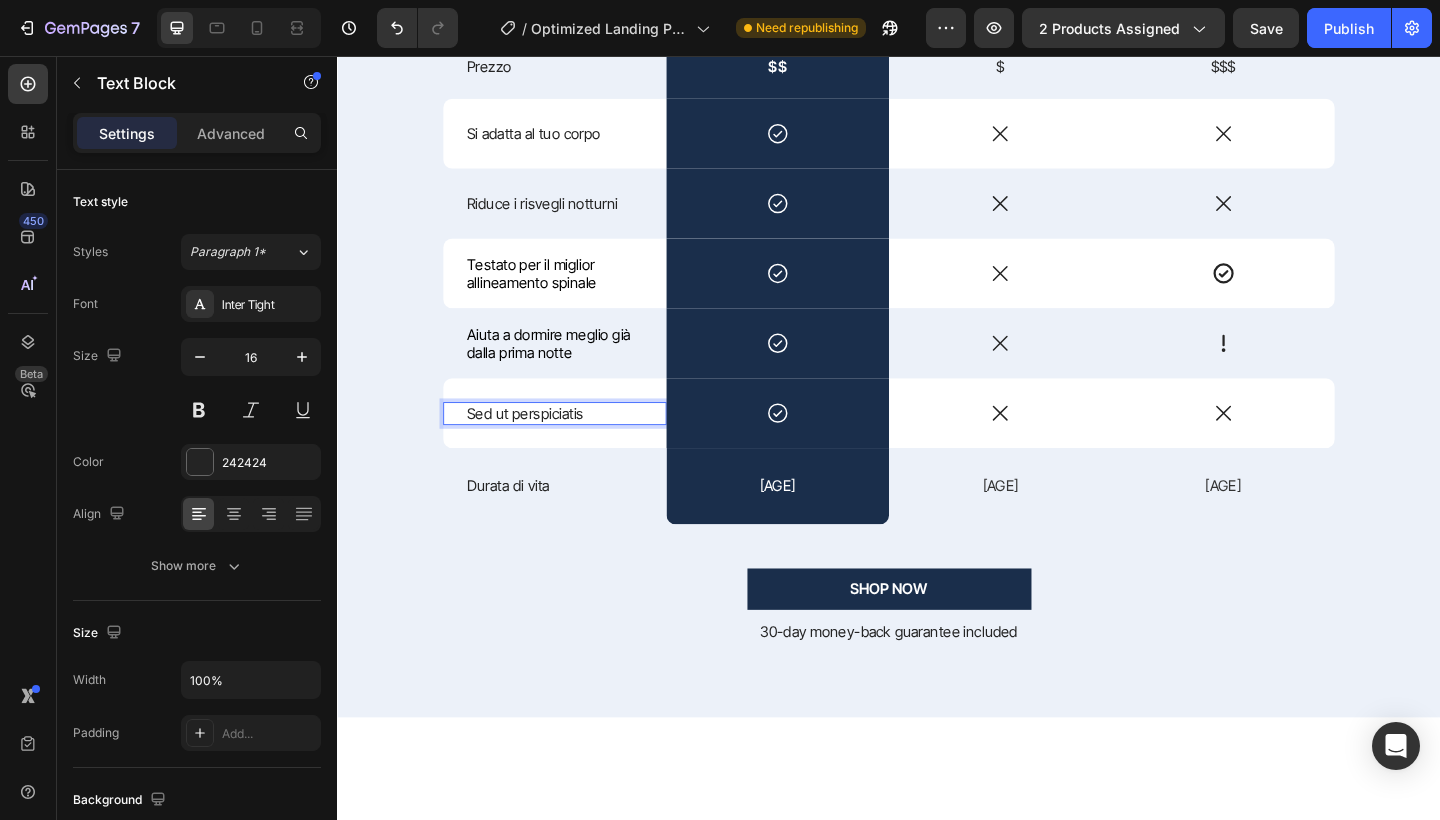 click on "Sed ut perspiciatis" at bounding box center (573, 445) 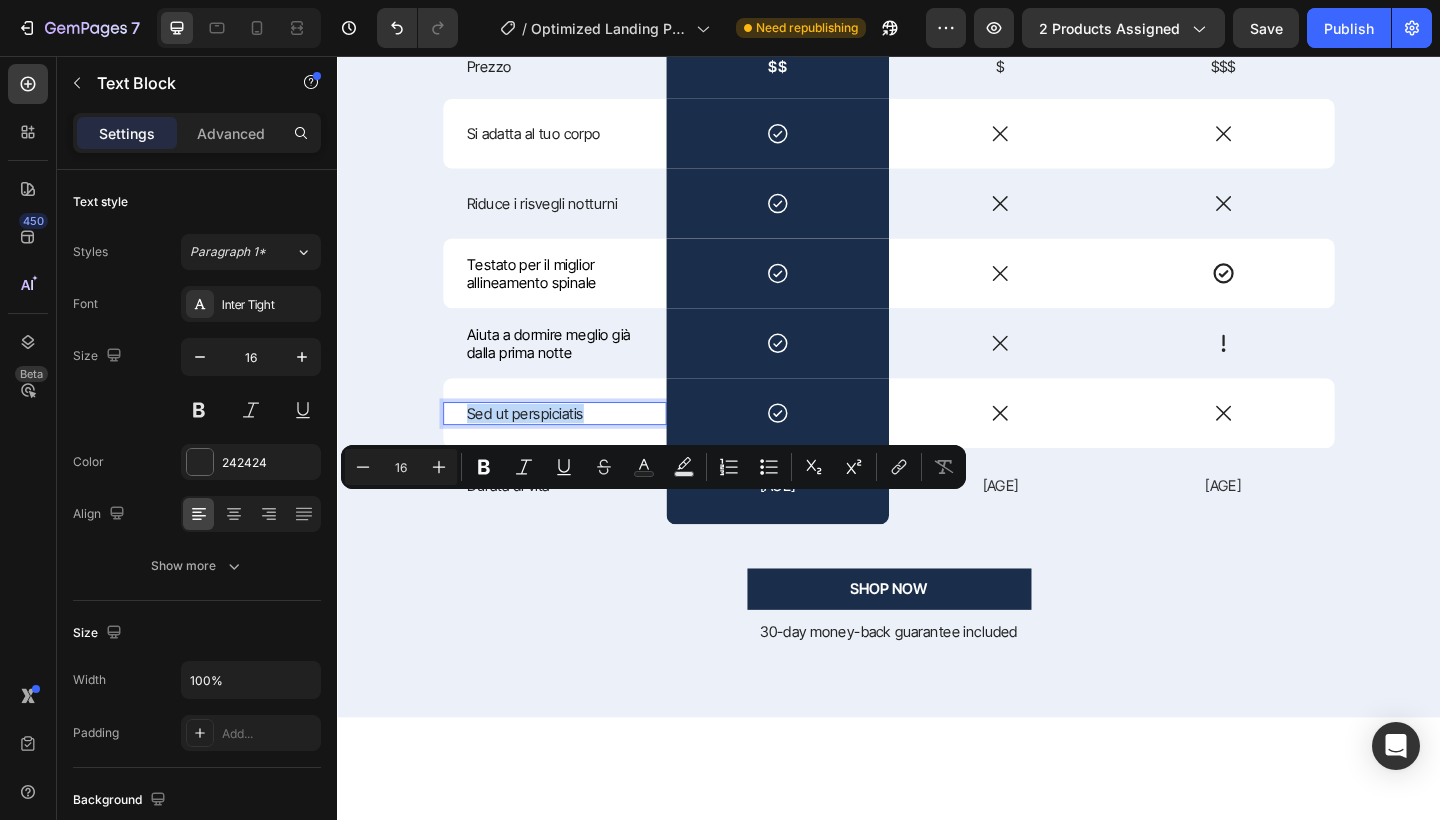 drag, startPoint x: 605, startPoint y: 547, endPoint x: 480, endPoint y: 543, distance: 125.06398 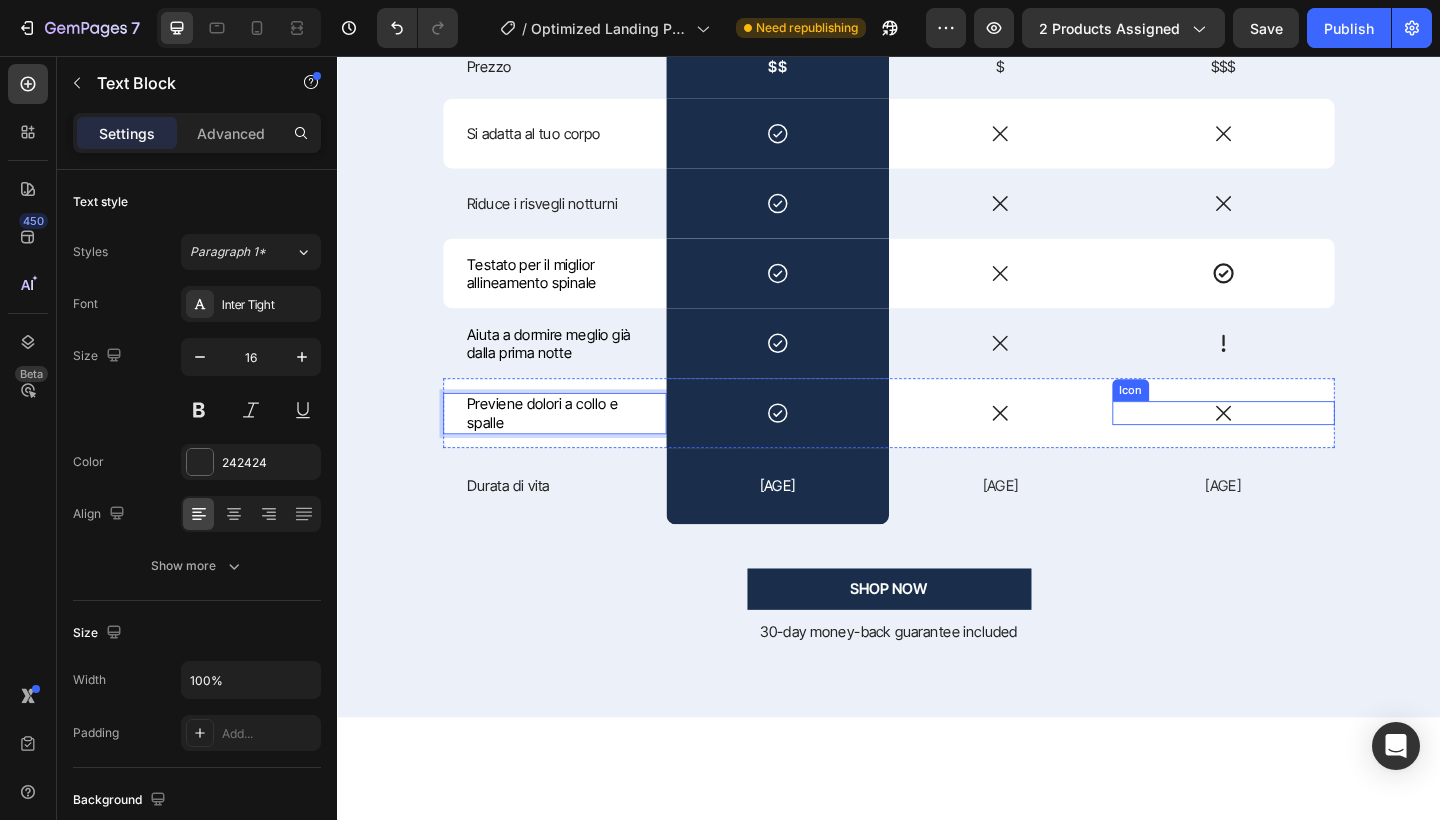 click on "Icon" at bounding box center (1301, 445) 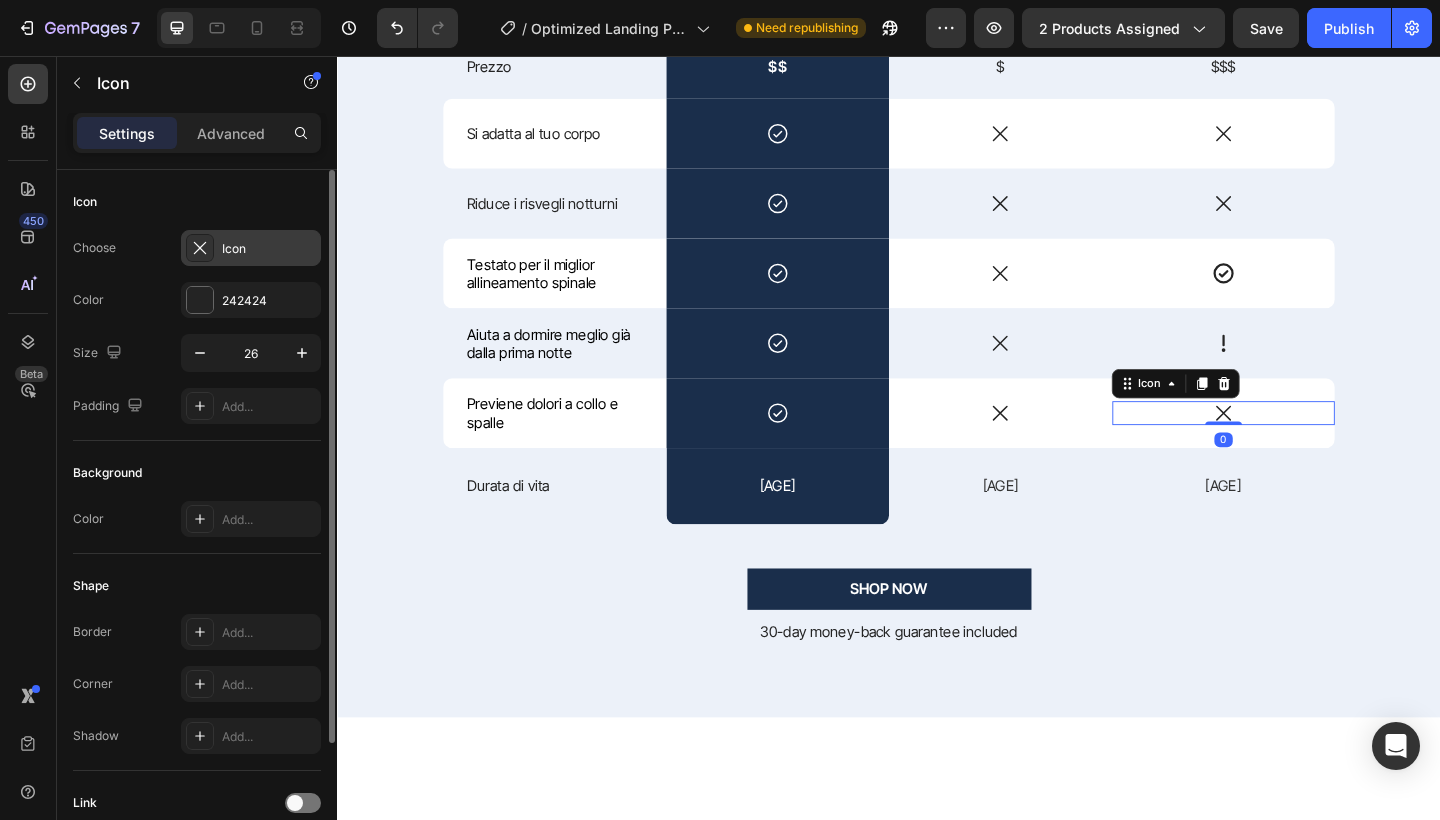 click 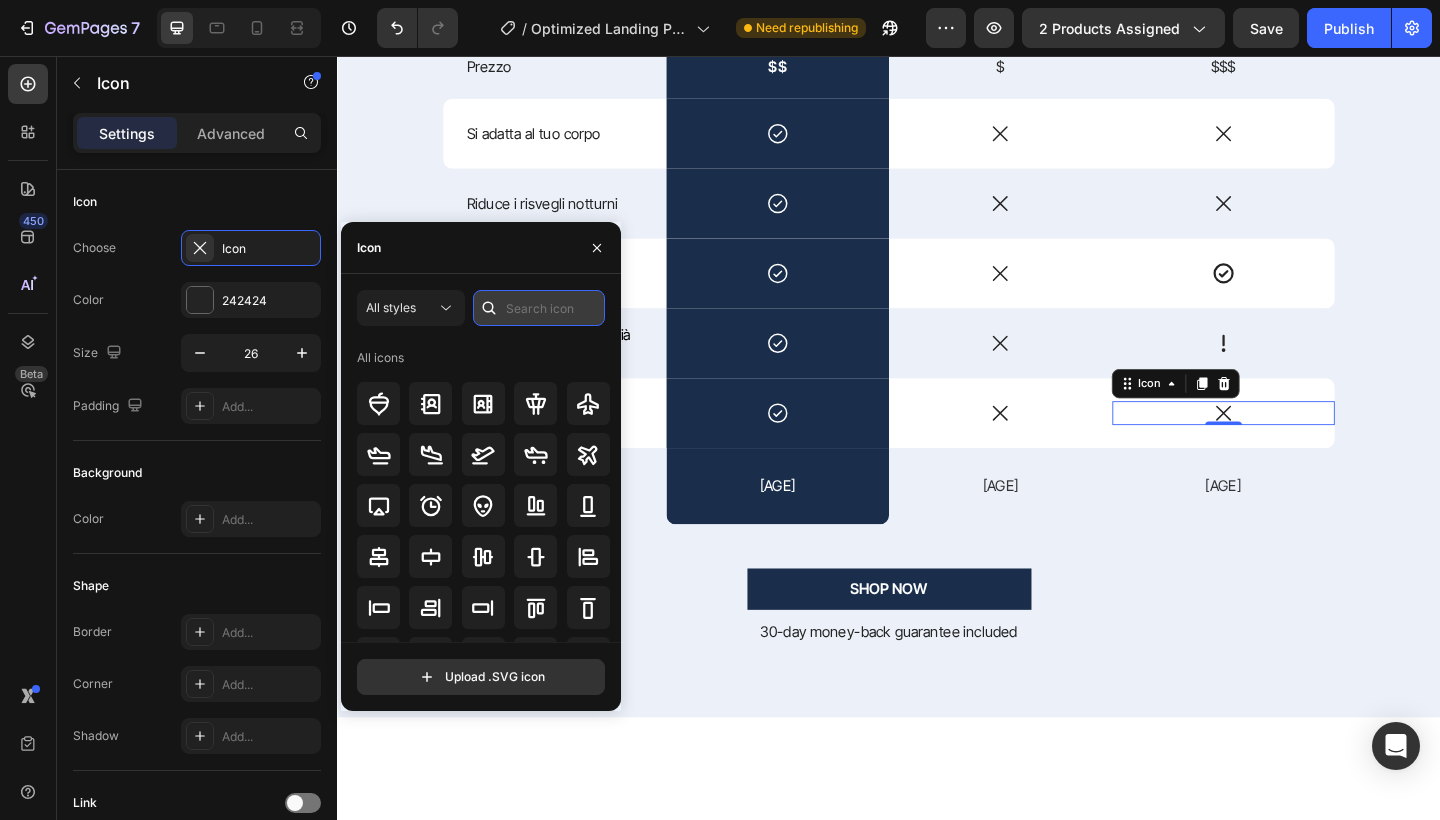 click at bounding box center (539, 308) 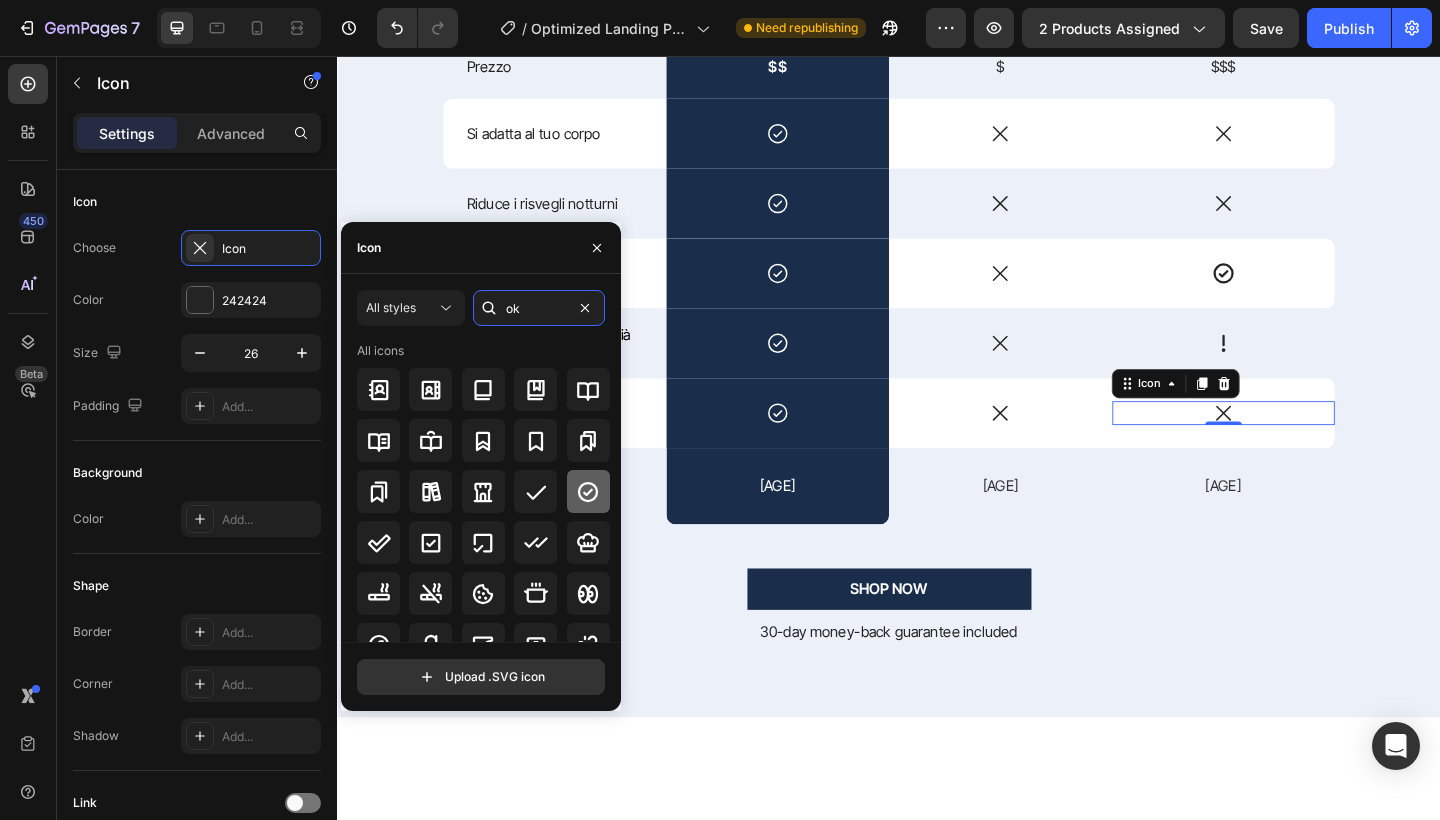 type on "ok" 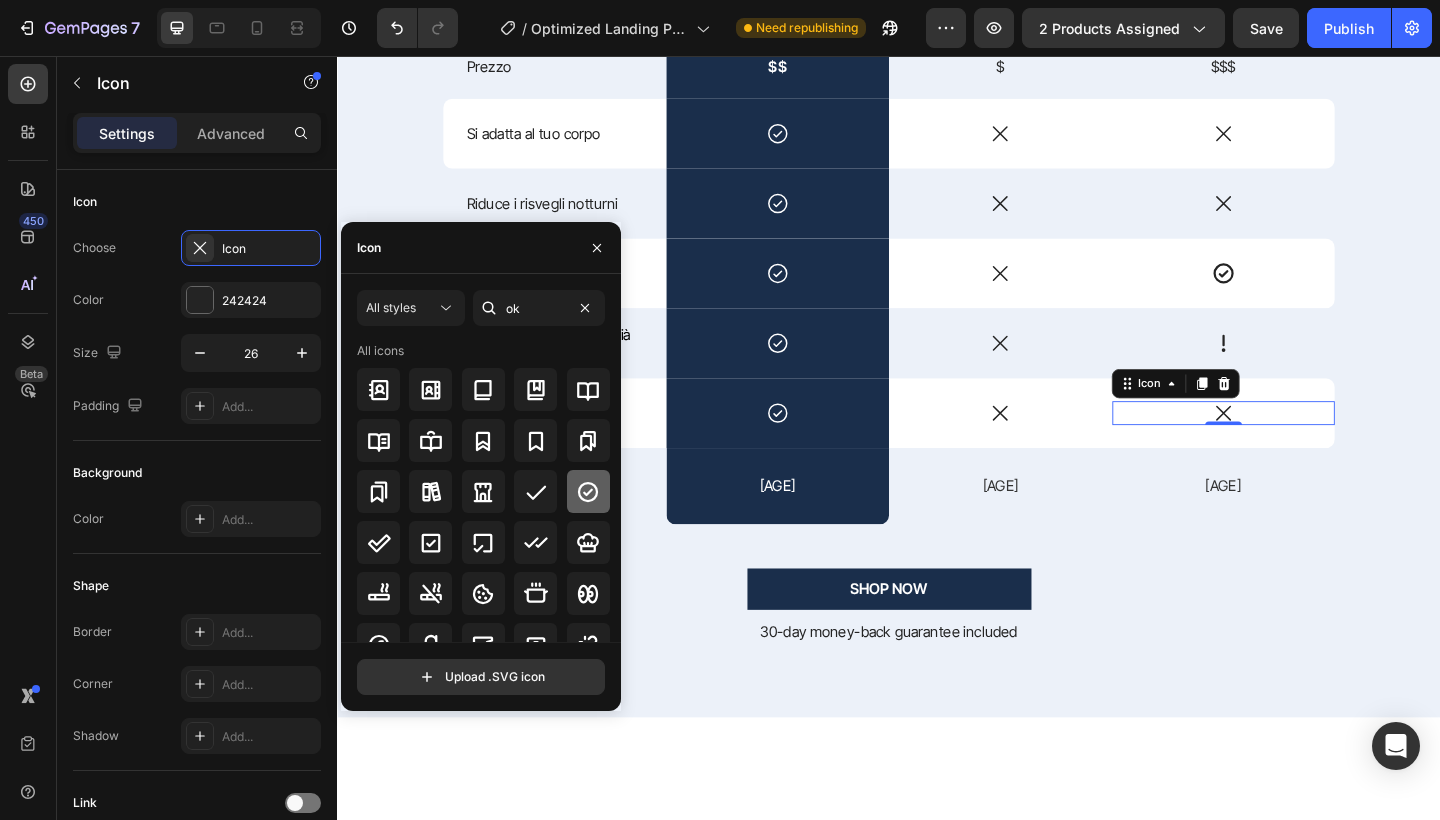 click 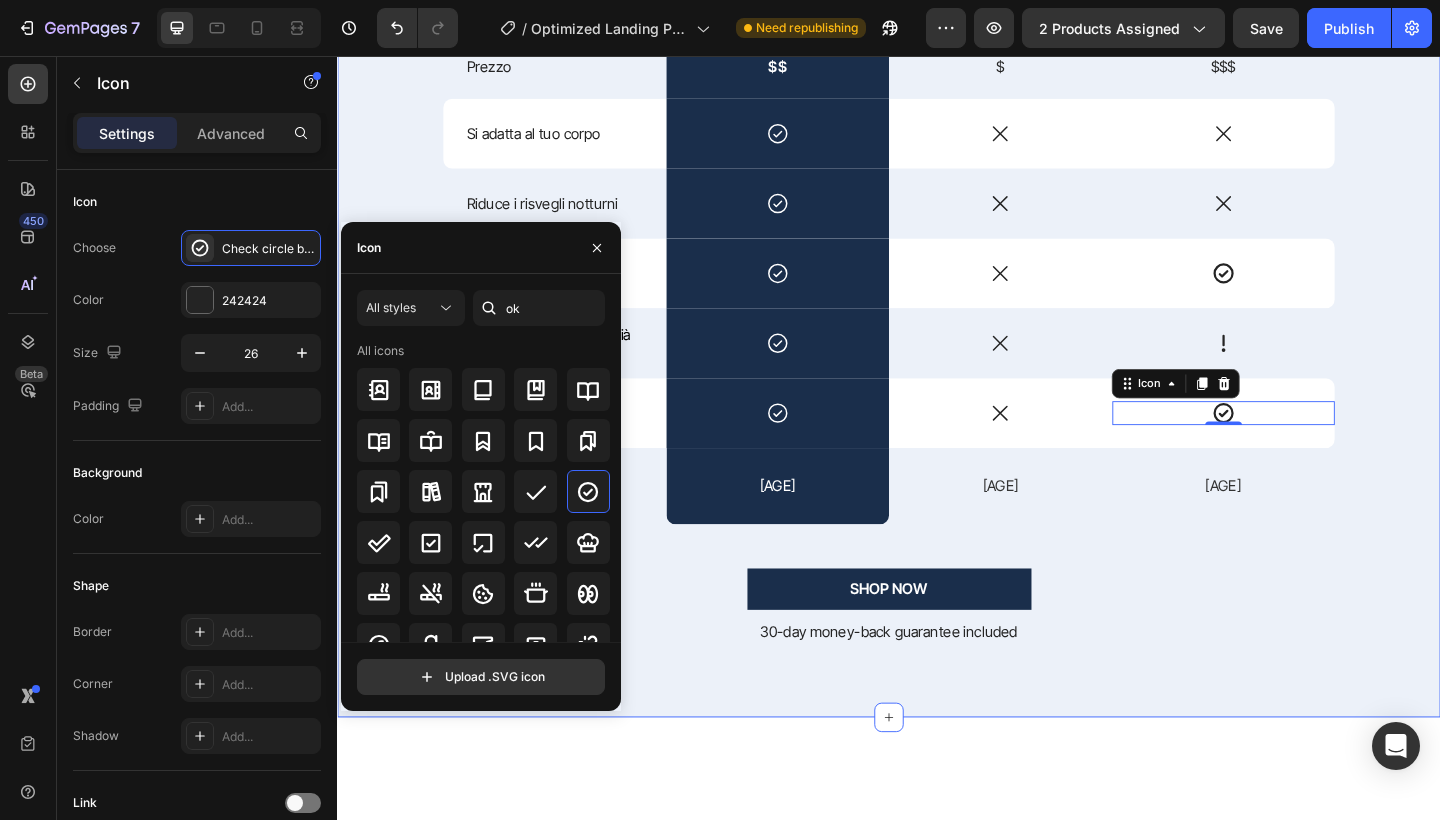 click on "PERCHé SCEGLIERCI Text Block Per Migliorare il Tuo Sonno Heading
Drop element here Image CUSCINO  NORMALE Text Block CUSCINO PROFESSIONALE Text Block Row Prezzo Text Block $$ Text Block $ Text Block $$$ Text Block Row Si adatta al tuo corpo Text Block
Icon Row
Icon
Icon Row Riduce i risvegli notturni Text Block
Icon Row
Icon
Icon Row Testato per il miglior allineamento spinale Text Block
Icon Row
Icon
Icon Row Aiuta a dormire meglio già dalla prima notte Text Block
Icon Row
Icon
Icon Row Previene dolori a collo e spalle Text Block
Icon Row
Icon
Icon   0 Row Durata di vita Text Block Lunga (3-5 anni) Text Block Row Breve (1 anno) Text Block Medio/Lunga (2-4 anni) Text Block Row SHOP NOW Button 30-day money-back guarantee included  Text Block Row" at bounding box center [937, 268] 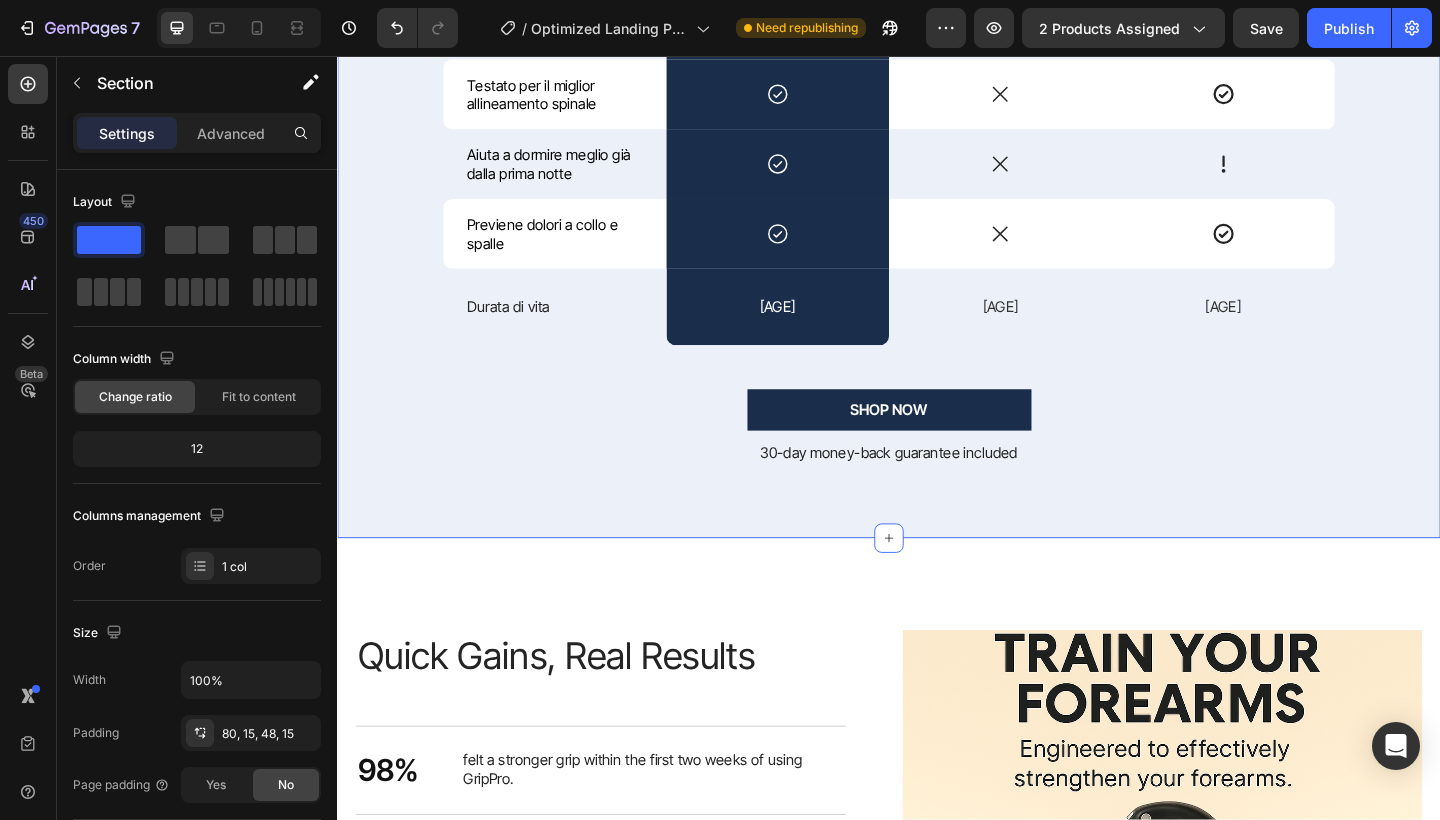 scroll, scrollTop: 2188, scrollLeft: 0, axis: vertical 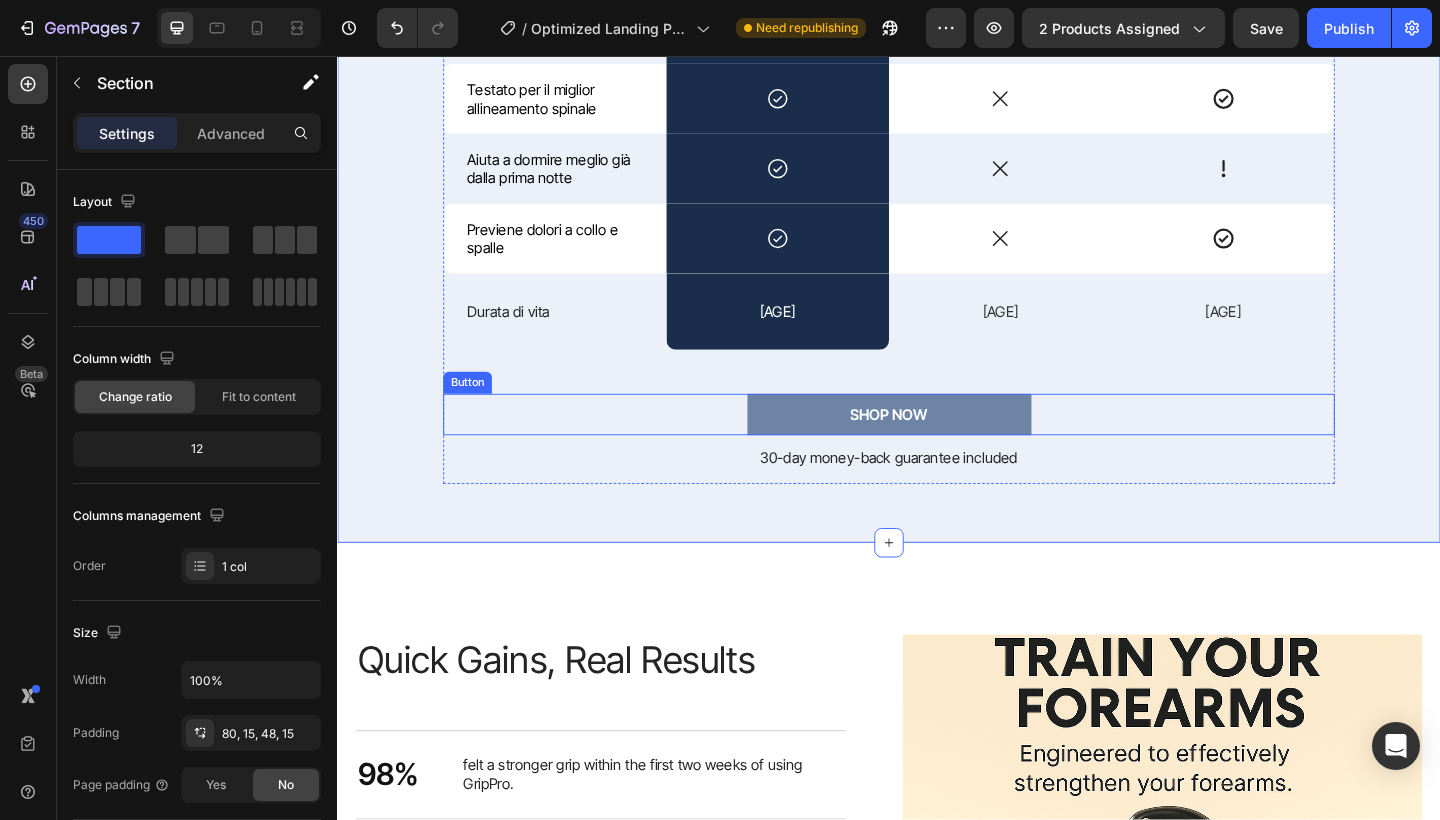 click on "SHOP NOW" at bounding box center (937, 446) 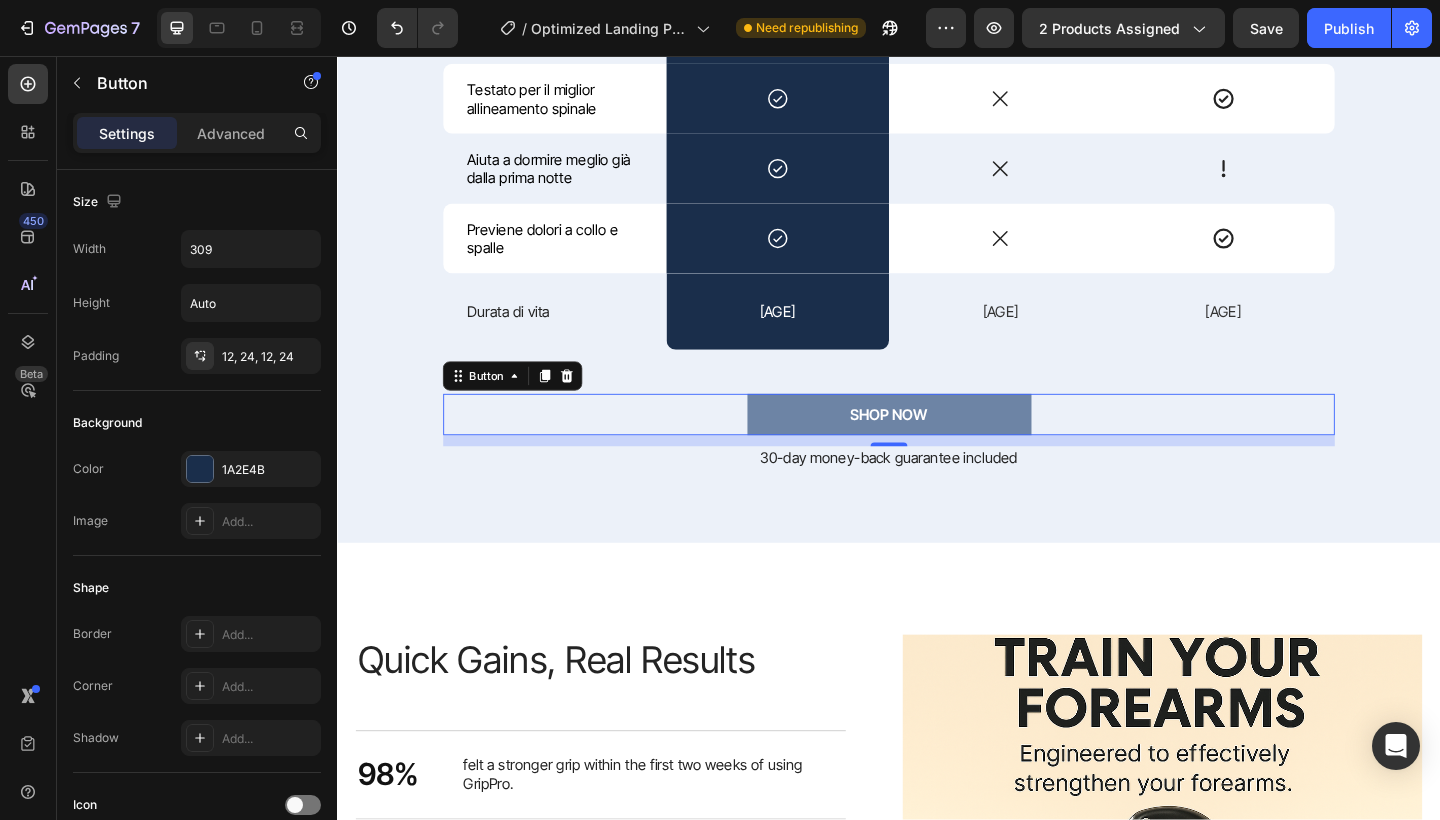 click on "SHOP NOW" at bounding box center (937, 446) 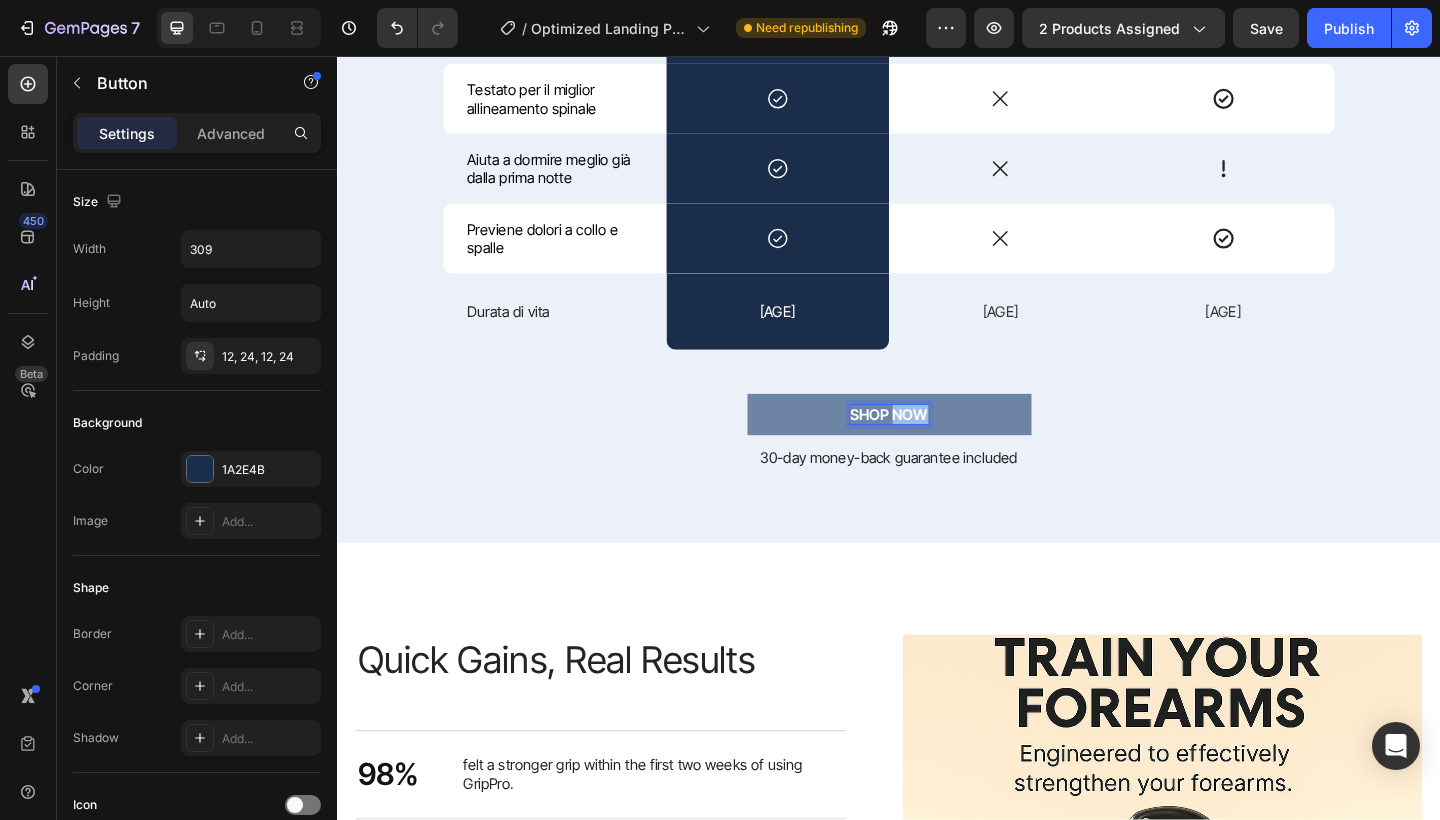 click on "SHOP NOW" at bounding box center (937, 446) 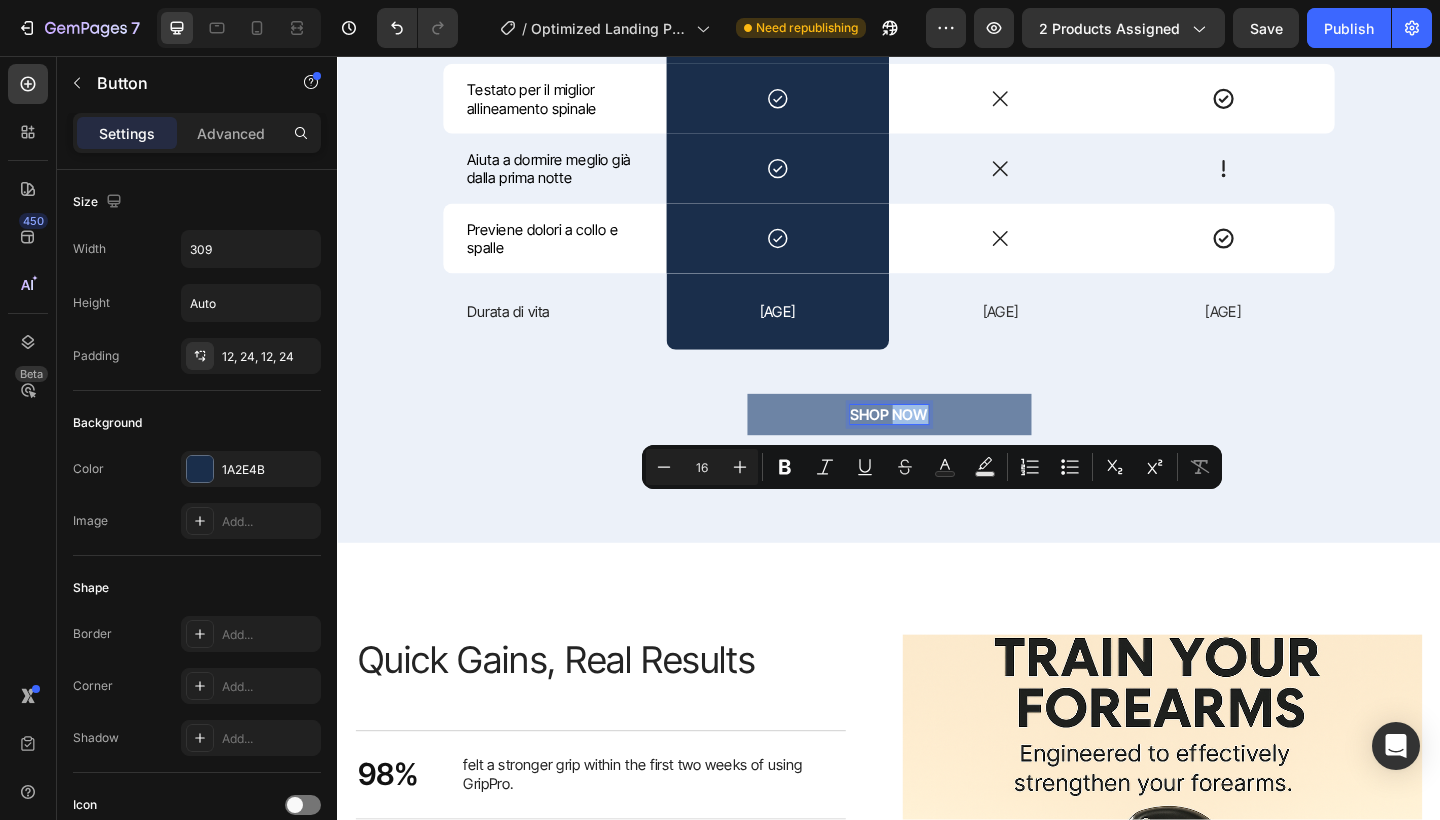 click on "SHOP NOW" at bounding box center [937, 446] 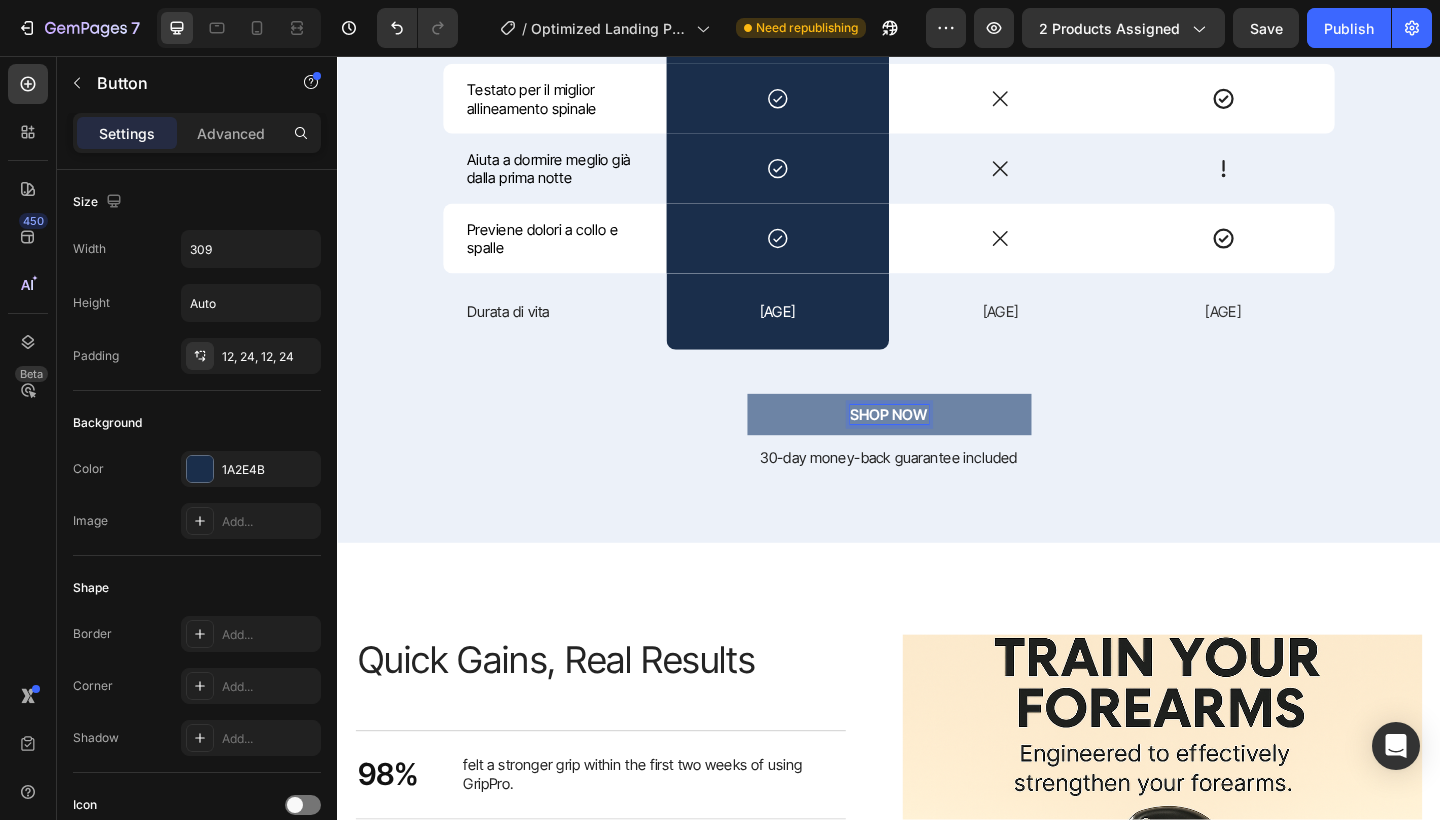 click on "SHOP NOW" at bounding box center (937, 446) 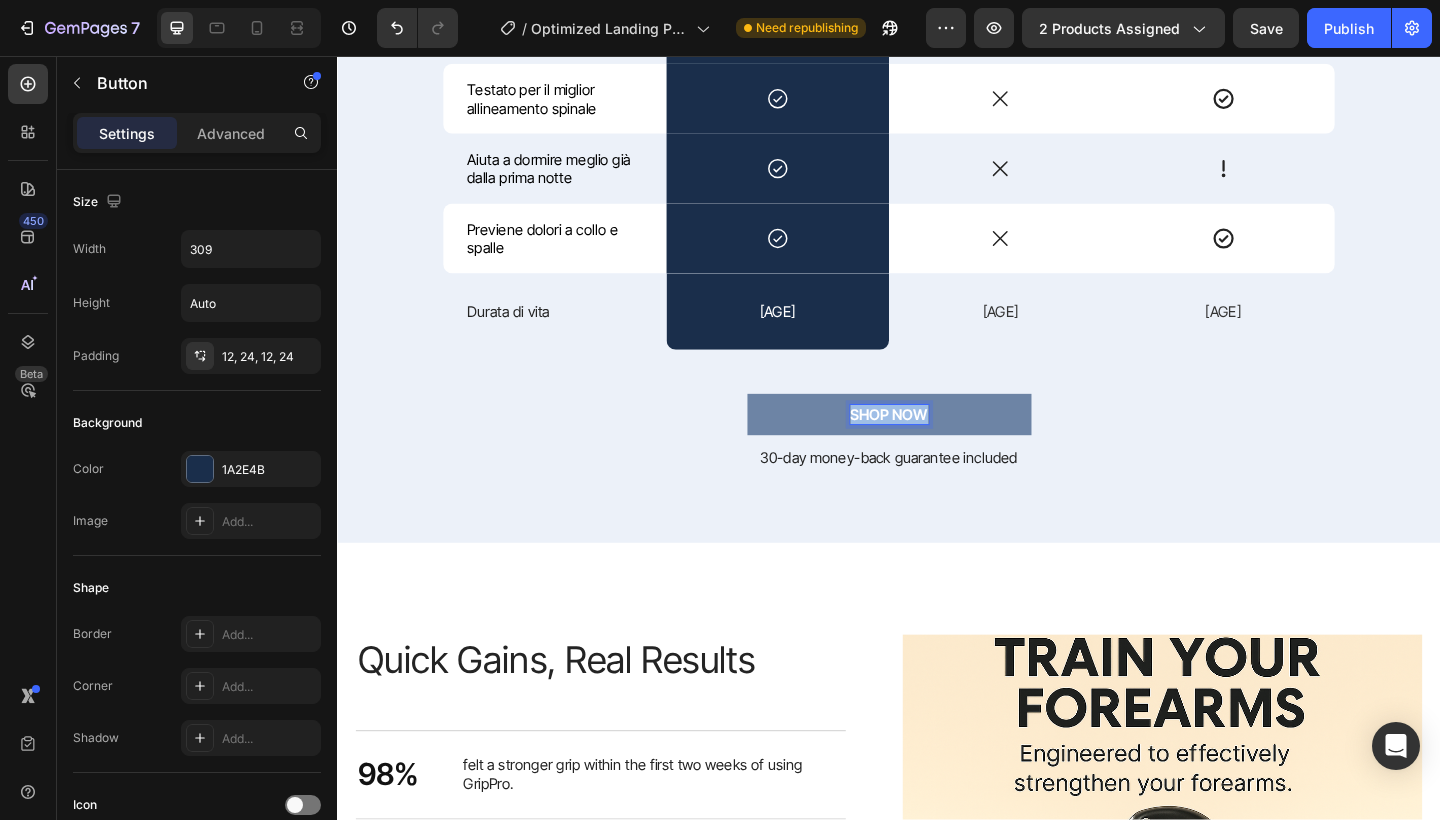 click on "SHOP NOW" at bounding box center (937, 446) 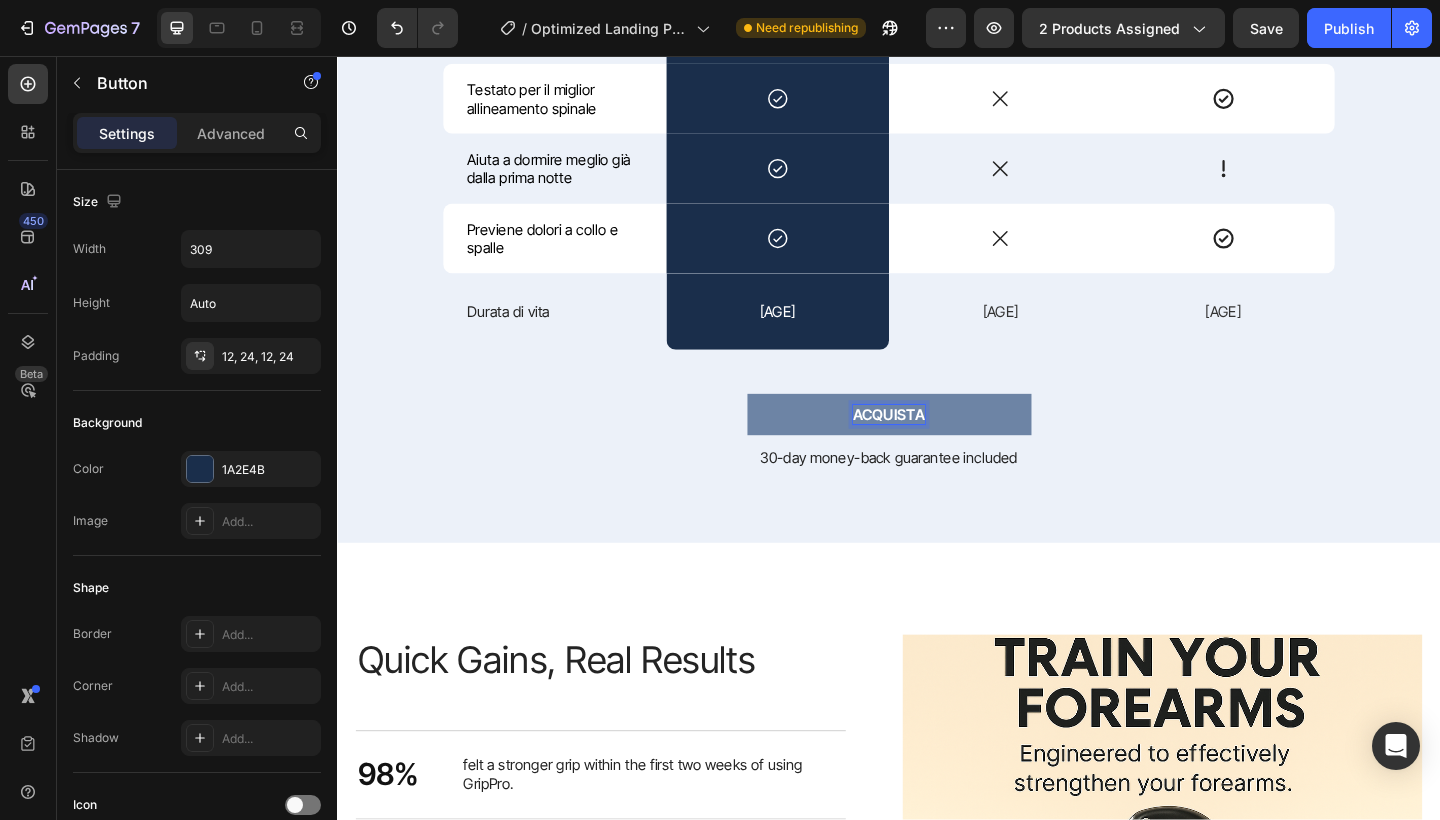 click on "ACQUISTA" at bounding box center (937, 446) 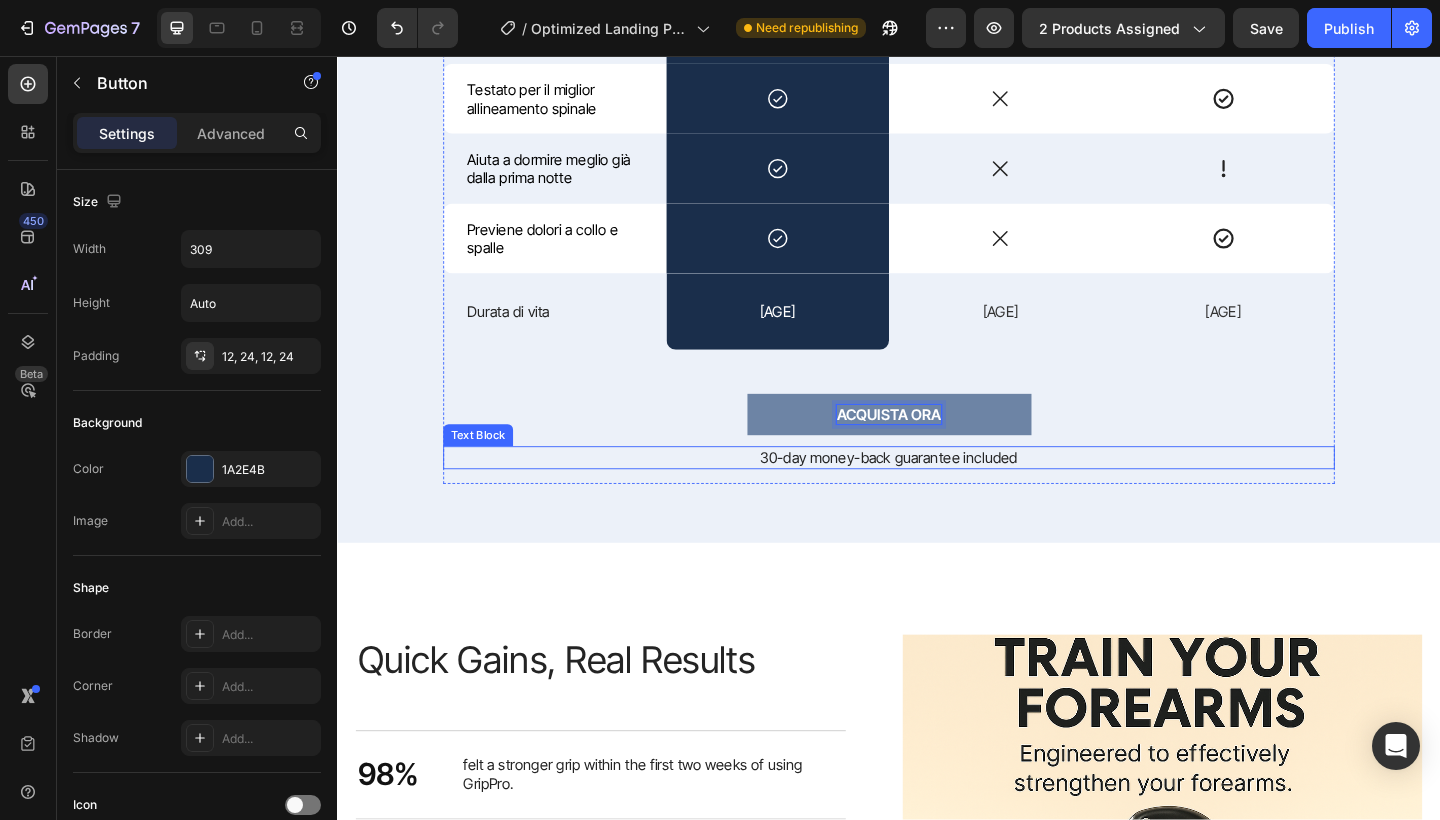 click on "30-day money-back guarantee included" at bounding box center [937, 493] 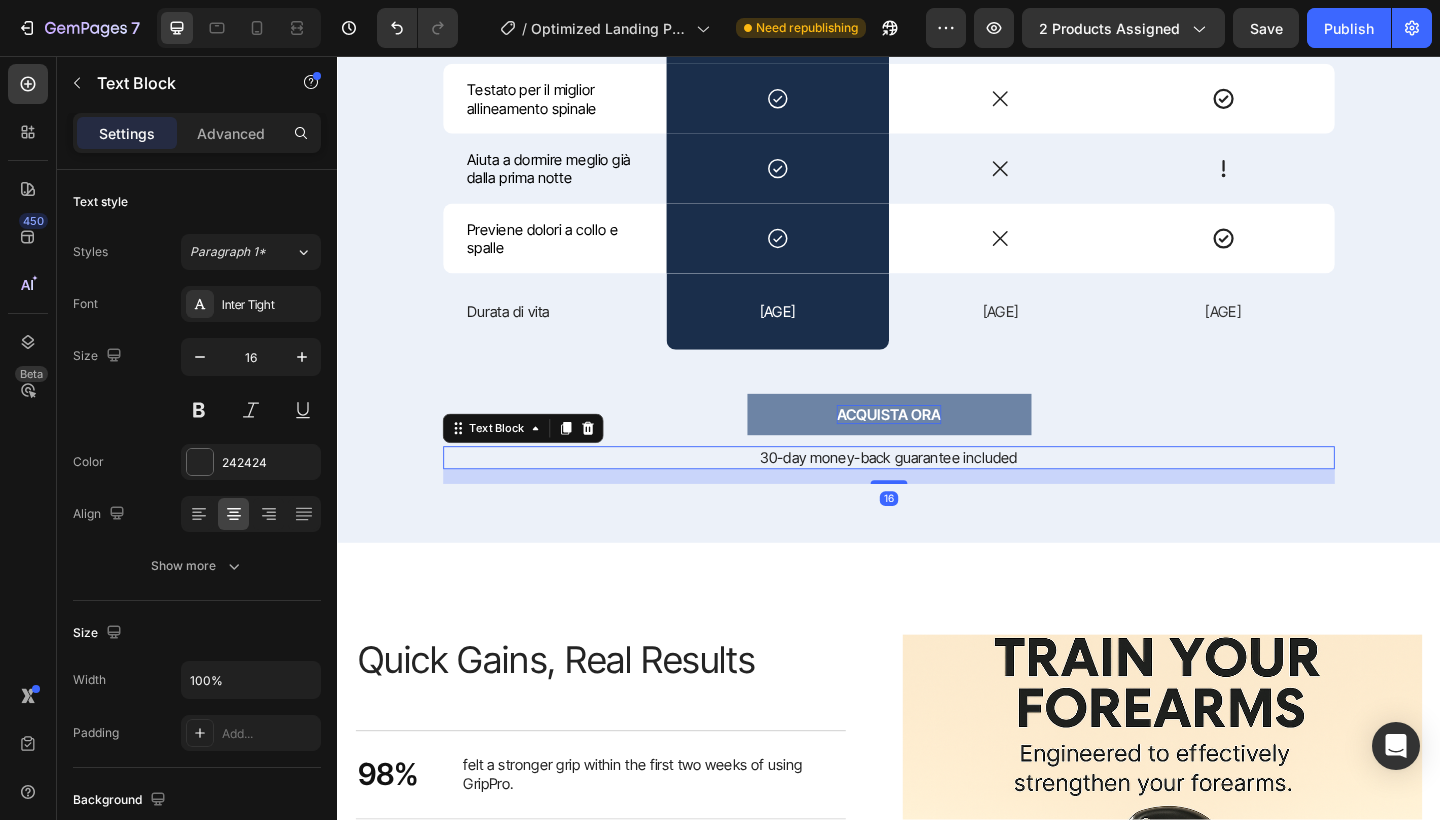 click on "30-day money-back guarantee included" at bounding box center [937, 493] 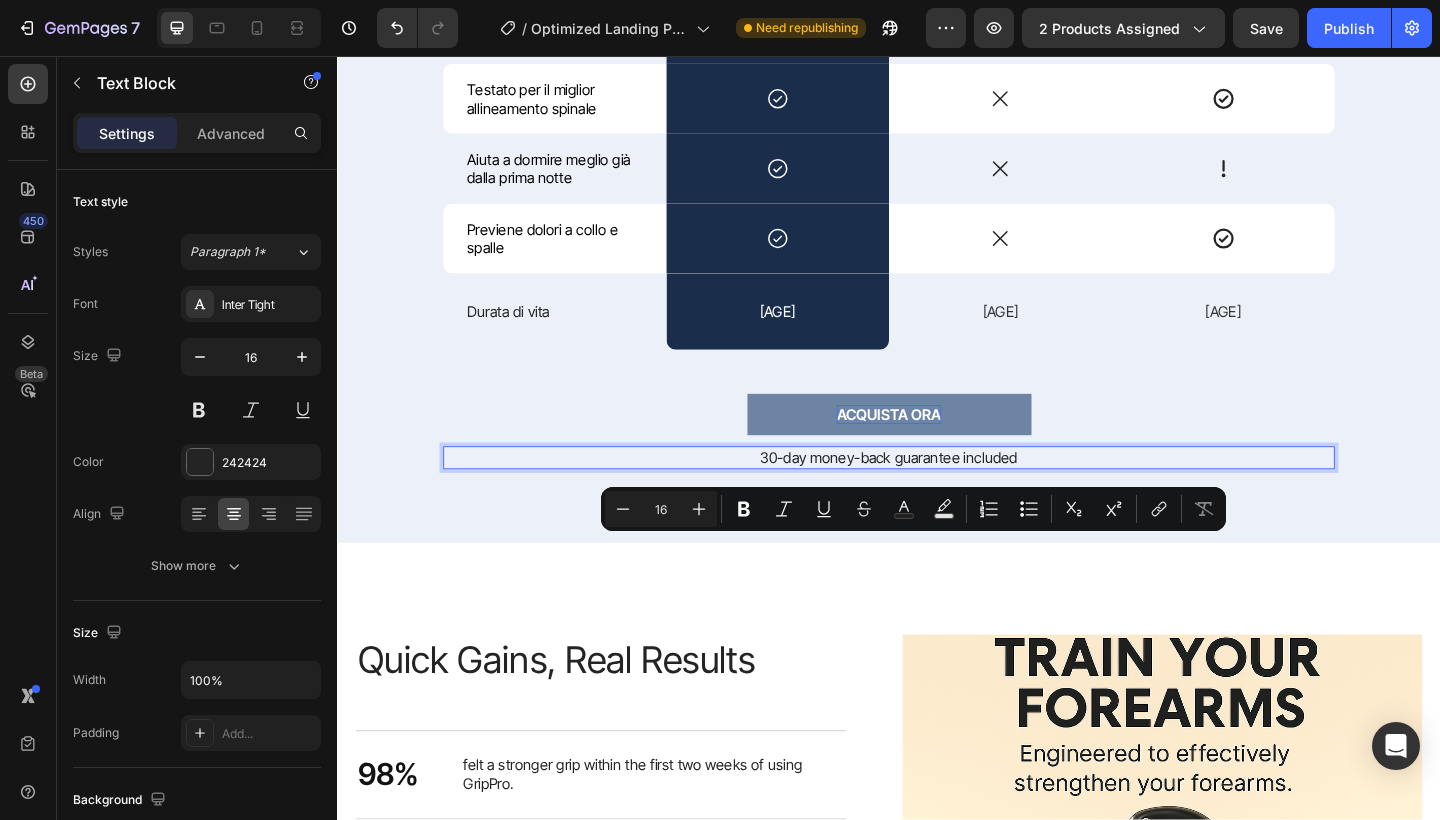 drag, startPoint x: 1076, startPoint y: 592, endPoint x: 800, endPoint y: 593, distance: 276.0018 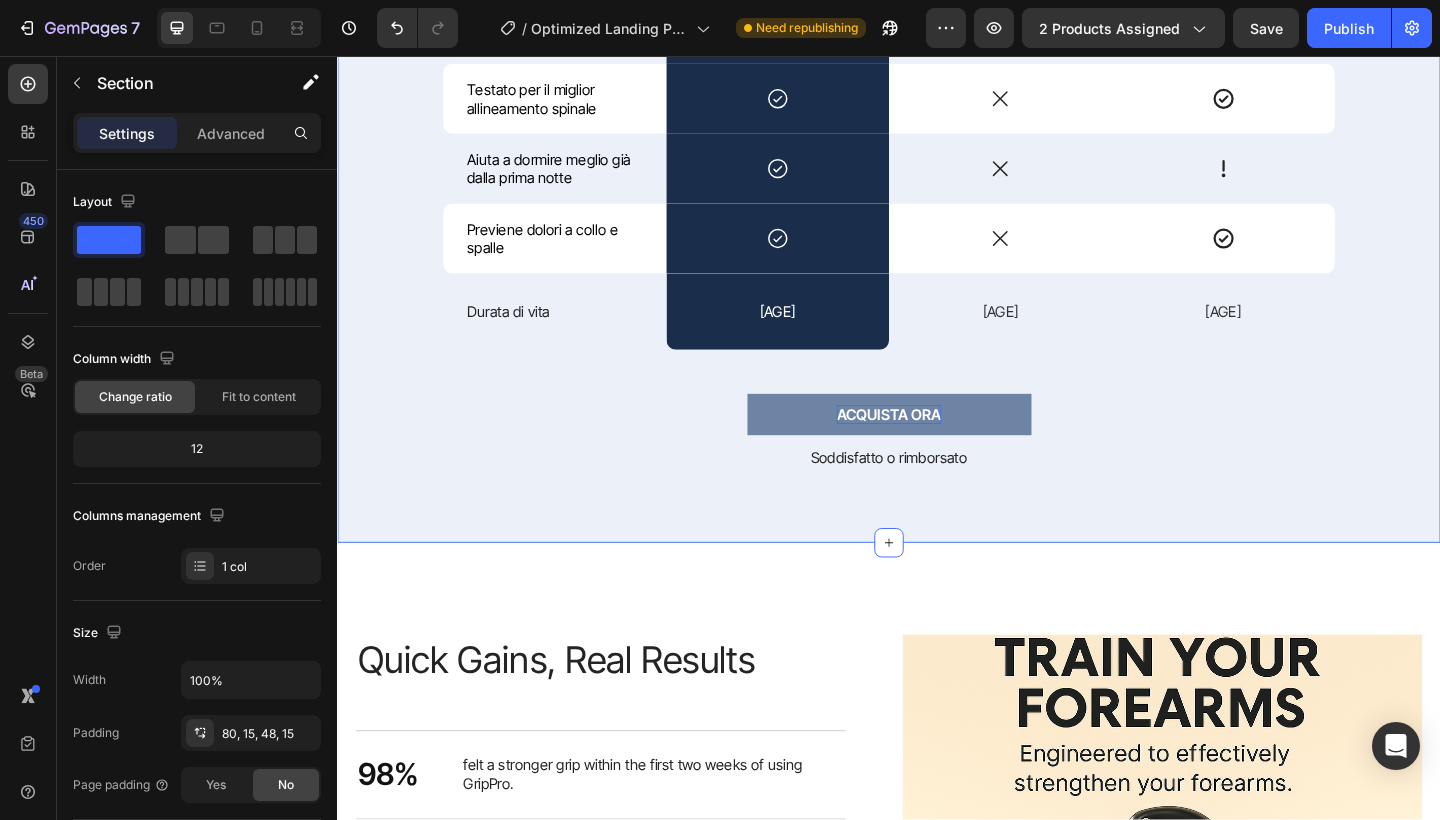 click on "PERCHé SCEGLIERCI Text Block Per Migliorare il Tuo Sonno Heading
Drop element here Image CUSCINO  NORMALE Text Block CUSCINO PROFESSIONALE Text Block Row Prezzo Text Block $$ Text Block $ Text Block $$$ Text Block Row Si adatta al tuo corpo Text Block
Icon Row
Icon
Icon Row Riduce i risvegli notturni Text Block
Icon Row
Icon
Icon Row Testato per il miglior allineamento spinale Text Block
Icon Row
Icon
Icon Row Aiuta a dormire meglio già dalla prima notte Text Block
Icon Row
Icon
Icon Row Previene dolori a collo e spalle Text Block
Icon Row
Icon
Icon Row Durata di vita Text Block Lunga (3-5 anni) Text Block Row Breve (1 anno) Text Block Medio/Lunga (2-4 anni) Text Block Row ACQUISTA ORA Button Soddisfatto o rimborsato Text Block   16 Row Section 3" at bounding box center (937, 78) 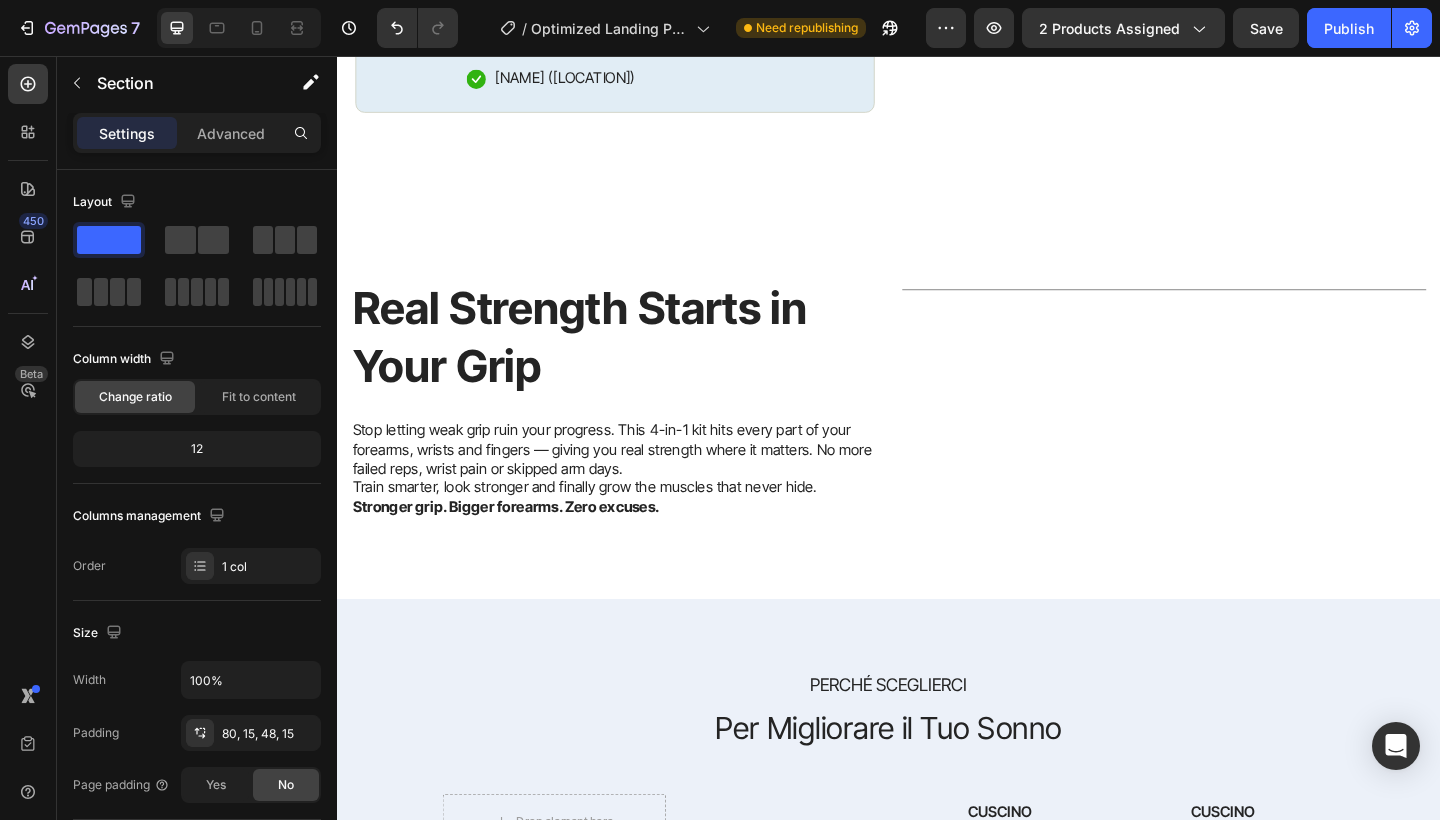 scroll, scrollTop: 1055, scrollLeft: 0, axis: vertical 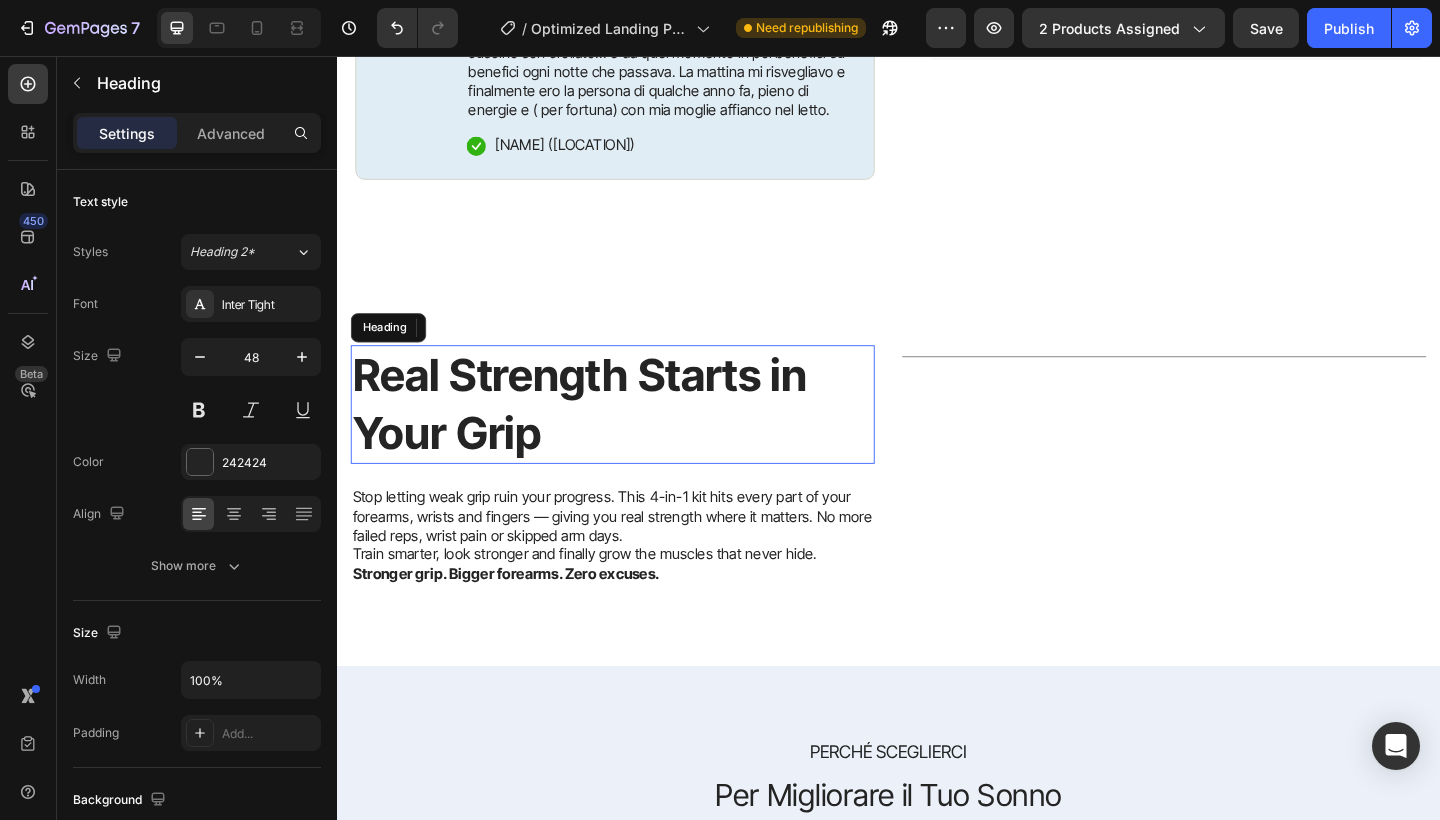 click on "Real Strength Starts in Your Grip" at bounding box center (601, 434) 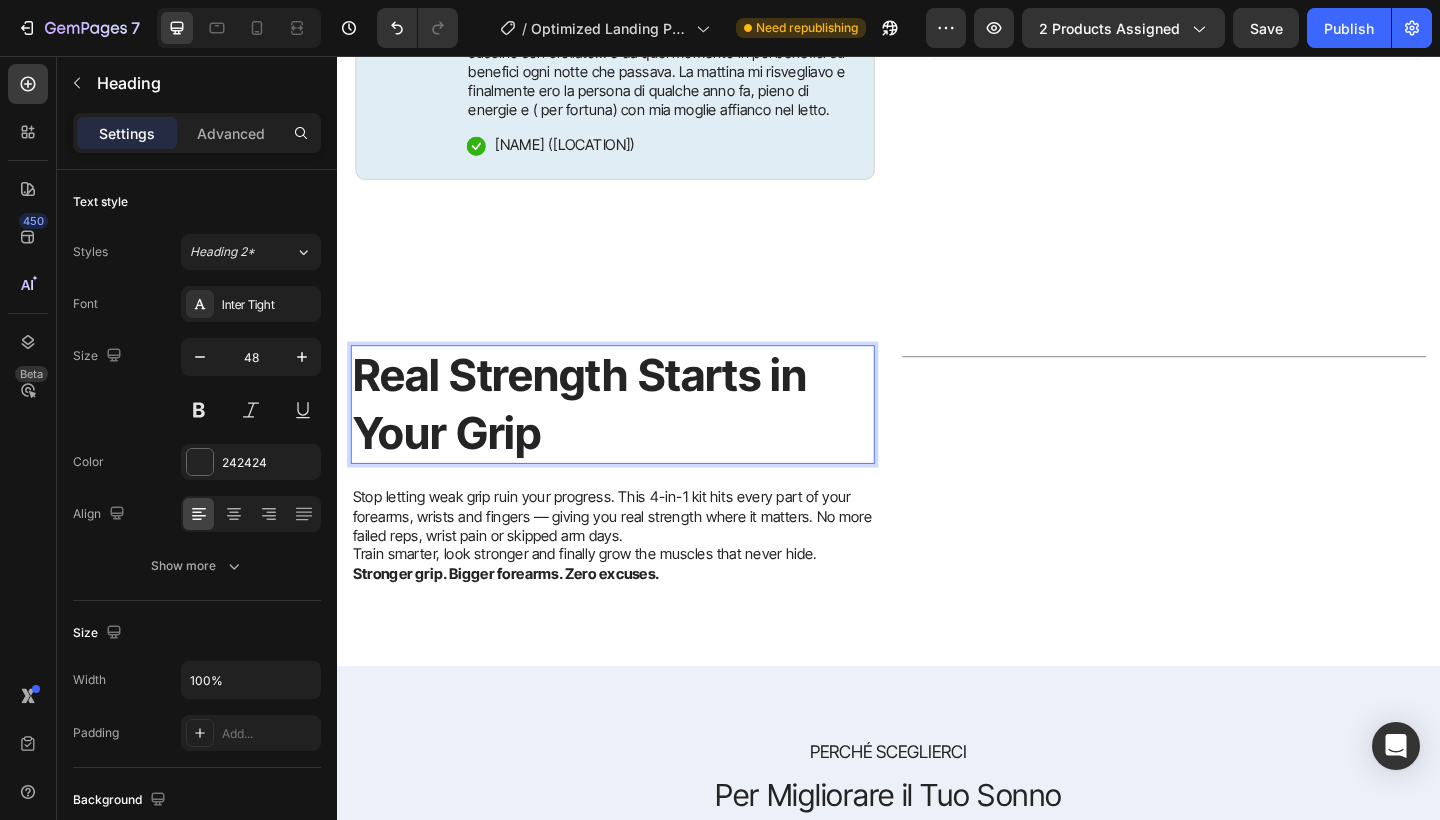 click on "Real Strength Starts in Your Grip" at bounding box center [601, 434] 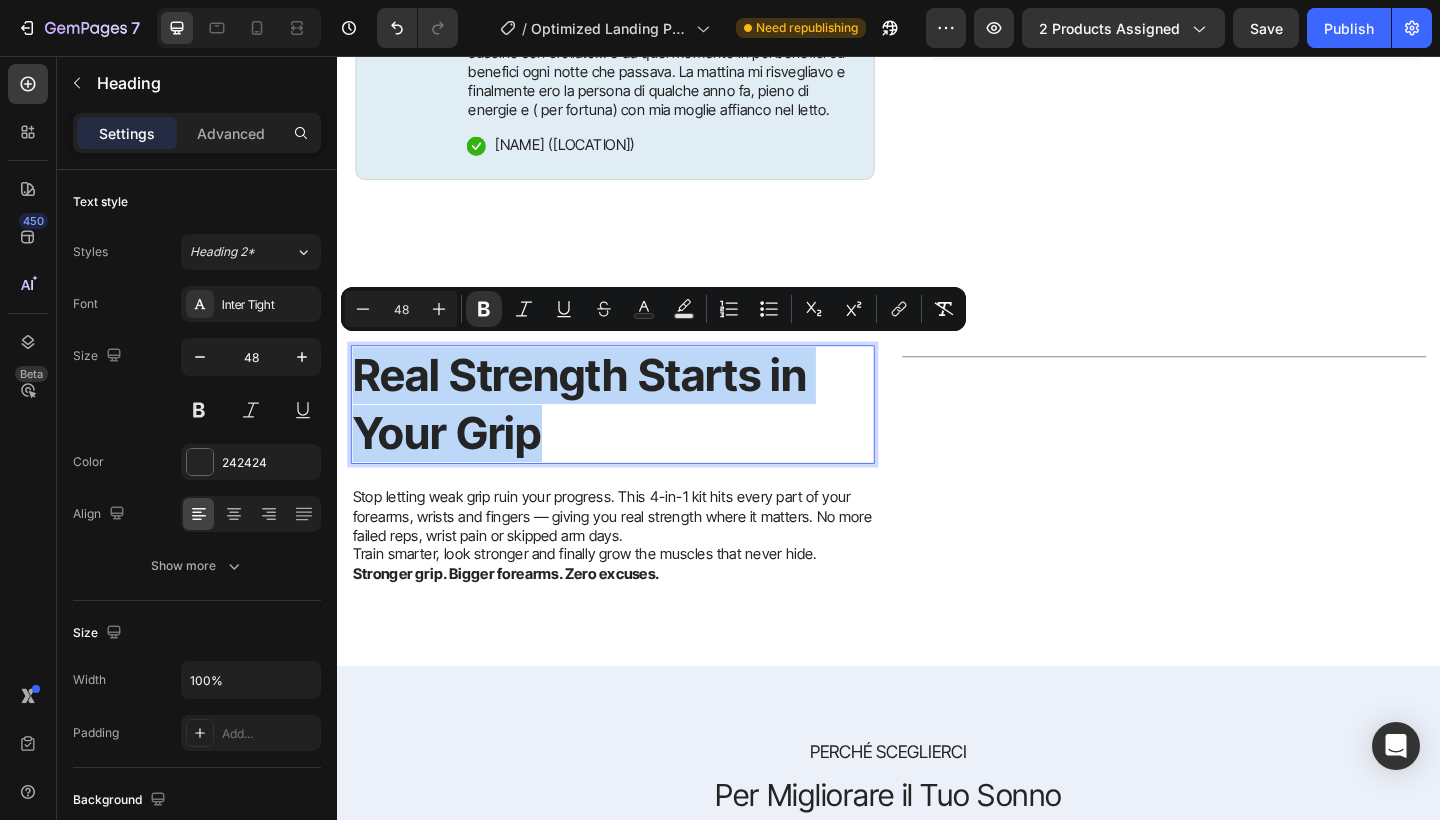 drag, startPoint x: 552, startPoint y: 457, endPoint x: 518, endPoint y: 449, distance: 34.928497 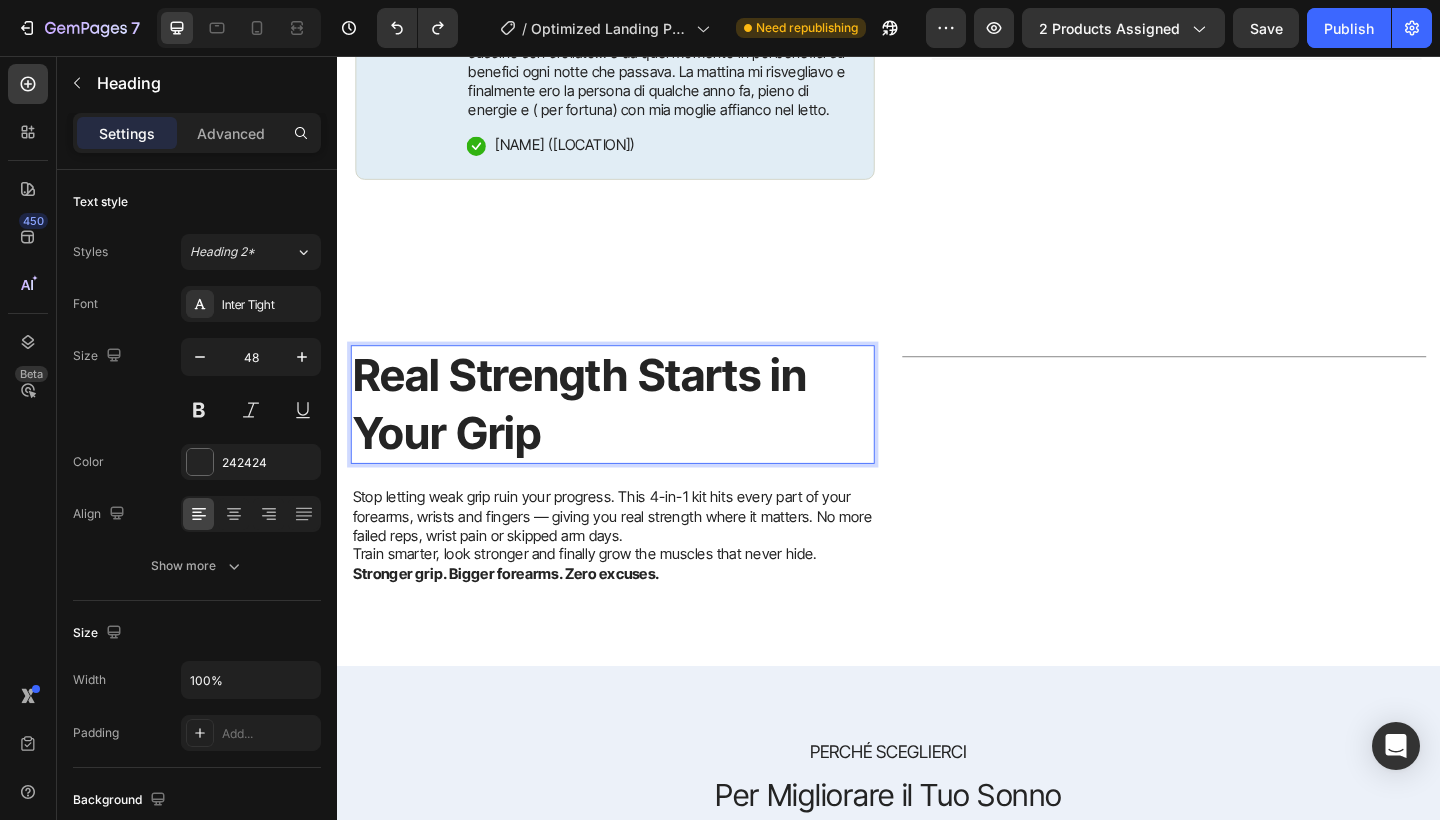 click on "Real Strength Starts in Your Grip" at bounding box center [637, 435] 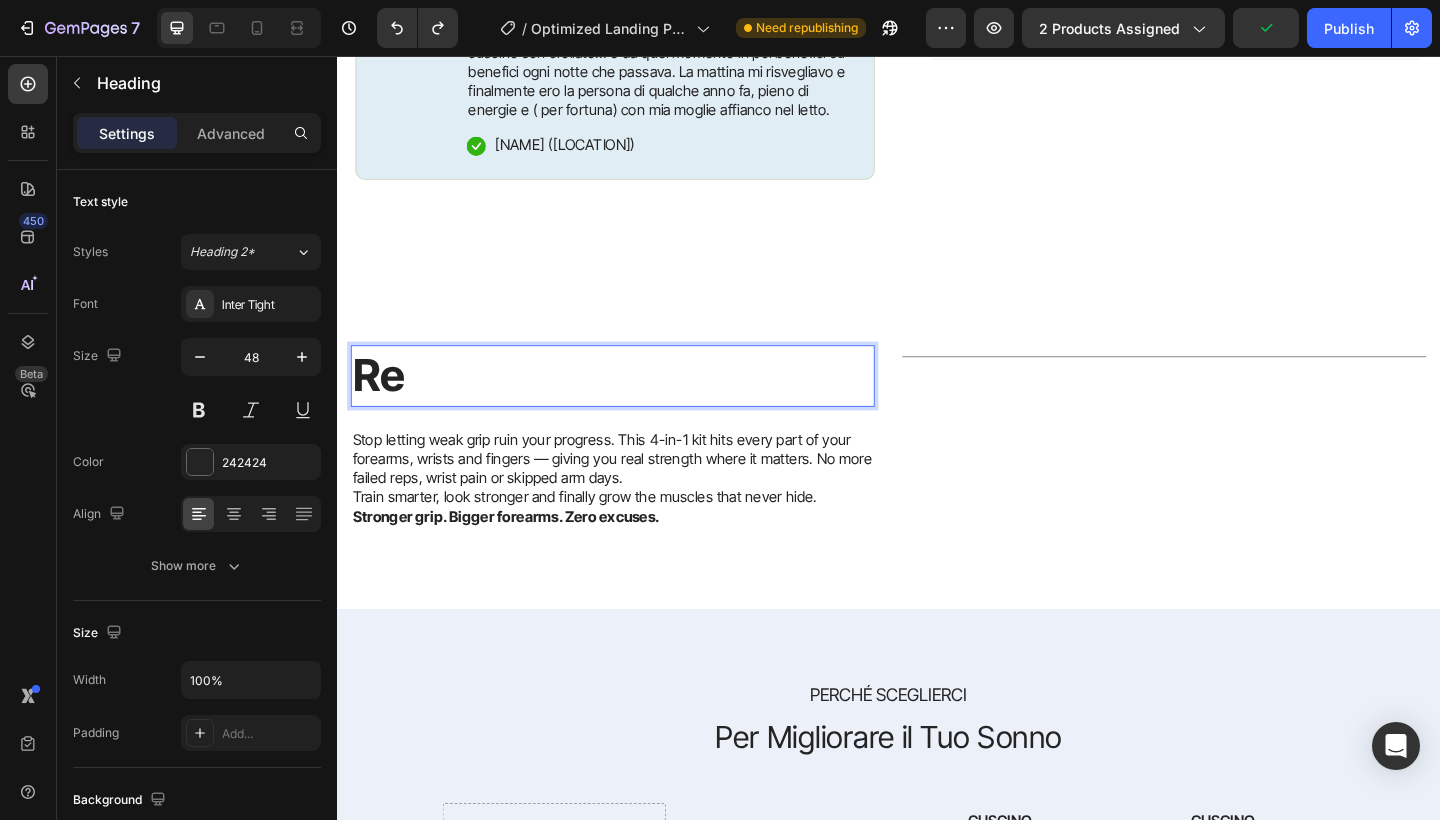 type 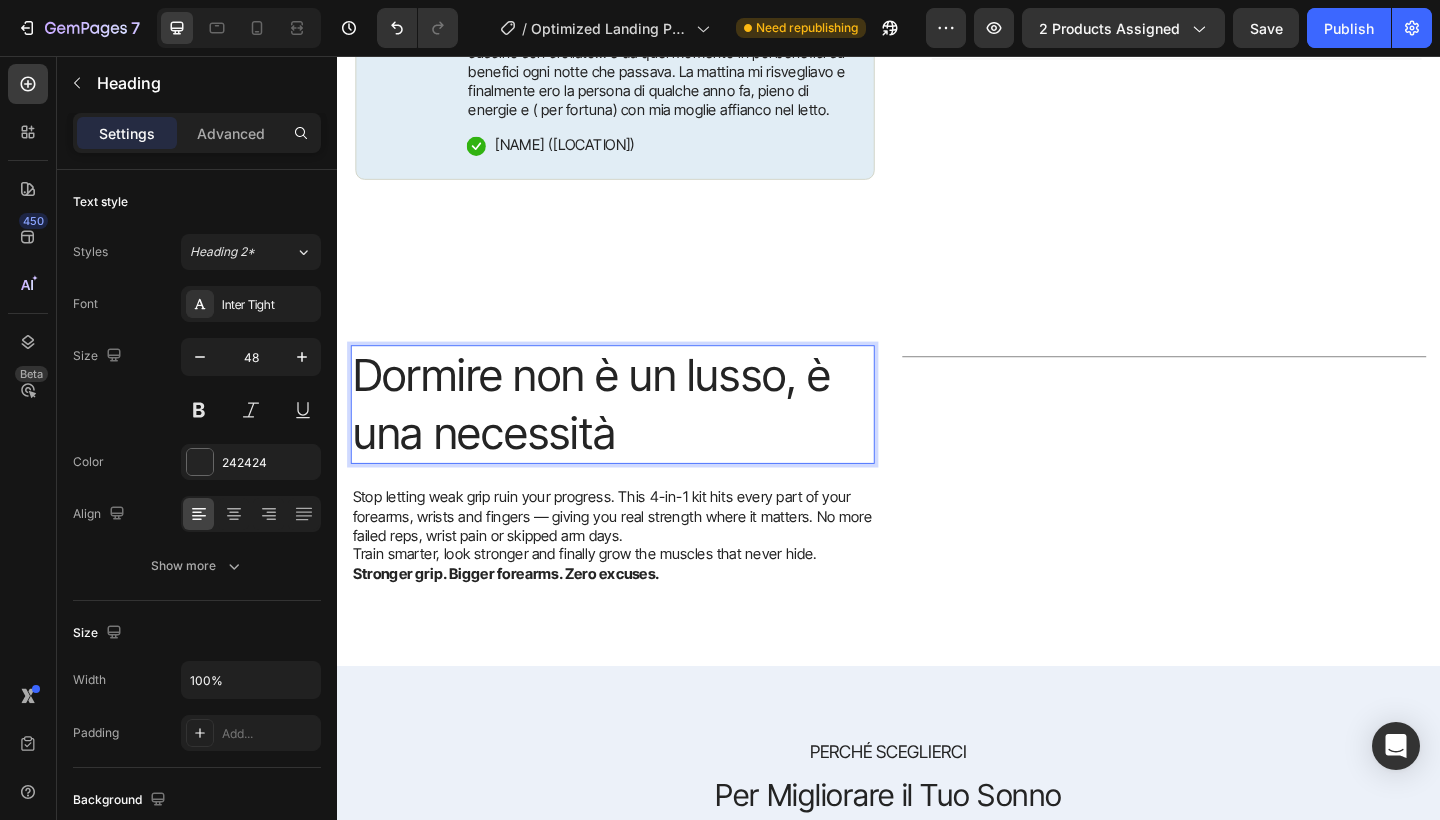 click on "Dormire non è un lusso, è una necessità" at bounding box center (637, 435) 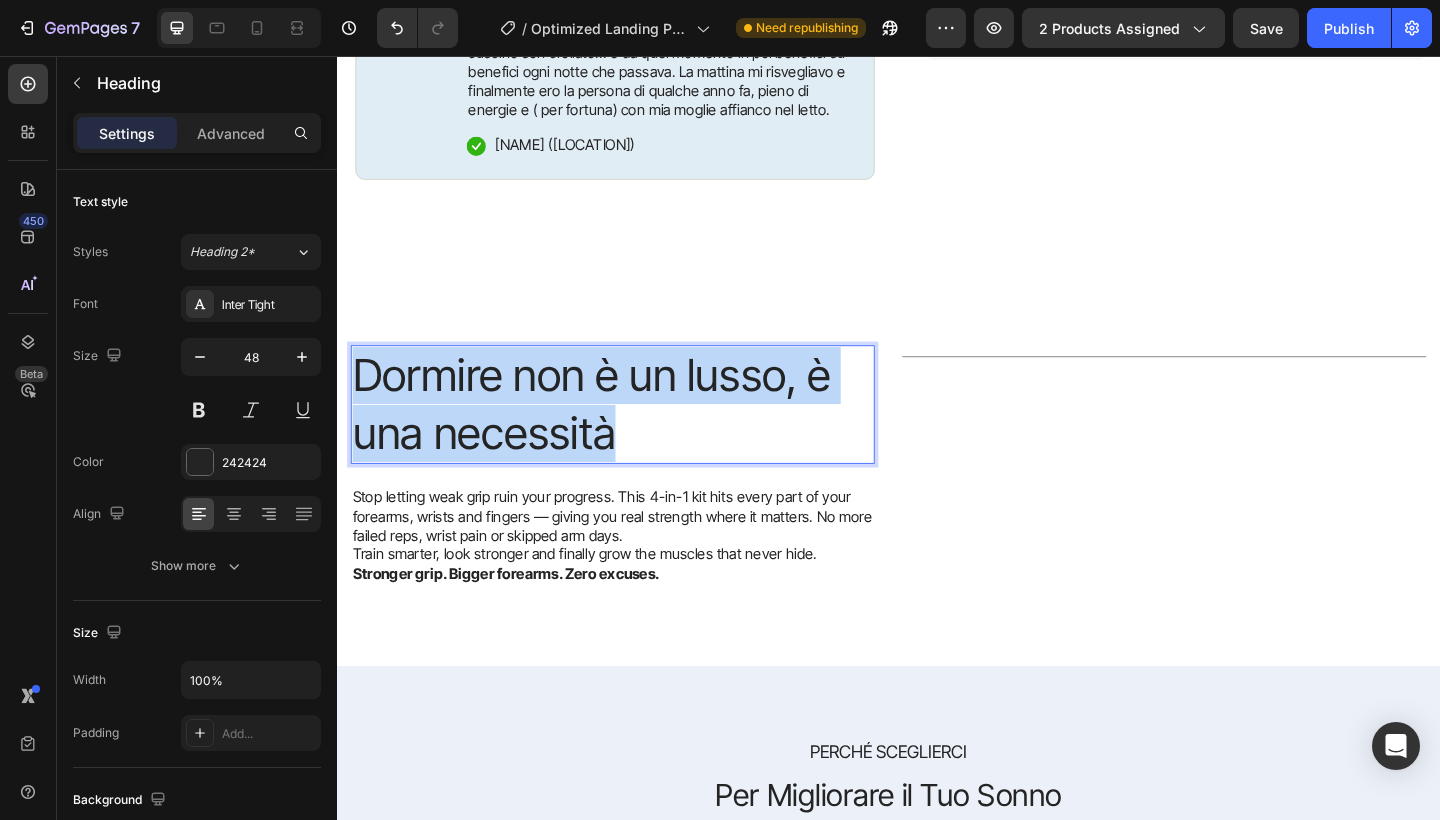 drag, startPoint x: 636, startPoint y: 455, endPoint x: 346, endPoint y: 397, distance: 295.74313 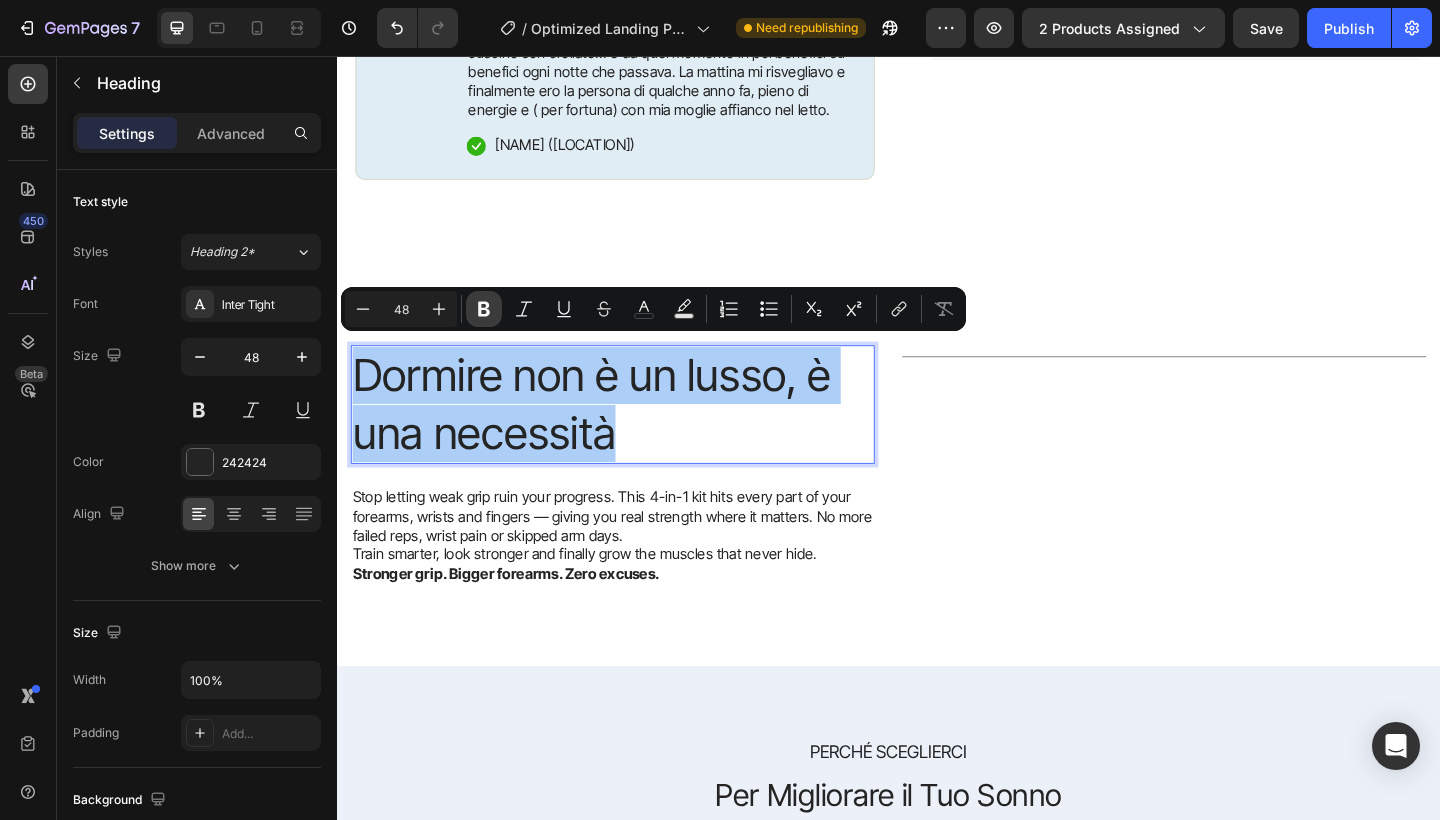 click on "Bold" at bounding box center [484, 309] 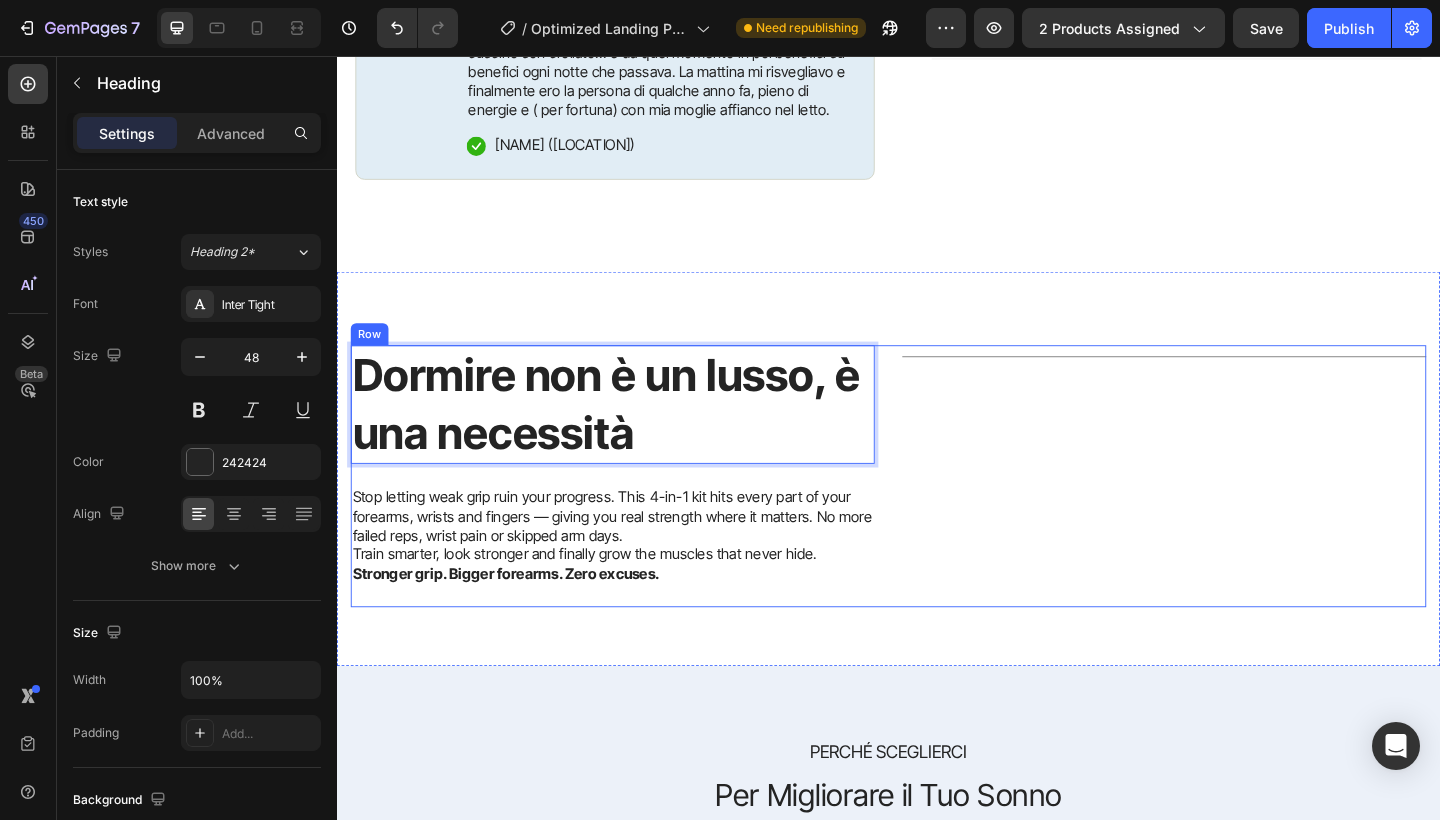 click on "Title Line" at bounding box center (1237, 513) 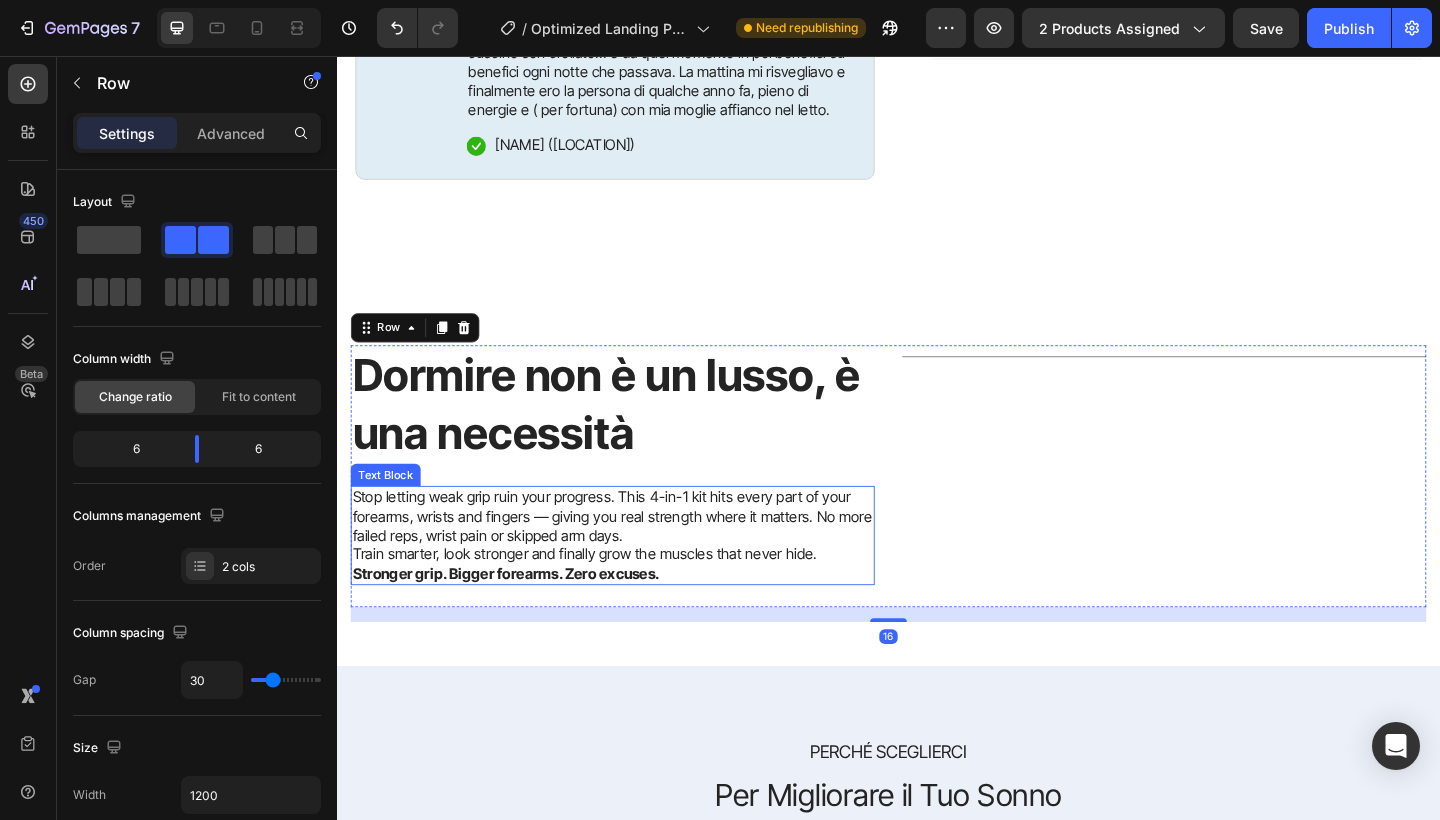 click on "Stronger grip. Bigger forearms. Zero excuses." at bounding box center (521, 619) 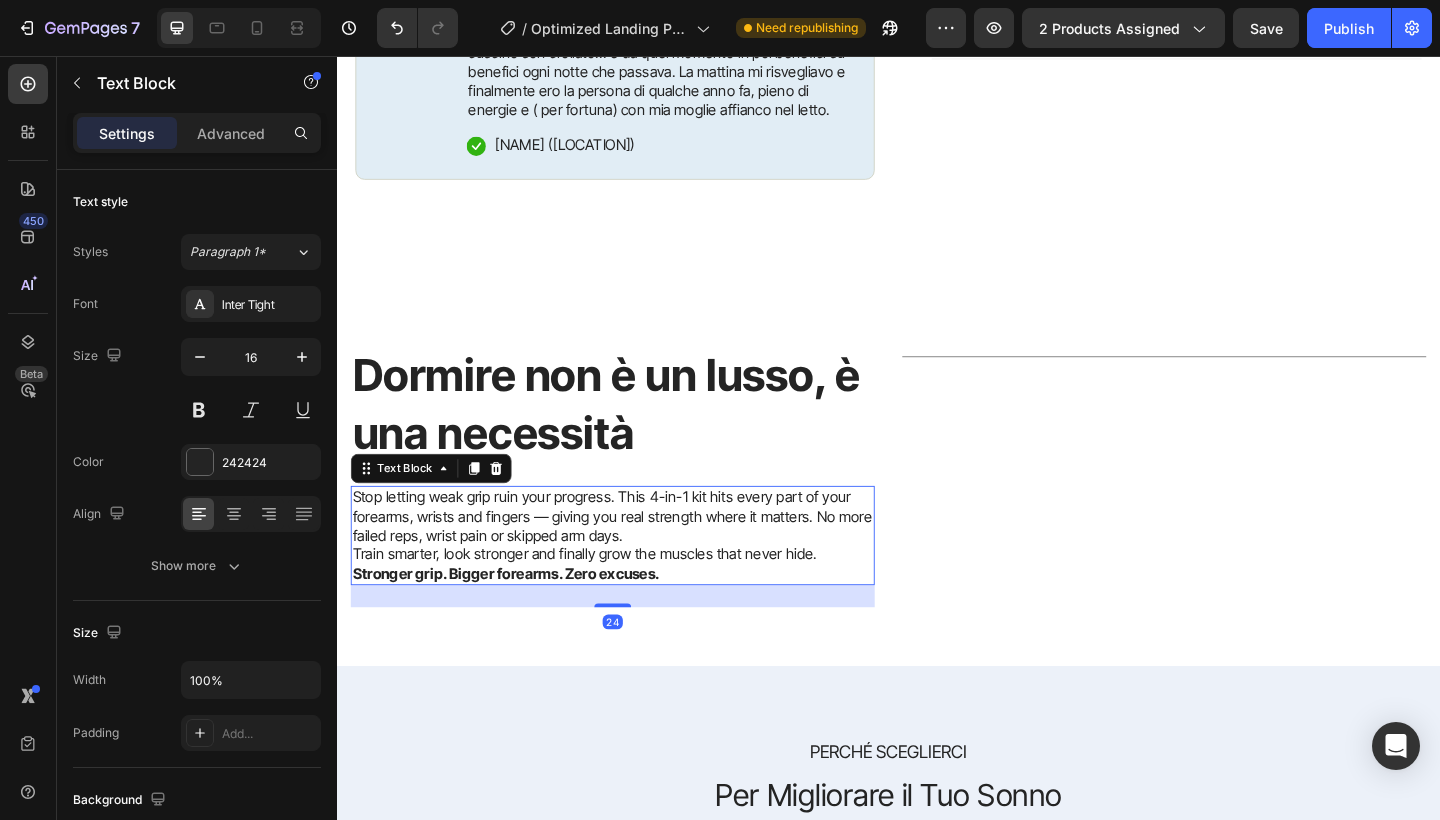 click on "Train smarter, look stronger and finally grow the muscles that never hide." at bounding box center [637, 598] 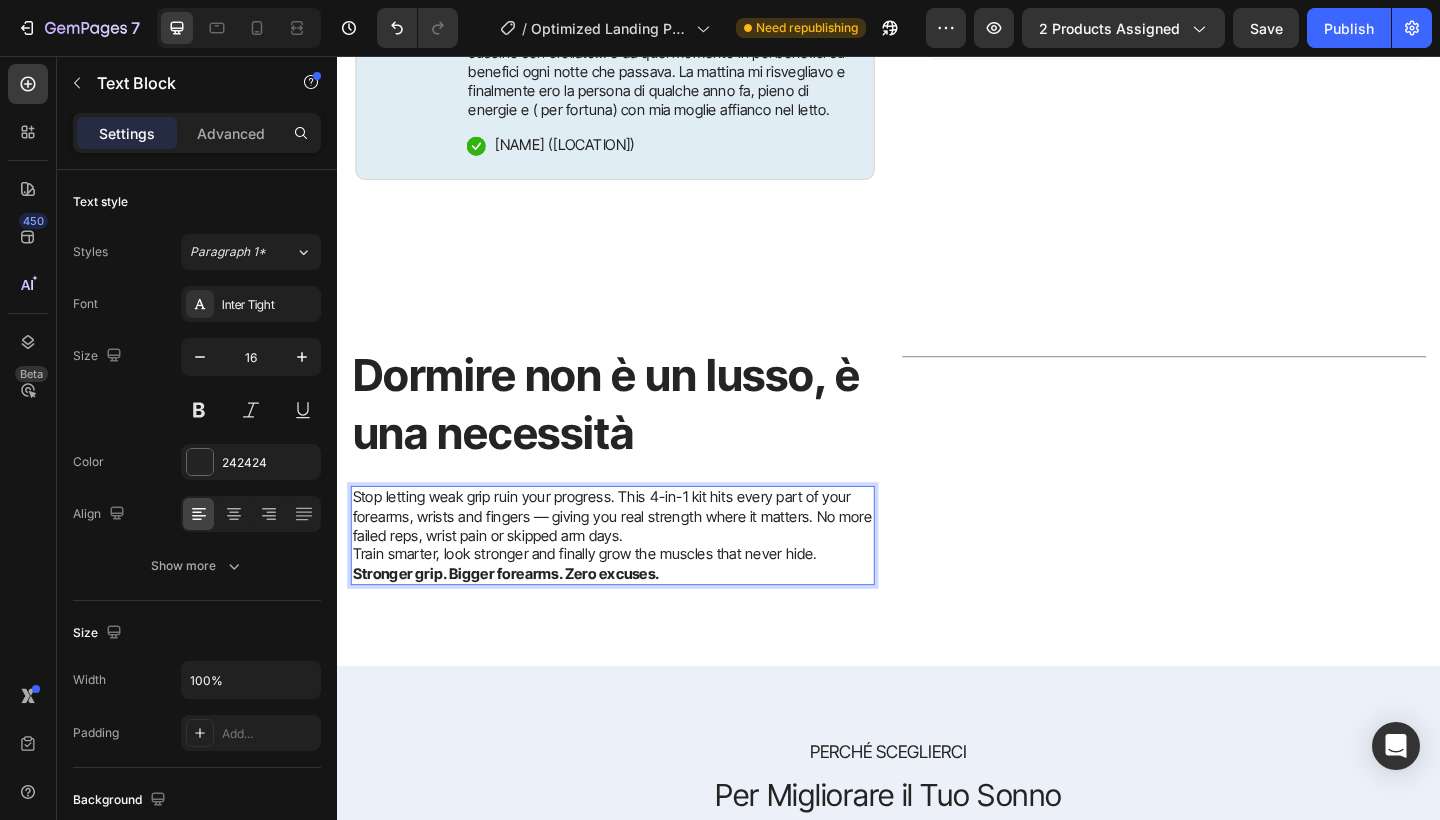 click on "Stronger grip. Bigger forearms. Zero excuses." at bounding box center (637, 619) 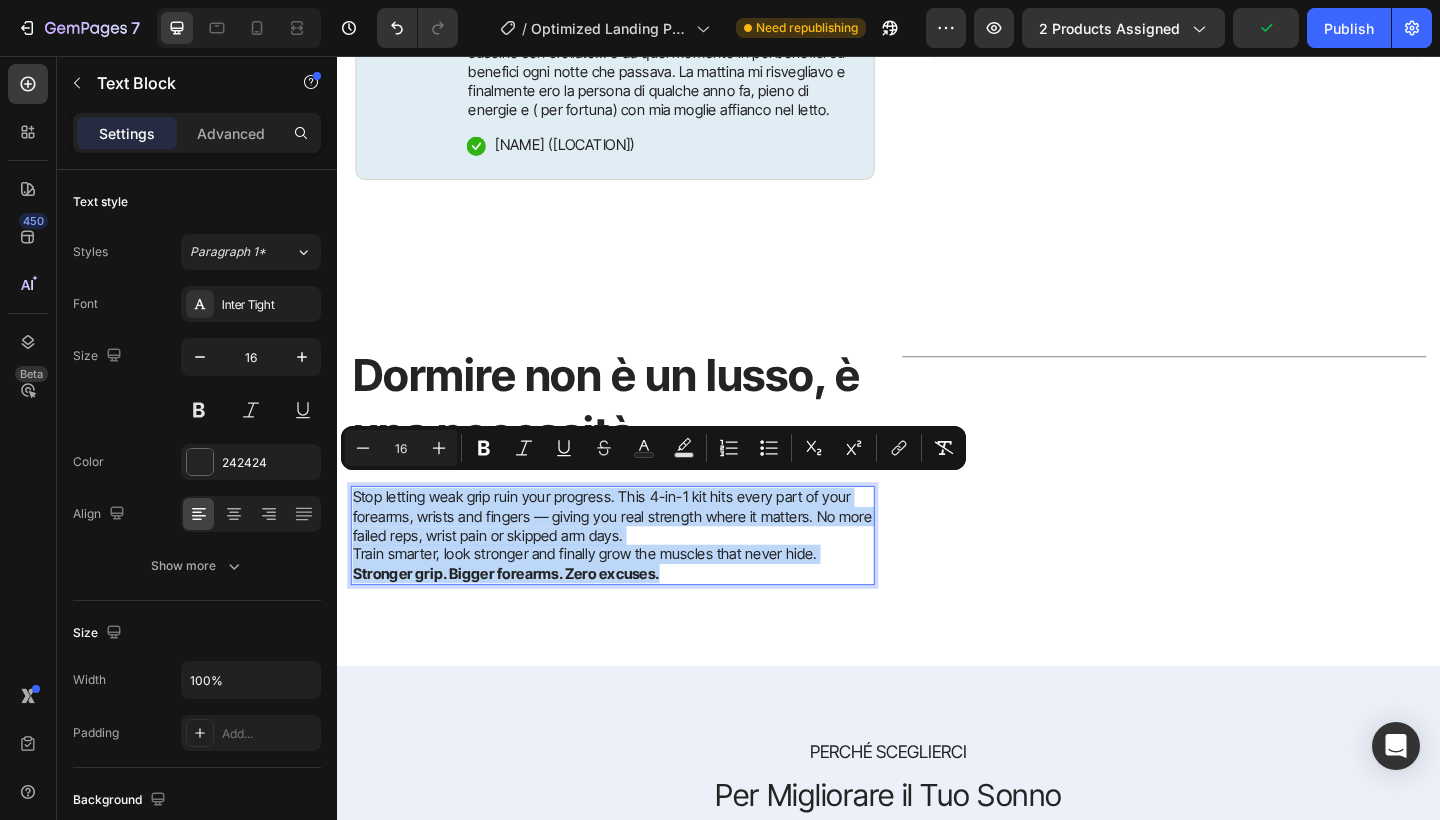 drag, startPoint x: 689, startPoint y: 599, endPoint x: 747, endPoint y: 504, distance: 111.305885 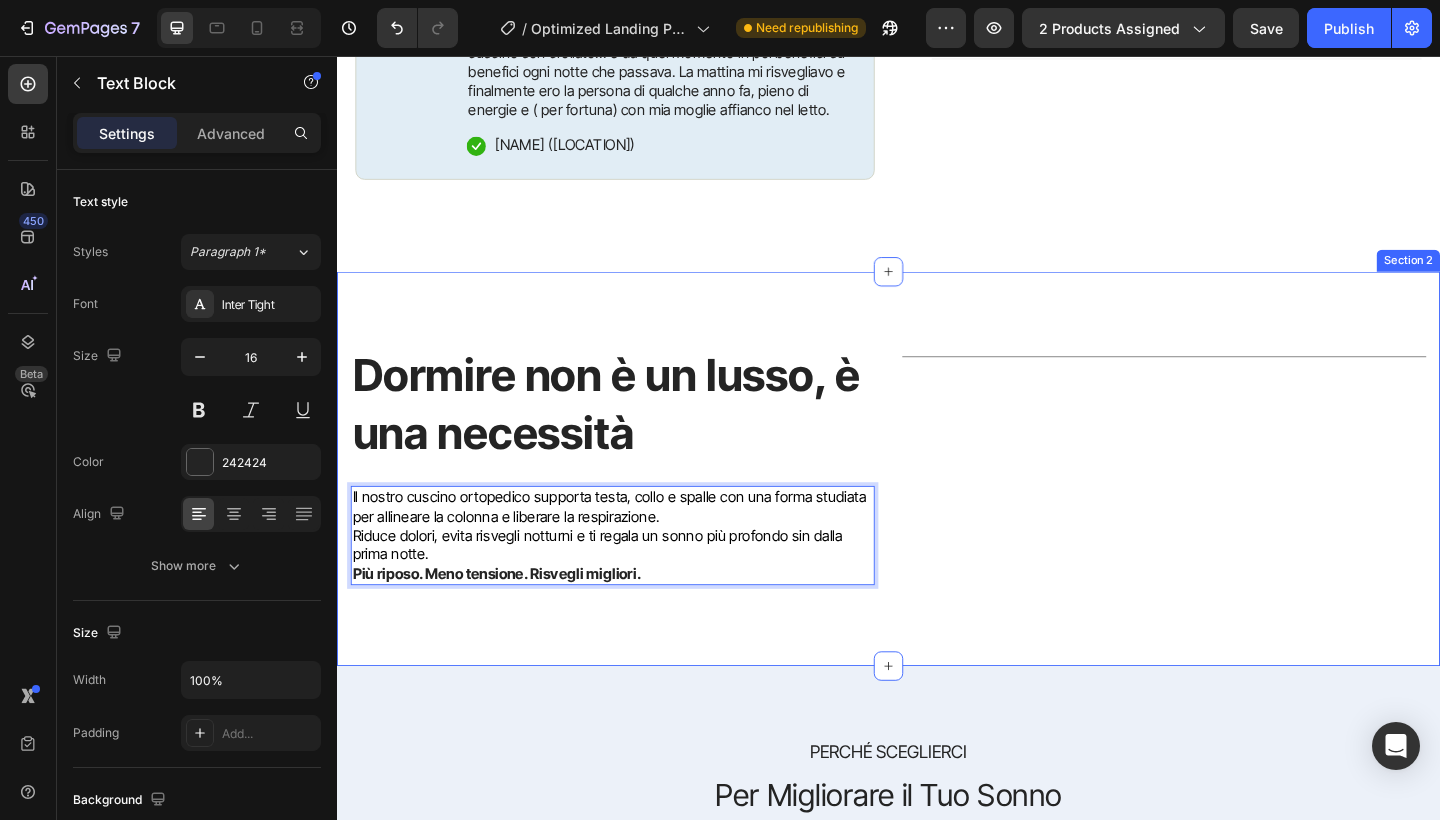 click on "⁠⁠⁠⁠⁠⁠⁠ Dormire non è un lusso, è una necessità Heading Il nostro cuscino ortopedico supporta testa, collo e spalle con una forma studiata per allineare la colonna e liberare la respirazione. Riduce dolori, evita risvegli notturni e ti regala un sonno più profondo sin dalla prima notte. Più riposo. Meno tensione. Risvegli migliori. Text Block   24                Title Line Row Section 2" at bounding box center (937, 505) 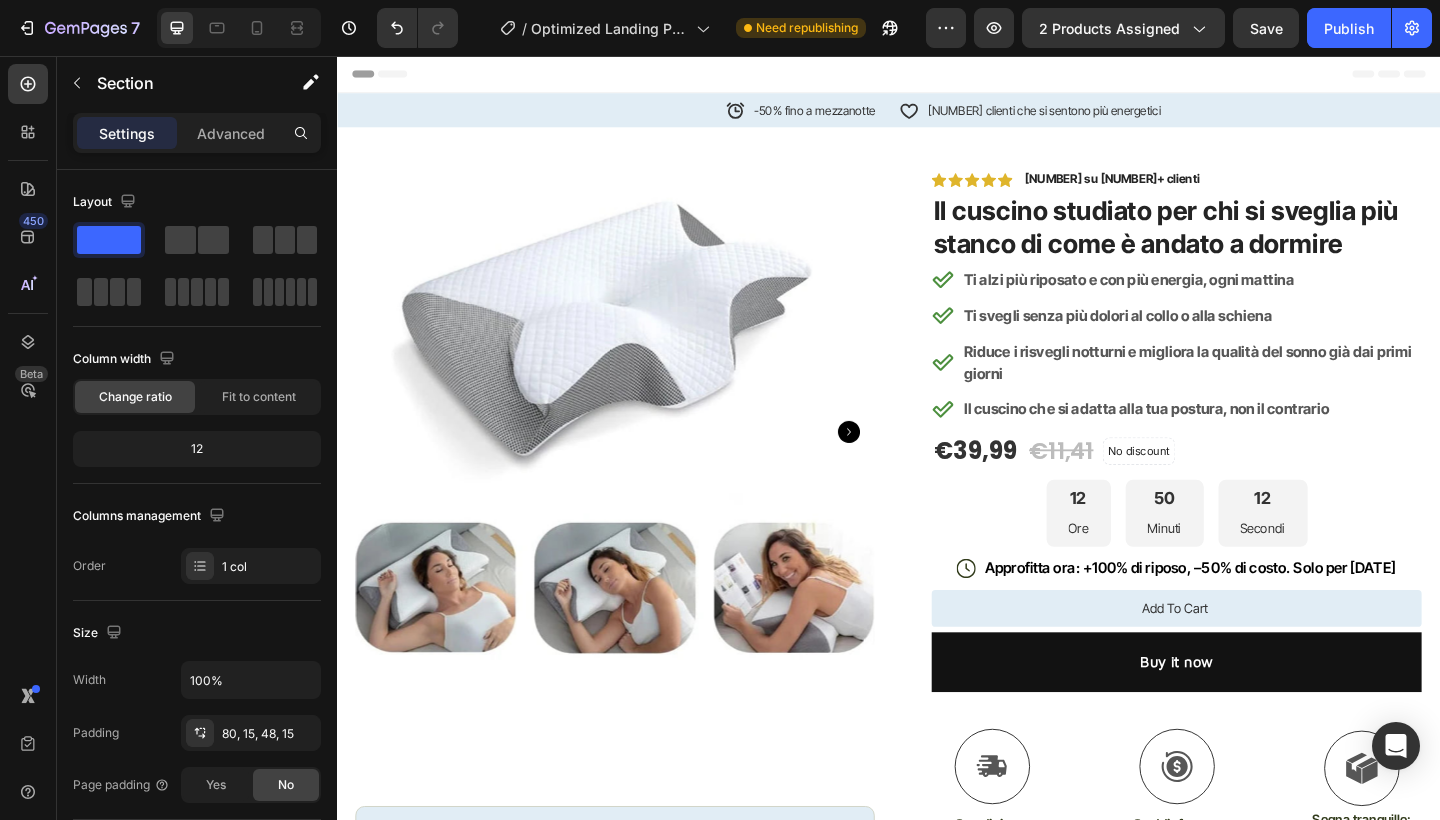 scroll, scrollTop: 0, scrollLeft: 0, axis: both 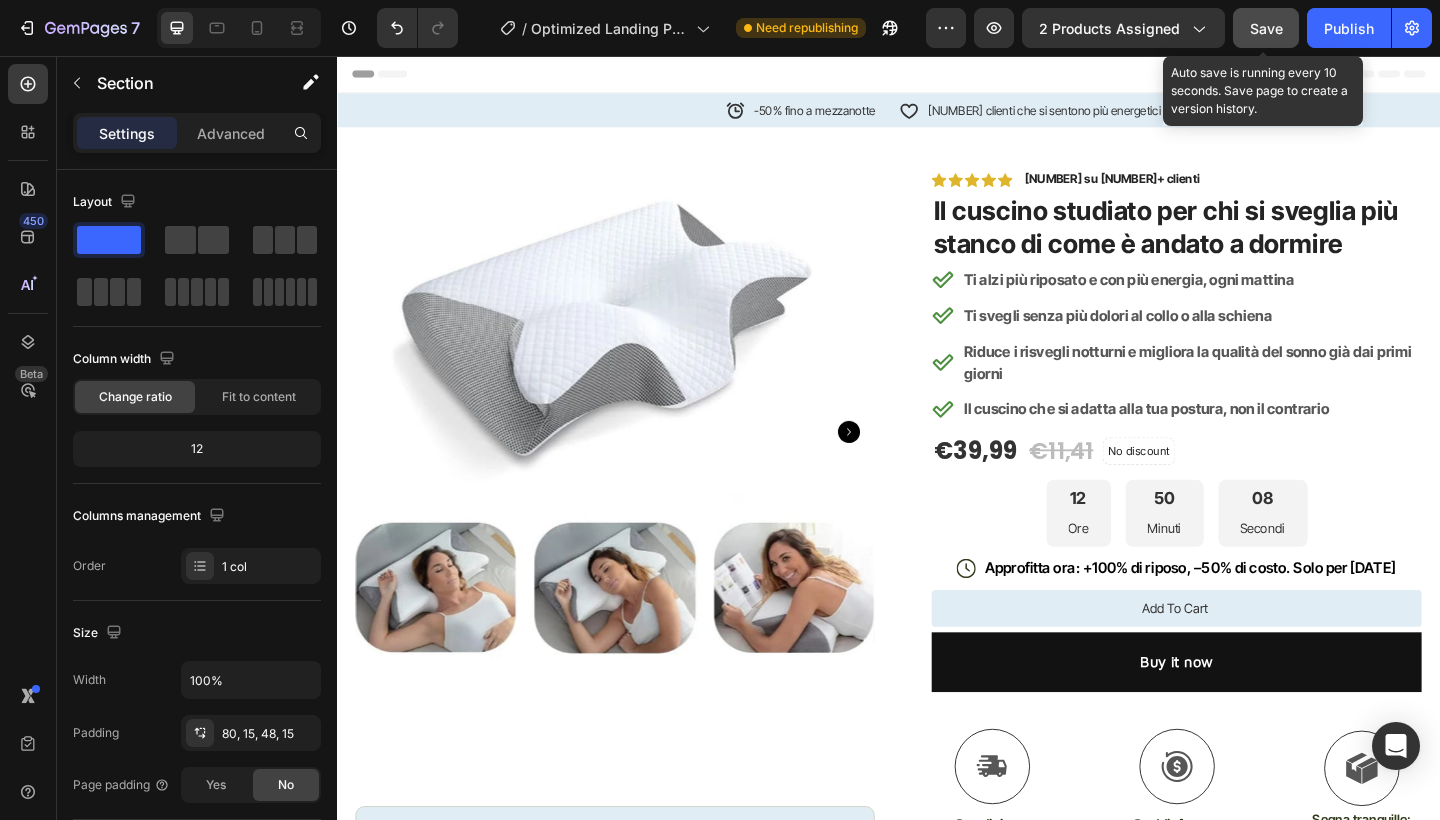 click on "Save" 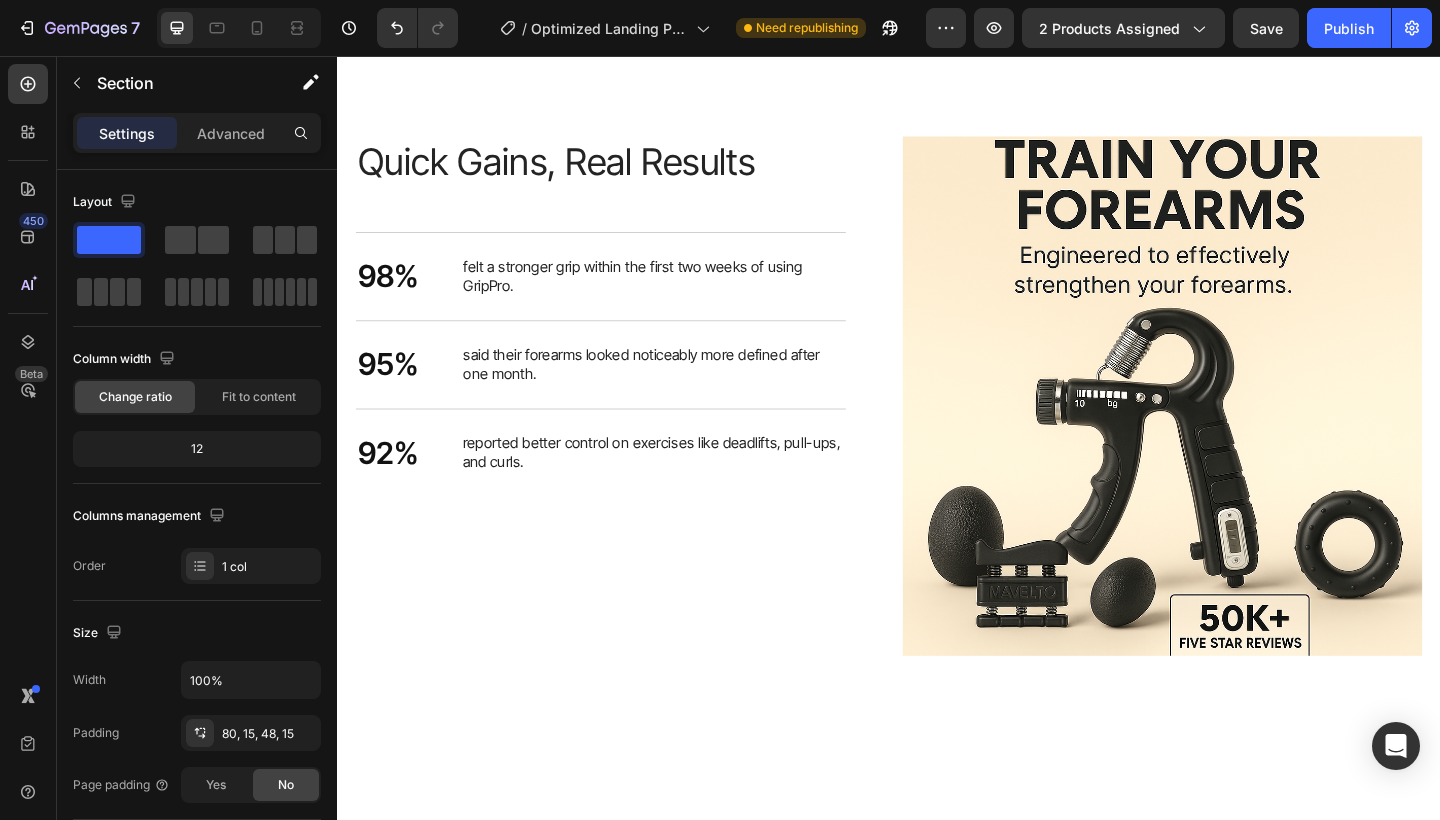 scroll, scrollTop: 2731, scrollLeft: 0, axis: vertical 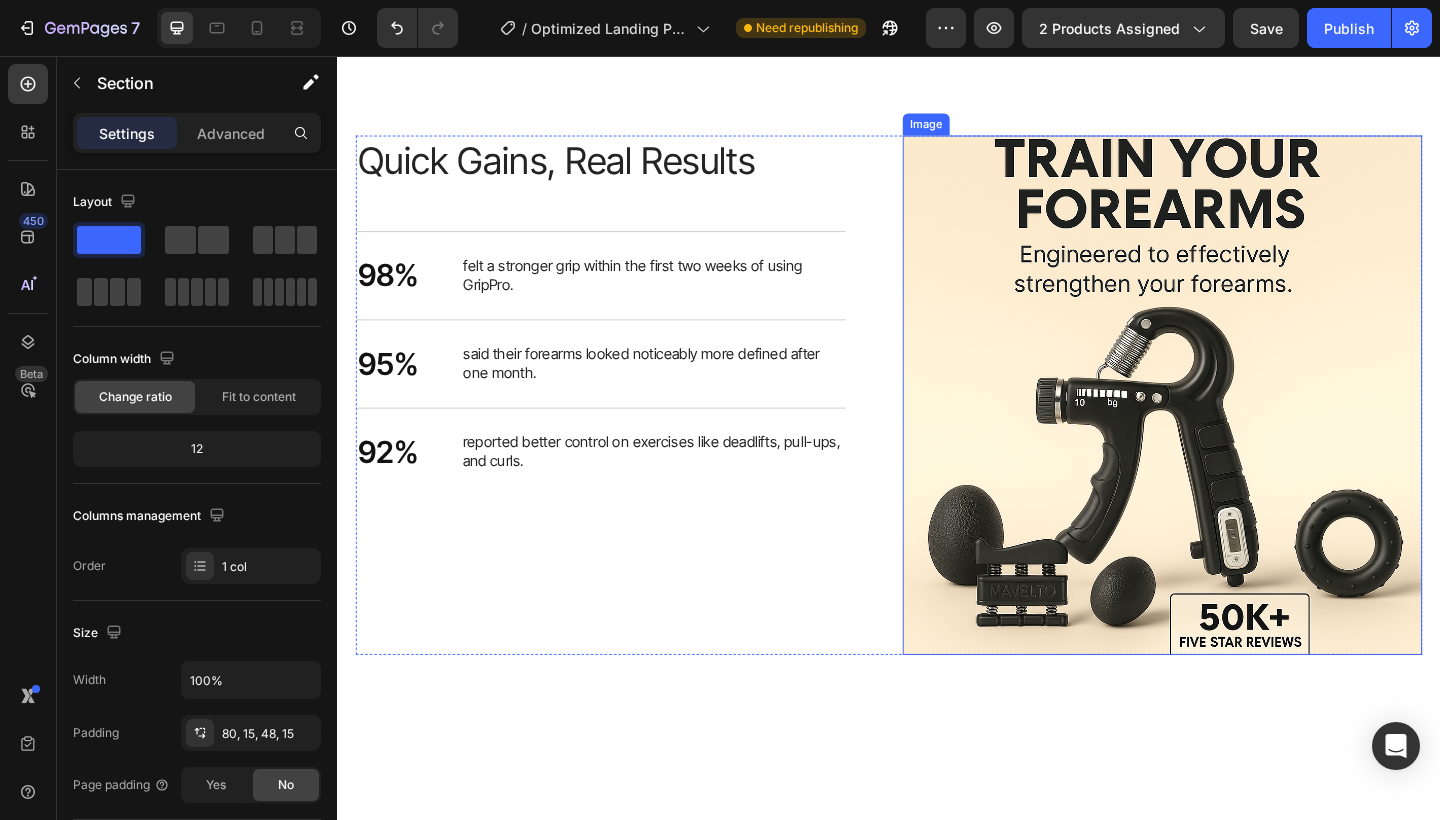 click at bounding box center (1234, 425) 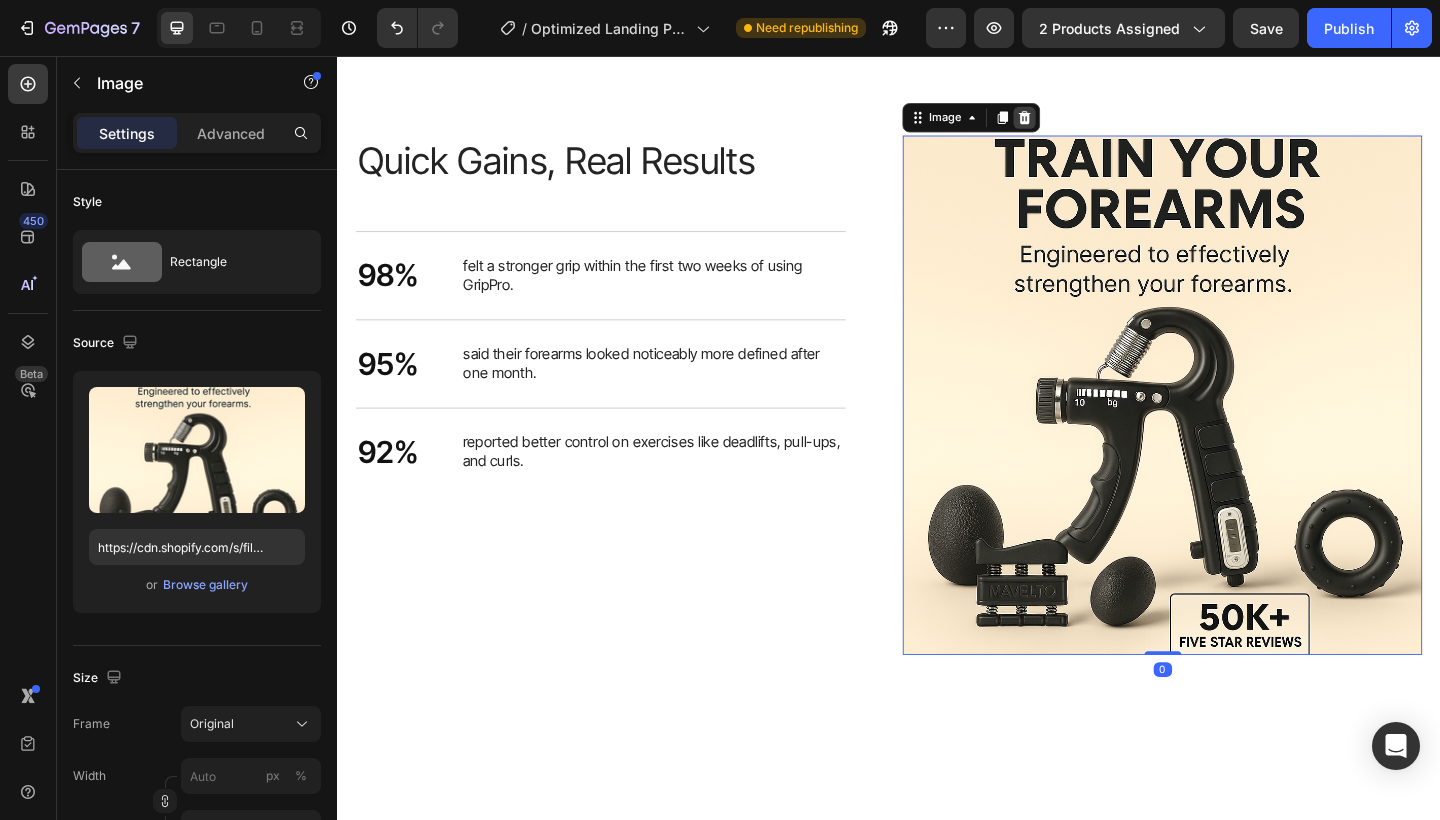 click 